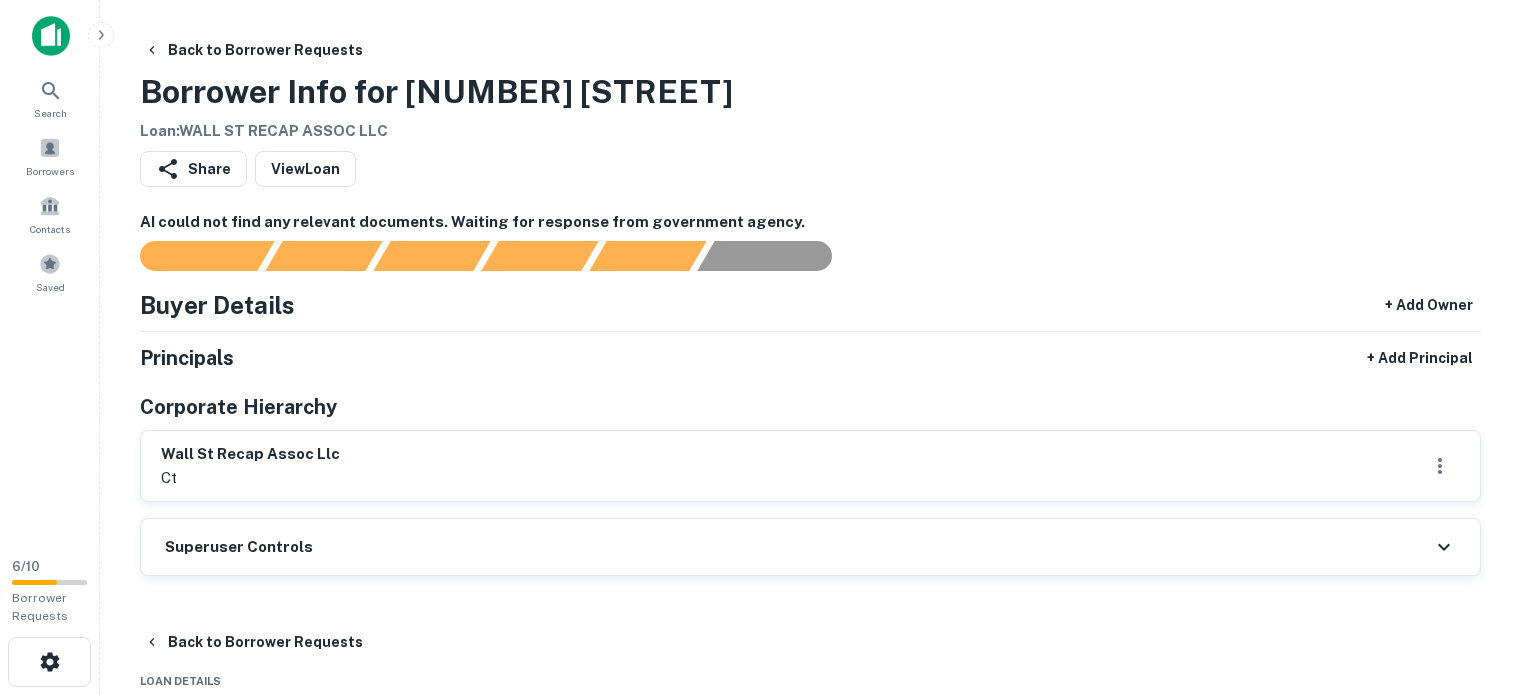 scroll, scrollTop: 0, scrollLeft: 0, axis: both 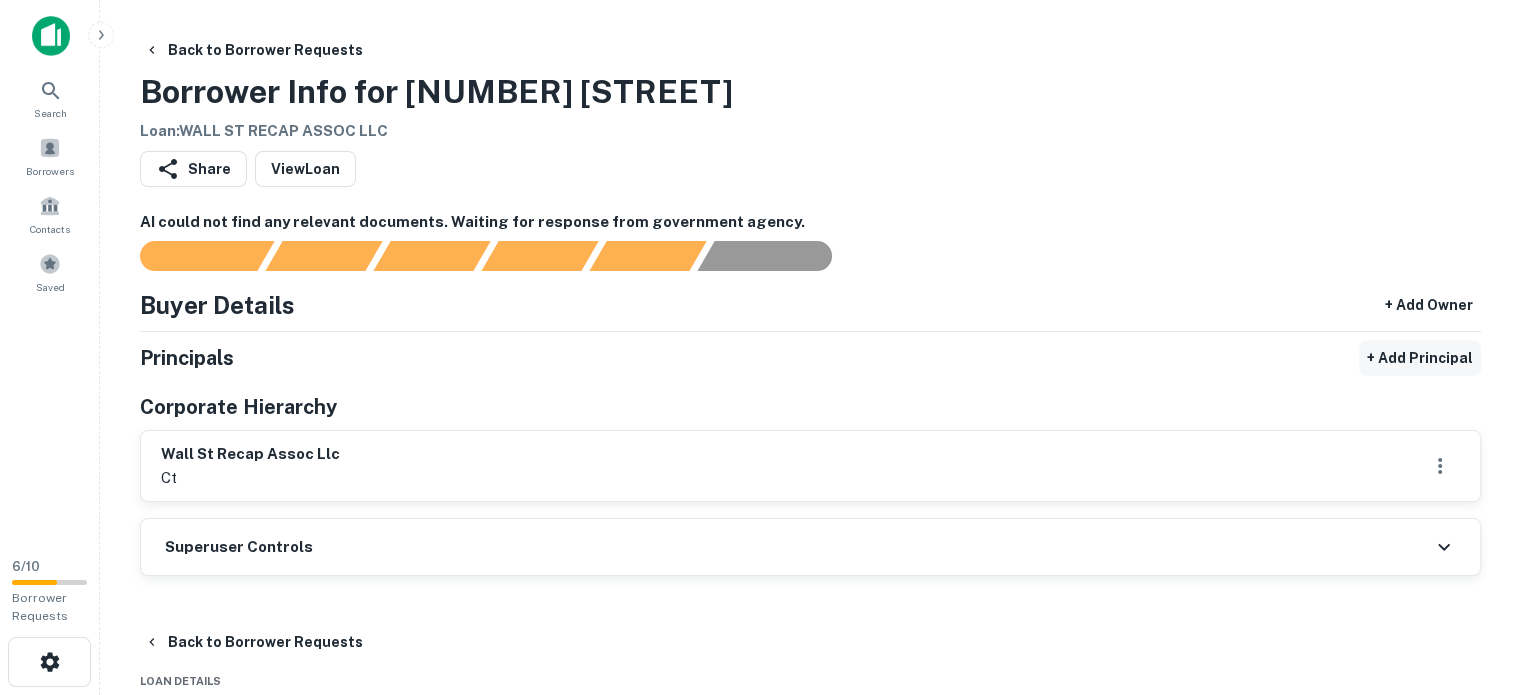 click on "+ Add Principal" at bounding box center (1420, 358) 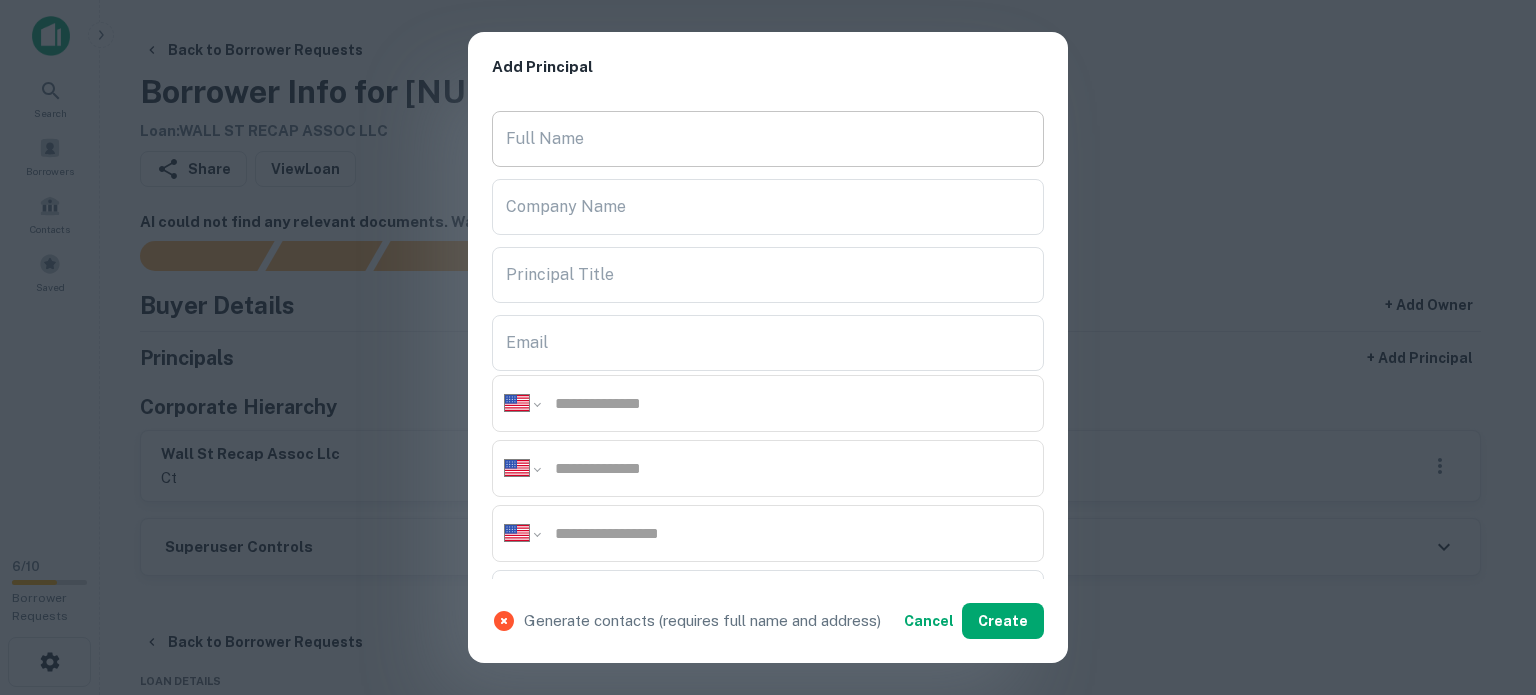 click on "Full Name" at bounding box center (768, 139) 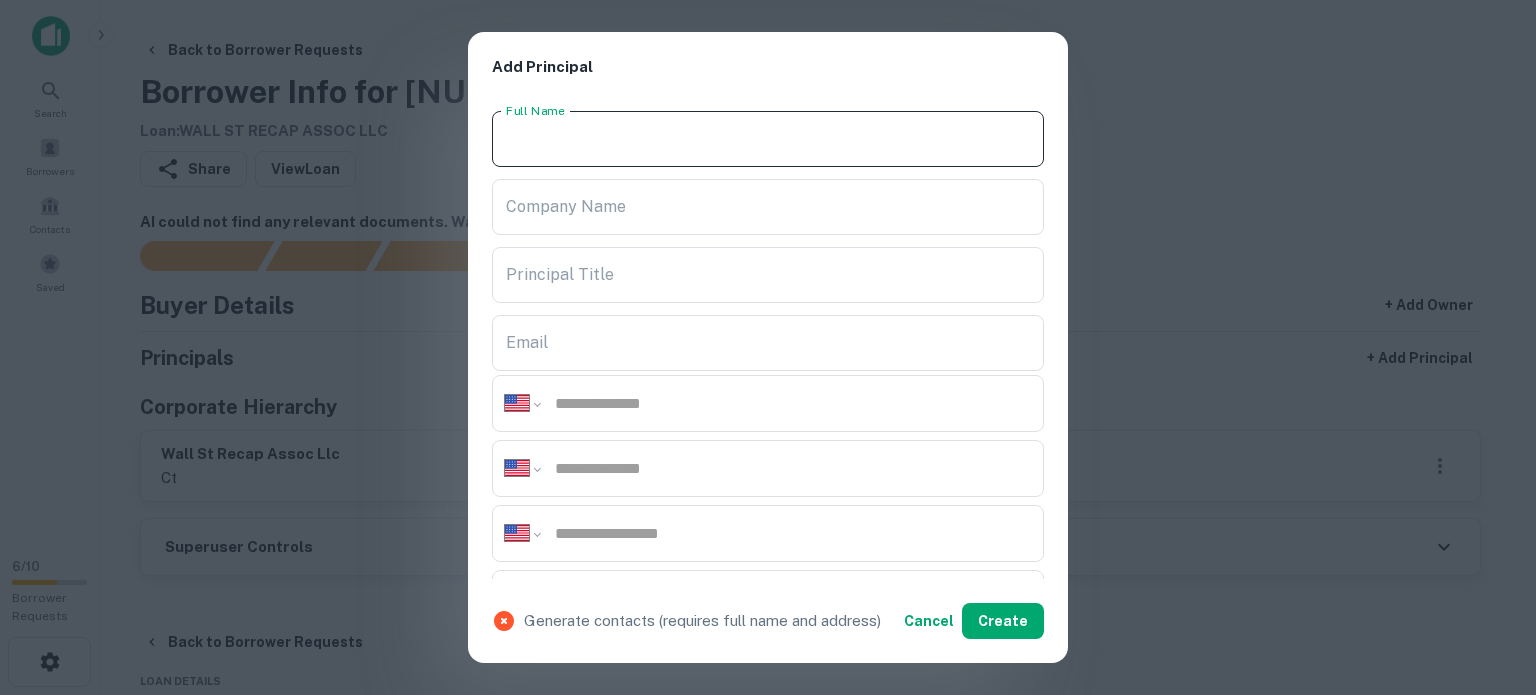 paste on "**********" 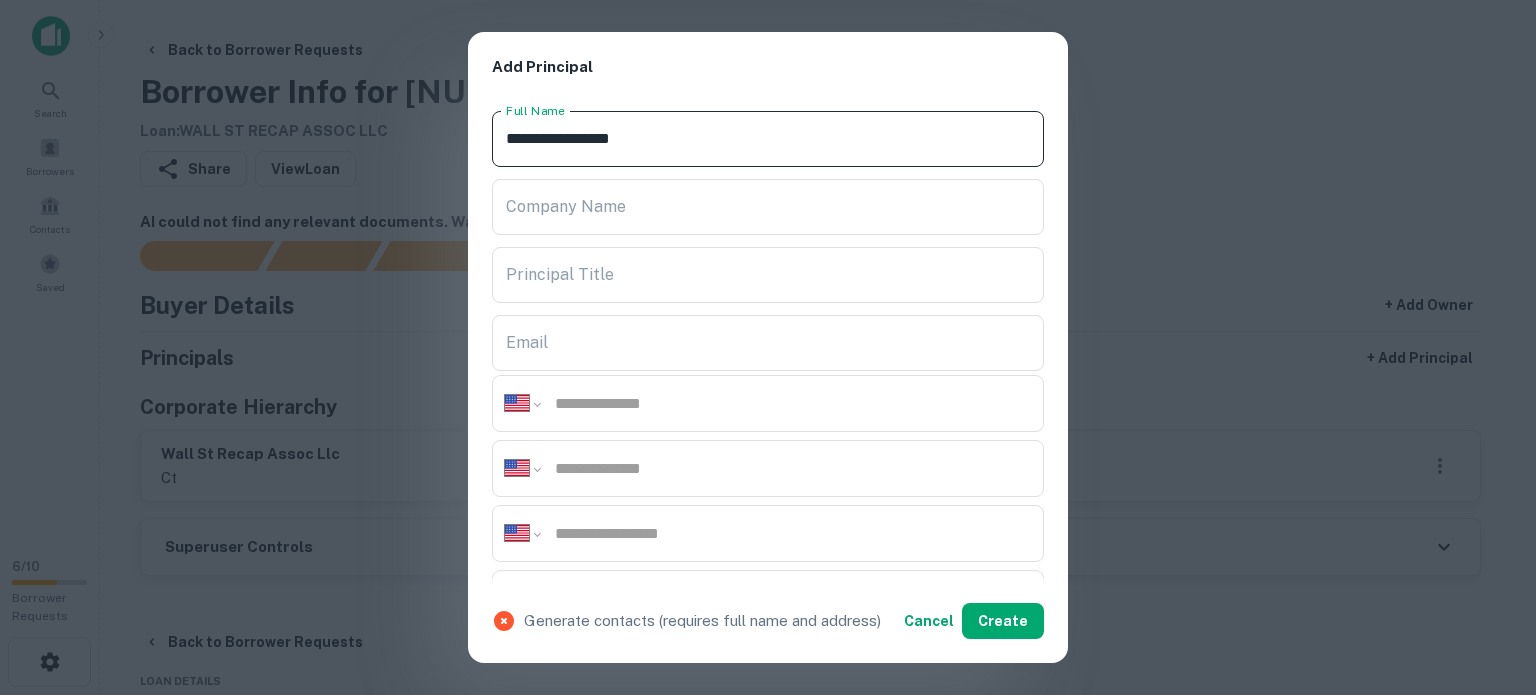 type on "**********" 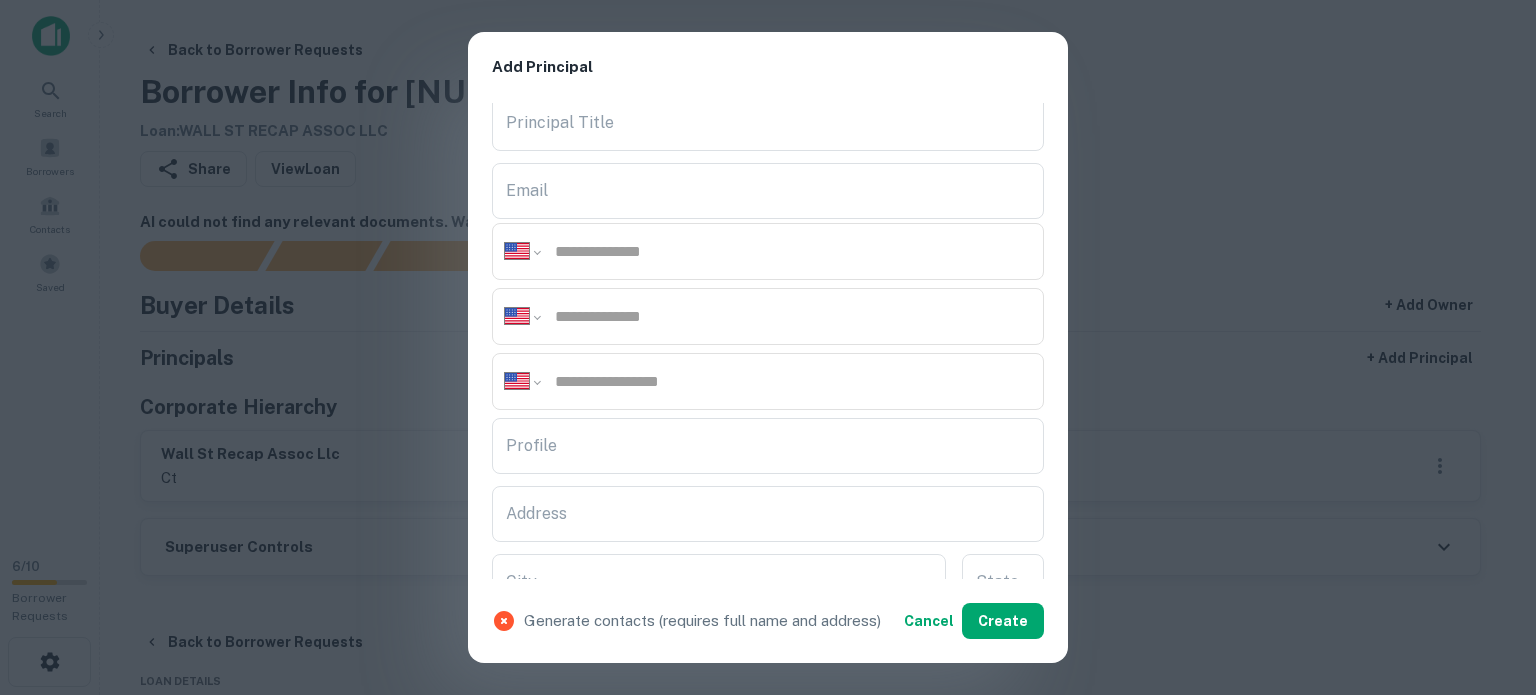 scroll, scrollTop: 200, scrollLeft: 0, axis: vertical 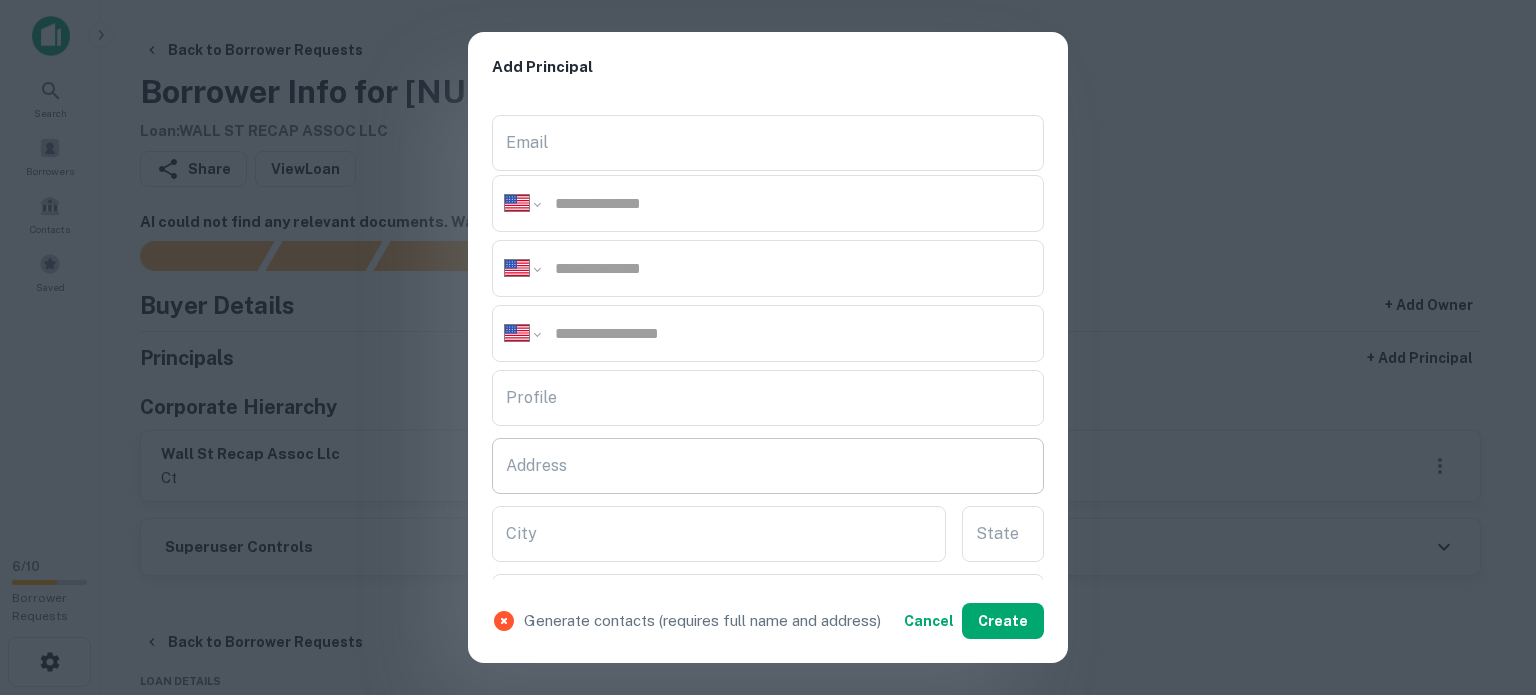 click on "Address" at bounding box center [768, 466] 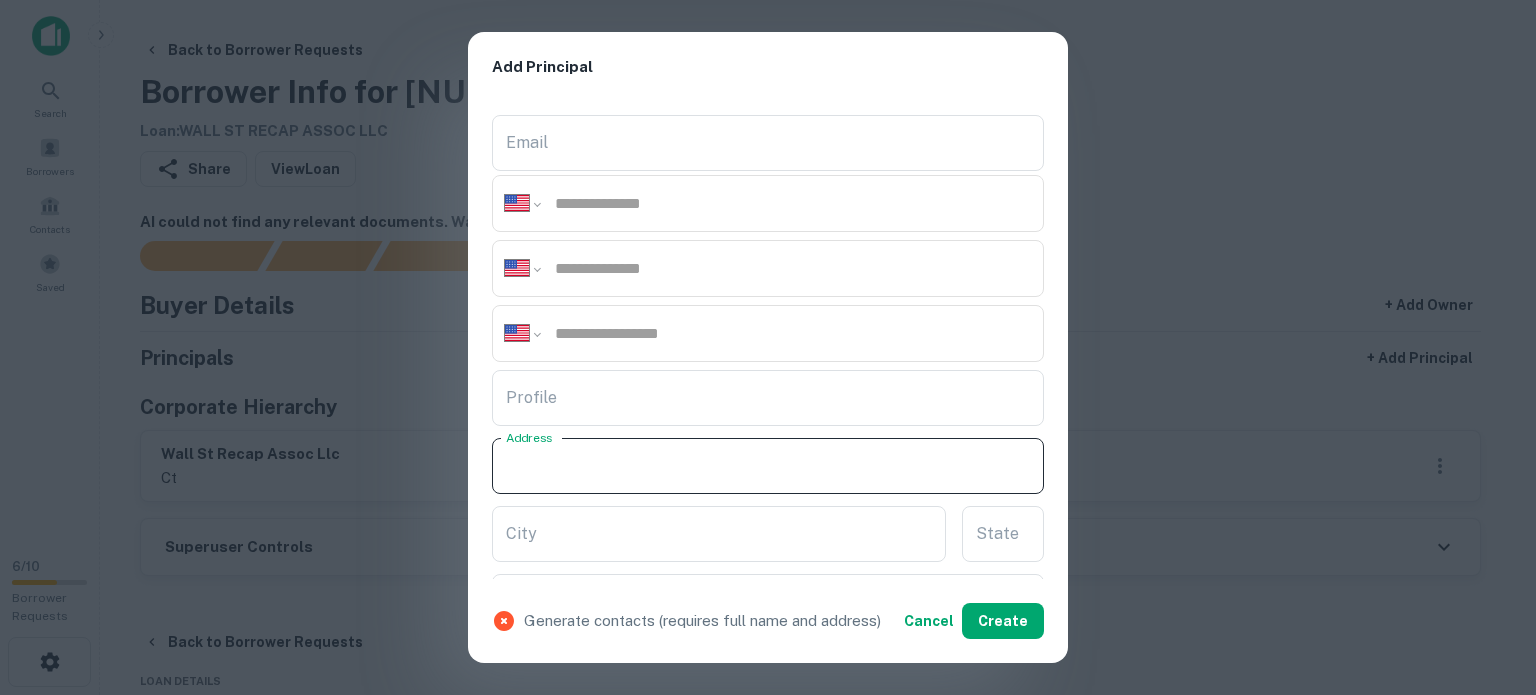 paste on "**********" 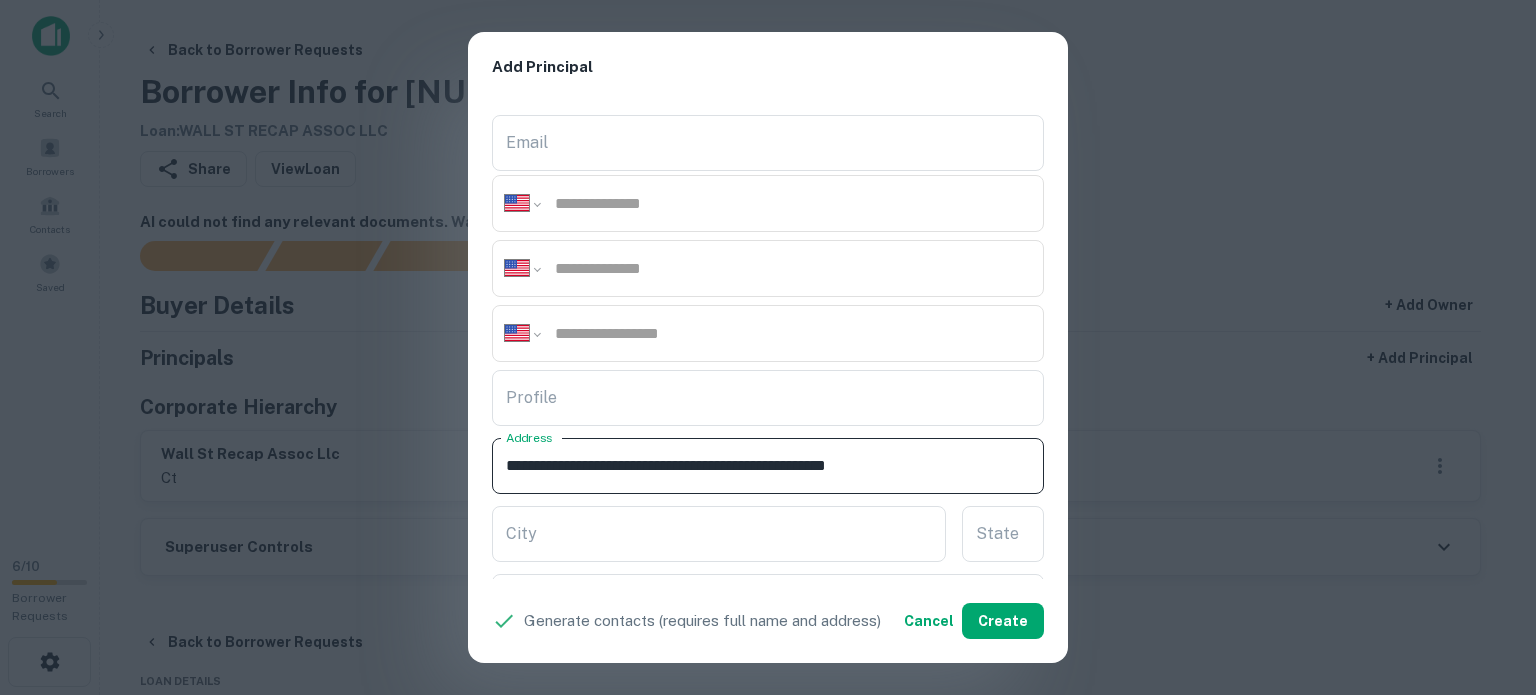 drag, startPoint x: 934, startPoint y: 463, endPoint x: 997, endPoint y: 473, distance: 63.788715 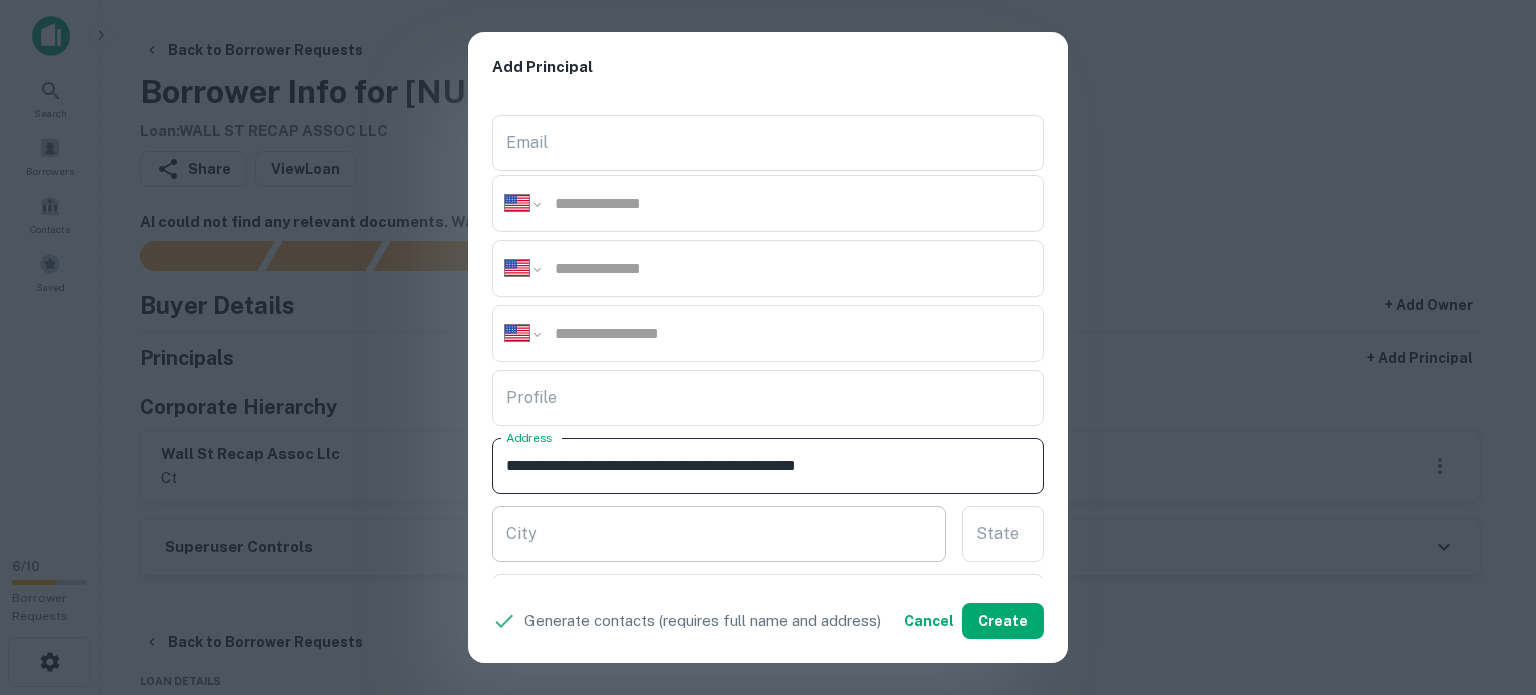 type on "**********" 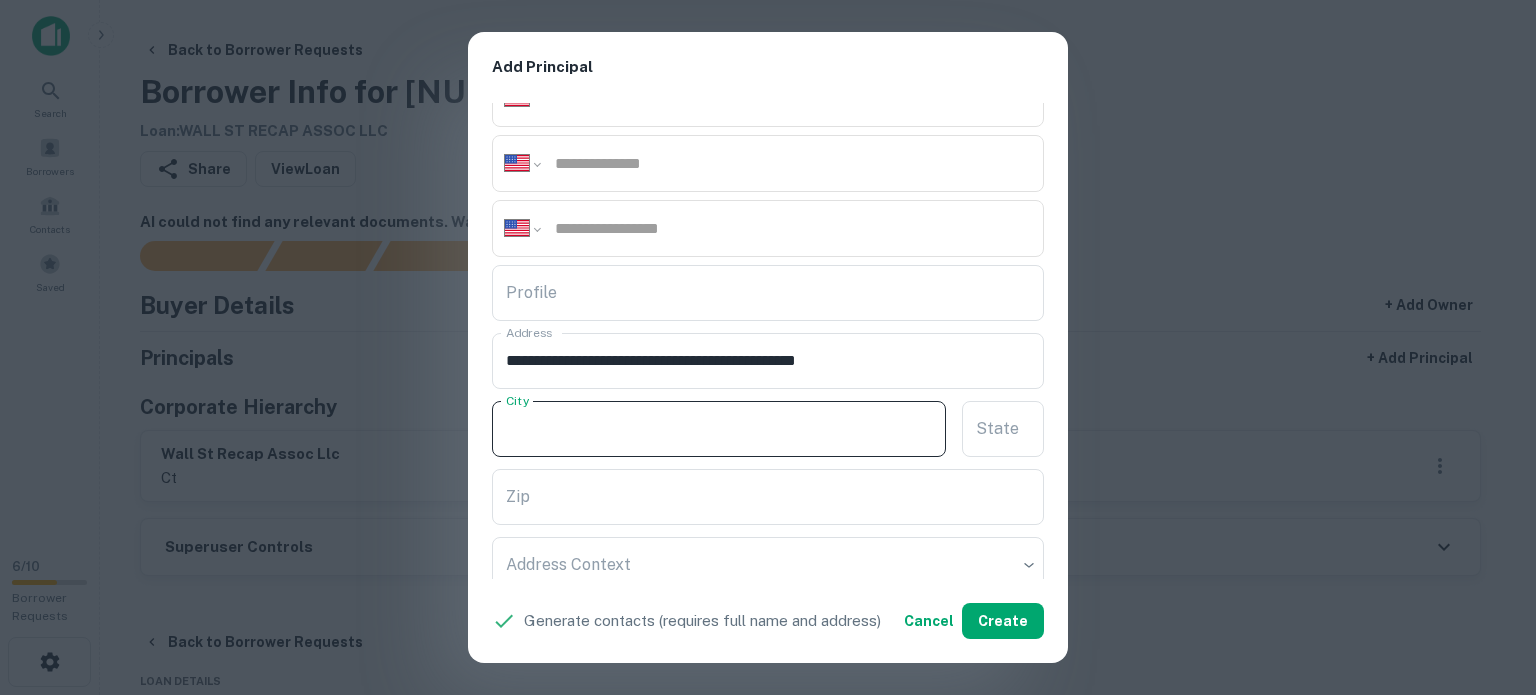 scroll, scrollTop: 400, scrollLeft: 0, axis: vertical 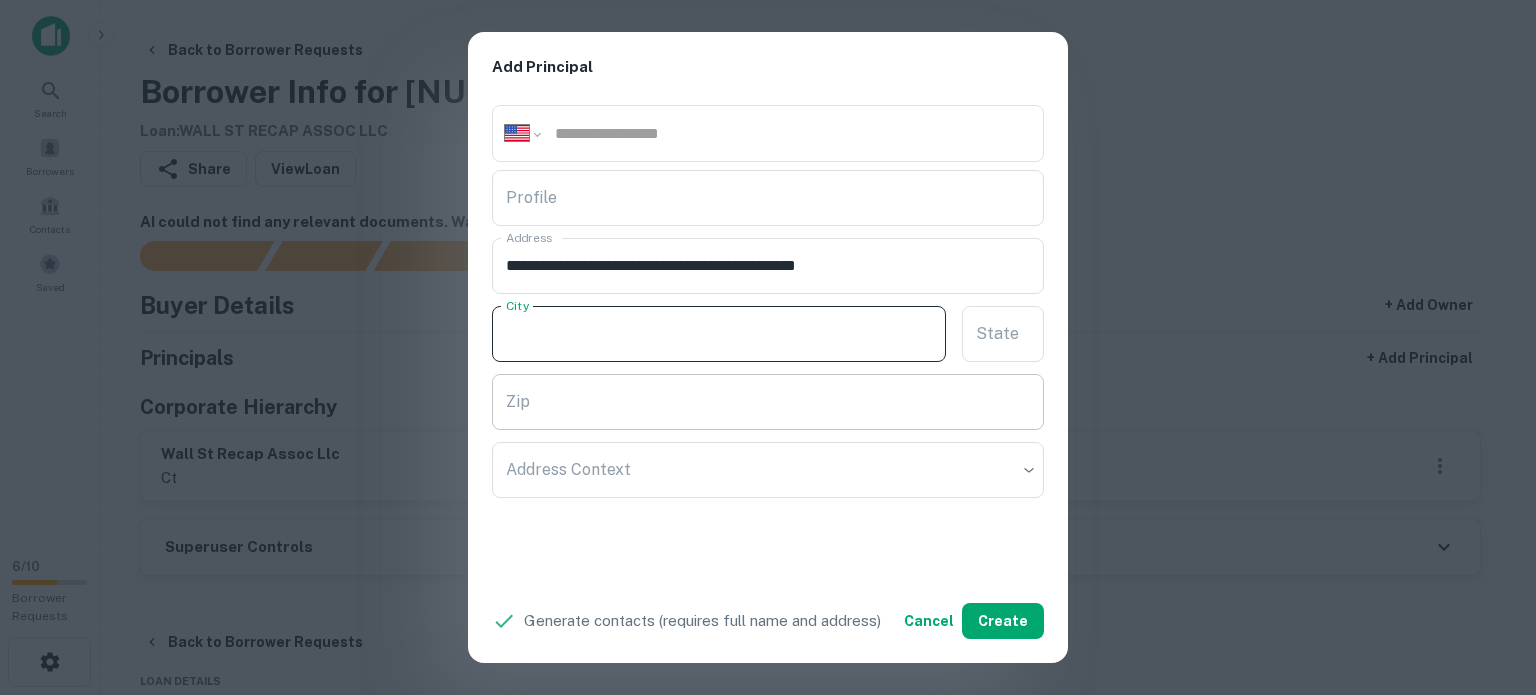 click on "Zip" at bounding box center [768, 402] 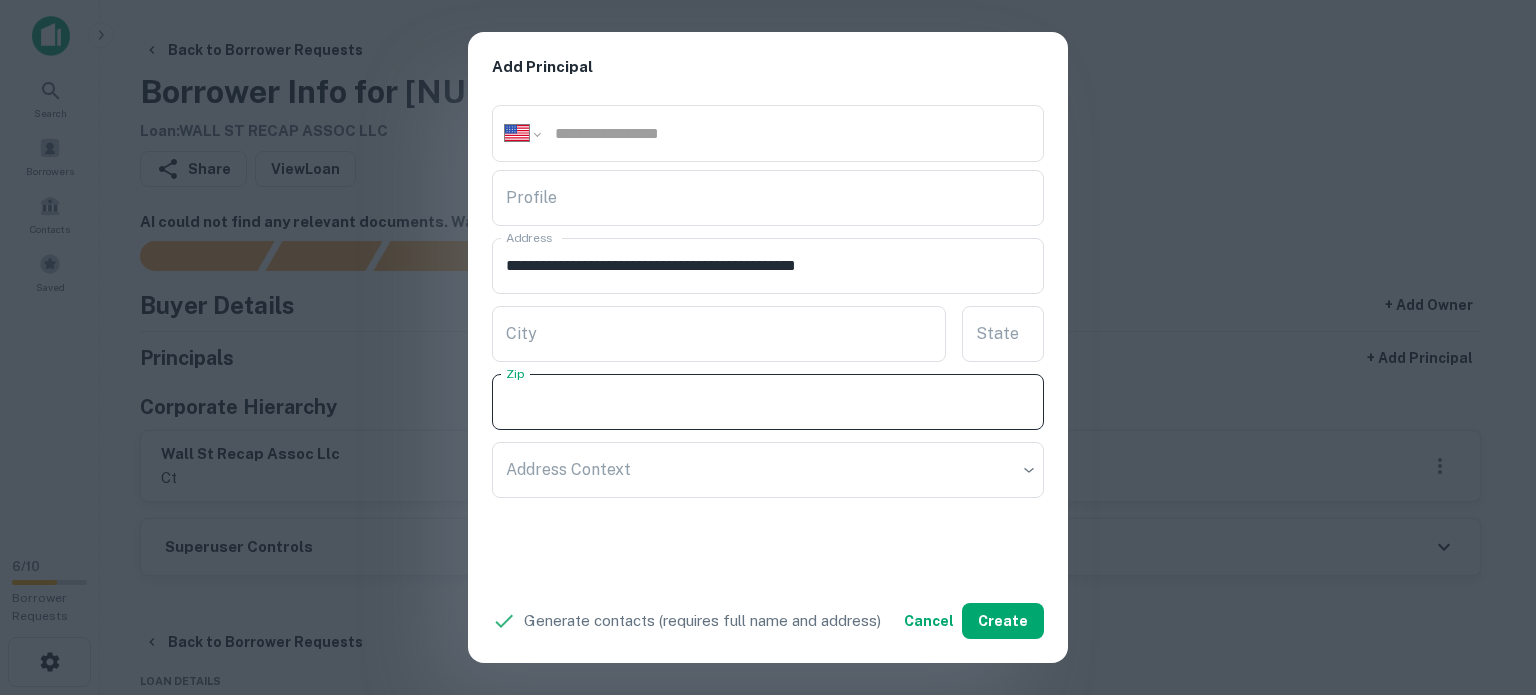 paste on "*****" 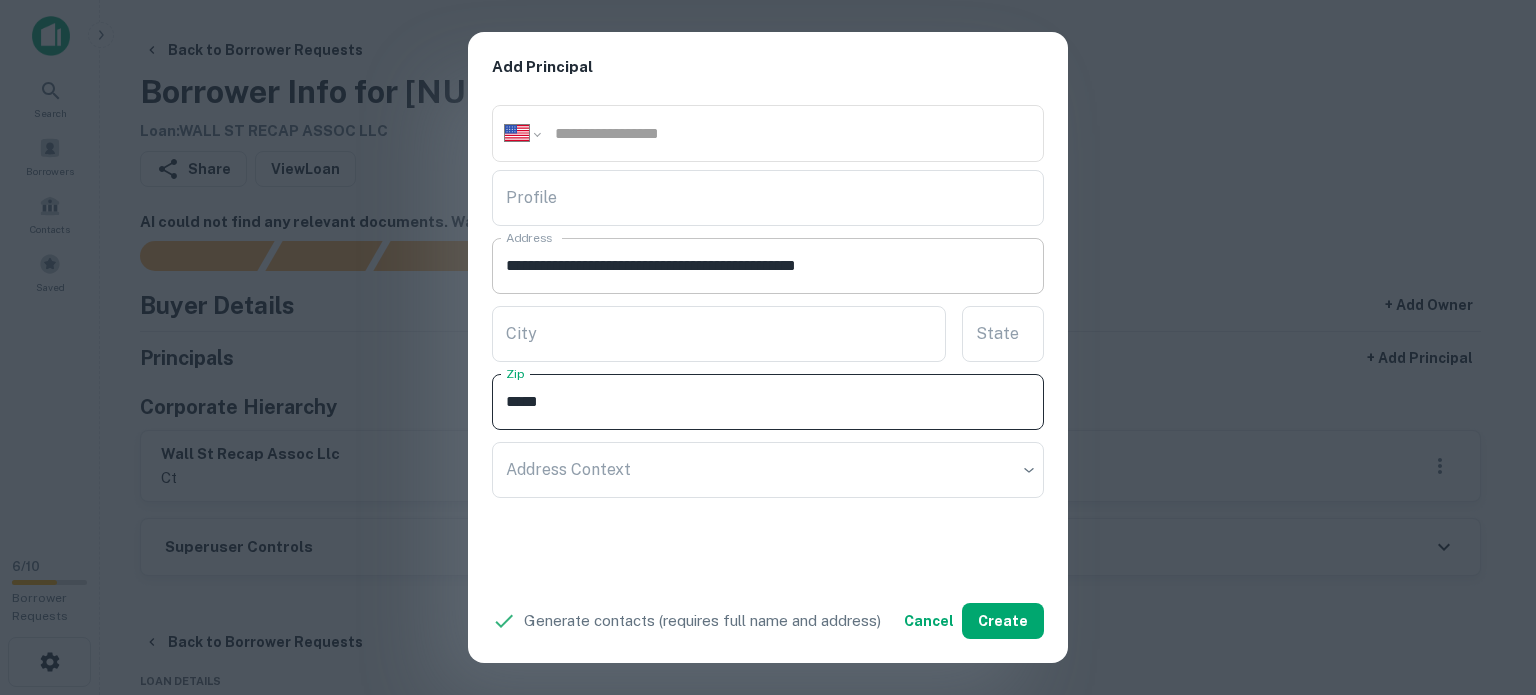 type on "*****" 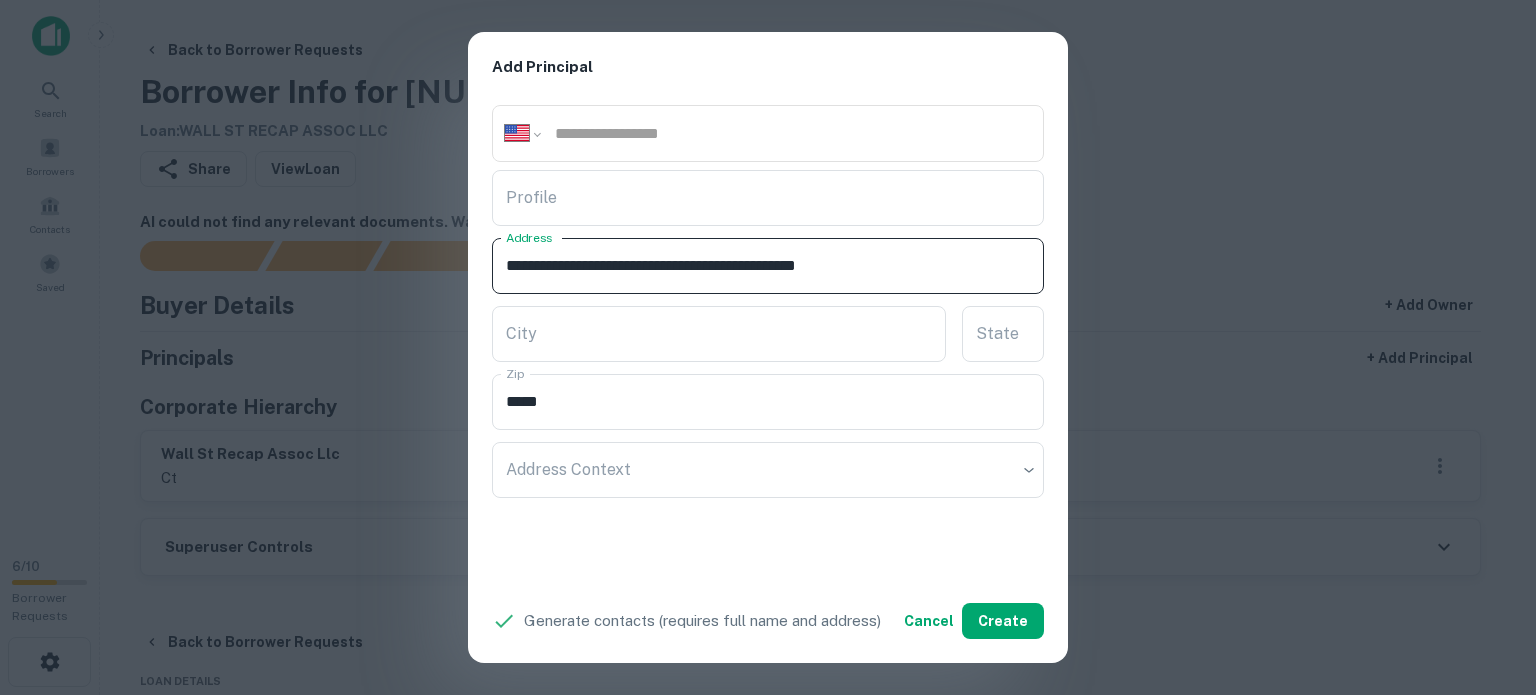 drag, startPoint x: 880, startPoint y: 269, endPoint x: 897, endPoint y: 276, distance: 18.384777 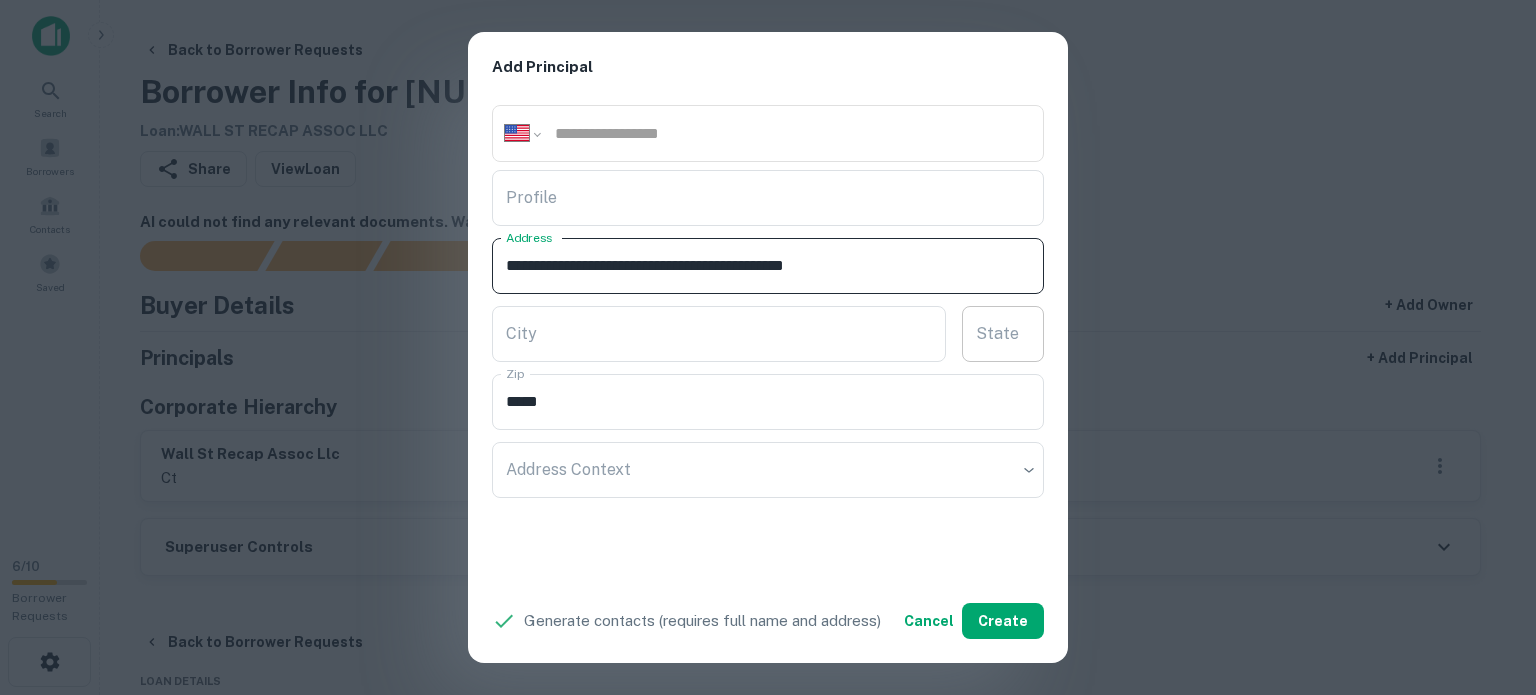 type on "**********" 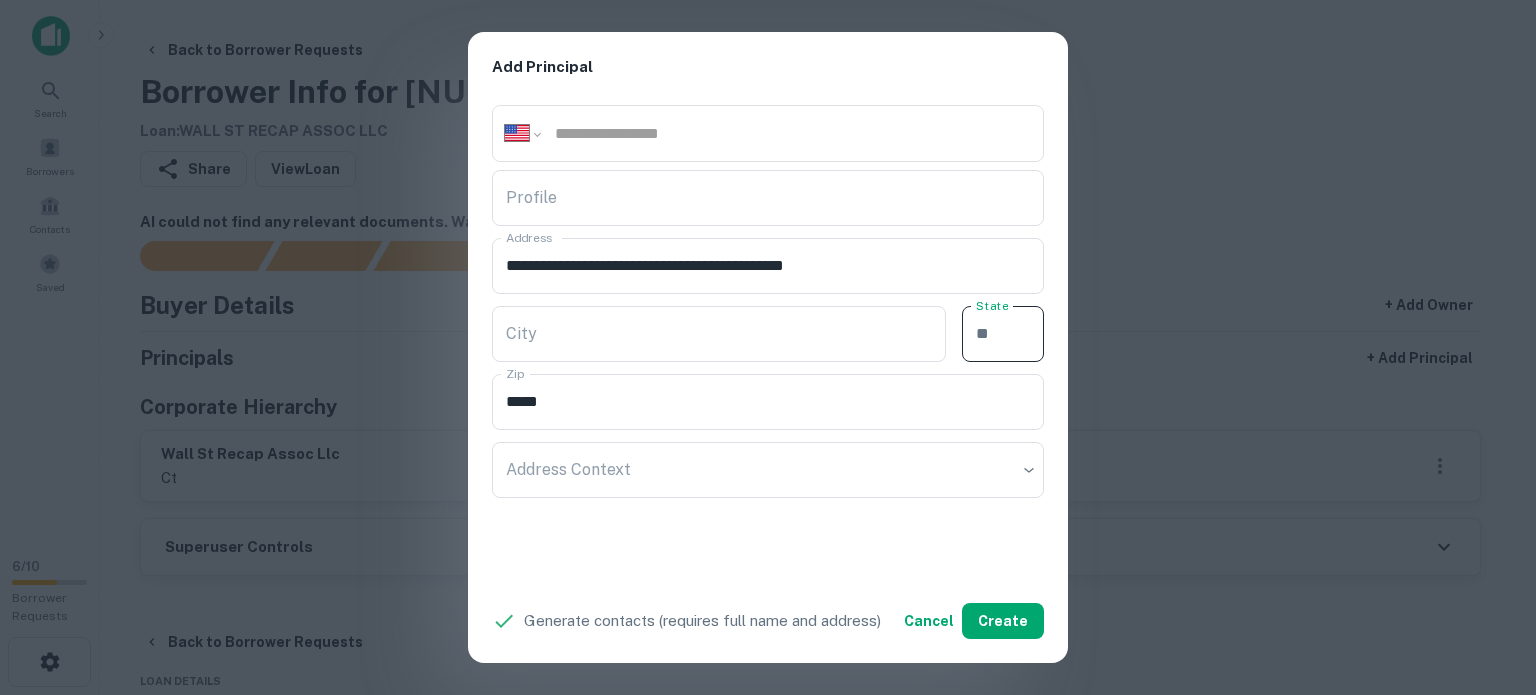 paste on "**" 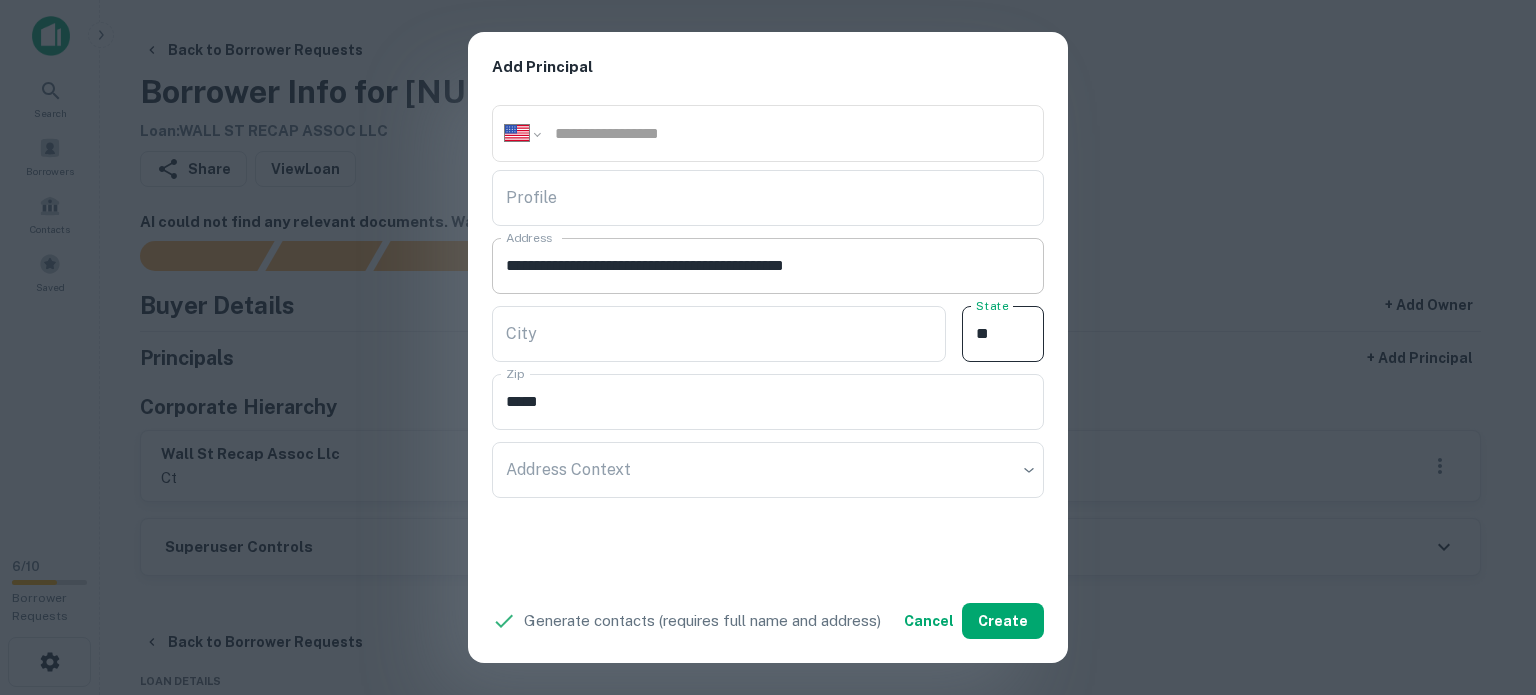 type on "**" 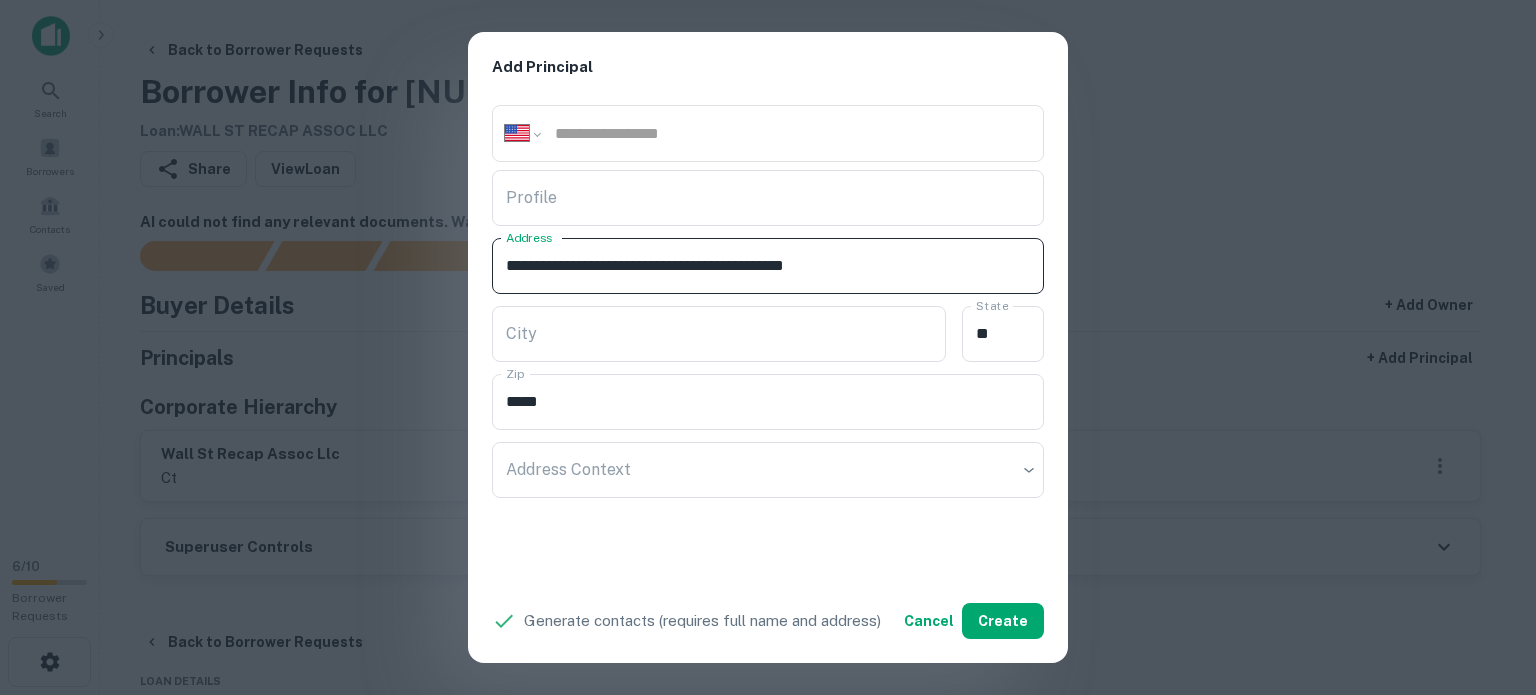drag, startPoint x: 787, startPoint y: 255, endPoint x: 872, endPoint y: 285, distance: 90.13878 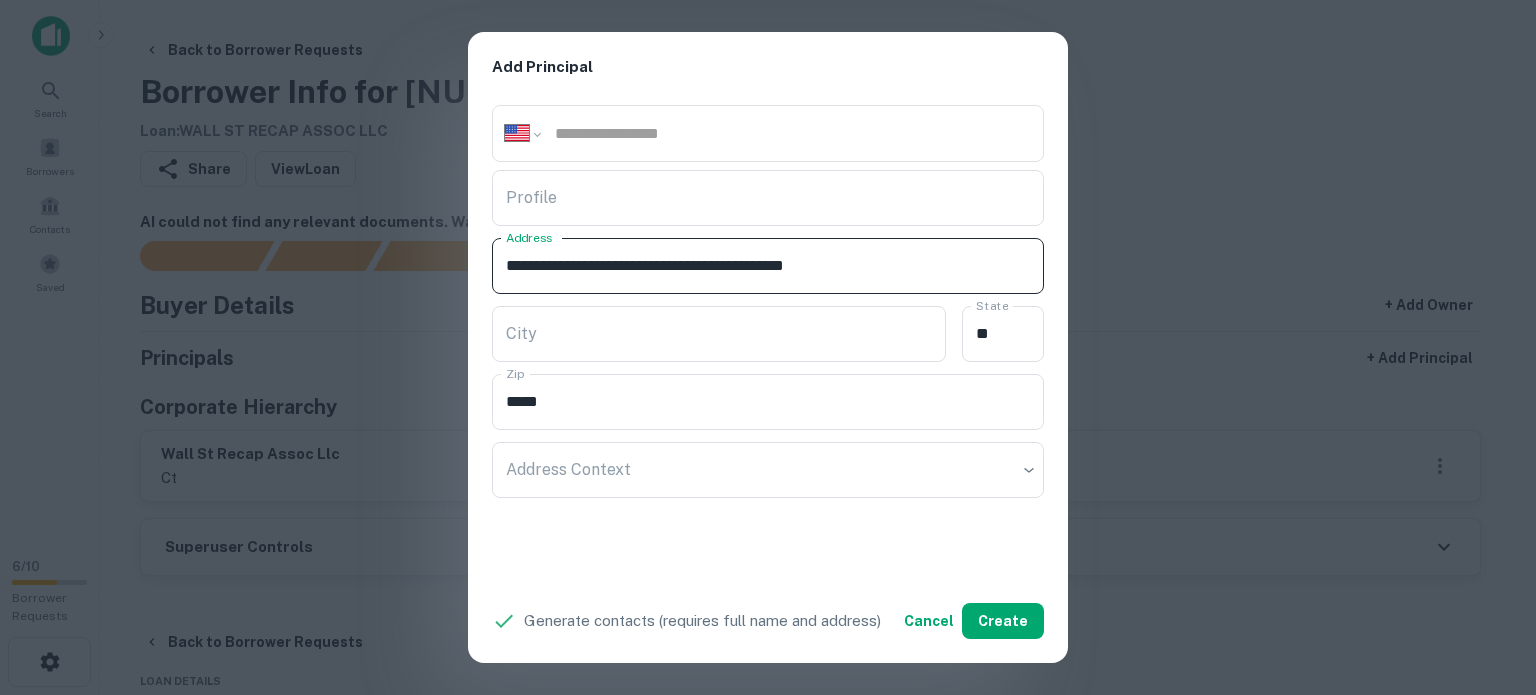 click on "**********" at bounding box center [768, 266] 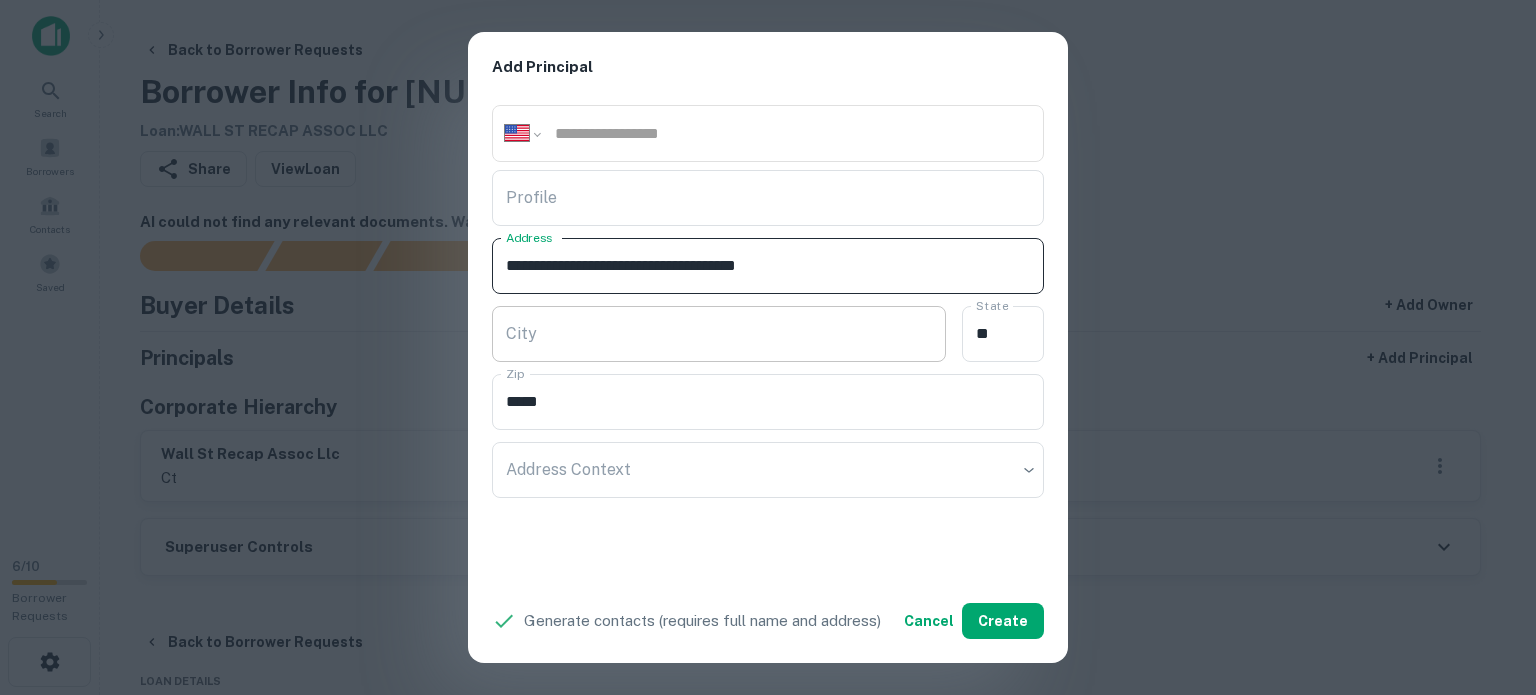 type on "**********" 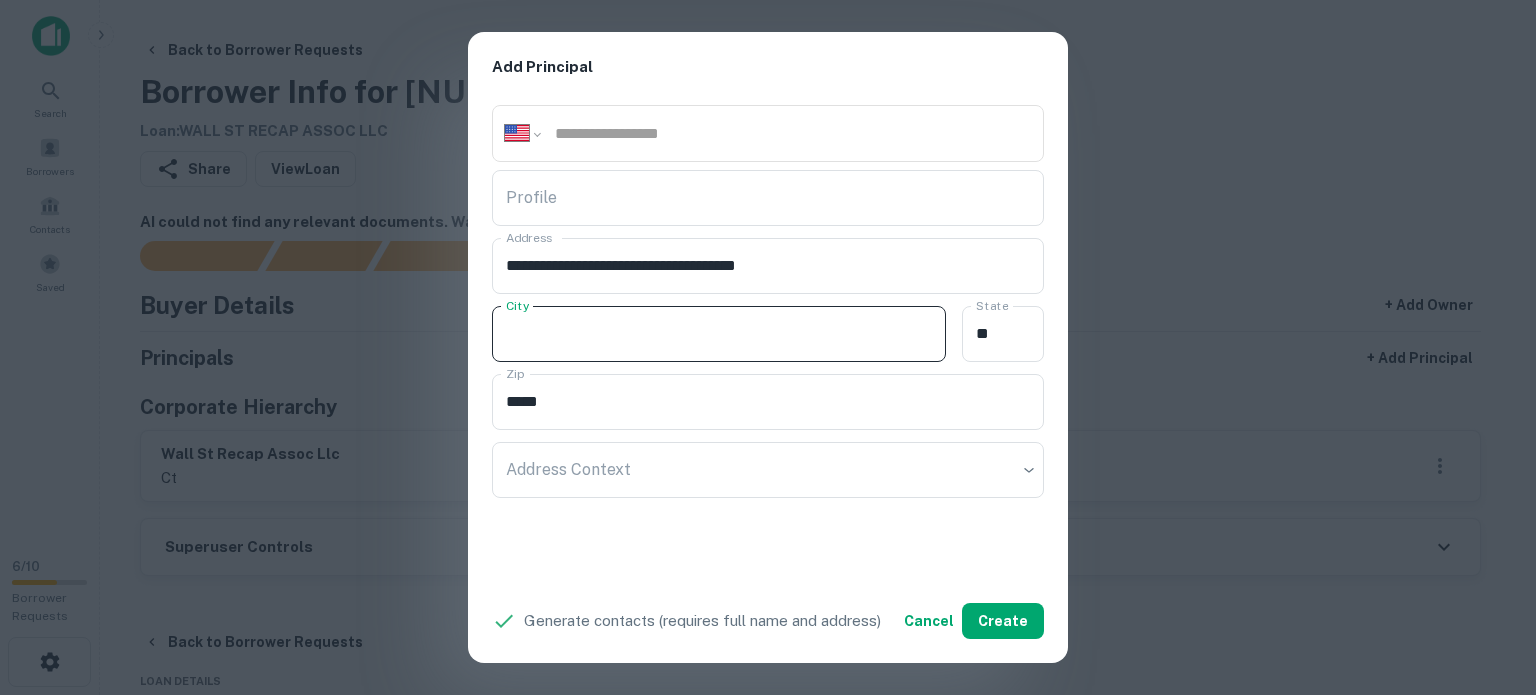 paste on "********" 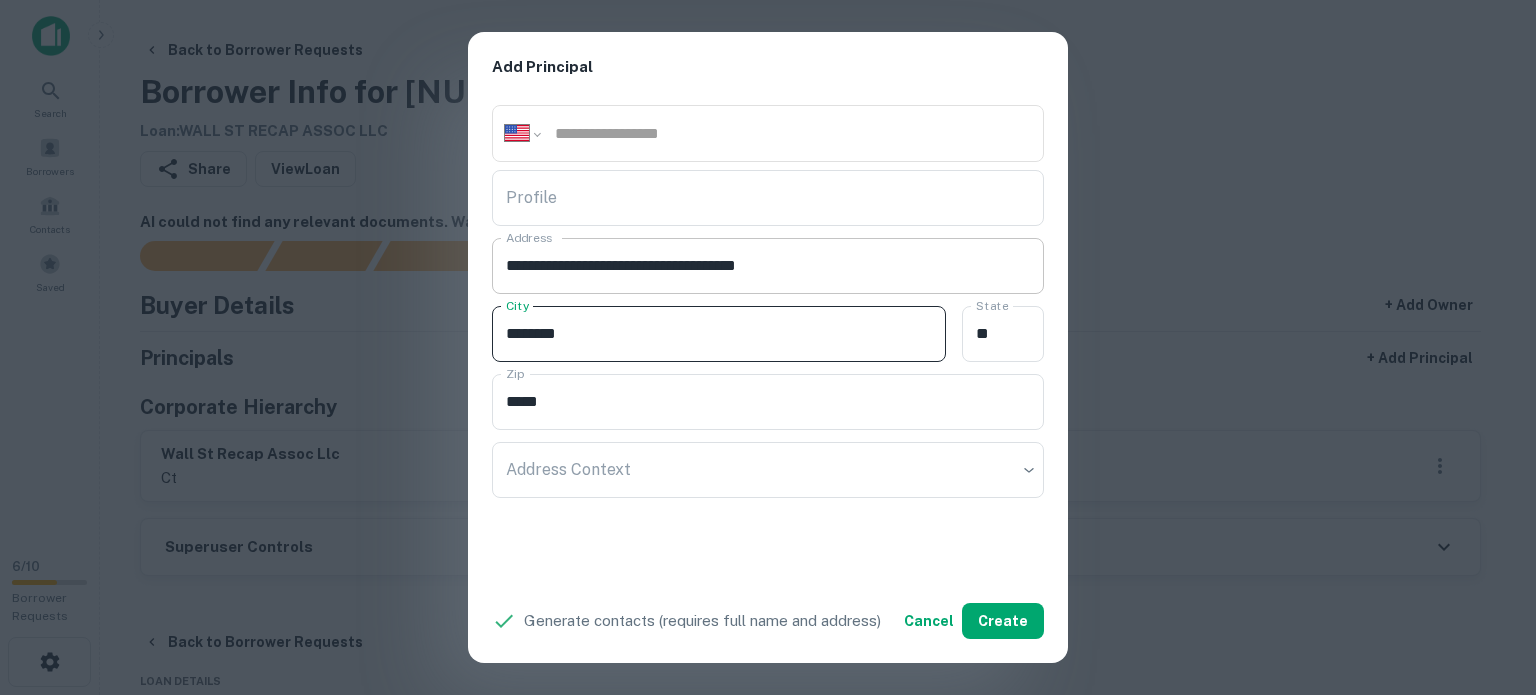 type on "********" 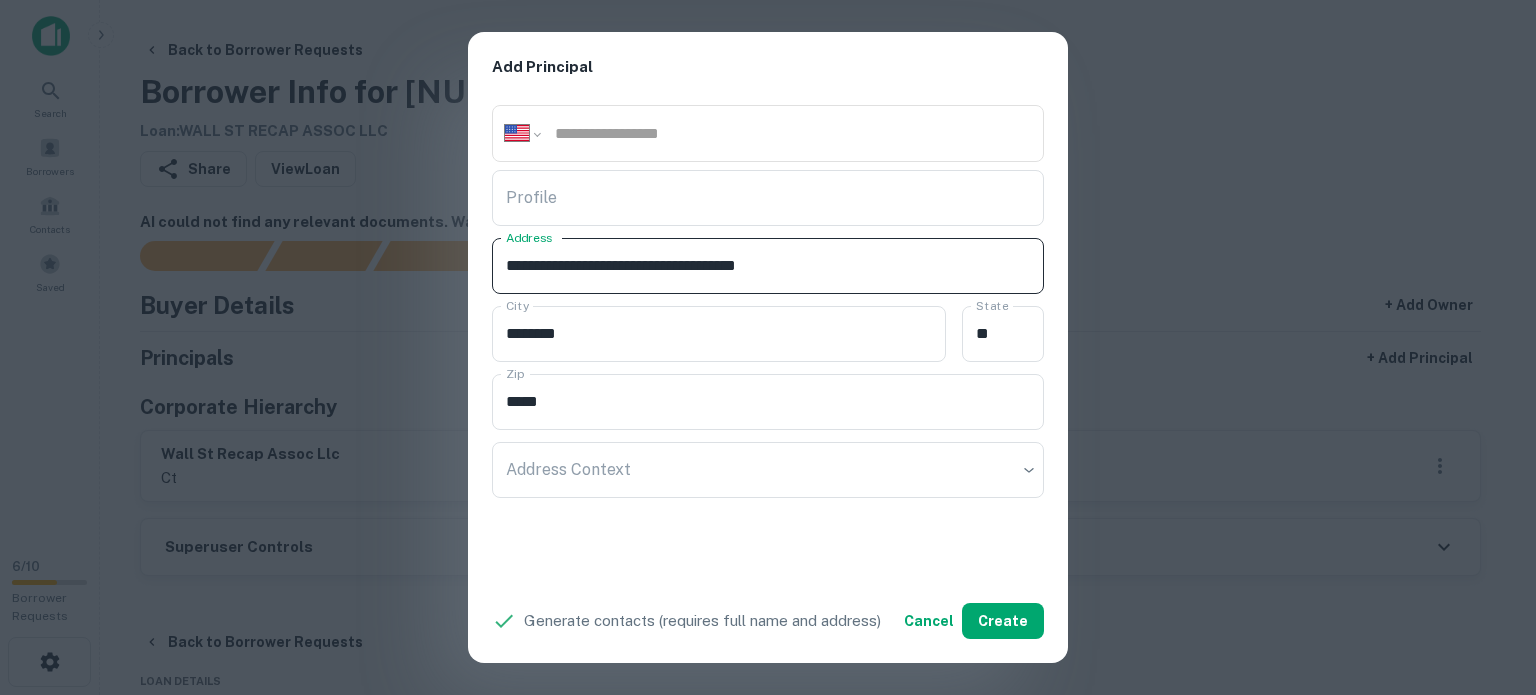 drag, startPoint x: 779, startPoint y: 263, endPoint x: 816, endPoint y: 263, distance: 37 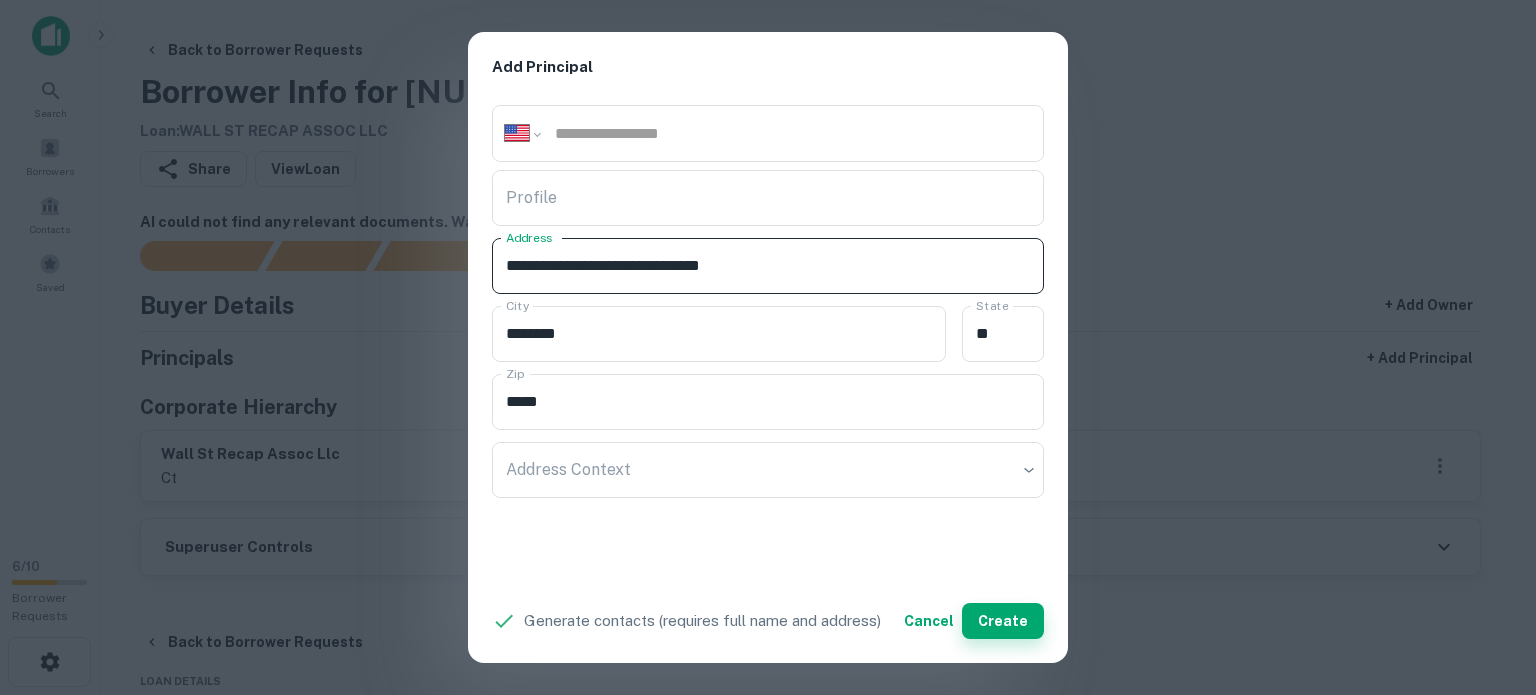 type on "**********" 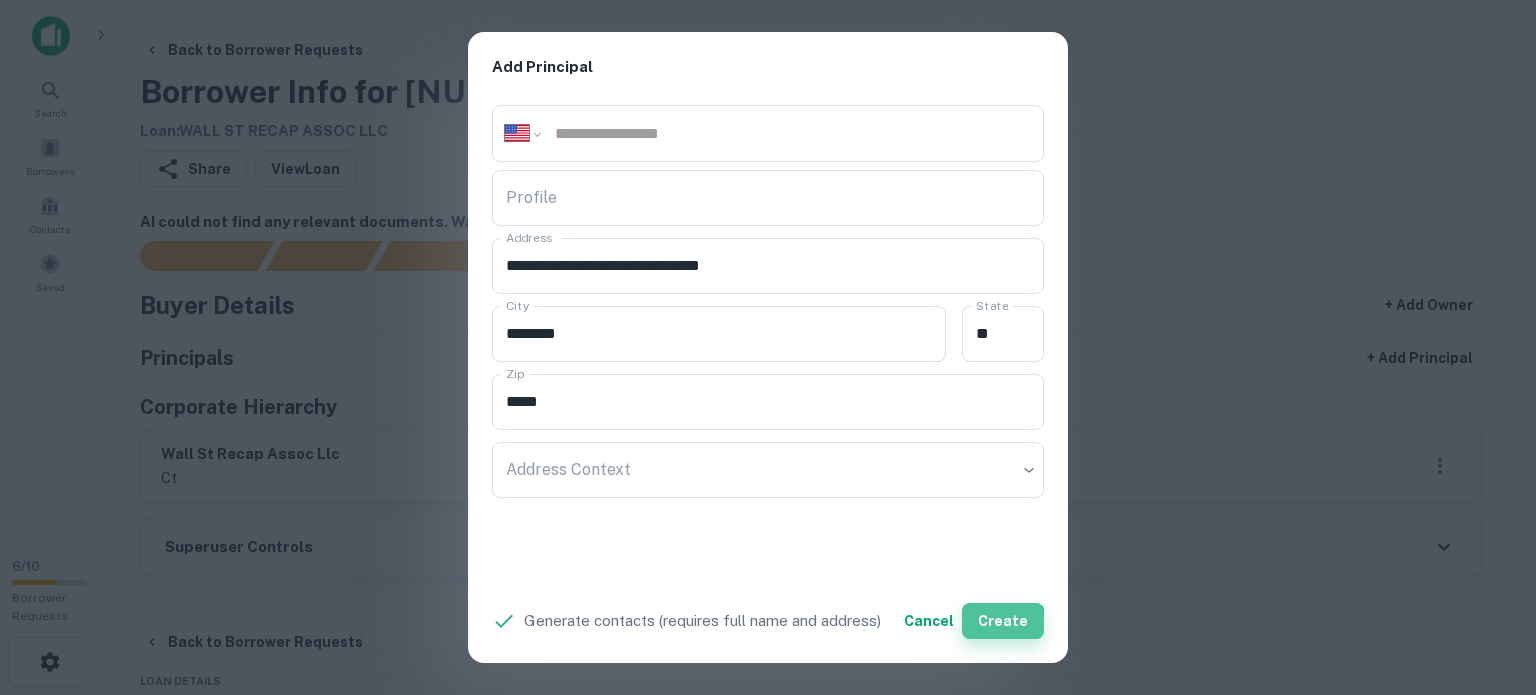 click on "Create" at bounding box center [1003, 621] 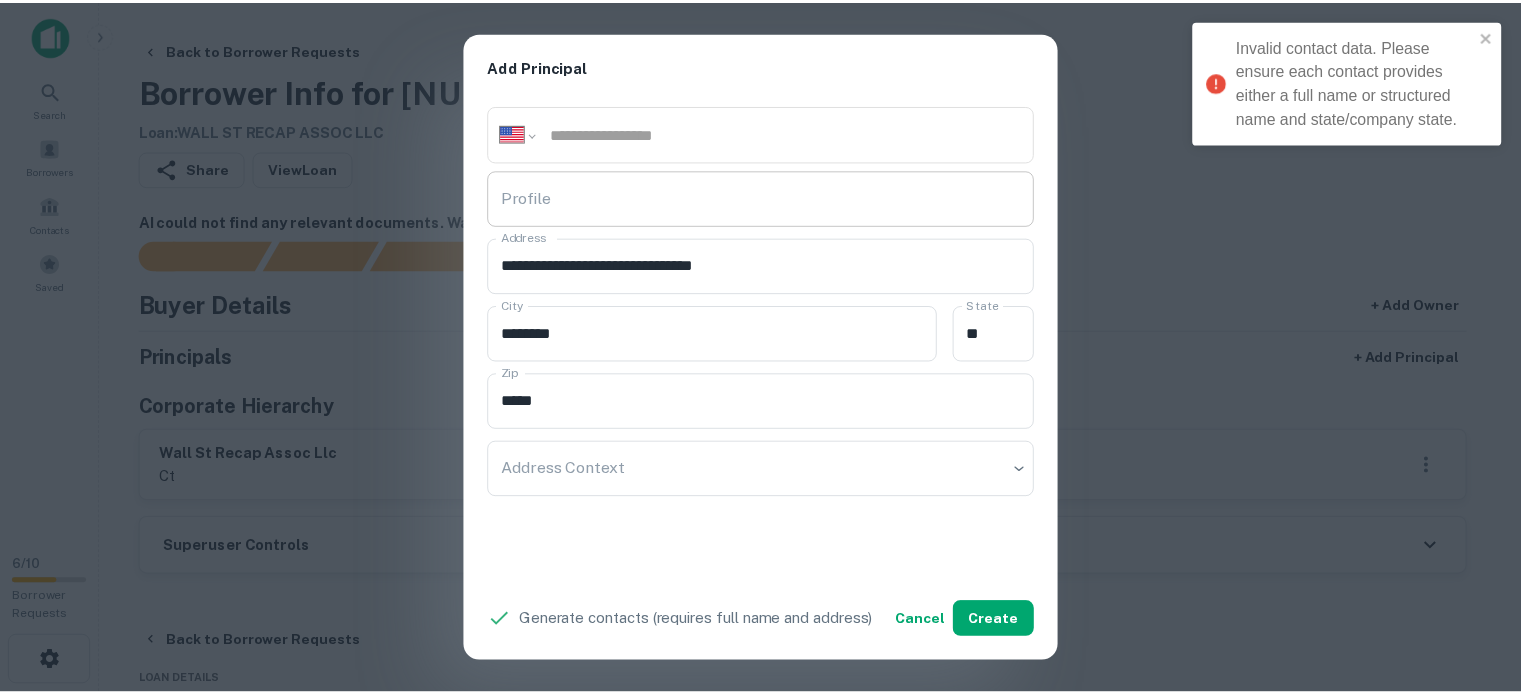 scroll, scrollTop: 0, scrollLeft: 0, axis: both 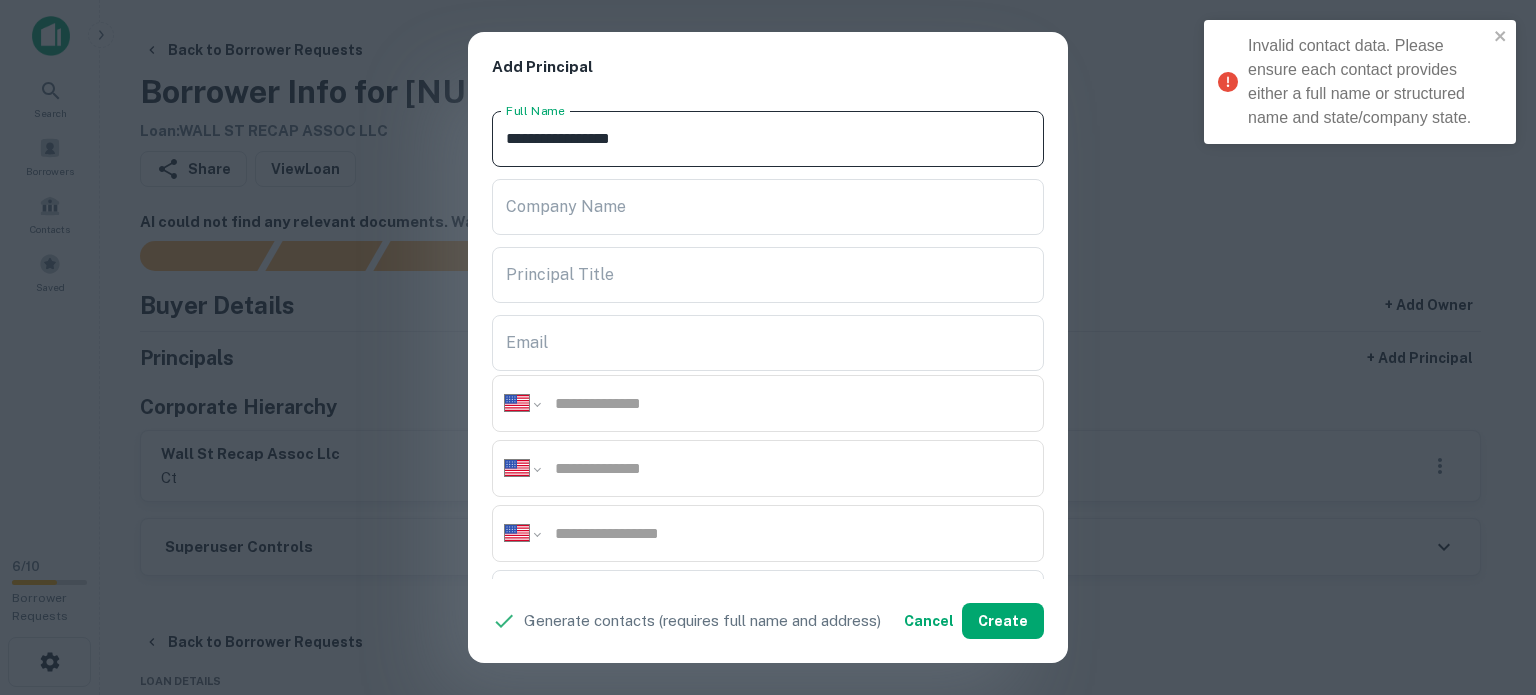 drag, startPoint x: 697, startPoint y: 147, endPoint x: 444, endPoint y: 153, distance: 253.07114 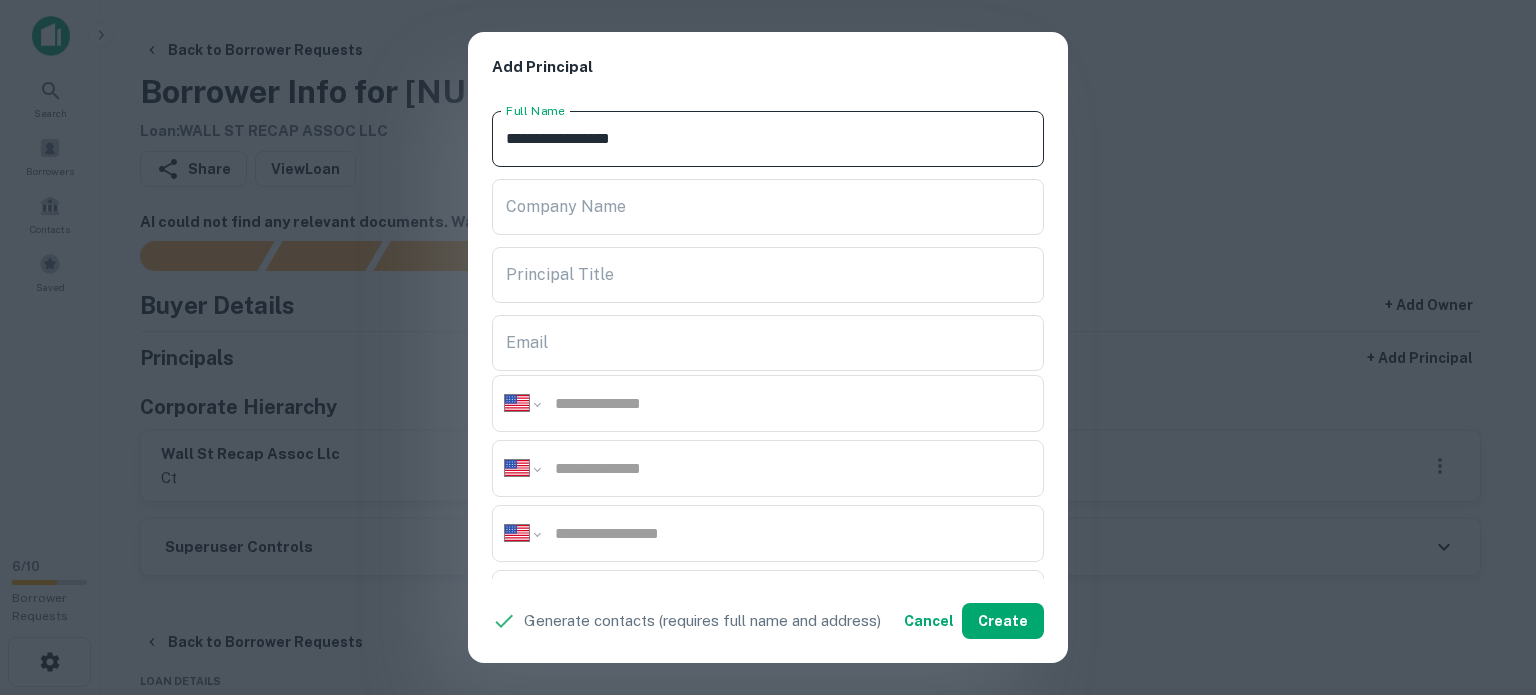 paste on "****" 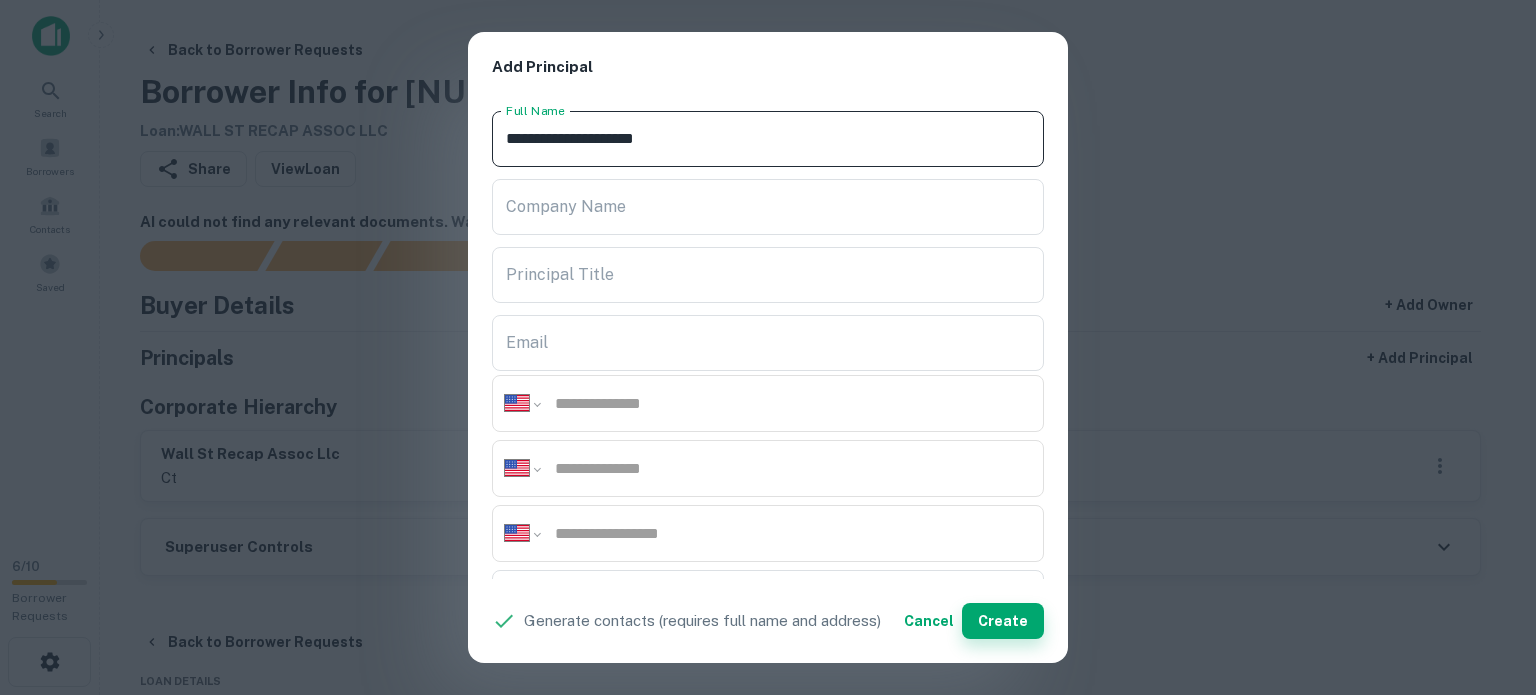 type on "**********" 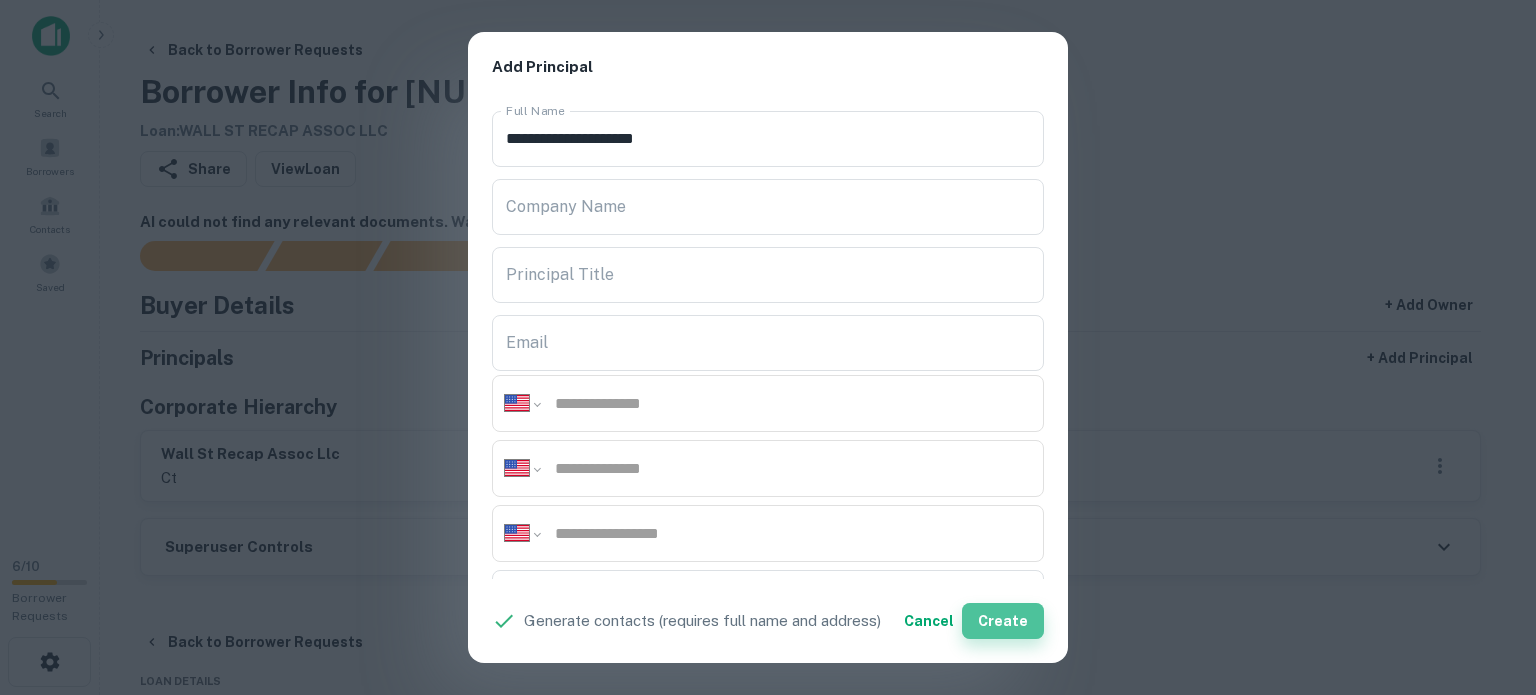 click on "Create" at bounding box center [1003, 621] 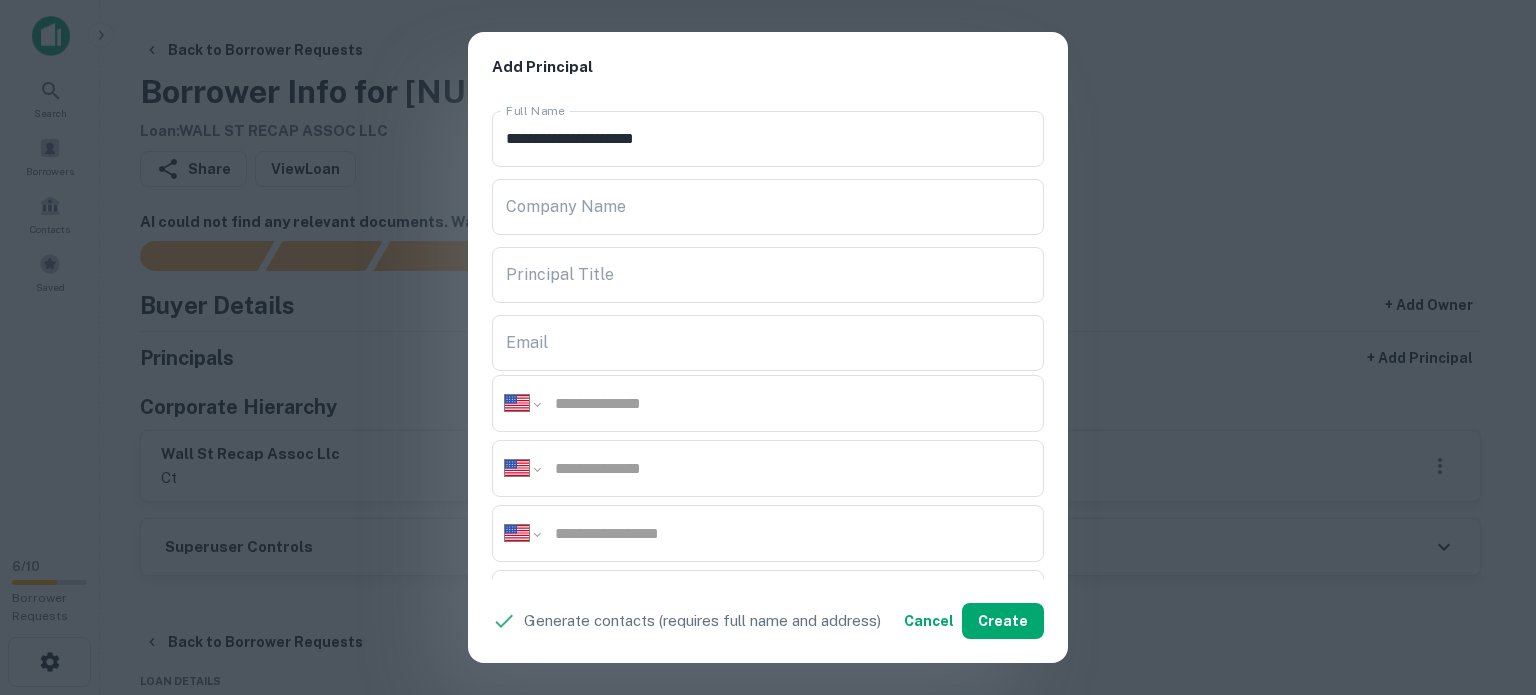 click on "**********" at bounding box center [768, 347] 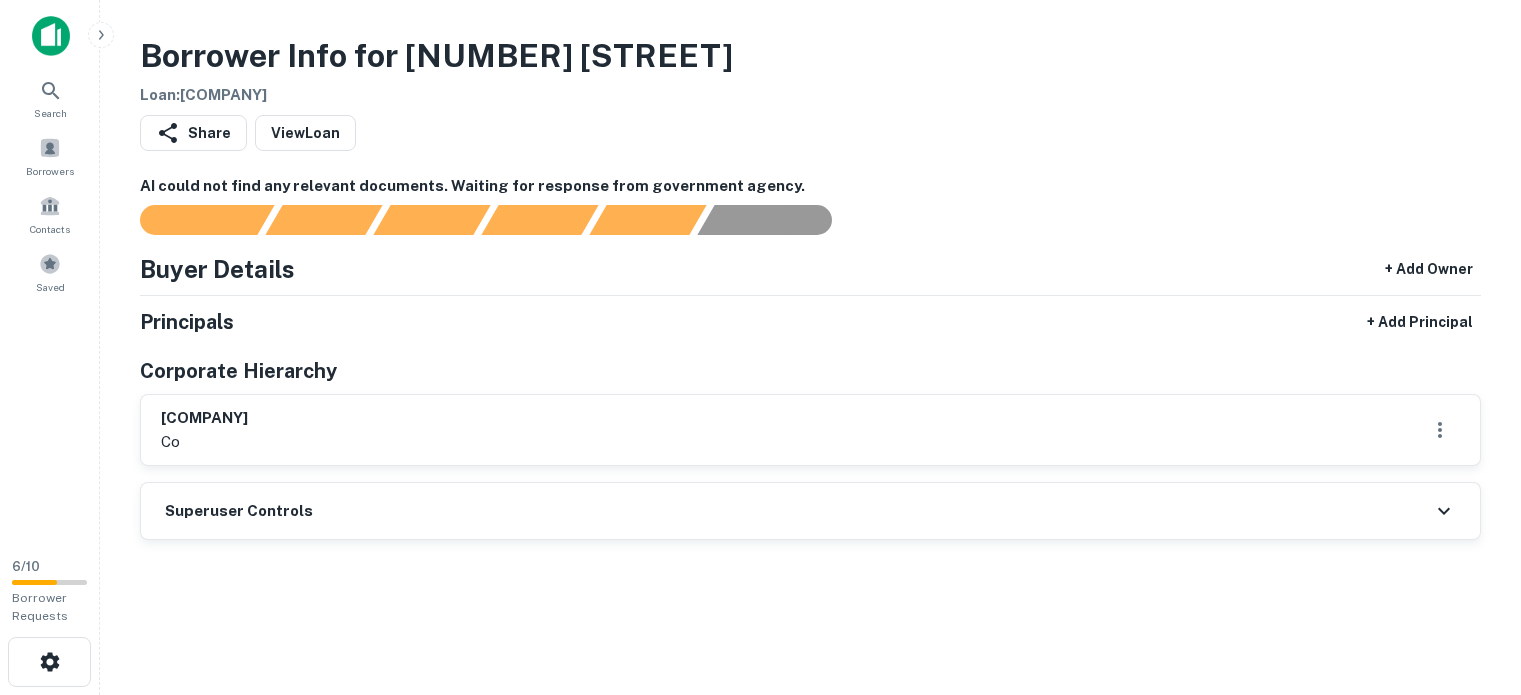scroll, scrollTop: 0, scrollLeft: 0, axis: both 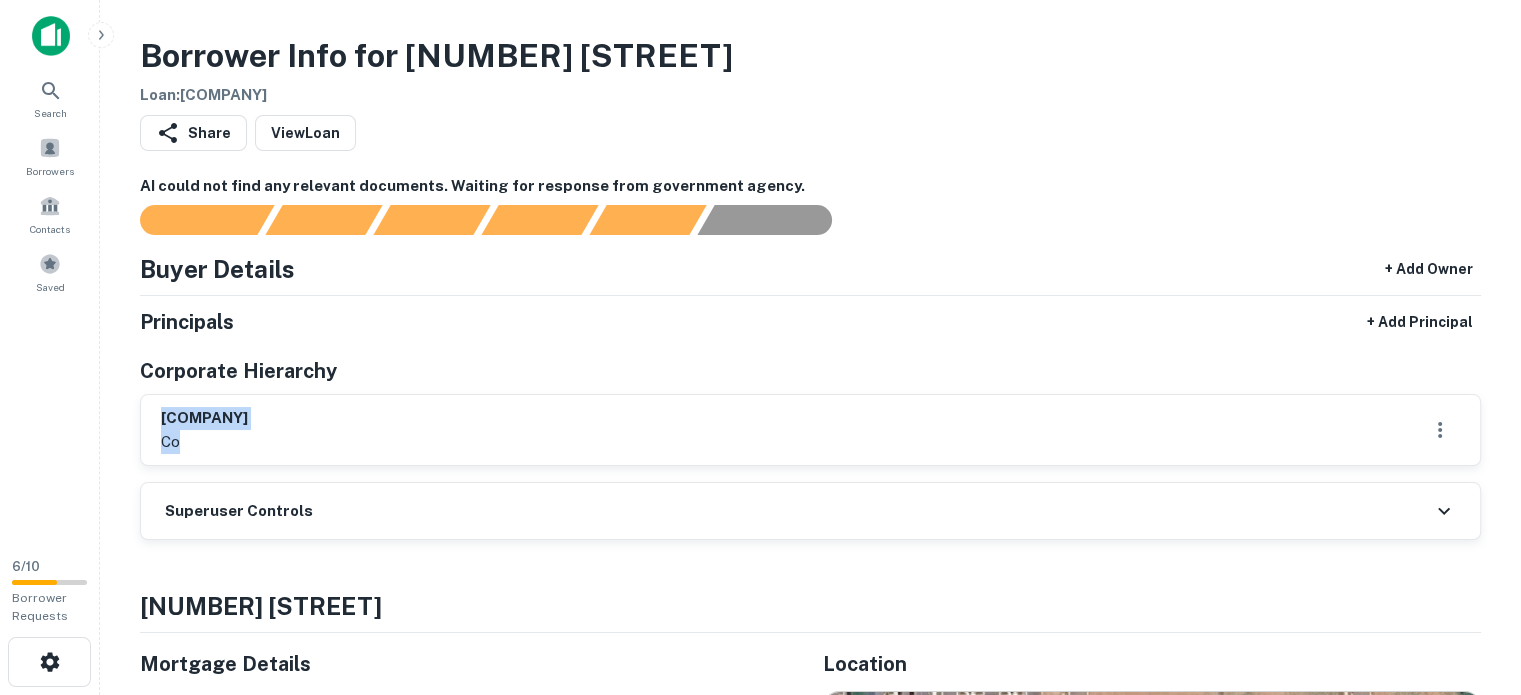 drag, startPoint x: 158, startPoint y: 415, endPoint x: 399, endPoint y: 435, distance: 241.82845 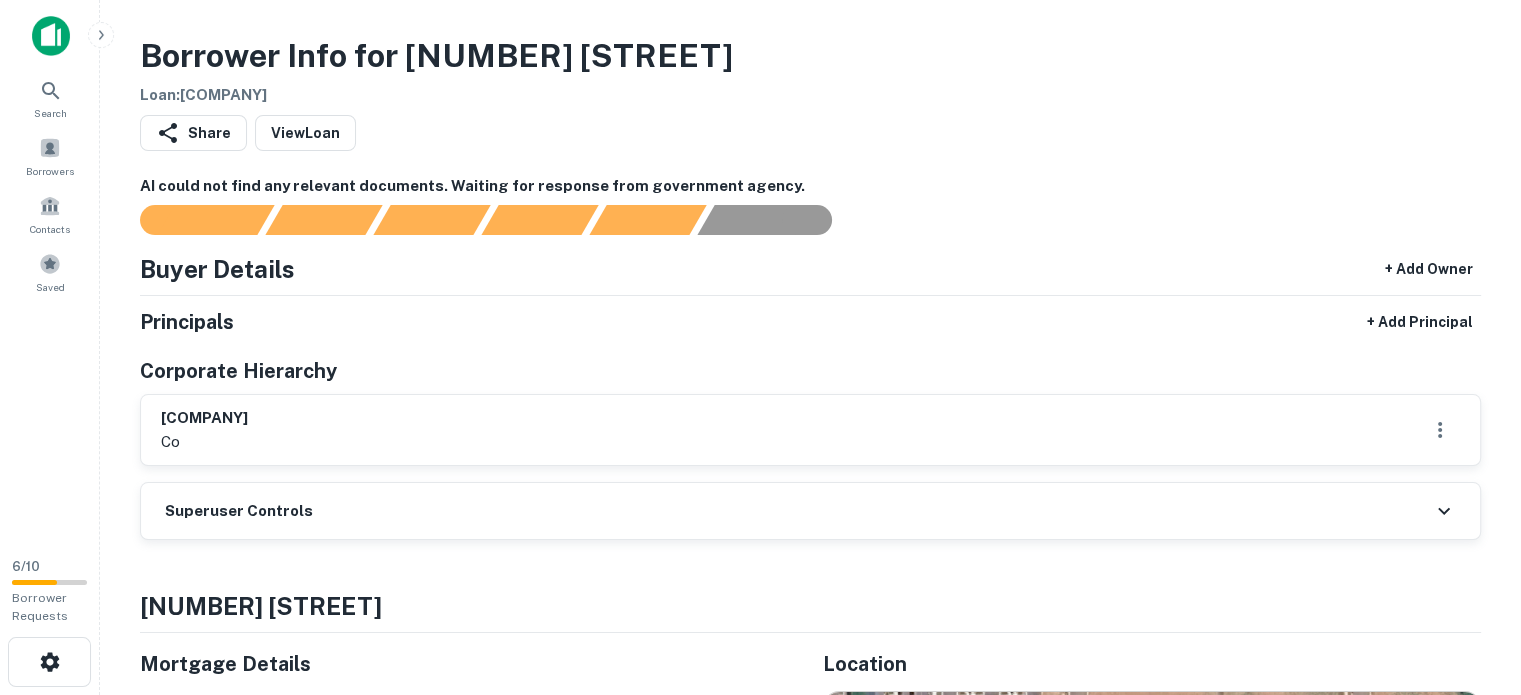 drag, startPoint x: 156, startPoint y: 413, endPoint x: 388, endPoint y: 427, distance: 232.42203 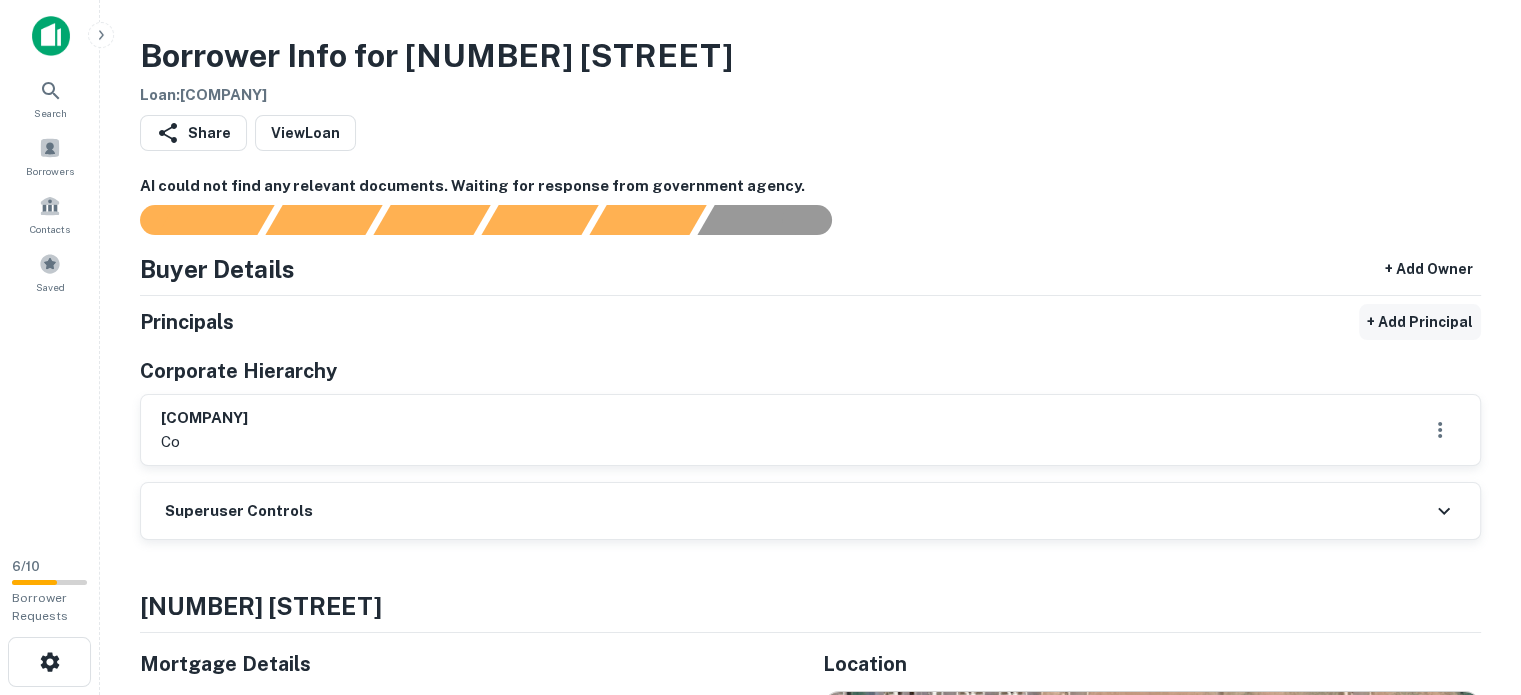 click on "+ Add Principal" at bounding box center (1420, 322) 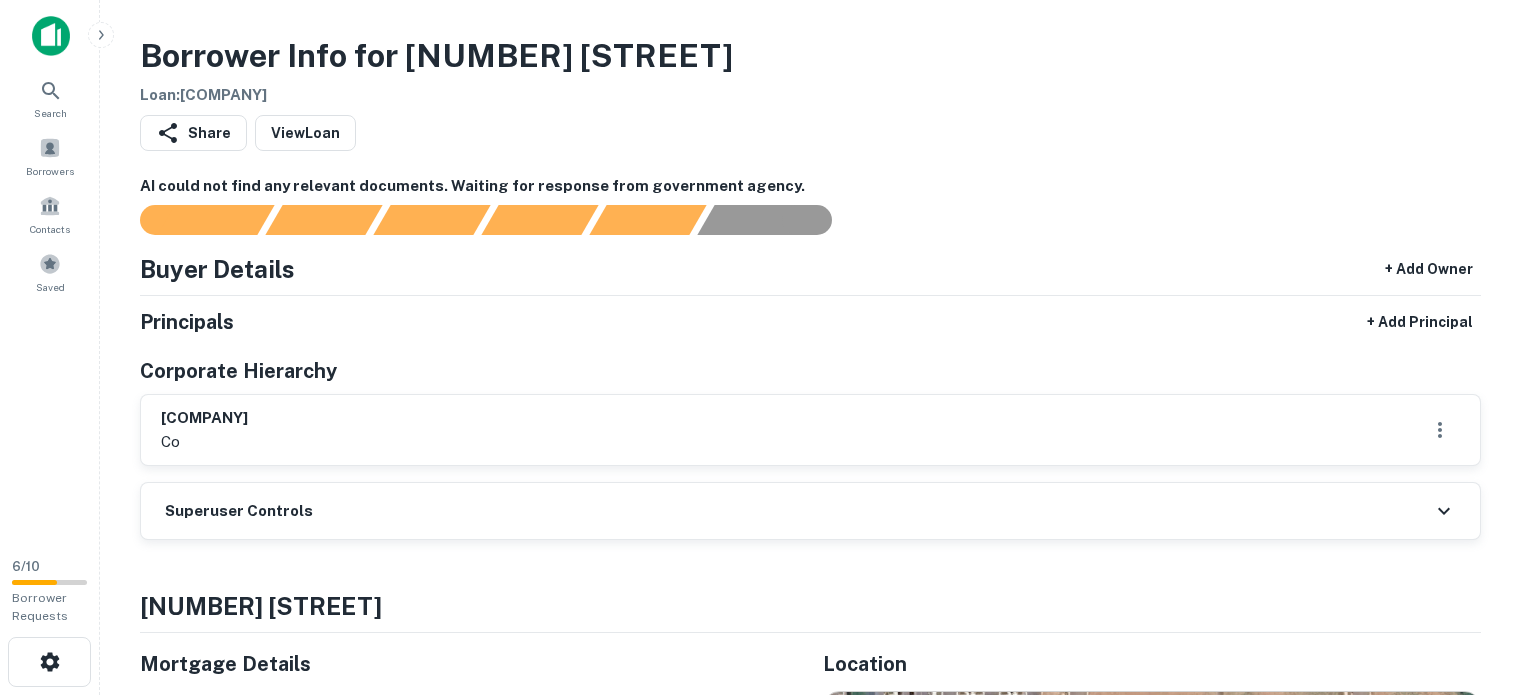 click on "Full Name" at bounding box center (71, 809) 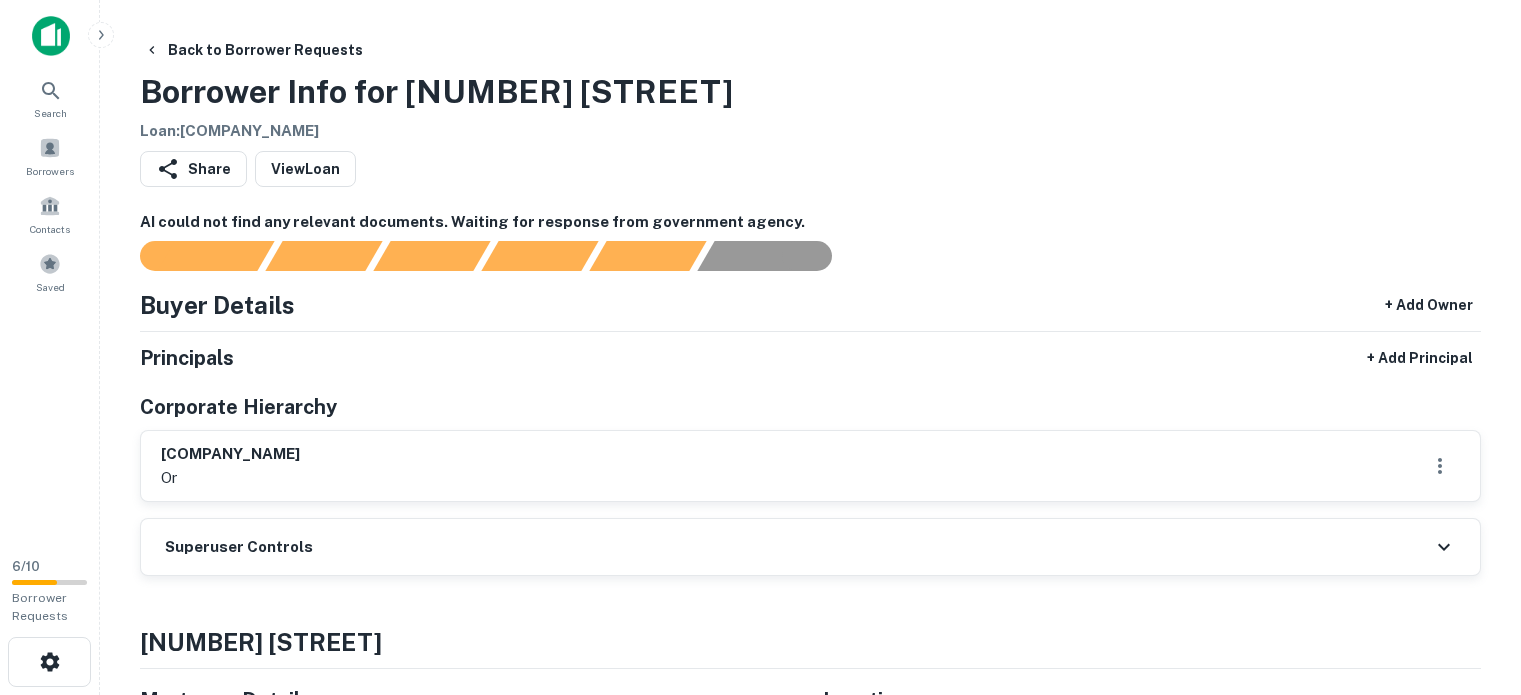 scroll, scrollTop: 0, scrollLeft: 0, axis: both 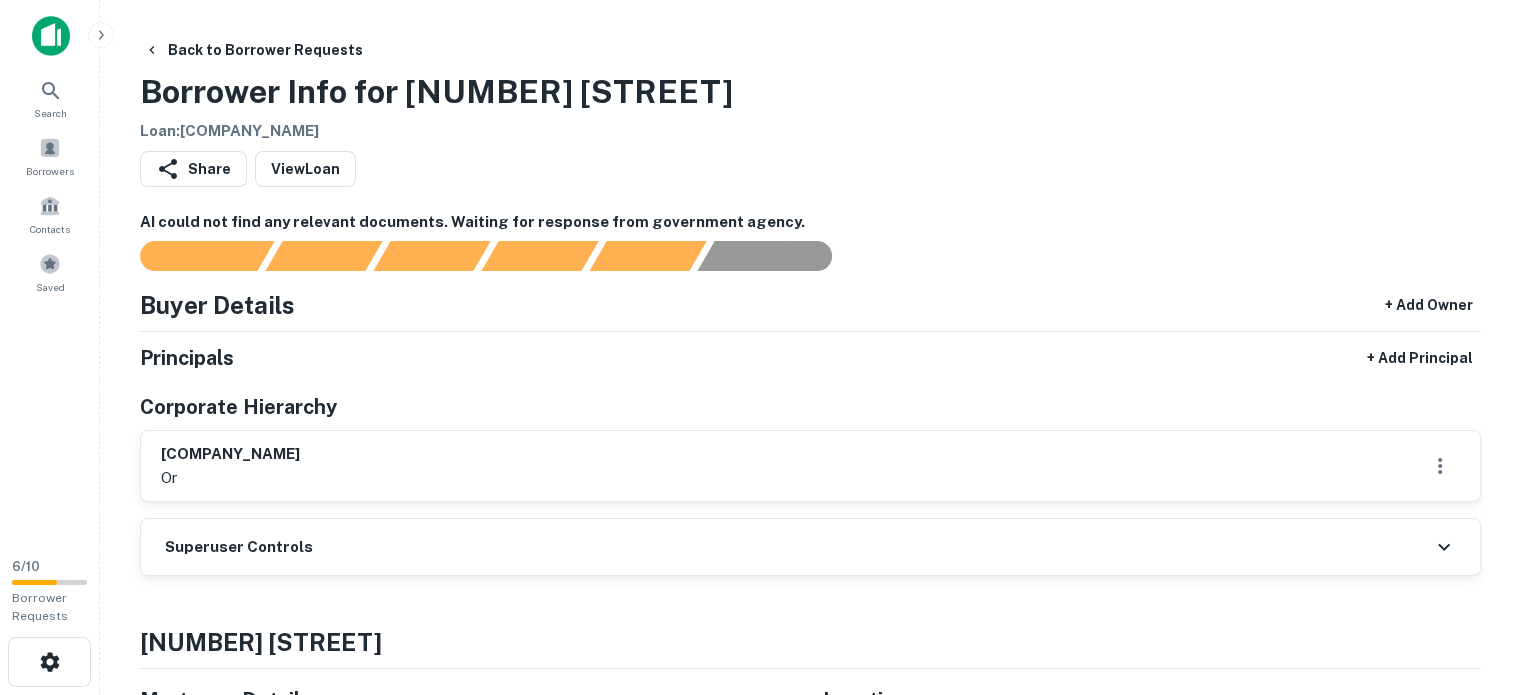 click on "AI could not find any relevant documents. Waiting for response from government agency." at bounding box center (810, 222) 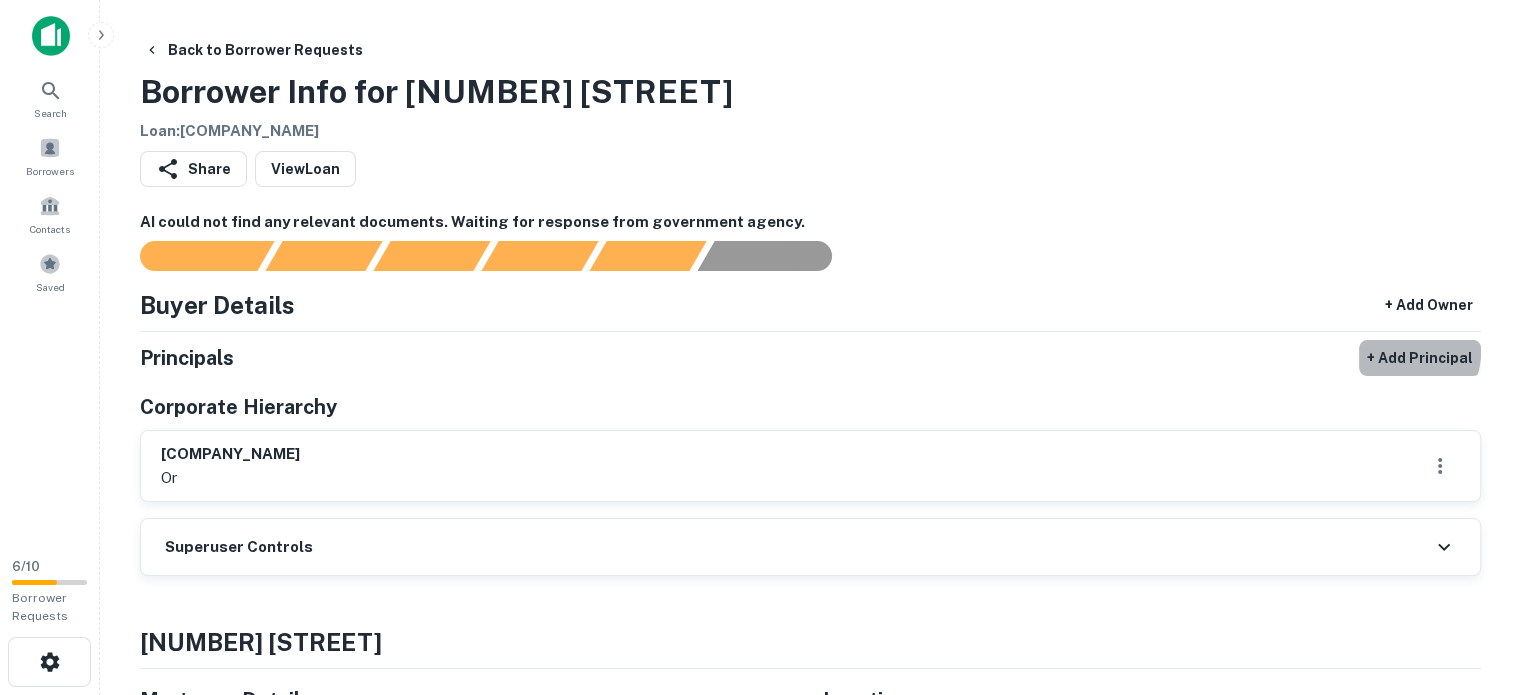 click on "+ Add Principal" at bounding box center [1420, 358] 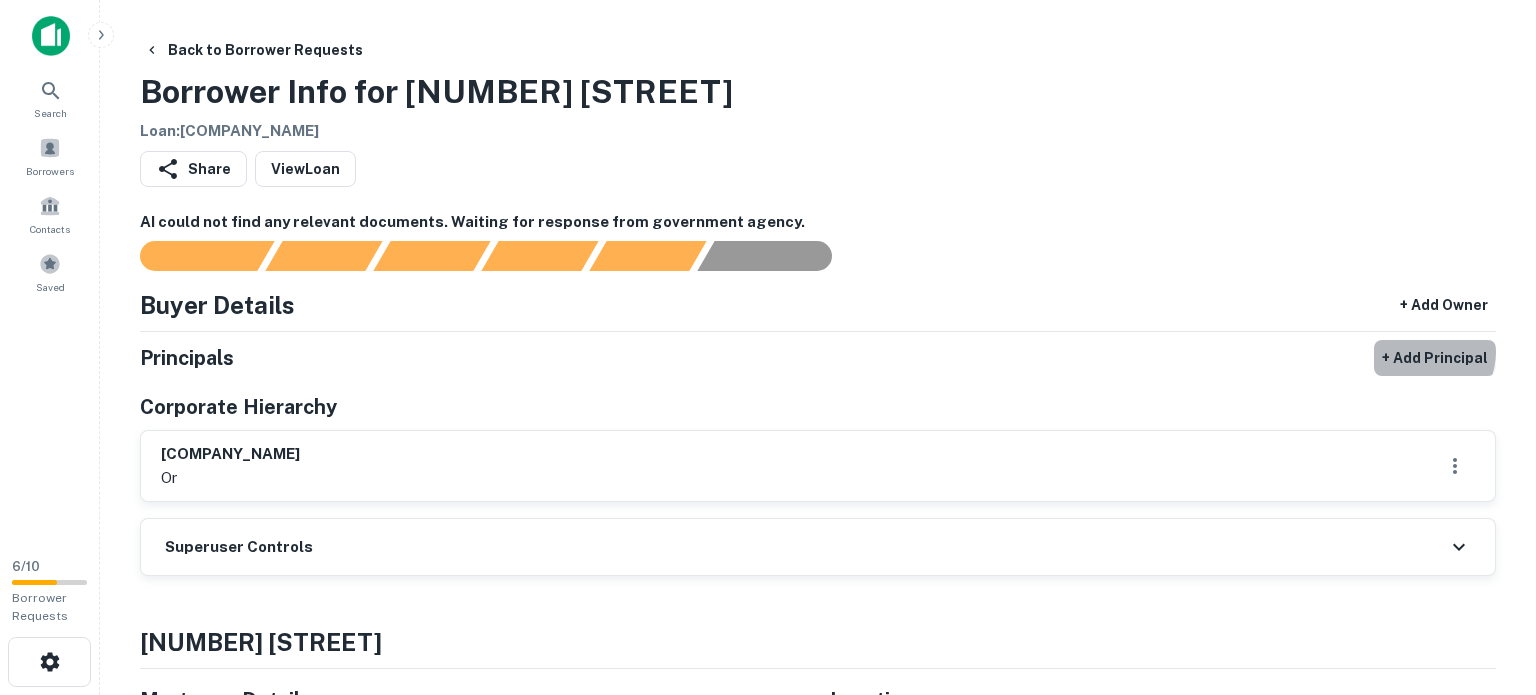 select on "**" 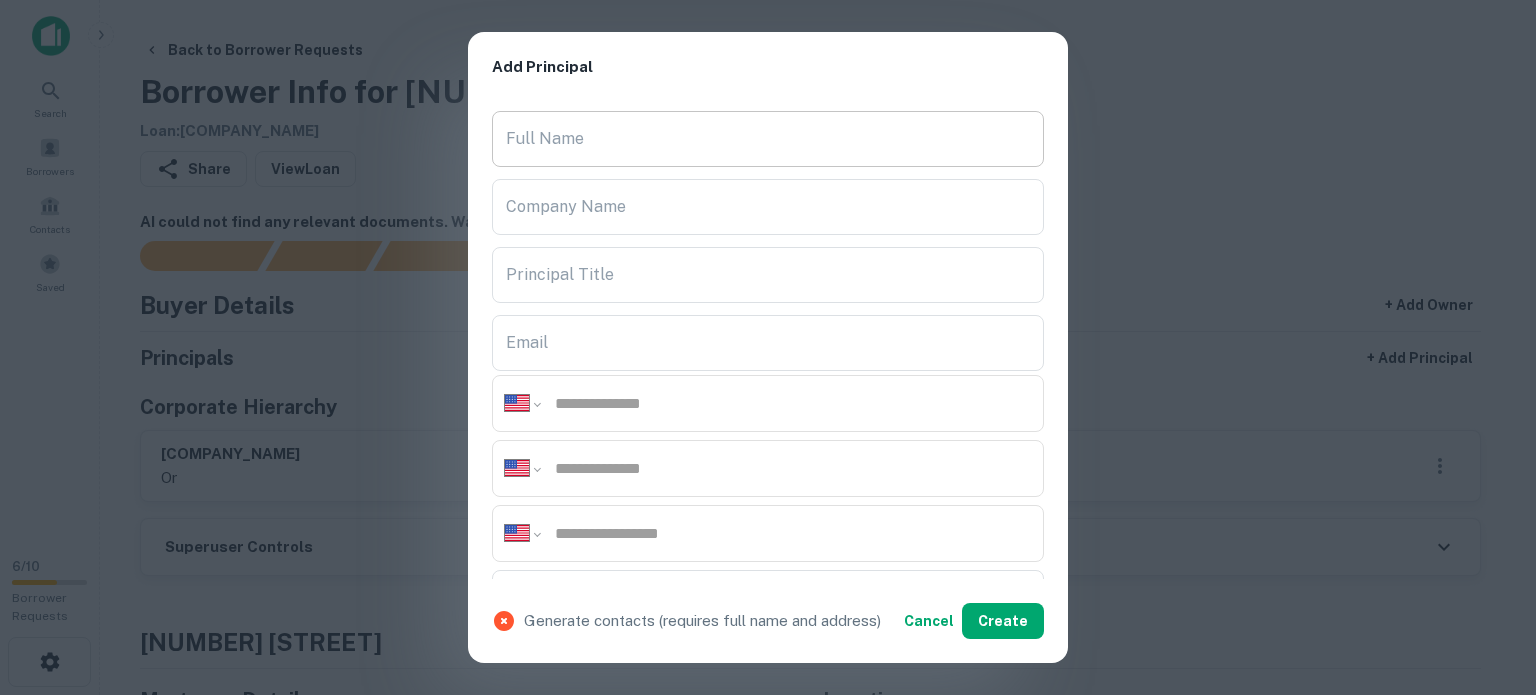 click on "Full Name" at bounding box center (768, 139) 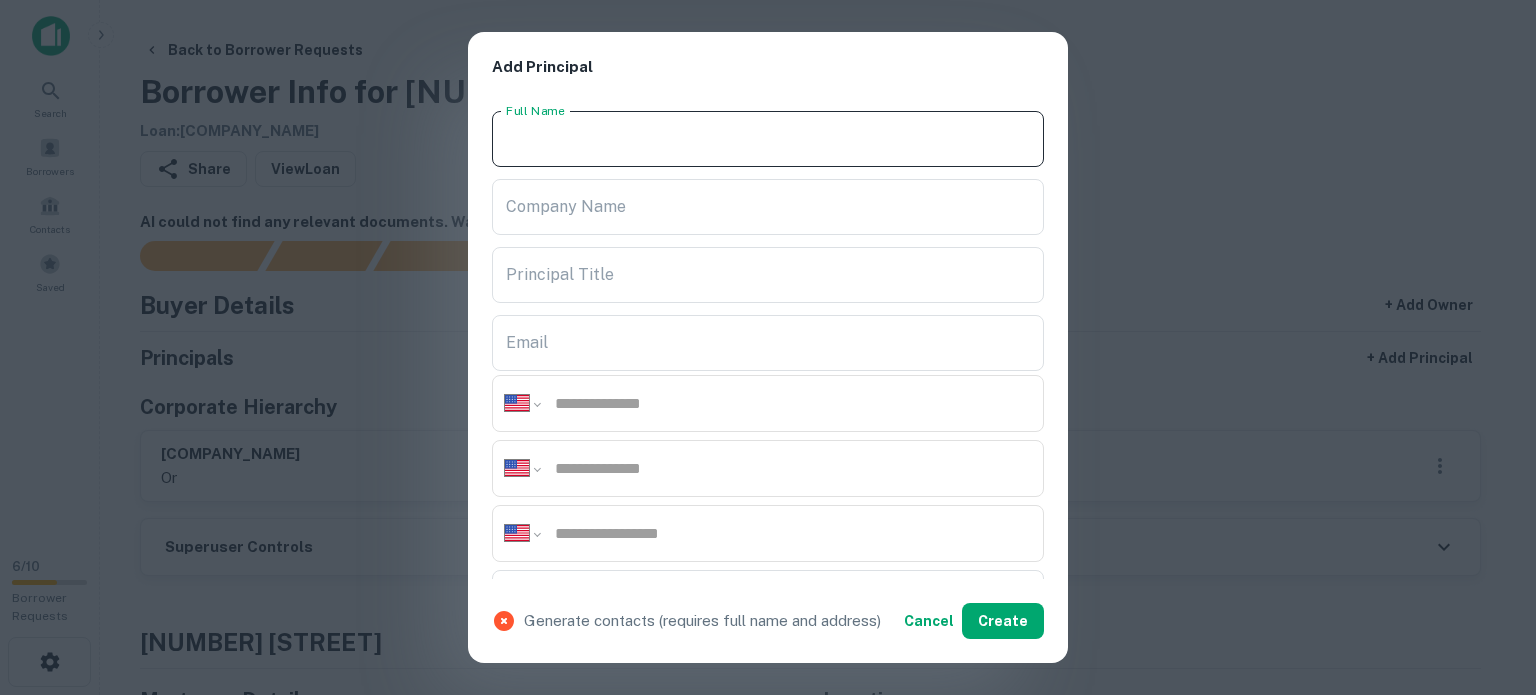 paste on "**********" 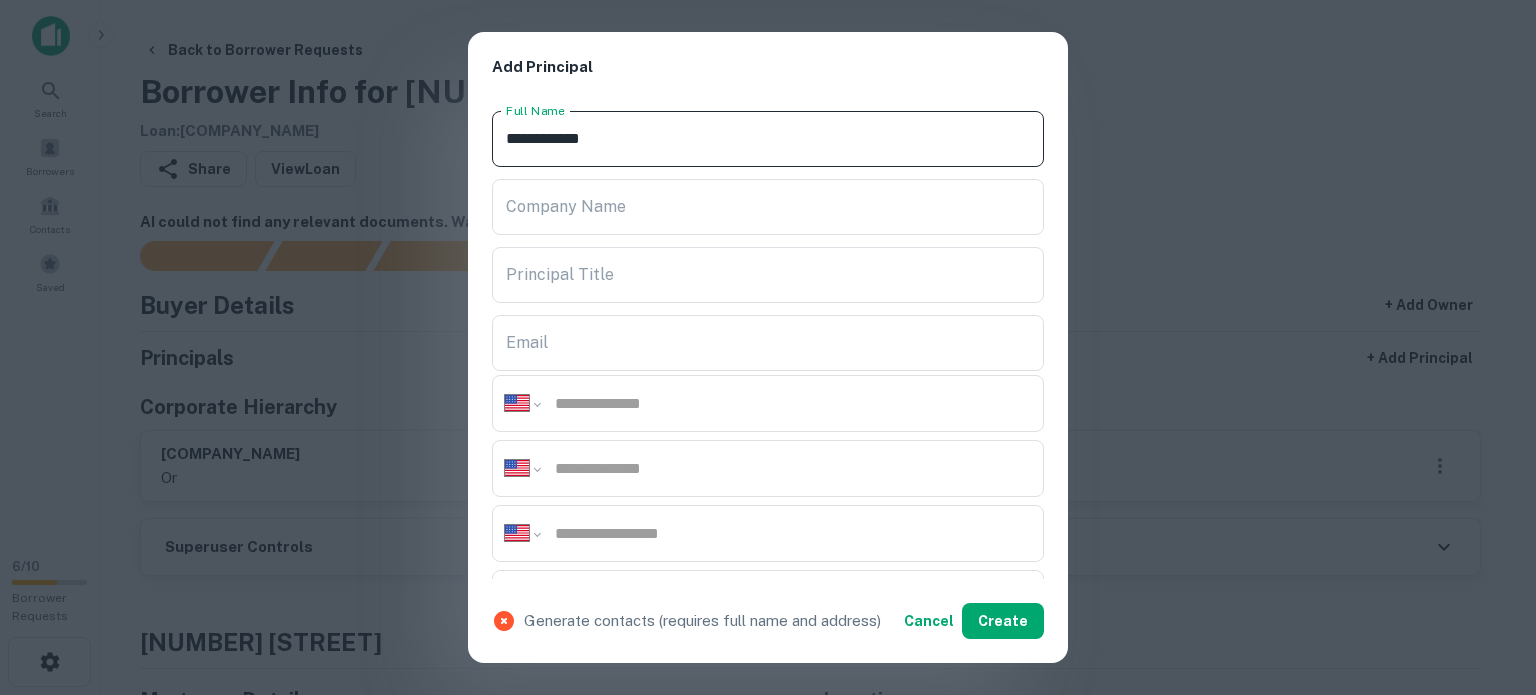 type on "**********" 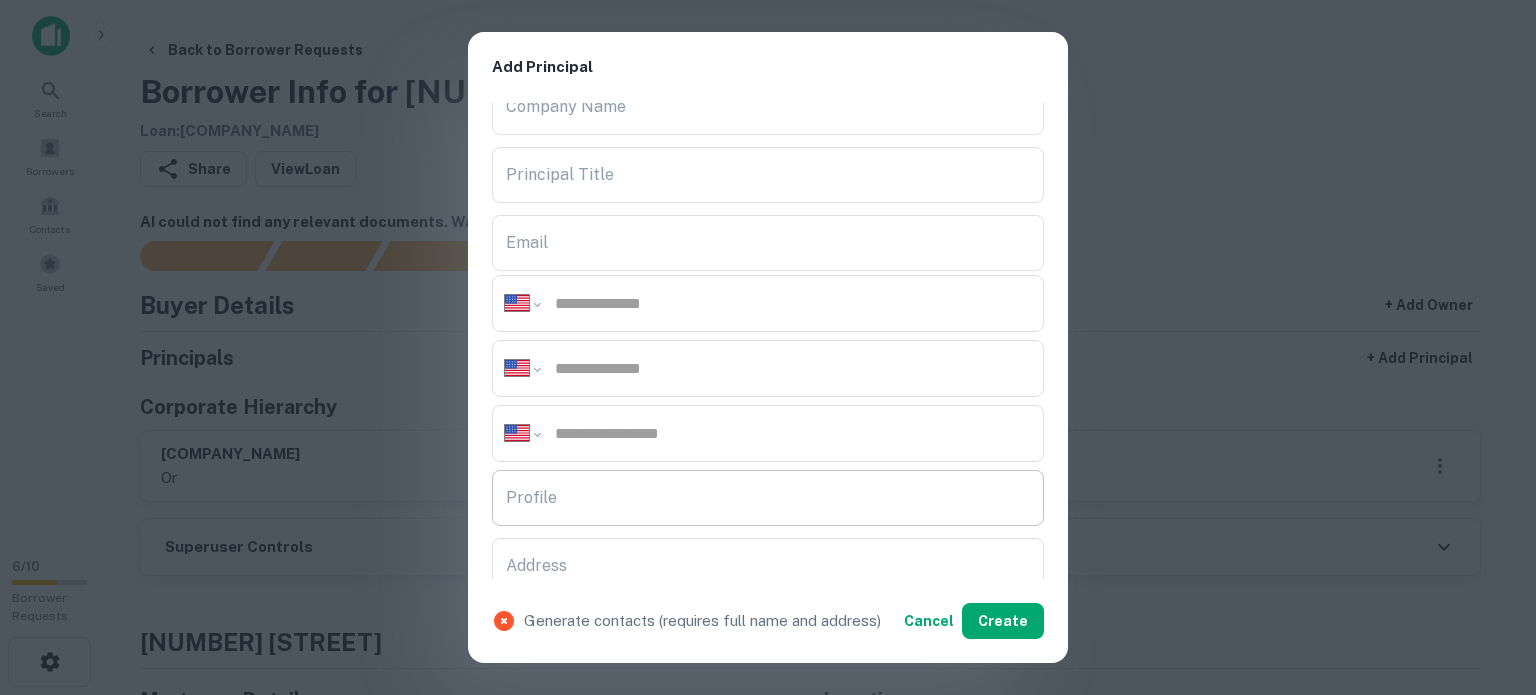 click on "Profile" at bounding box center (768, 498) 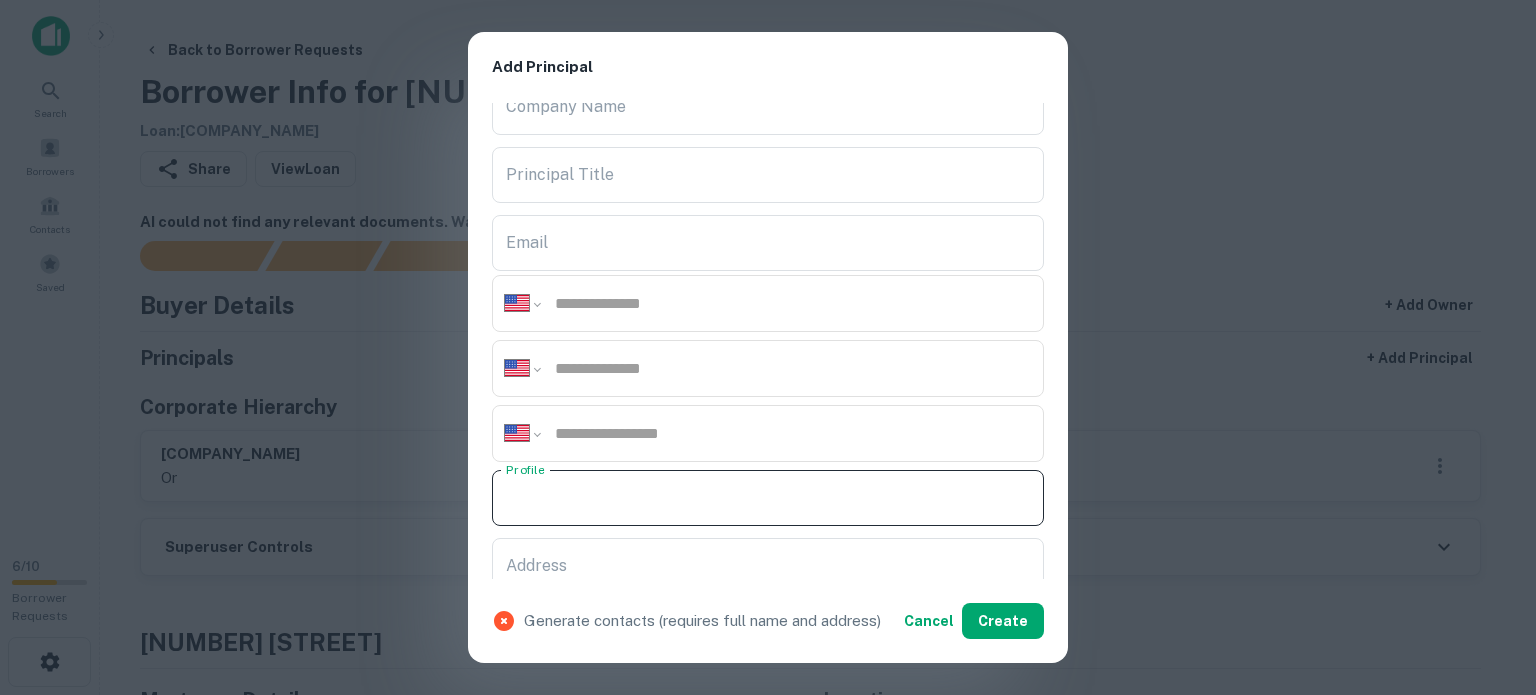 scroll, scrollTop: 200, scrollLeft: 0, axis: vertical 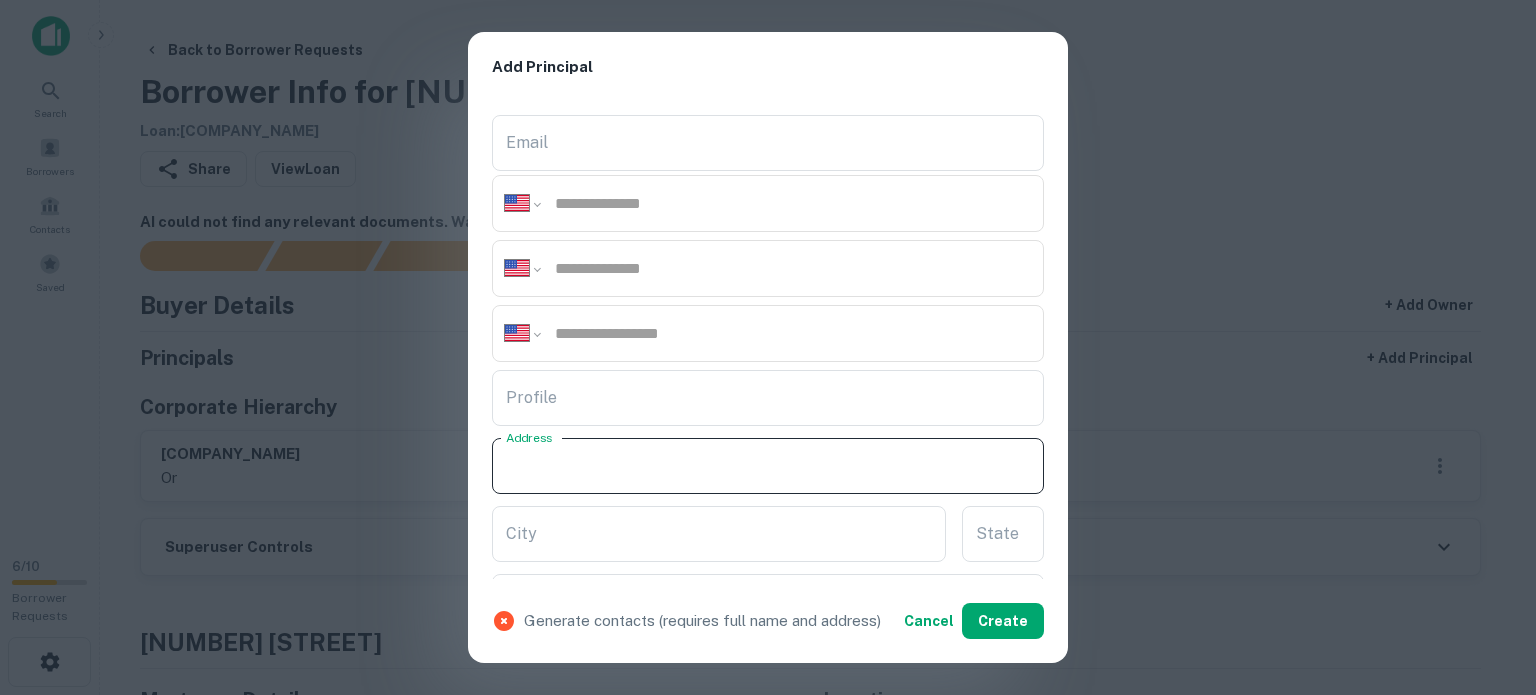click on "Address" at bounding box center [768, 466] 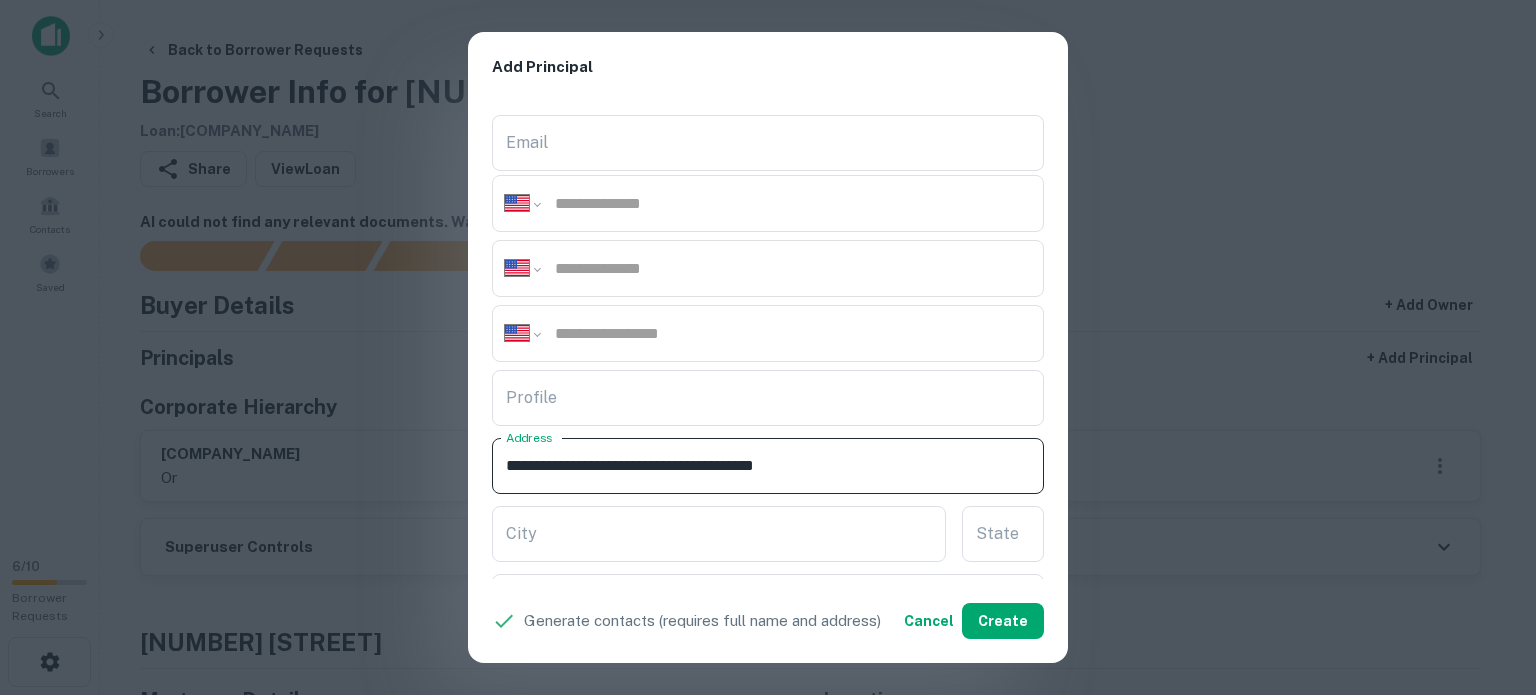 drag, startPoint x: 789, startPoint y: 457, endPoint x: 844, endPoint y: 471, distance: 56.753853 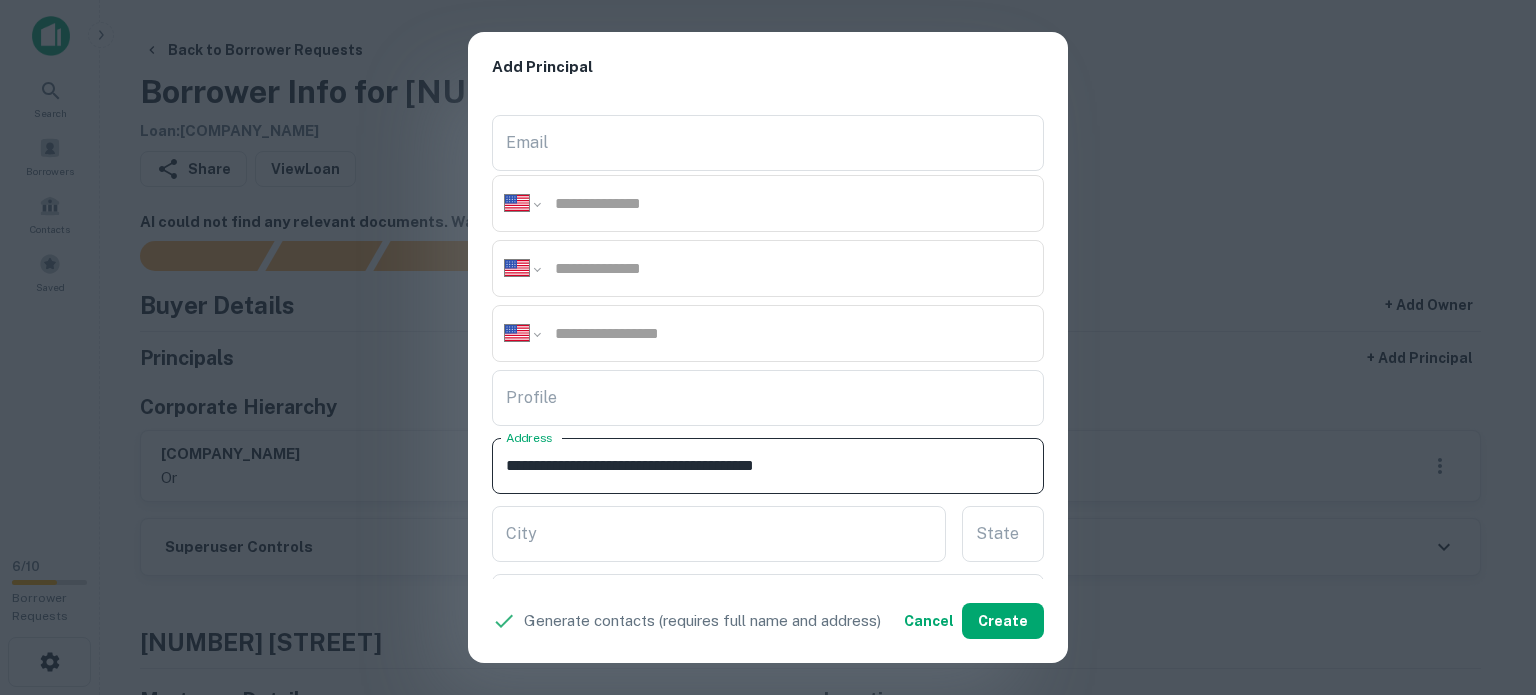 click on "**********" at bounding box center [768, 466] 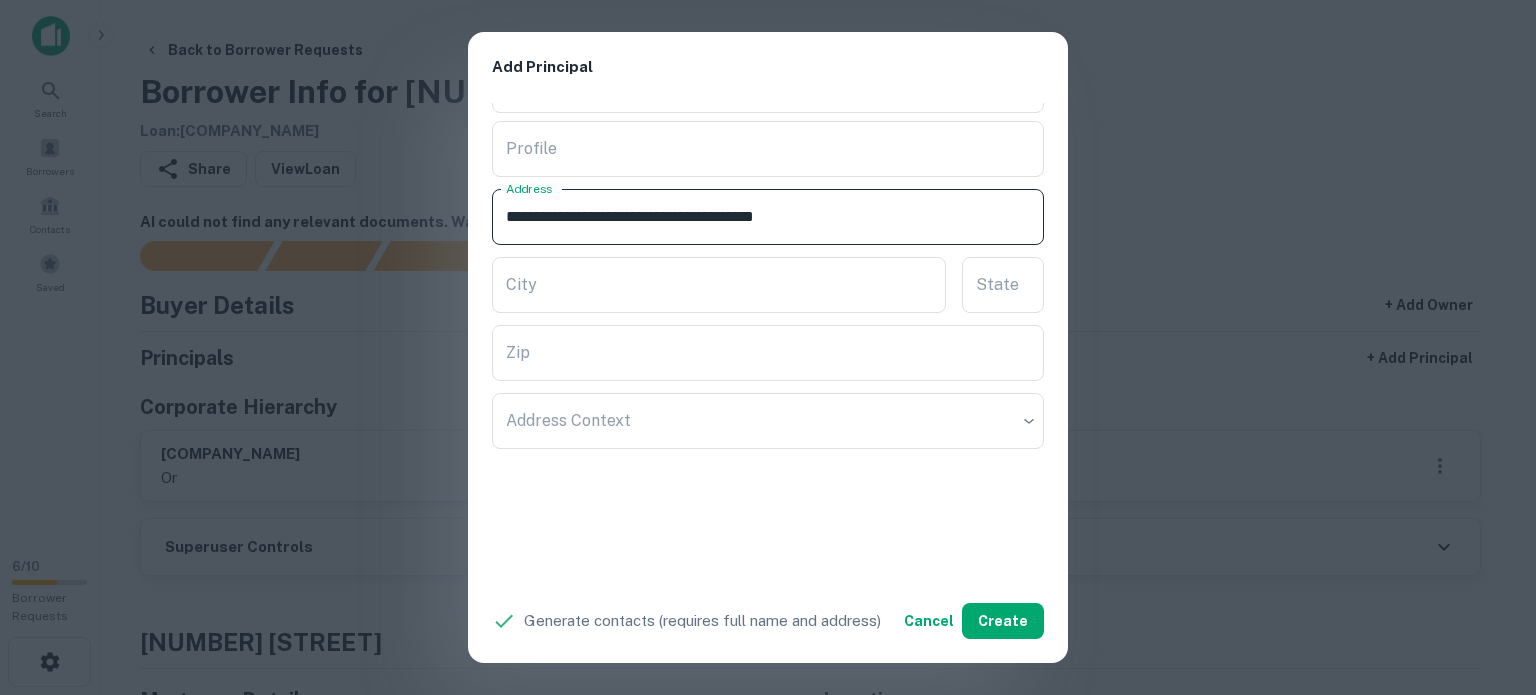 scroll, scrollTop: 500, scrollLeft: 0, axis: vertical 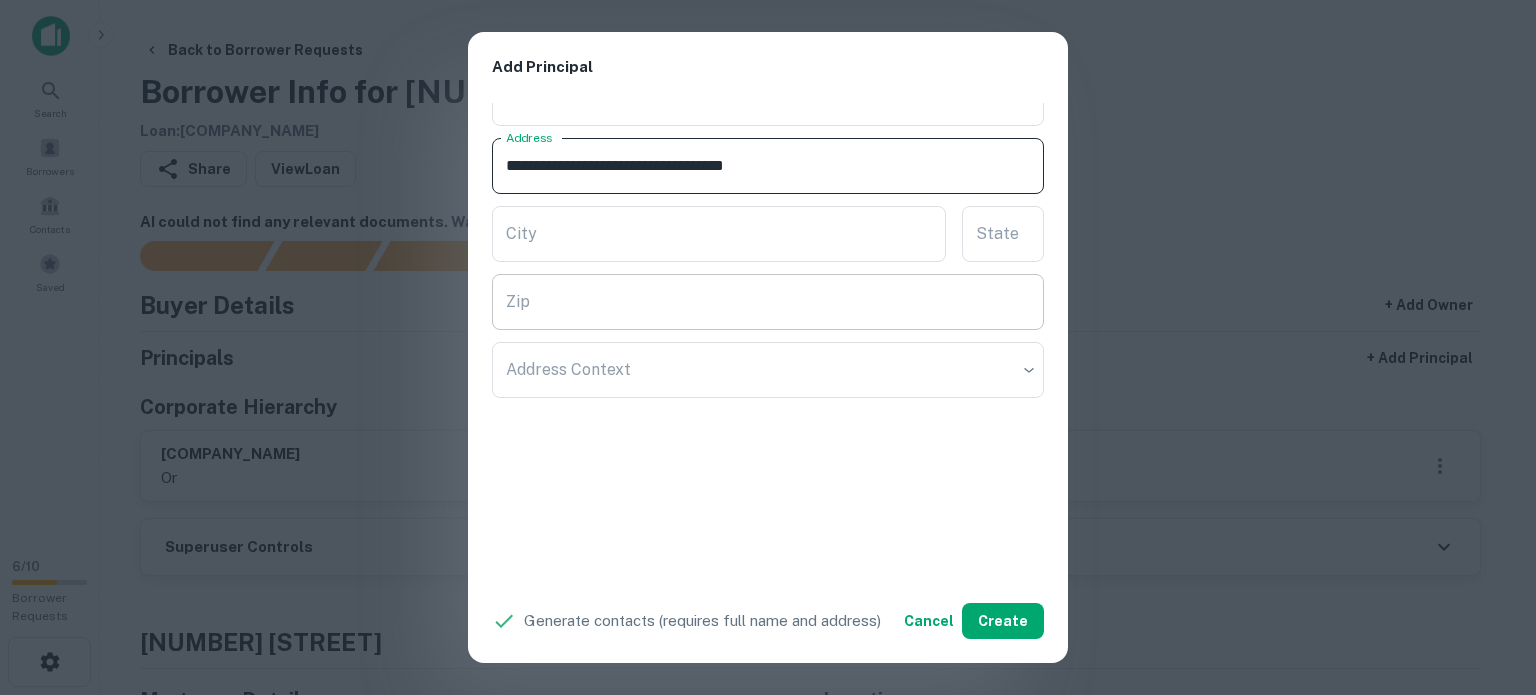 type on "**********" 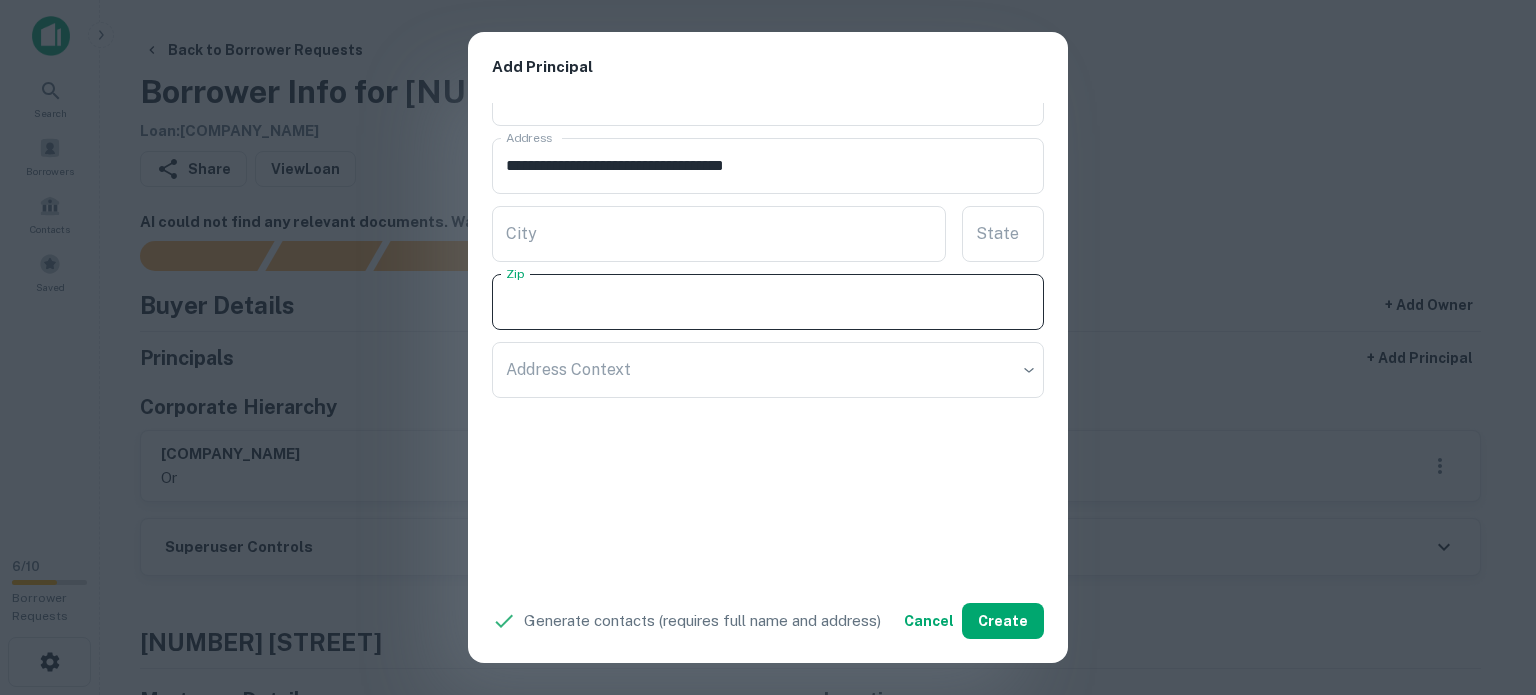 paste on "*****" 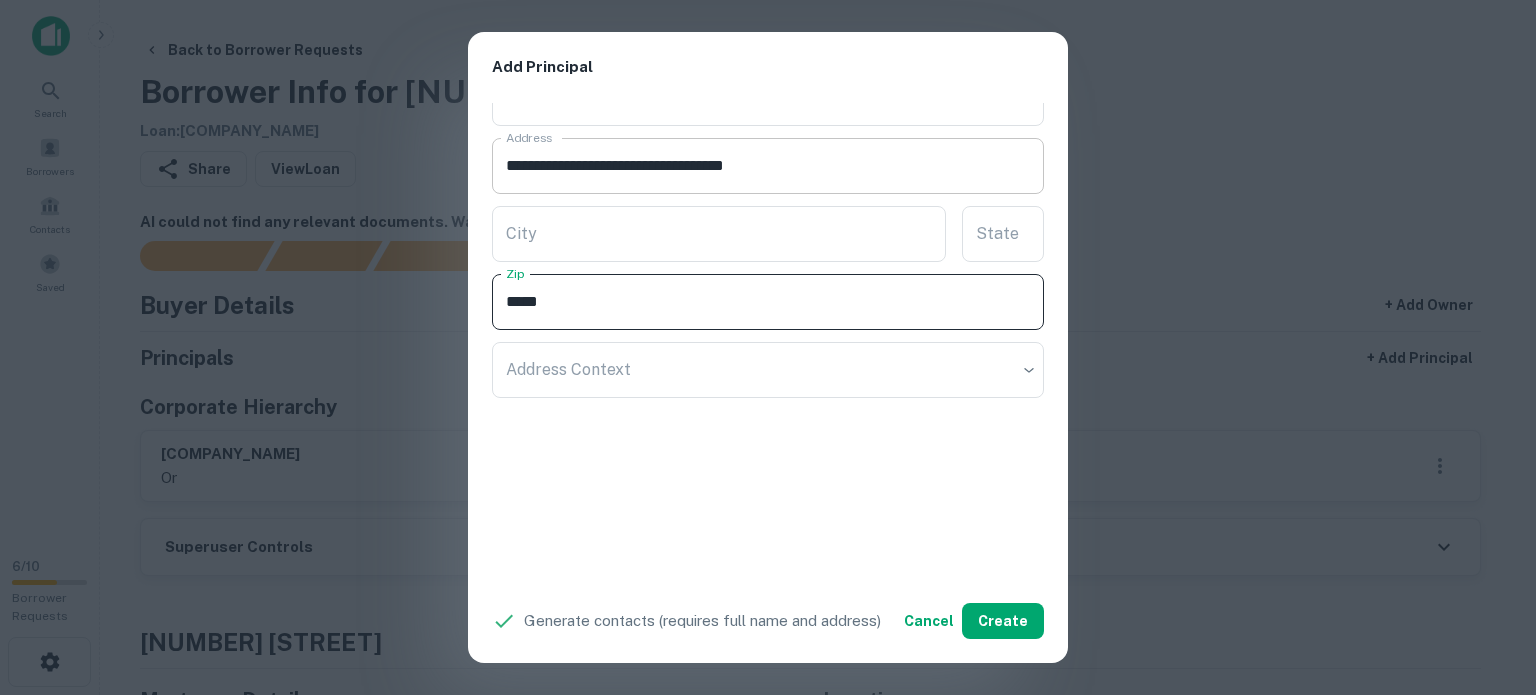 type on "*****" 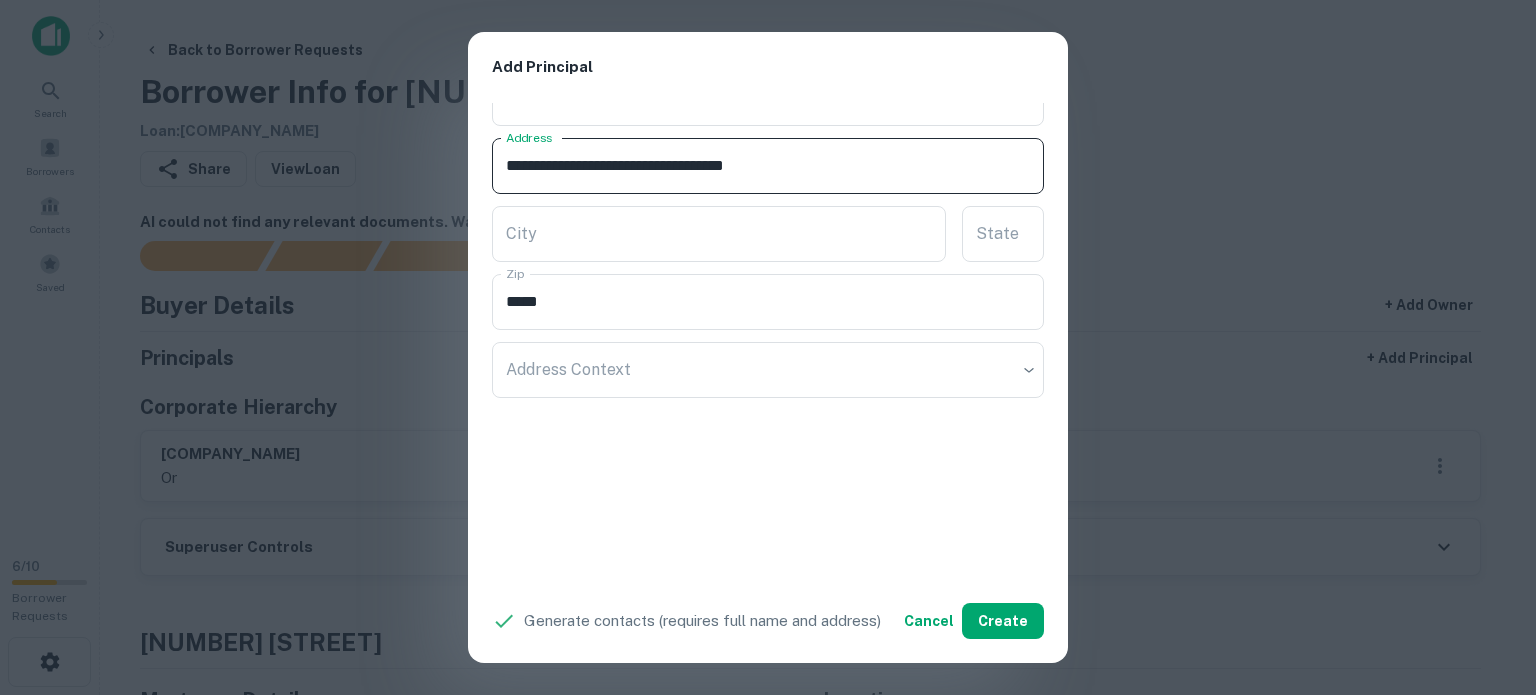 drag, startPoint x: 763, startPoint y: 158, endPoint x: 797, endPoint y: 173, distance: 37.161808 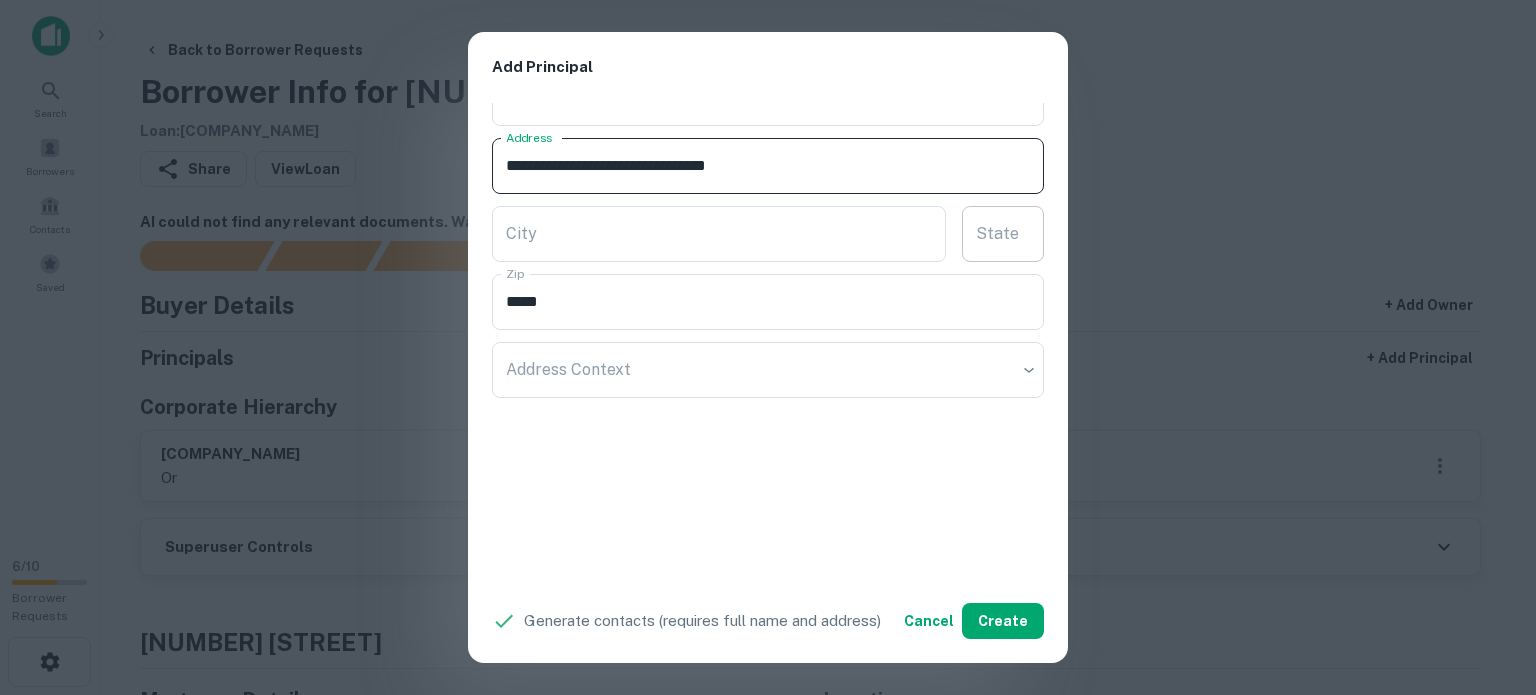 type on "**********" 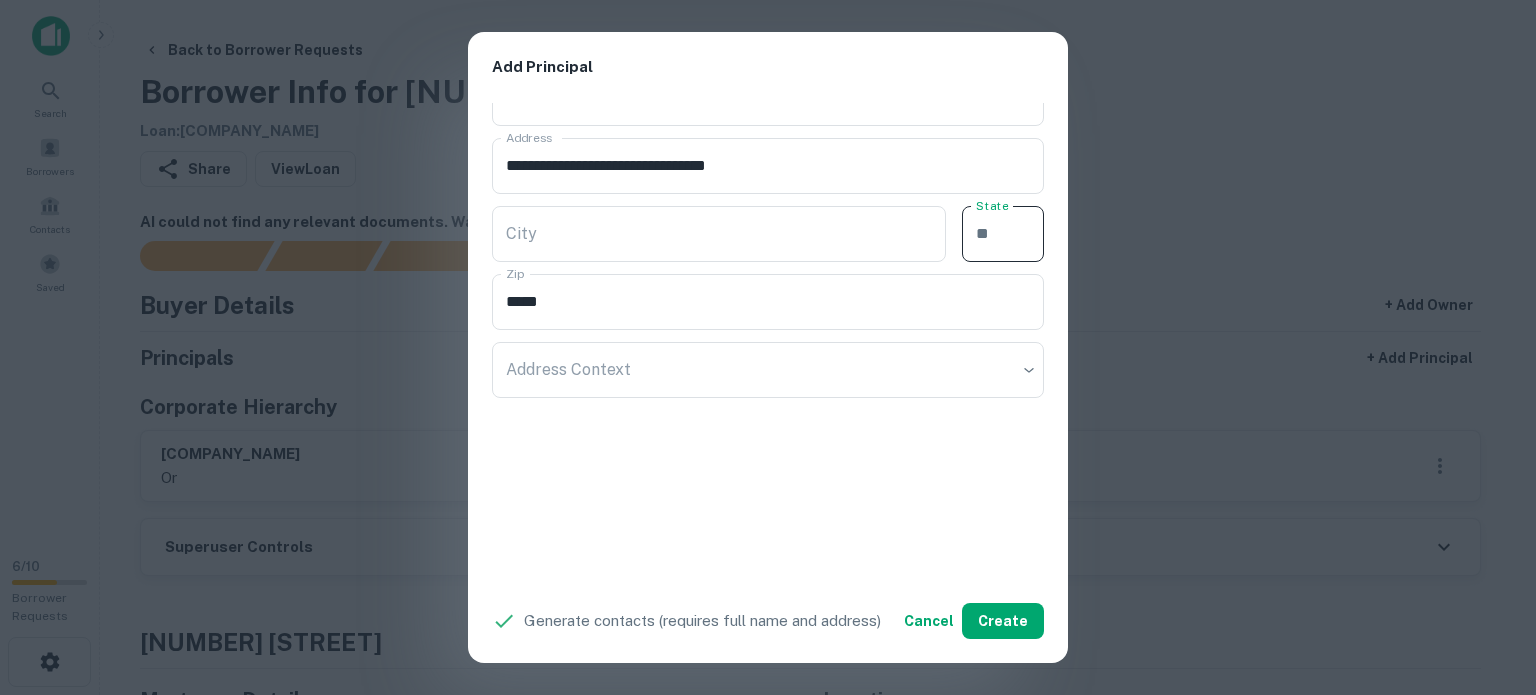 click on "State" at bounding box center (1003, 234) 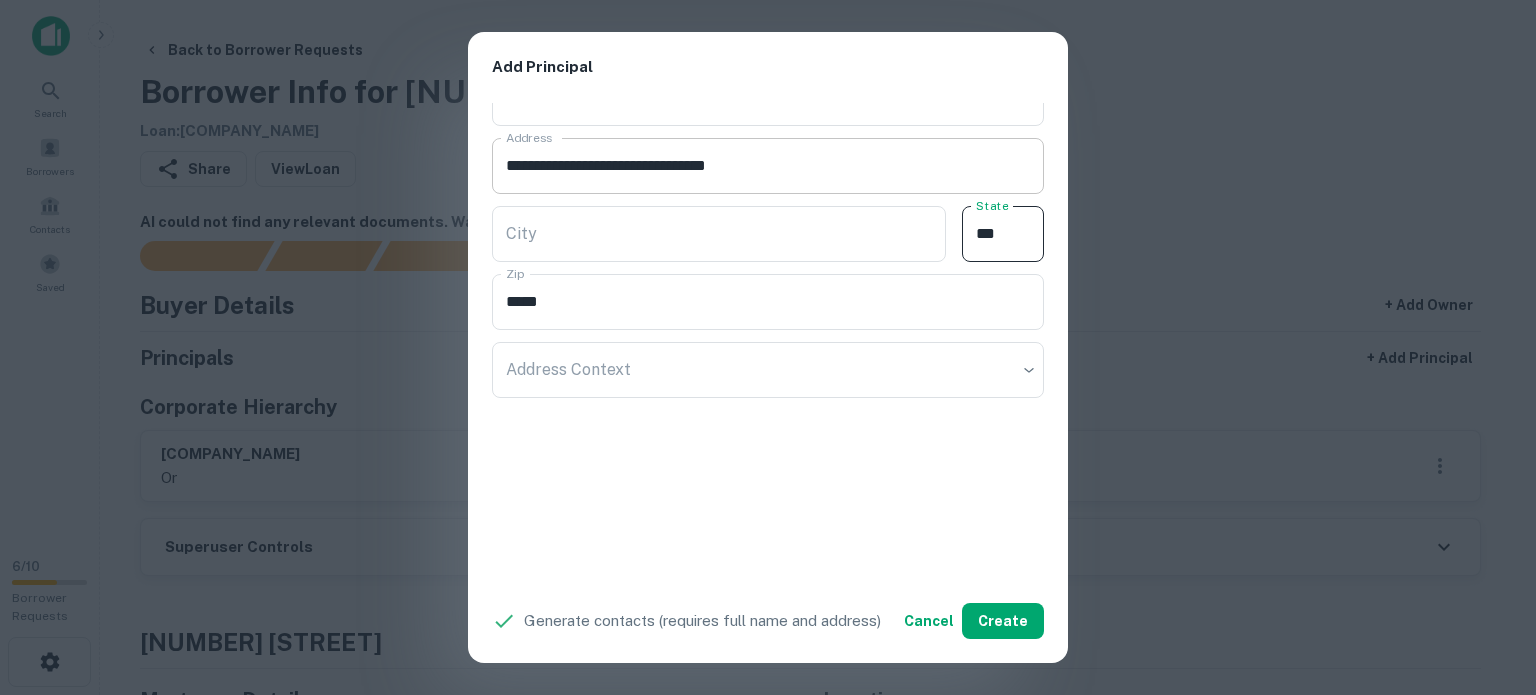 type on "**" 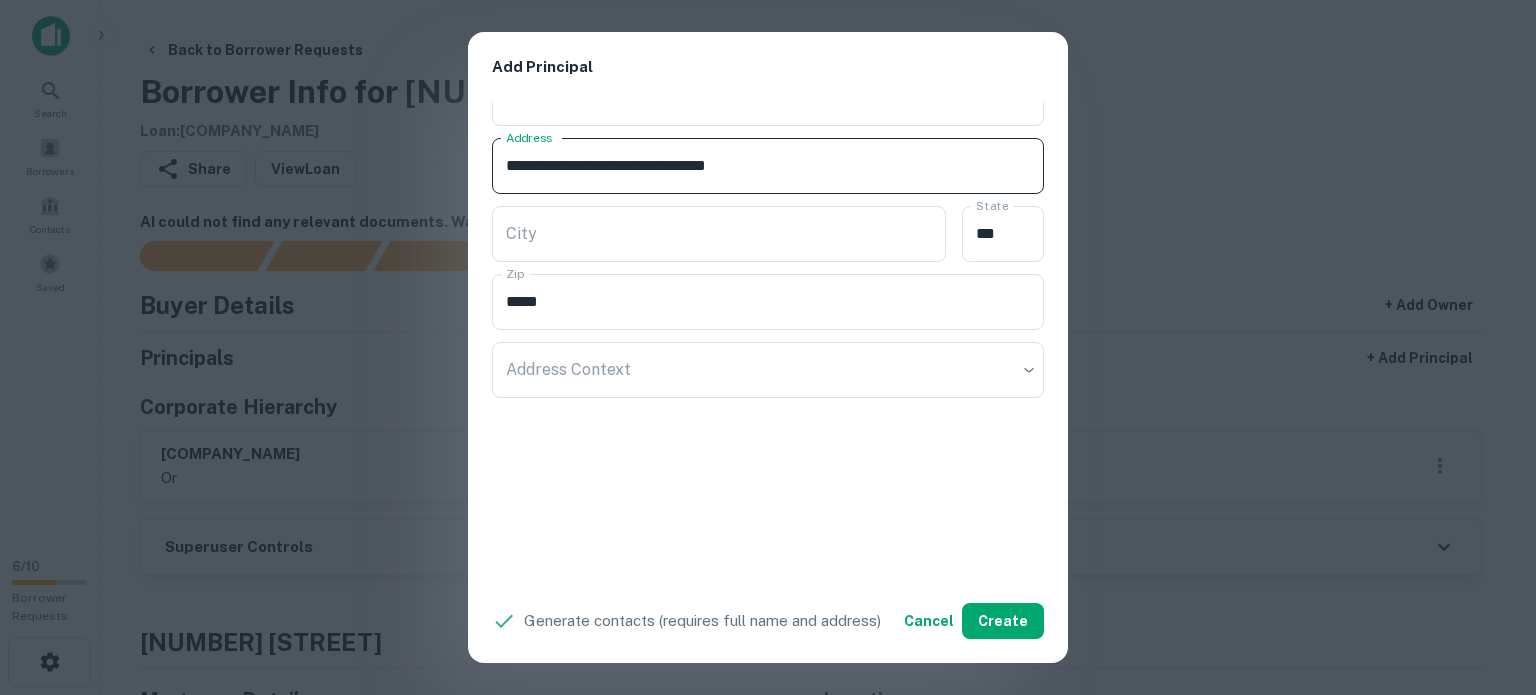 drag, startPoint x: 688, startPoint y: 159, endPoint x: 750, endPoint y: 175, distance: 64.03124 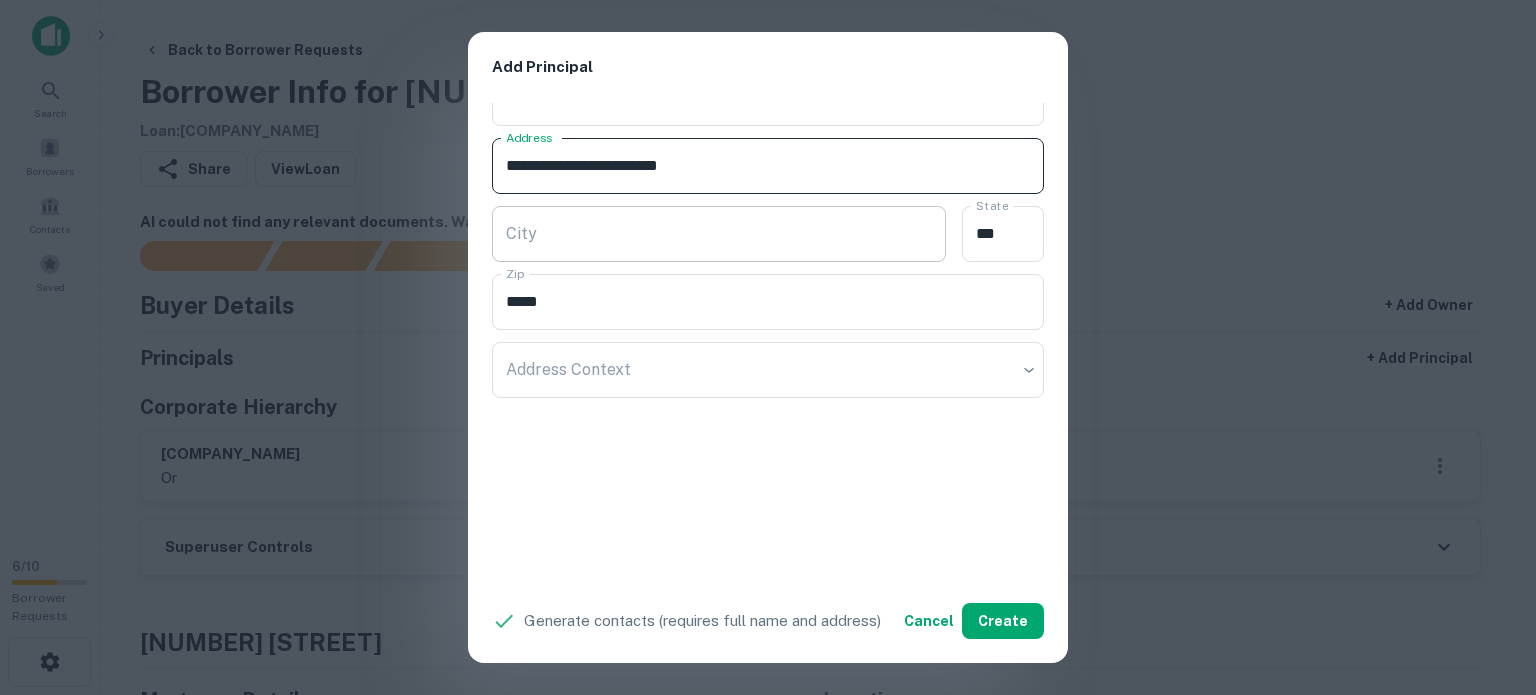 type on "**********" 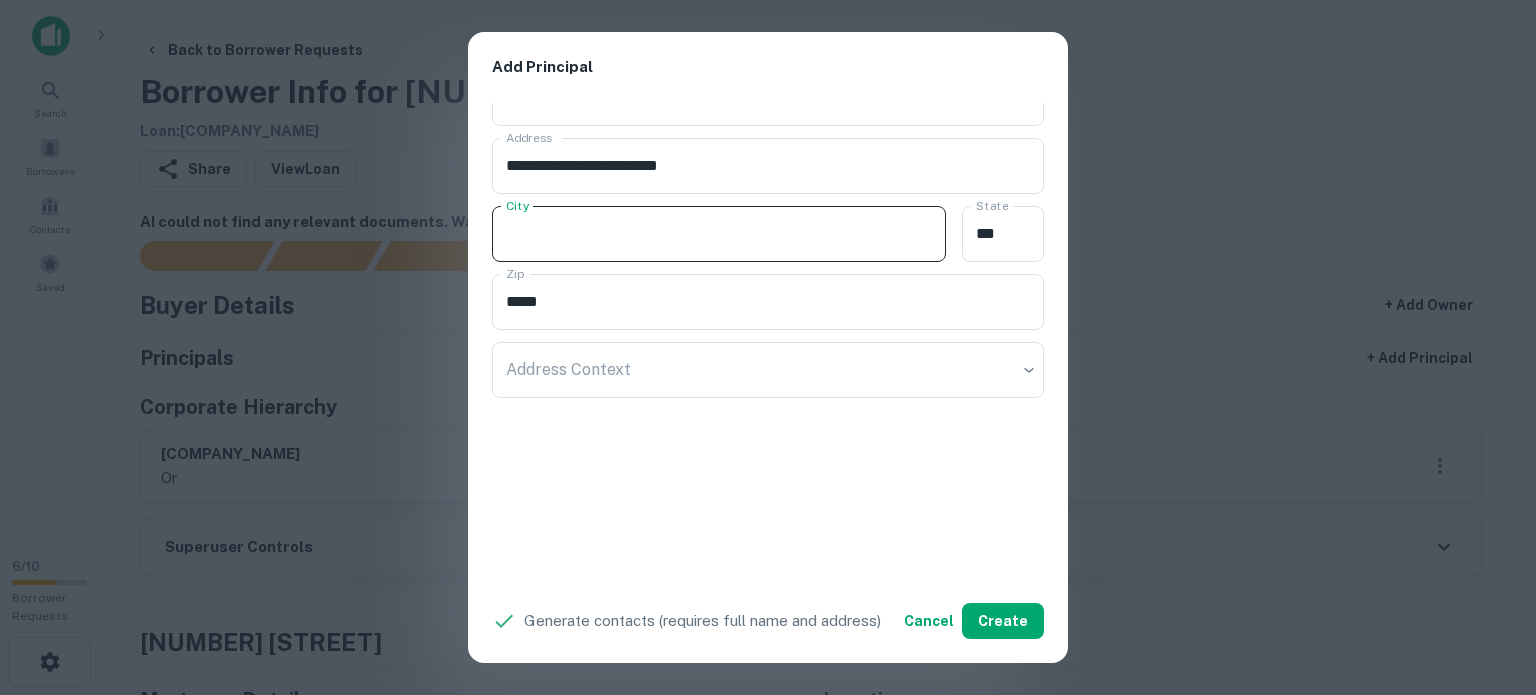 paste on "********" 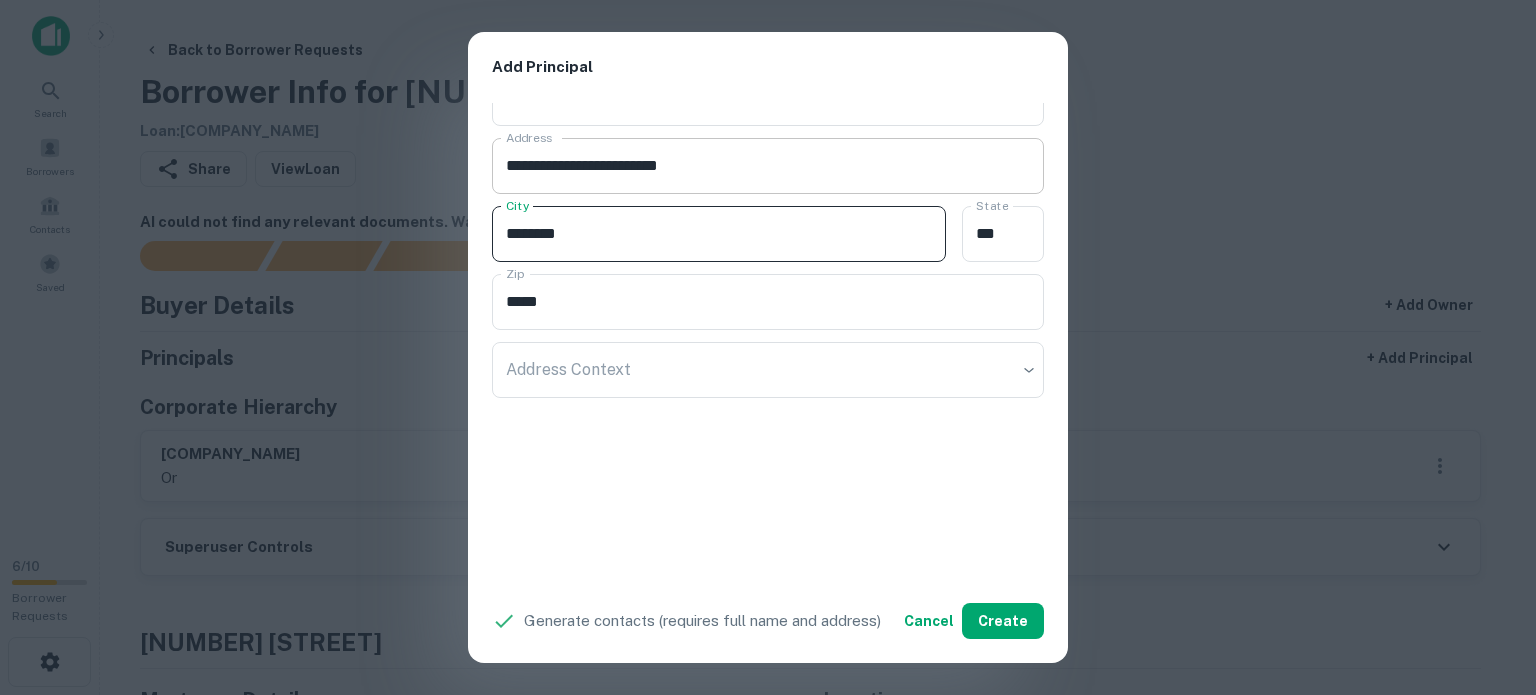 type on "********" 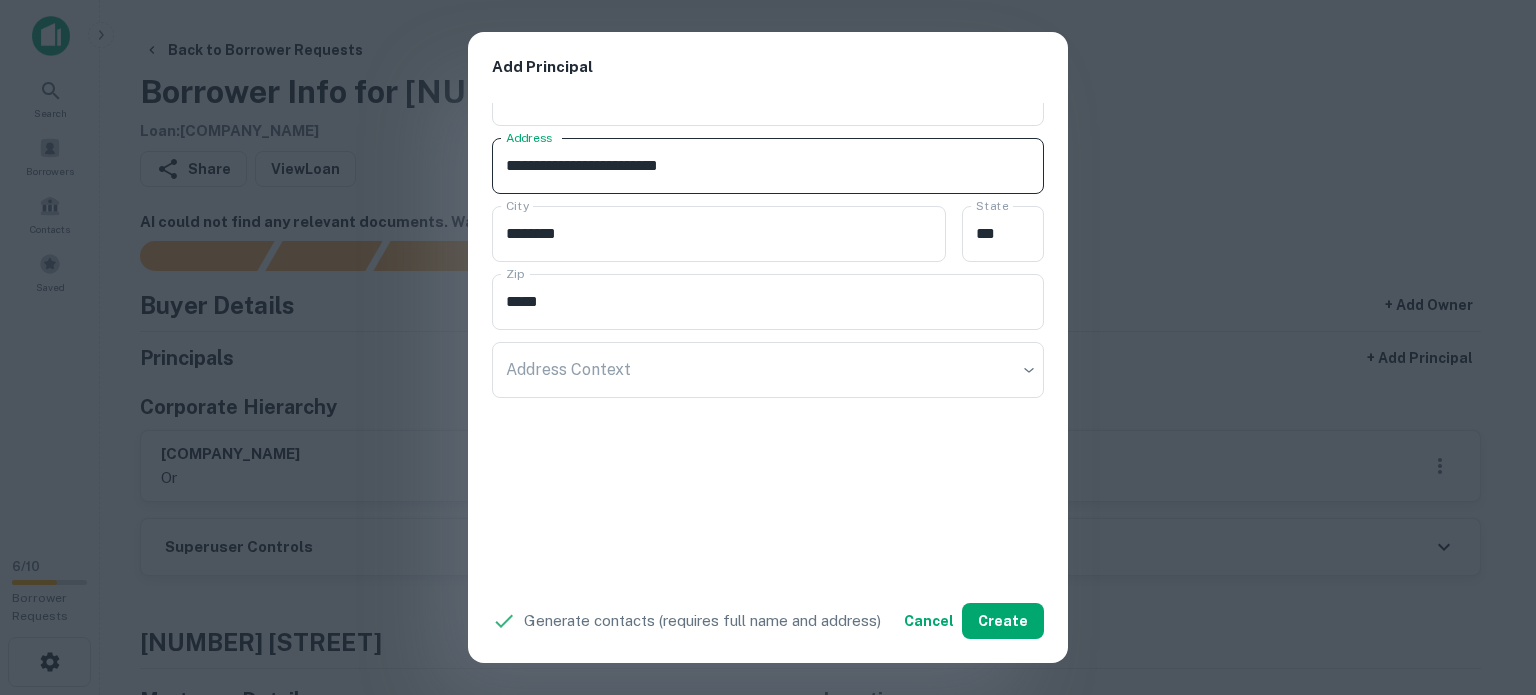 click on "**********" at bounding box center (768, 166) 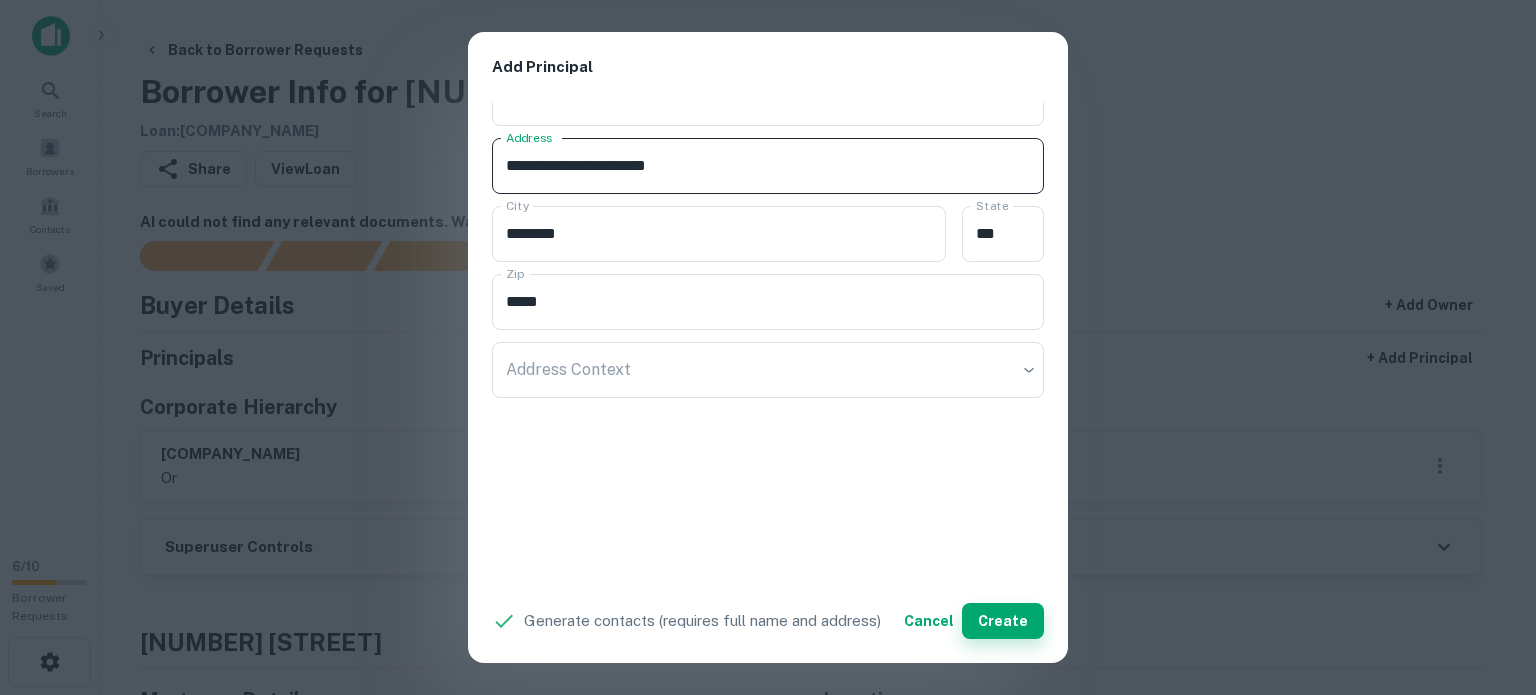 type on "**********" 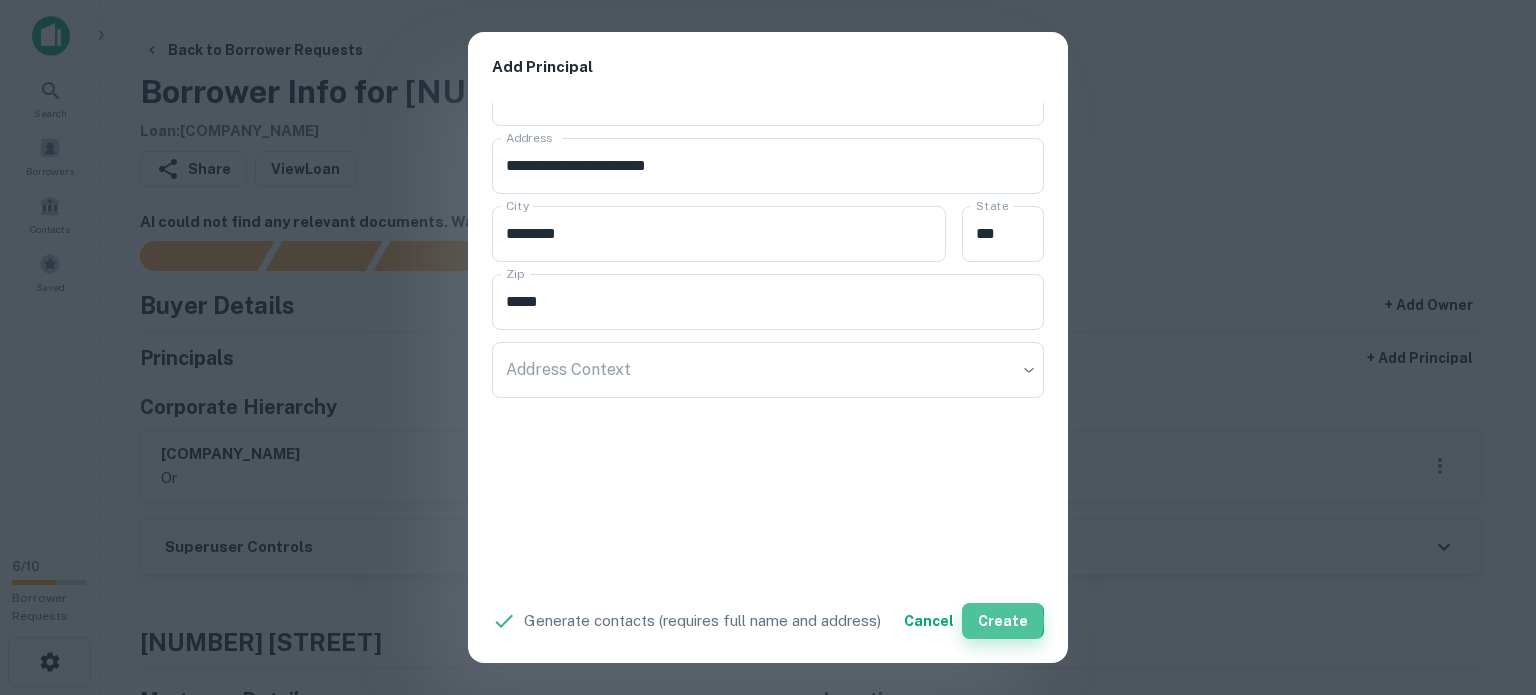 click on "Create" at bounding box center (1003, 621) 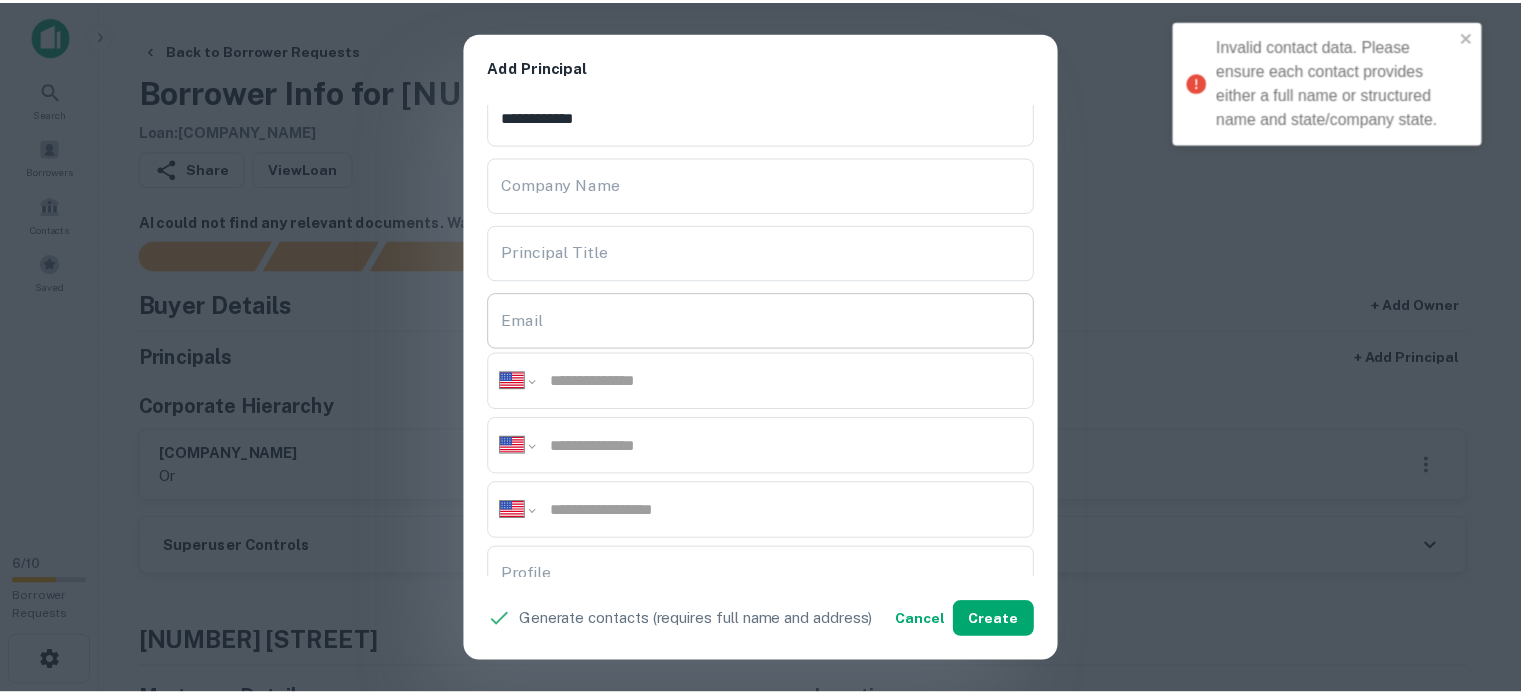 scroll, scrollTop: 0, scrollLeft: 0, axis: both 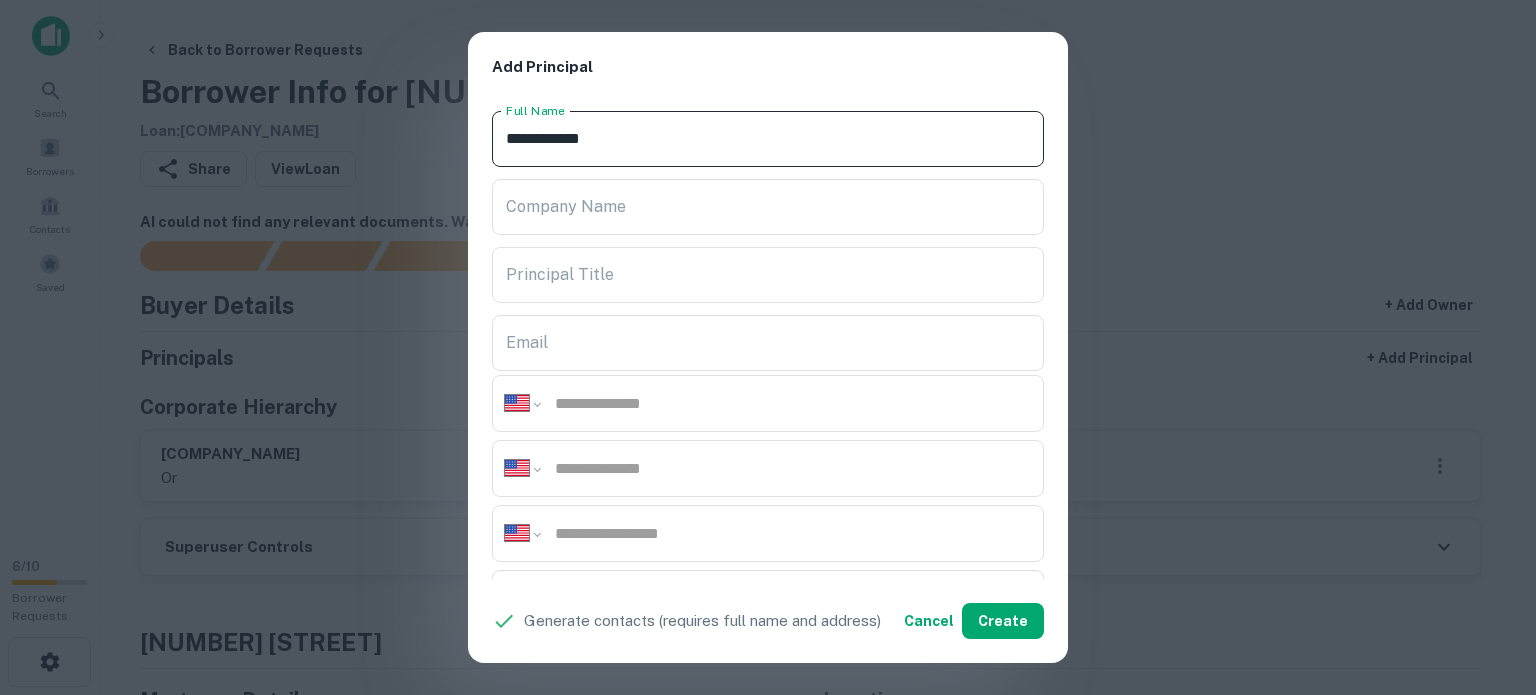 drag, startPoint x: 648, startPoint y: 141, endPoint x: 356, endPoint y: 171, distance: 293.53705 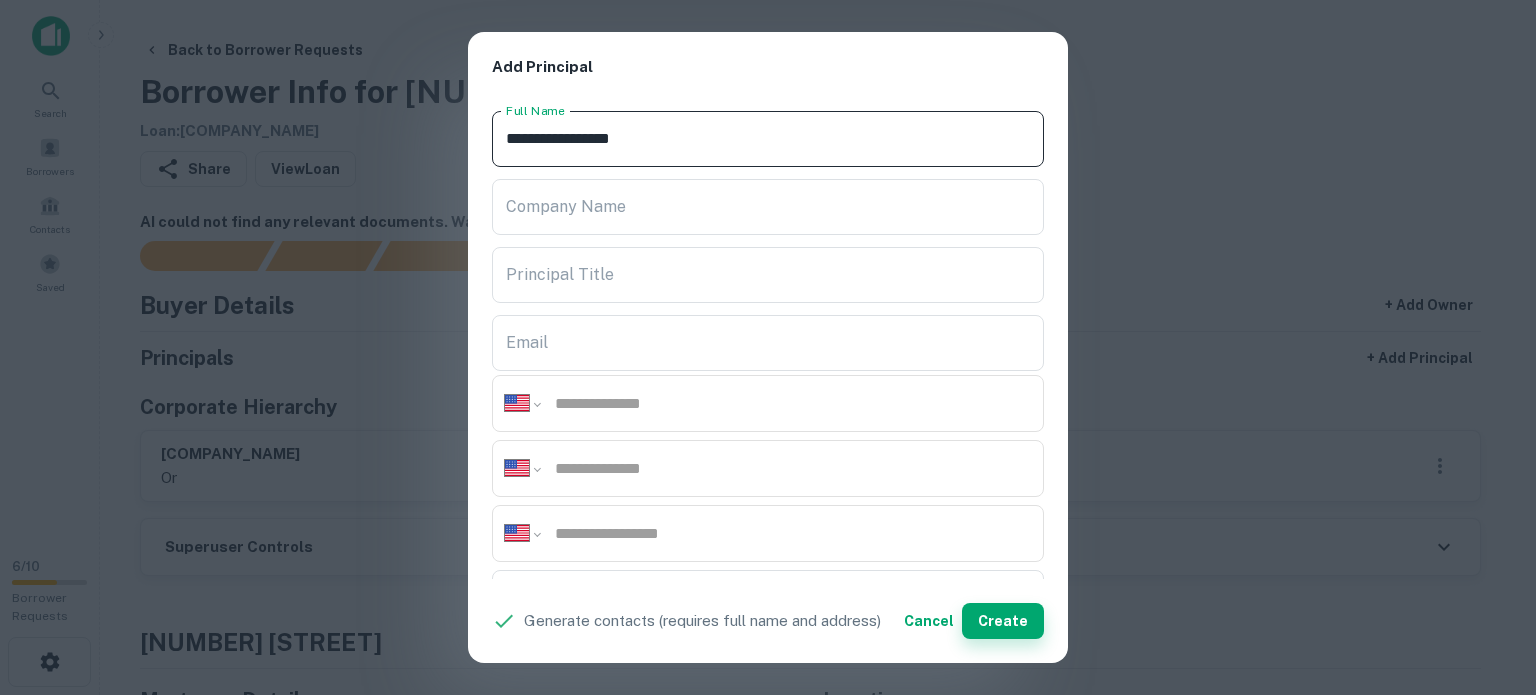 type on "**********" 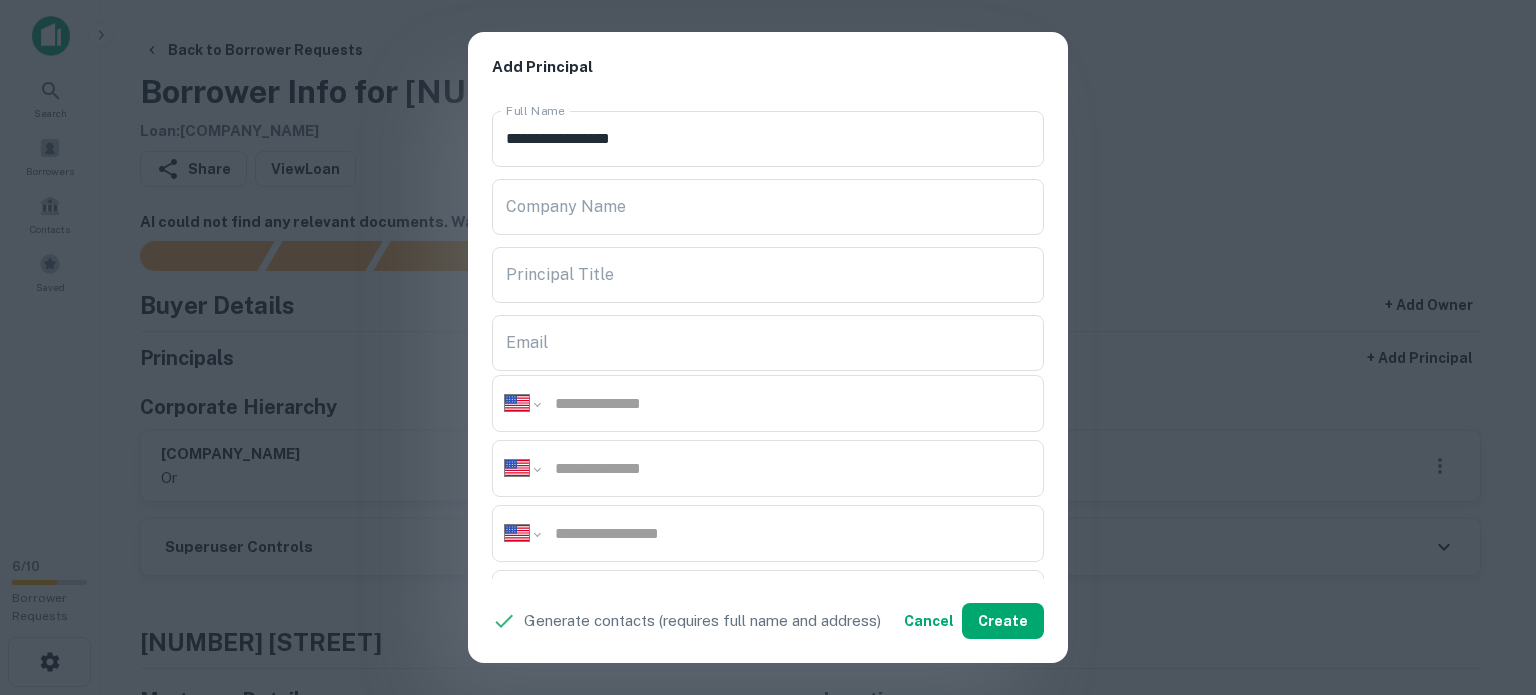 click on "**********" at bounding box center (768, 347) 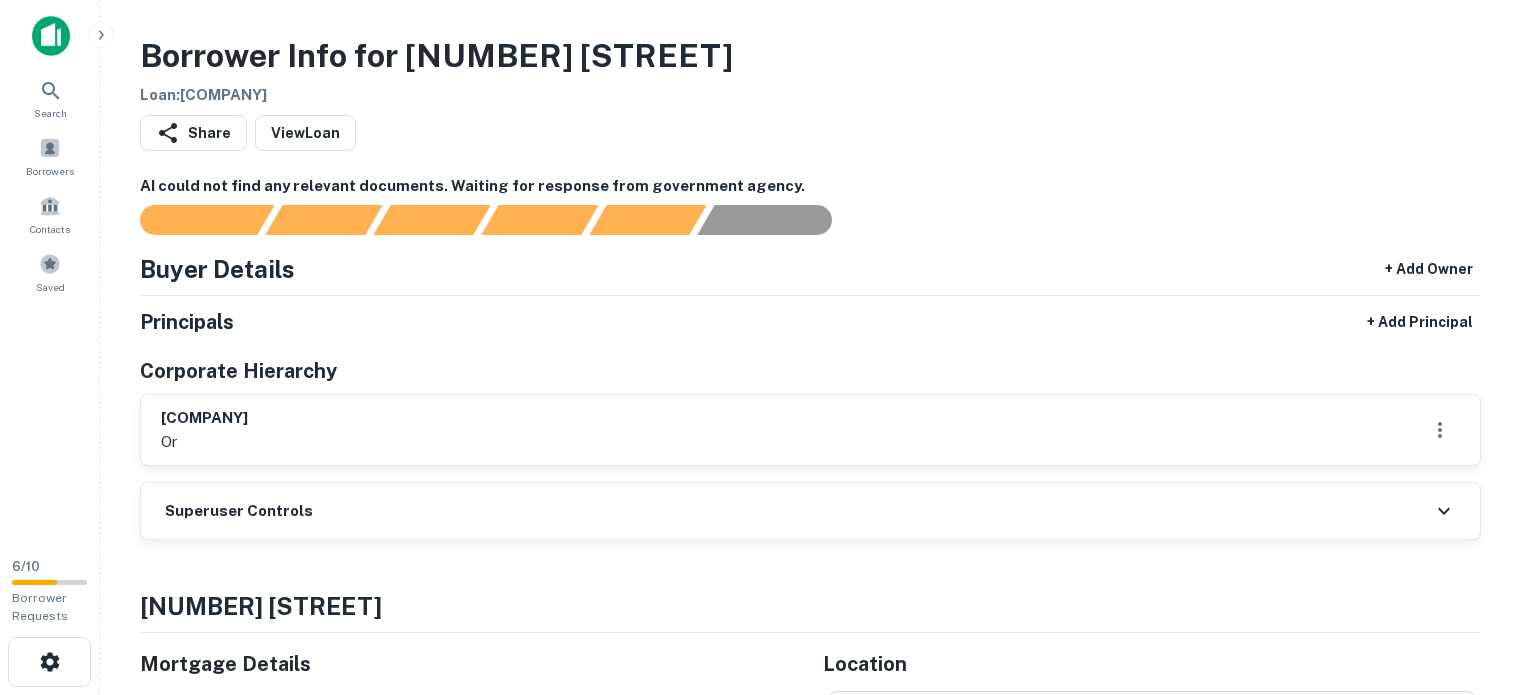scroll, scrollTop: 0, scrollLeft: 0, axis: both 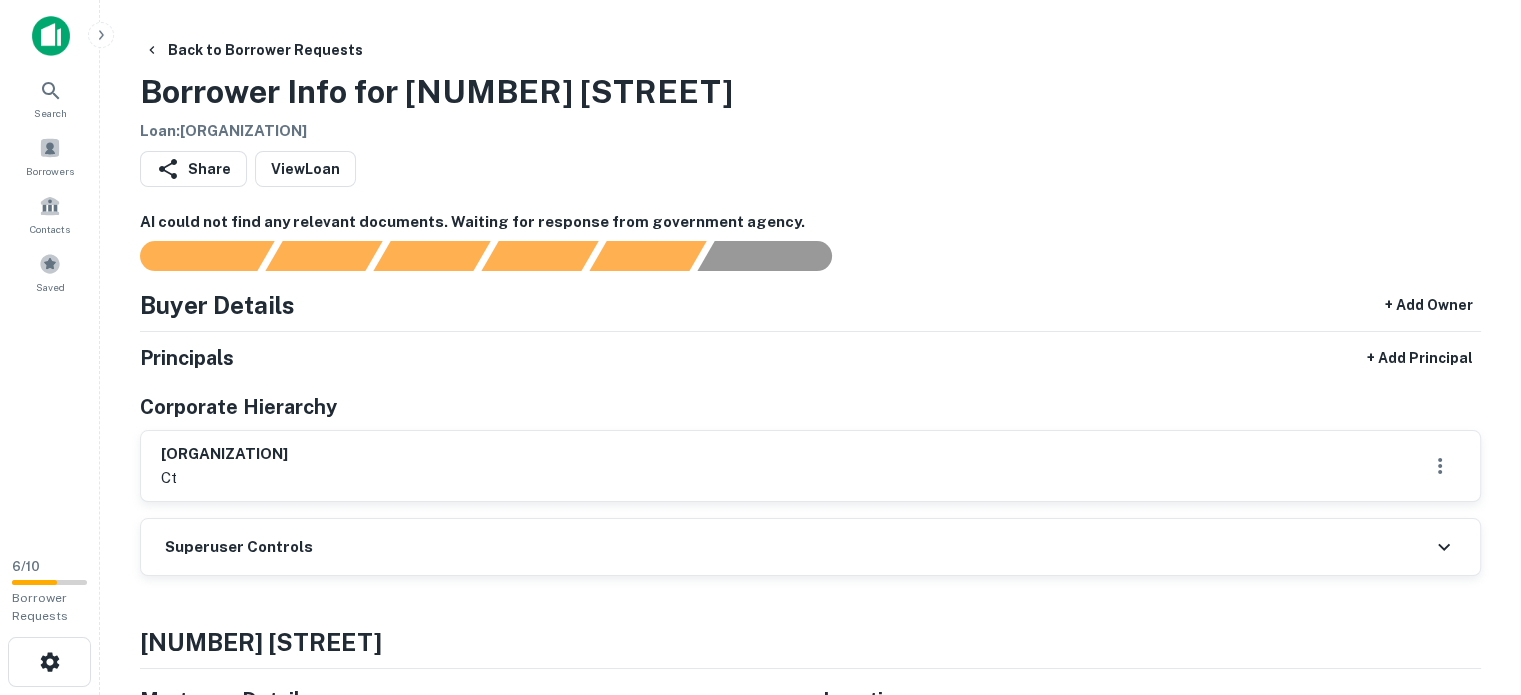 drag, startPoint x: 152, startPoint y: 451, endPoint x: 459, endPoint y: 455, distance: 307.02606 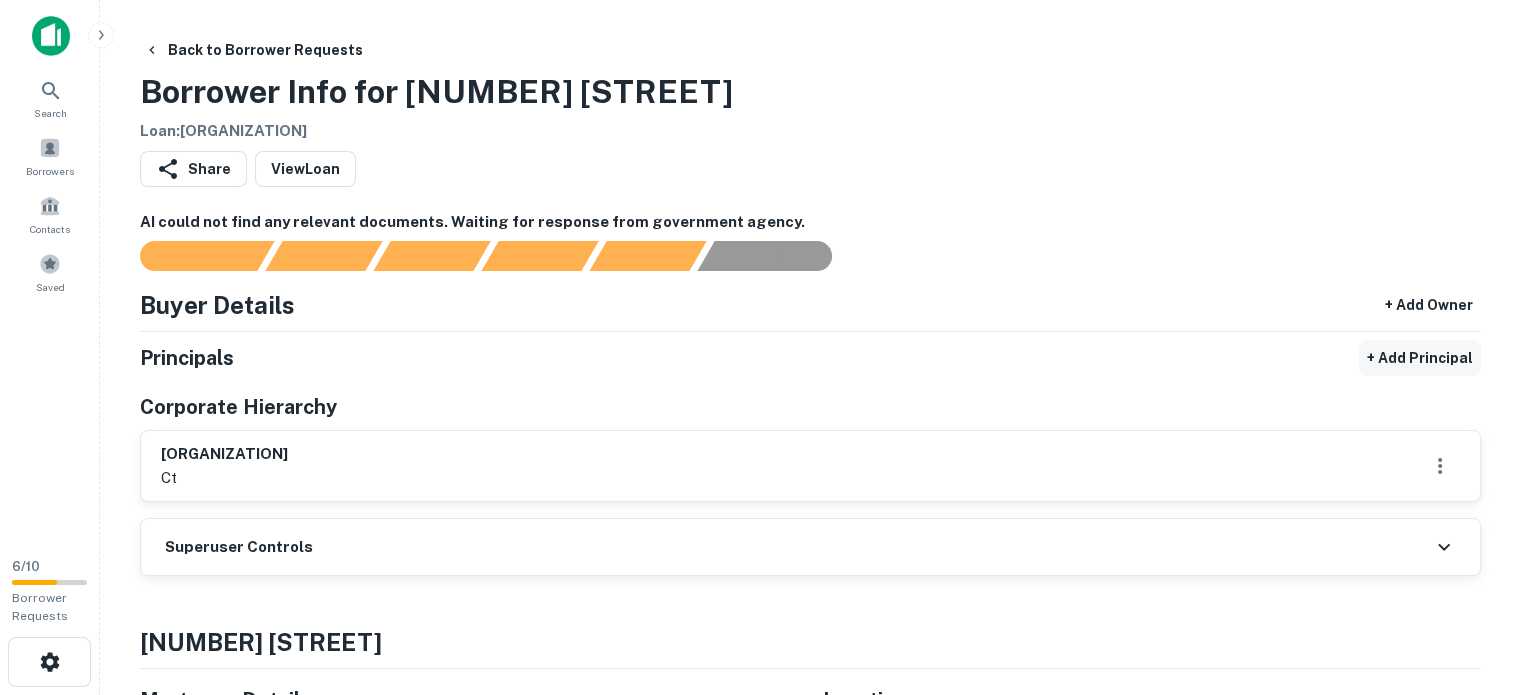 click on "+ Add Principal" at bounding box center [1420, 358] 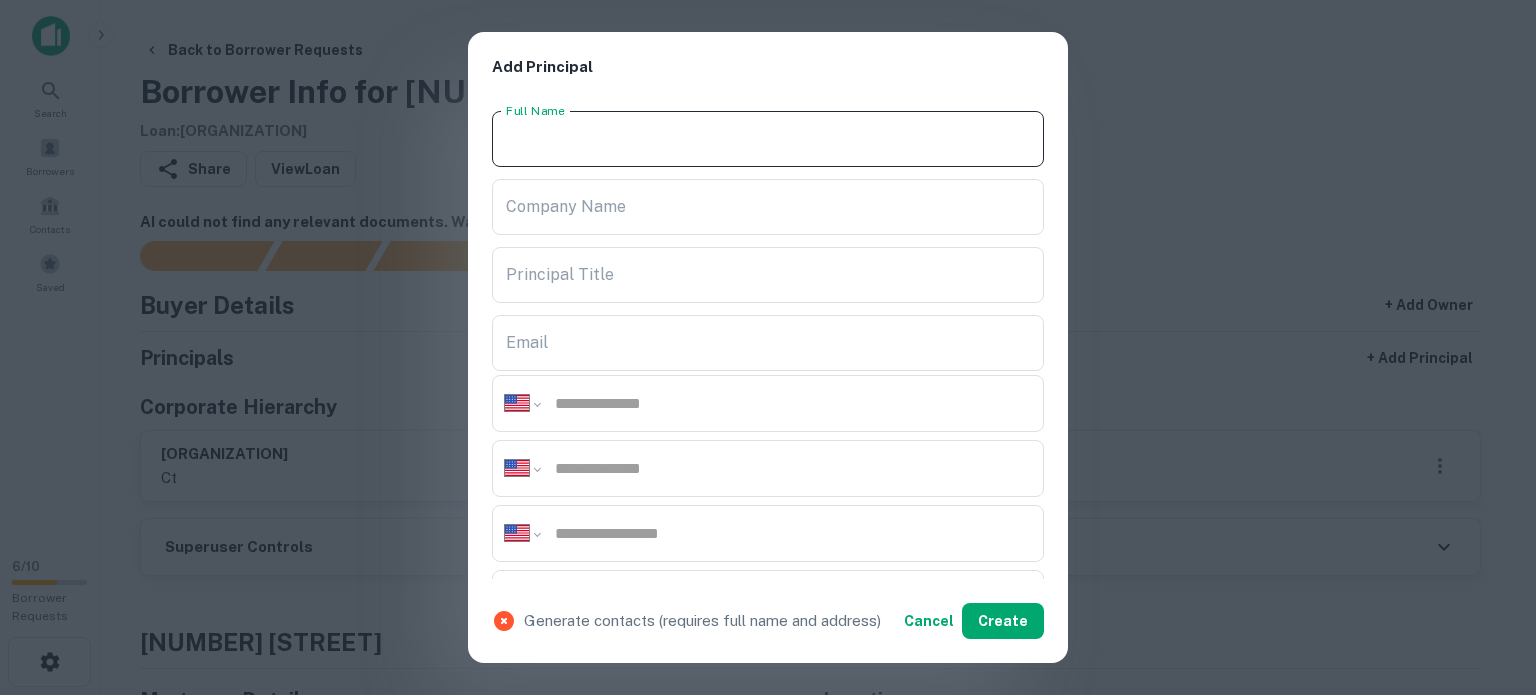 click on "Full Name" at bounding box center (768, 139) 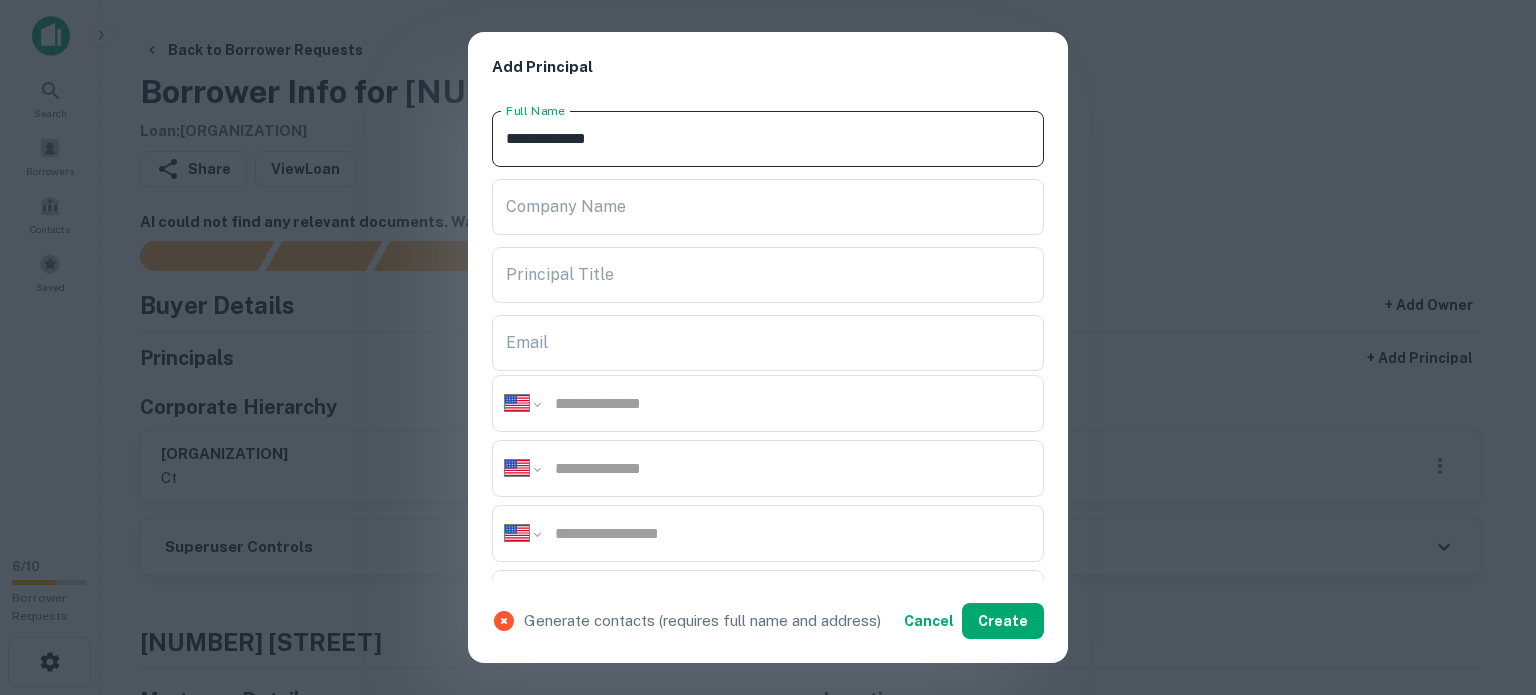 type on "**********" 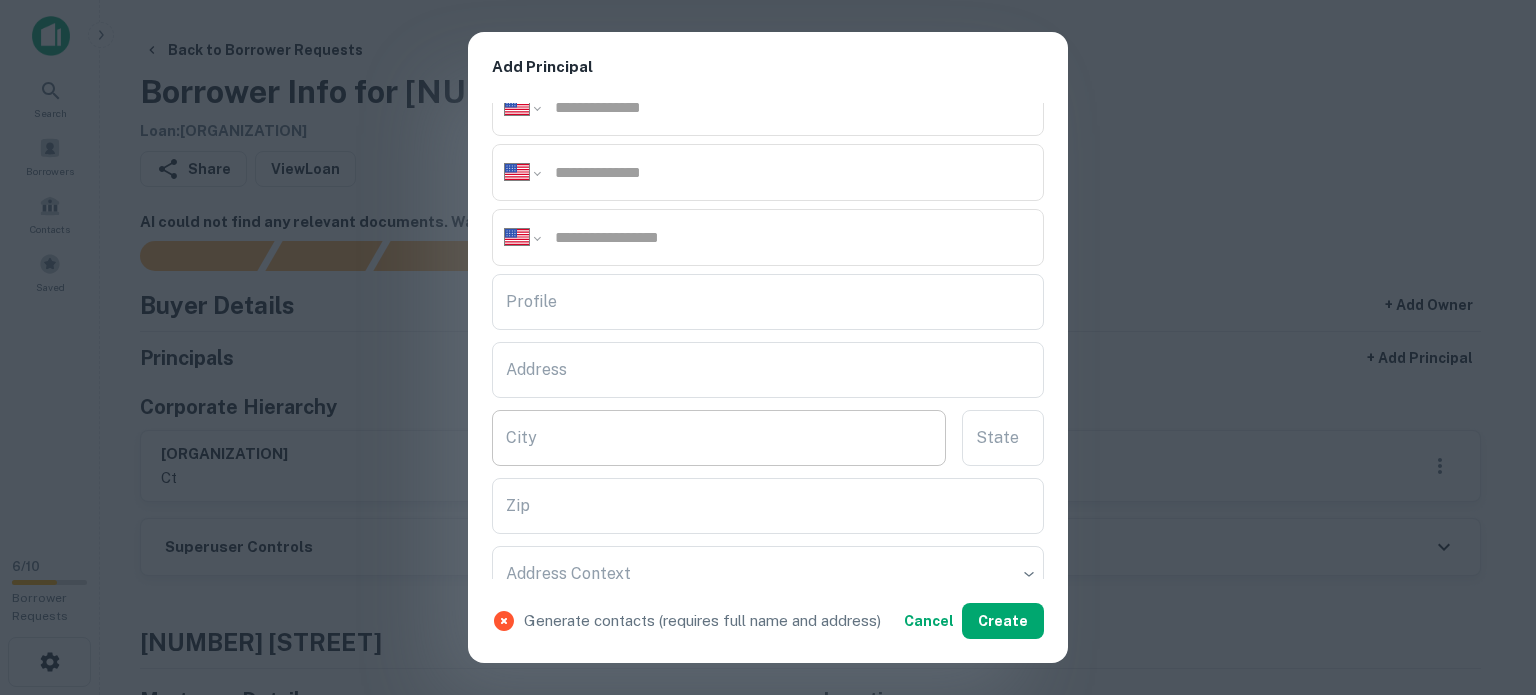 scroll, scrollTop: 300, scrollLeft: 0, axis: vertical 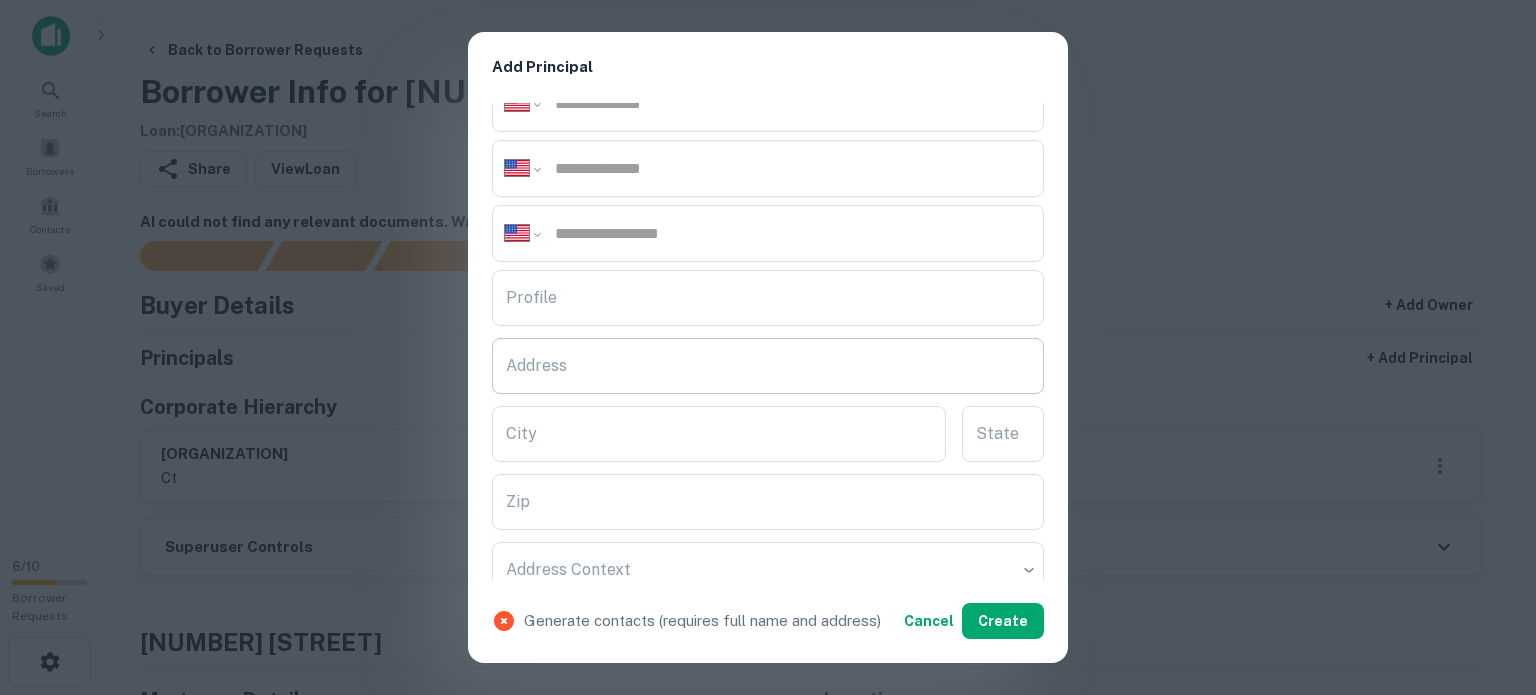 click on "Address" at bounding box center [768, 366] 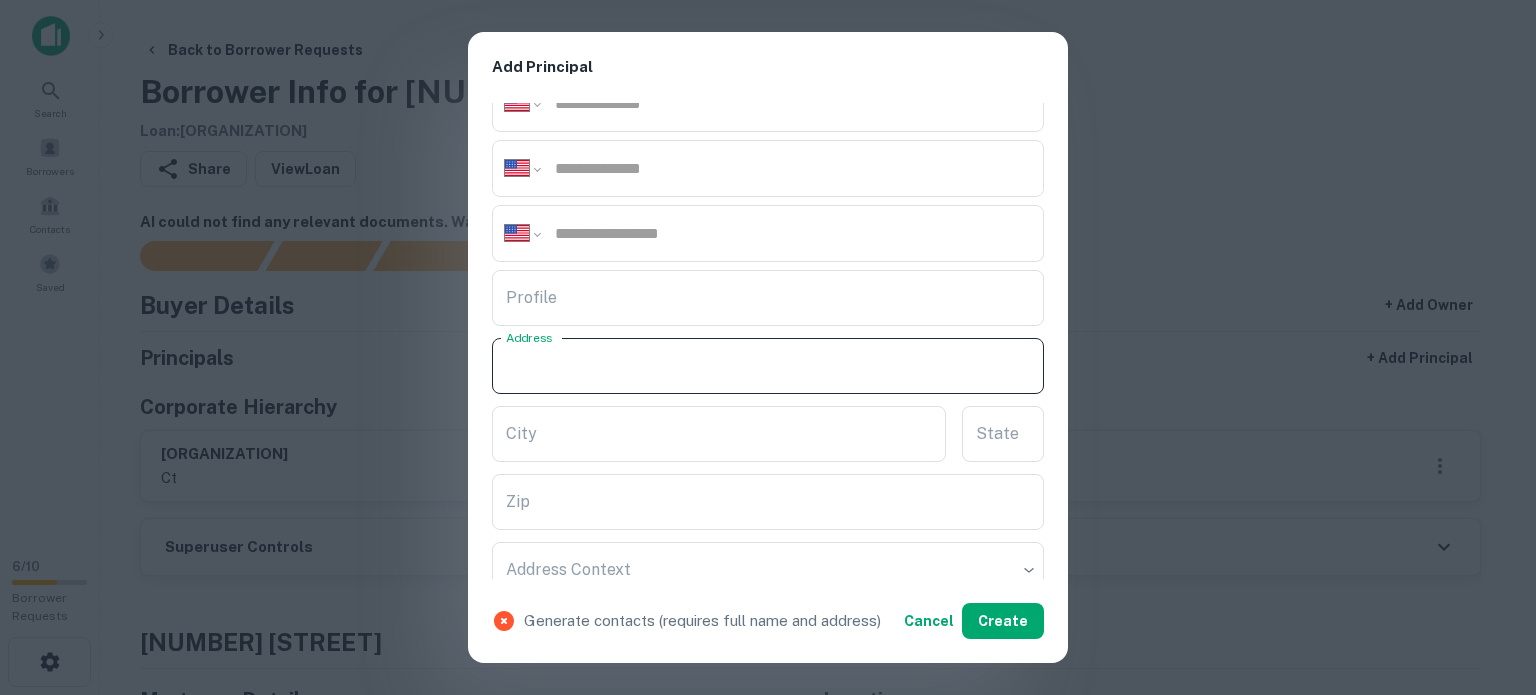 paste on "**********" 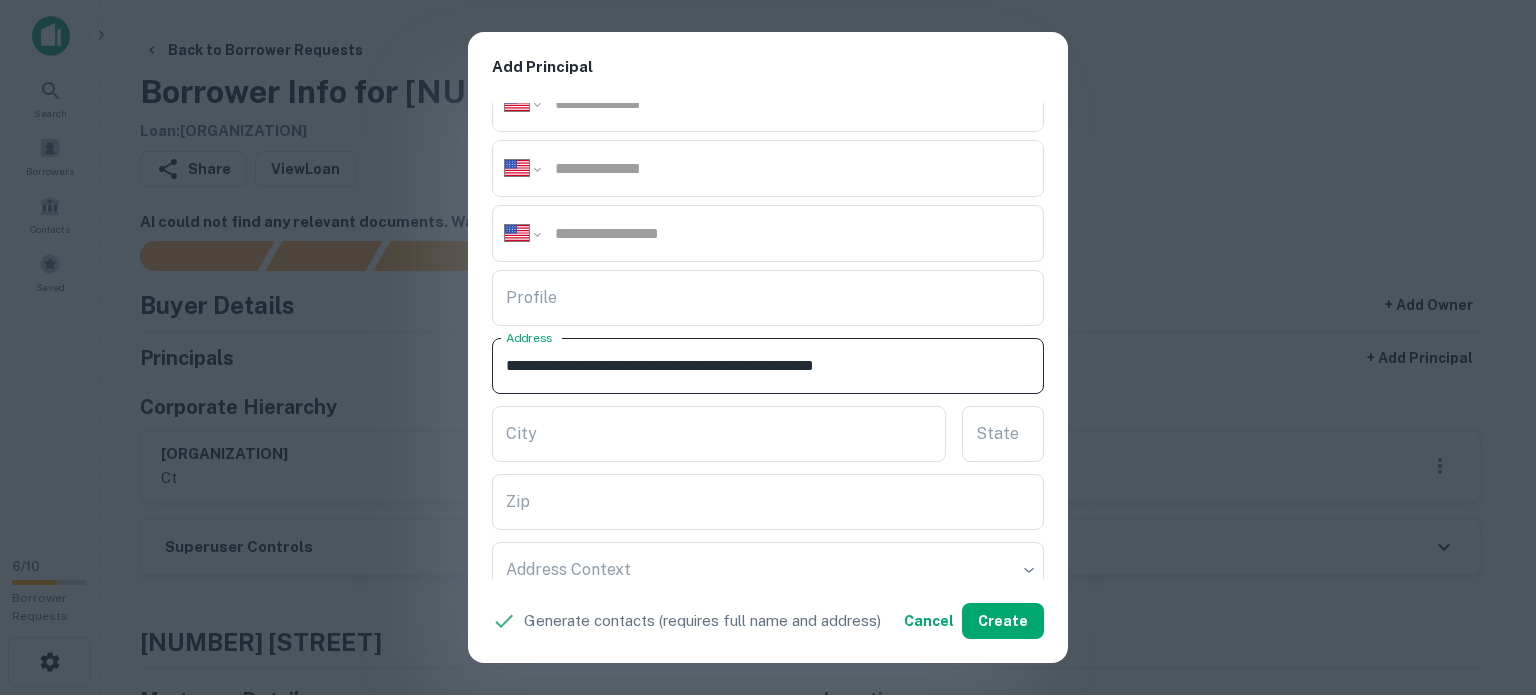 drag, startPoint x: 832, startPoint y: 363, endPoint x: 909, endPoint y: 371, distance: 77.41447 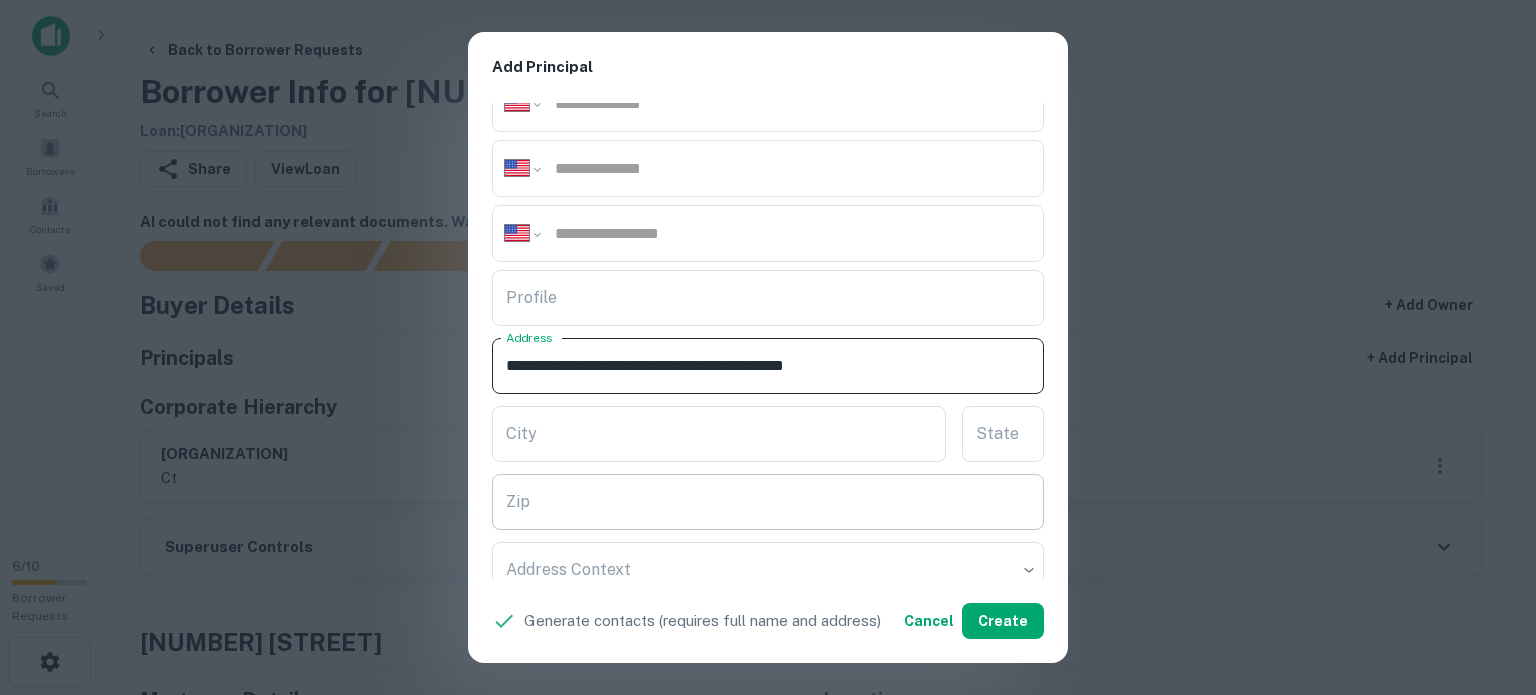 type on "**********" 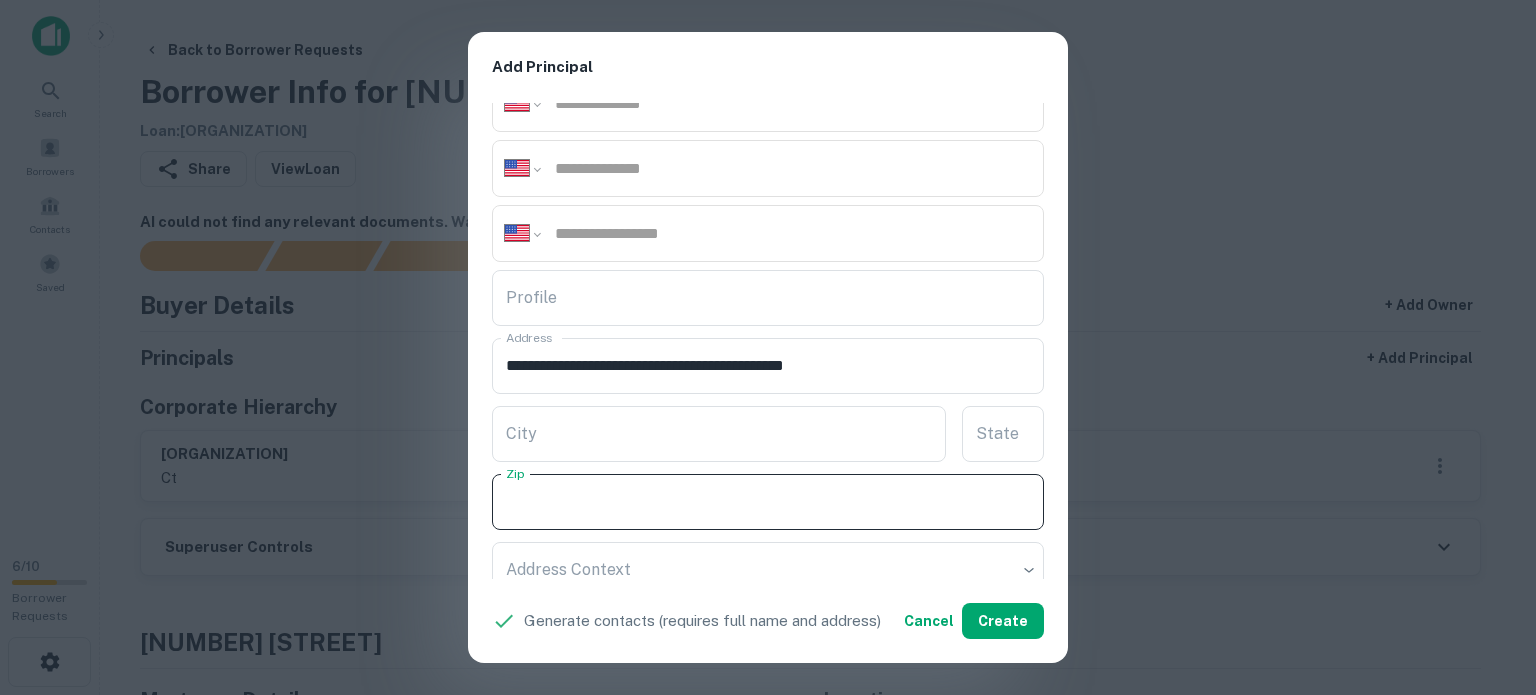 paste on "*****" 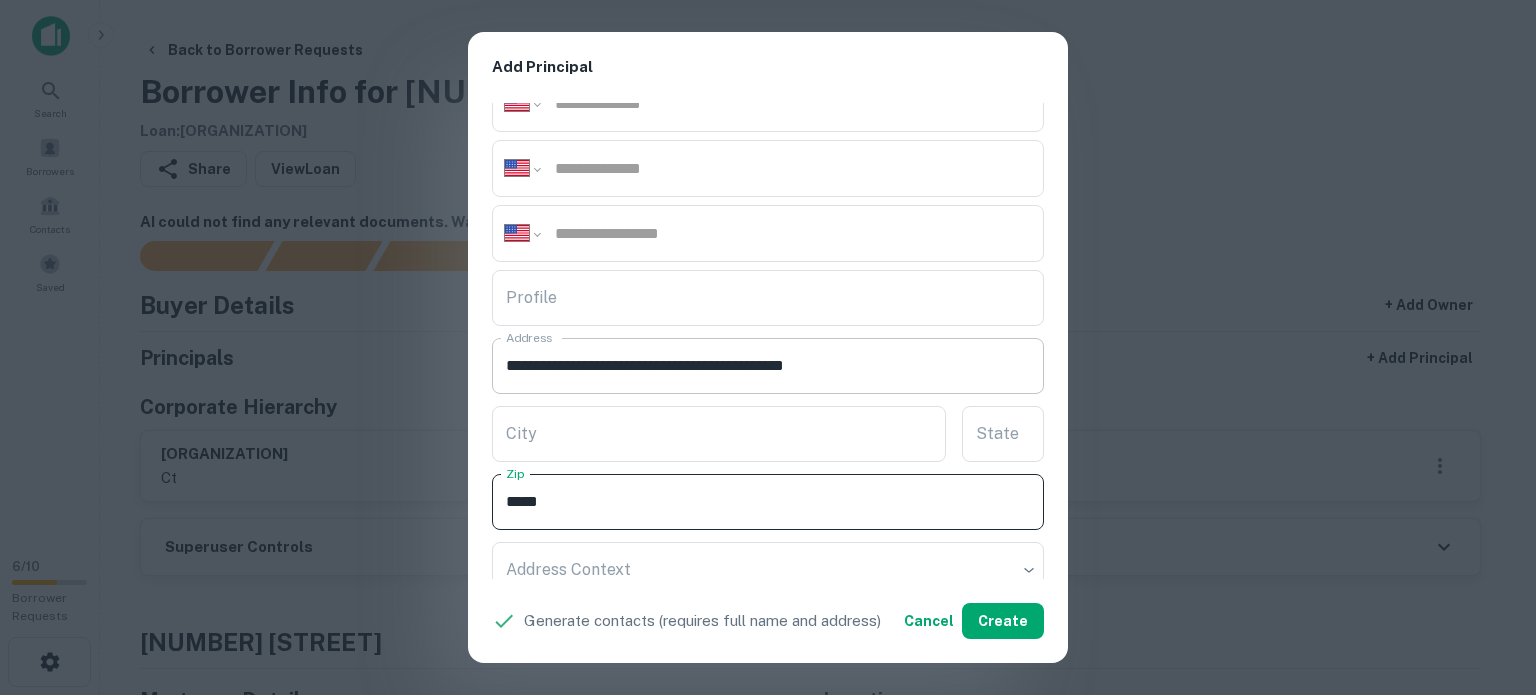 type on "*****" 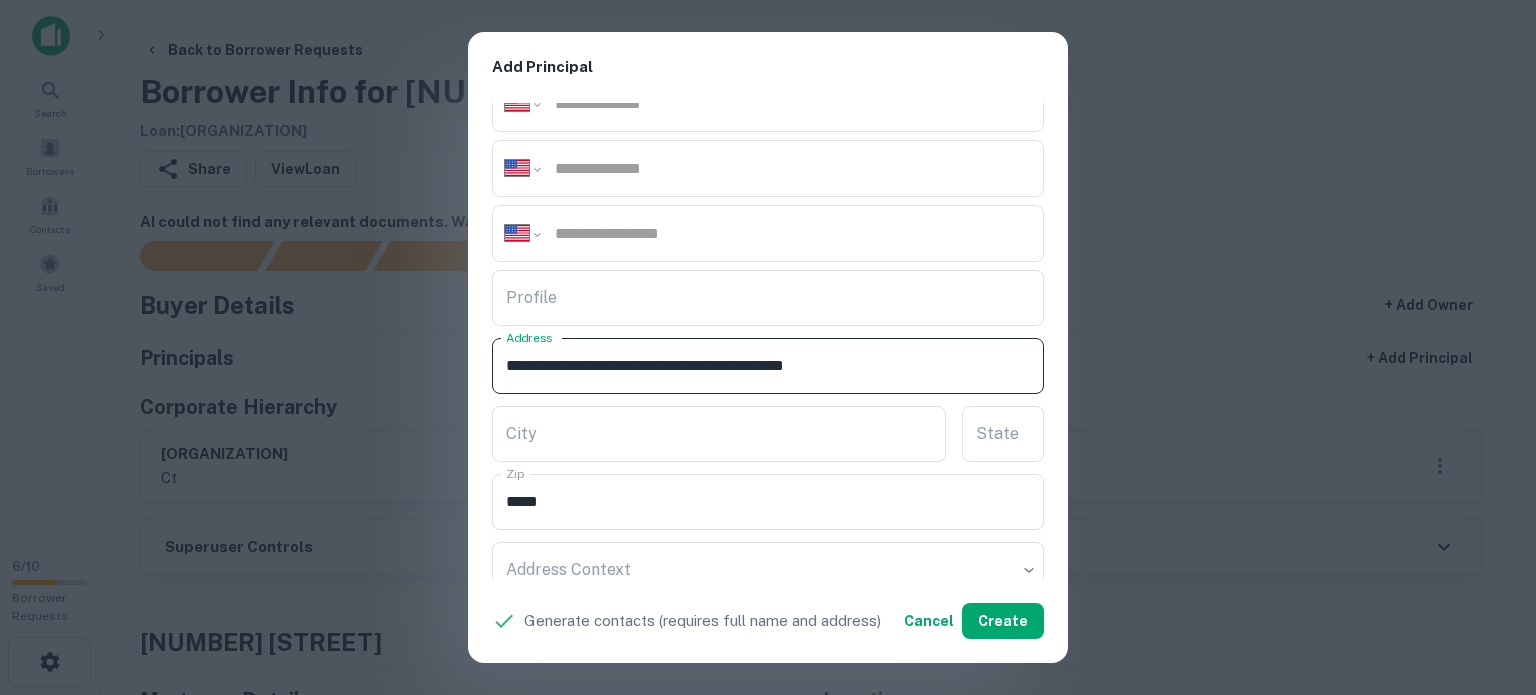 drag, startPoint x: 805, startPoint y: 368, endPoint x: 828, endPoint y: 383, distance: 27.45906 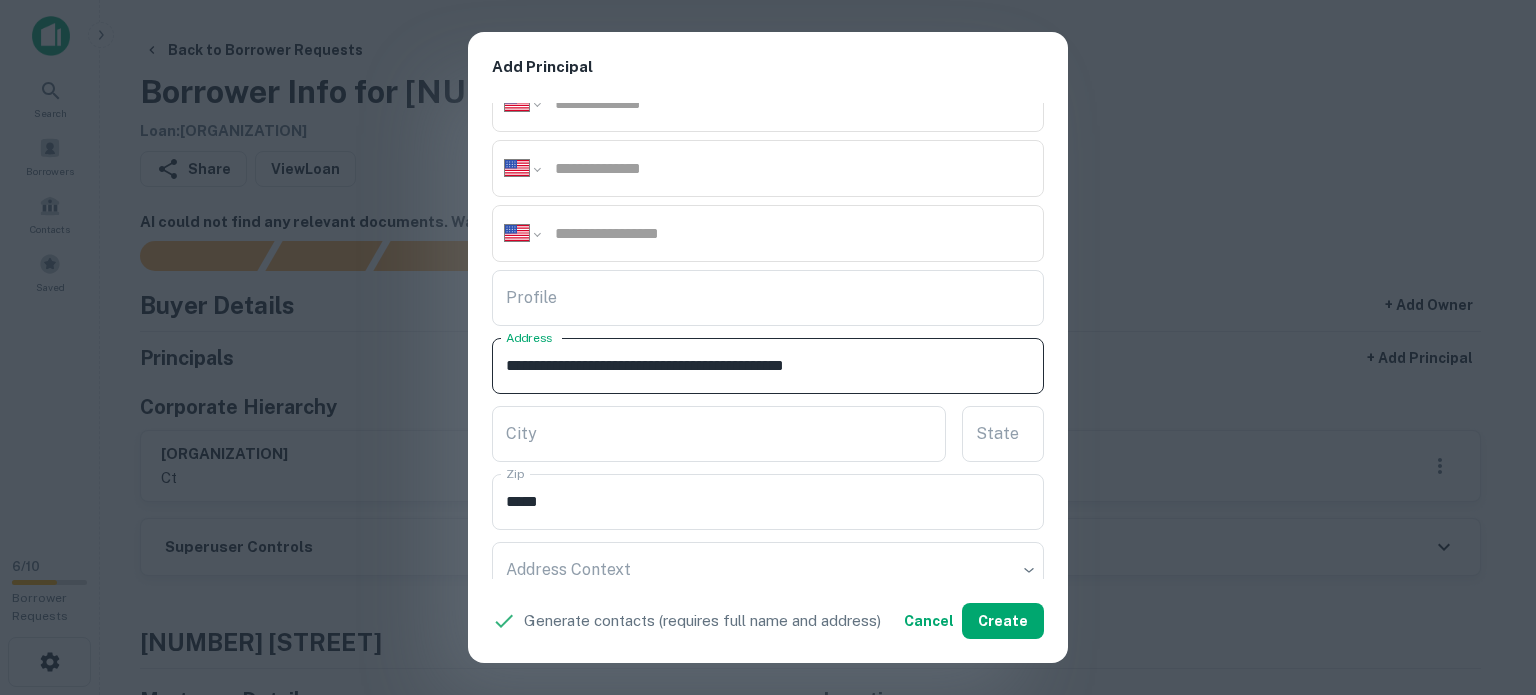 click on "**********" at bounding box center (768, 366) 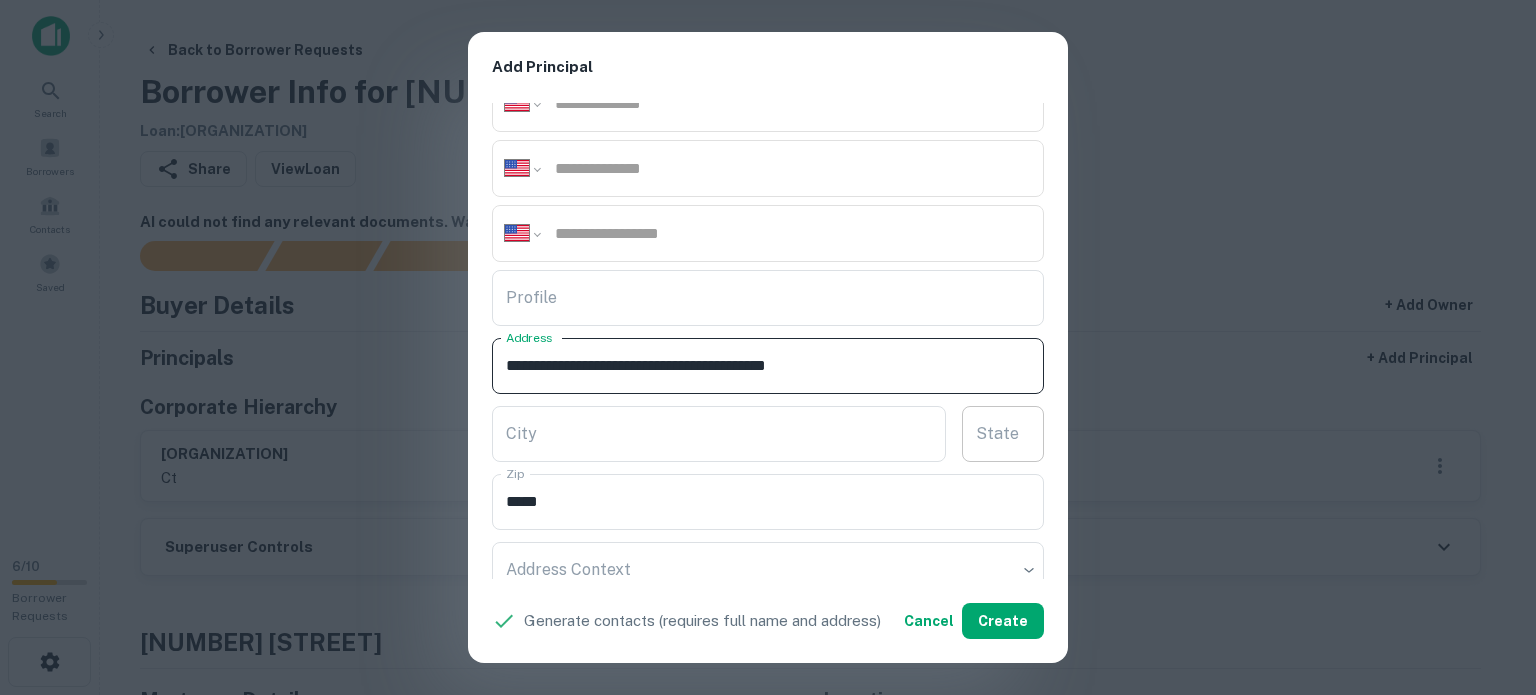 type on "**********" 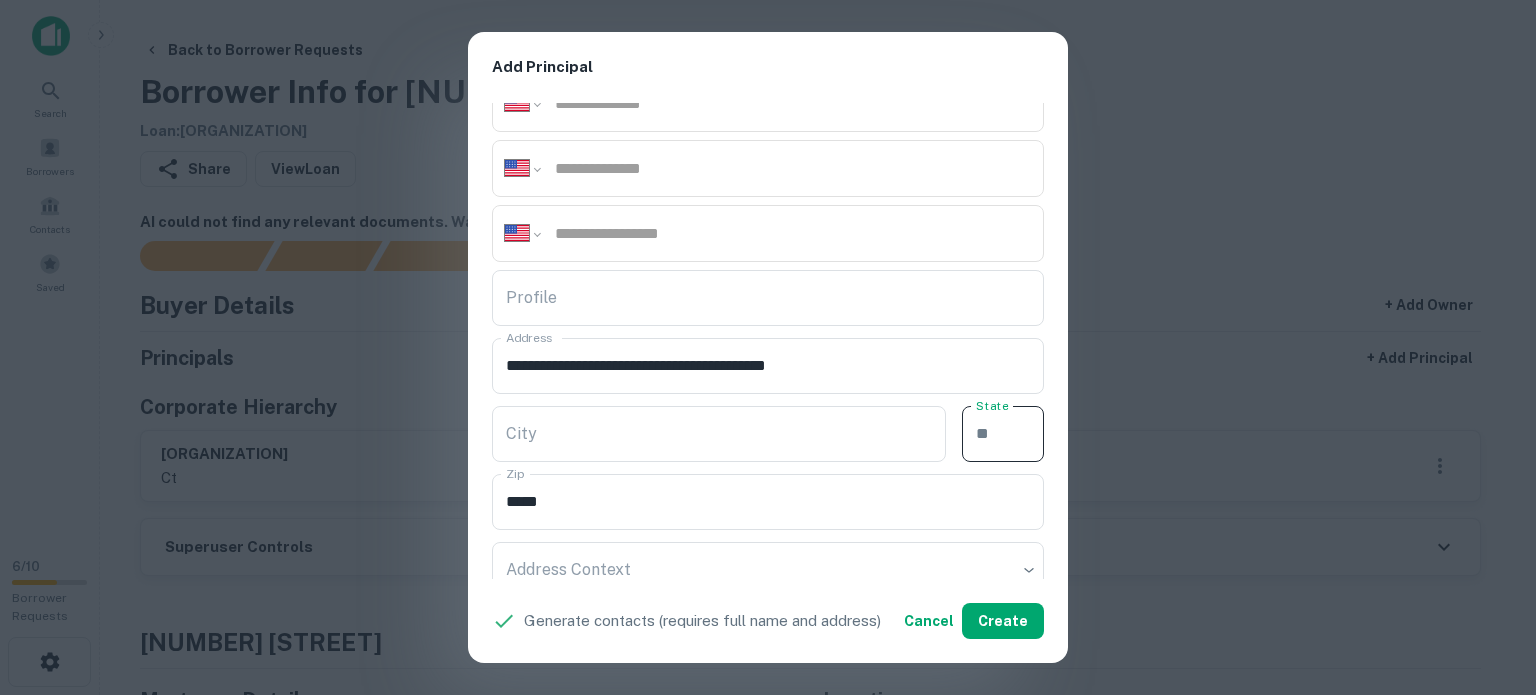 paste on "**" 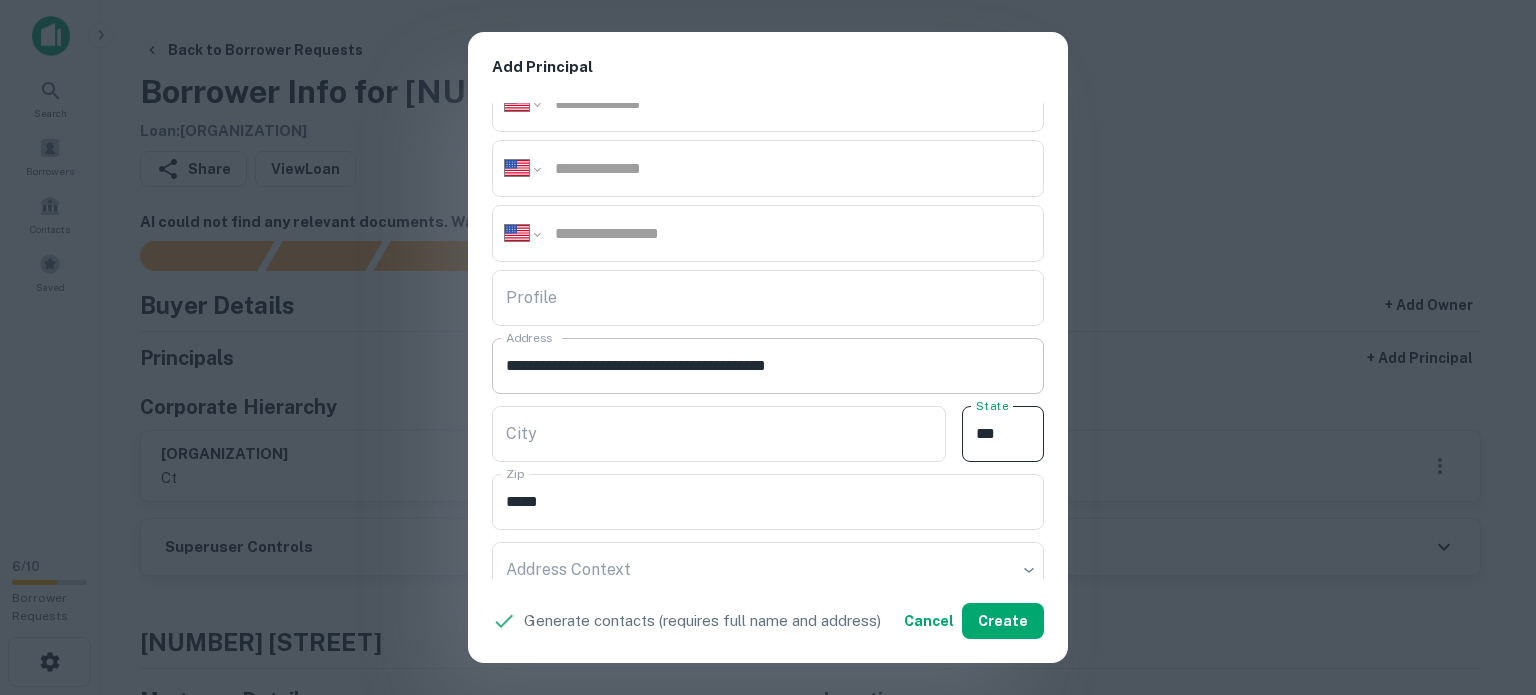 type on "**" 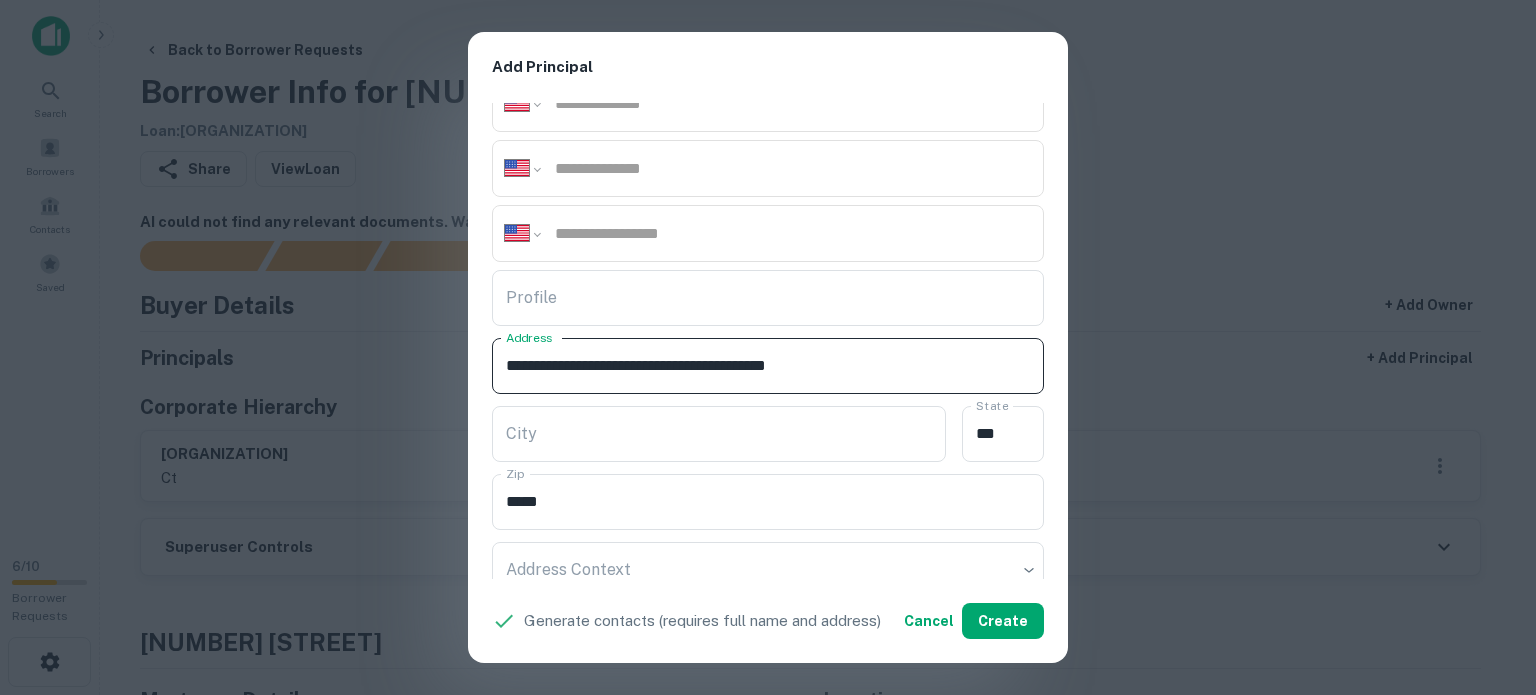 drag, startPoint x: 743, startPoint y: 362, endPoint x: 798, endPoint y: 390, distance: 61.7171 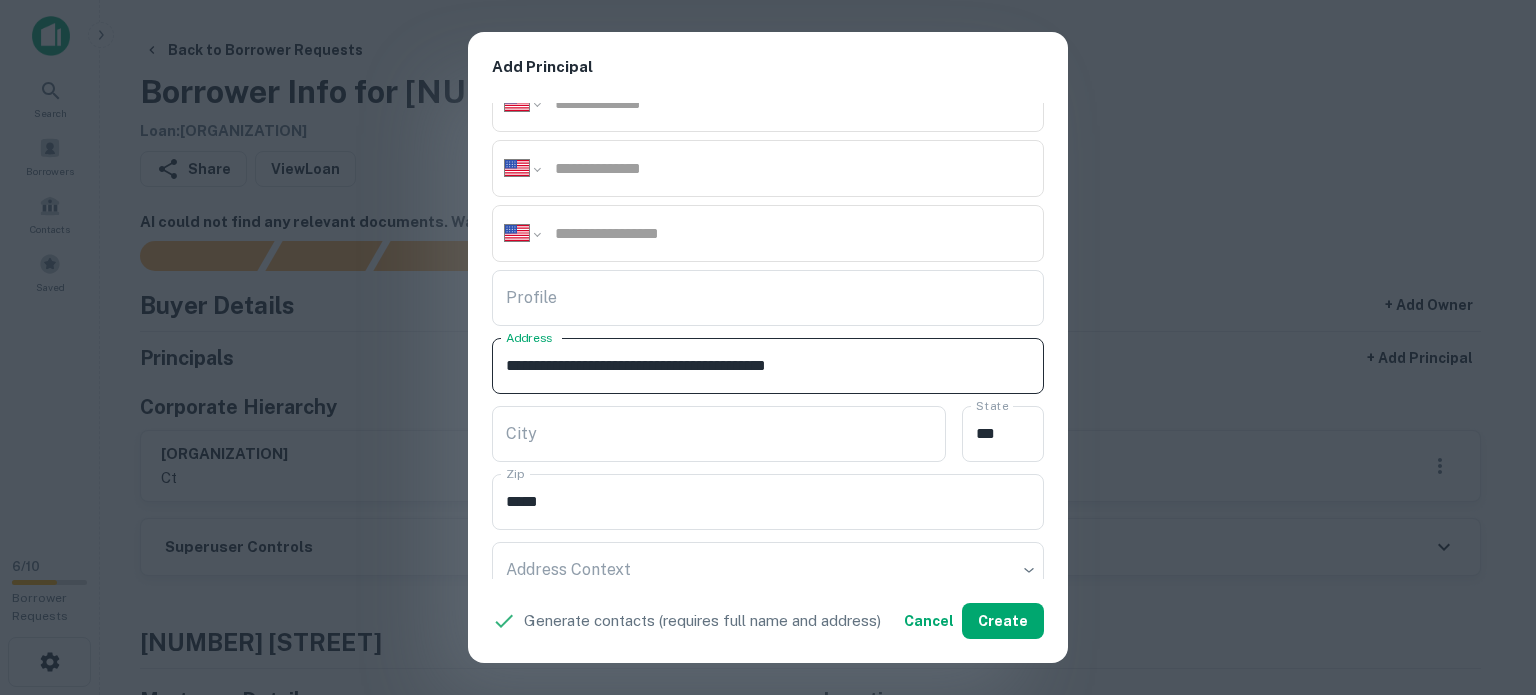 click on "**********" at bounding box center [768, 366] 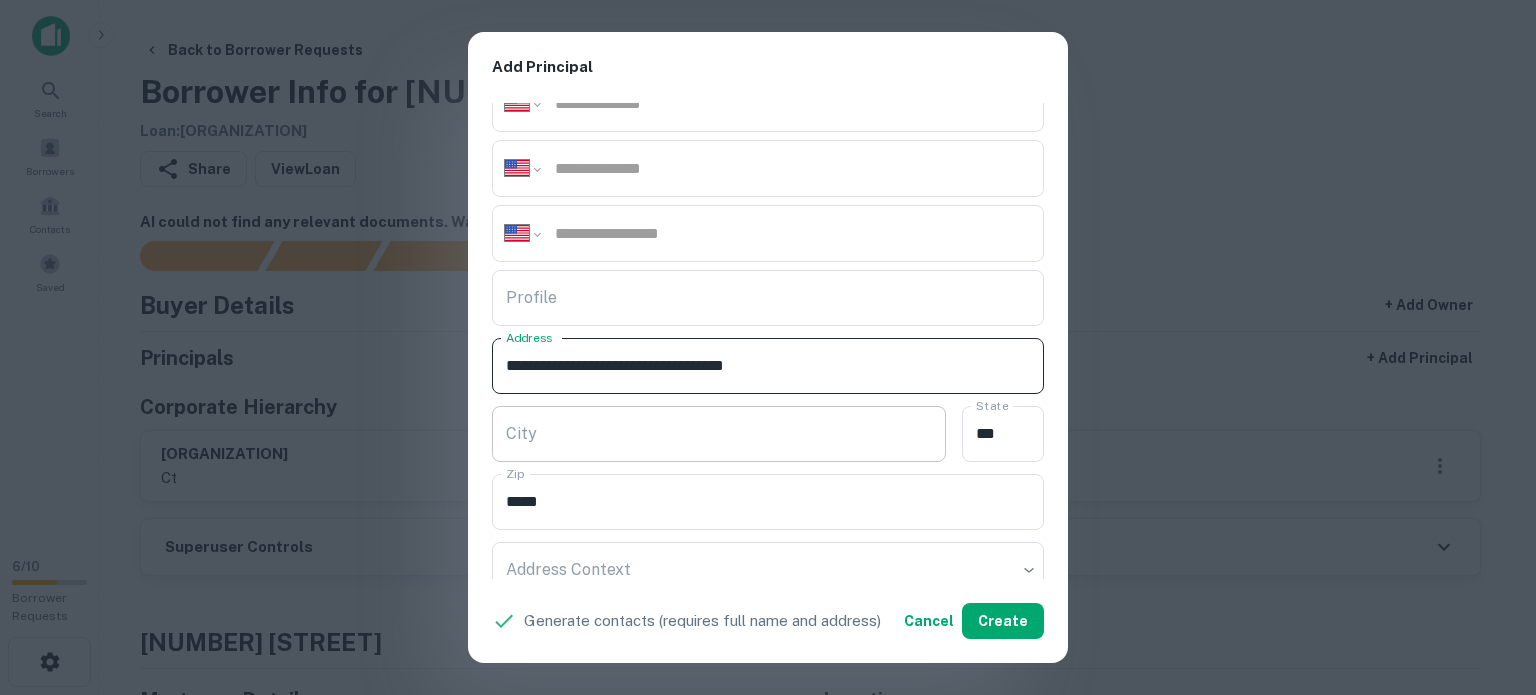 type on "**********" 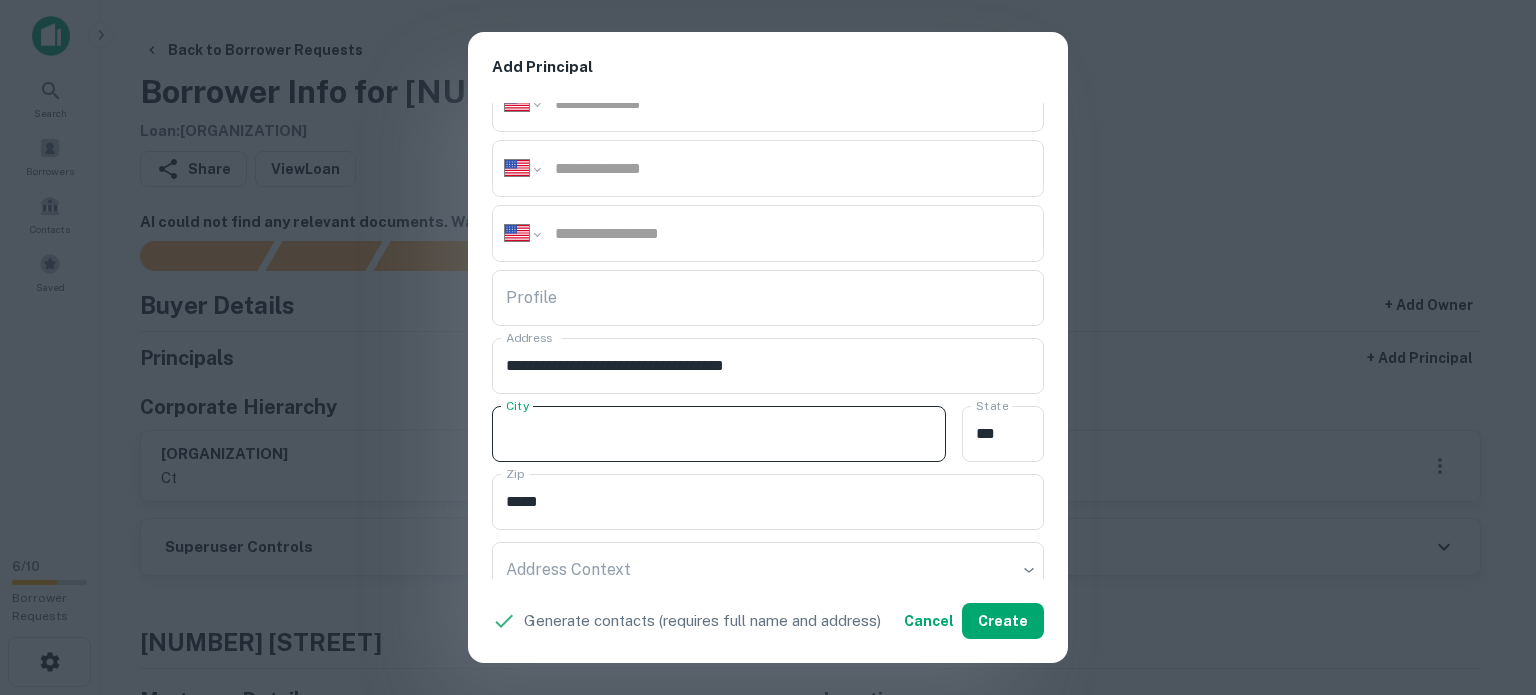 click on "City" at bounding box center [719, 434] 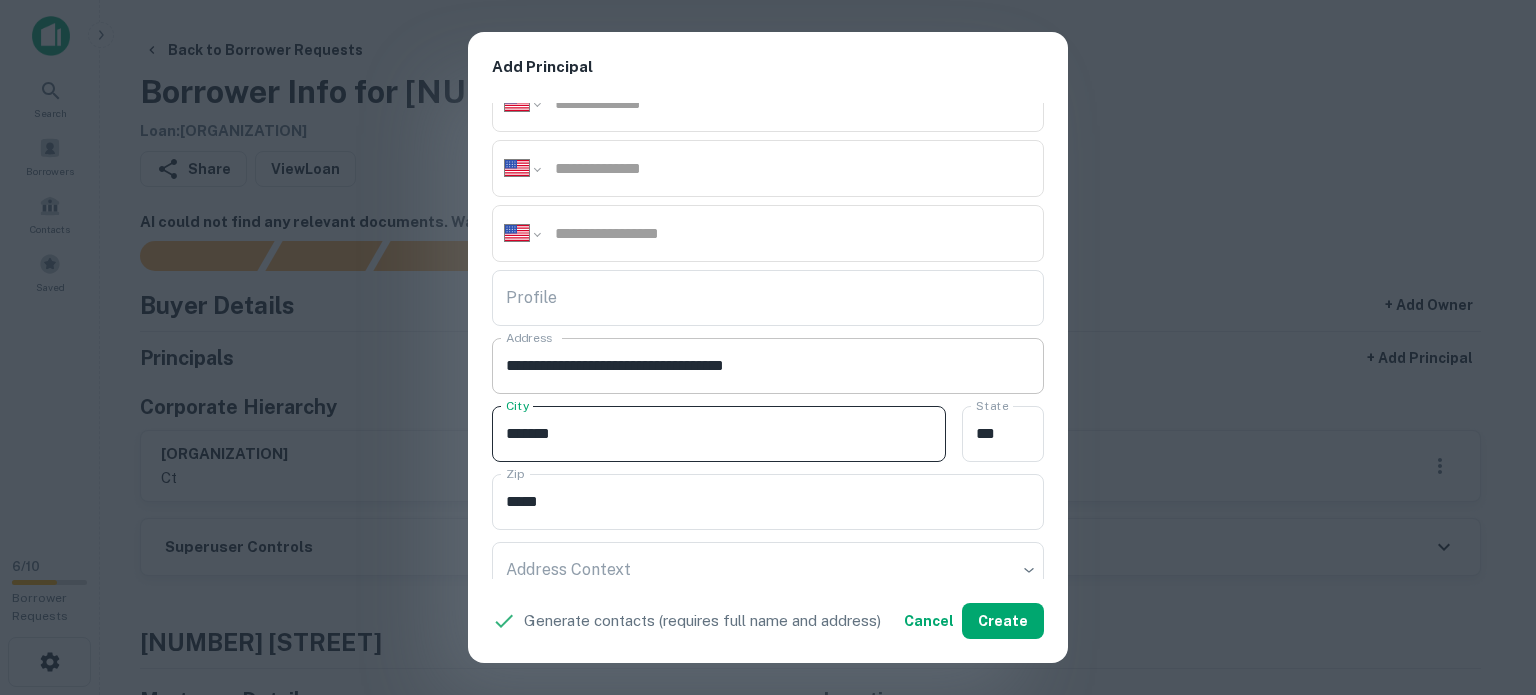 type on "*******" 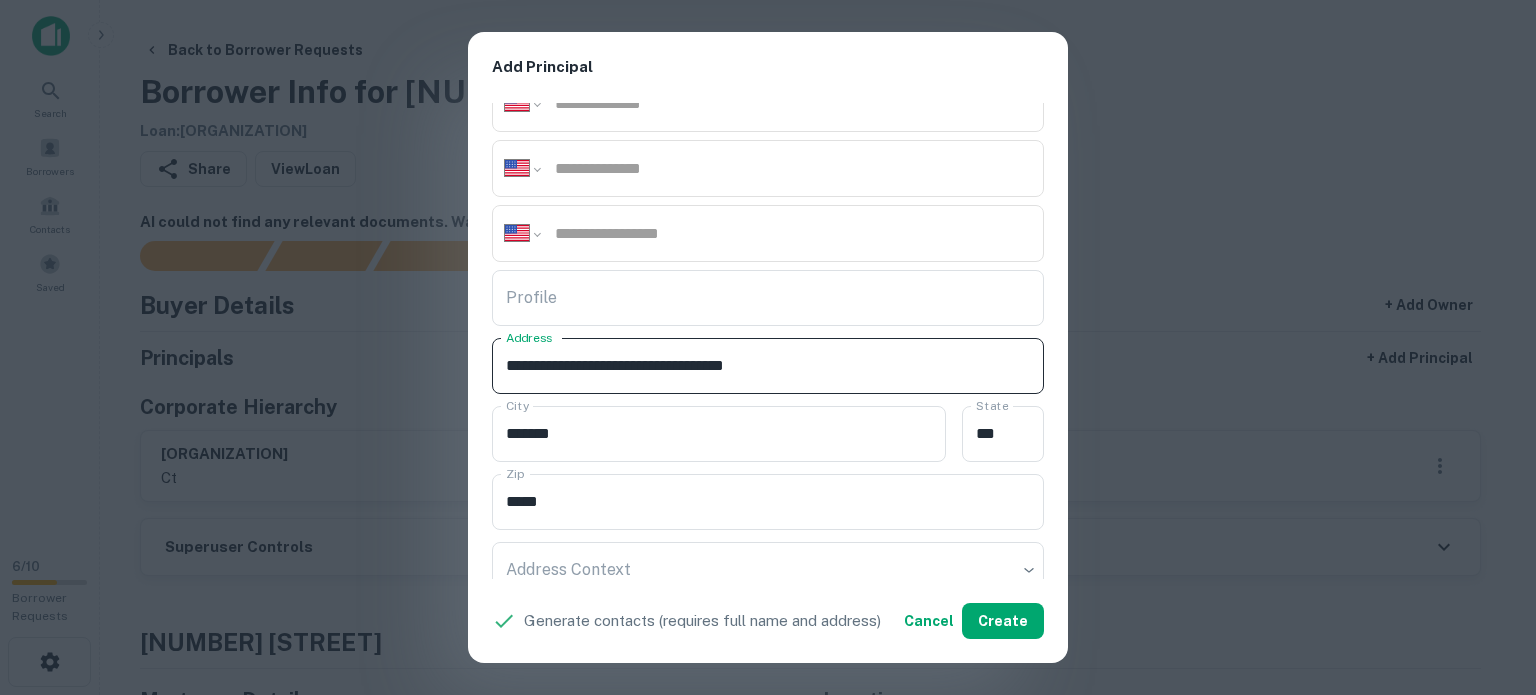 drag, startPoint x: 739, startPoint y: 367, endPoint x: 768, endPoint y: 374, distance: 29.832869 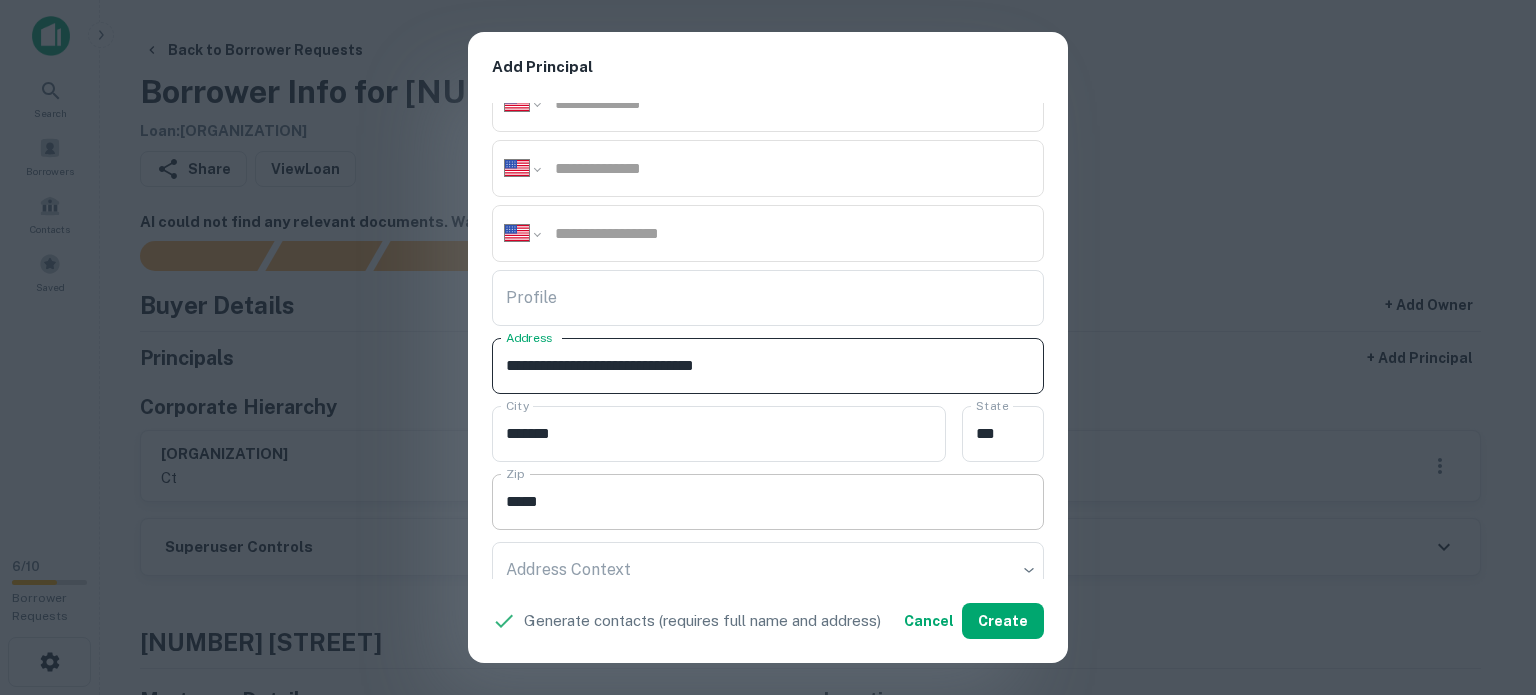 scroll, scrollTop: 200, scrollLeft: 0, axis: vertical 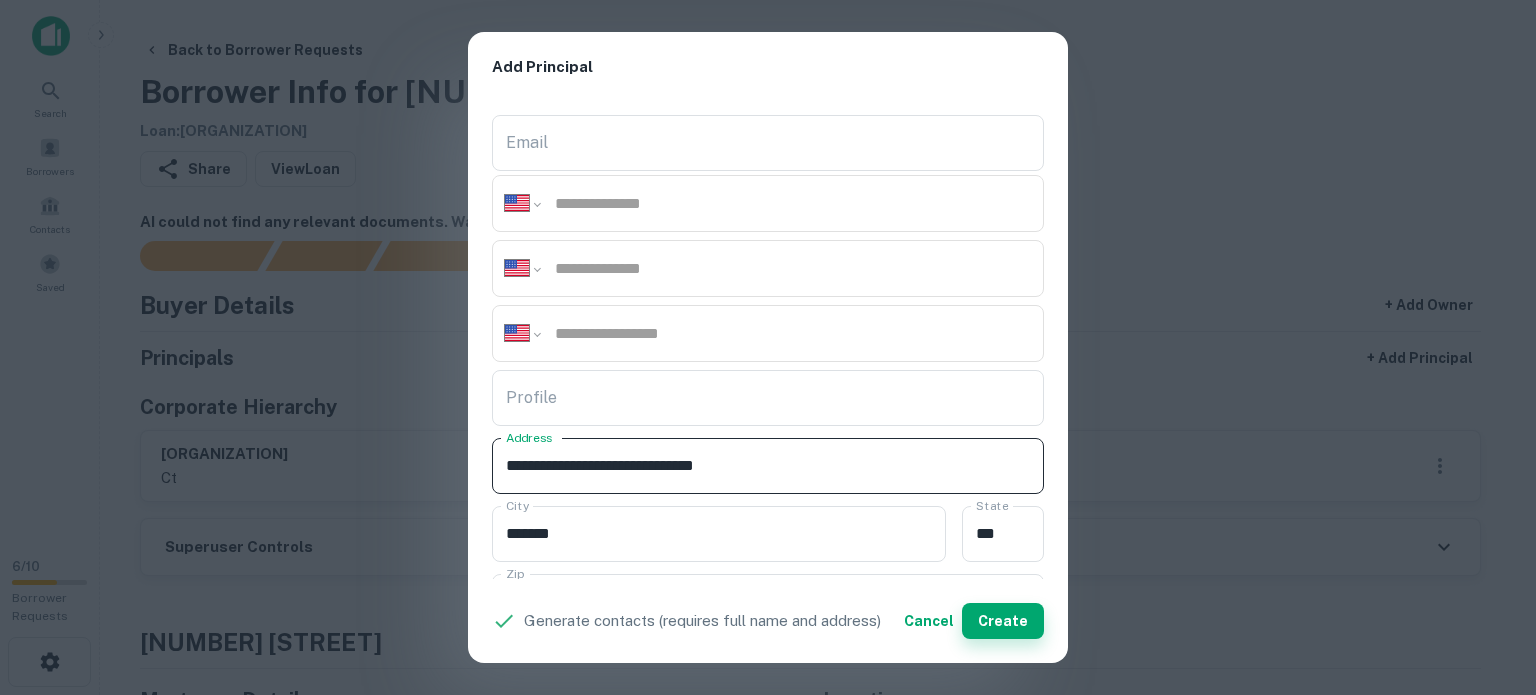 type on "**********" 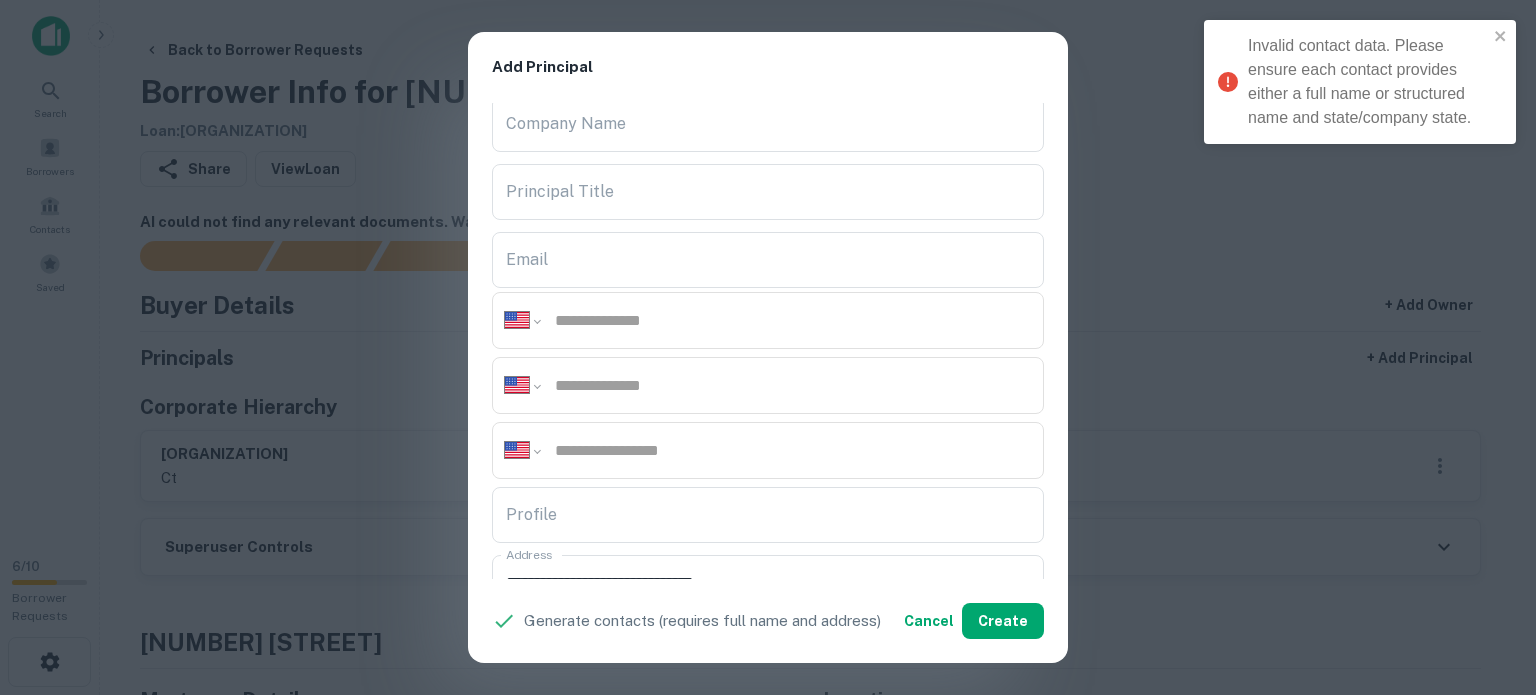 scroll, scrollTop: 0, scrollLeft: 0, axis: both 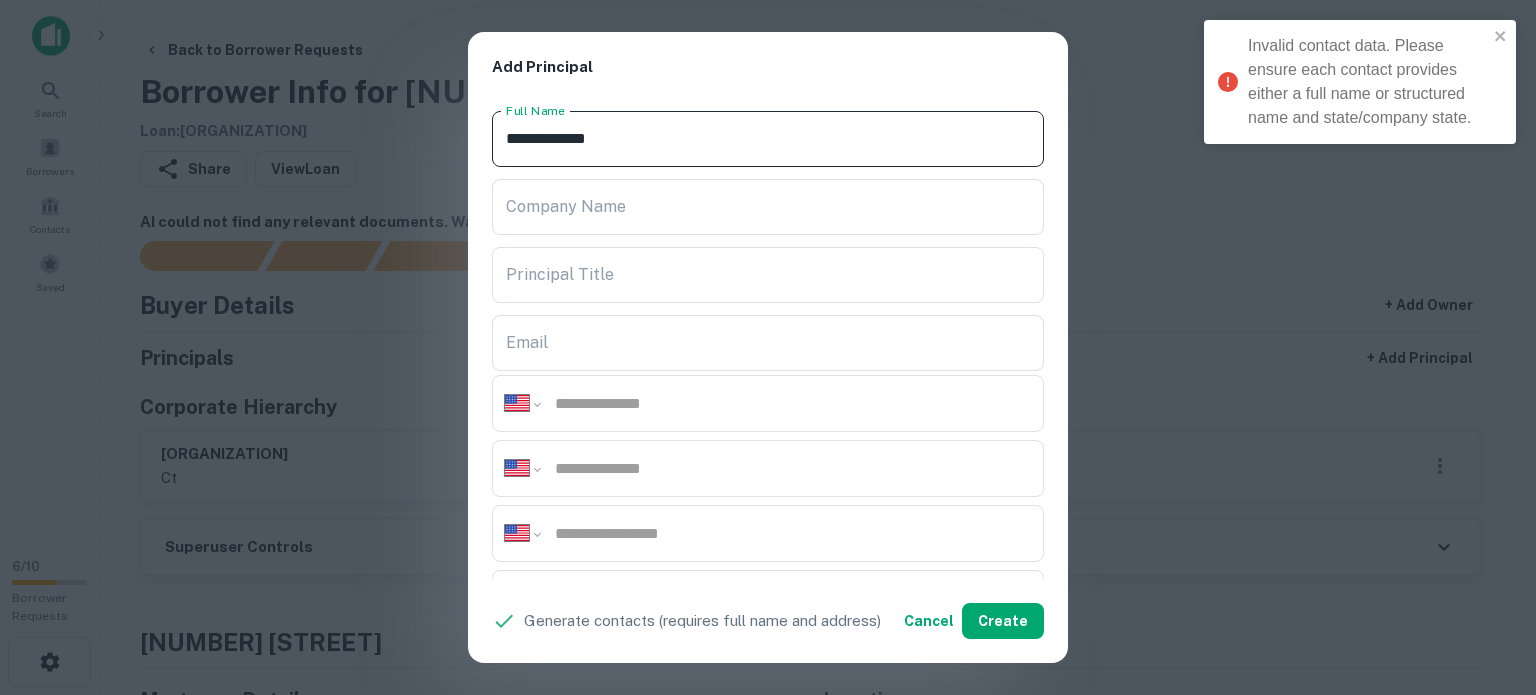 drag, startPoint x: 640, startPoint y: 151, endPoint x: 459, endPoint y: 167, distance: 181.70581 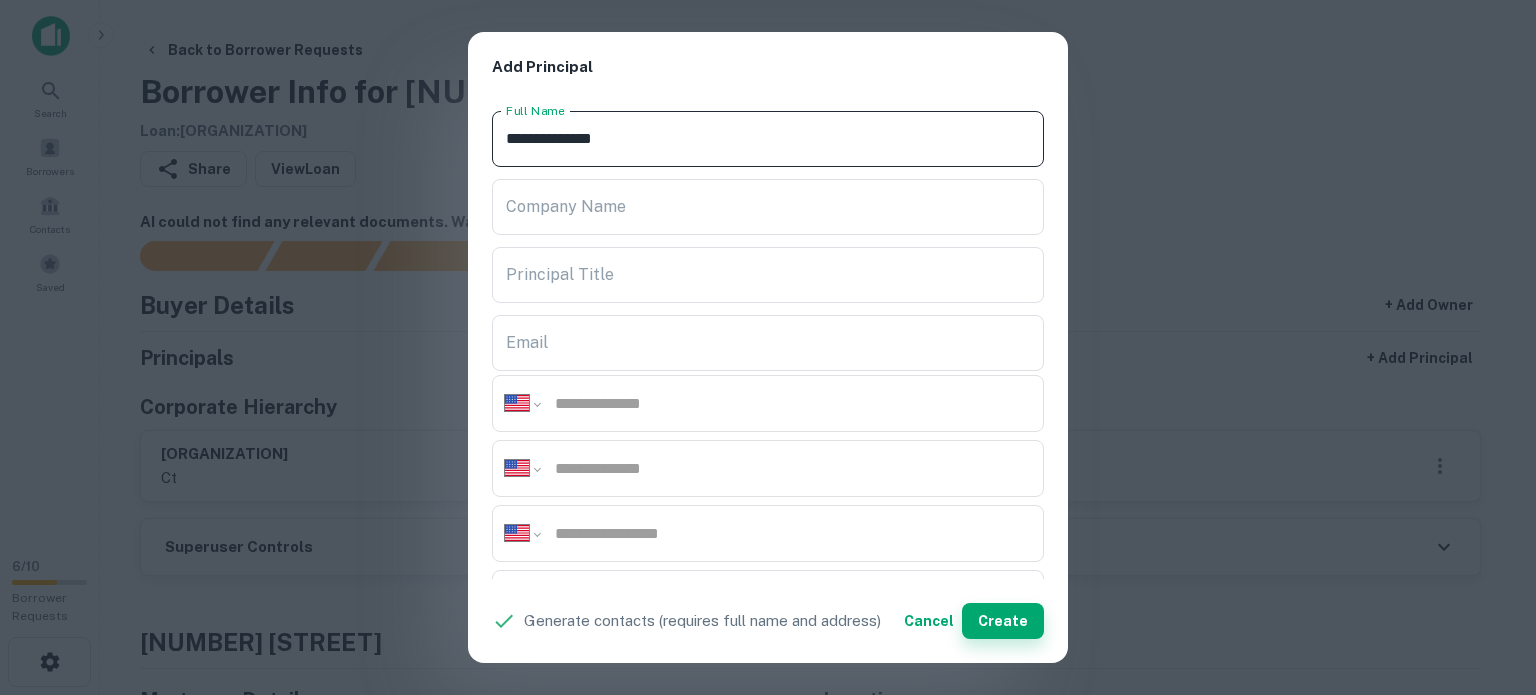 click on "Create" at bounding box center (1003, 621) 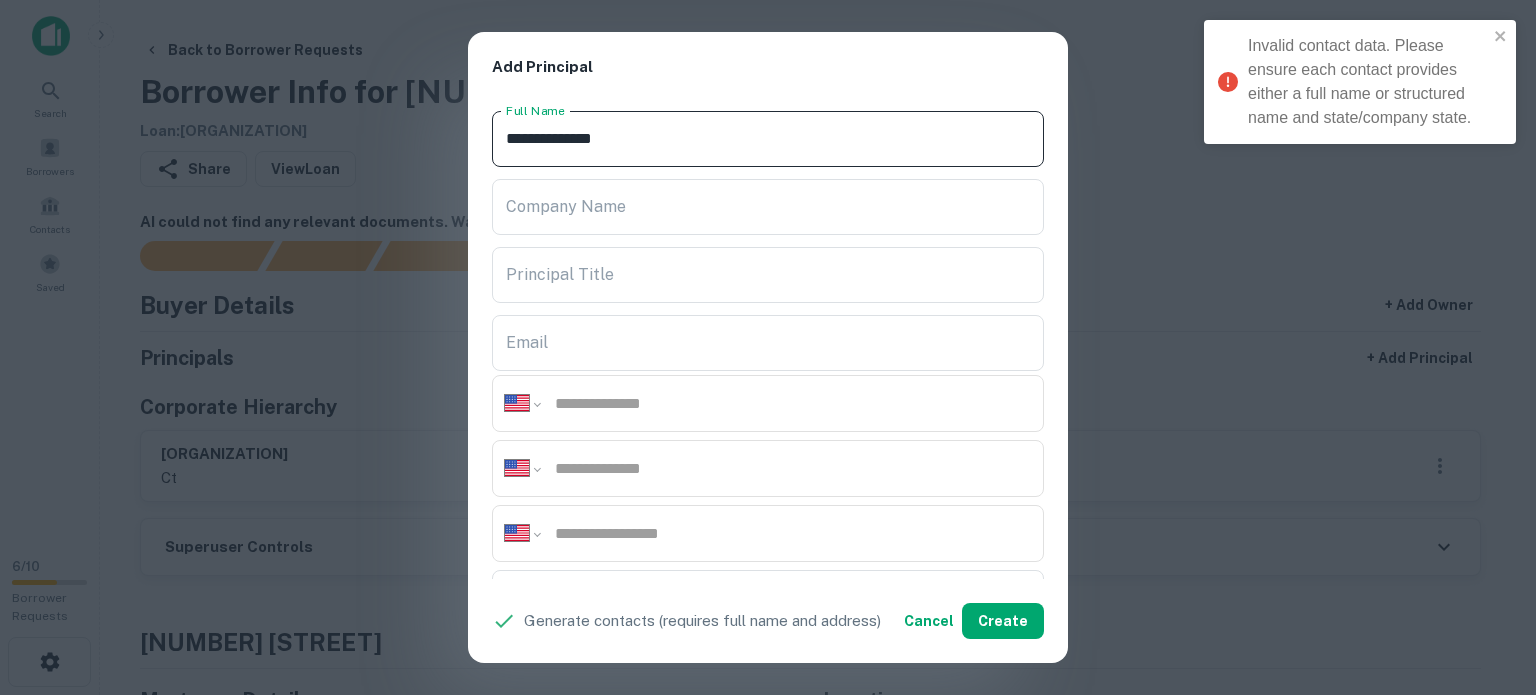 drag, startPoint x: 708, startPoint y: 146, endPoint x: 444, endPoint y: 145, distance: 264.0019 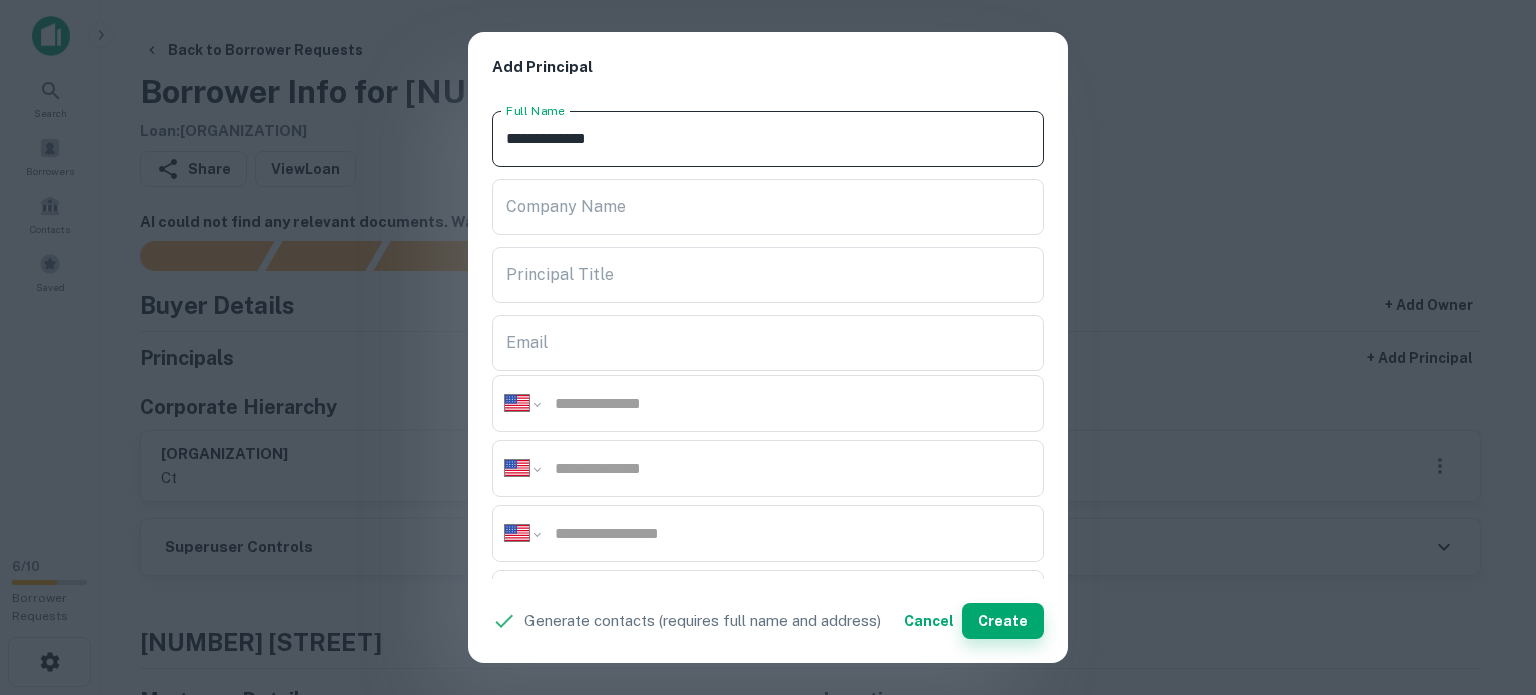 type on "**********" 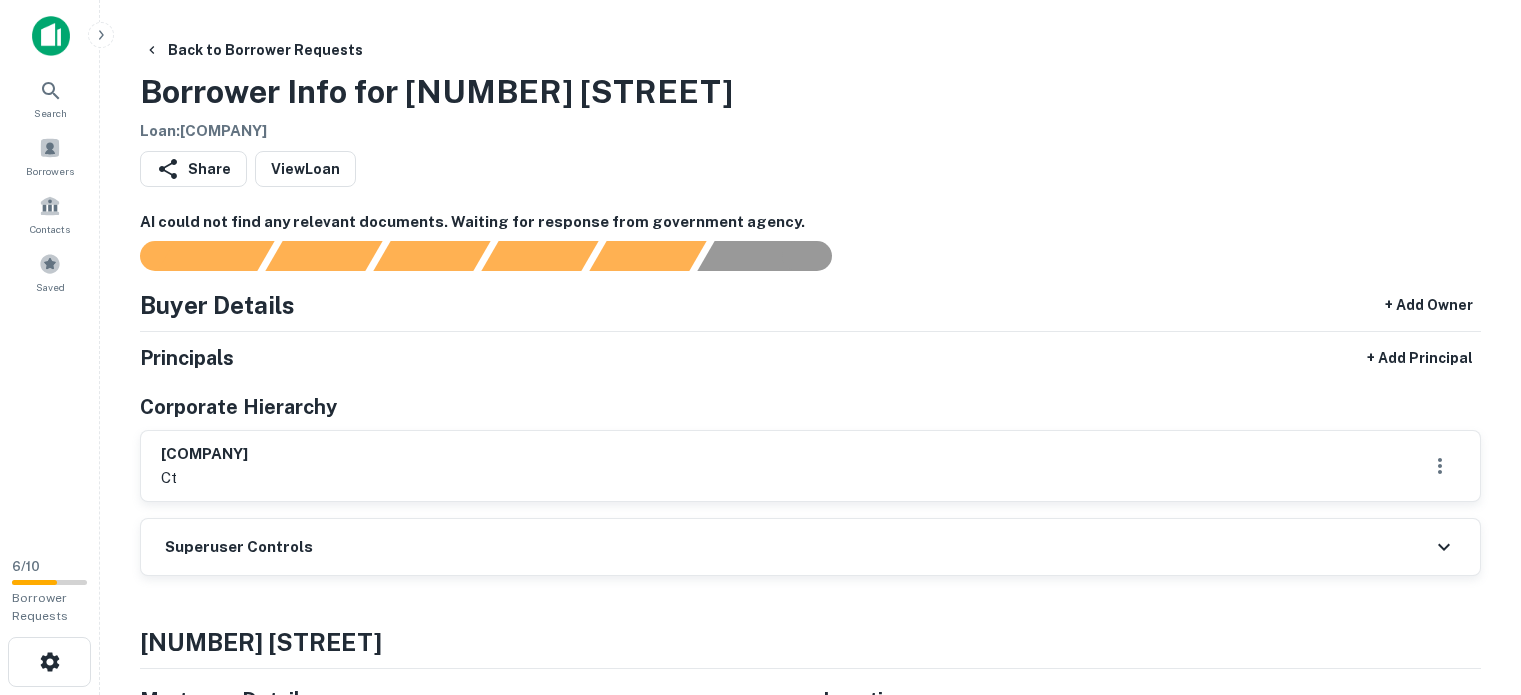 scroll, scrollTop: 0, scrollLeft: 0, axis: both 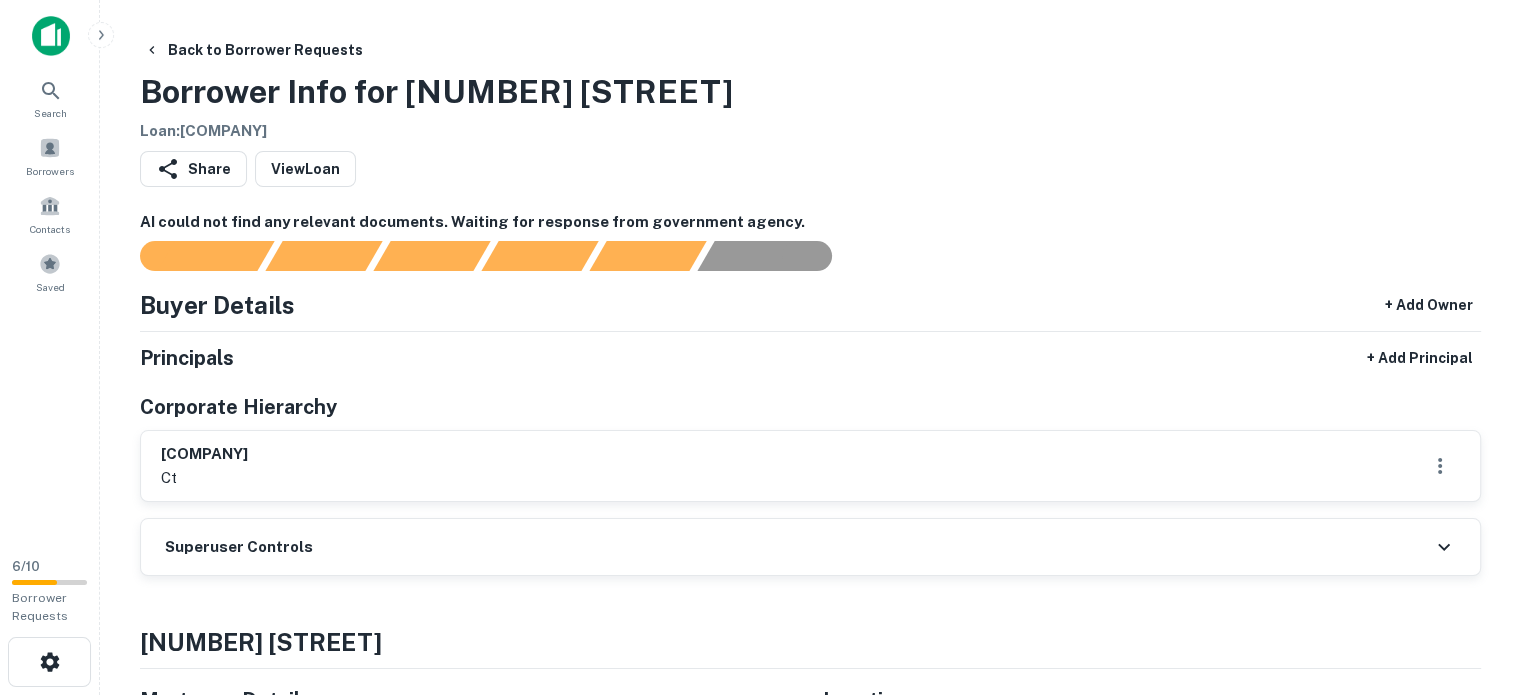 drag, startPoint x: 144, startPoint y: 444, endPoint x: 347, endPoint y: 455, distance: 203.2978 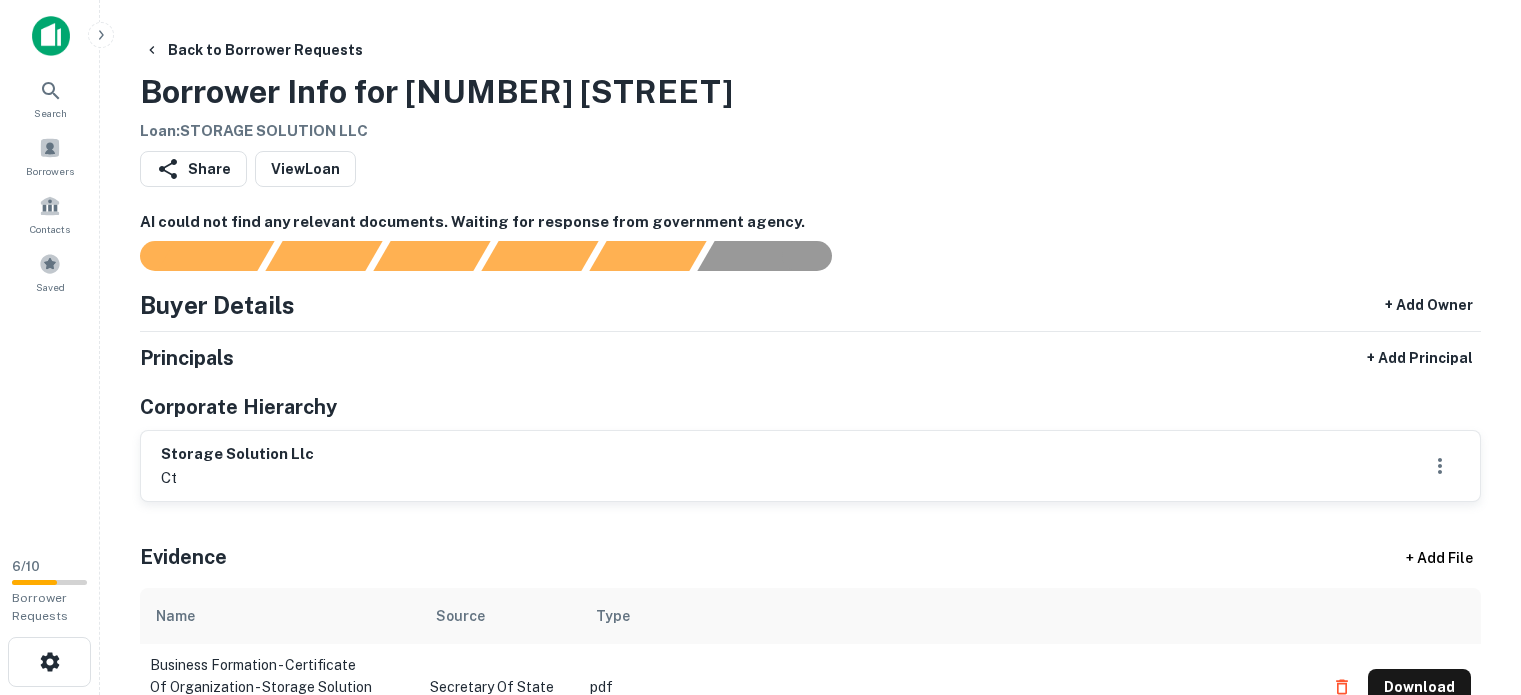 scroll, scrollTop: 0, scrollLeft: 0, axis: both 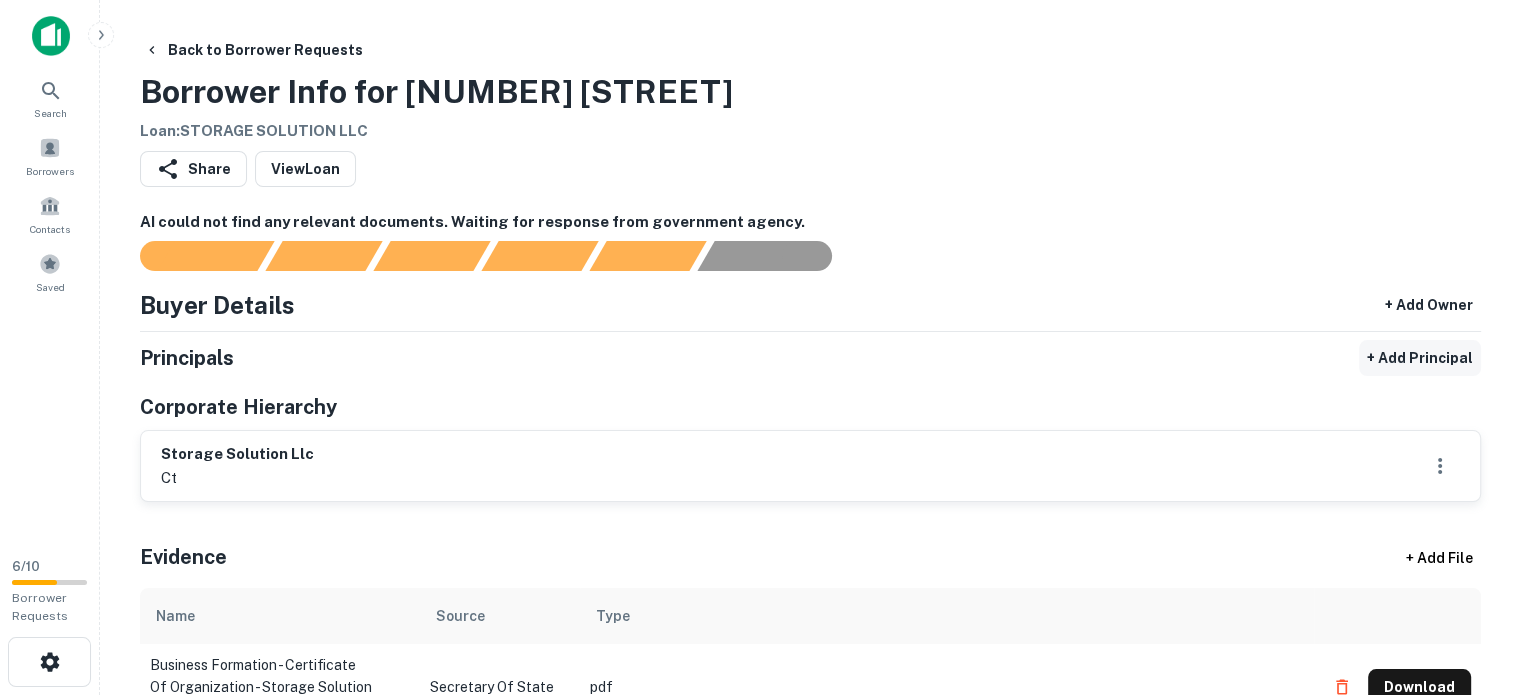 click on "+ Add Principal" at bounding box center [1420, 358] 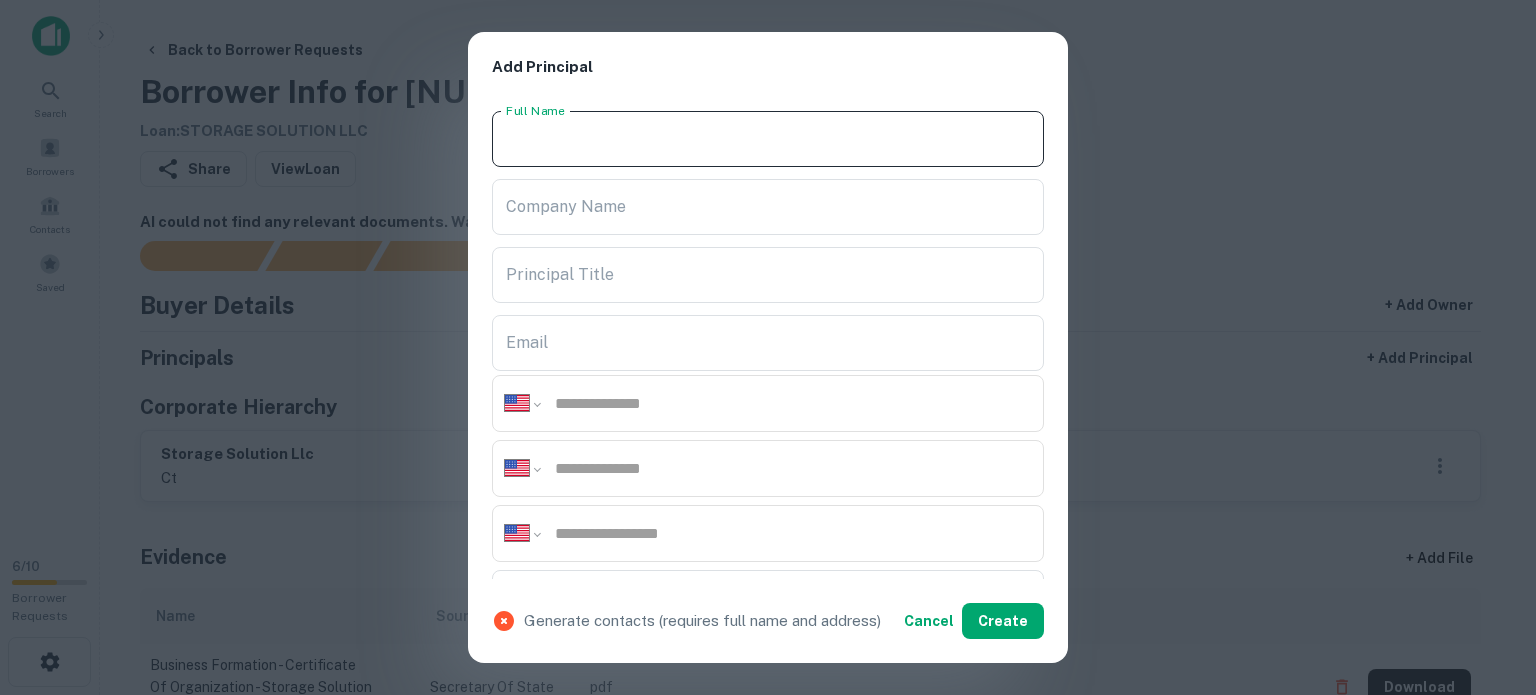 click on "Full Name" at bounding box center (768, 139) 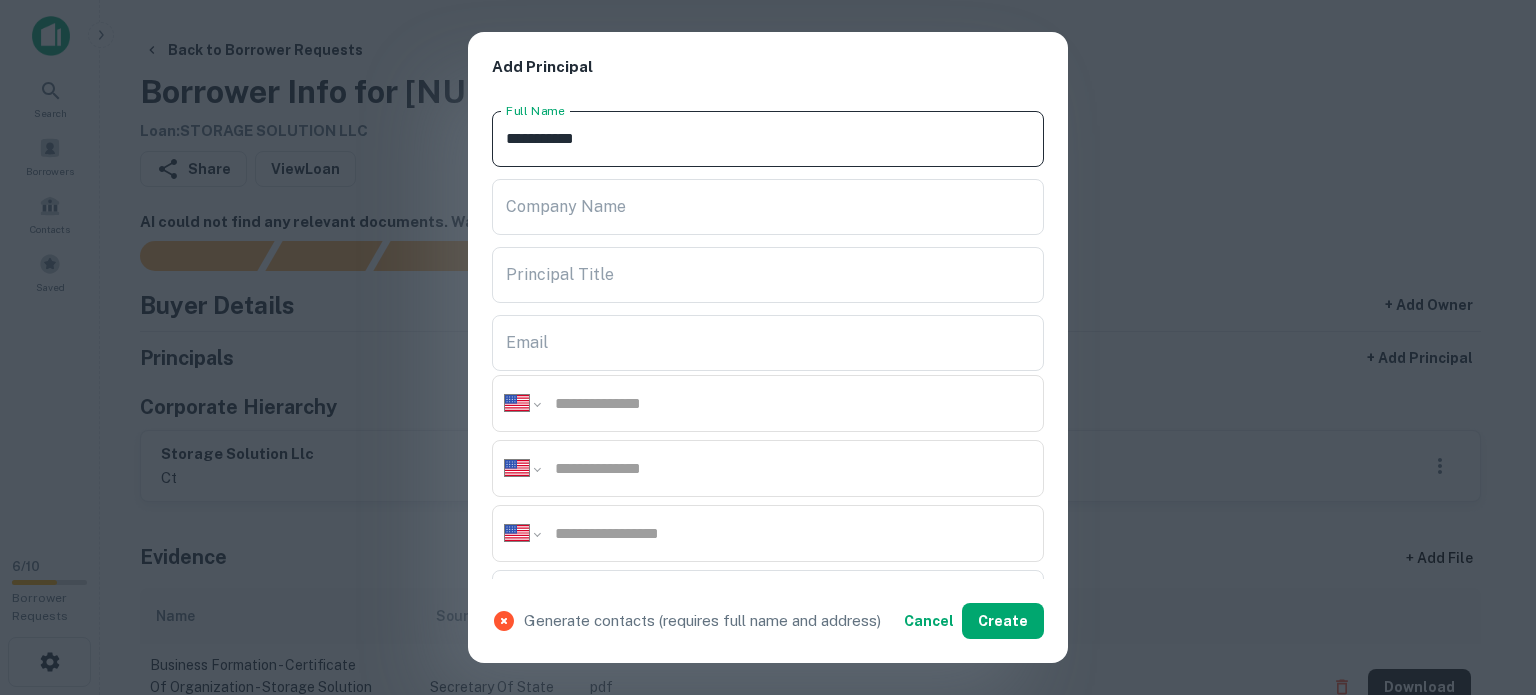 type on "**********" 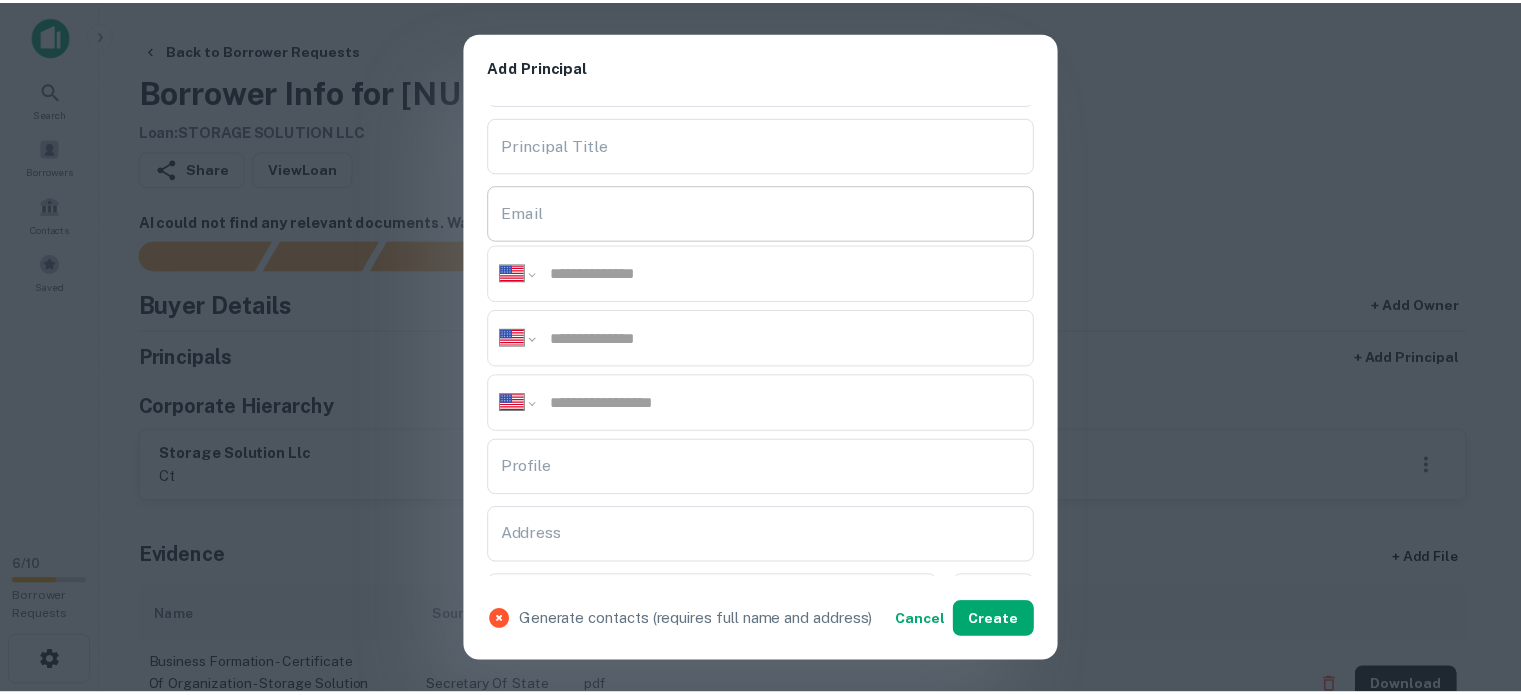 scroll, scrollTop: 300, scrollLeft: 0, axis: vertical 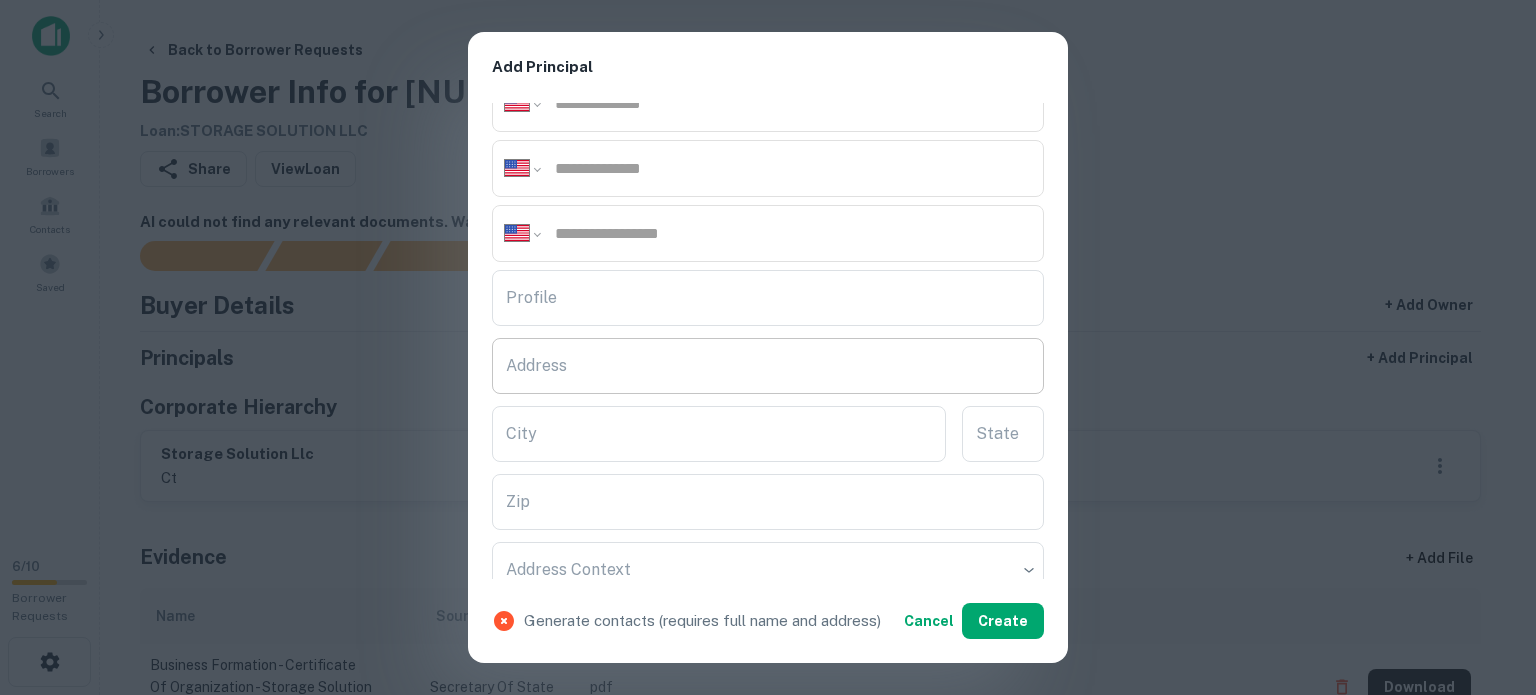 click on "Address" at bounding box center [768, 366] 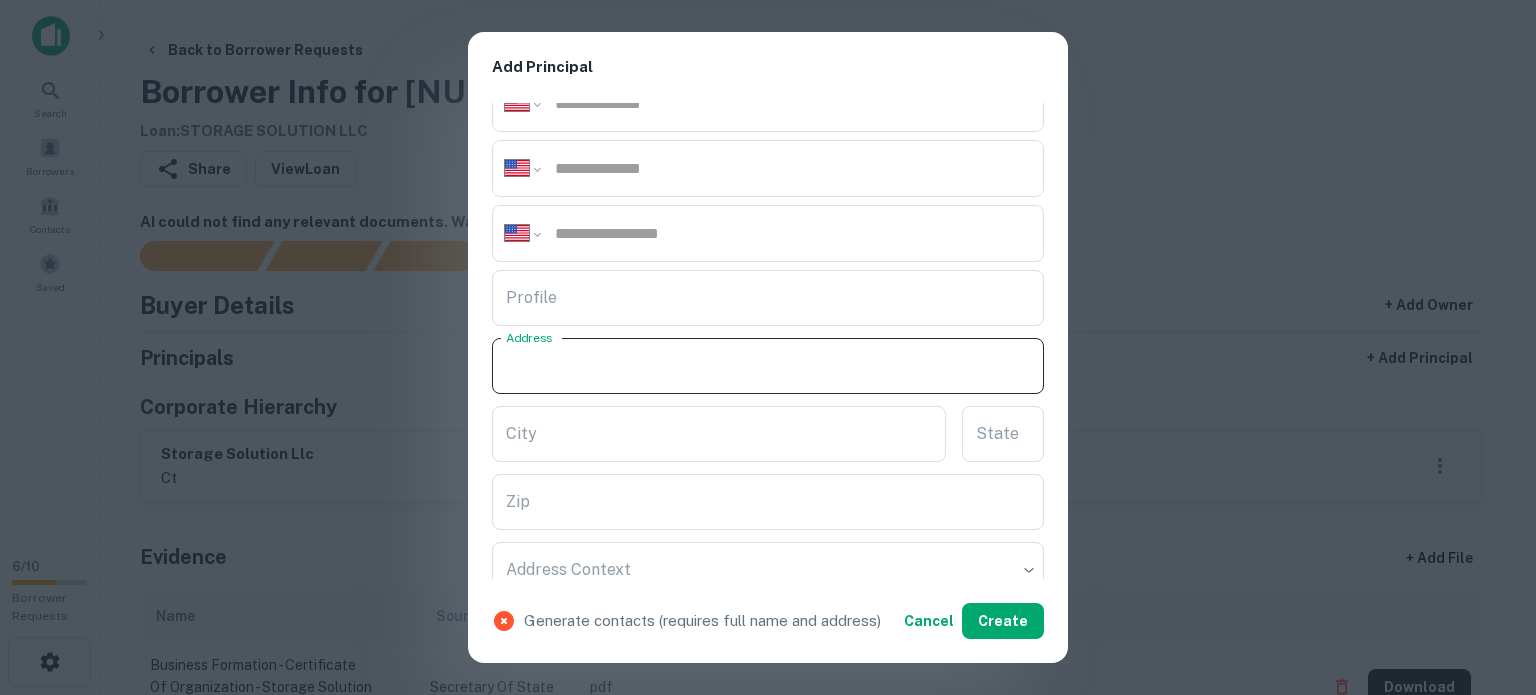 paste on "**********" 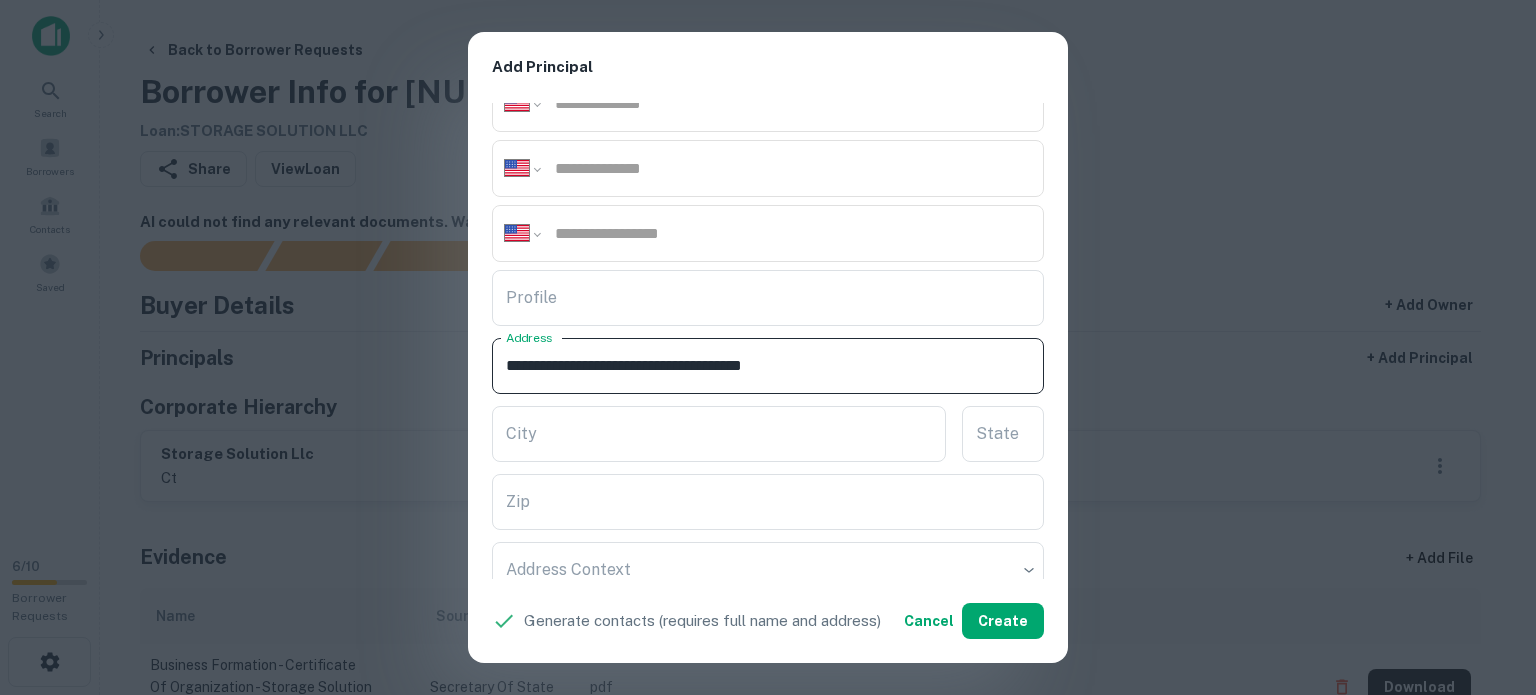 drag, startPoint x: 794, startPoint y: 361, endPoint x: 845, endPoint y: 380, distance: 54.42426 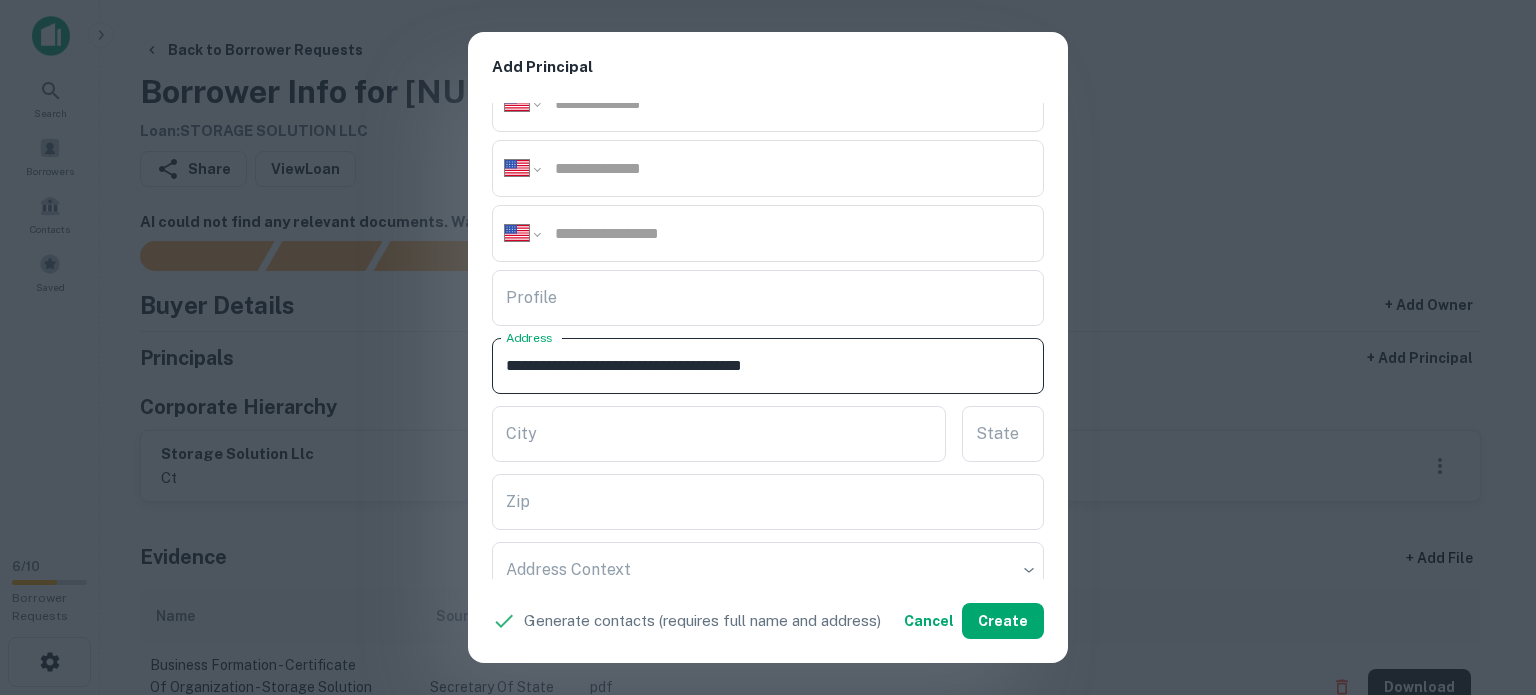 click on "**********" at bounding box center [768, 366] 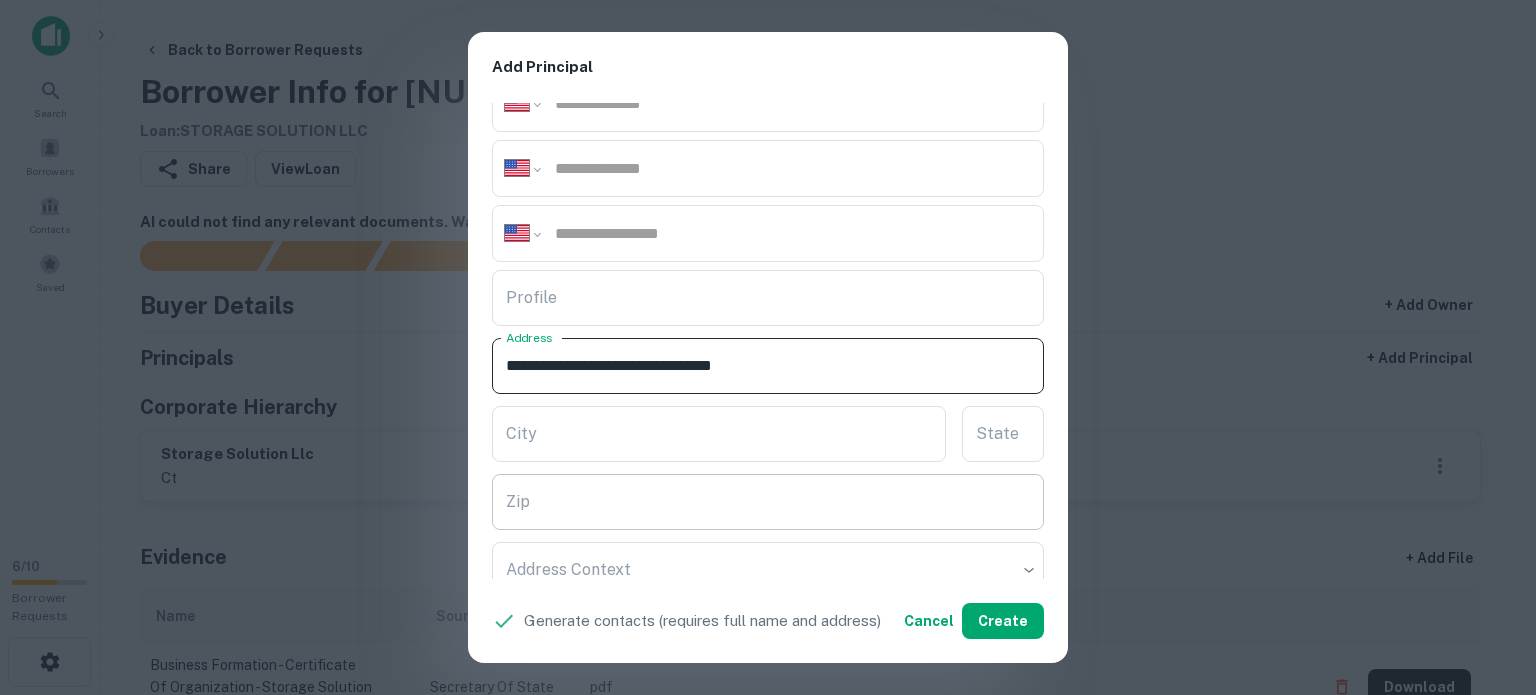 type on "**********" 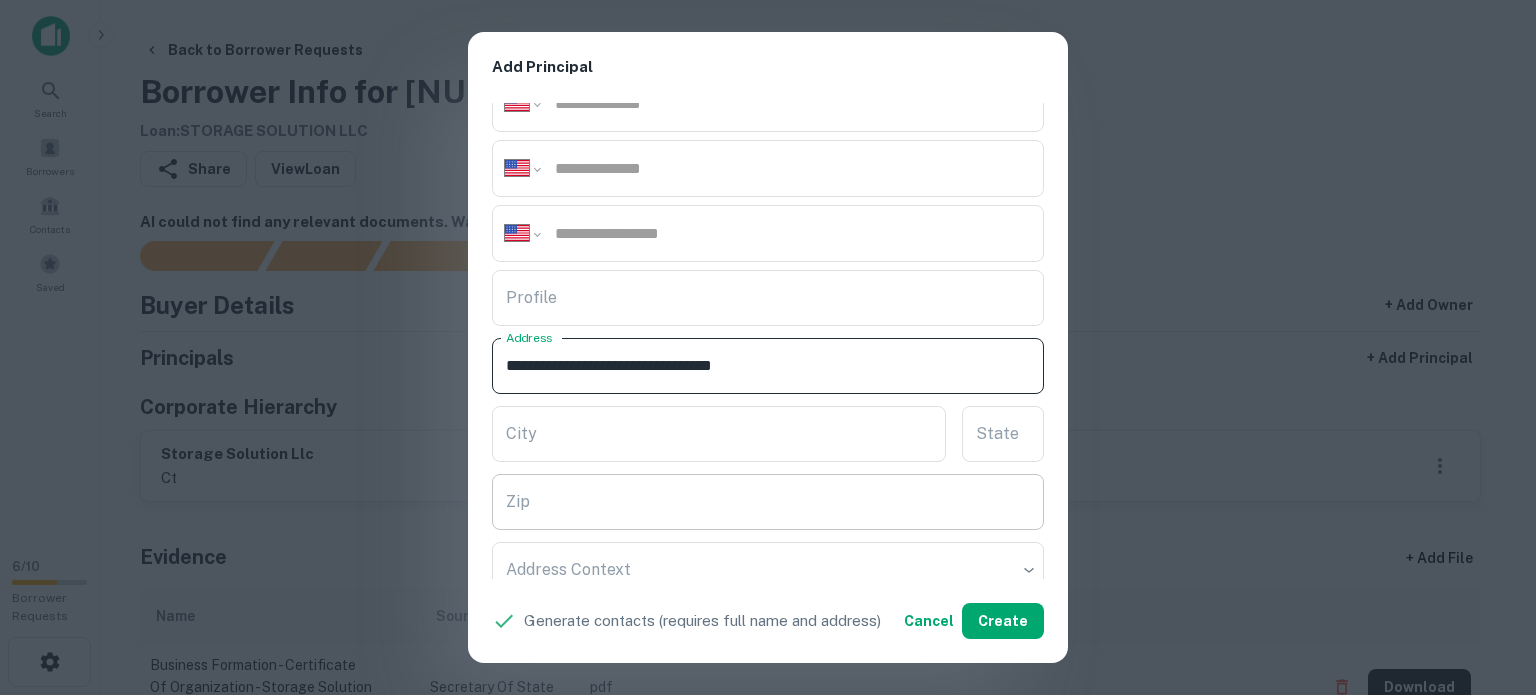 click on "Zip" at bounding box center (768, 502) 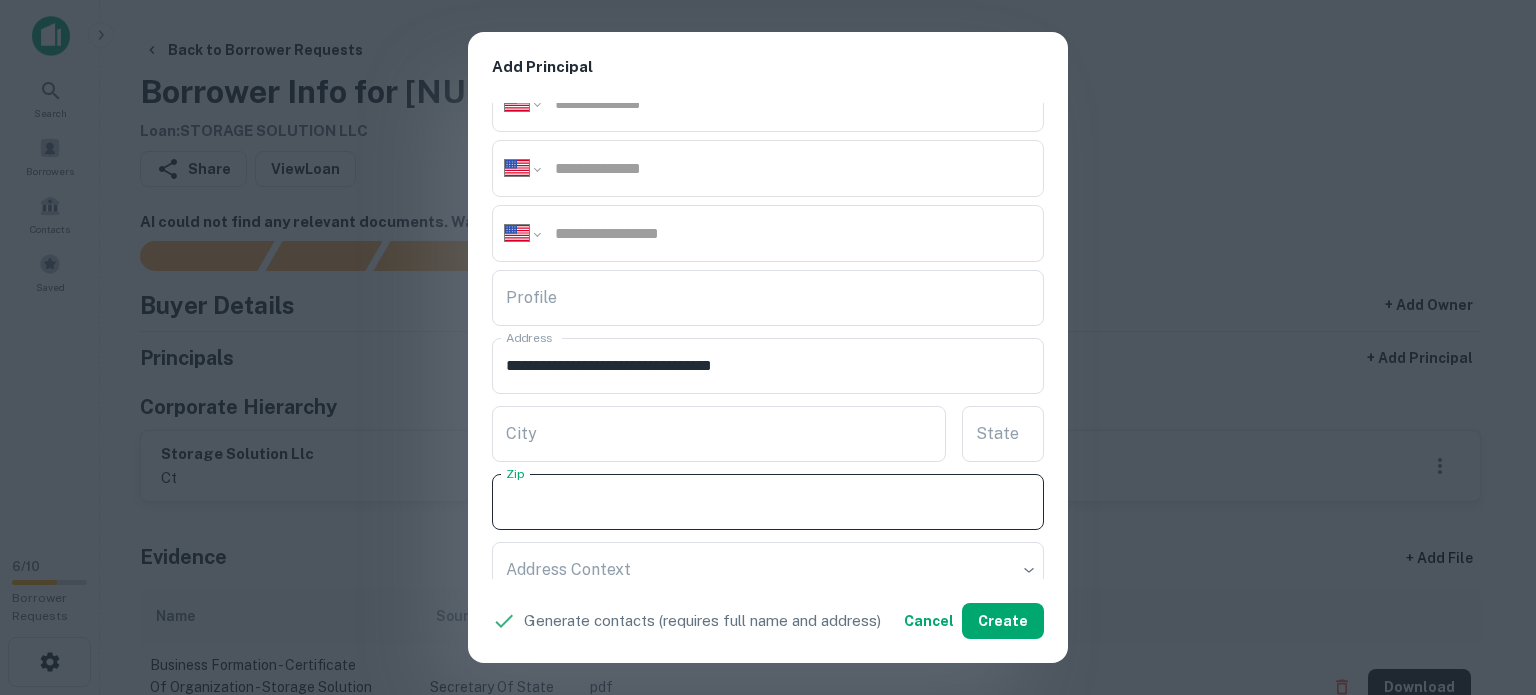paste on "*****" 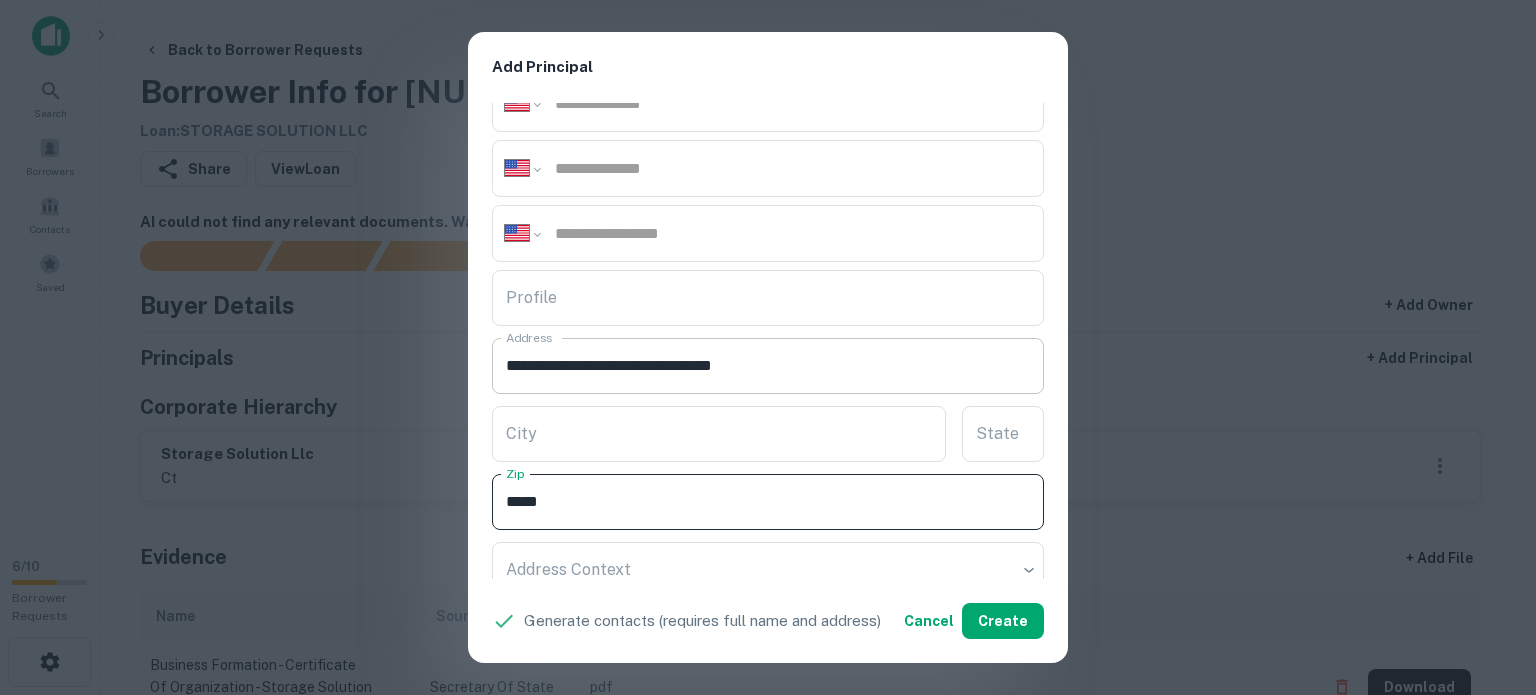 type on "*****" 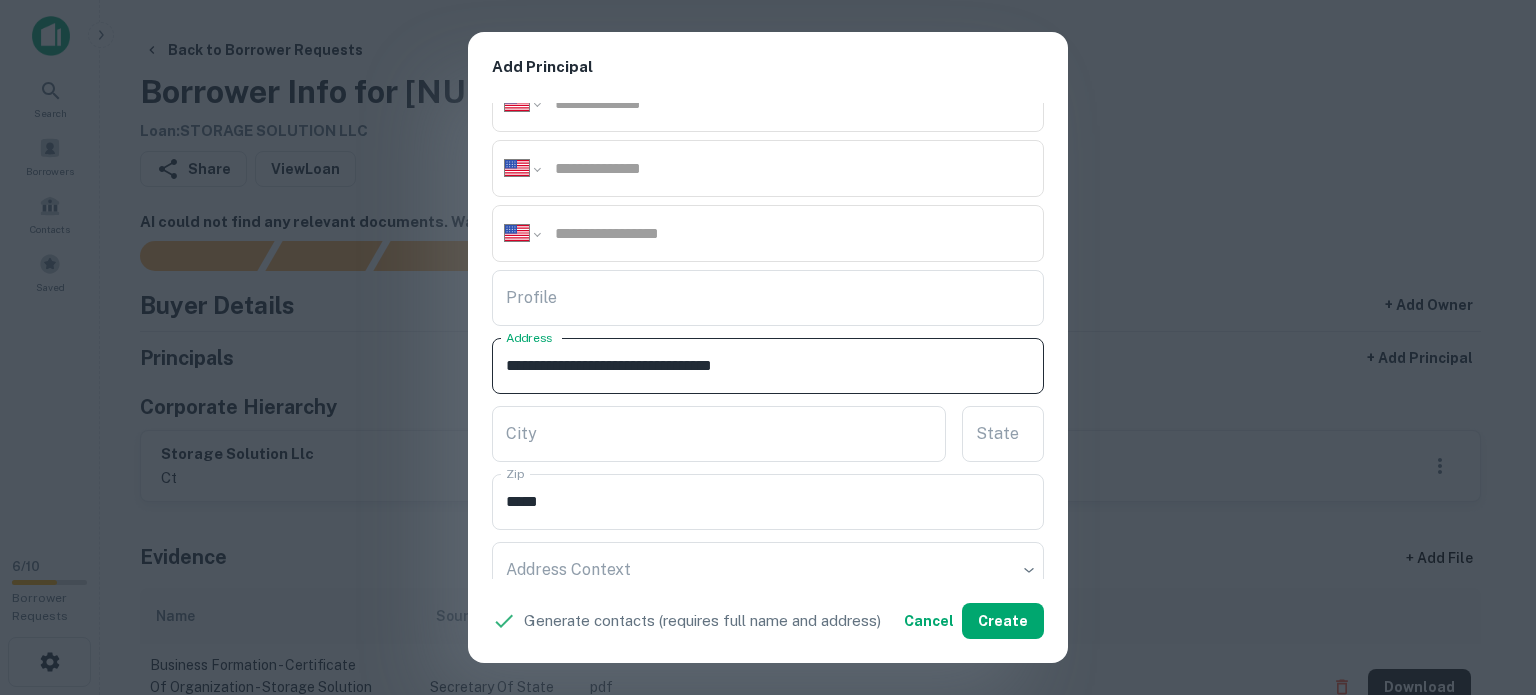 drag, startPoint x: 765, startPoint y: 364, endPoint x: 784, endPoint y: 379, distance: 24.207438 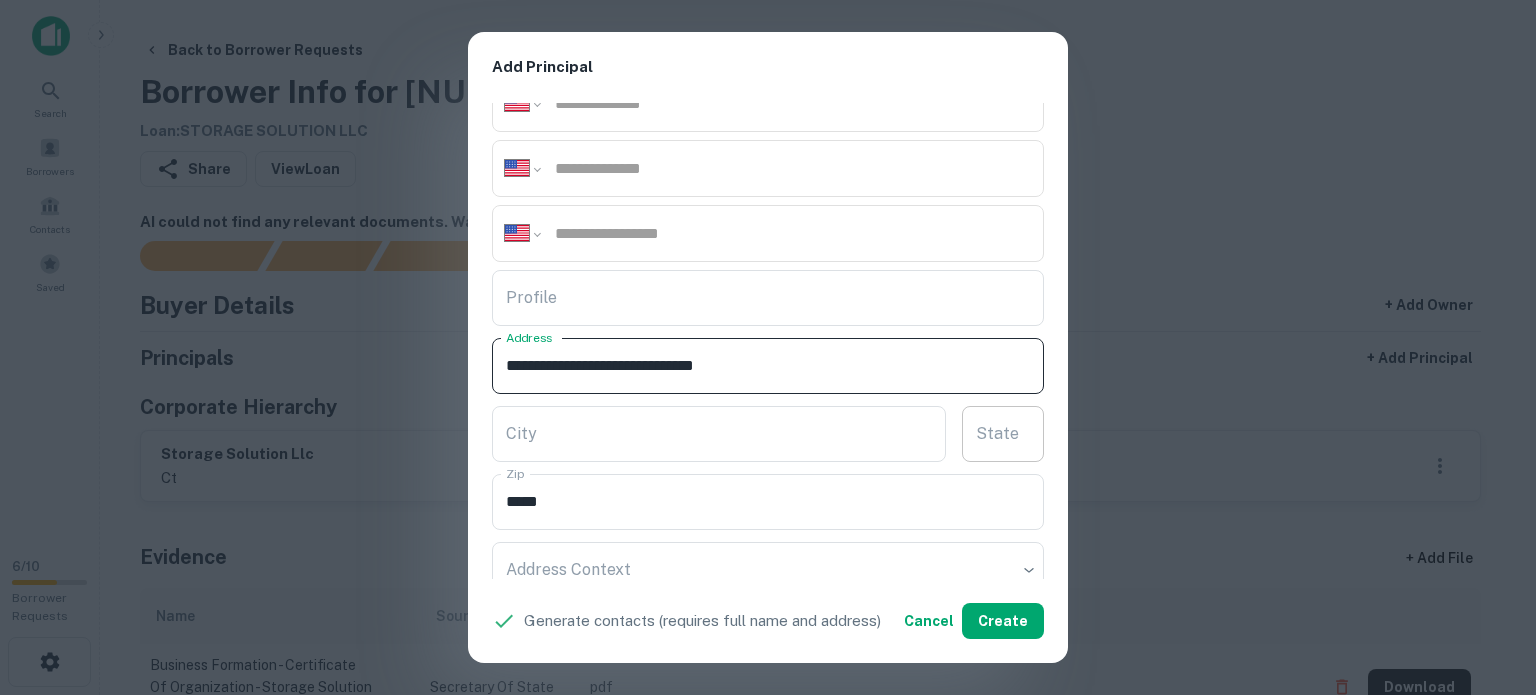 type on "**********" 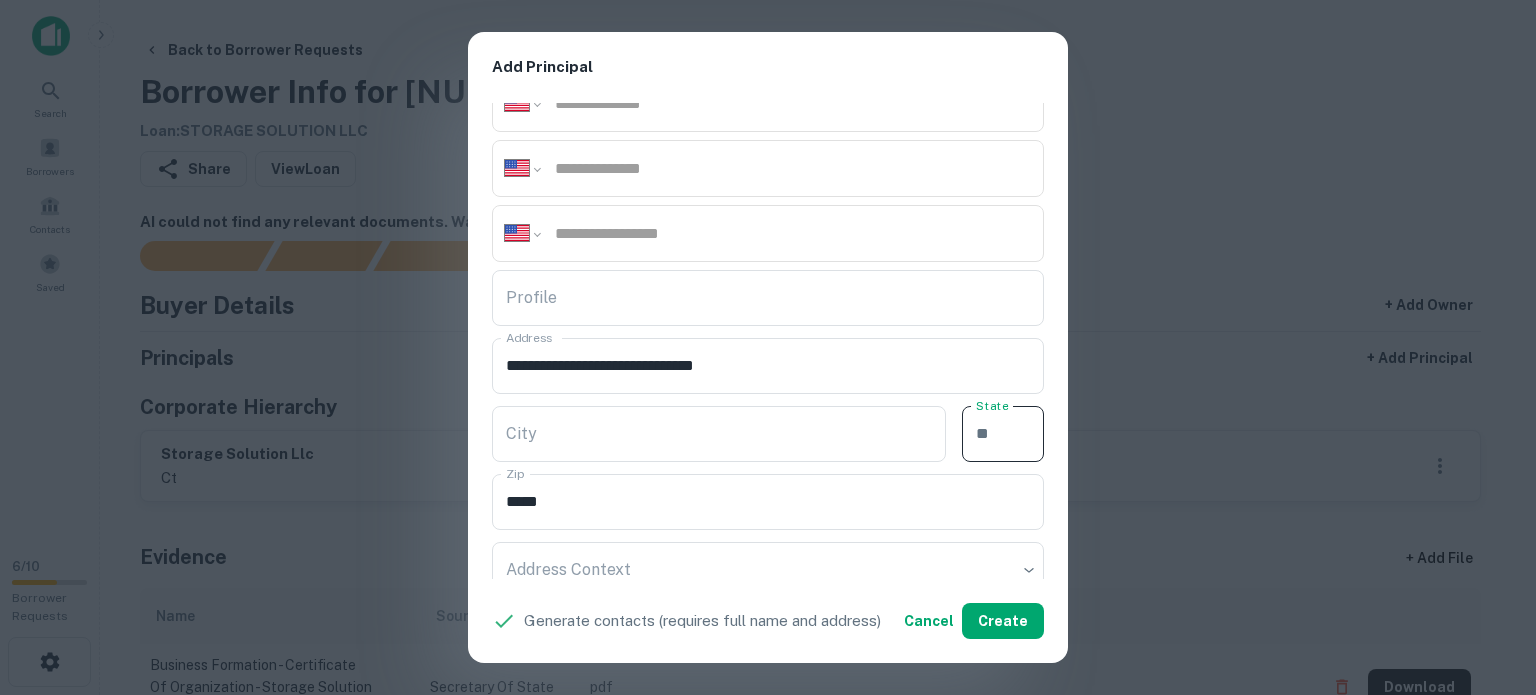 click on "State" at bounding box center (1003, 434) 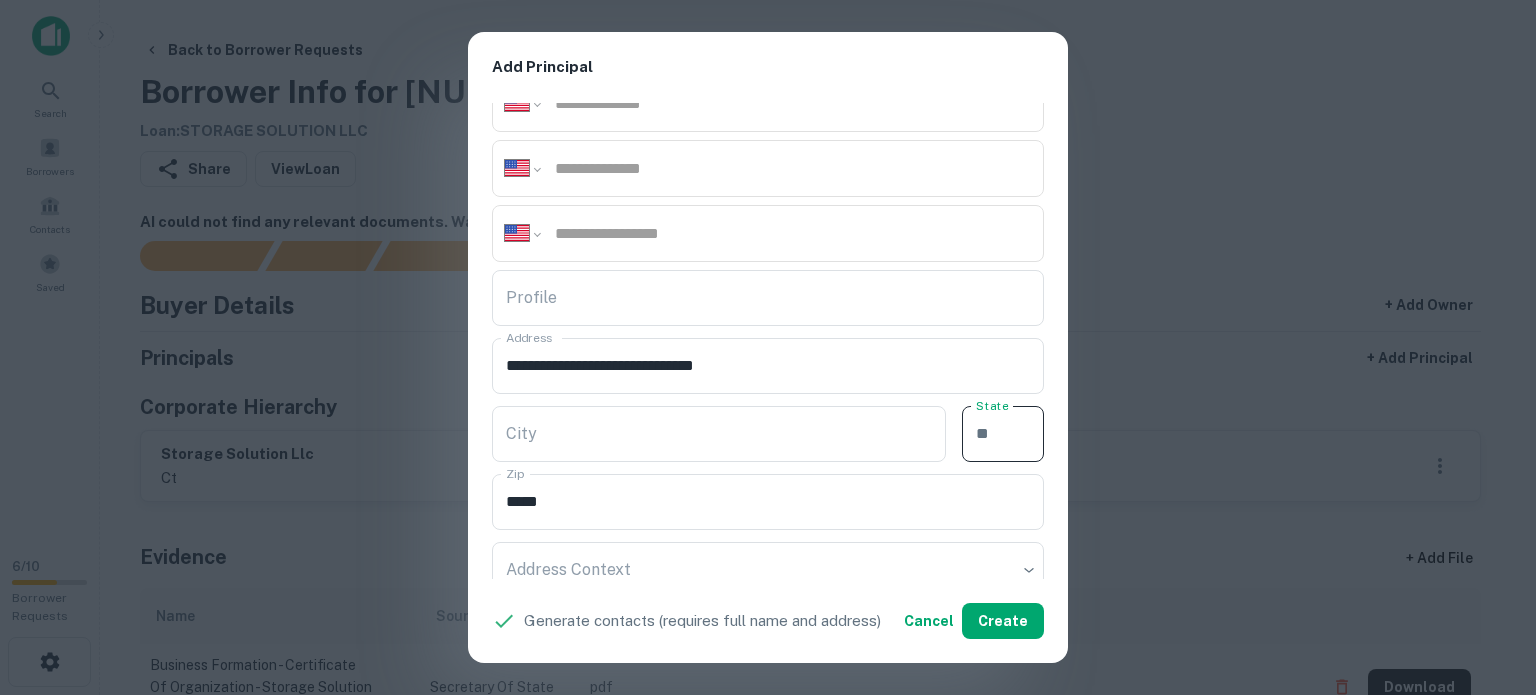 paste on "**" 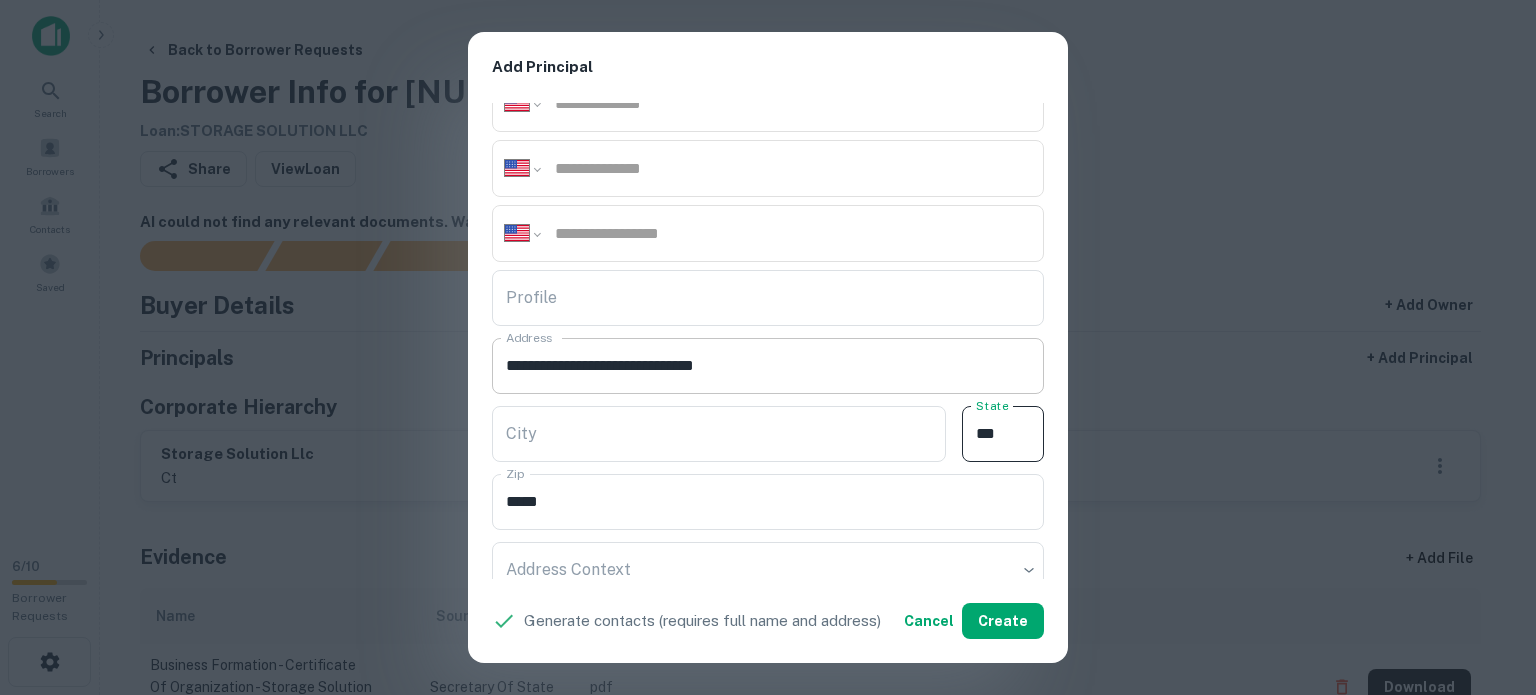 type on "**" 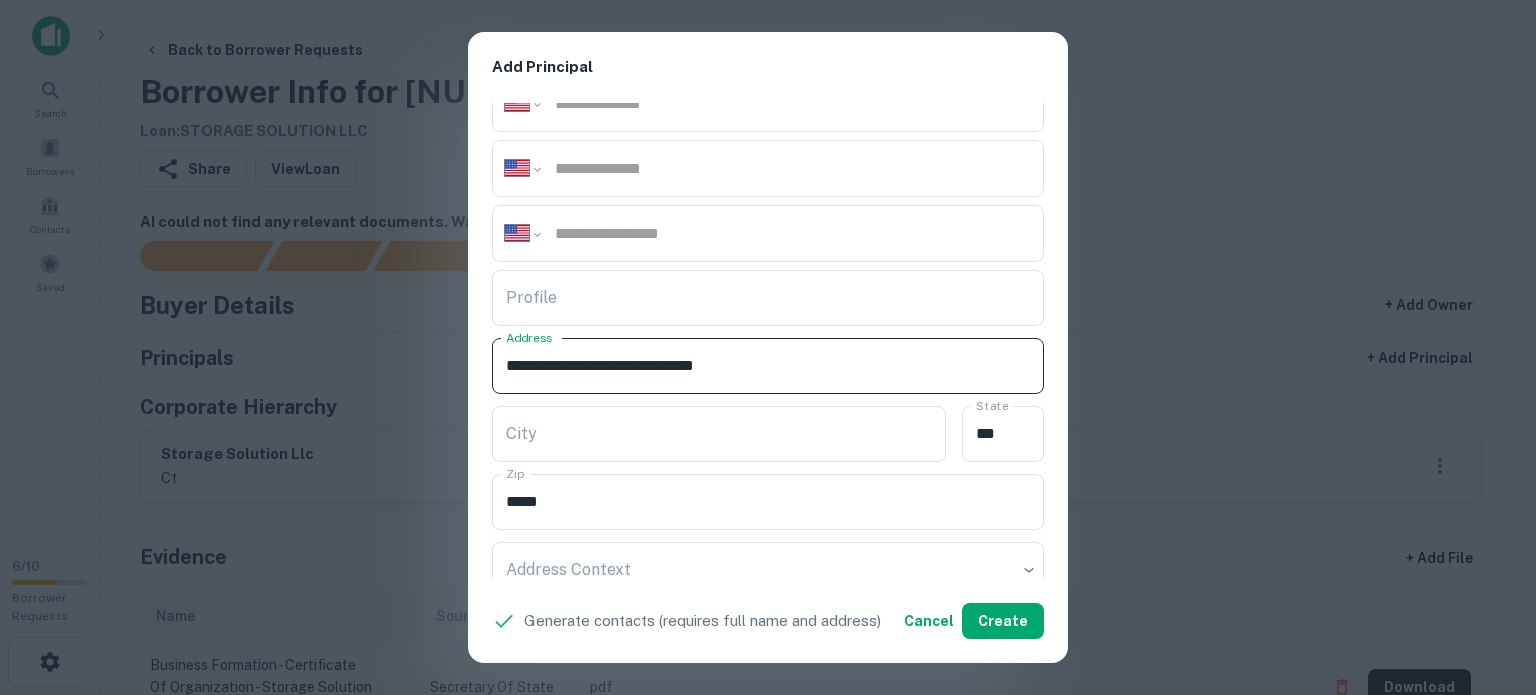 drag, startPoint x: 666, startPoint y: 363, endPoint x: 760, endPoint y: 383, distance: 96.10411 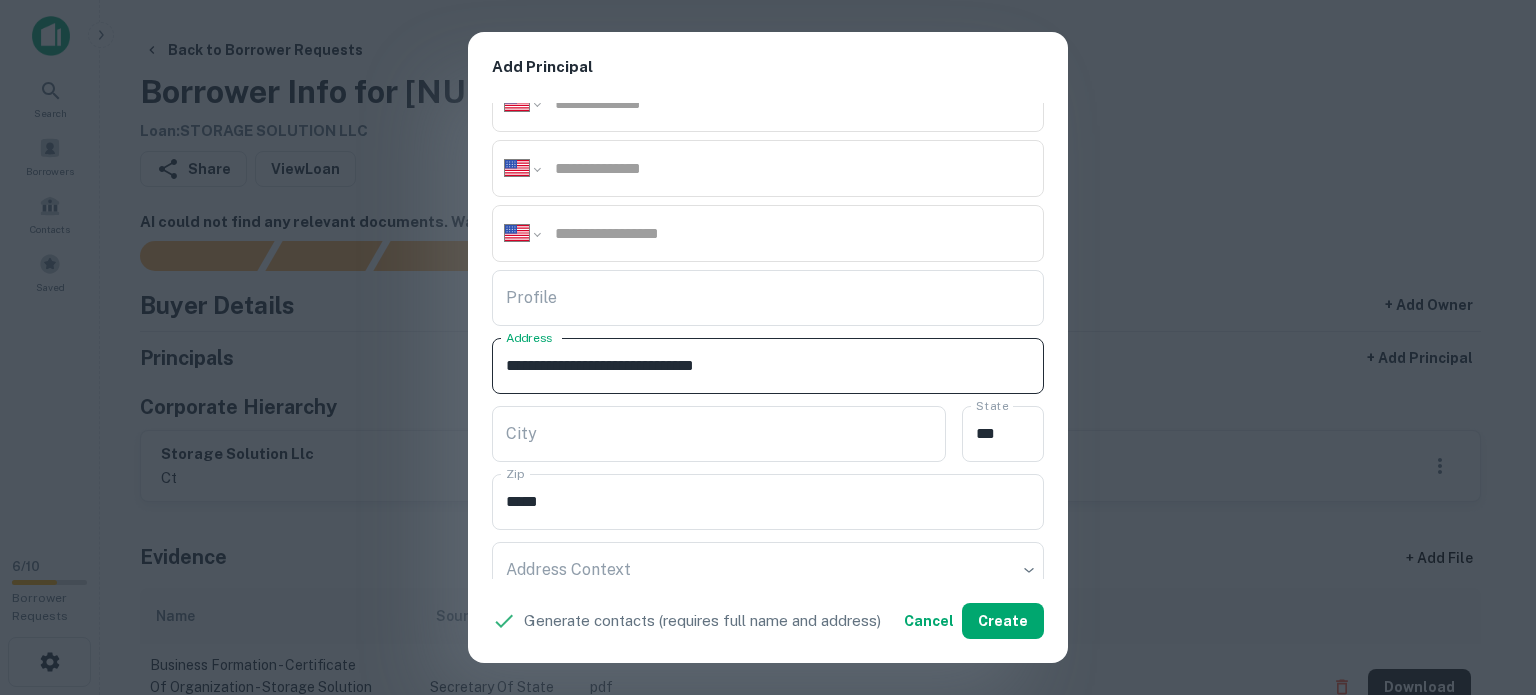 click on "**********" at bounding box center (768, 366) 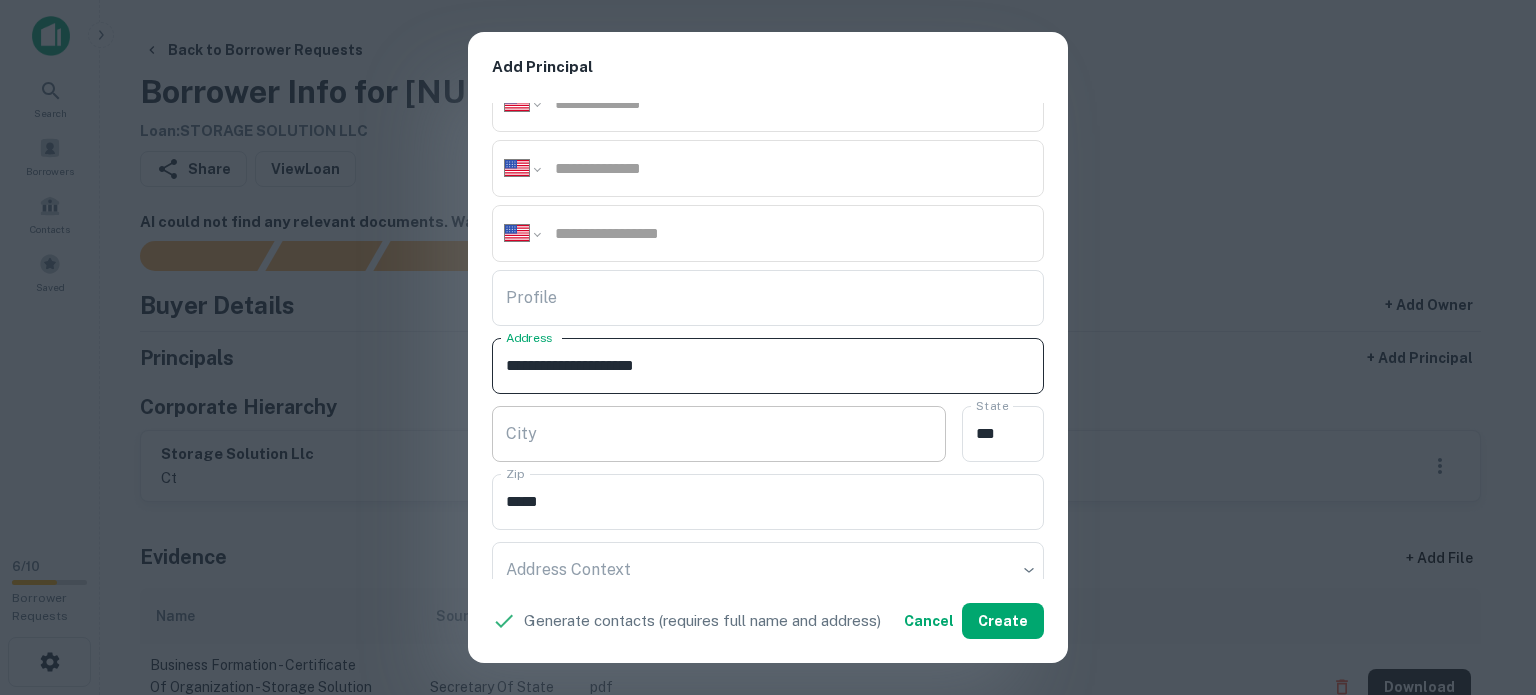 type on "**********" 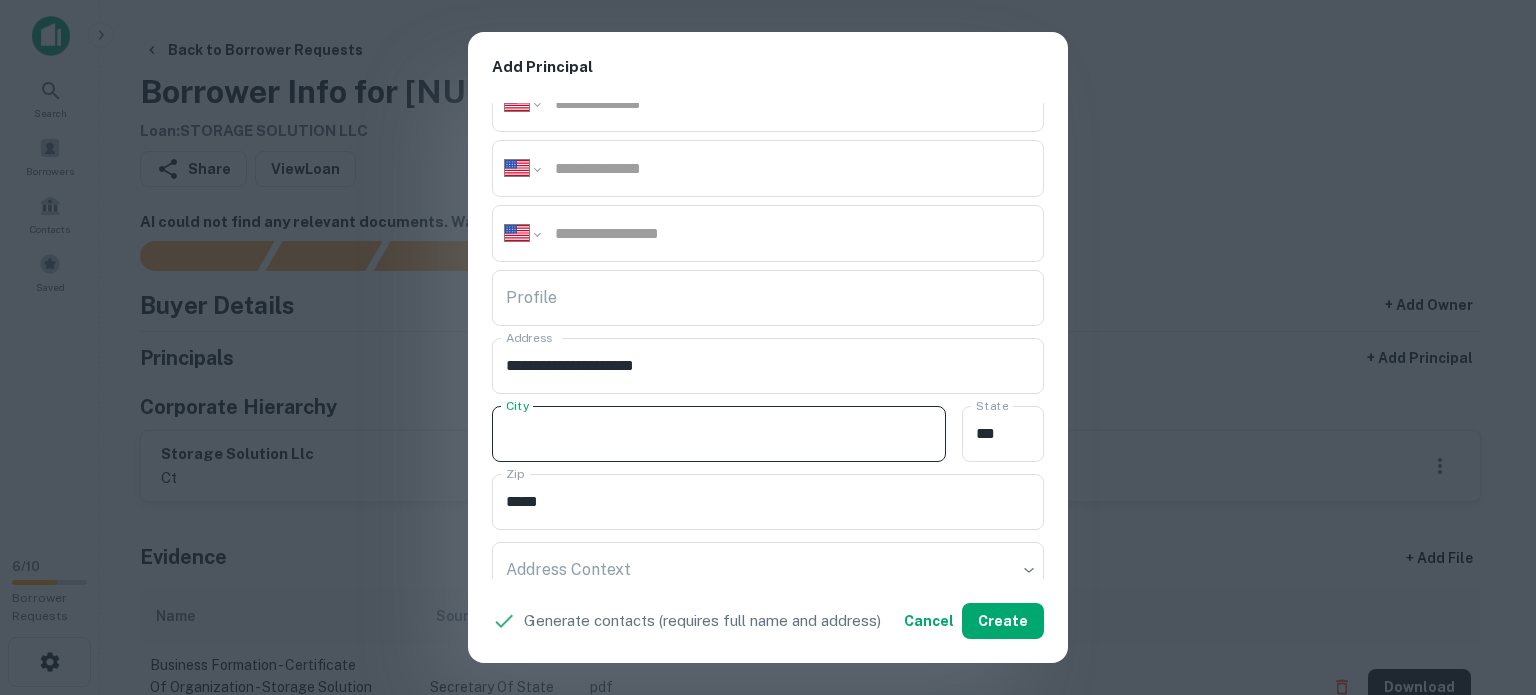 paste on "**********" 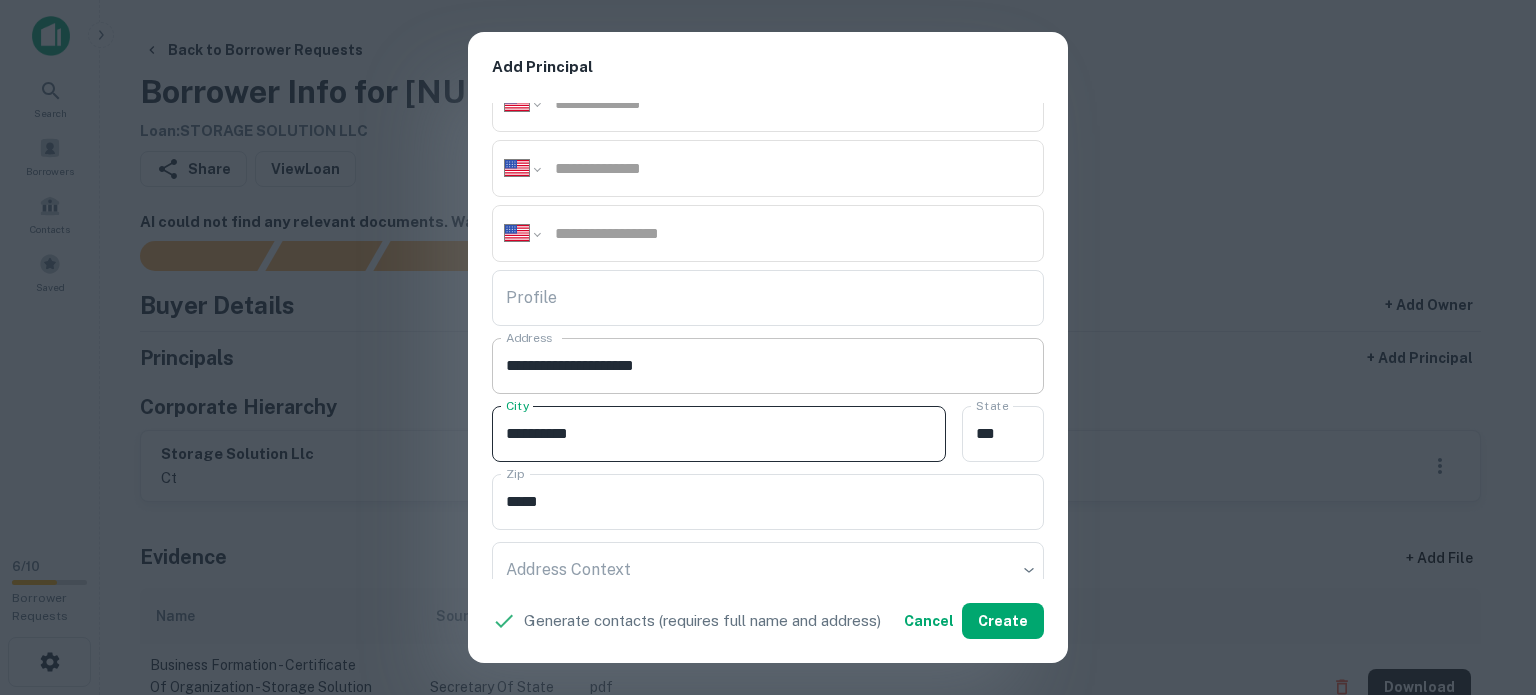 type on "**********" 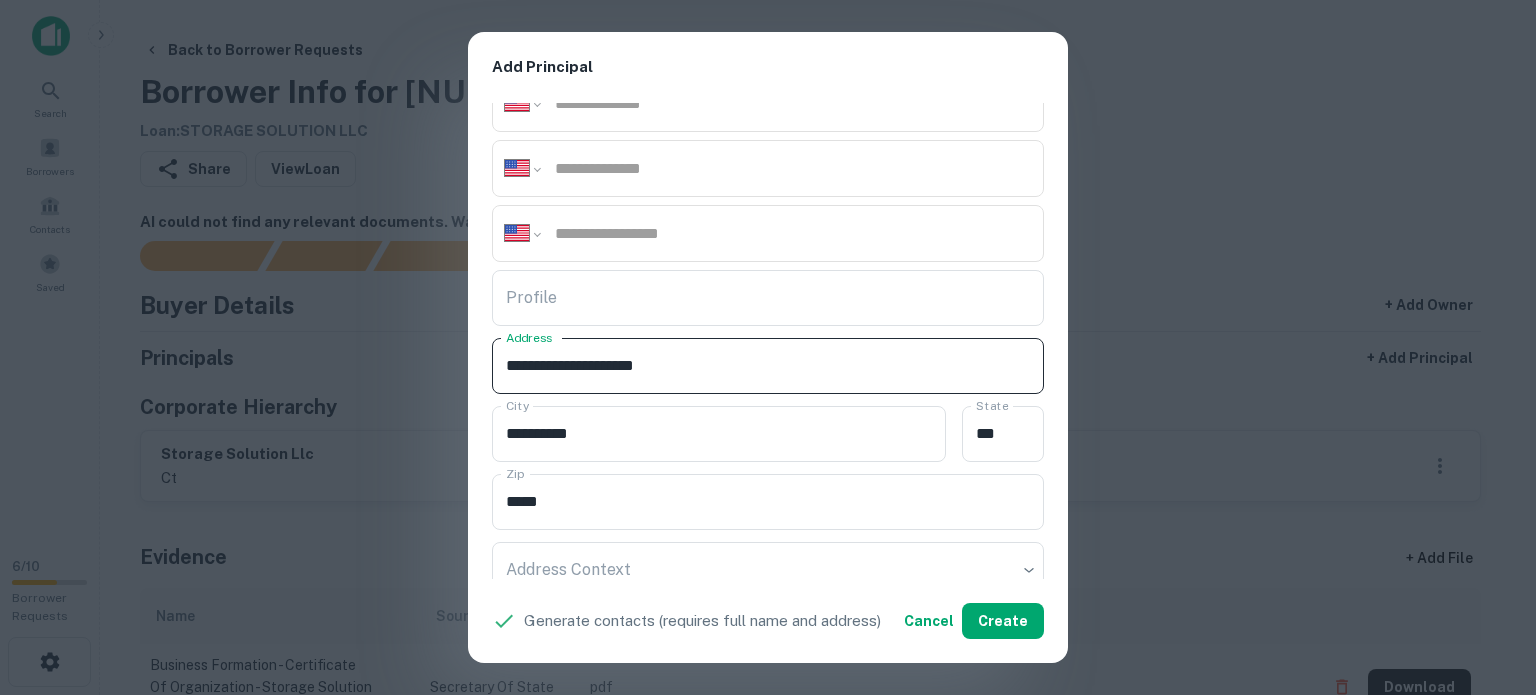 drag, startPoint x: 659, startPoint y: 364, endPoint x: 714, endPoint y: 380, distance: 57.280014 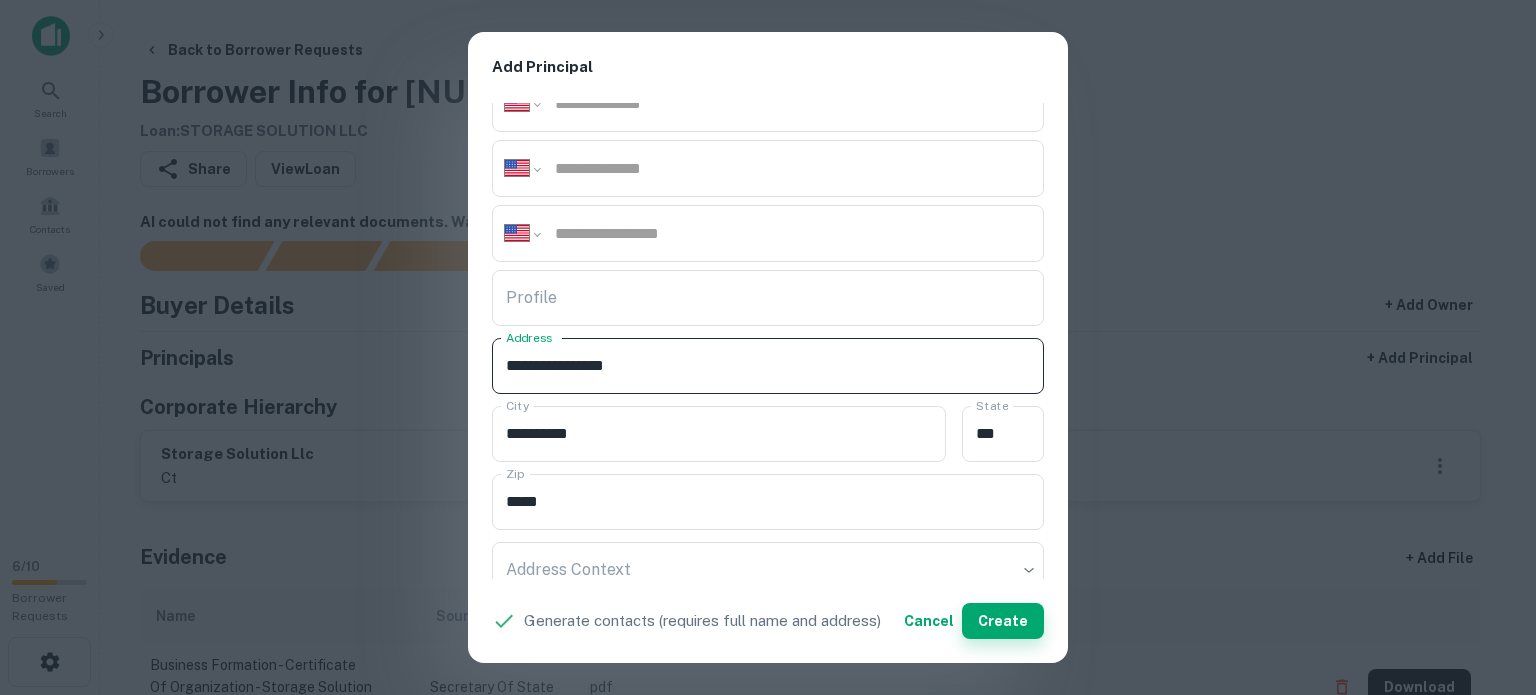 type on "**********" 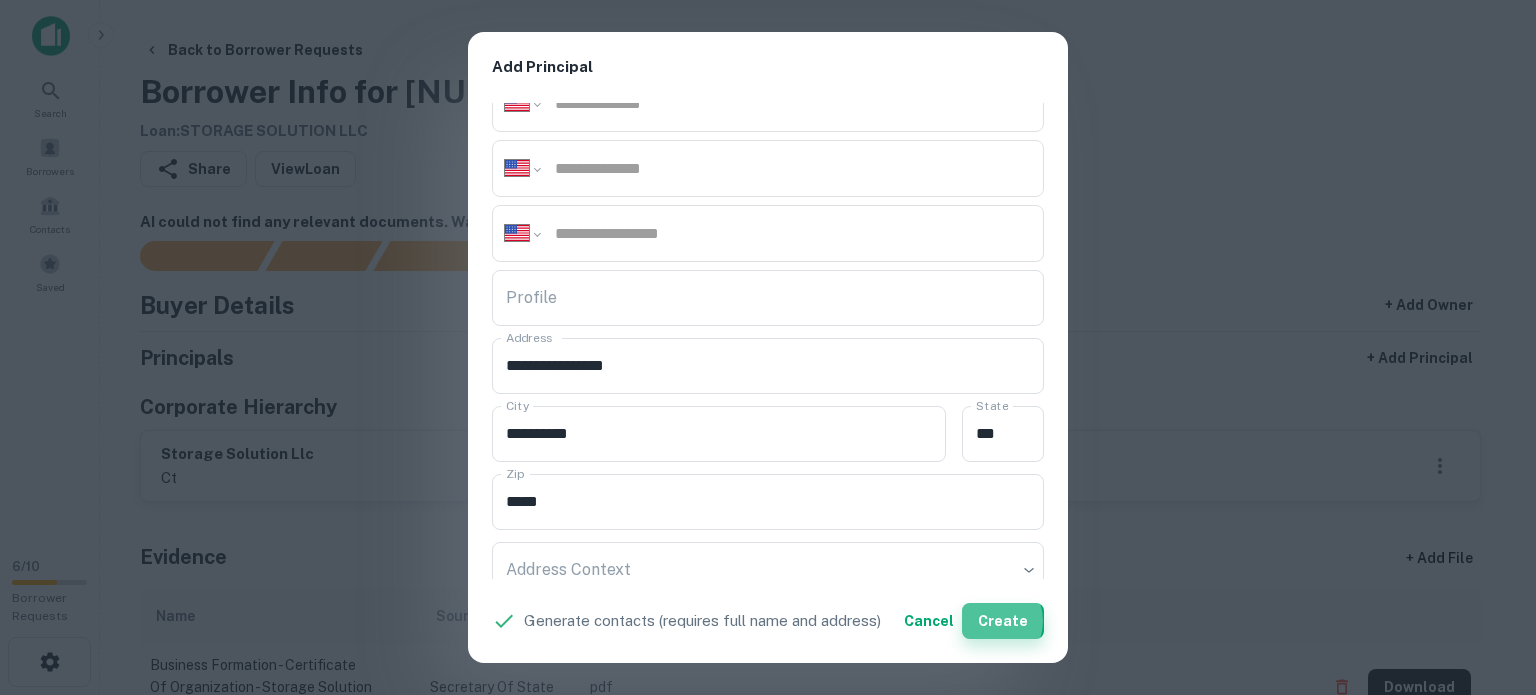 click on "Create" at bounding box center (1003, 621) 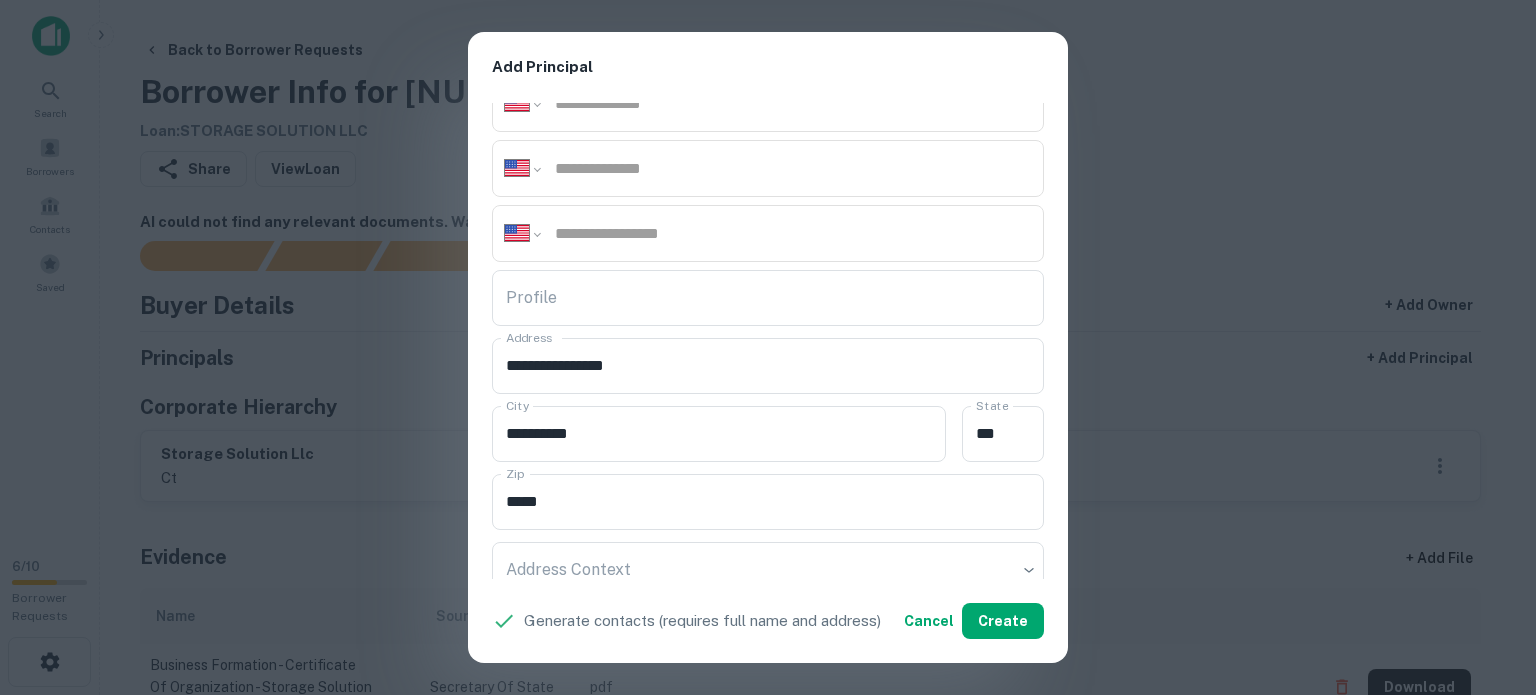 click on "**********" at bounding box center (768, 347) 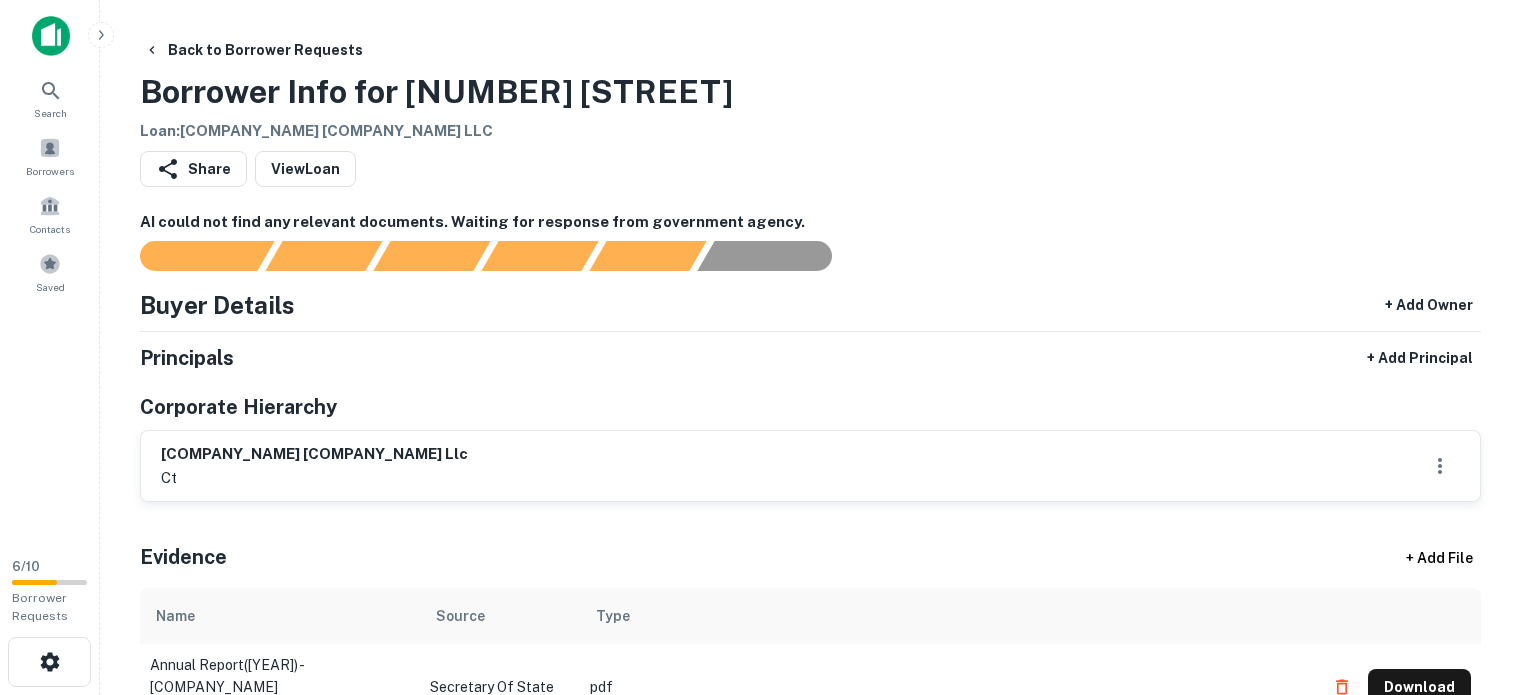scroll, scrollTop: 0, scrollLeft: 0, axis: both 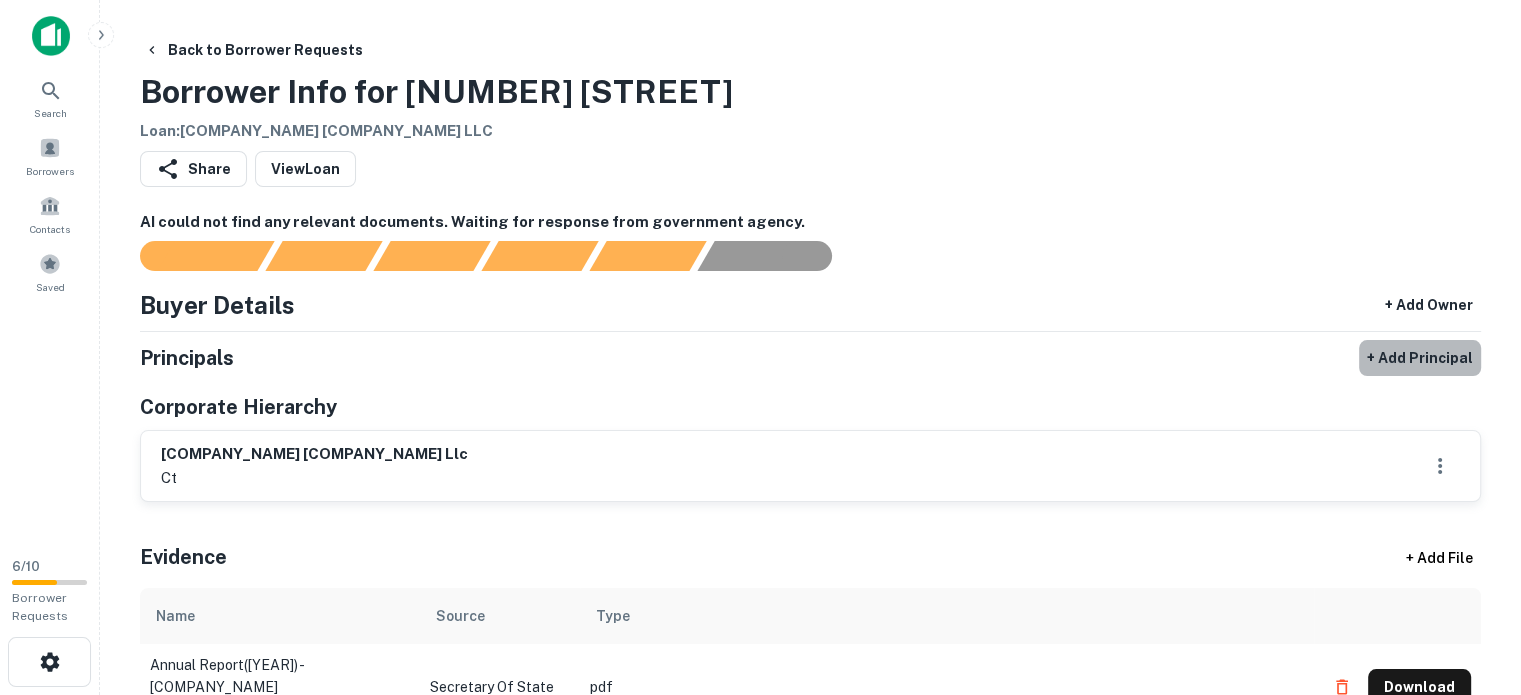 click on "+ Add Principal" at bounding box center (1420, 358) 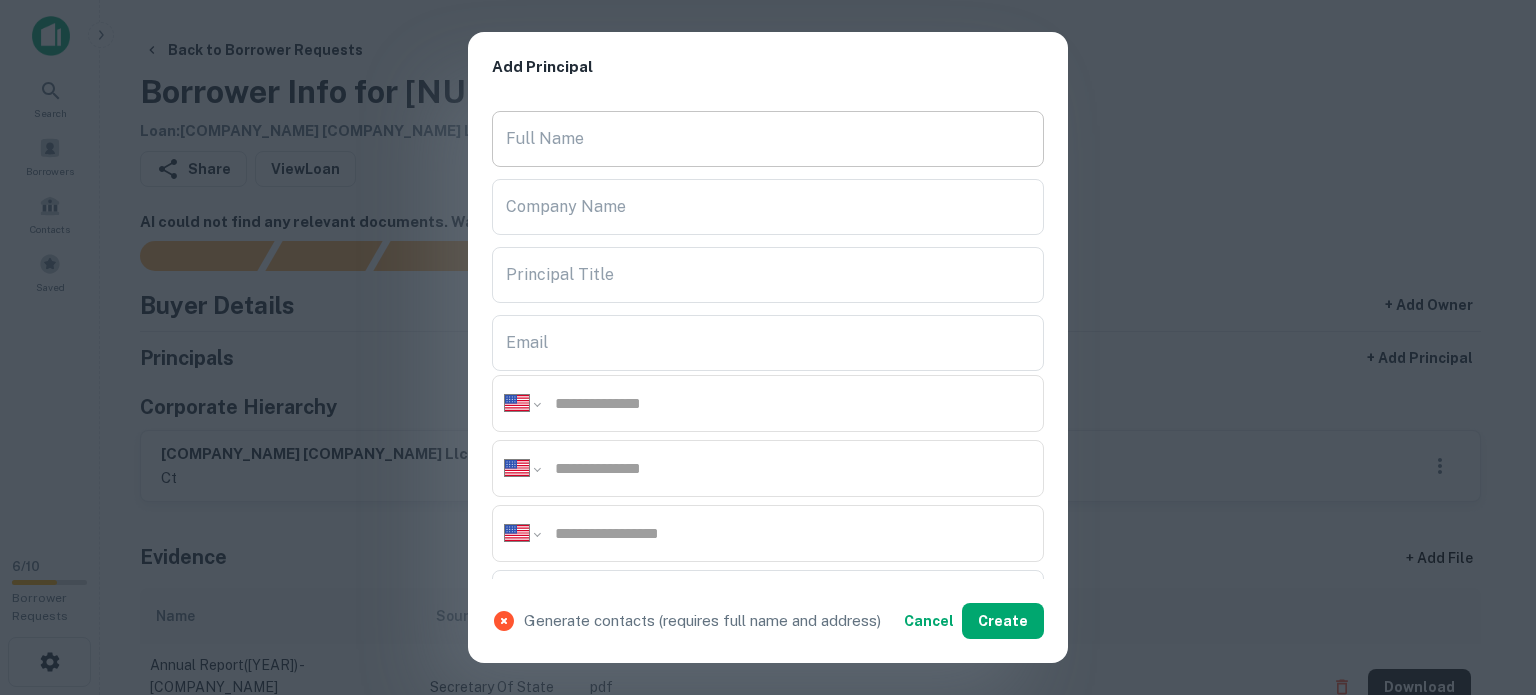 click on "Full Name" at bounding box center (768, 139) 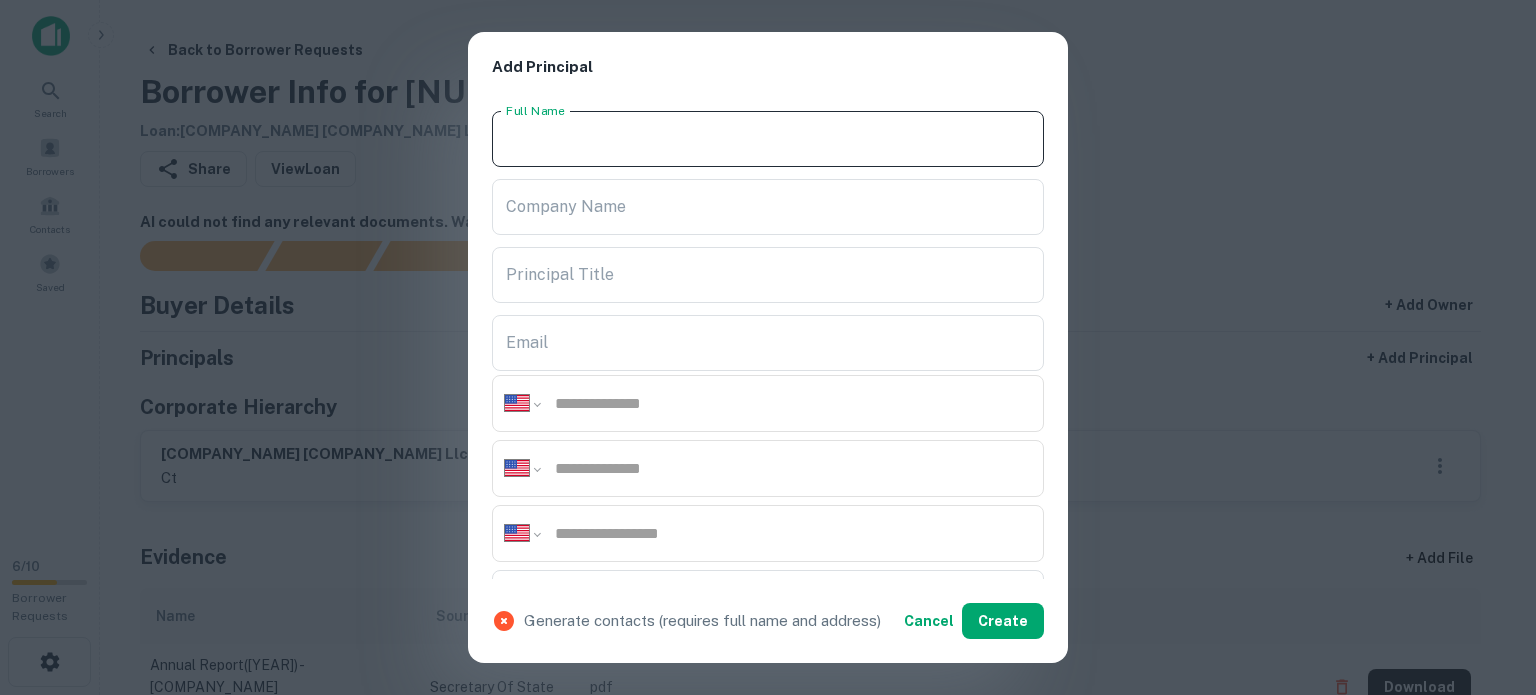 paste on "**********" 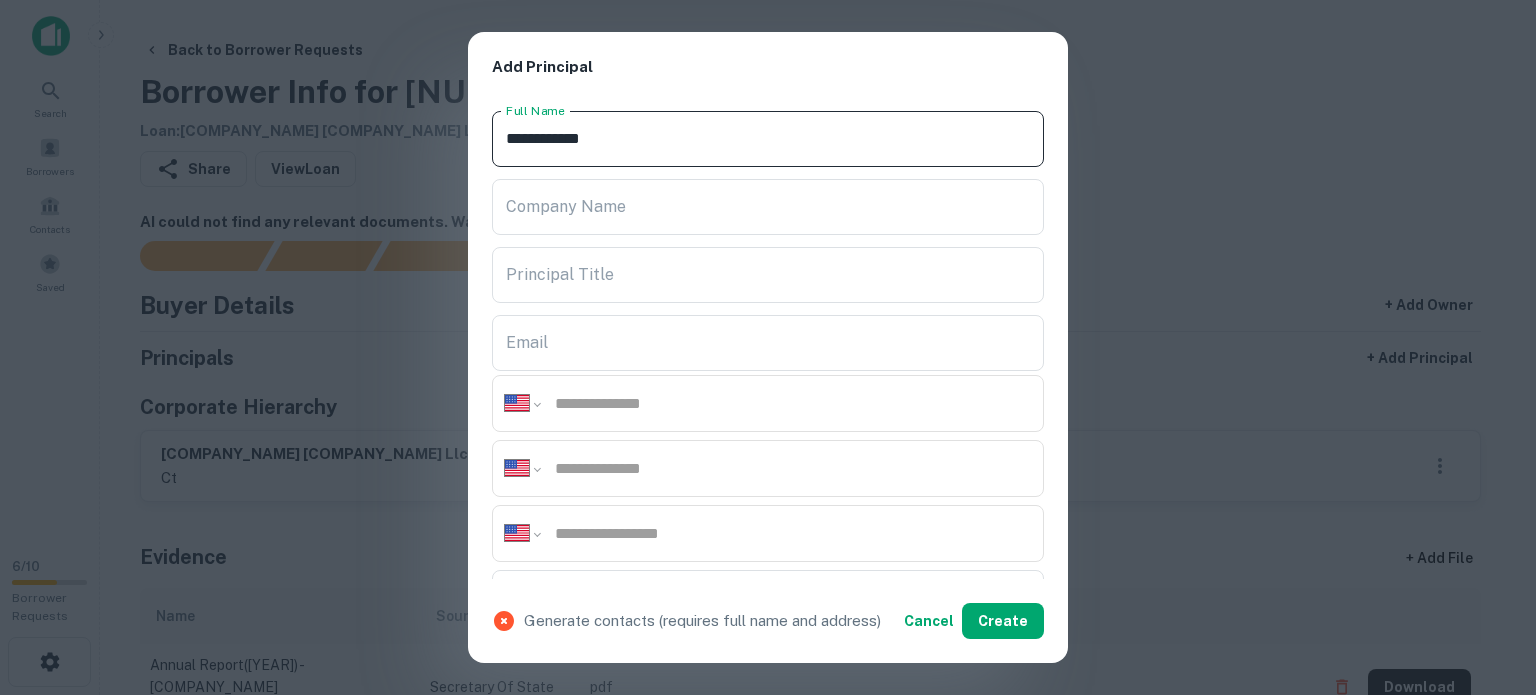 type on "**********" 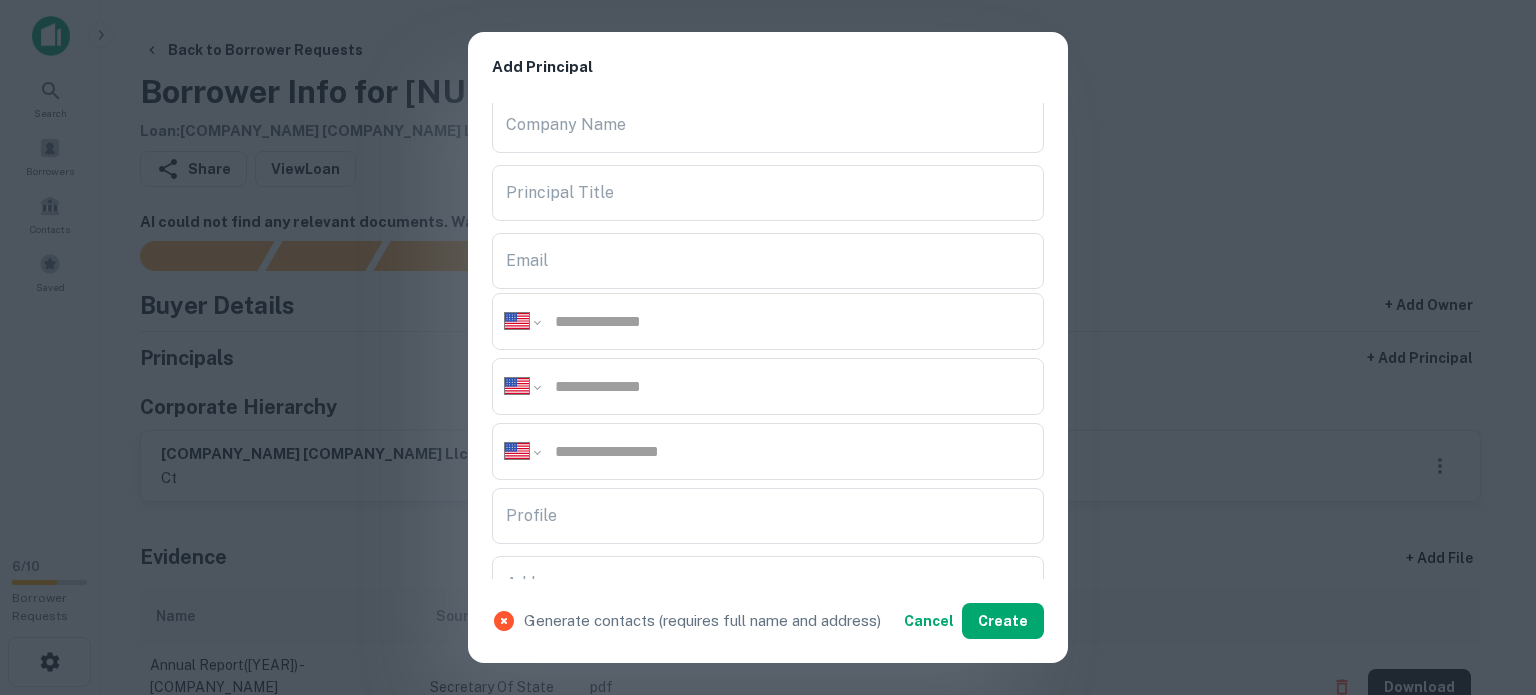 scroll, scrollTop: 200, scrollLeft: 0, axis: vertical 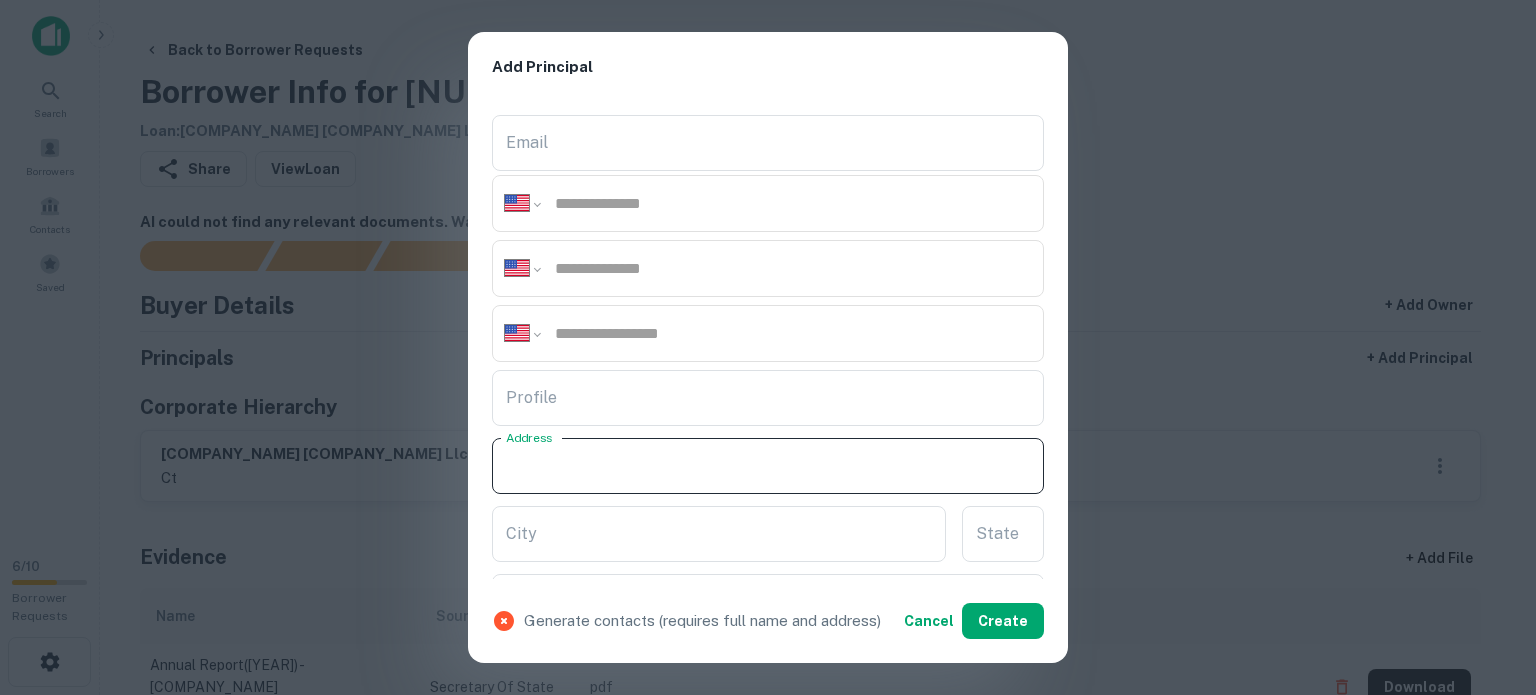 click on "Address" at bounding box center [768, 466] 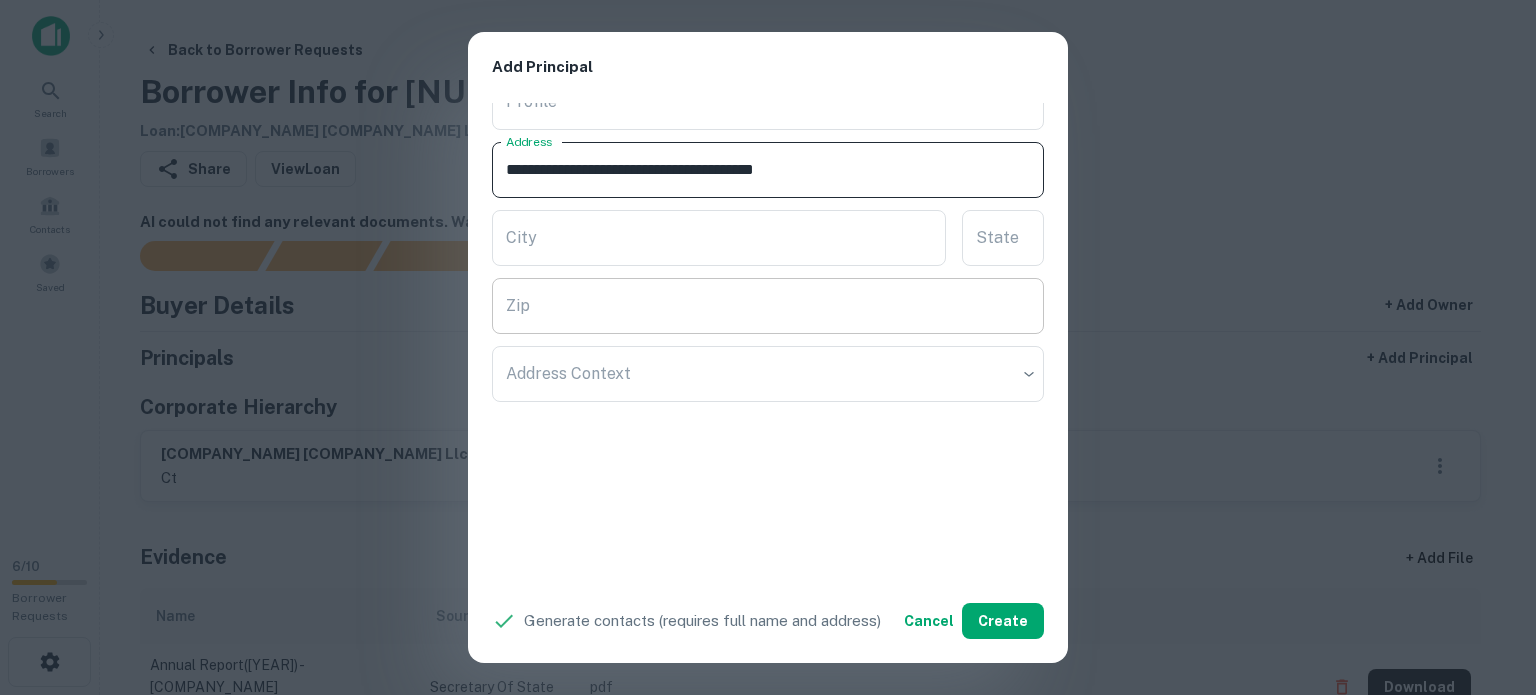 scroll, scrollTop: 500, scrollLeft: 0, axis: vertical 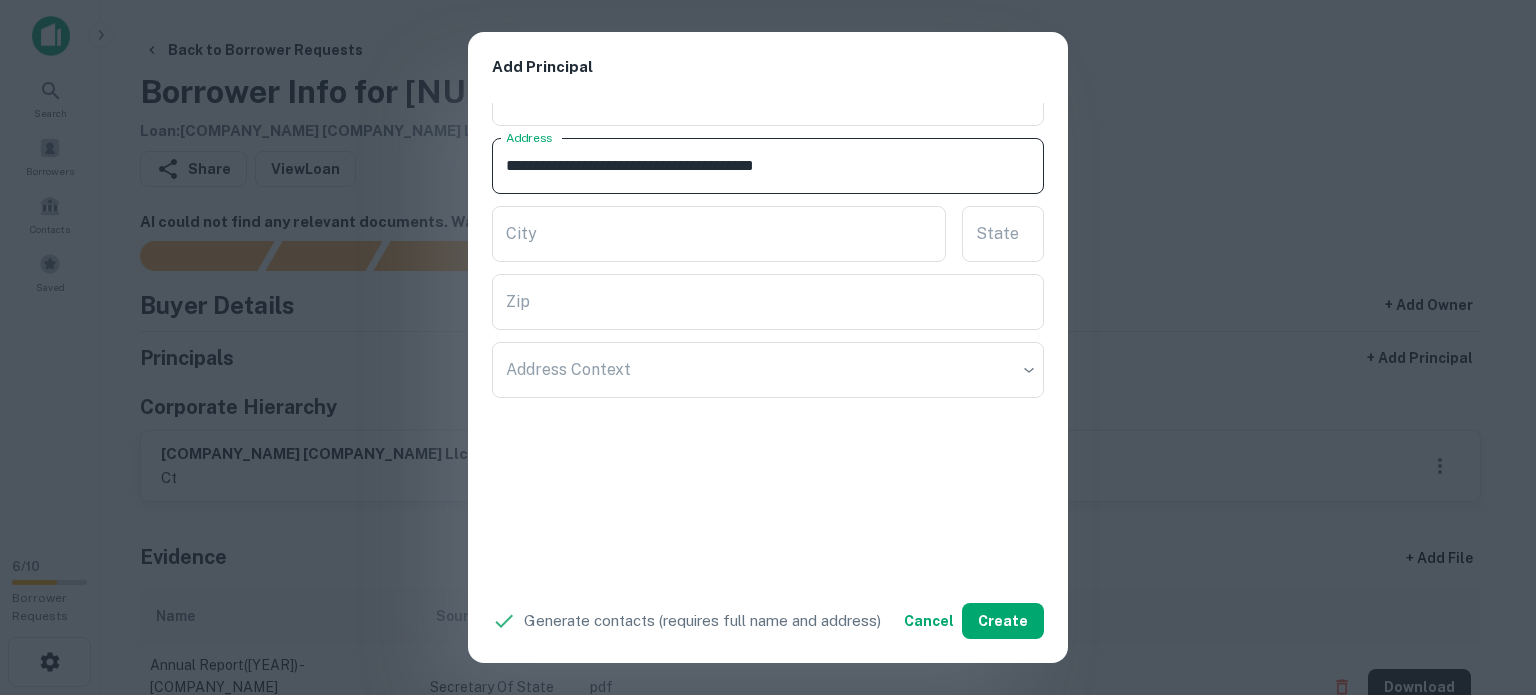 drag, startPoint x: 827, startPoint y: 162, endPoint x: 890, endPoint y: 184, distance: 66.730804 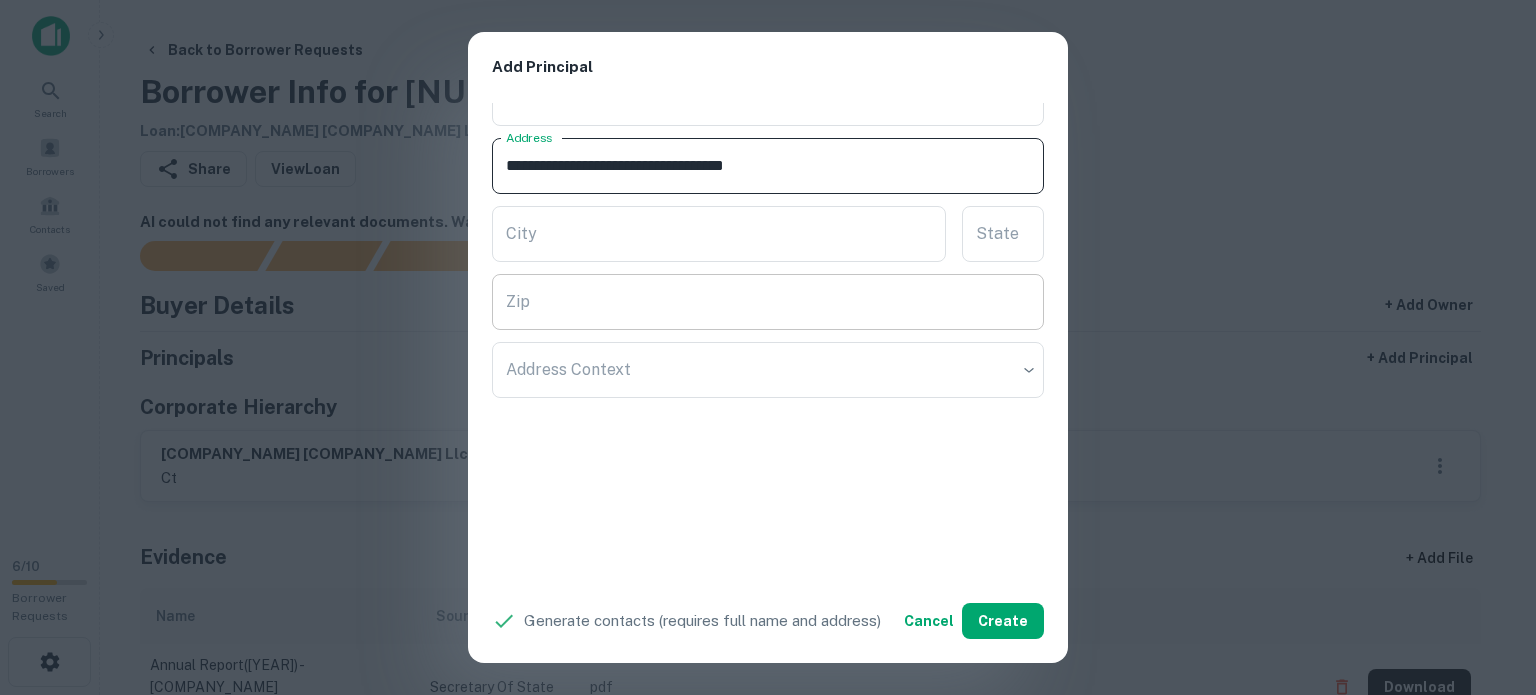type on "**********" 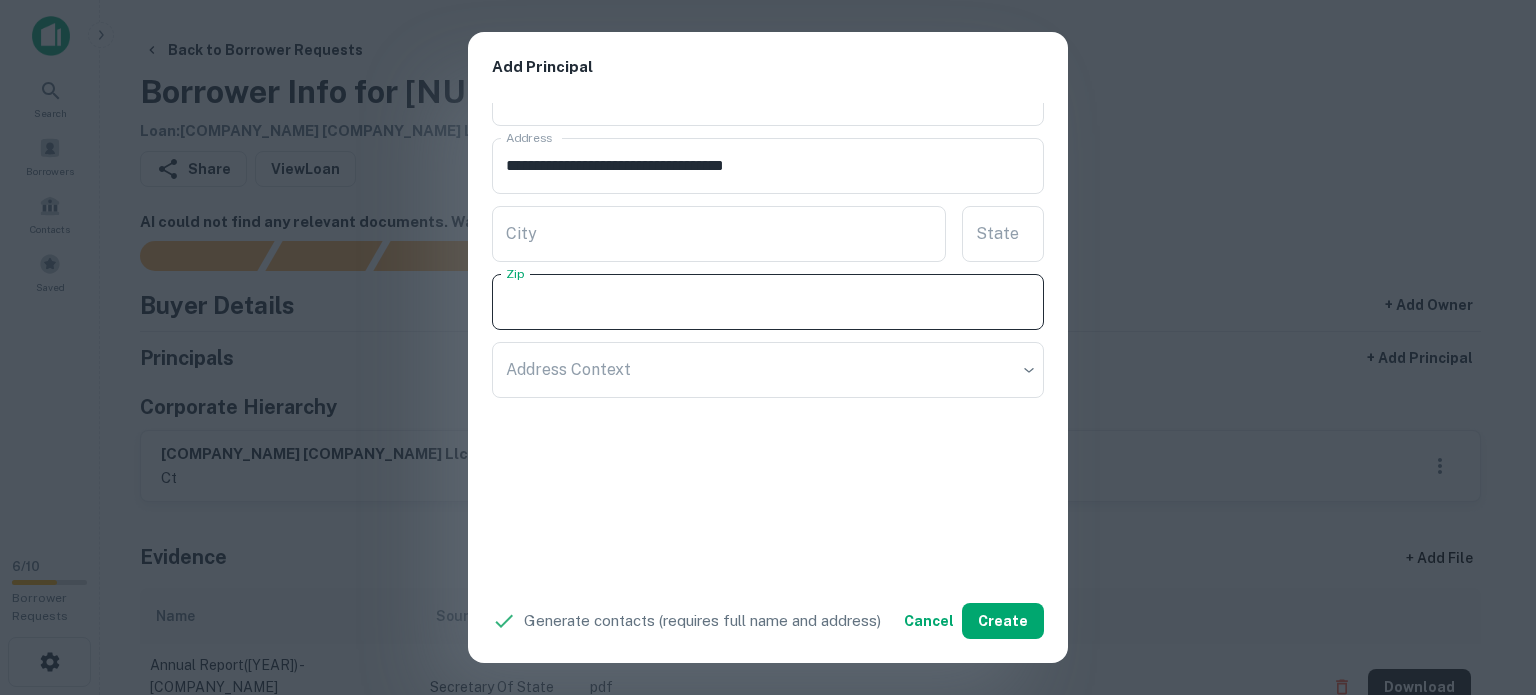 paste on "*****" 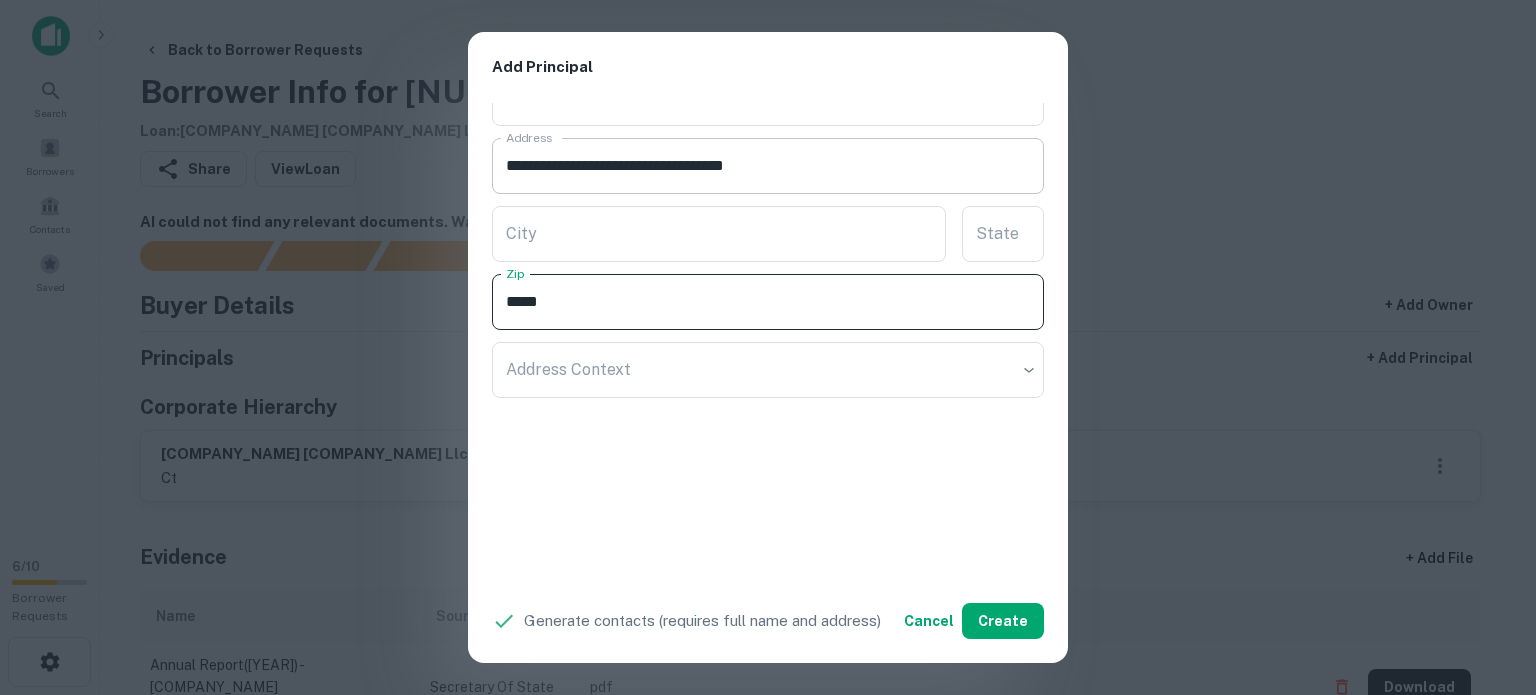 type on "*****" 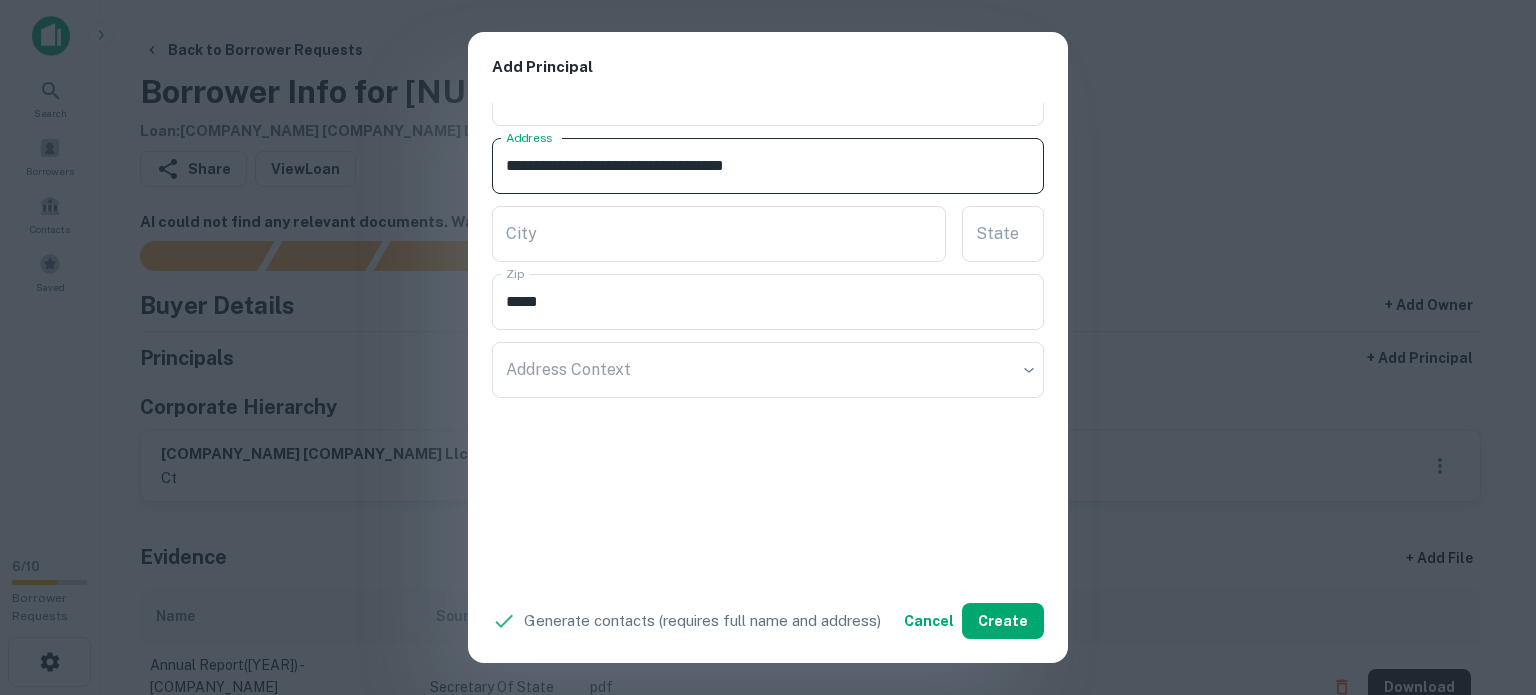 drag, startPoint x: 799, startPoint y: 163, endPoint x: 815, endPoint y: 168, distance: 16.763054 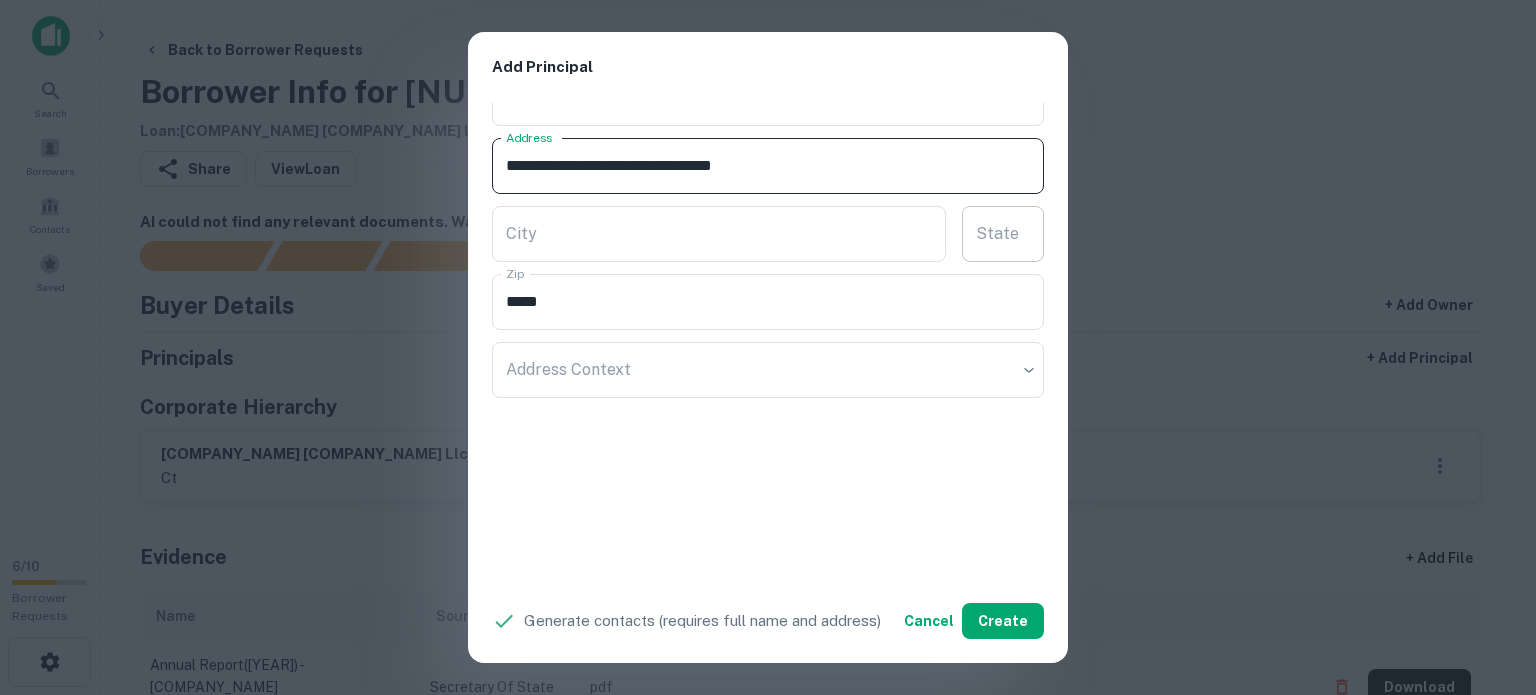 type on "**********" 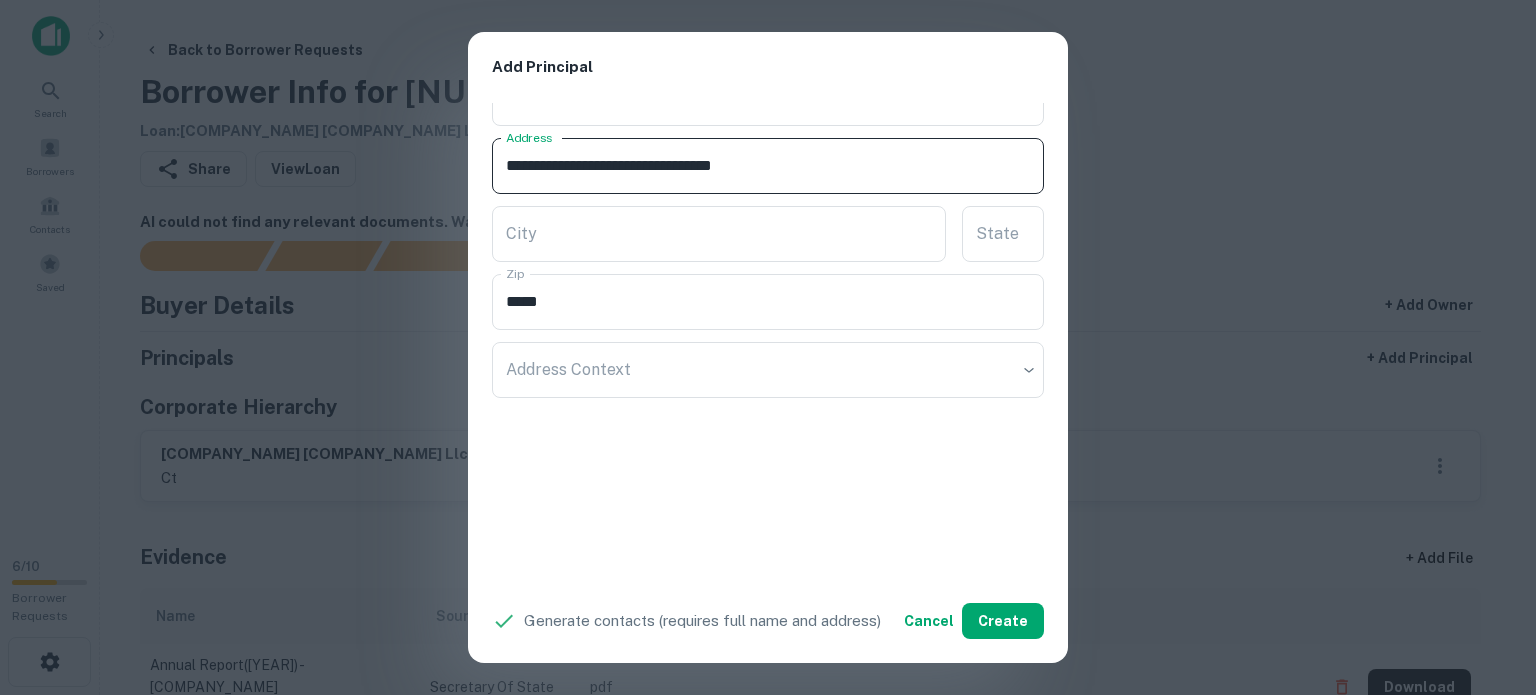 click on "State State" at bounding box center [1003, 234] 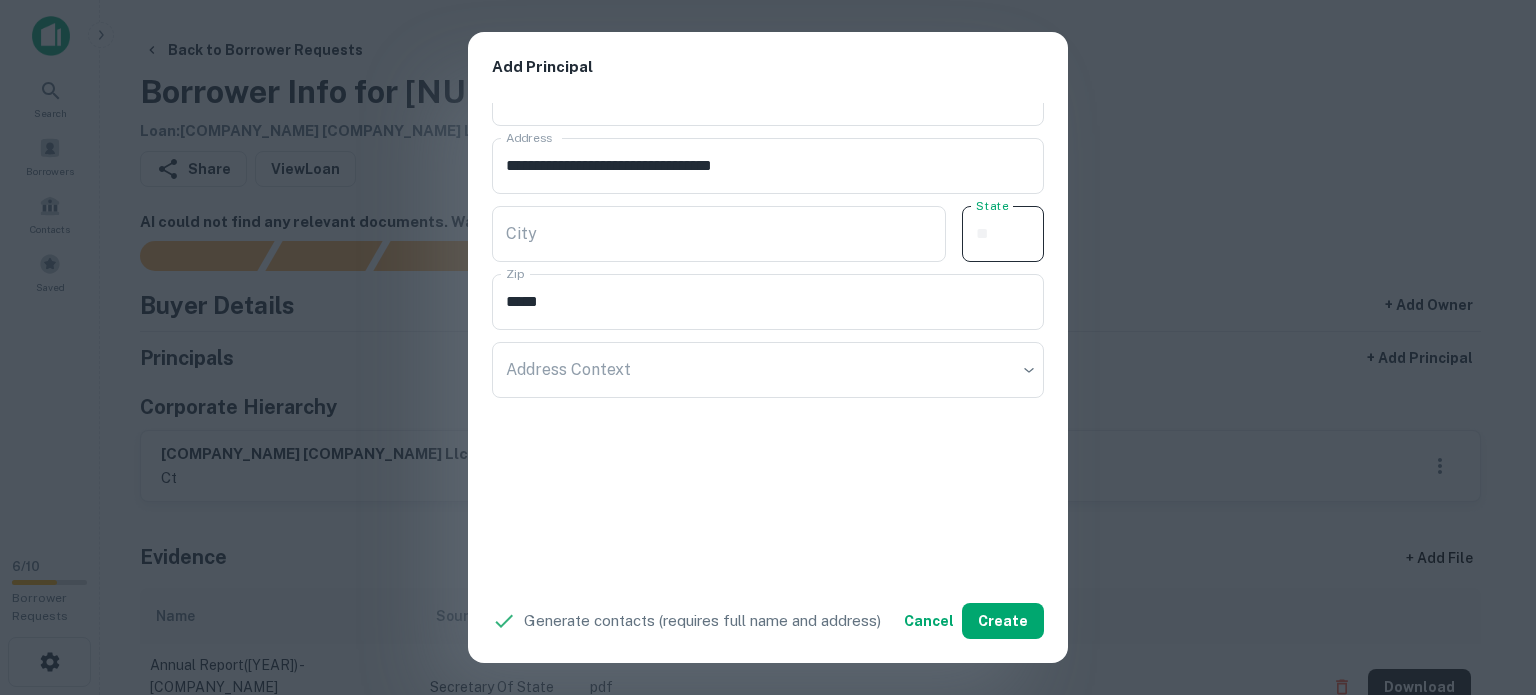 paste on "**" 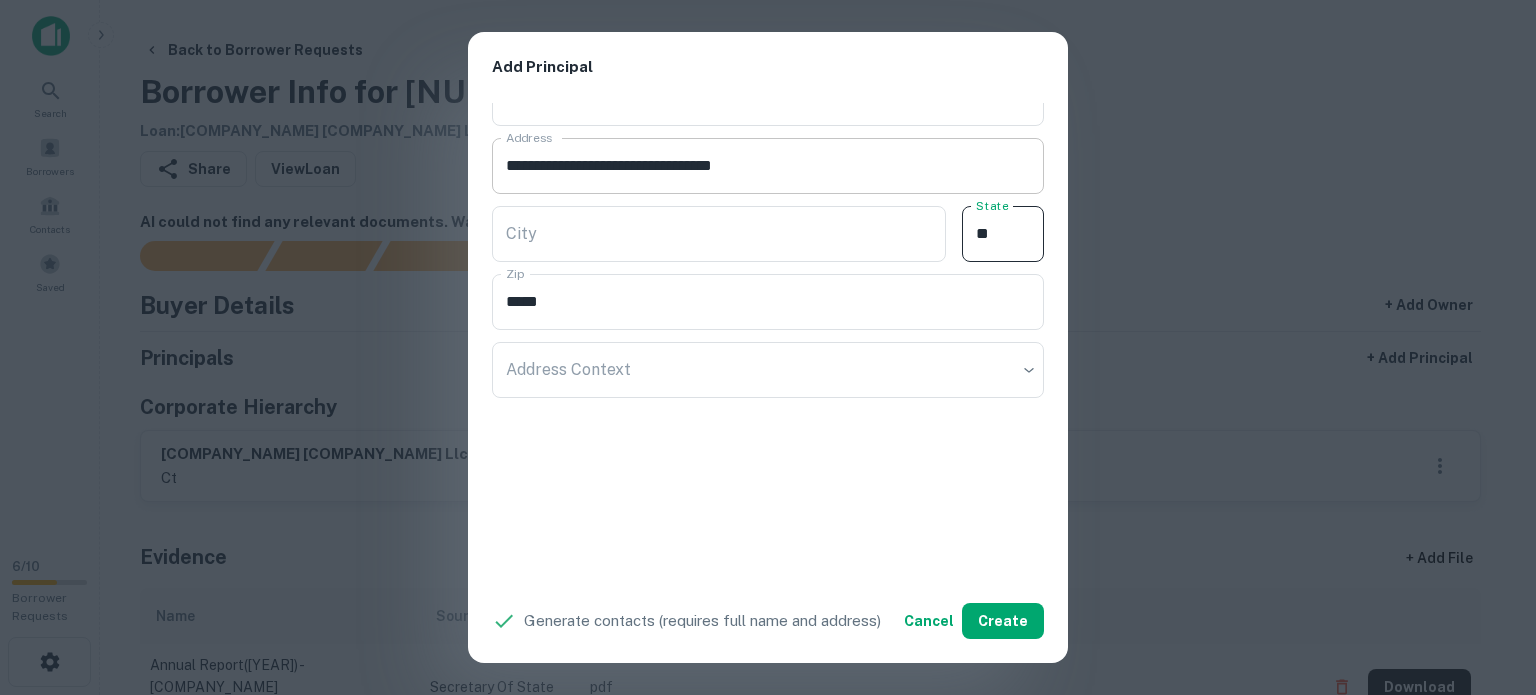 type on "**" 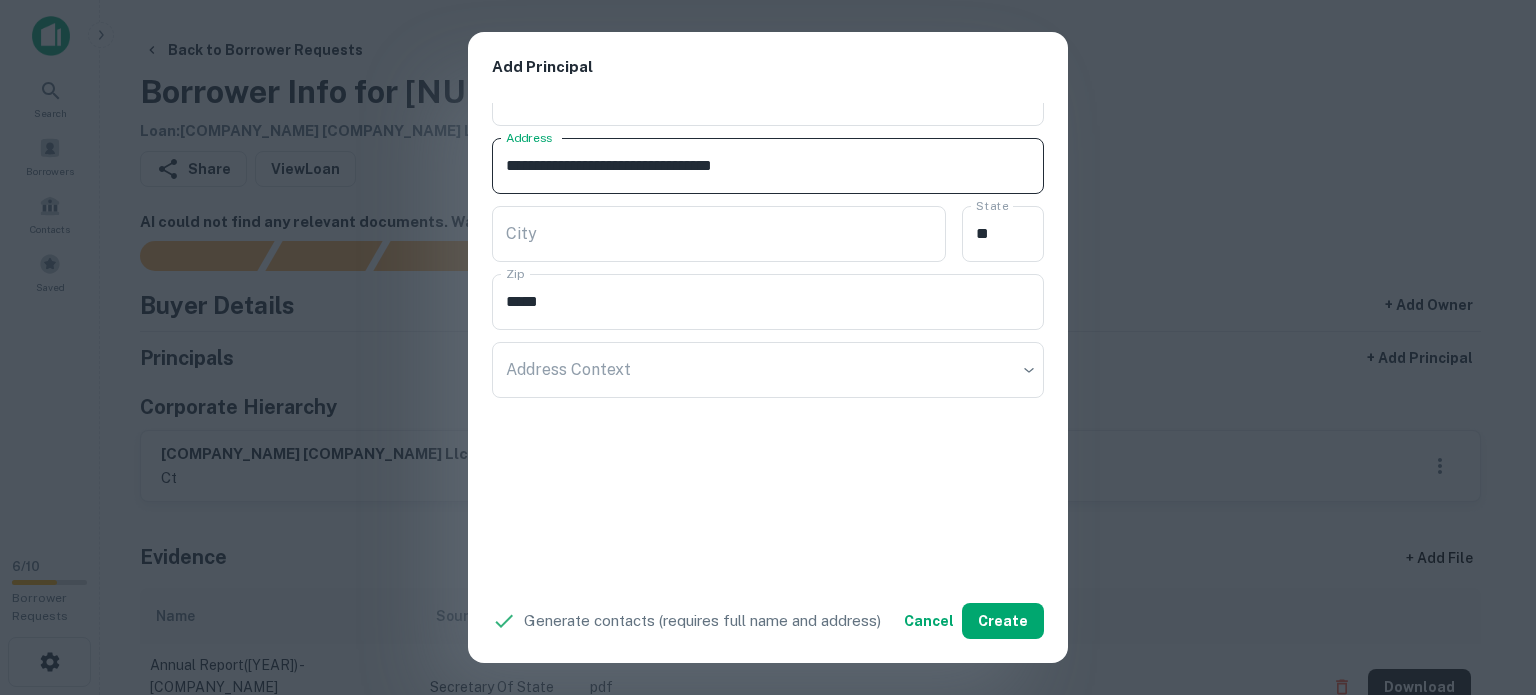 drag, startPoint x: 704, startPoint y: 163, endPoint x: 759, endPoint y: 175, distance: 56.293873 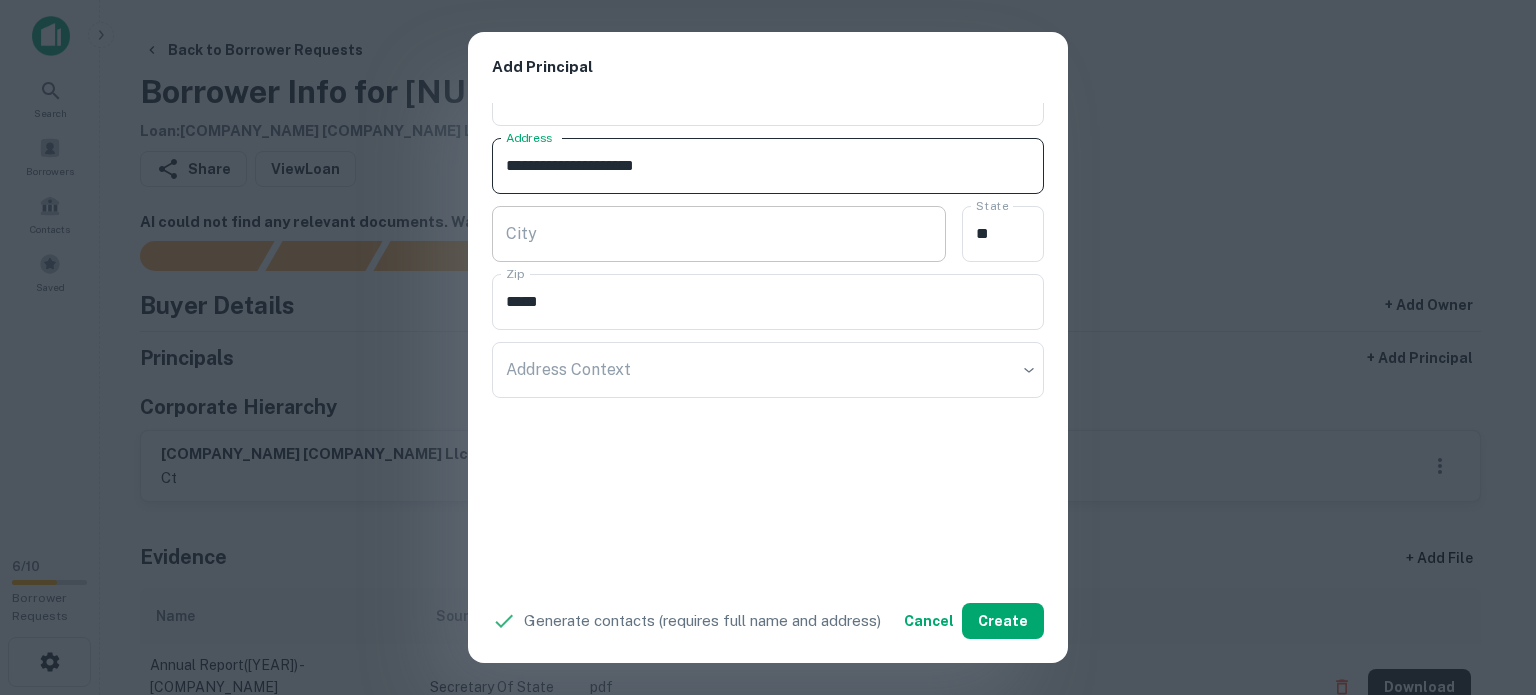 type on "**********" 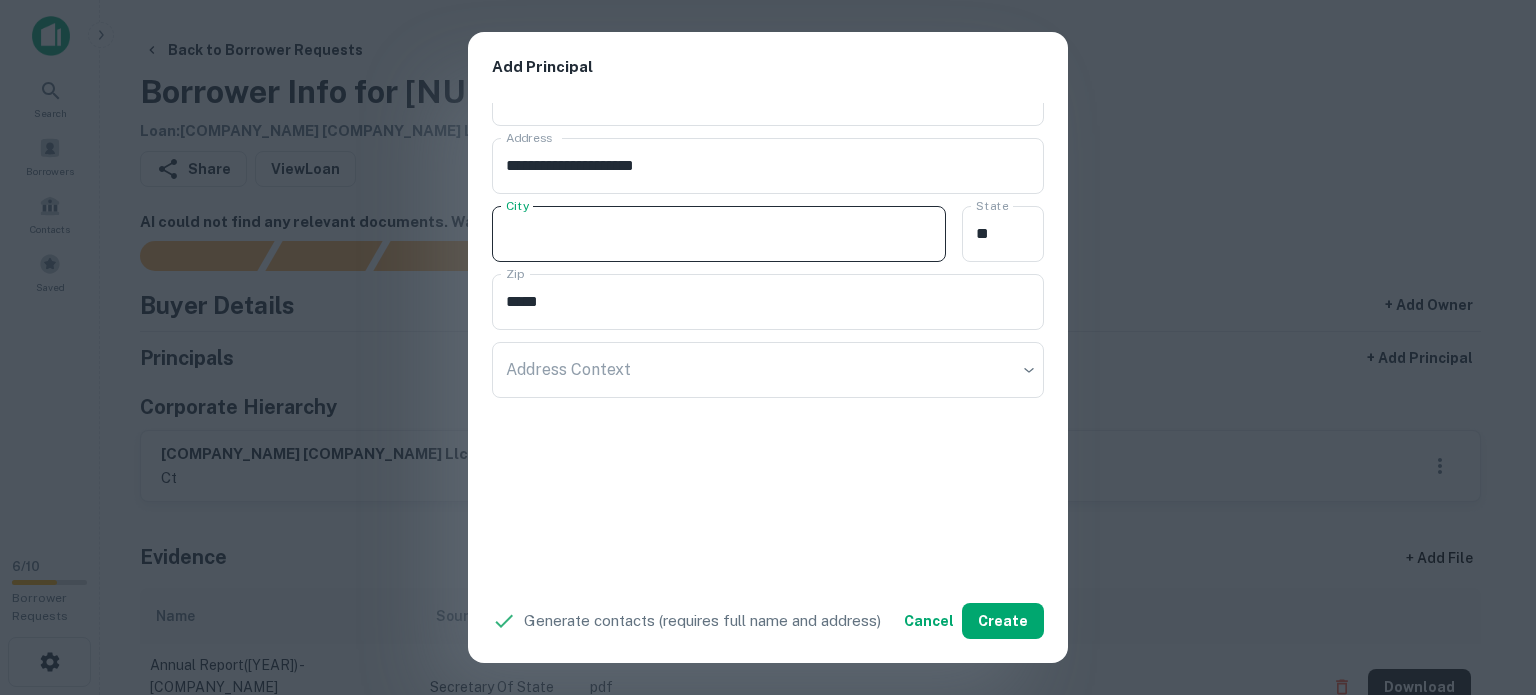 paste on "**********" 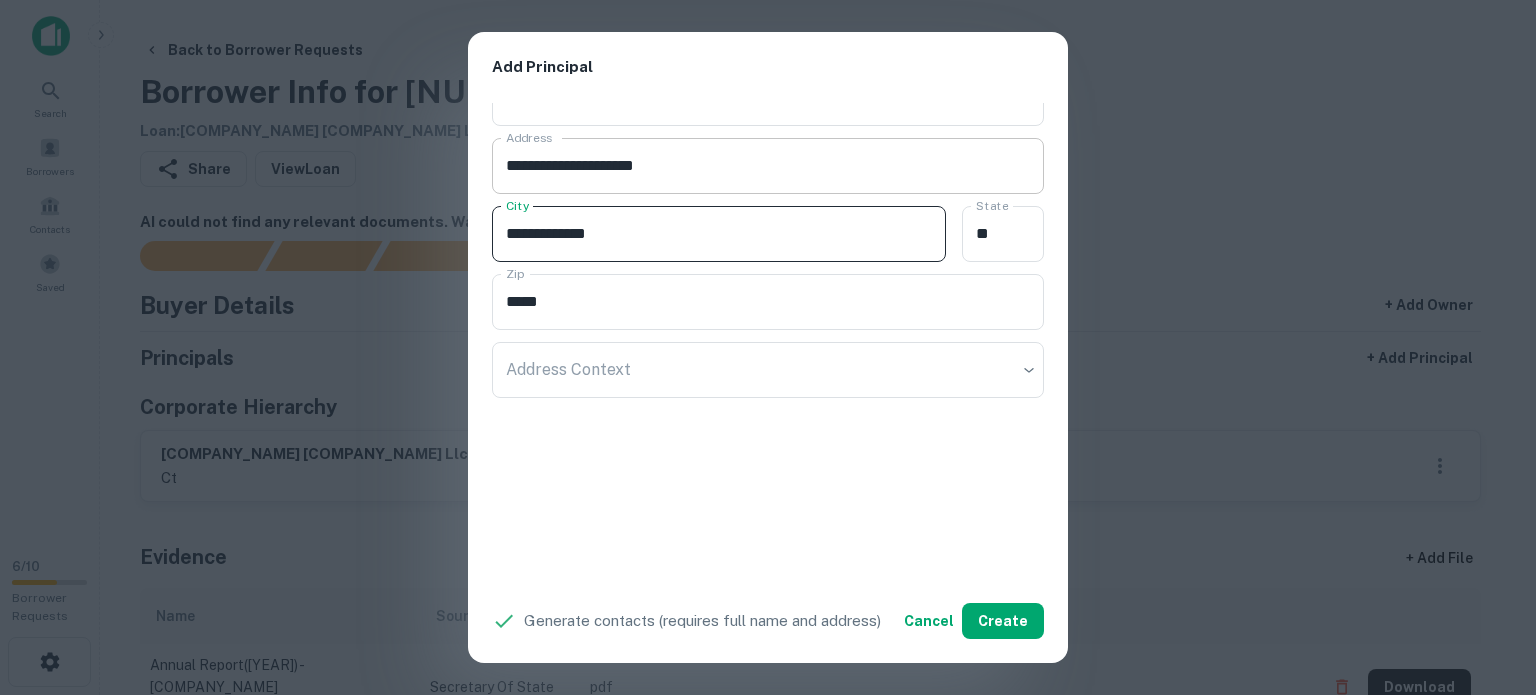 type on "**********" 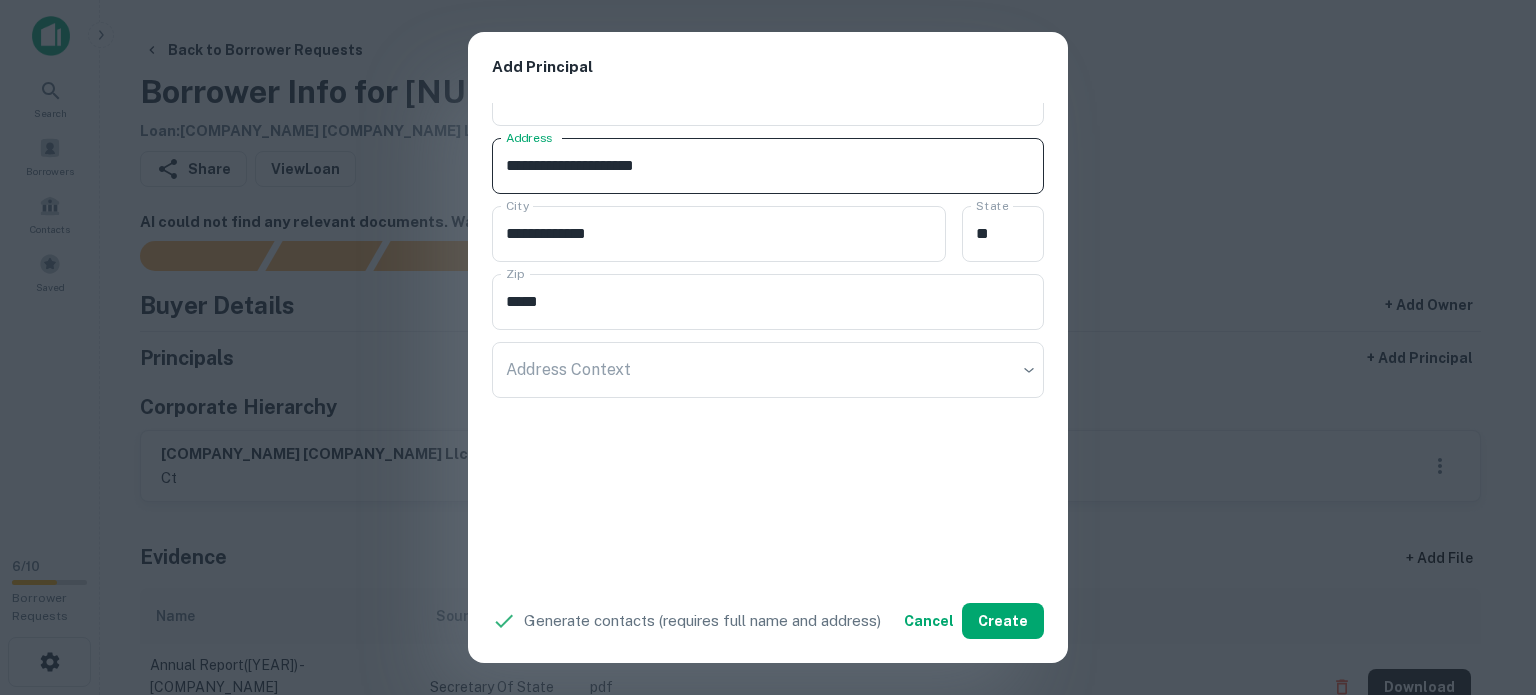 click on "**********" at bounding box center (768, 166) 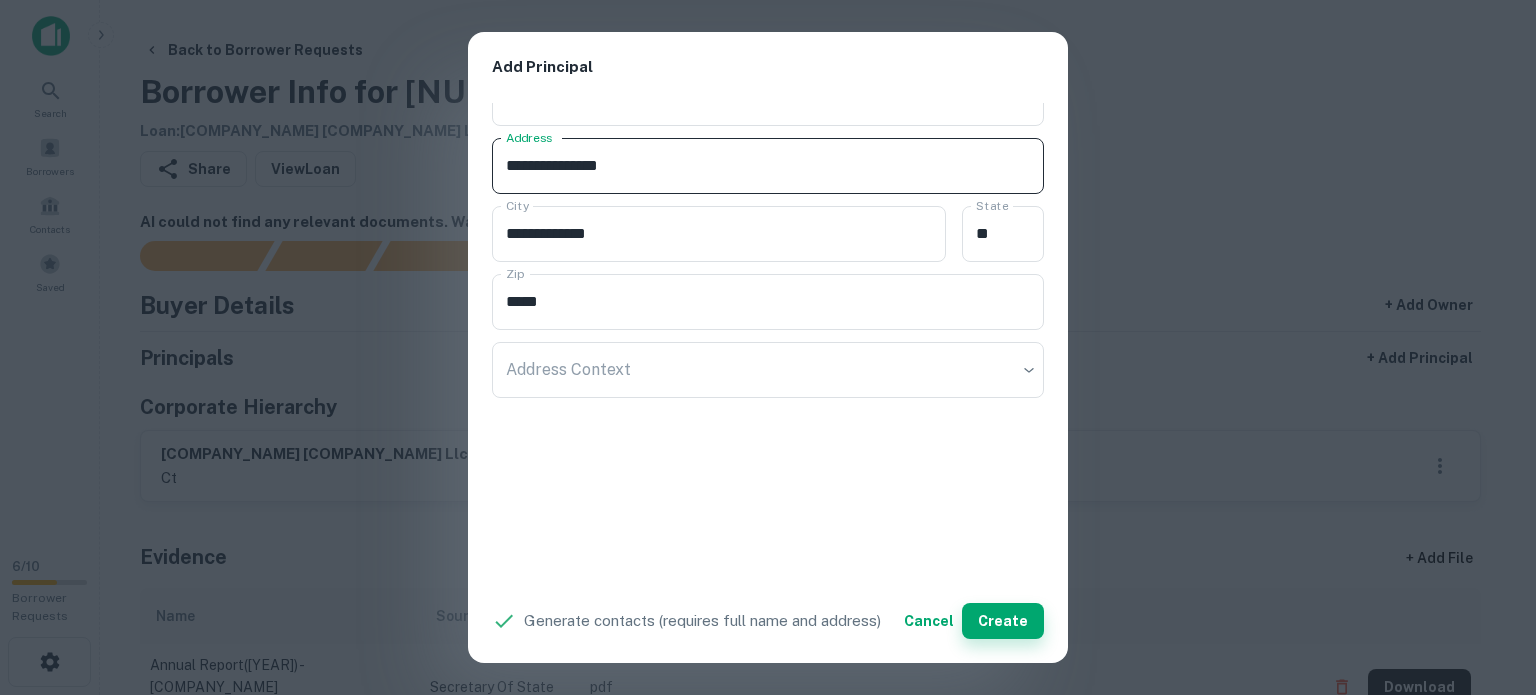 type on "**********" 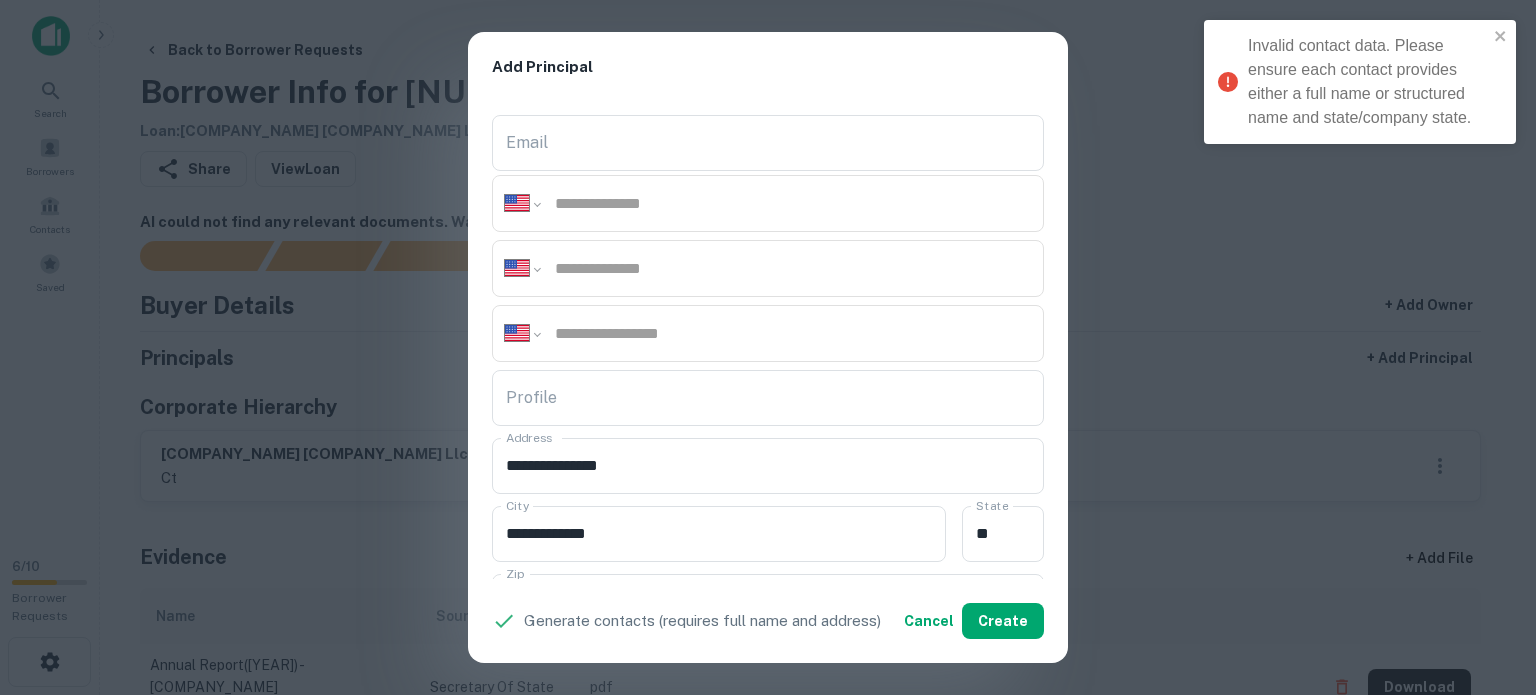 scroll, scrollTop: 0, scrollLeft: 0, axis: both 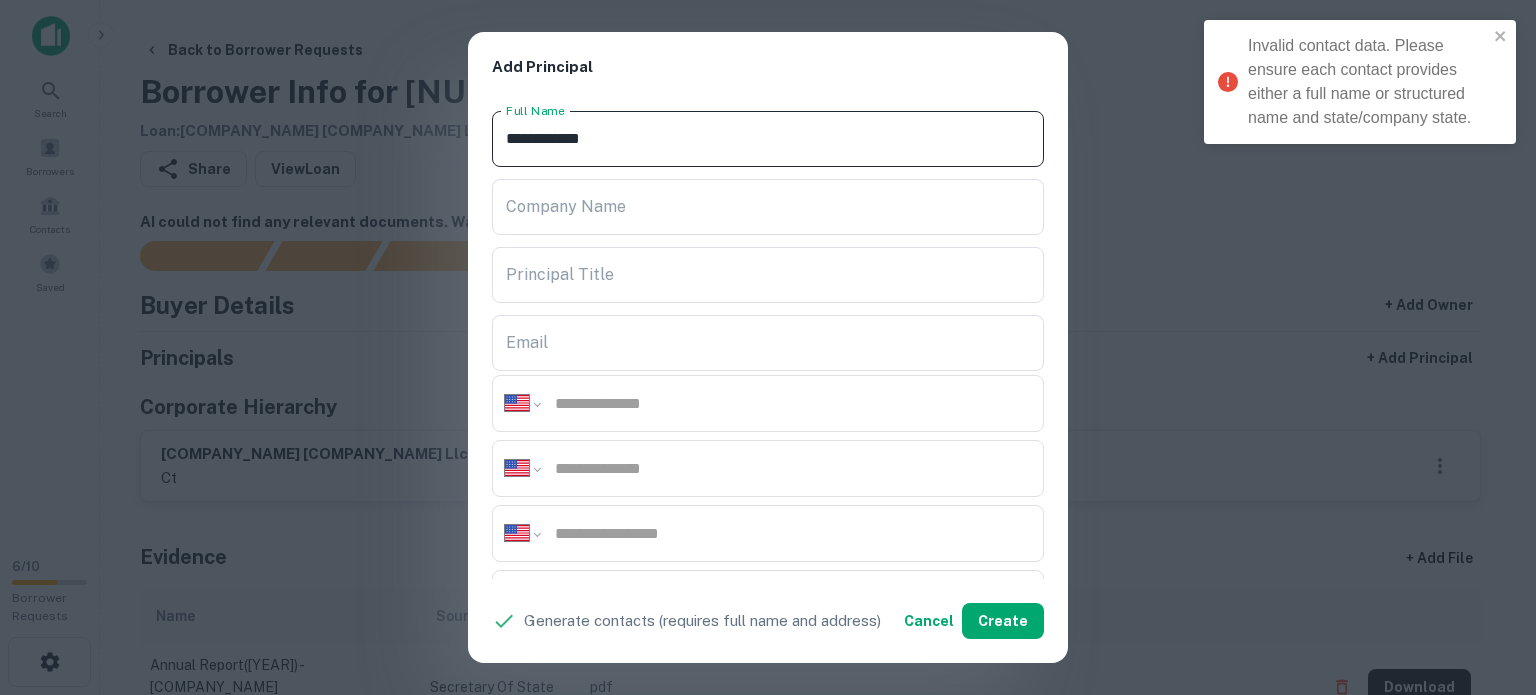 drag, startPoint x: 642, startPoint y: 134, endPoint x: 523, endPoint y: 147, distance: 119.70798 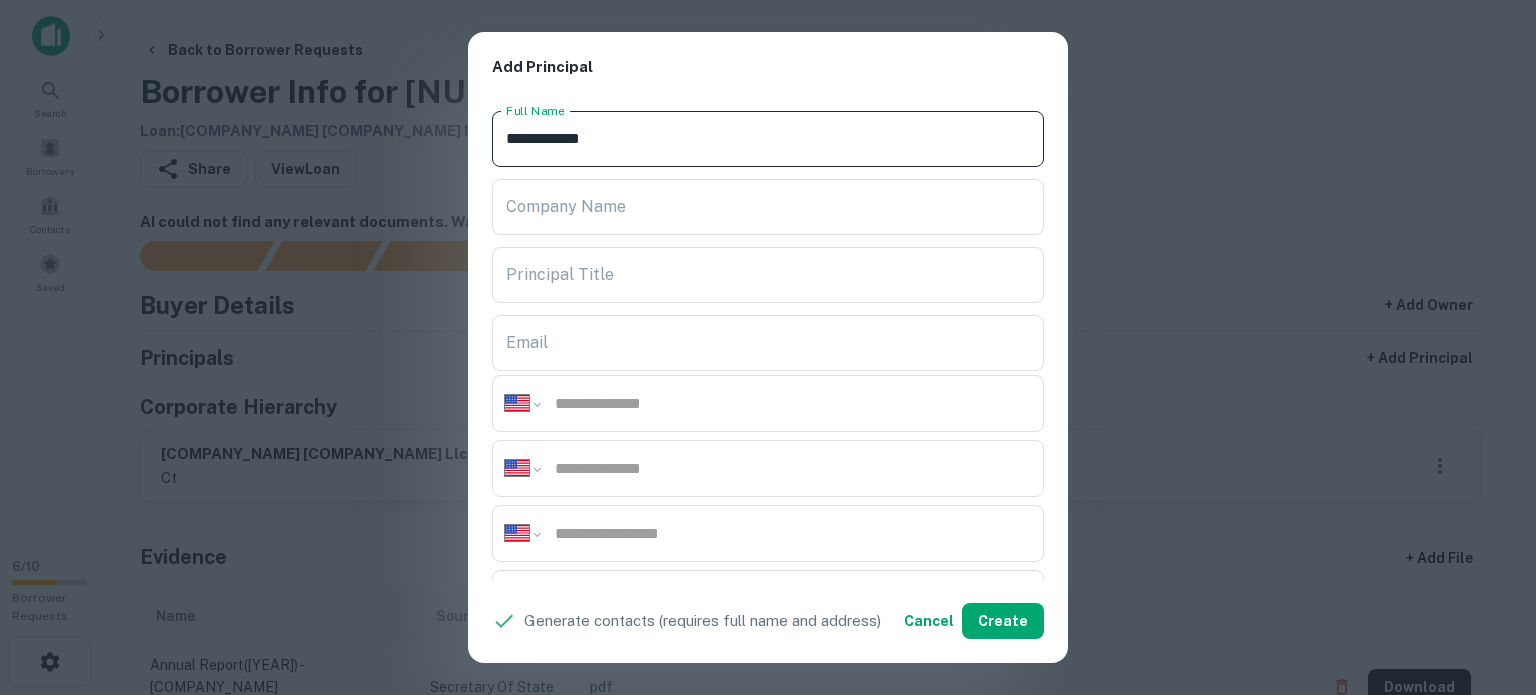 drag, startPoint x: 727, startPoint y: 147, endPoint x: 462, endPoint y: 147, distance: 265 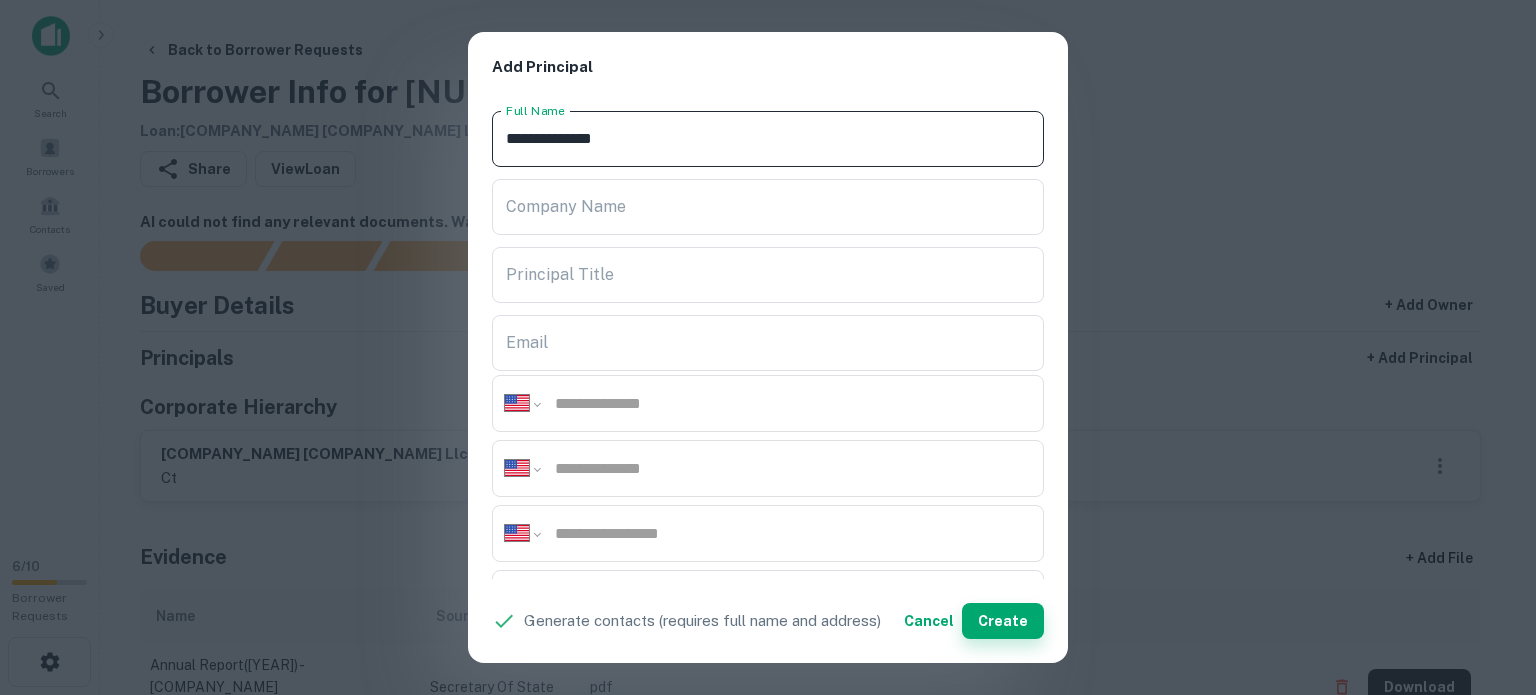 type on "**********" 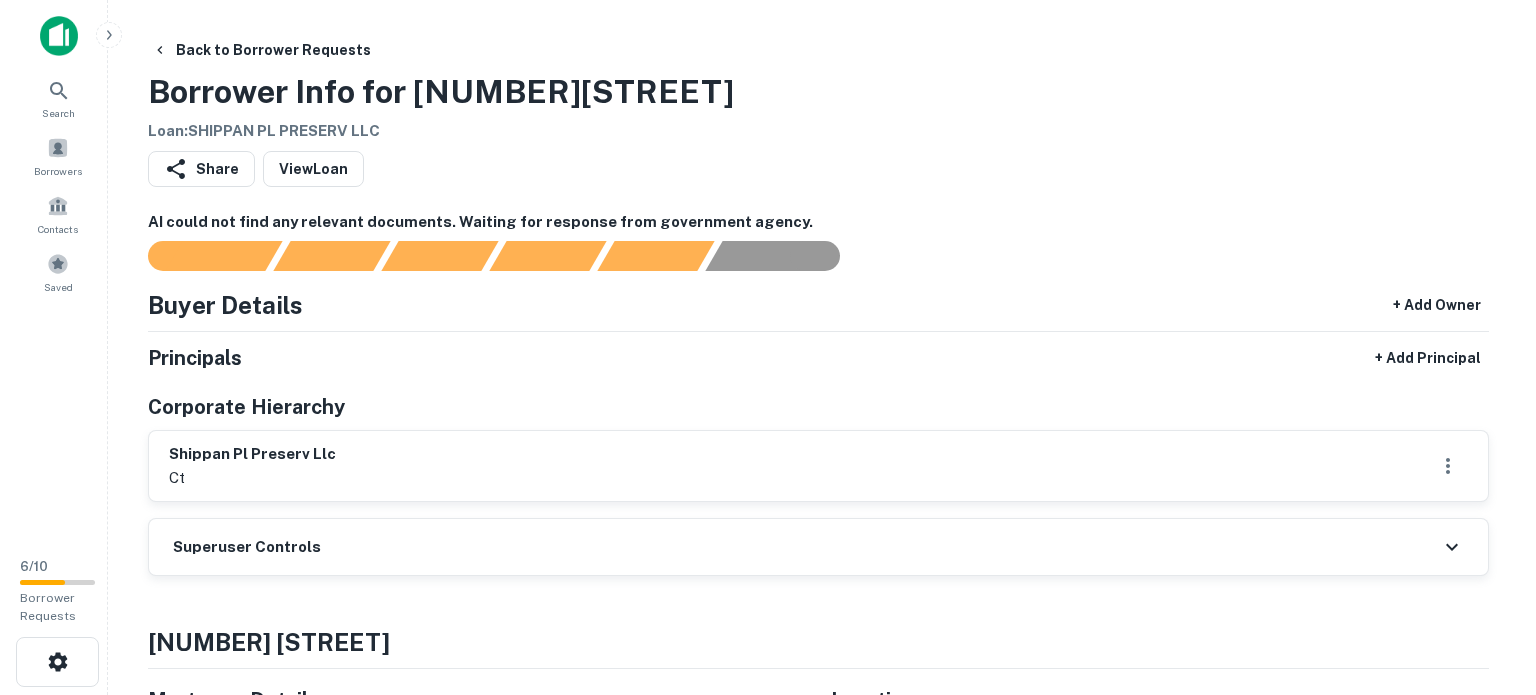 scroll, scrollTop: 0, scrollLeft: 0, axis: both 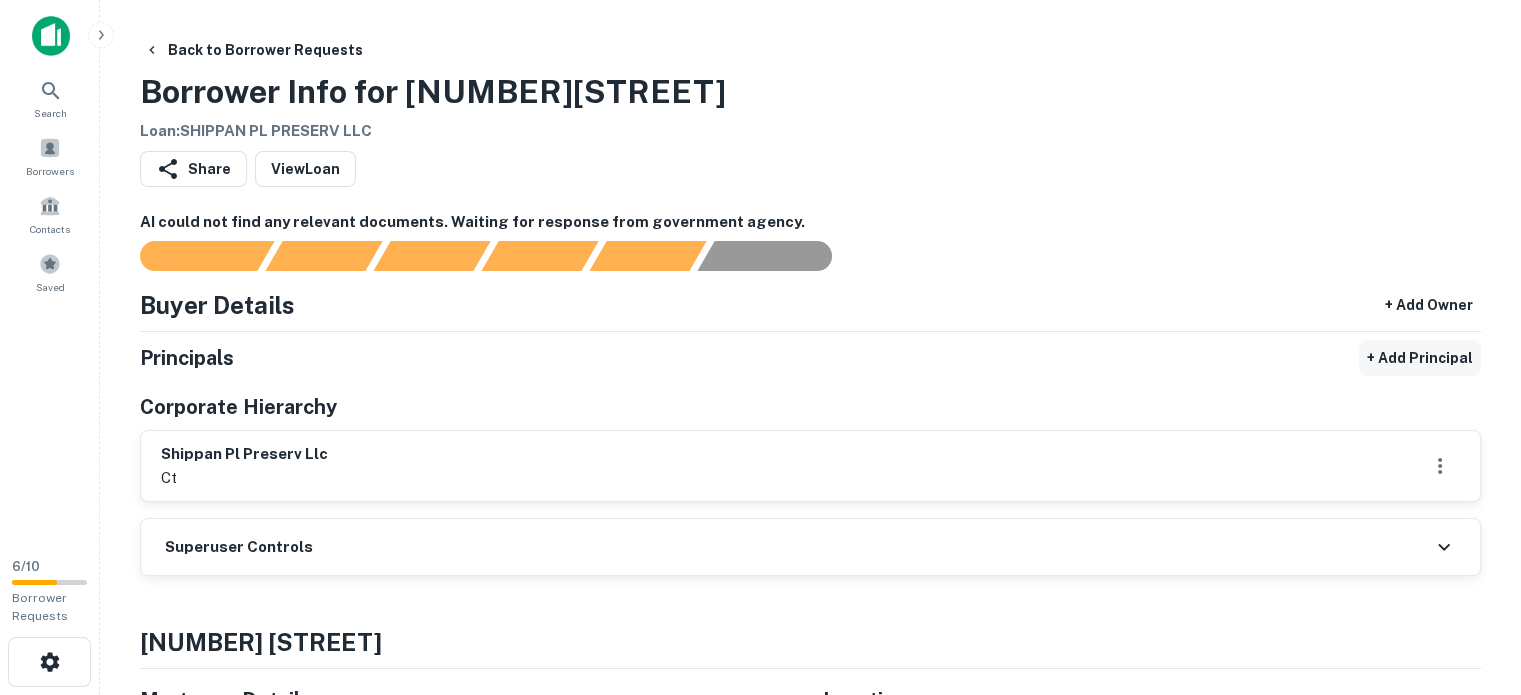 click on "+ Add Principal" at bounding box center [1420, 358] 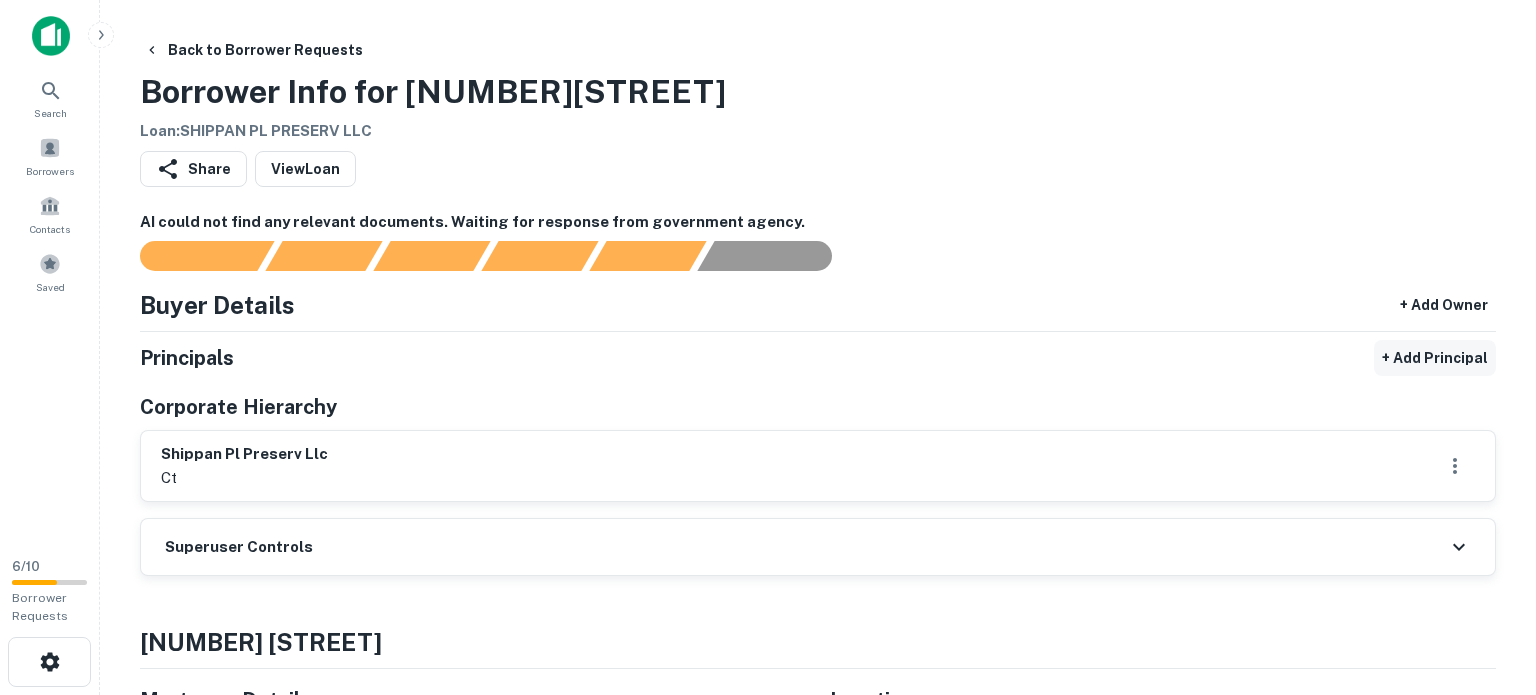 select on "**" 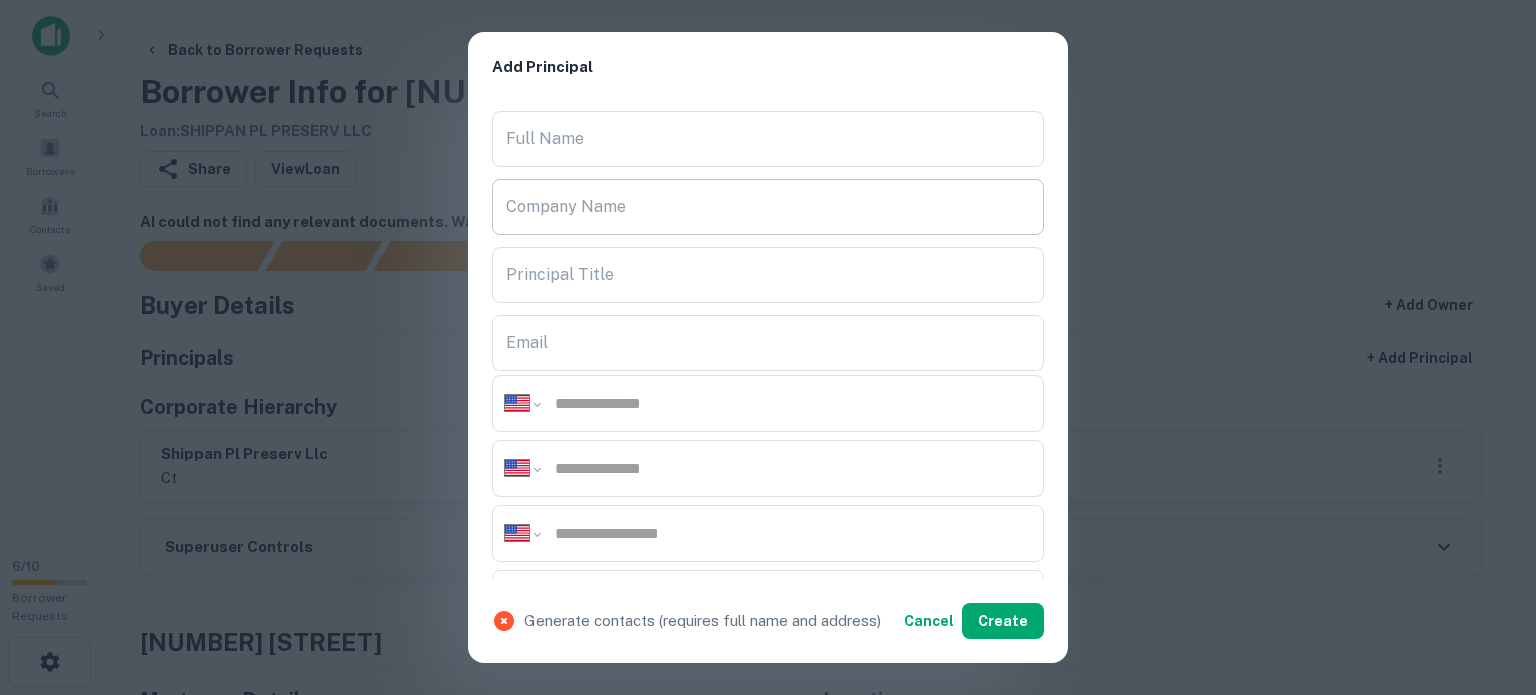 scroll, scrollTop: 0, scrollLeft: 0, axis: both 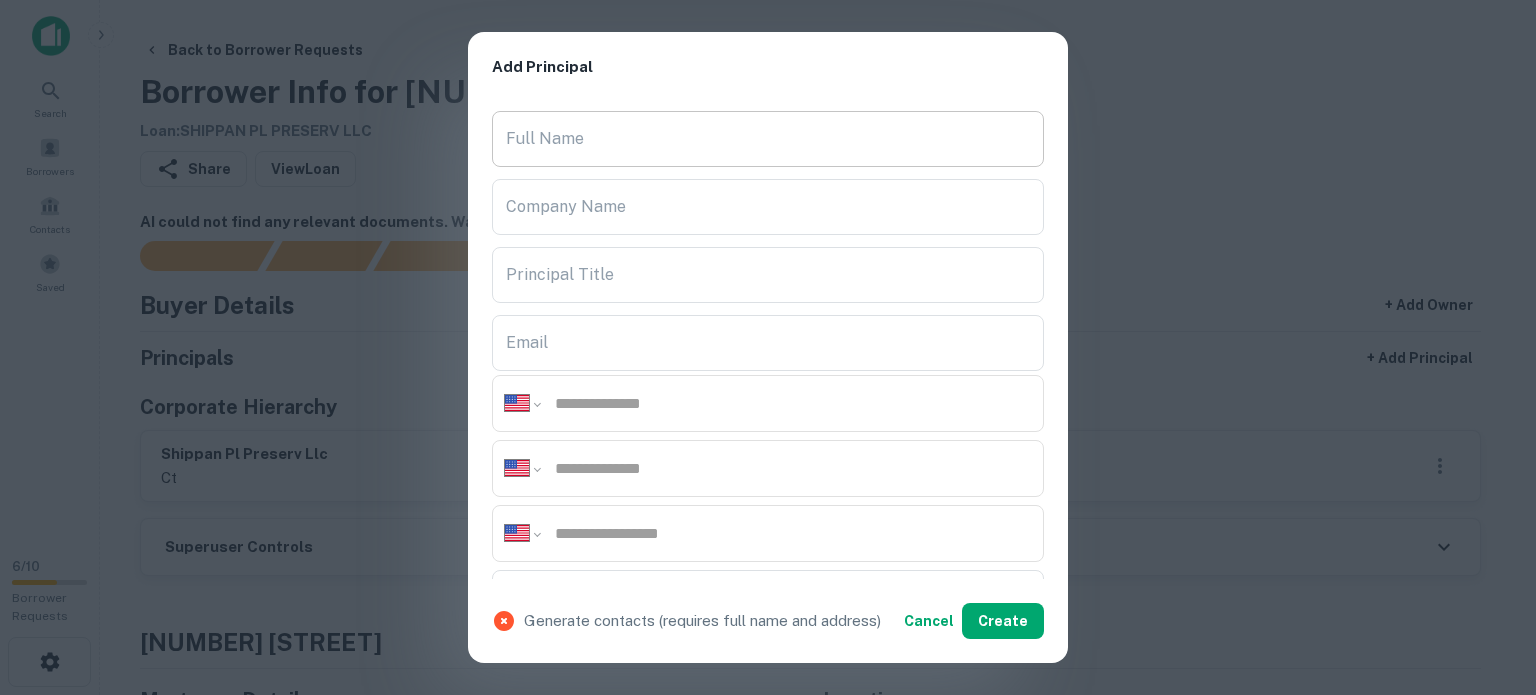 click on "Full Name" at bounding box center (768, 139) 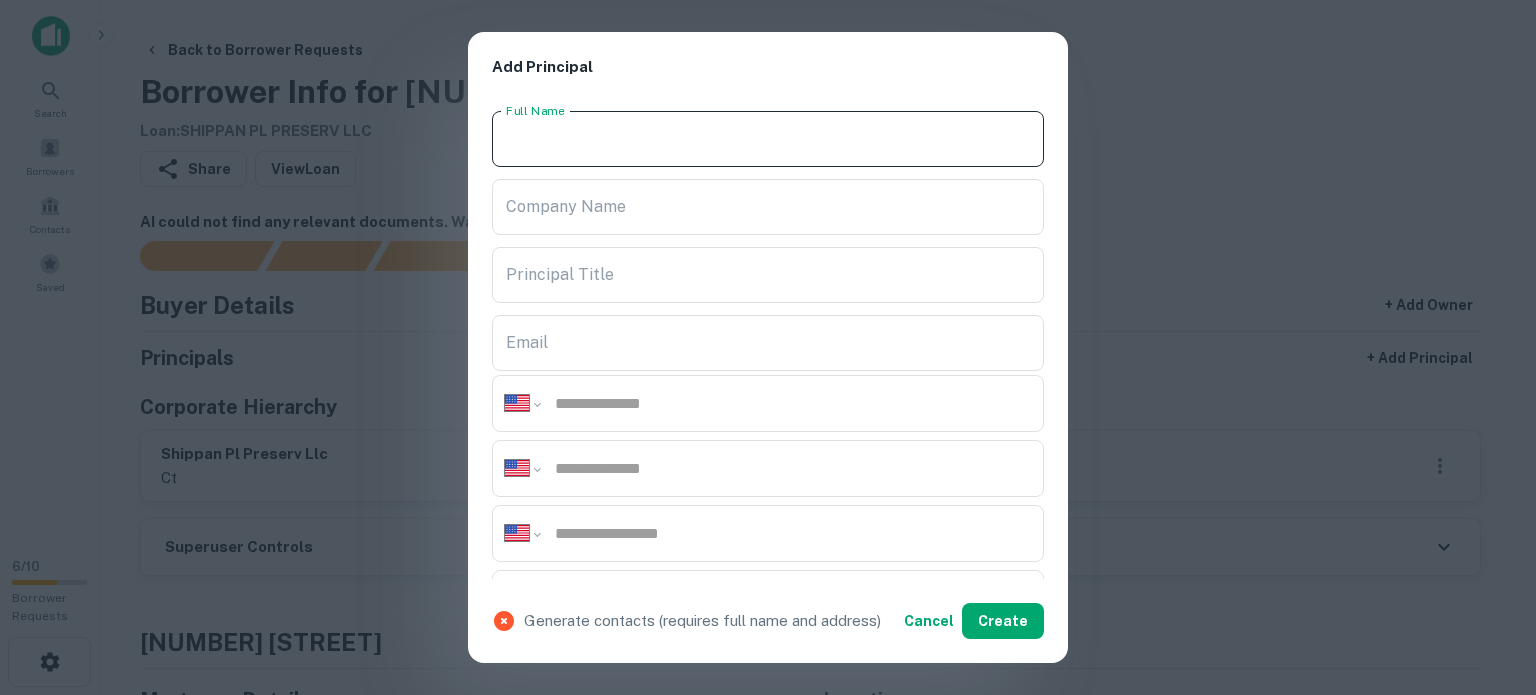 paste on "**********" 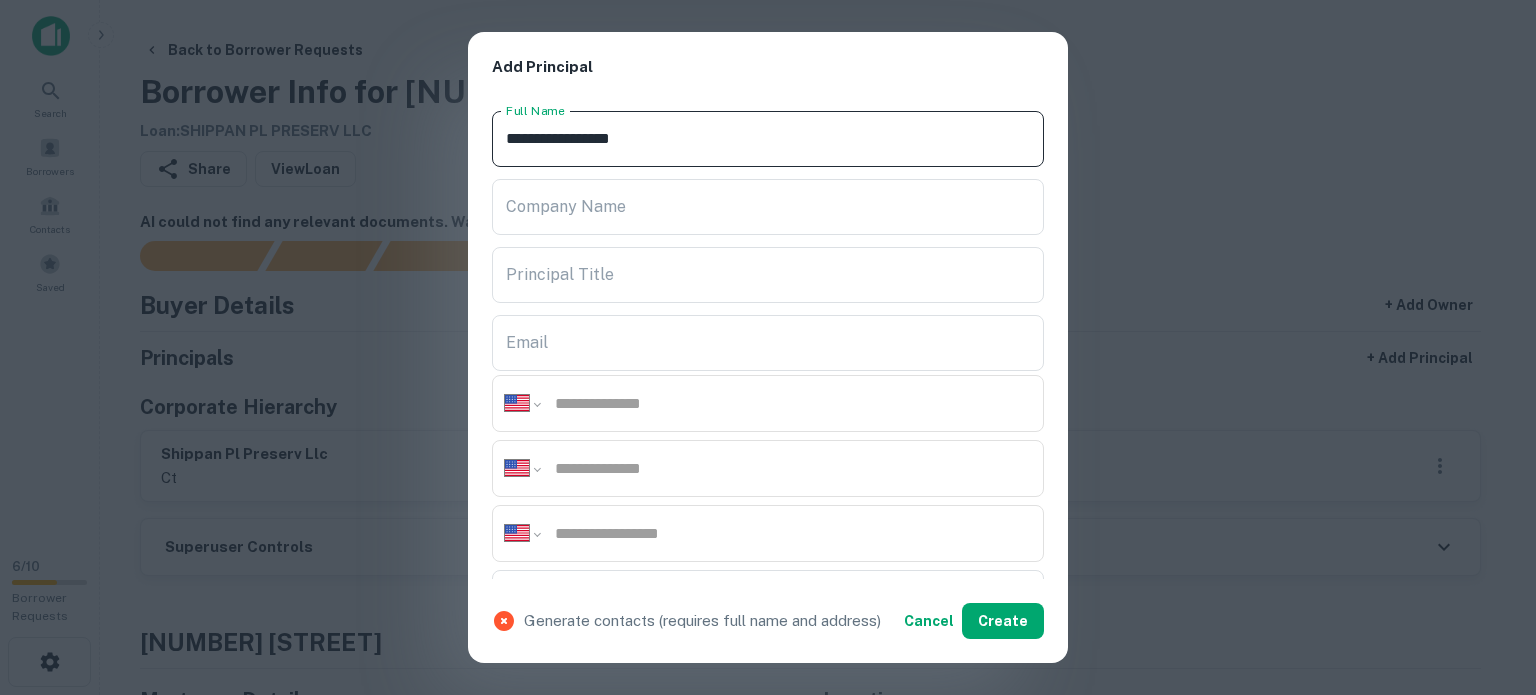 type on "**********" 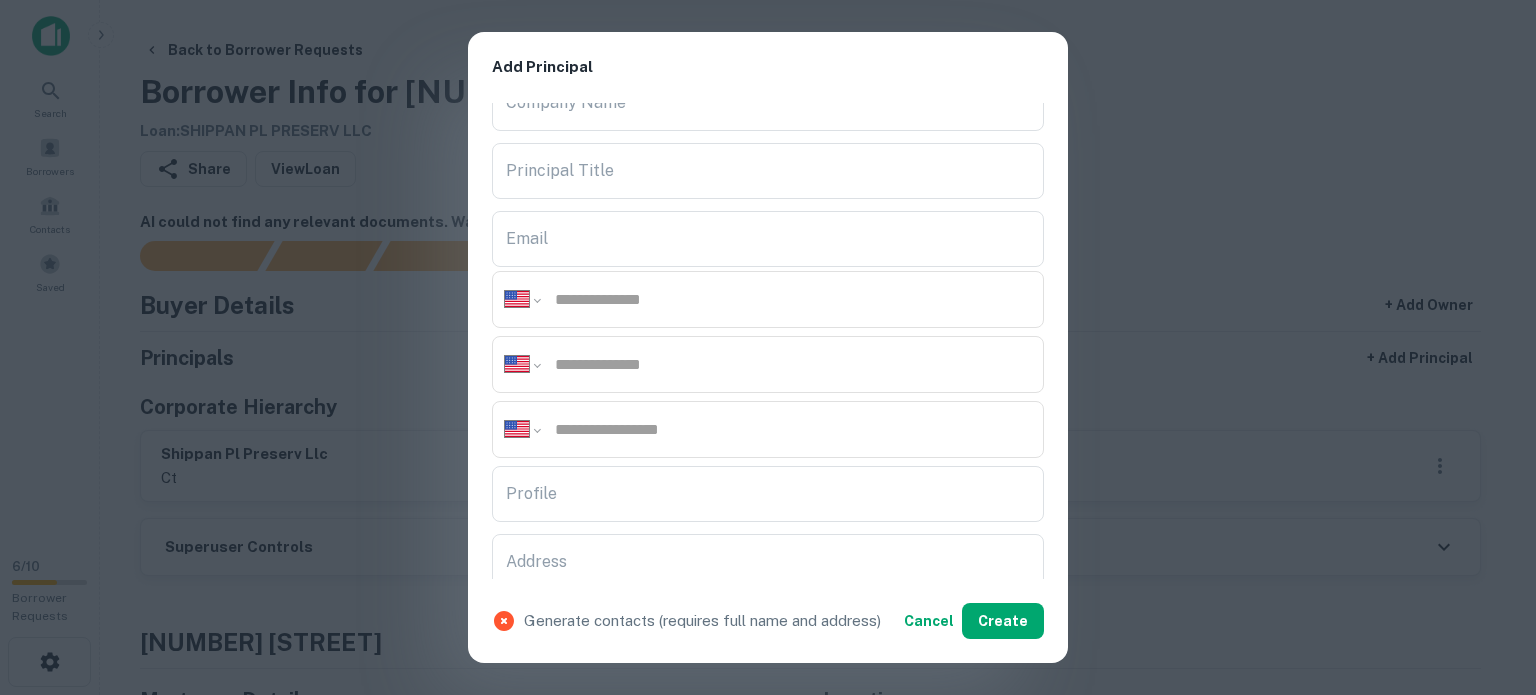 scroll, scrollTop: 200, scrollLeft: 0, axis: vertical 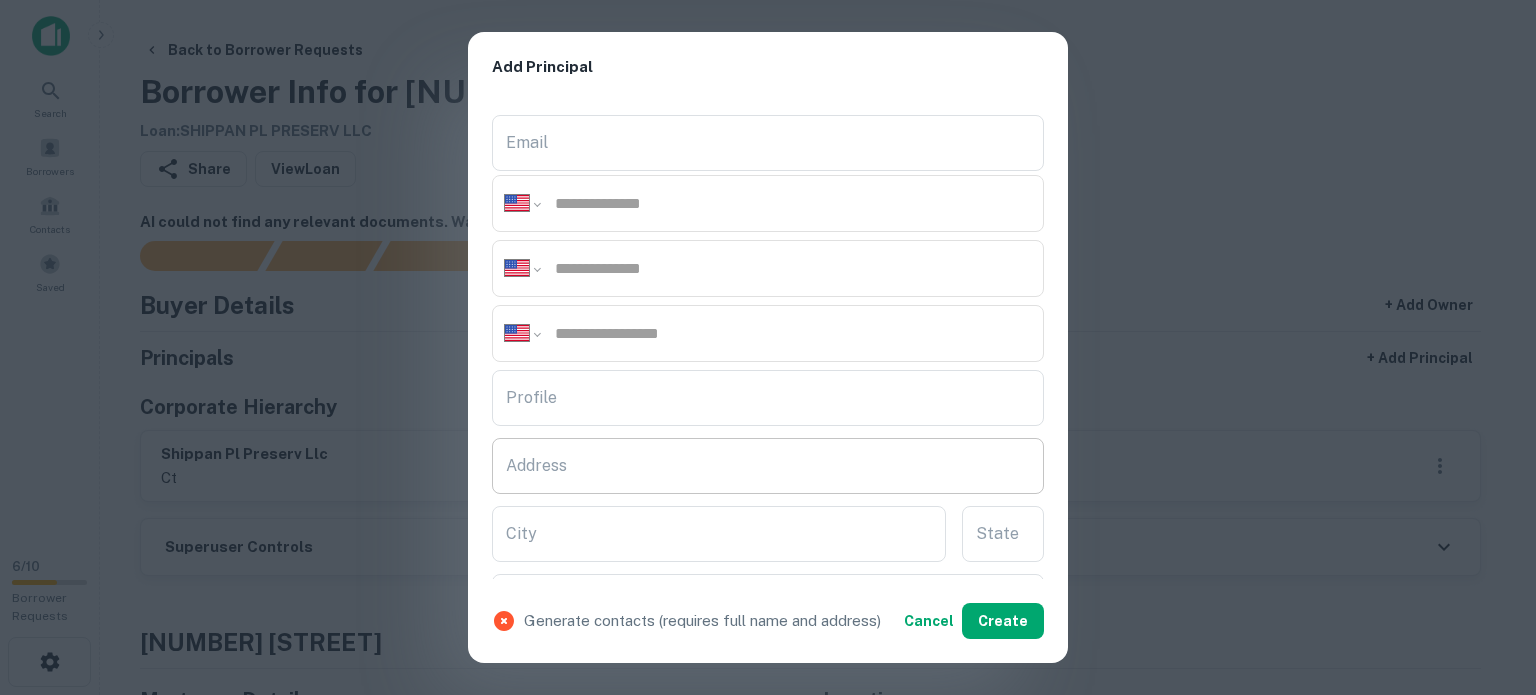 click on "Address" at bounding box center (768, 466) 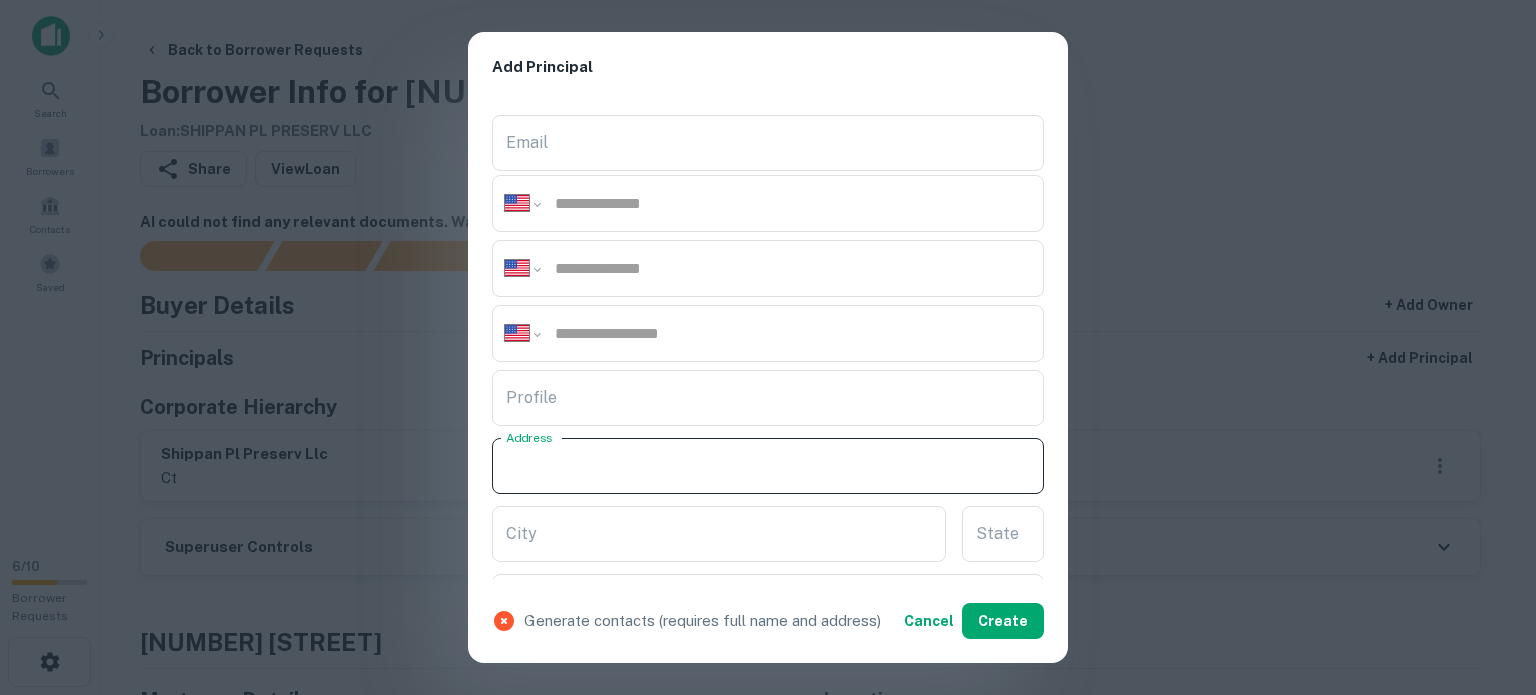 paste on "**********" 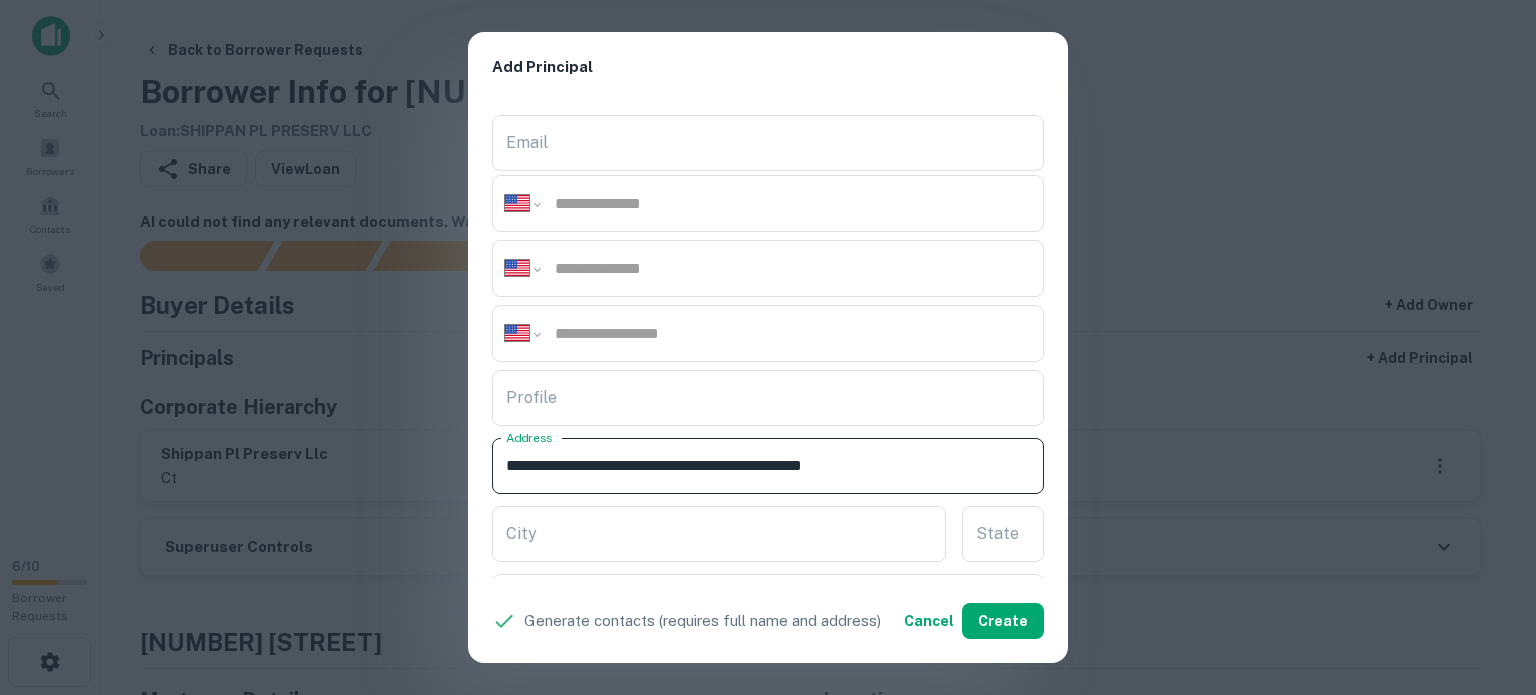 scroll, scrollTop: 300, scrollLeft: 0, axis: vertical 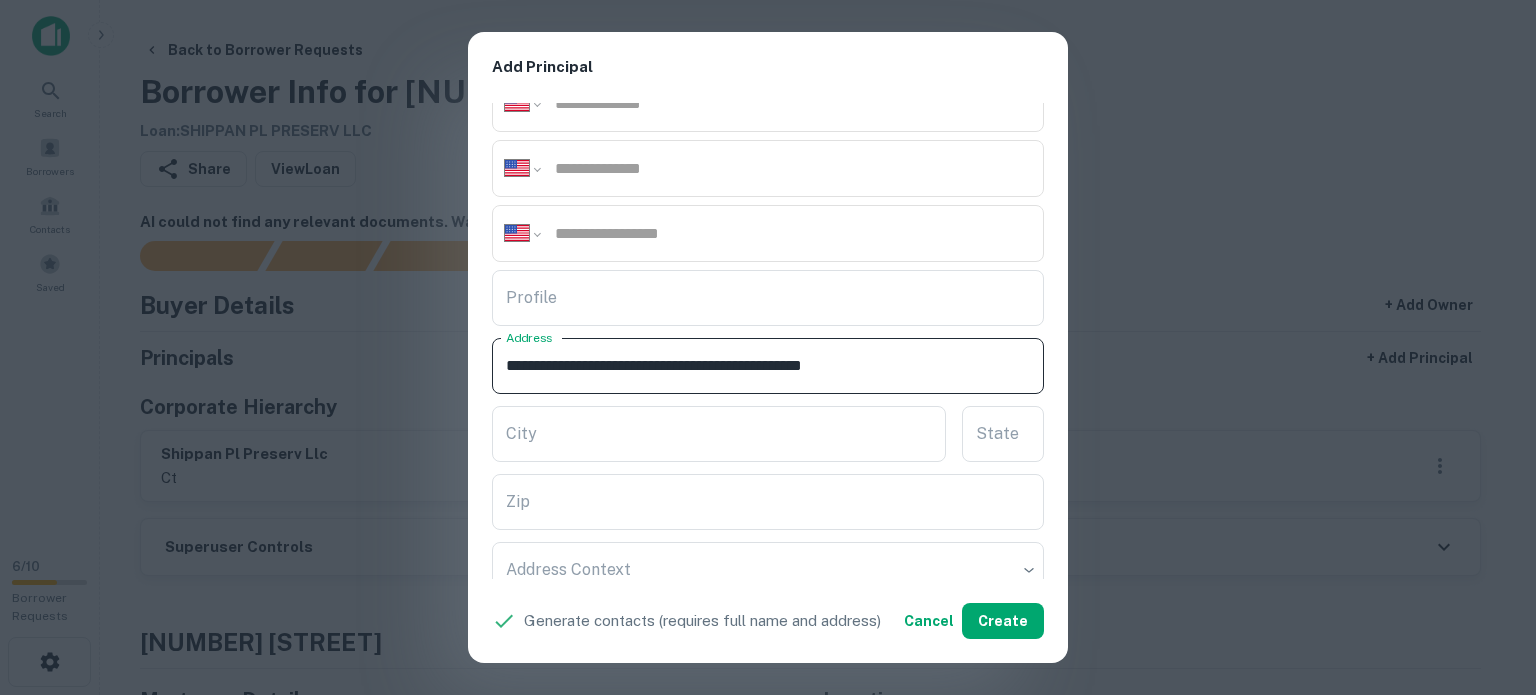 drag, startPoint x: 884, startPoint y: 361, endPoint x: 931, endPoint y: 376, distance: 49.335587 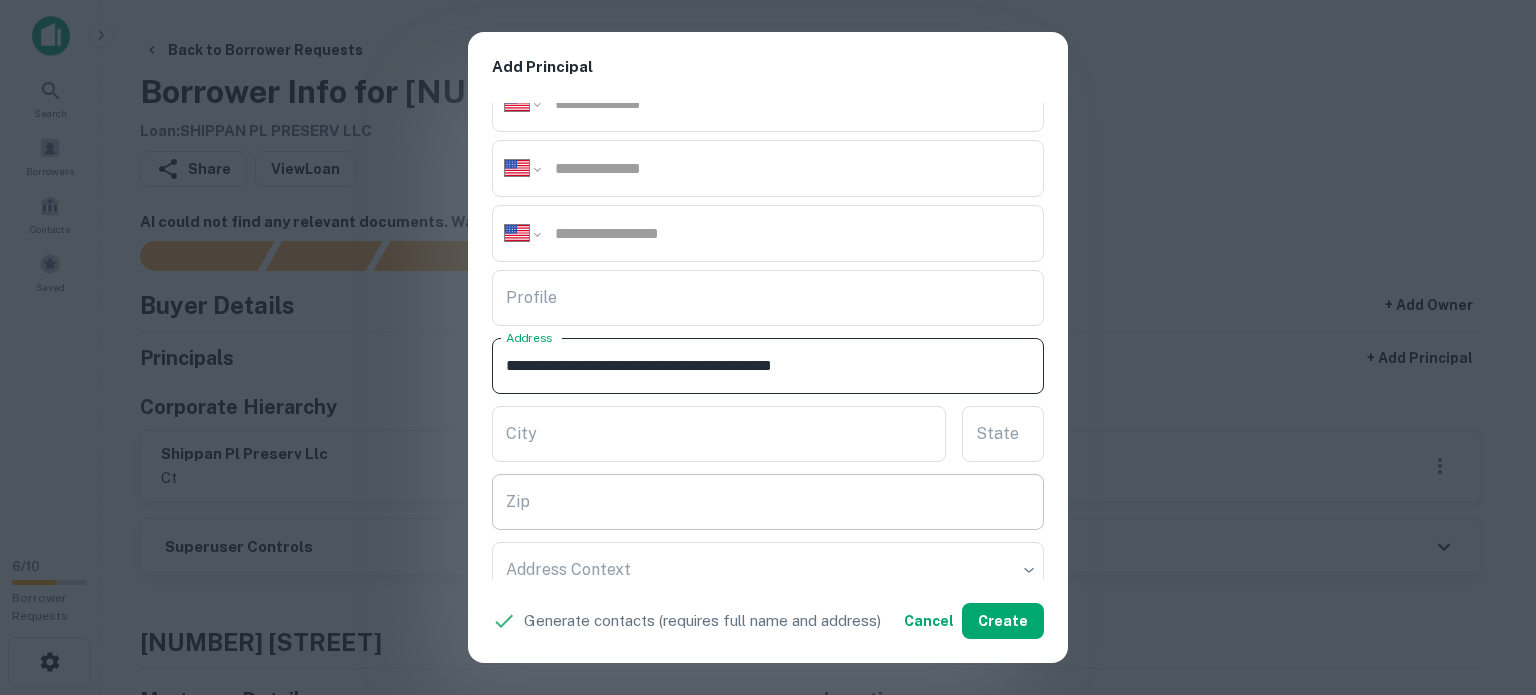 type on "**********" 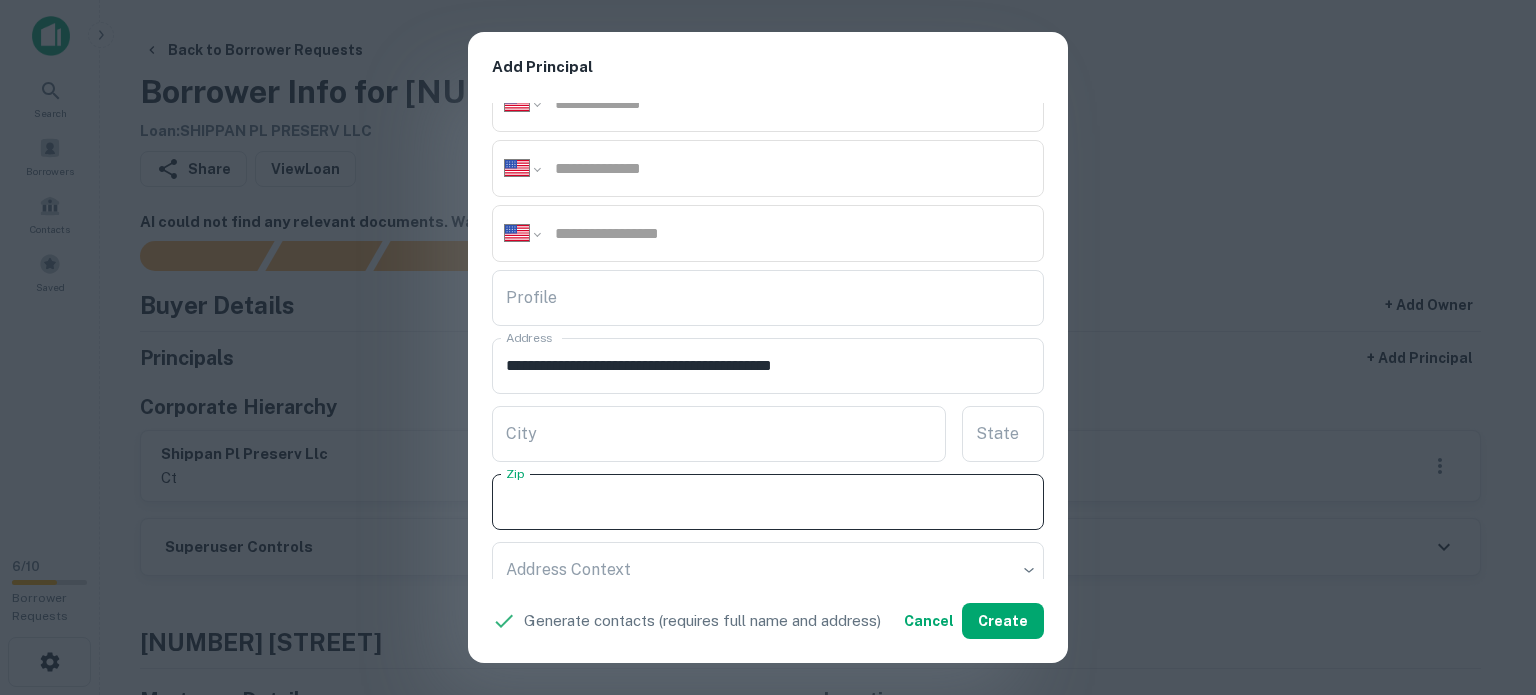 paste on "*****" 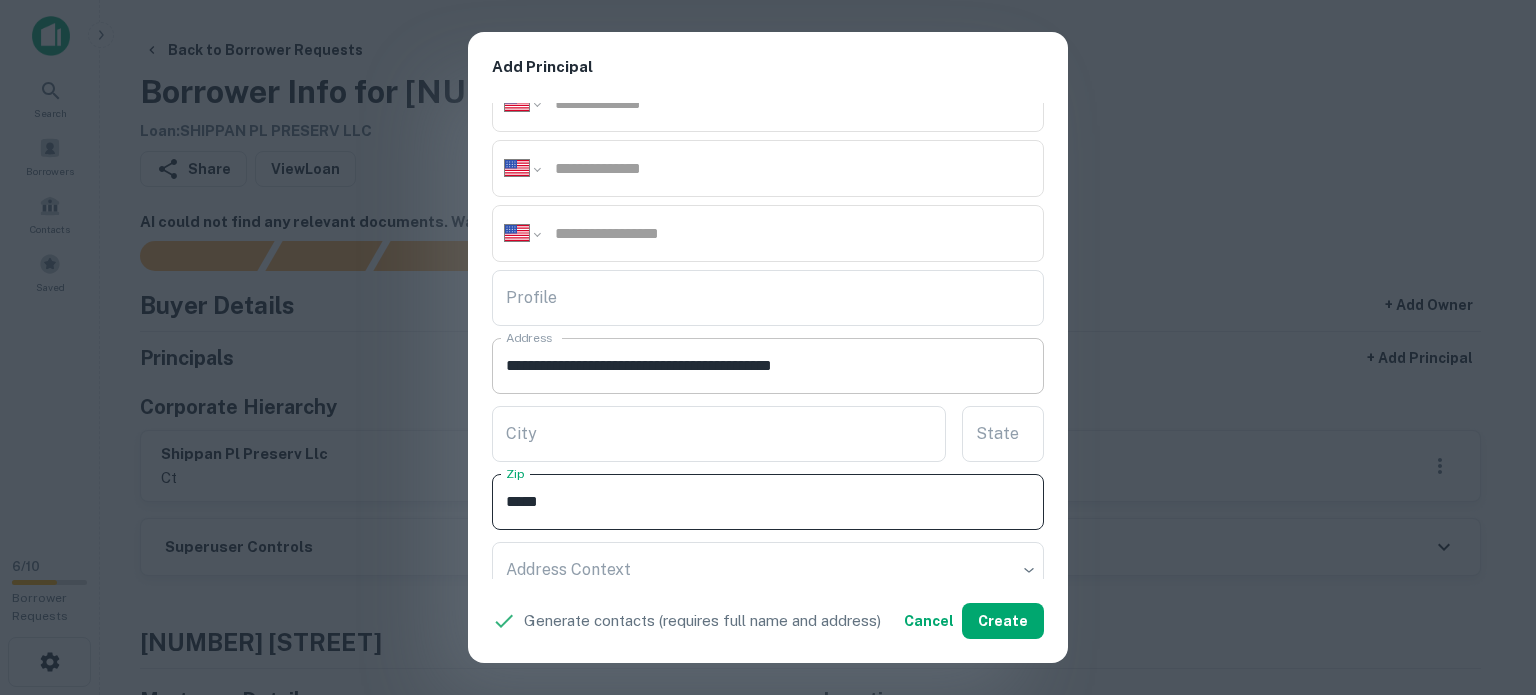 type on "*****" 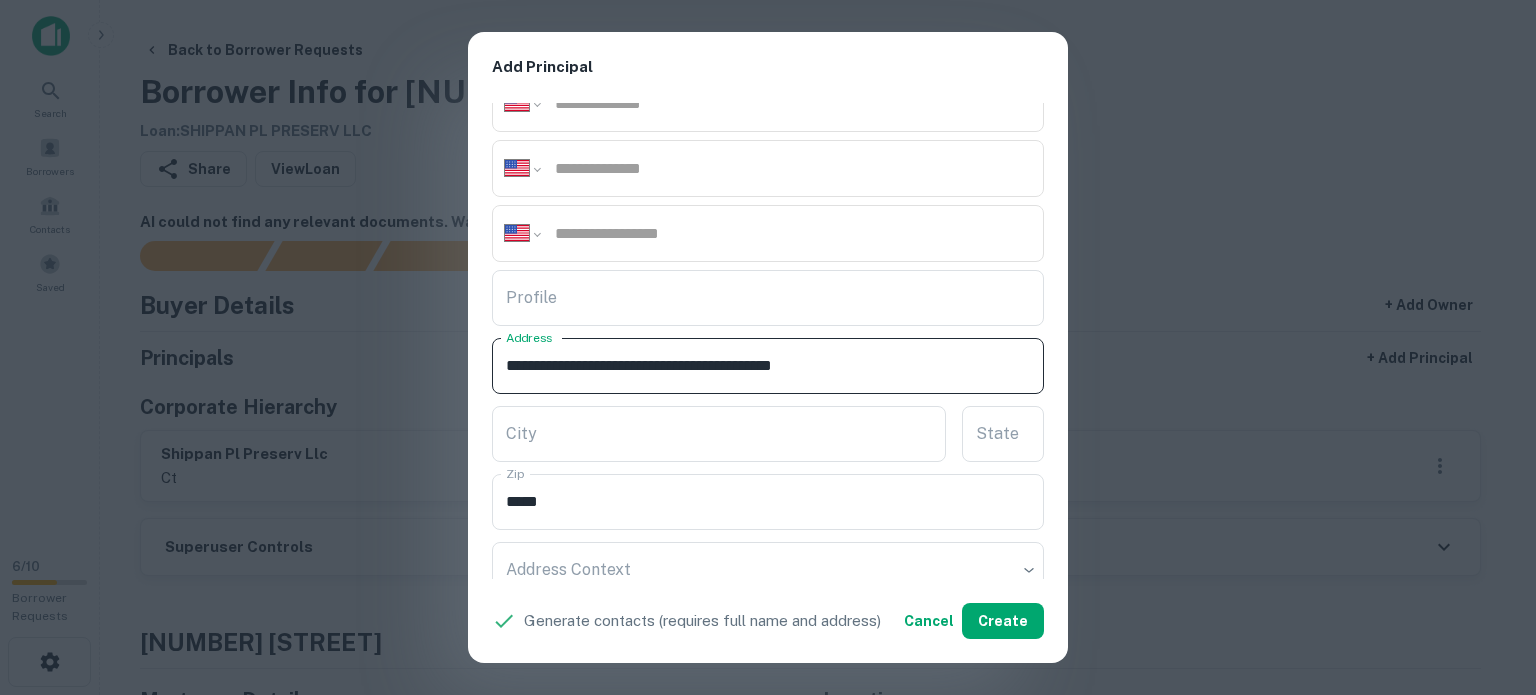 drag, startPoint x: 857, startPoint y: 359, endPoint x: 872, endPoint y: 379, distance: 25 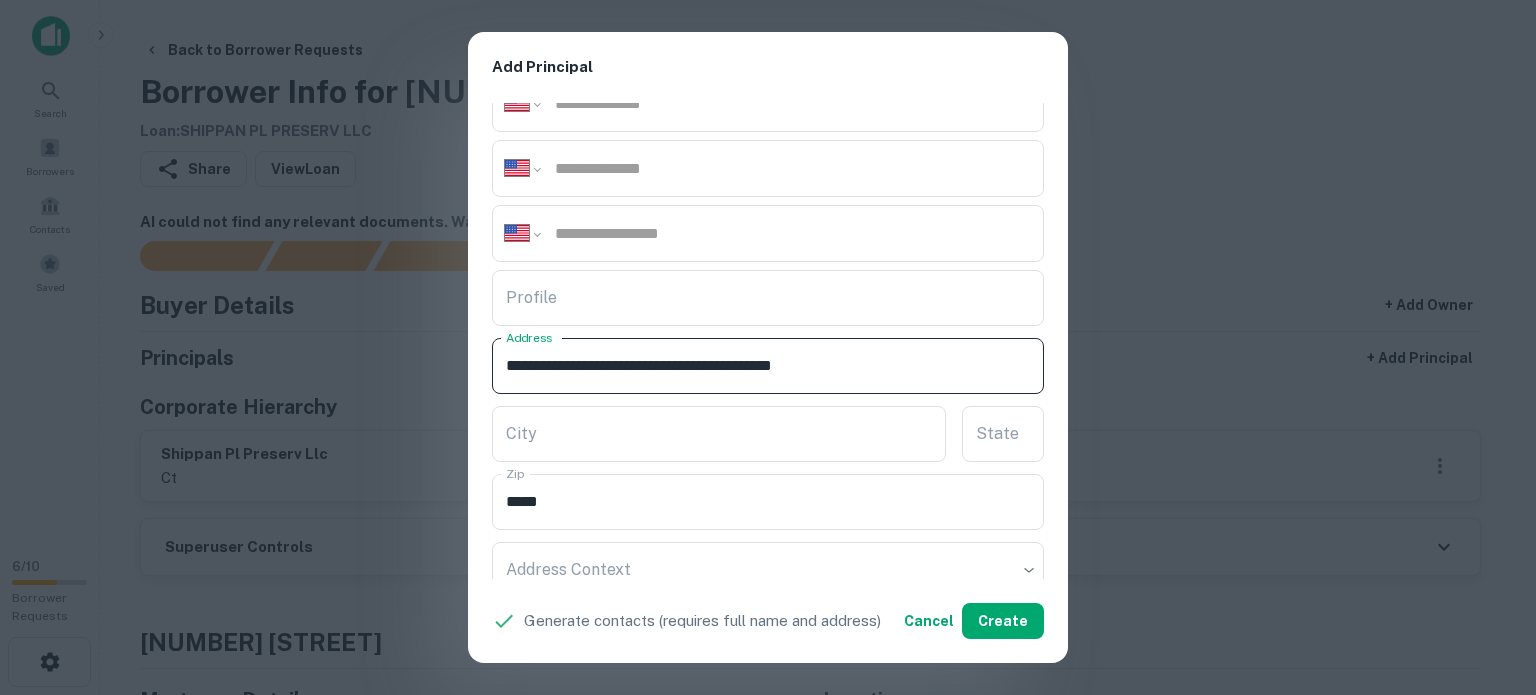 click on "**********" at bounding box center [768, 366] 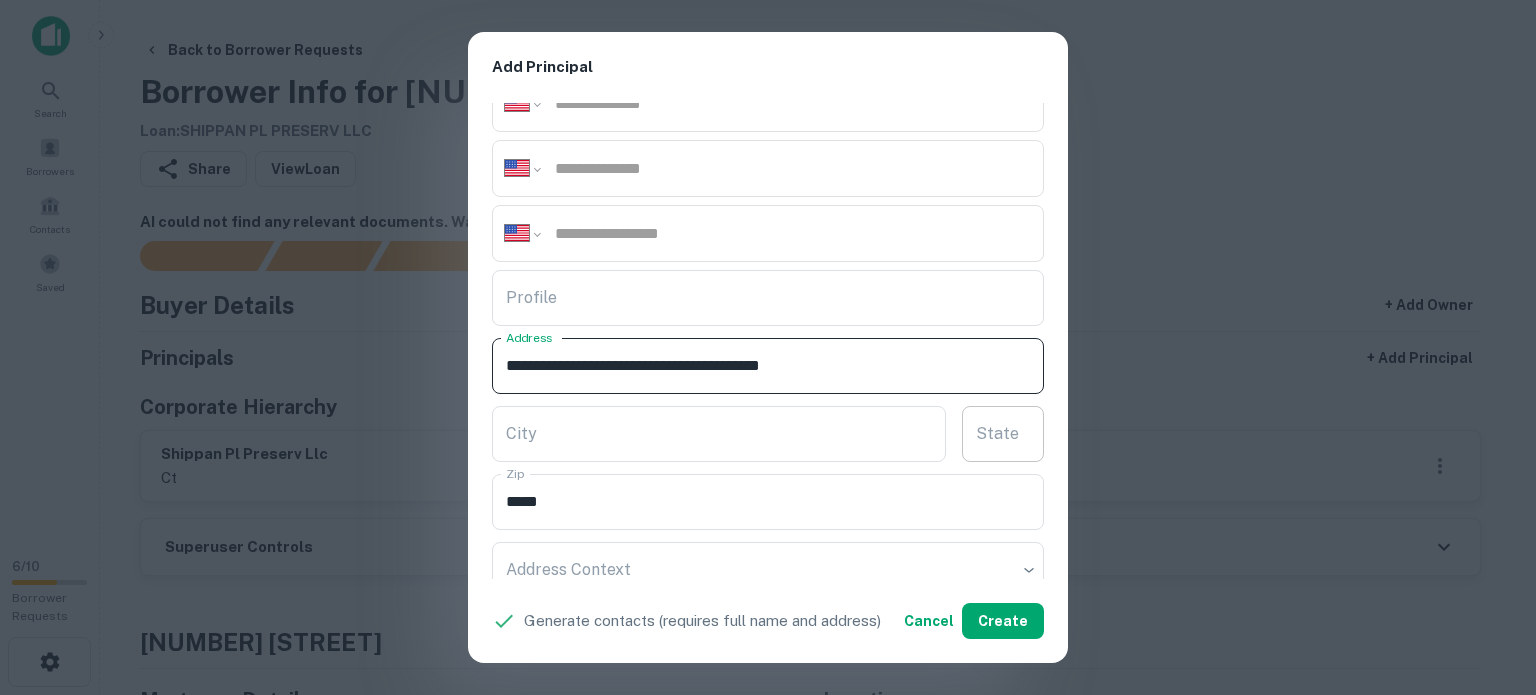 type on "**********" 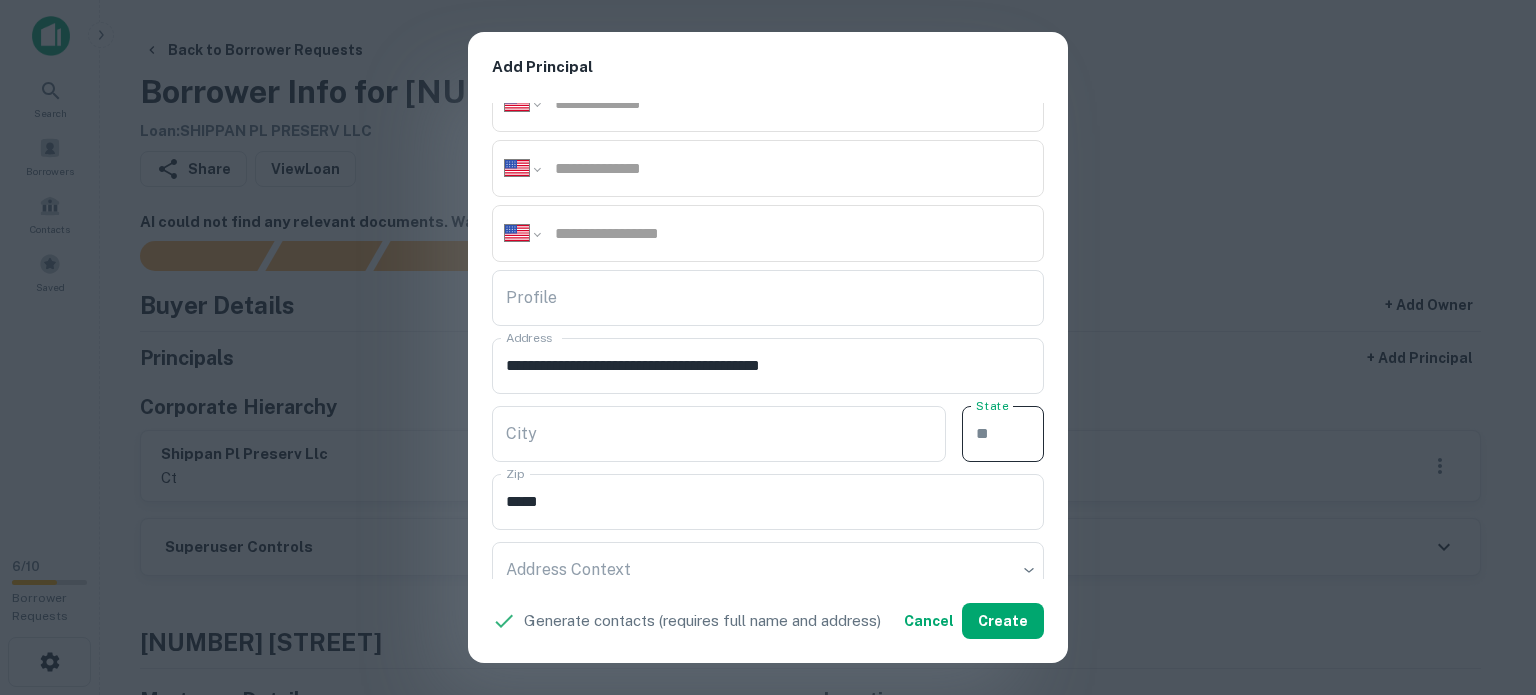 paste on "**" 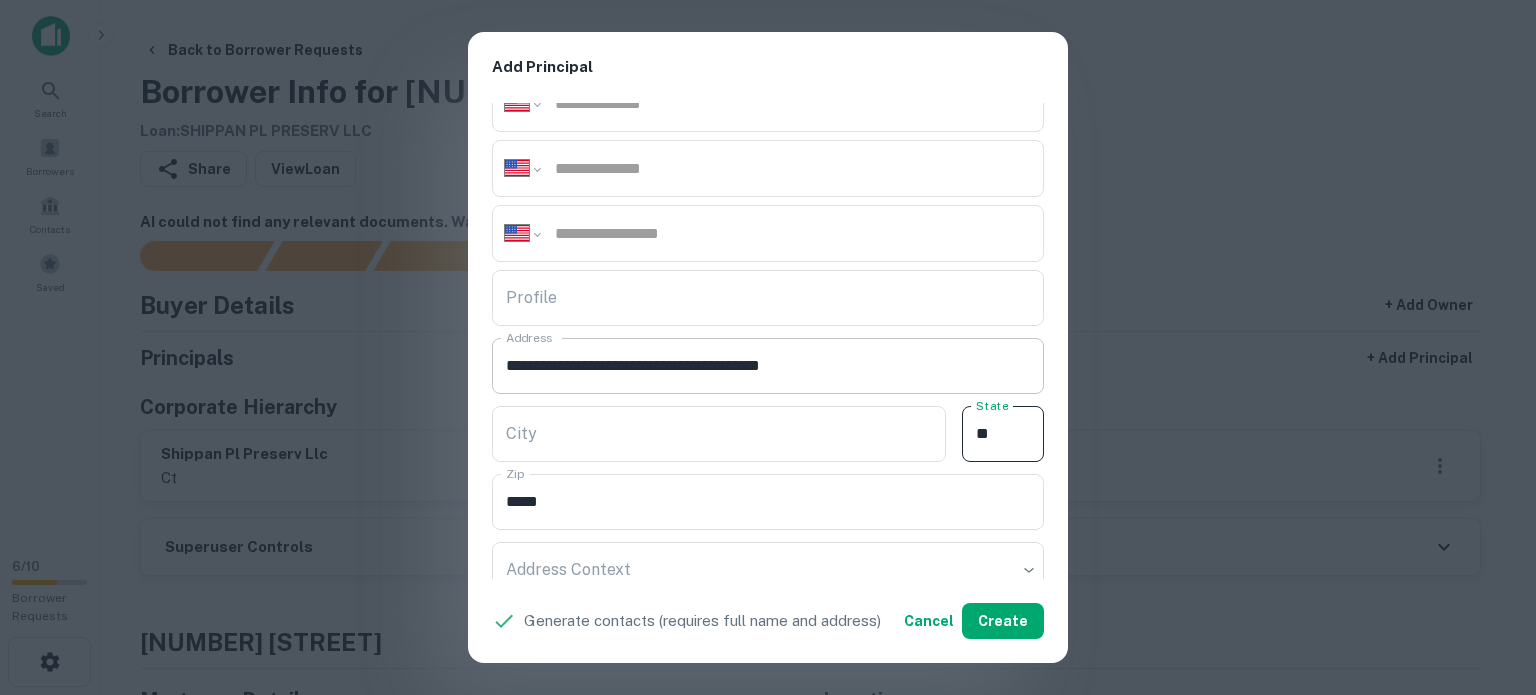 type on "**" 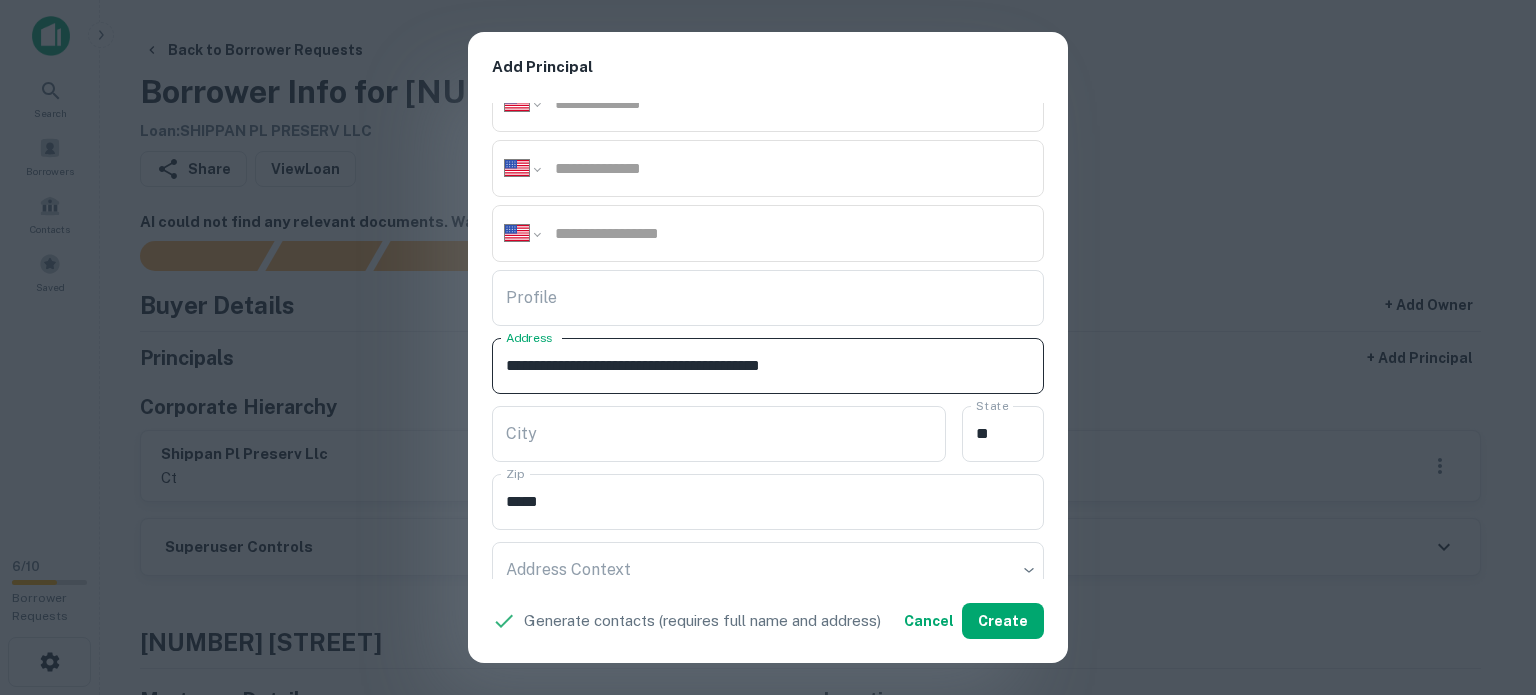 drag, startPoint x: 788, startPoint y: 369, endPoint x: 842, endPoint y: 383, distance: 55.7853 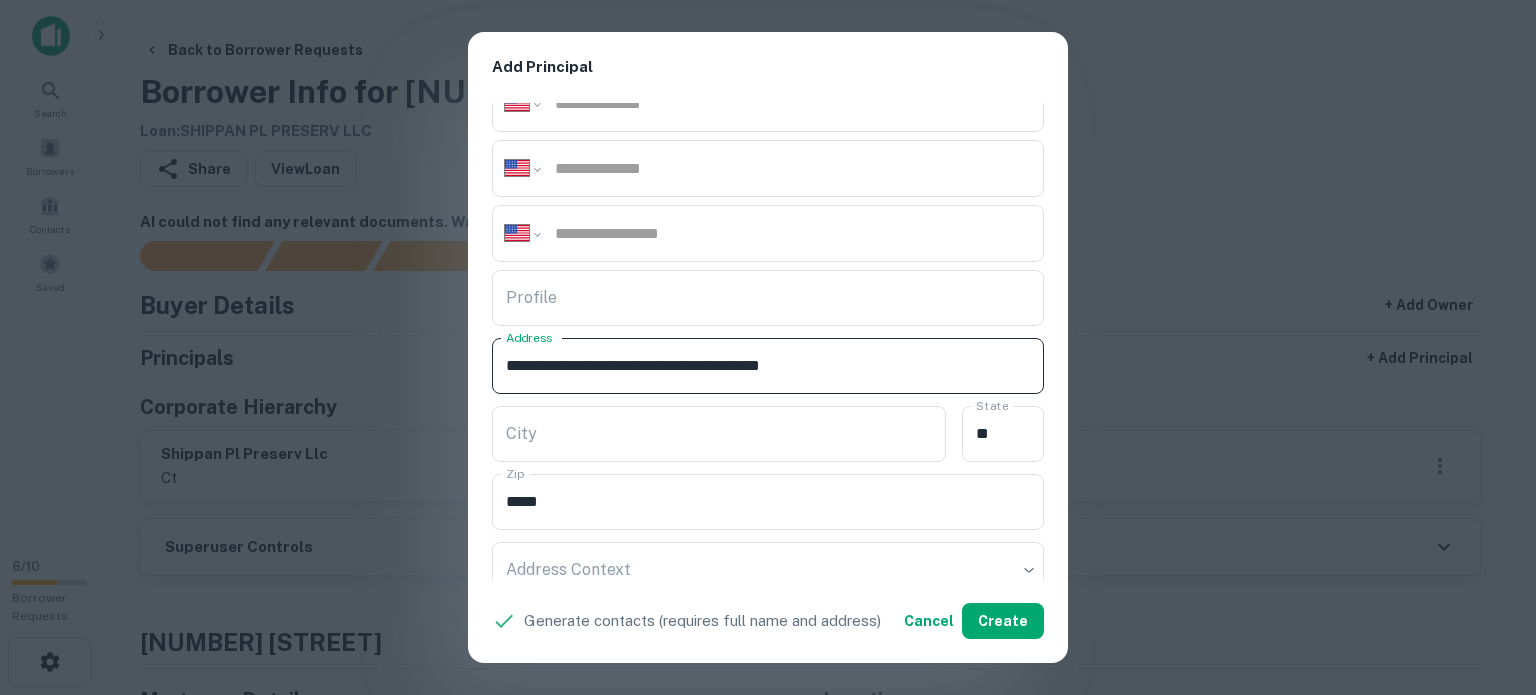 click on "**********" at bounding box center [768, 366] 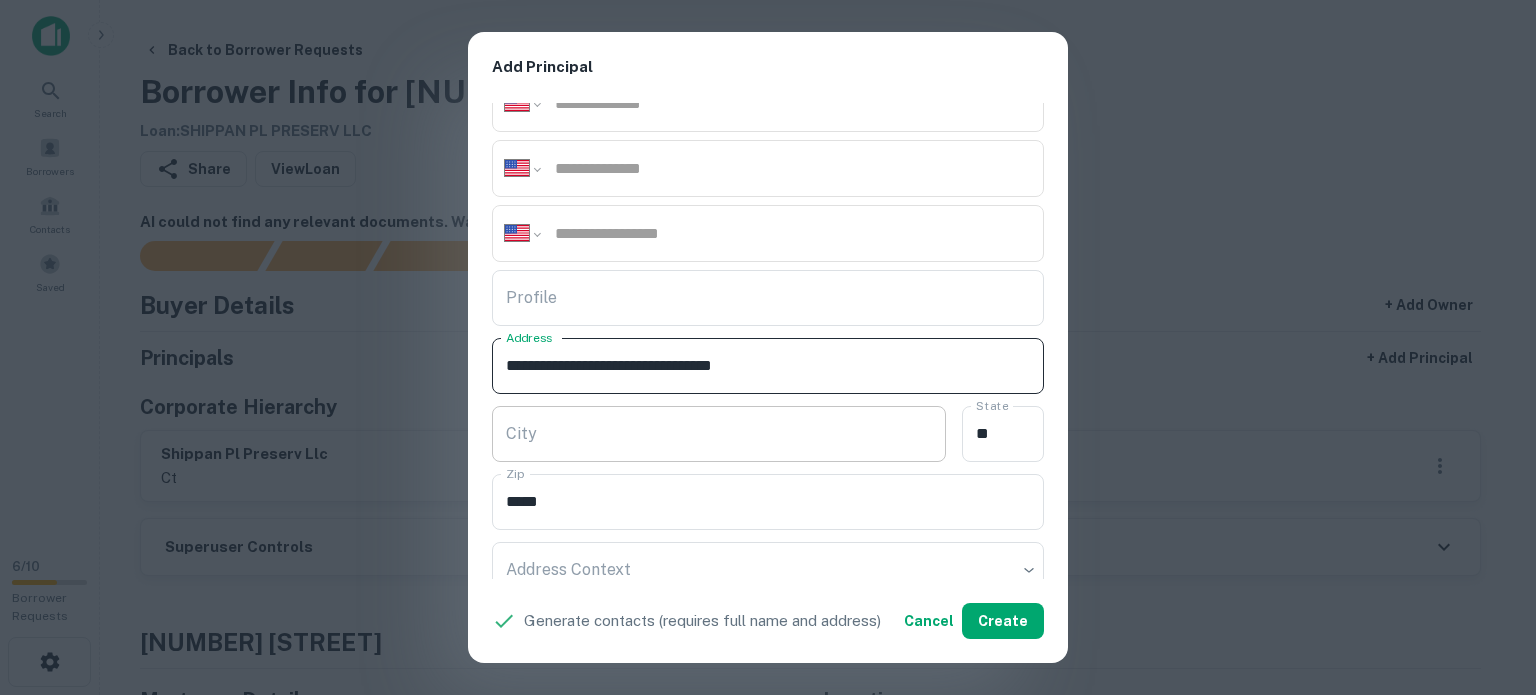 type on "**********" 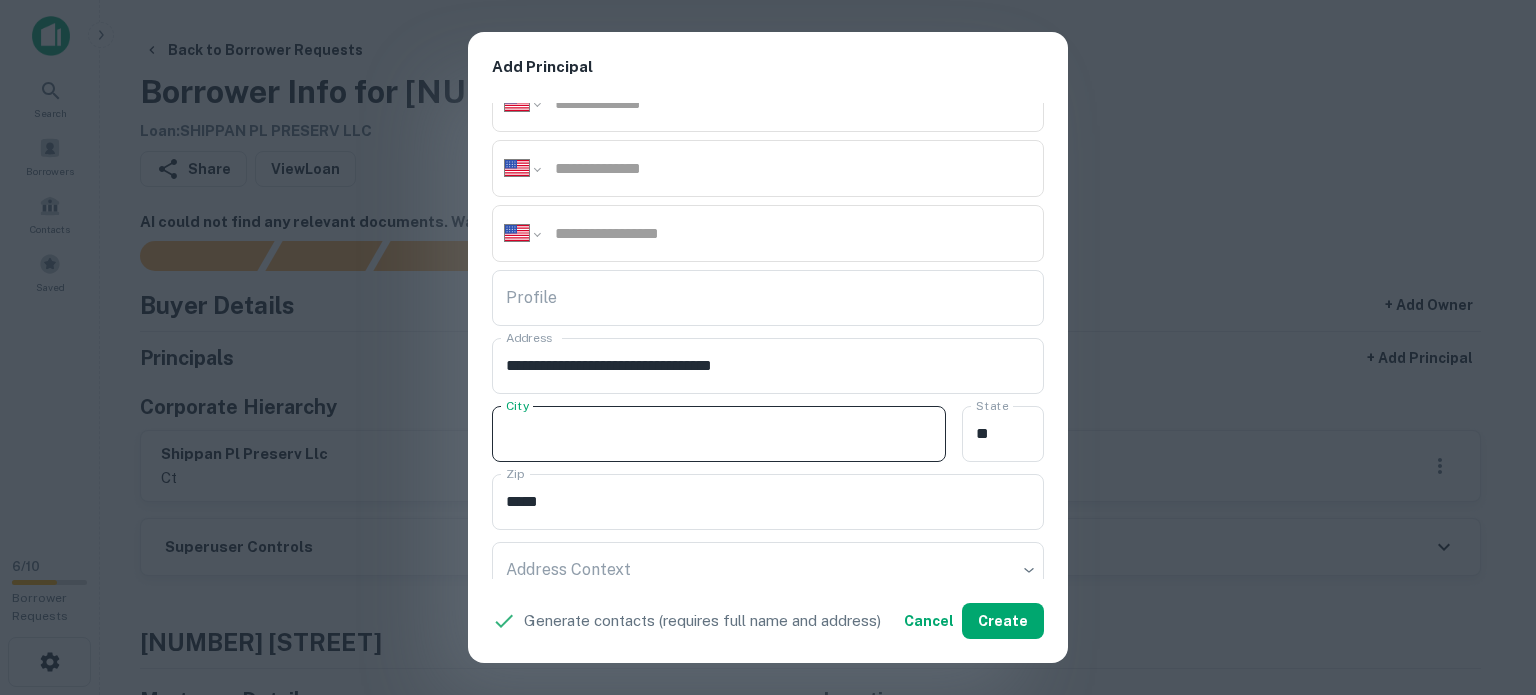 click on "City" at bounding box center (719, 434) 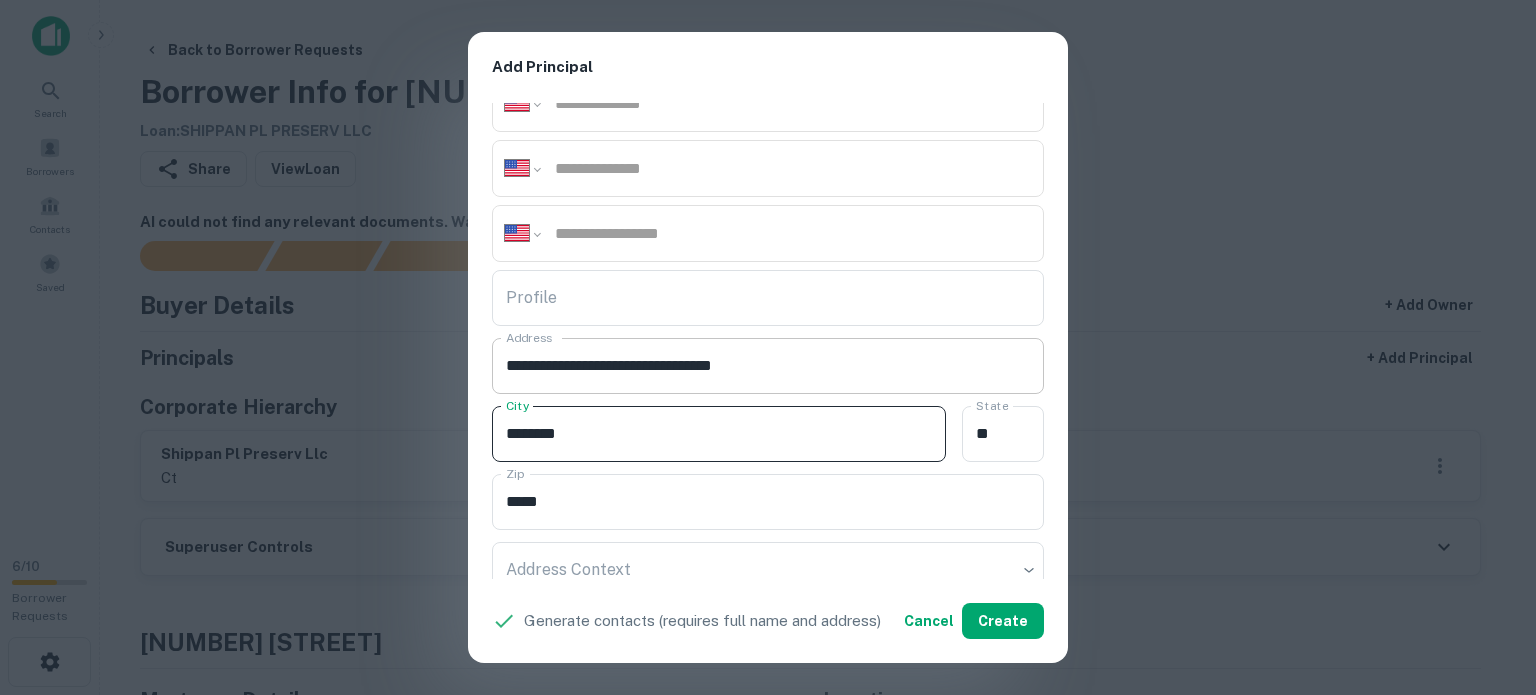 type on "********" 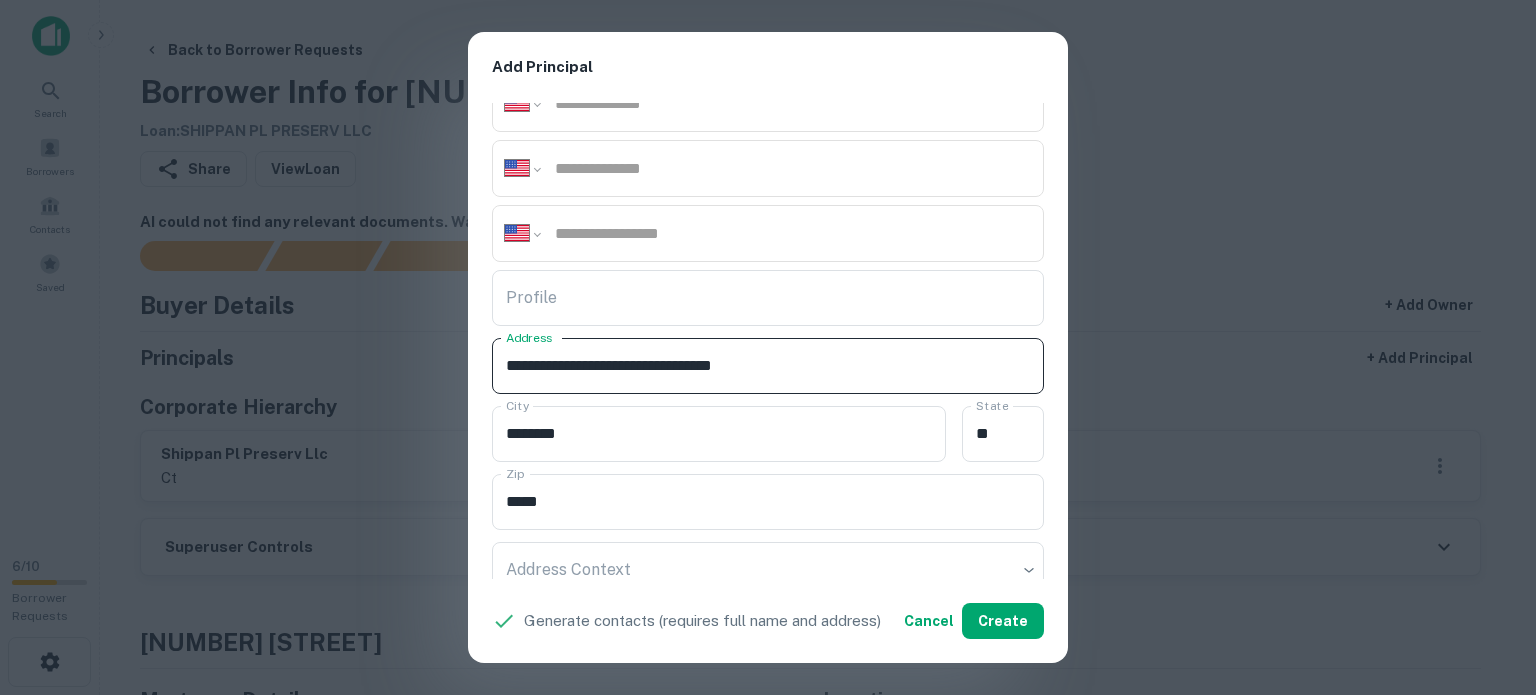 click on "**********" at bounding box center (768, 366) 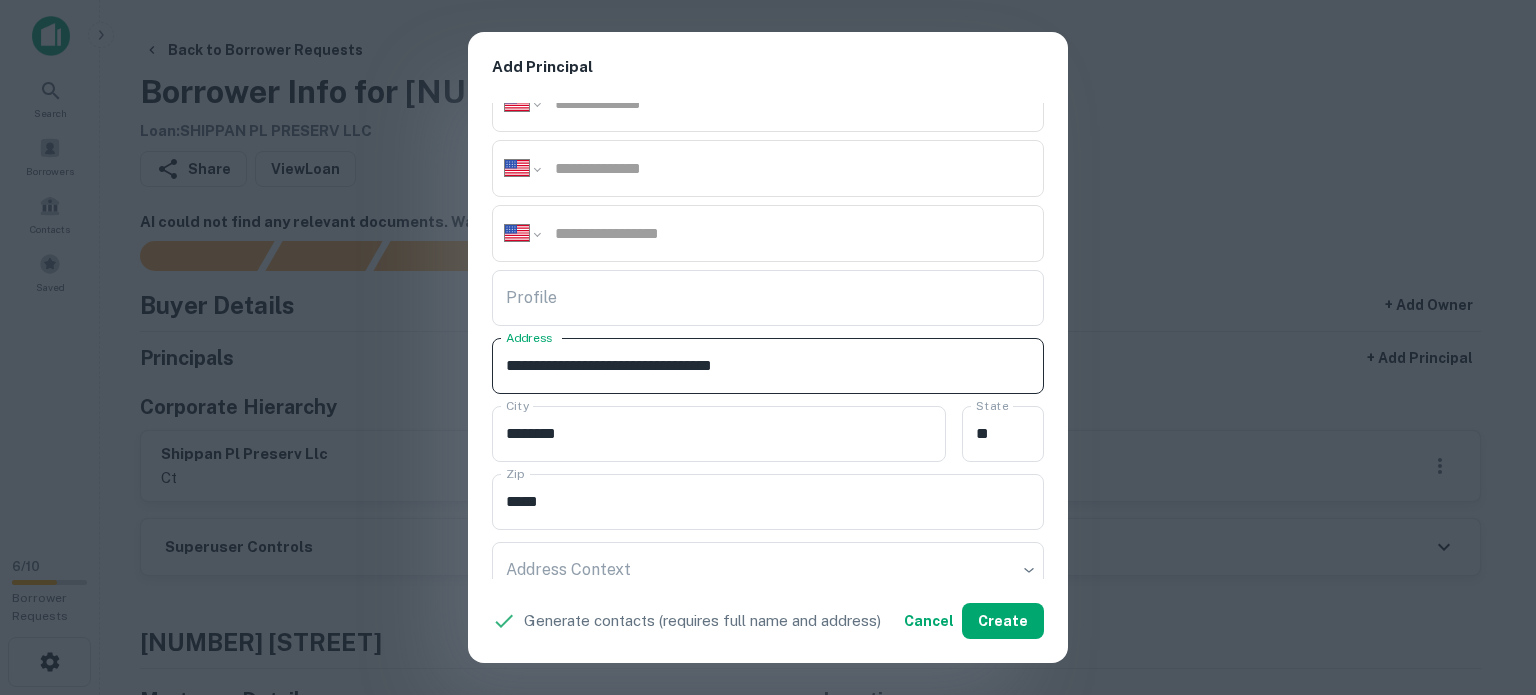 drag, startPoint x: 753, startPoint y: 366, endPoint x: 808, endPoint y: 375, distance: 55.7315 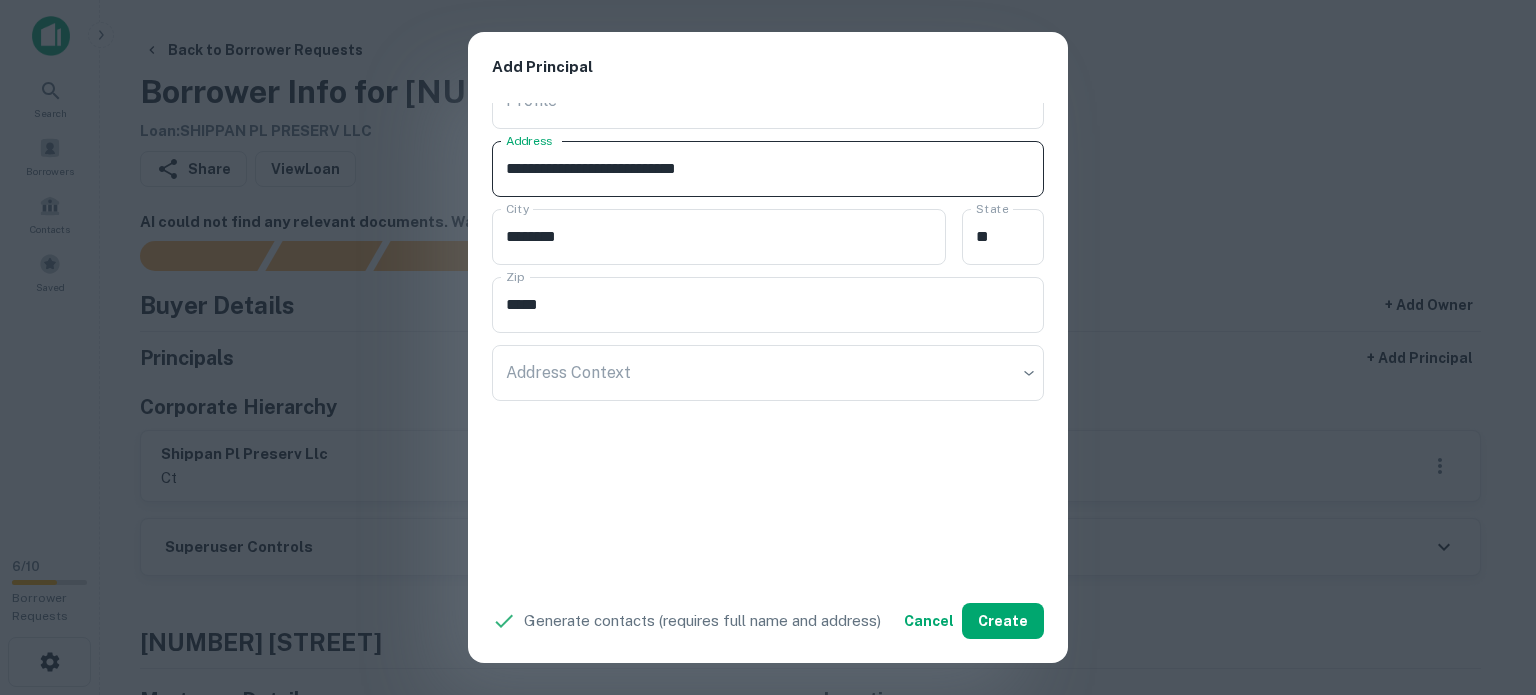 scroll, scrollTop: 500, scrollLeft: 0, axis: vertical 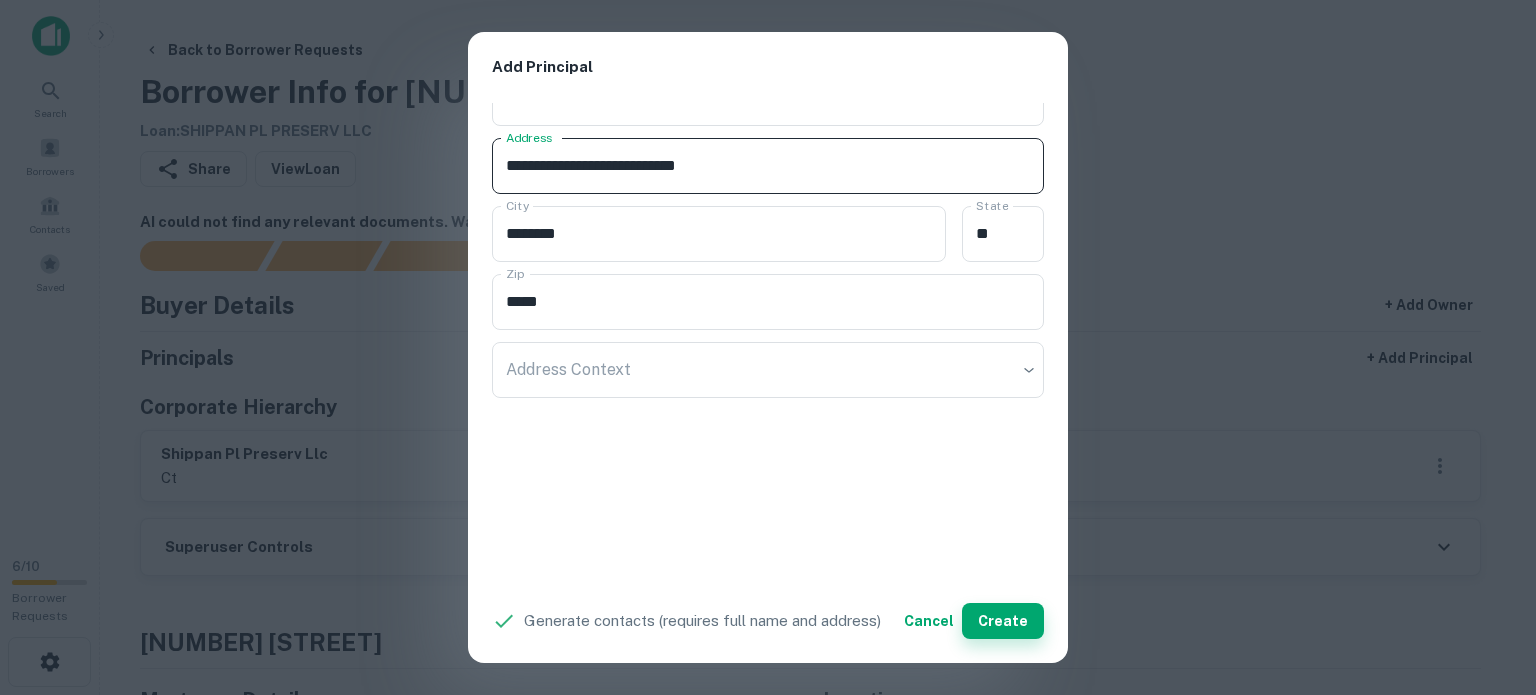 type on "**********" 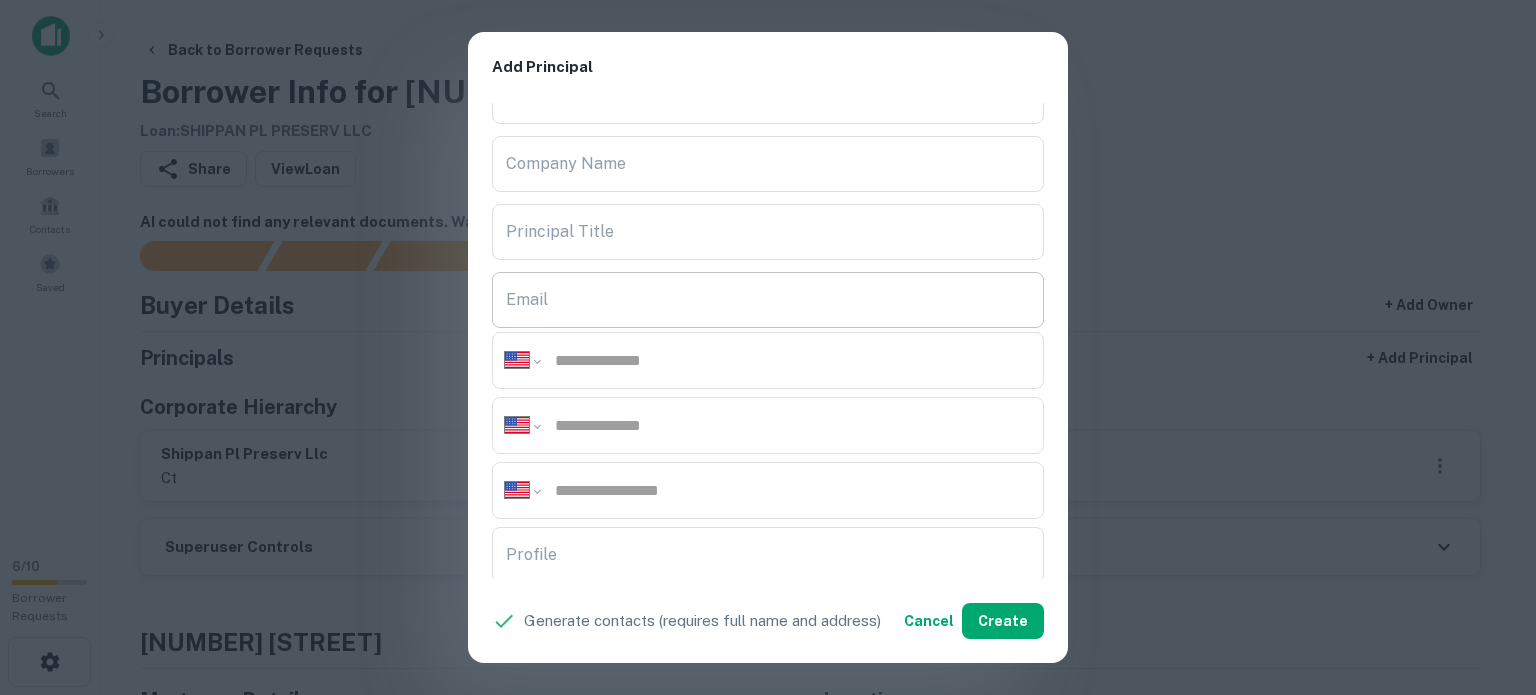 scroll, scrollTop: 0, scrollLeft: 0, axis: both 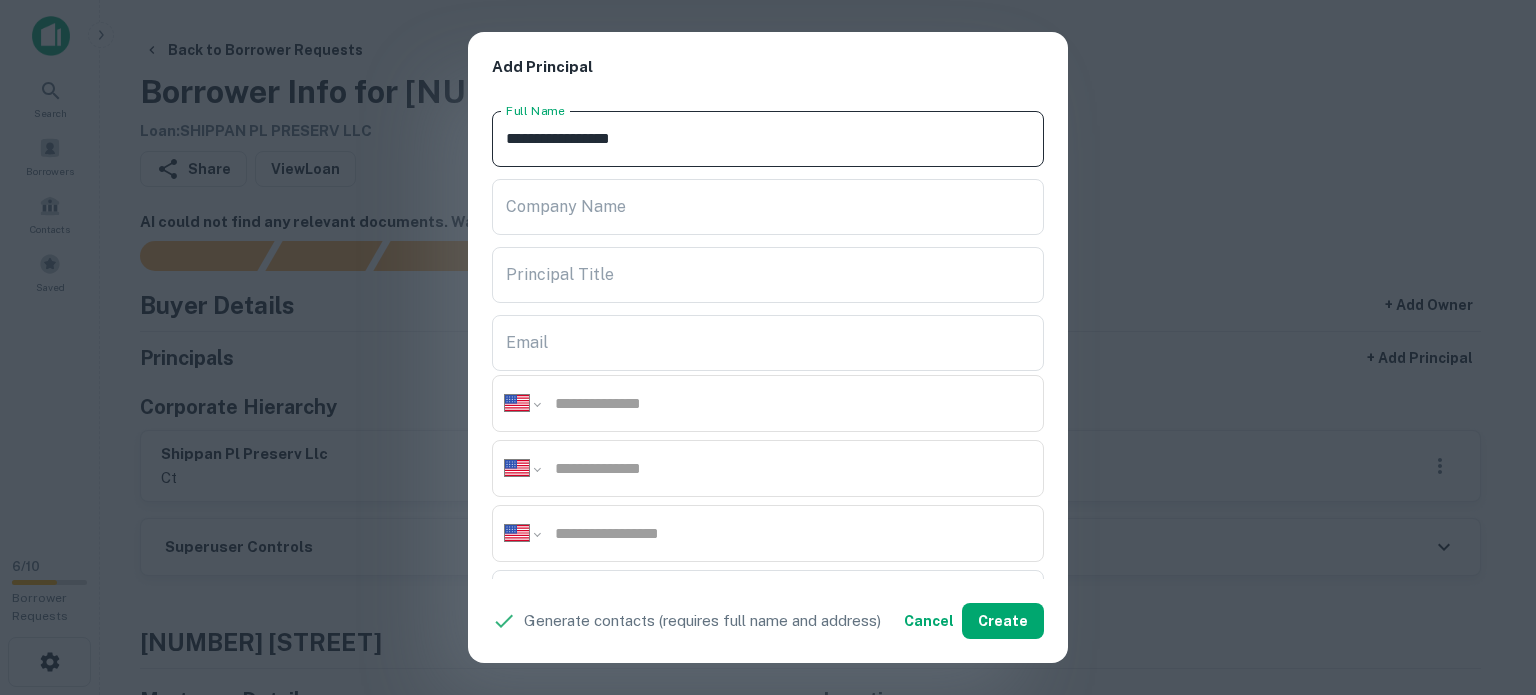 drag, startPoint x: 678, startPoint y: 142, endPoint x: 405, endPoint y: 172, distance: 274.6434 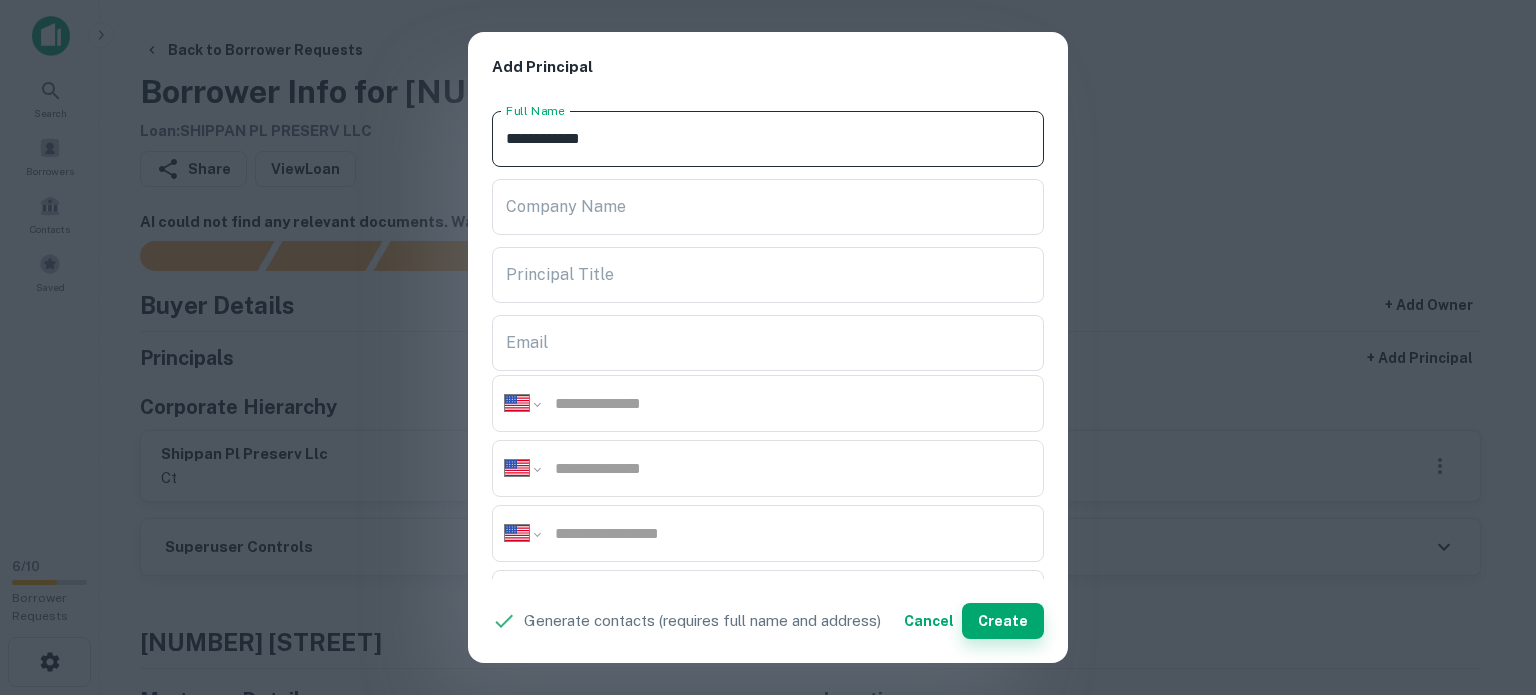 type on "**********" 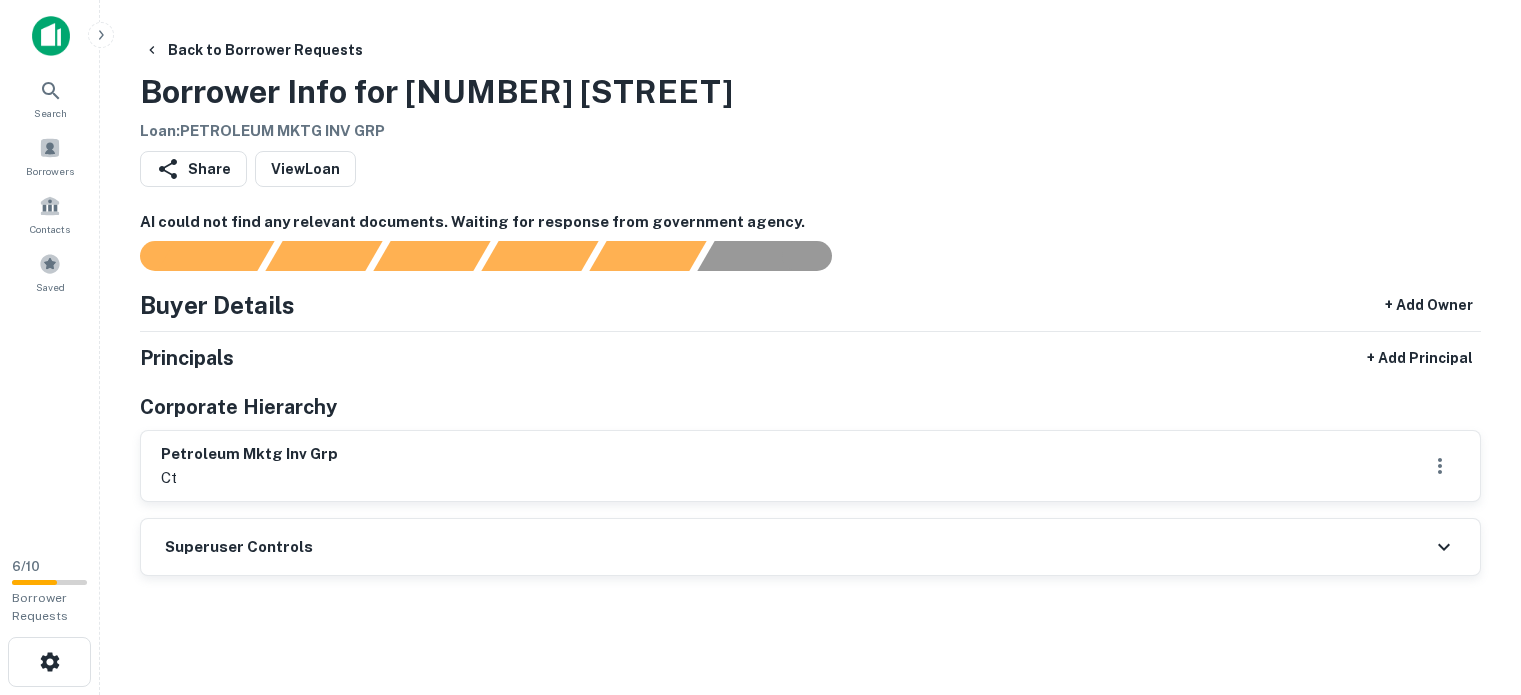 scroll, scrollTop: 0, scrollLeft: 0, axis: both 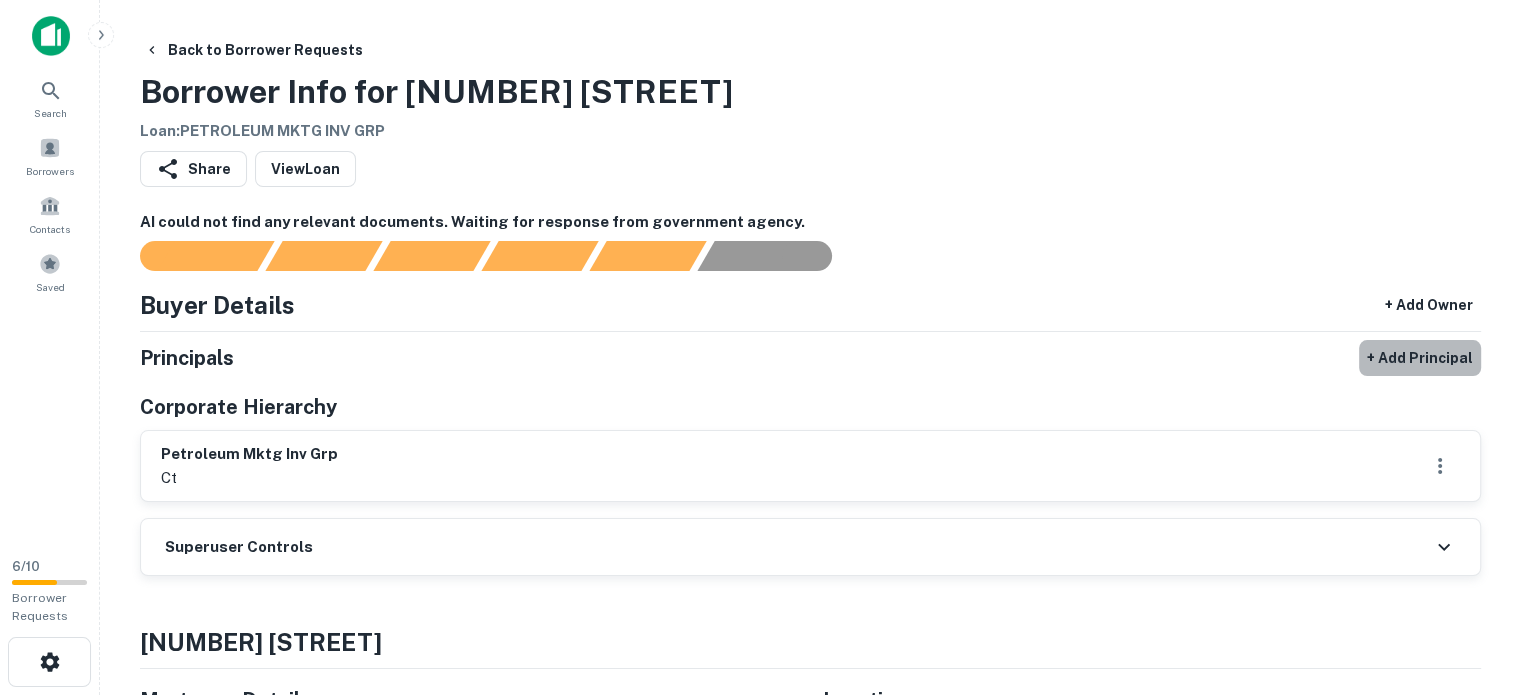click on "+ Add Principal" at bounding box center [1420, 358] 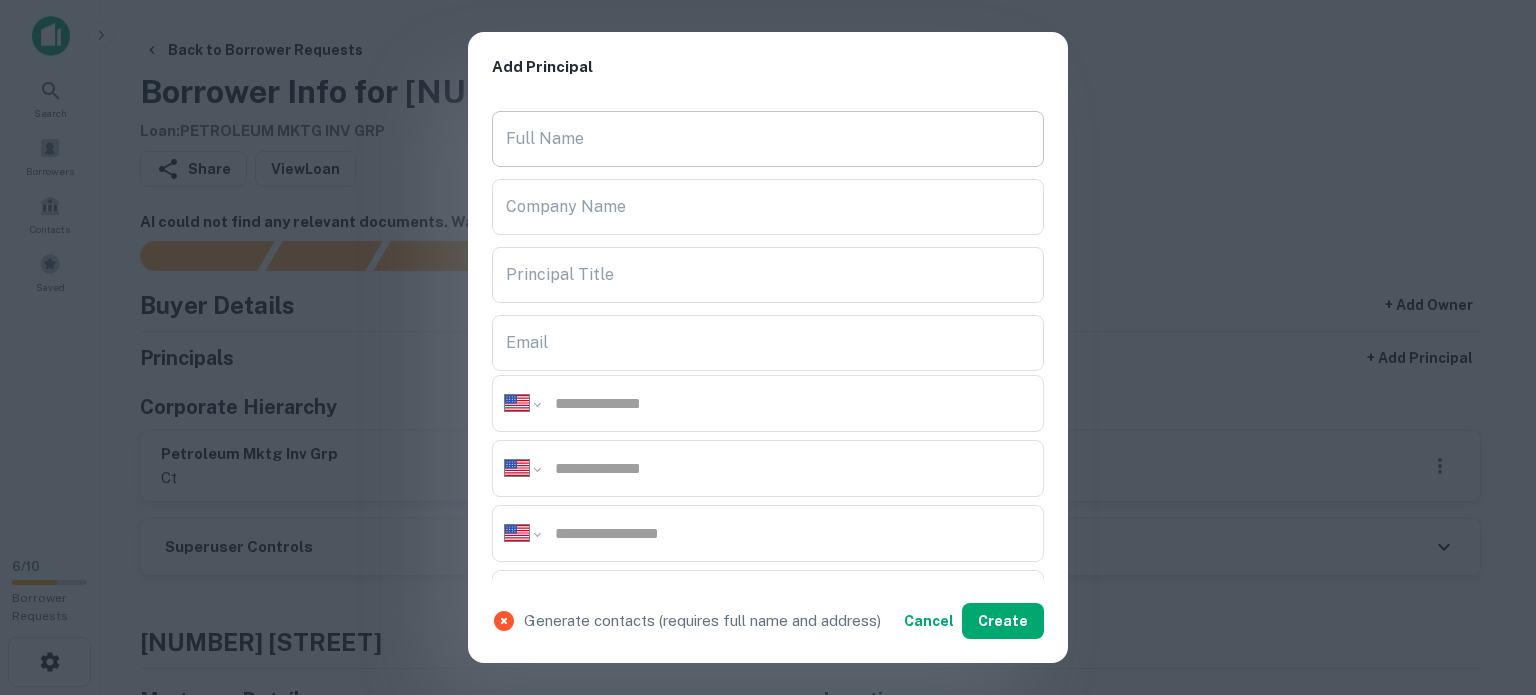 click on "Full Name" at bounding box center [768, 139] 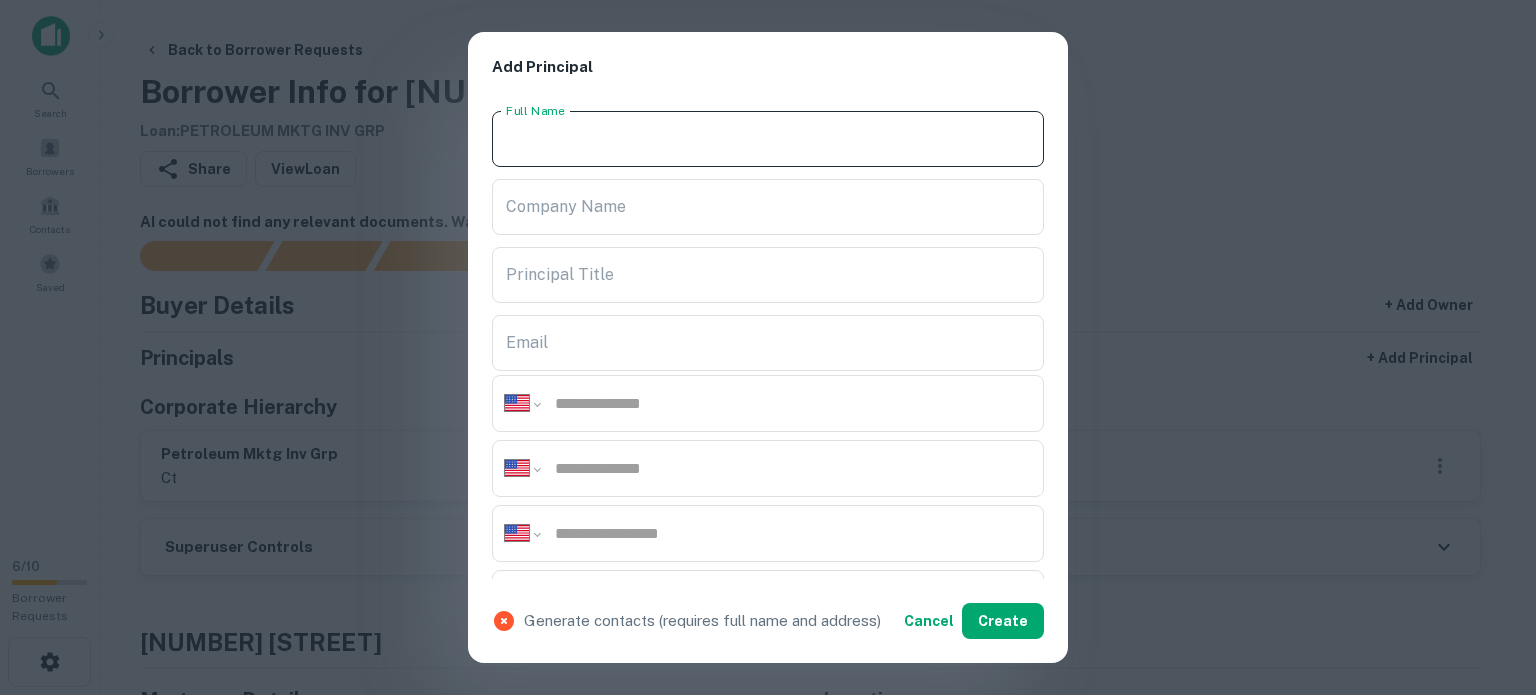 paste on "**********" 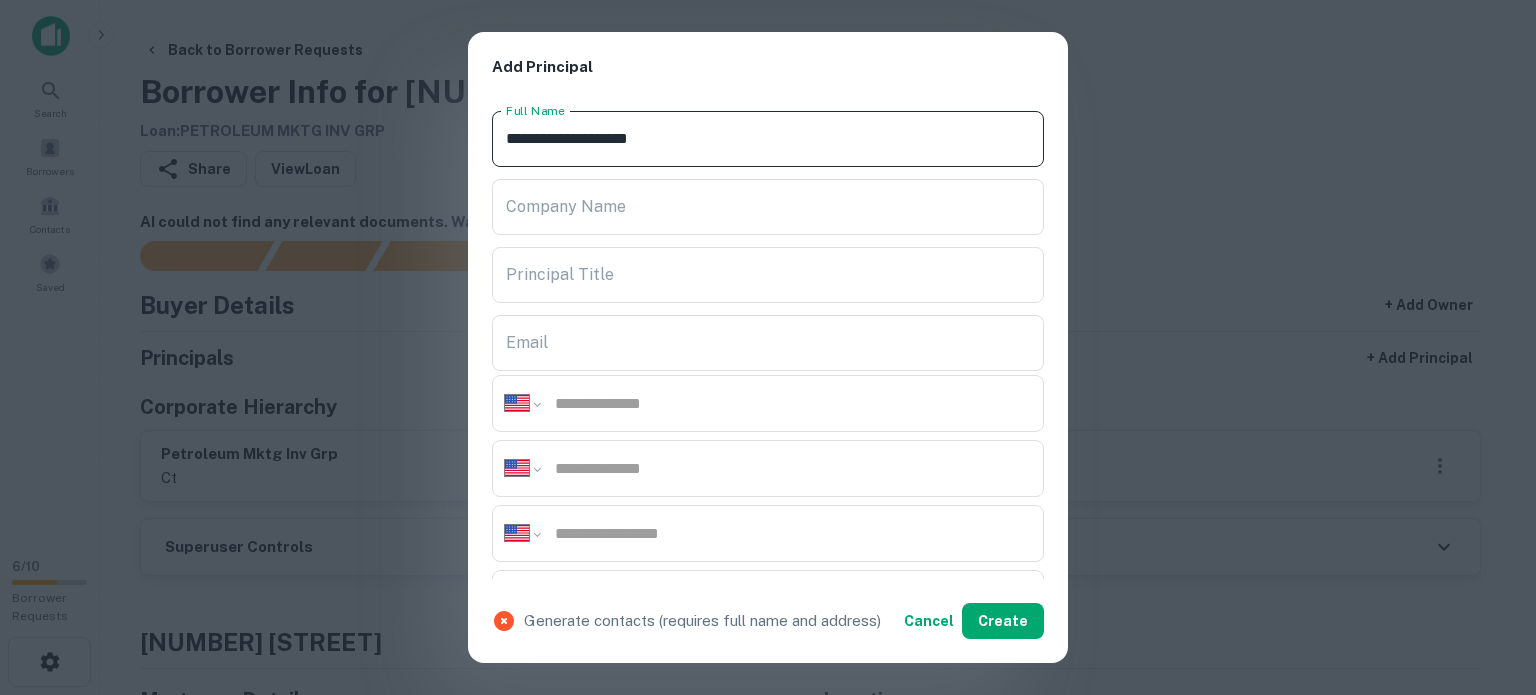 type on "**********" 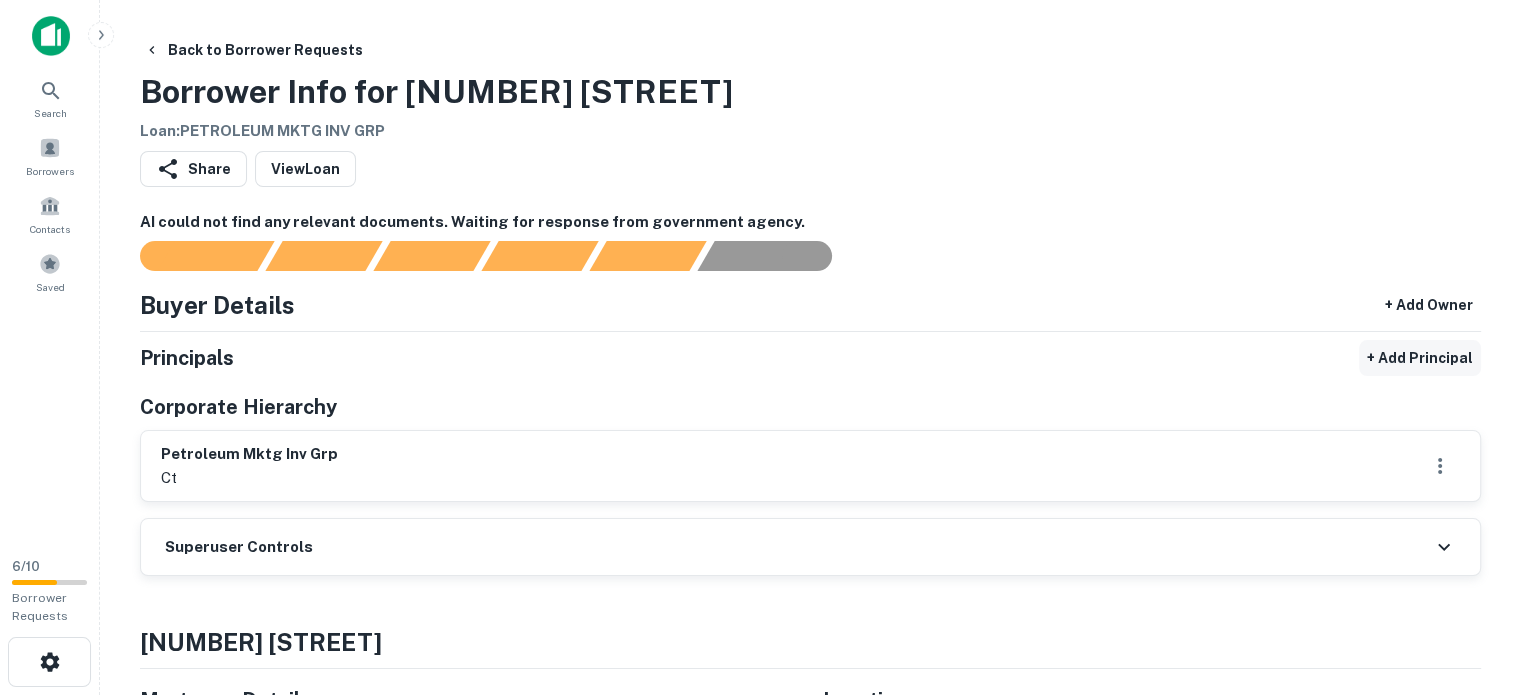 click on "+ Add Principal" at bounding box center [1420, 358] 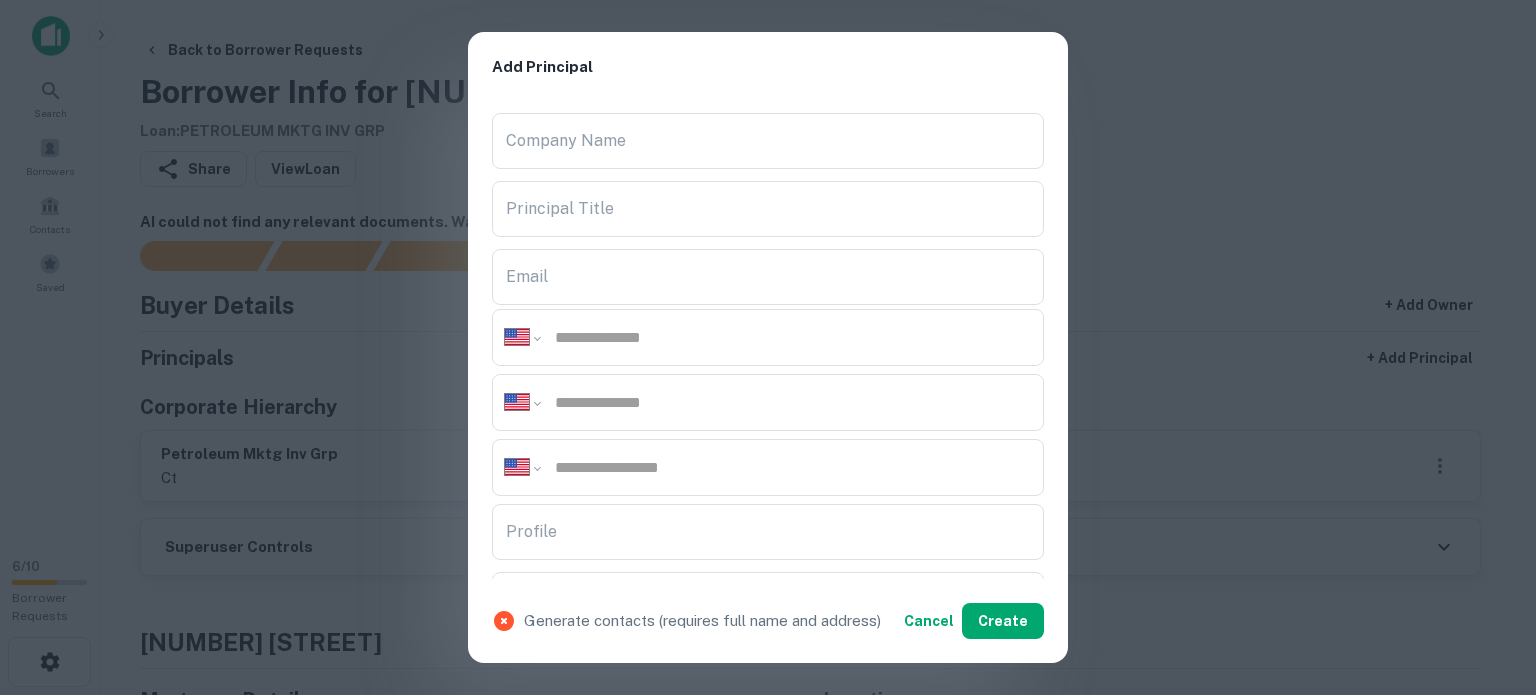 scroll, scrollTop: 100, scrollLeft: 0, axis: vertical 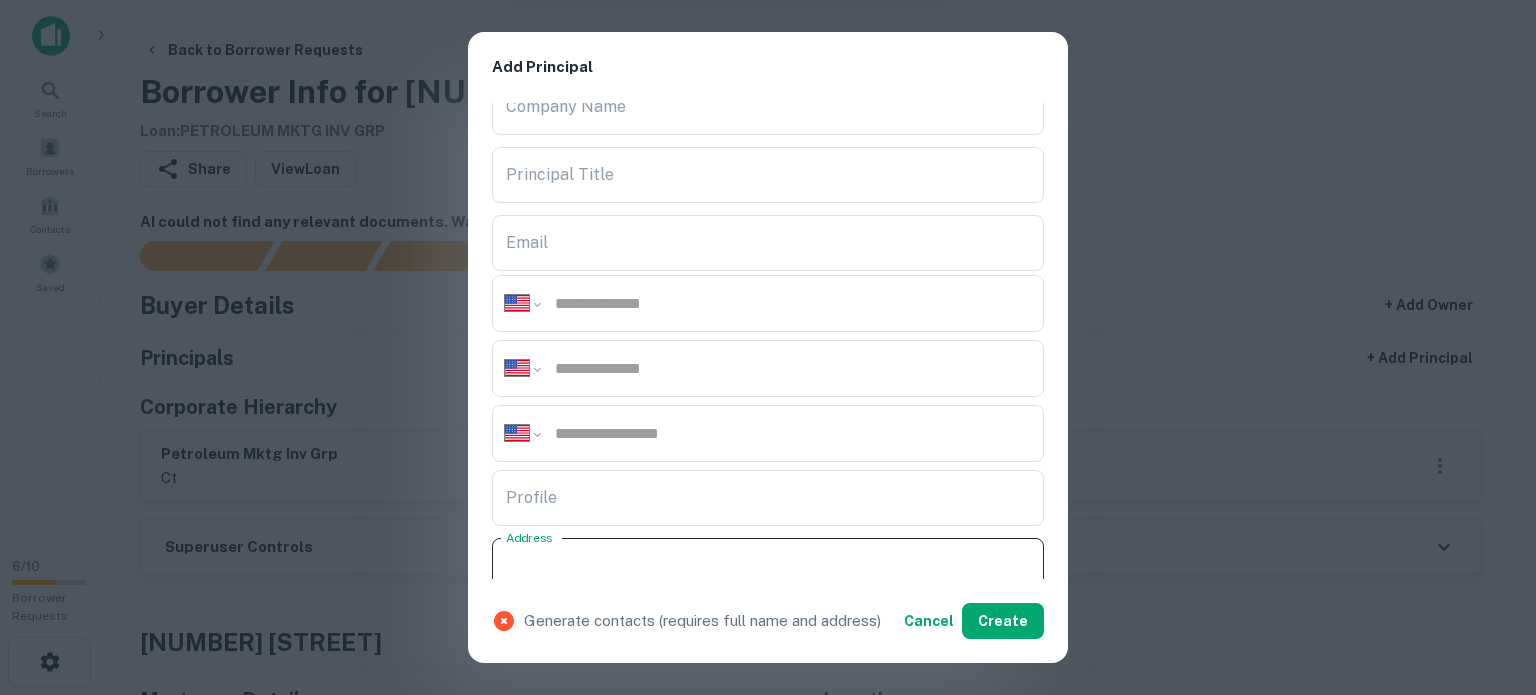 click on "Address" at bounding box center (768, 566) 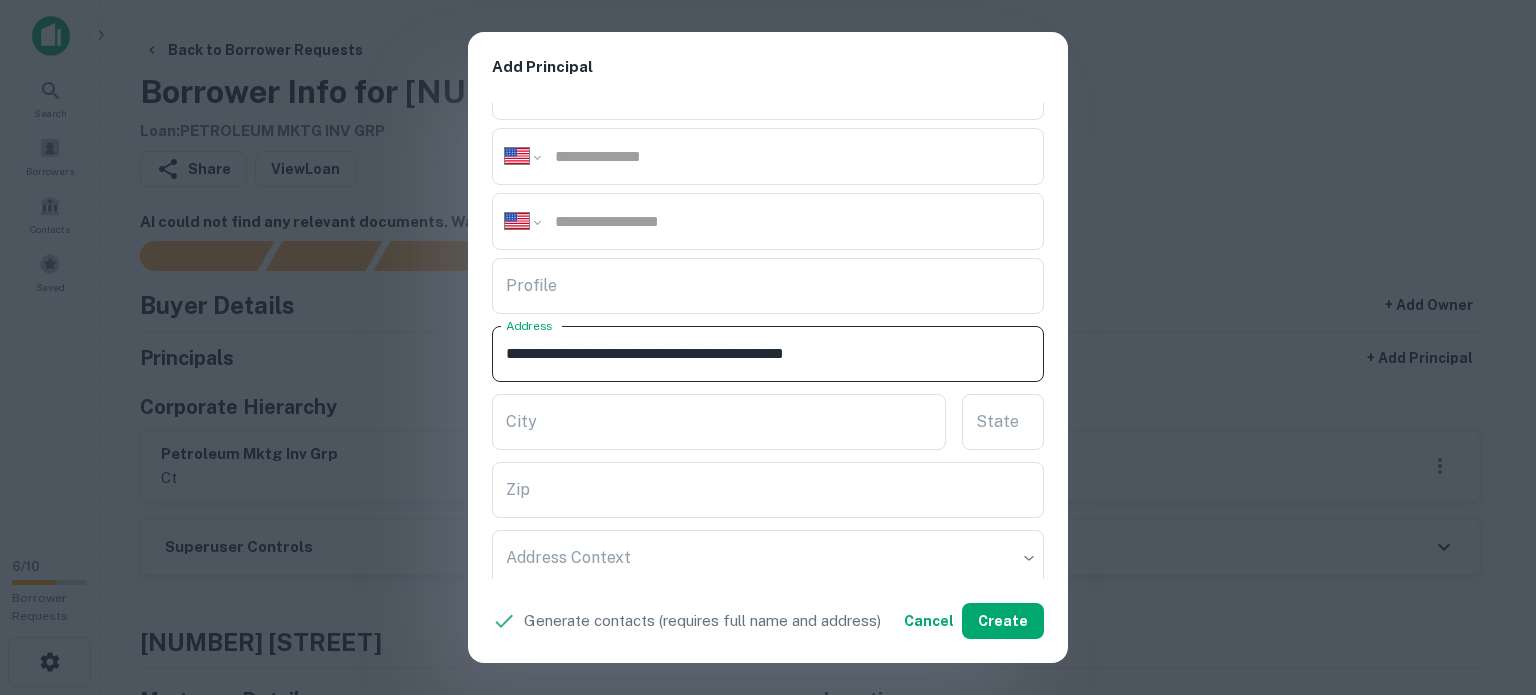 scroll, scrollTop: 400, scrollLeft: 0, axis: vertical 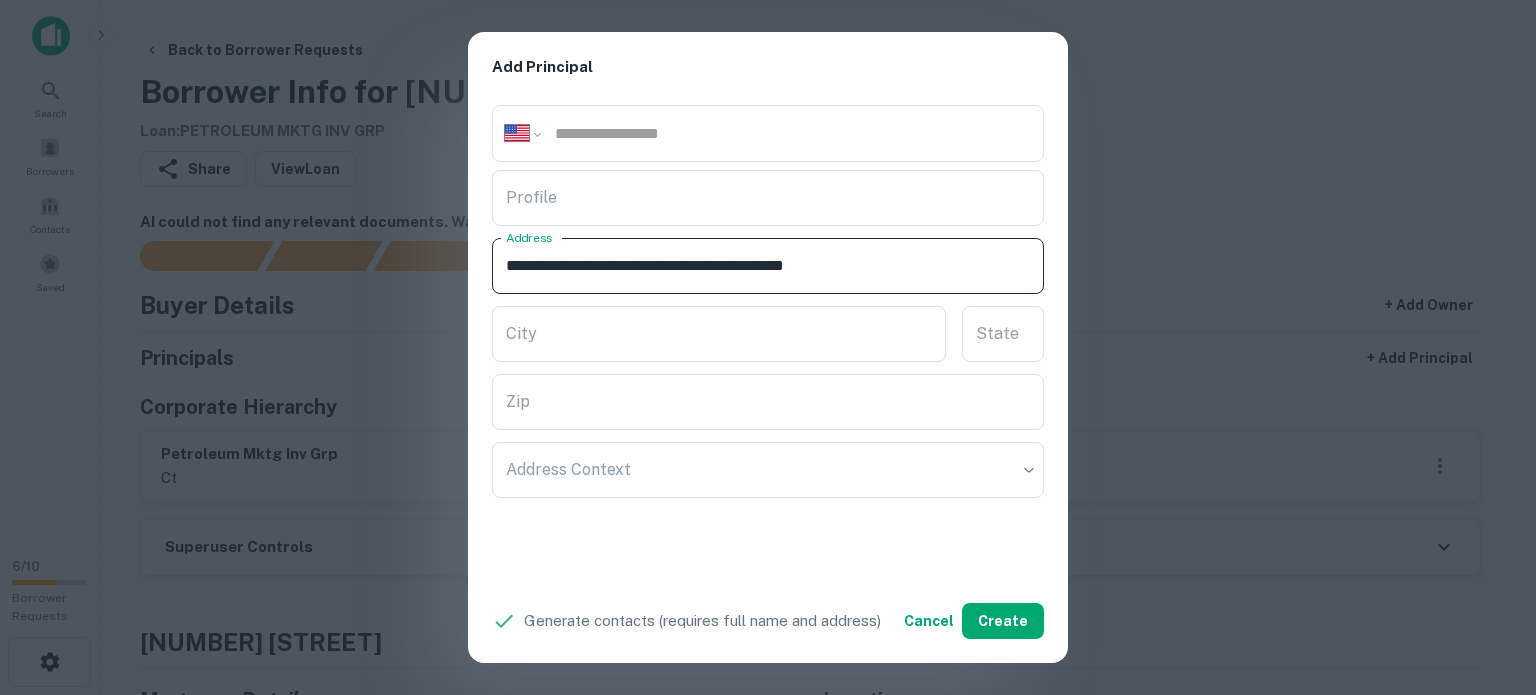 drag, startPoint x: 761, startPoint y: 265, endPoint x: 866, endPoint y: 265, distance: 105 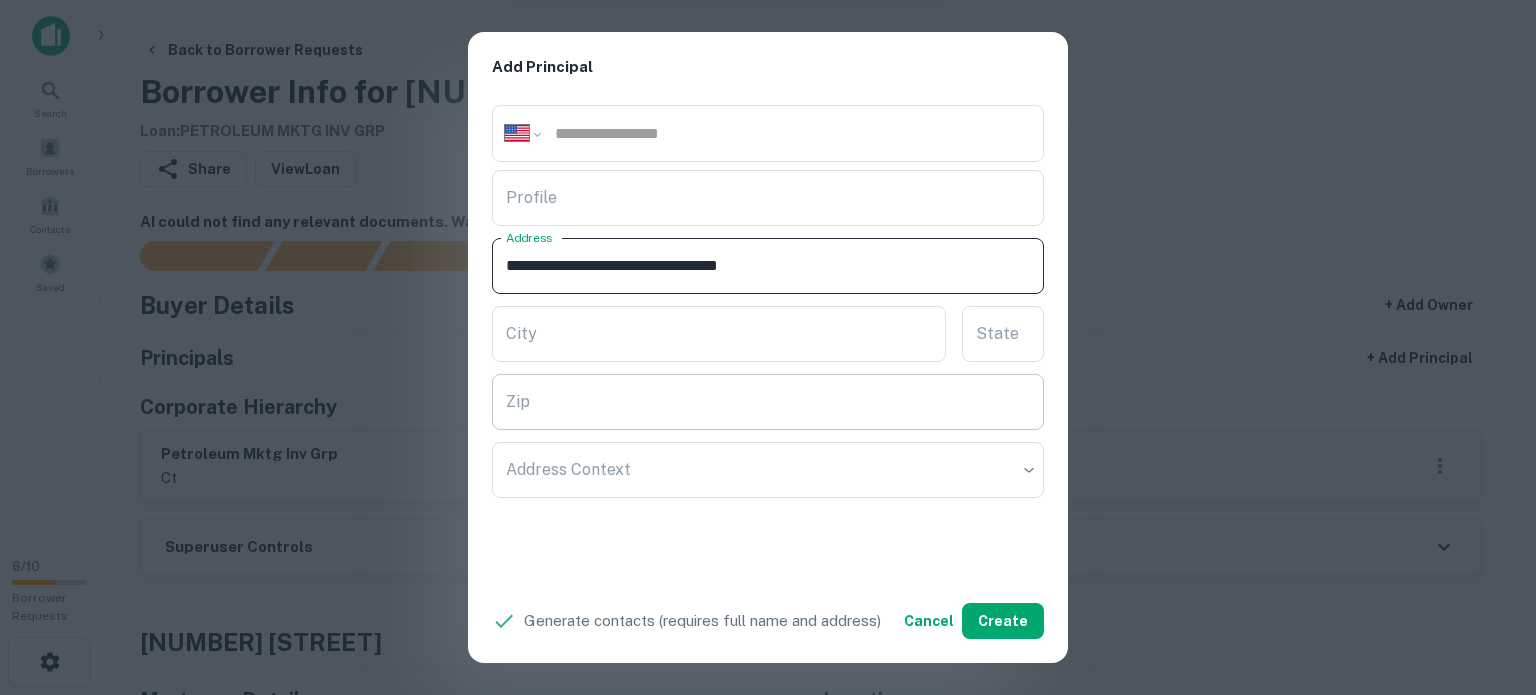type on "**********" 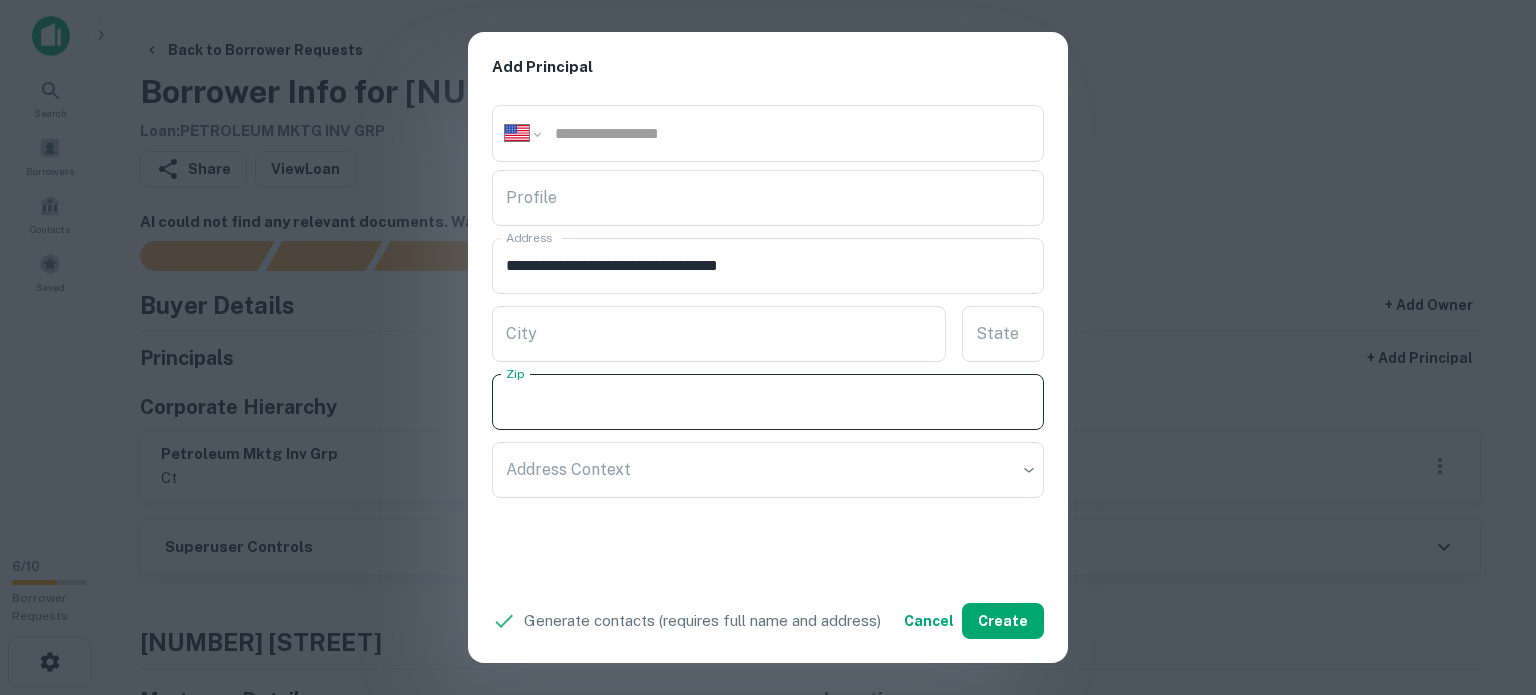 paste on "**********" 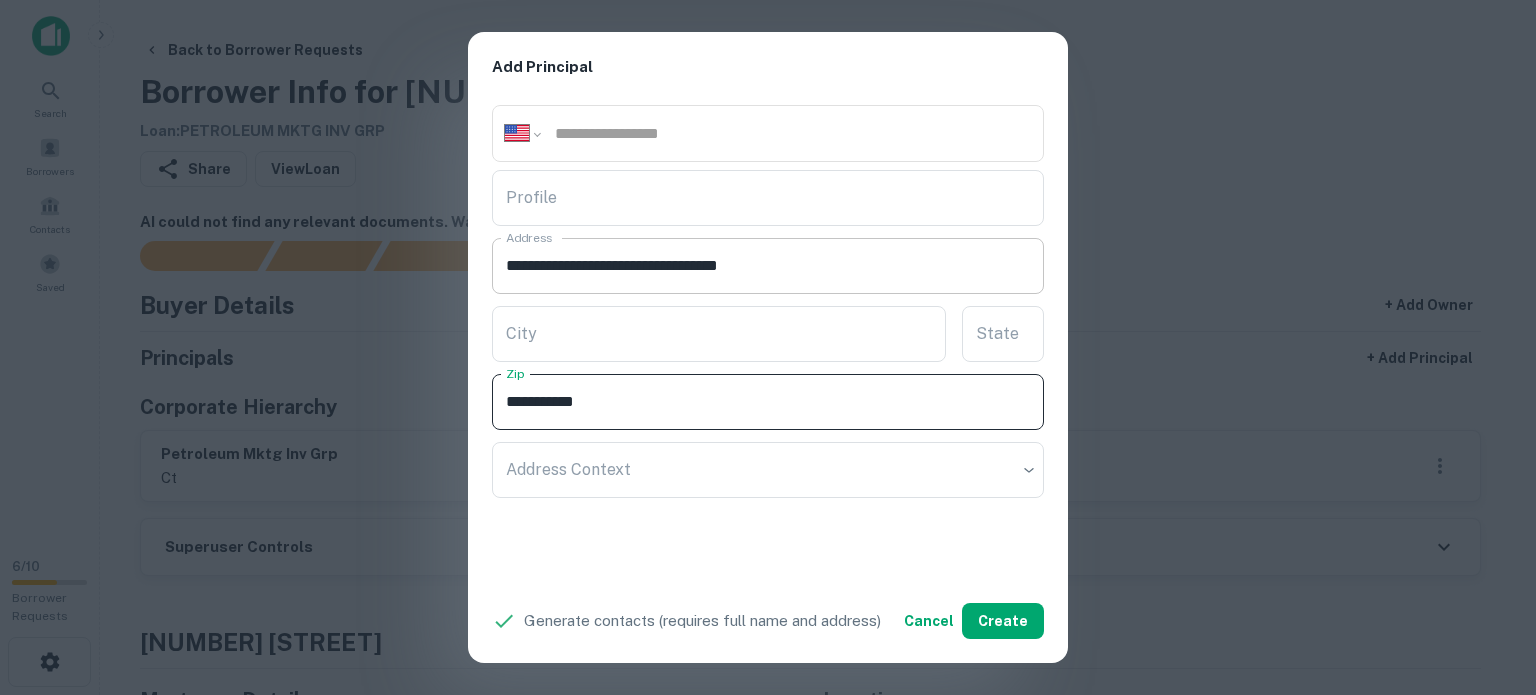 type on "**********" 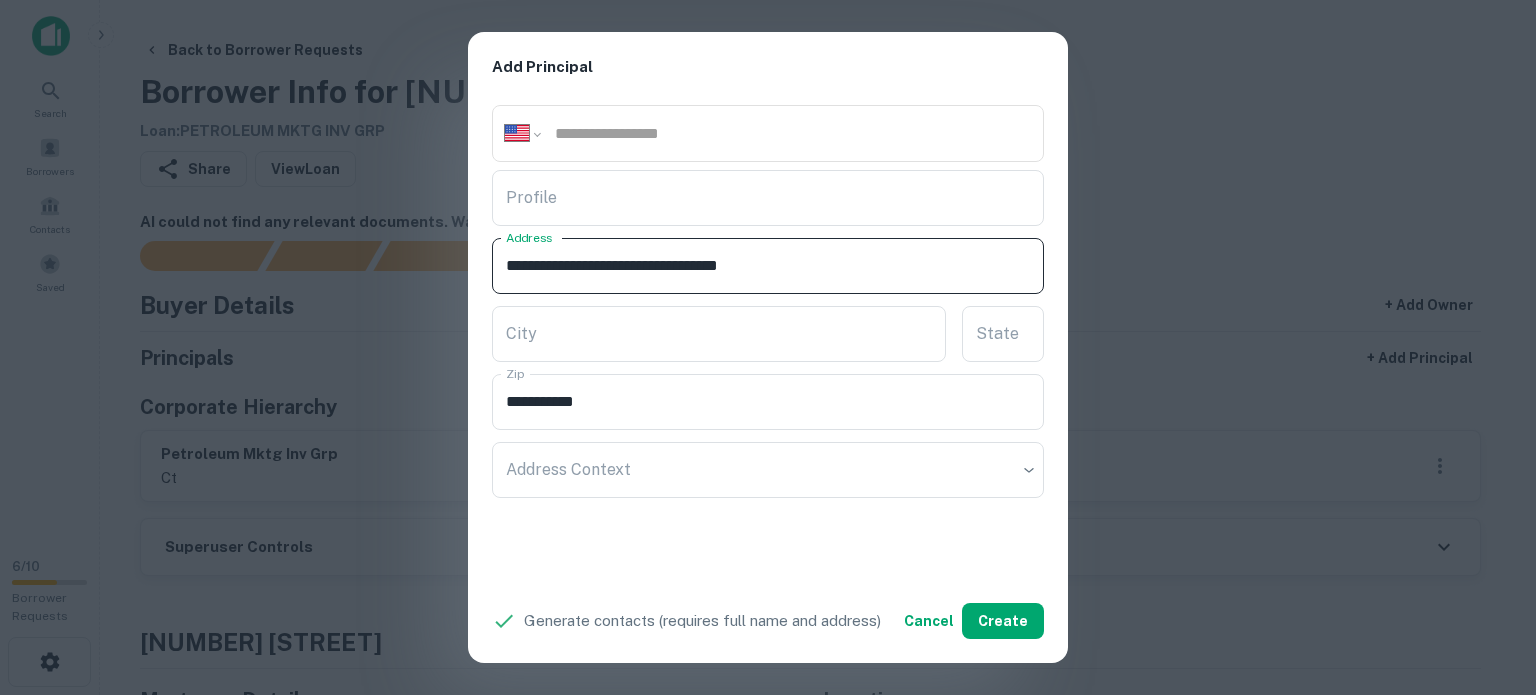 drag, startPoint x: 740, startPoint y: 257, endPoint x: 755, endPoint y: 274, distance: 22.671568 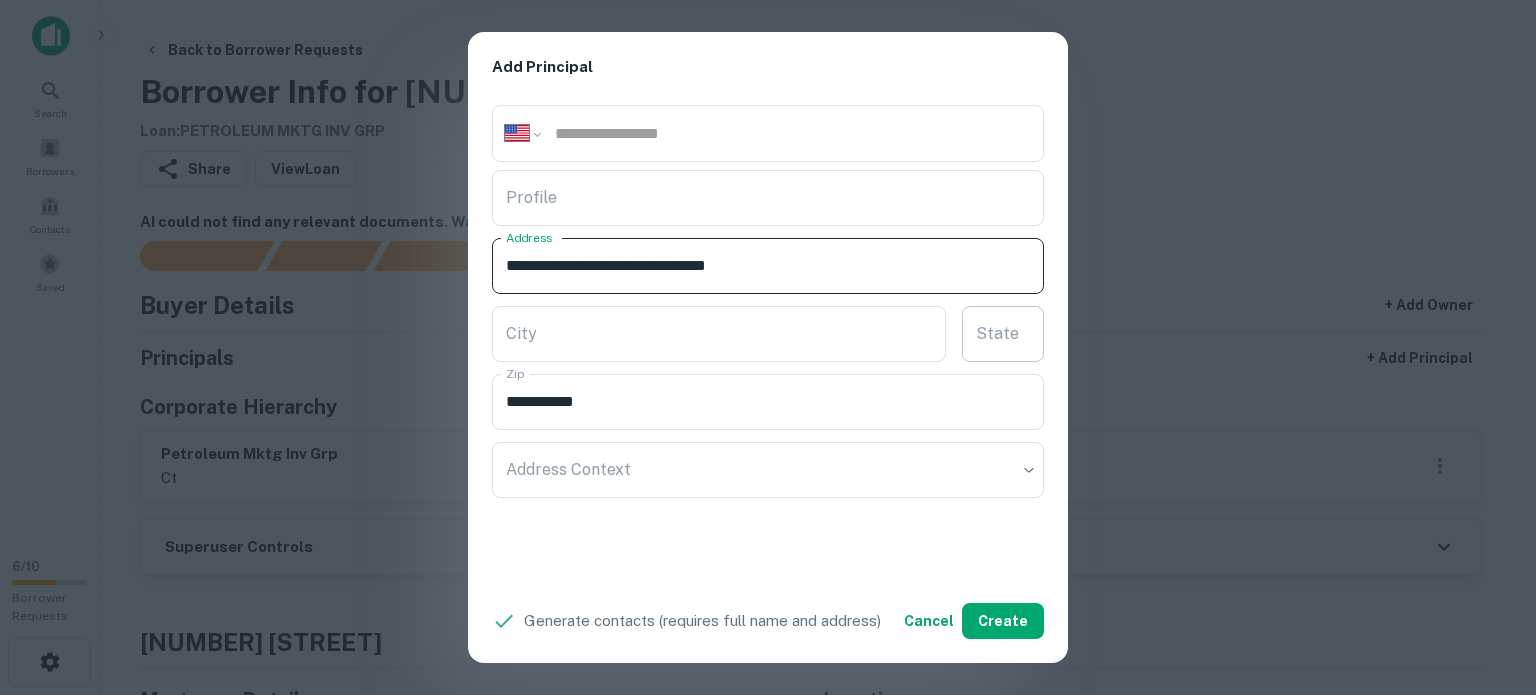 type on "**********" 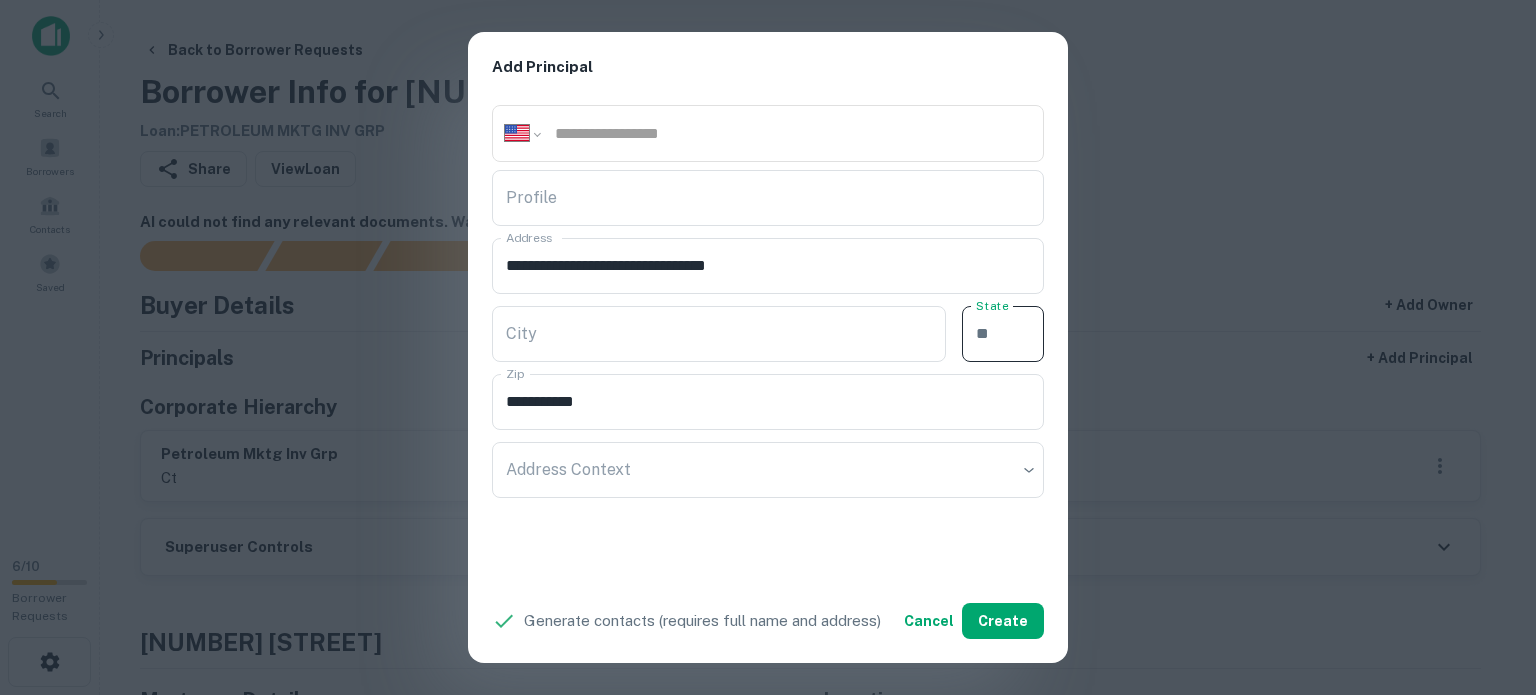 click on "State" at bounding box center [1003, 334] 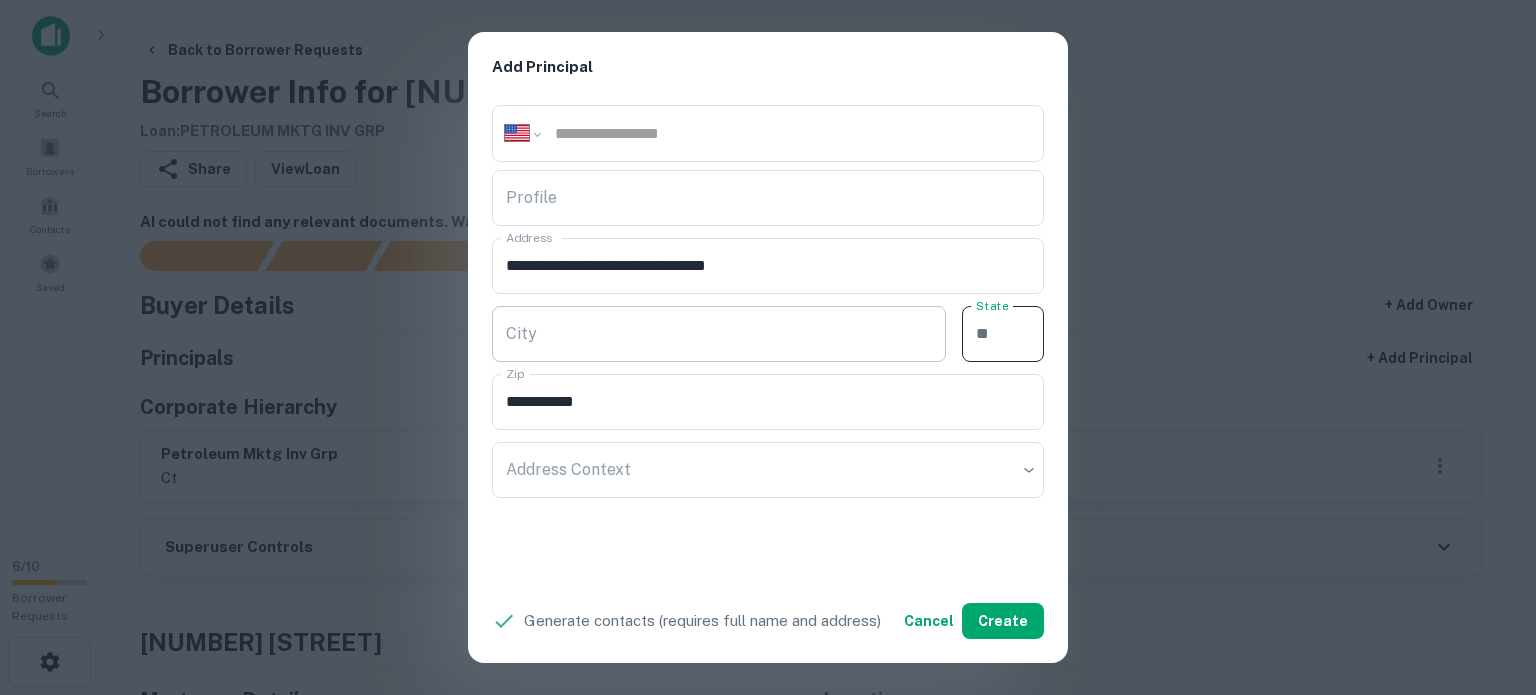 paste on "**" 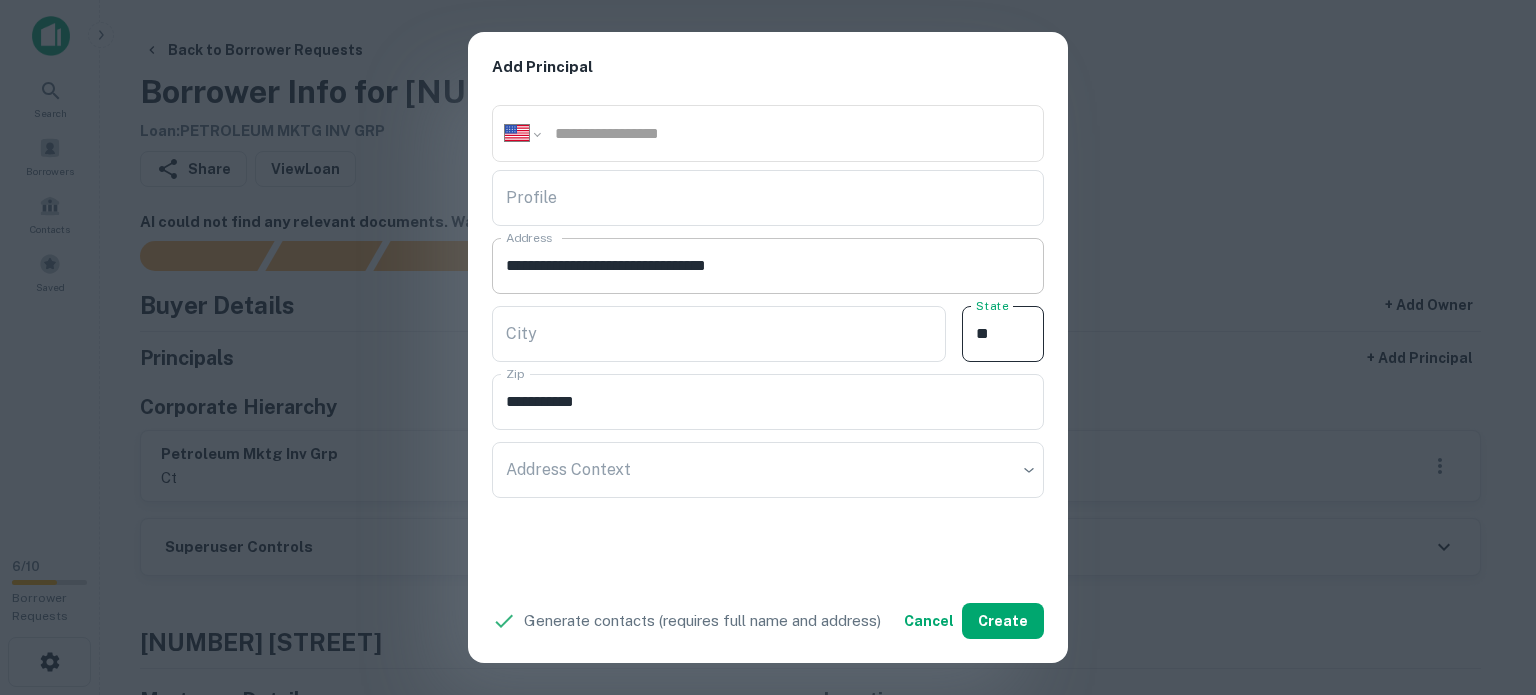 type on "**" 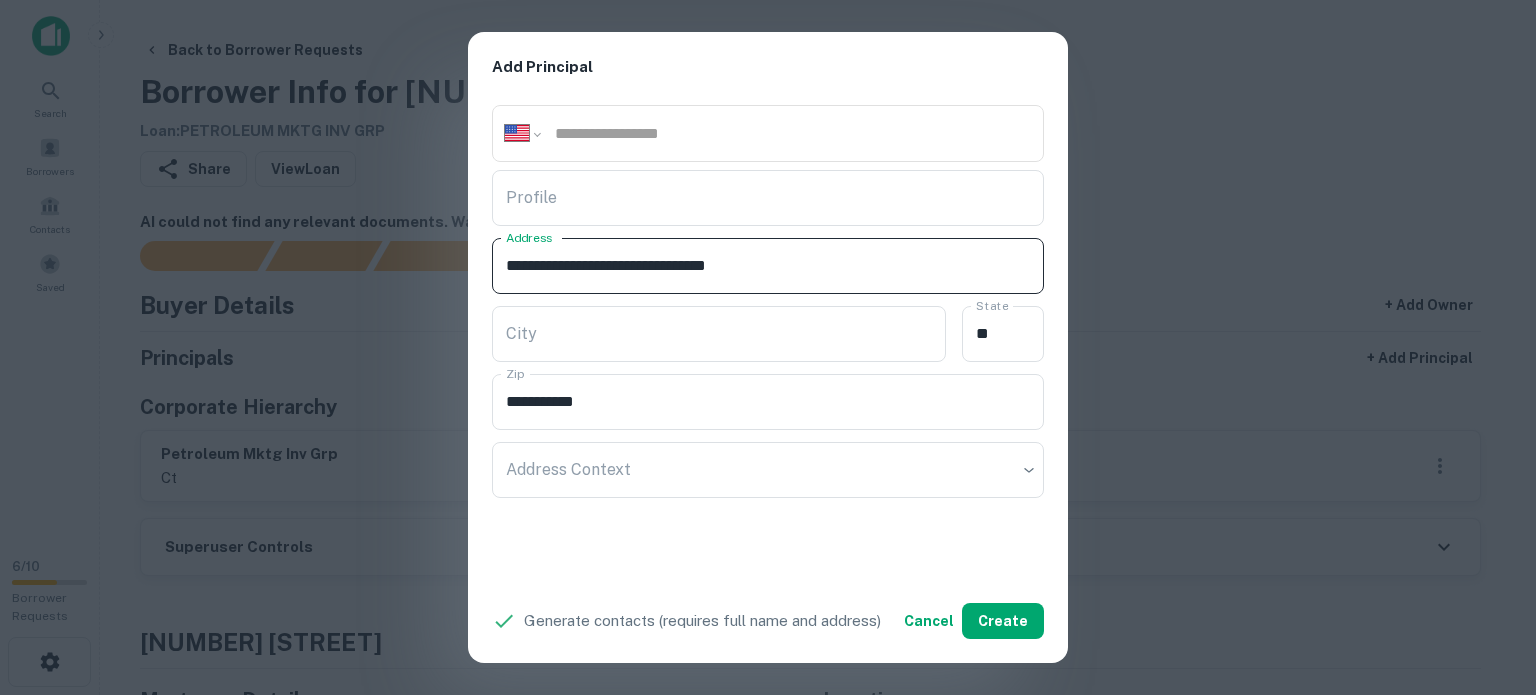 drag, startPoint x: 638, startPoint y: 263, endPoint x: 730, endPoint y: 281, distance: 93.74433 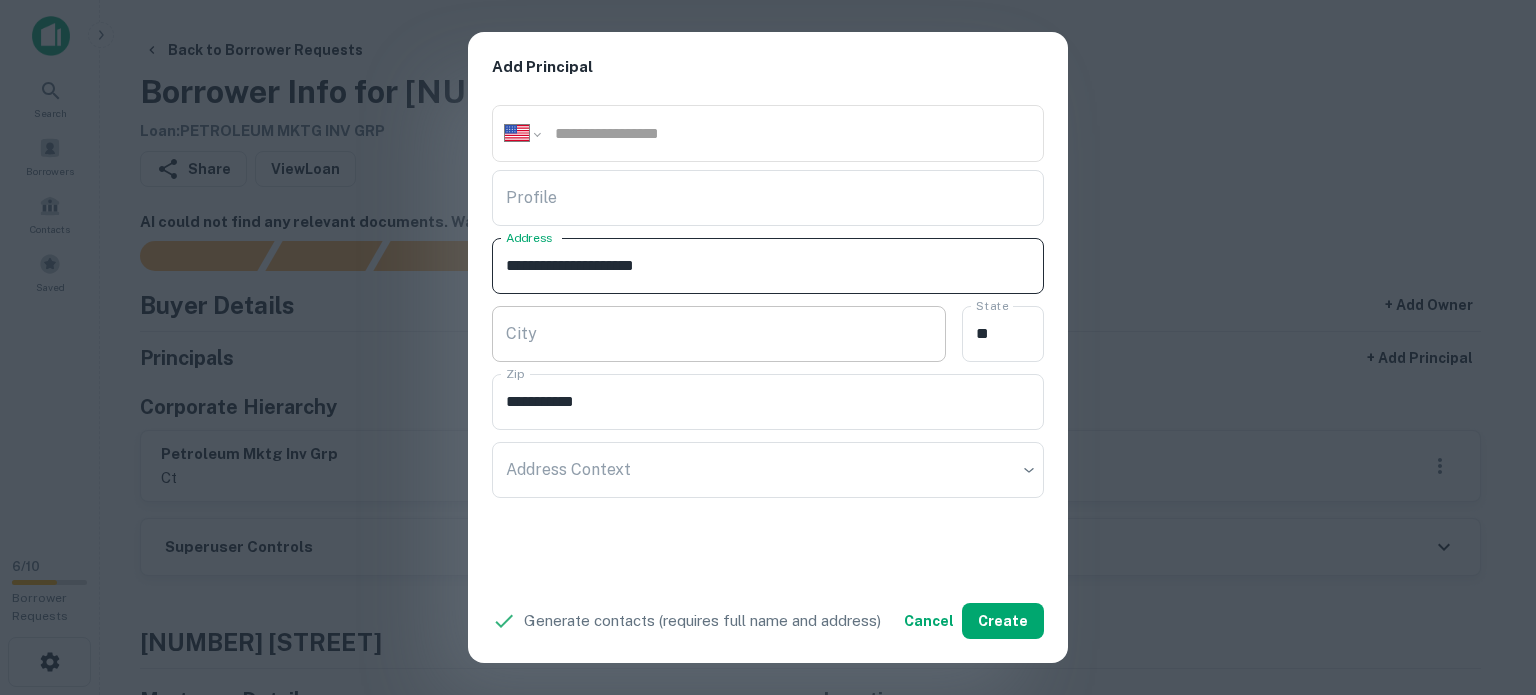 type on "**********" 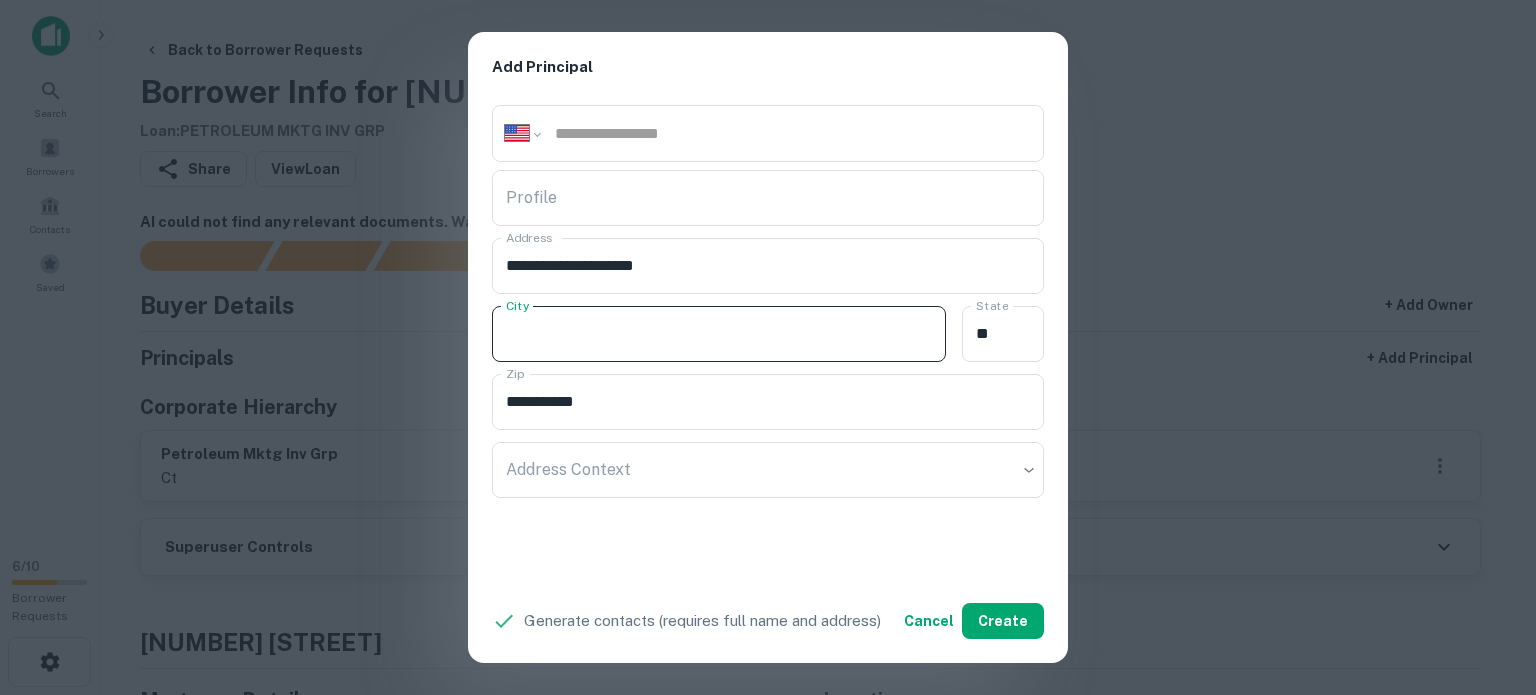 paste on "**********" 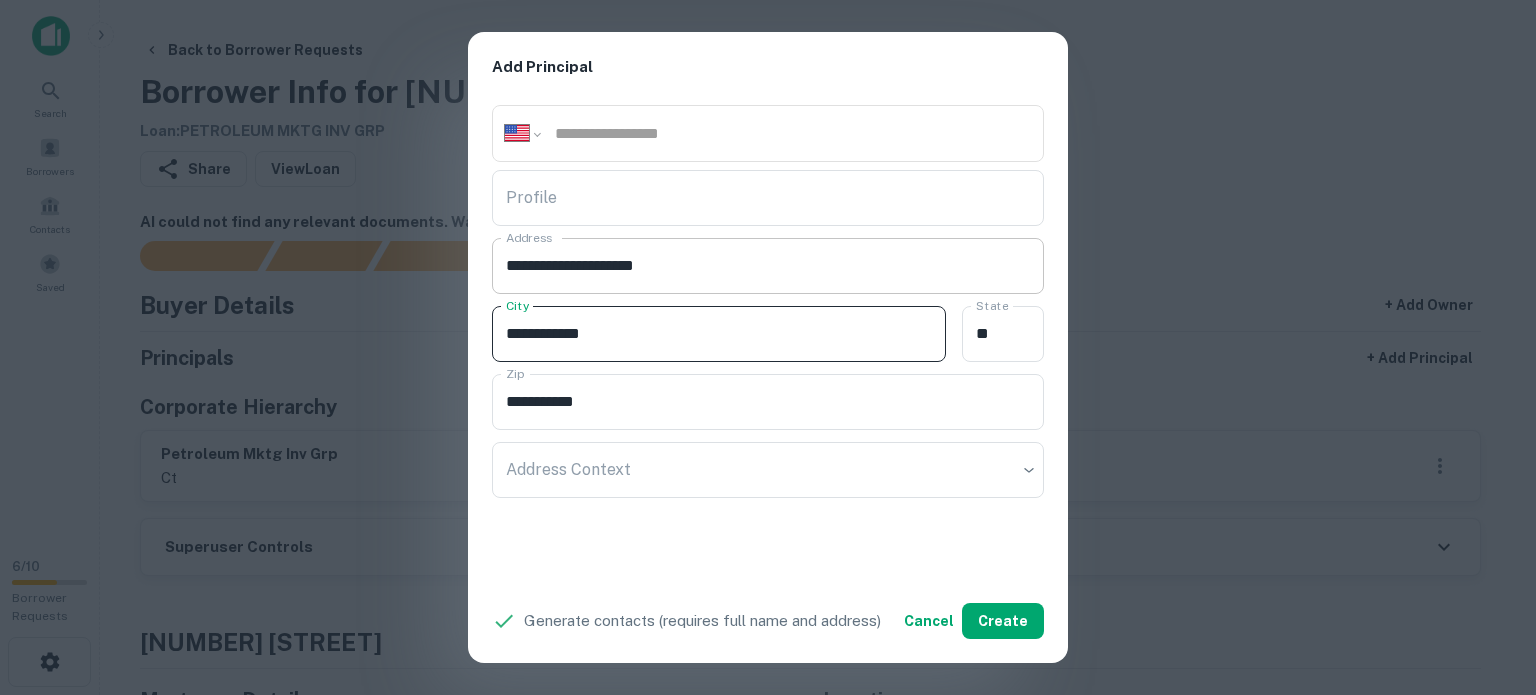 type on "**********" 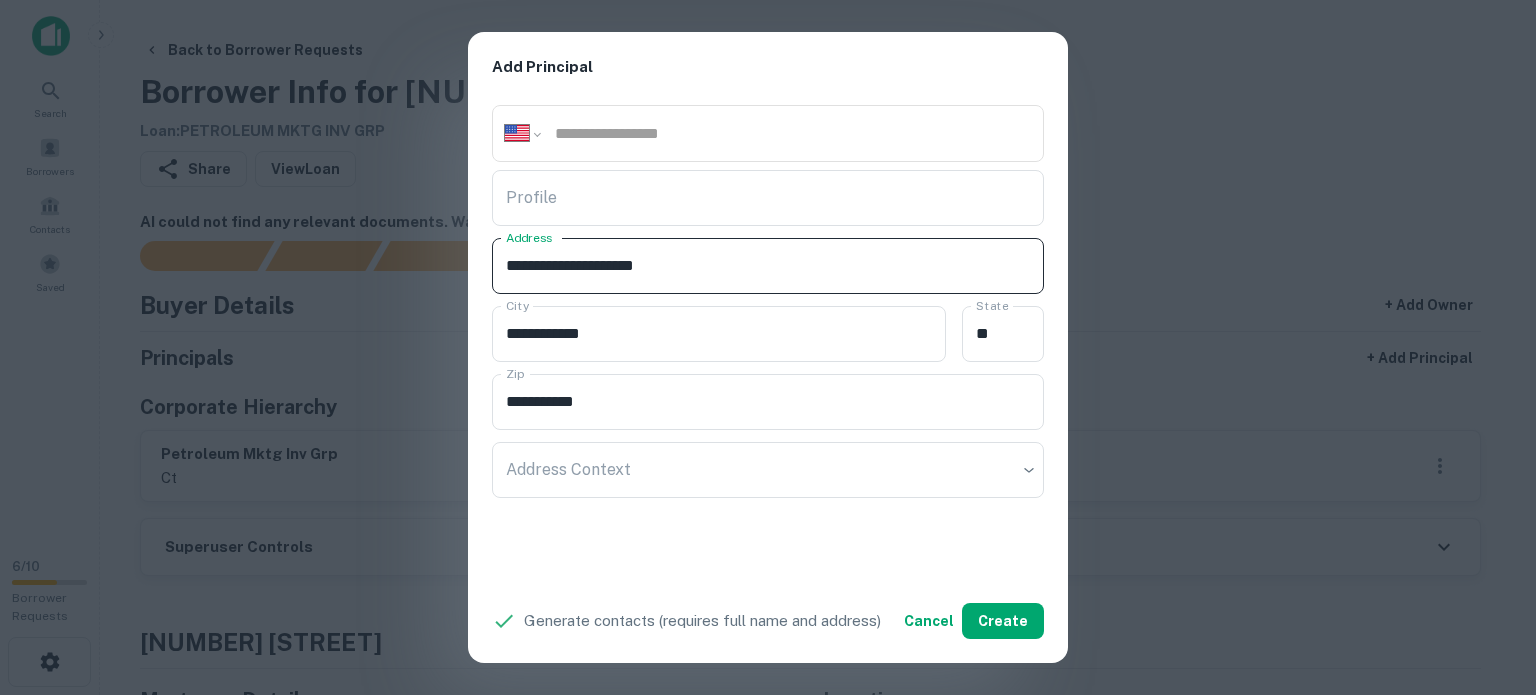 click on "**********" at bounding box center [768, 266] 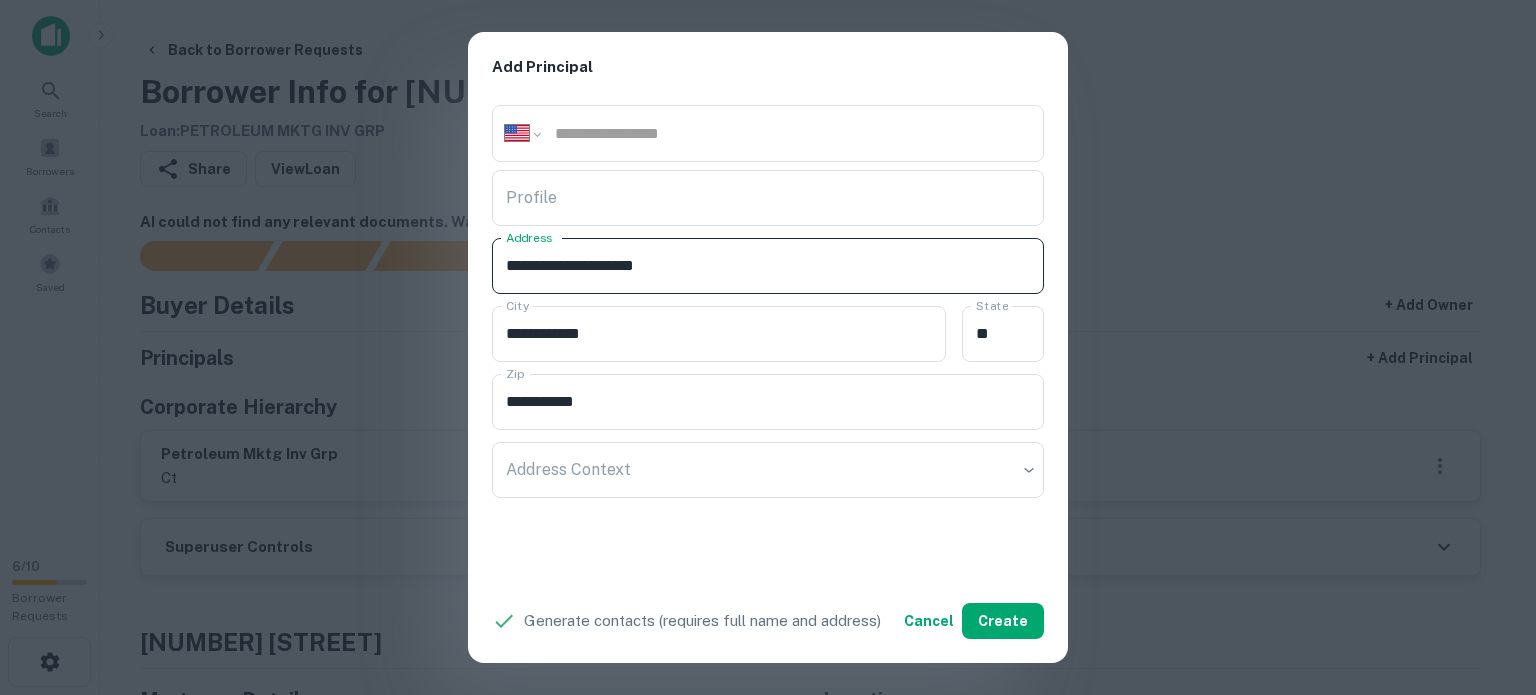 drag, startPoint x: 627, startPoint y: 263, endPoint x: 664, endPoint y: 278, distance: 39.92493 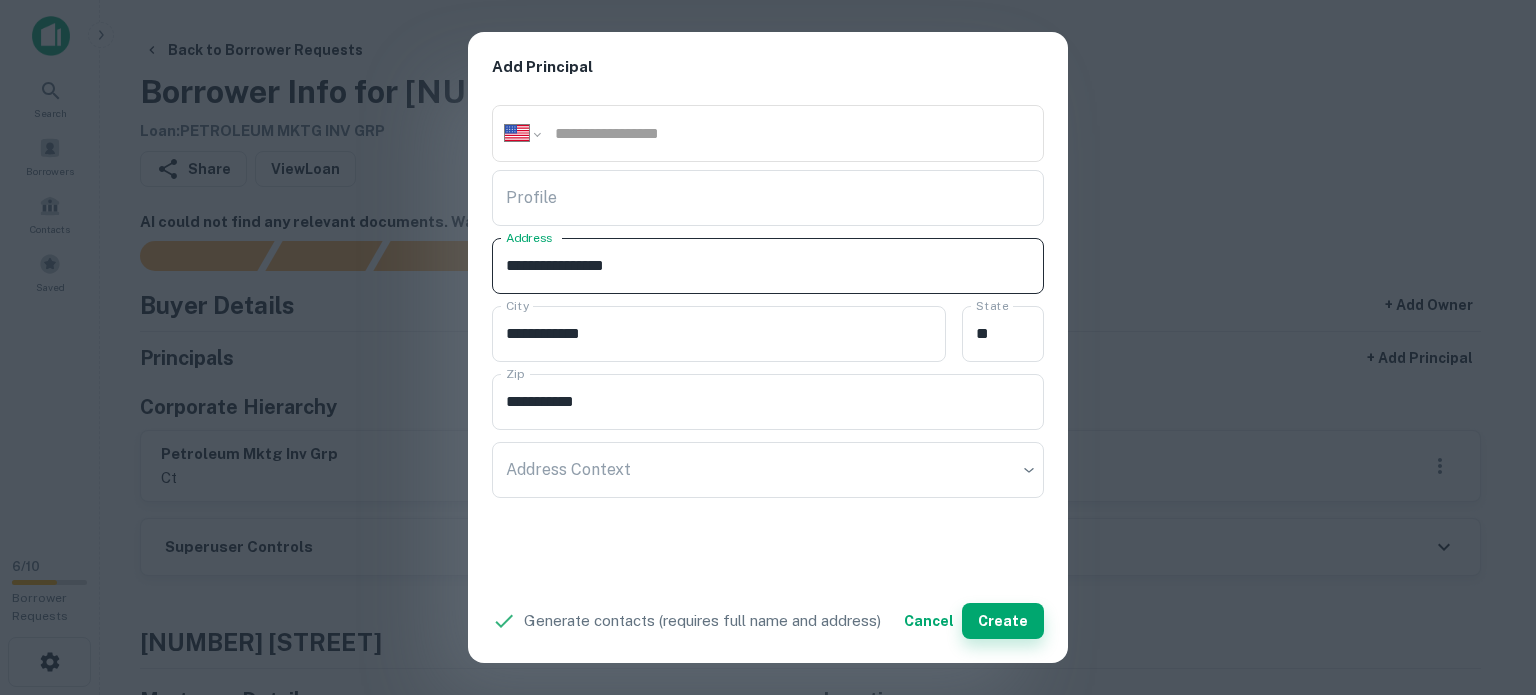 type on "**********" 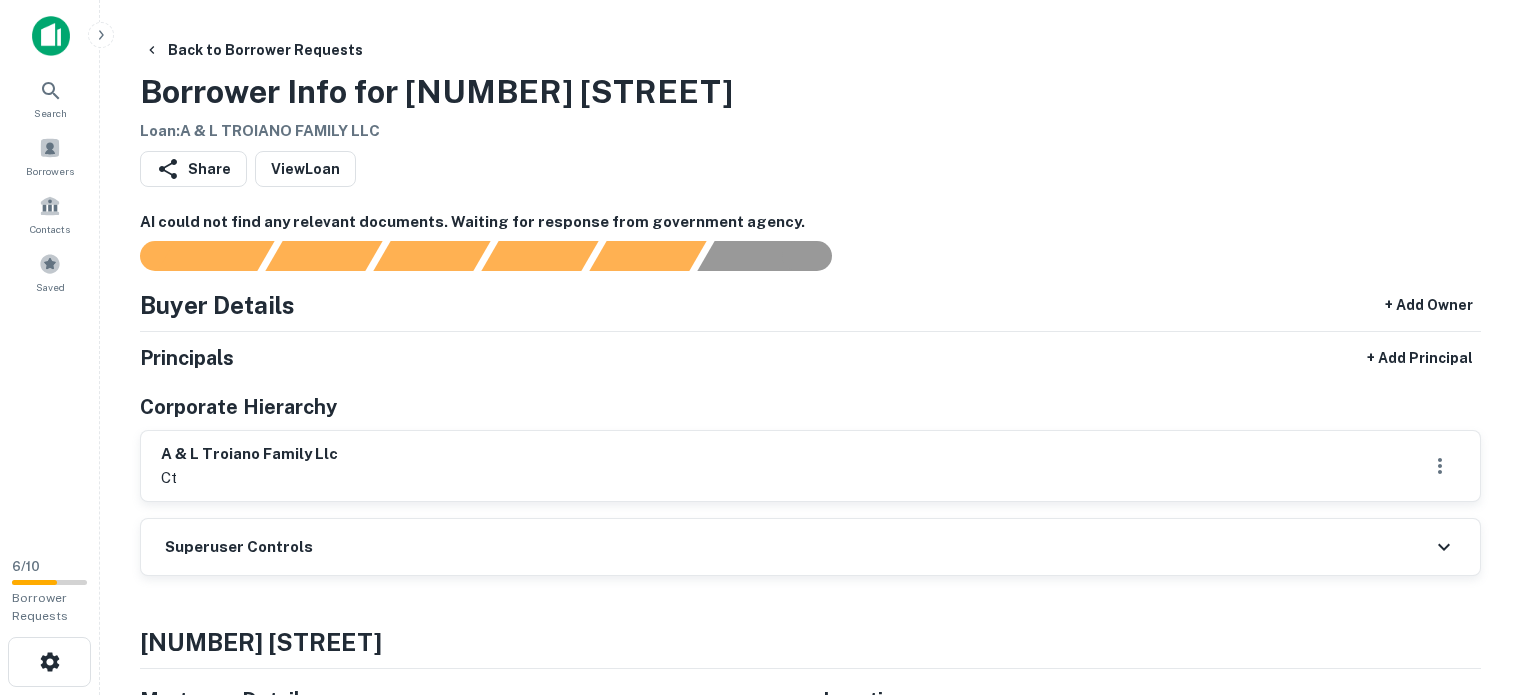 scroll, scrollTop: 0, scrollLeft: 0, axis: both 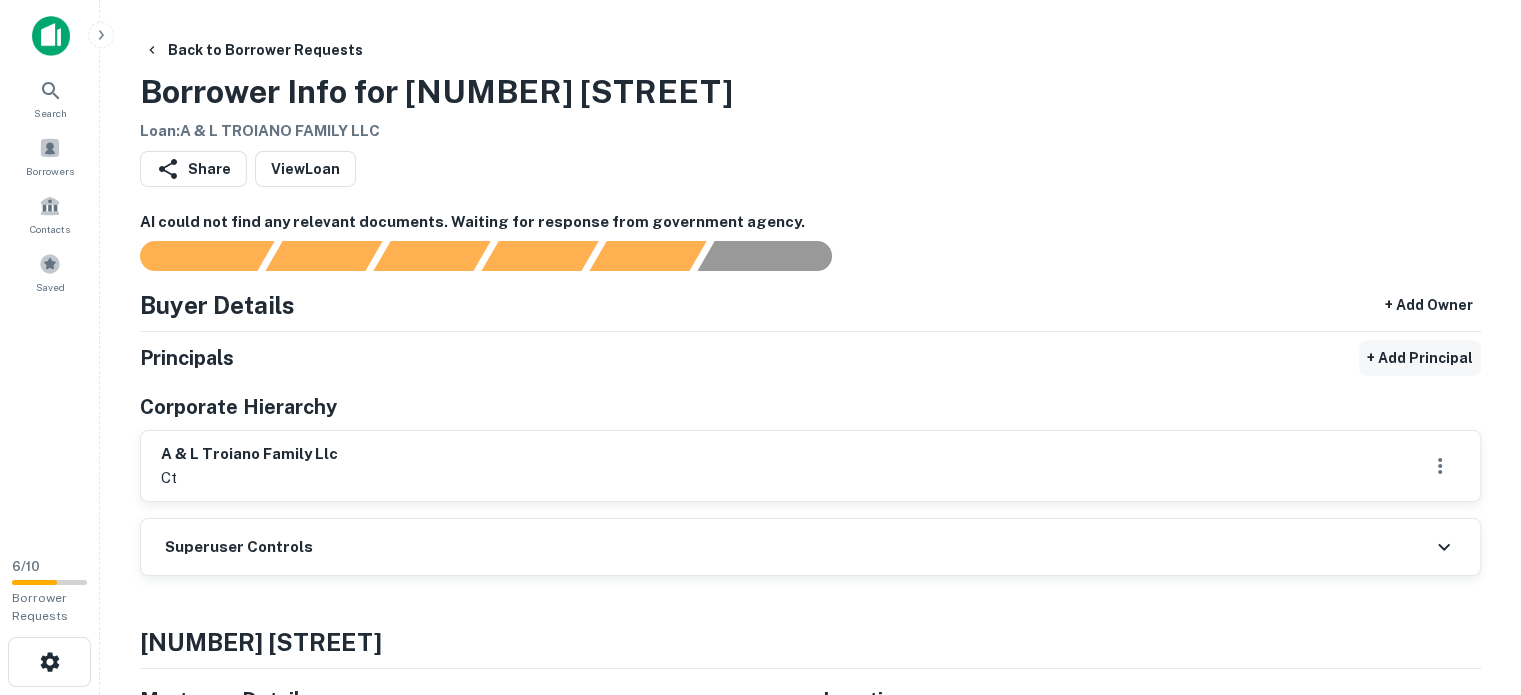 click on "+ Add Principal" at bounding box center [1420, 358] 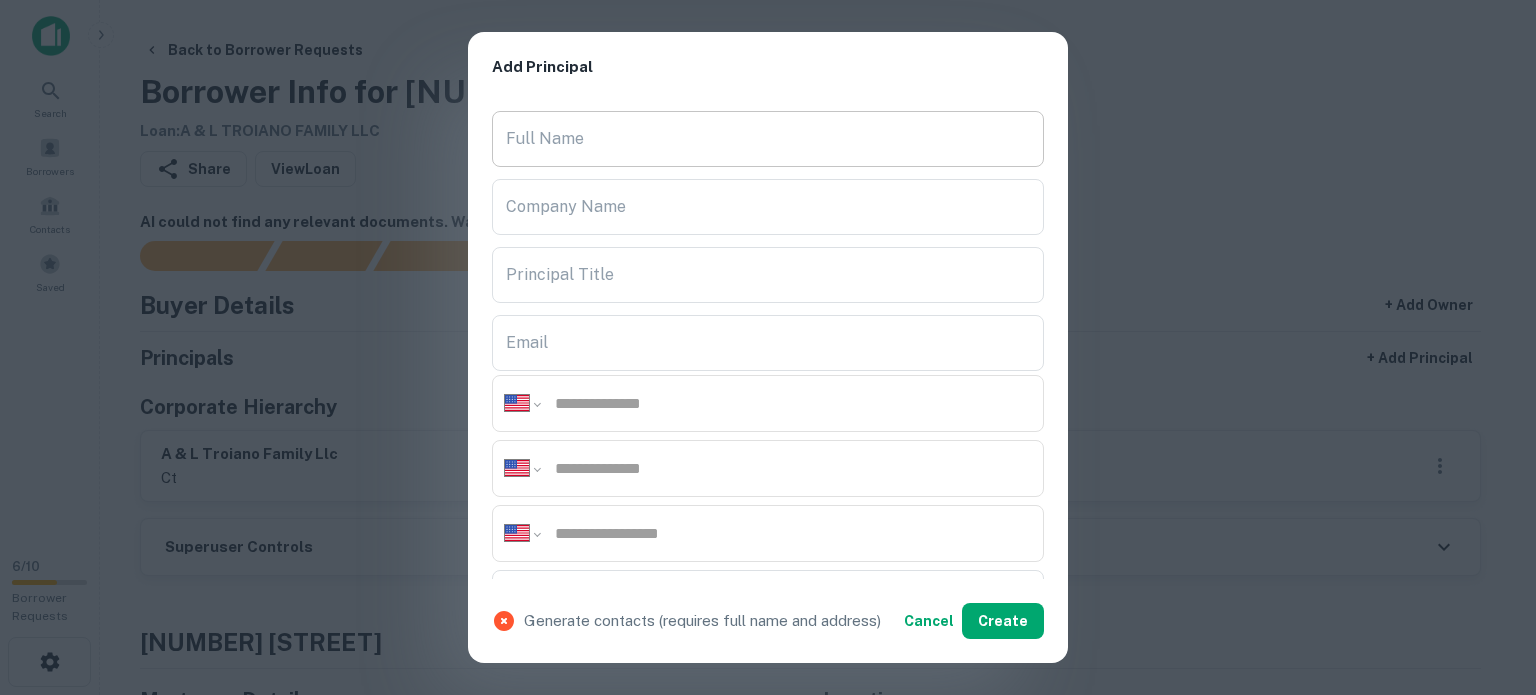 click on "Full Name" at bounding box center (768, 139) 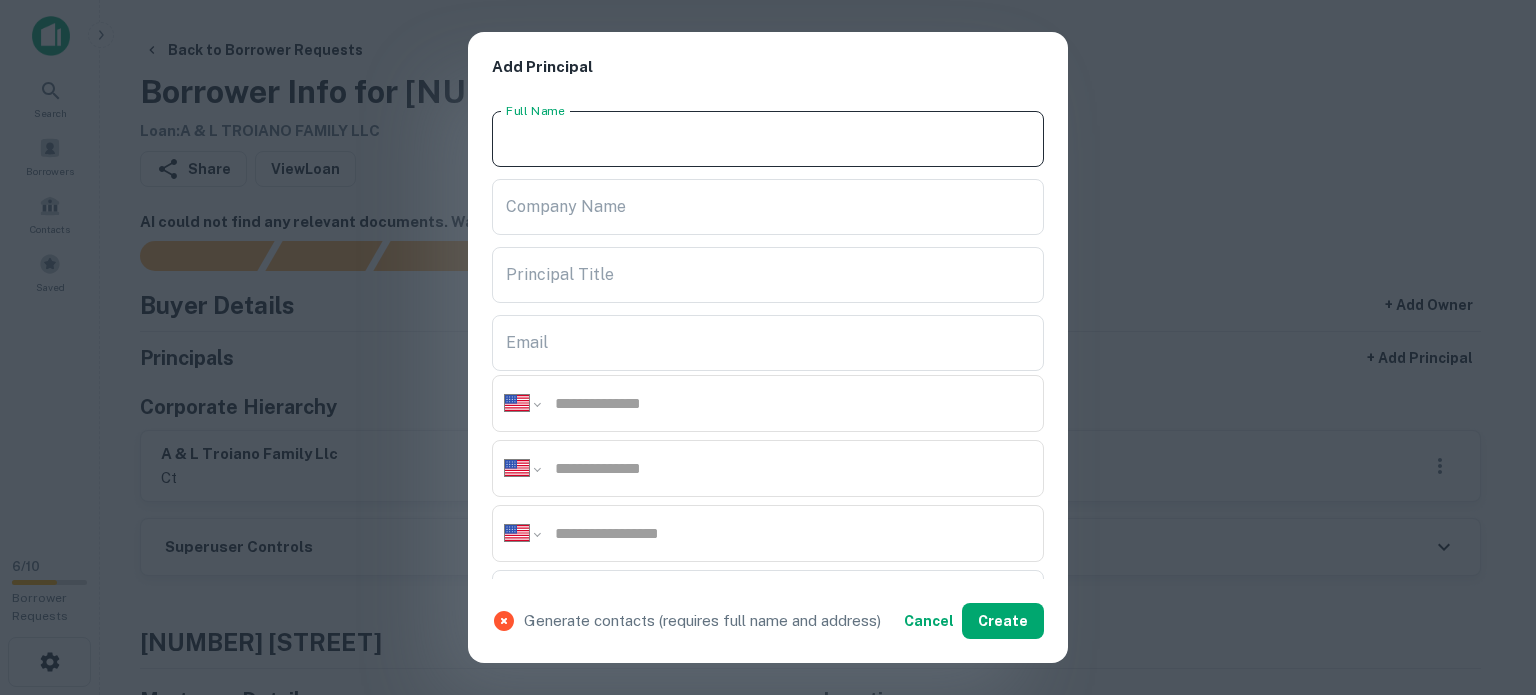 paste on "**********" 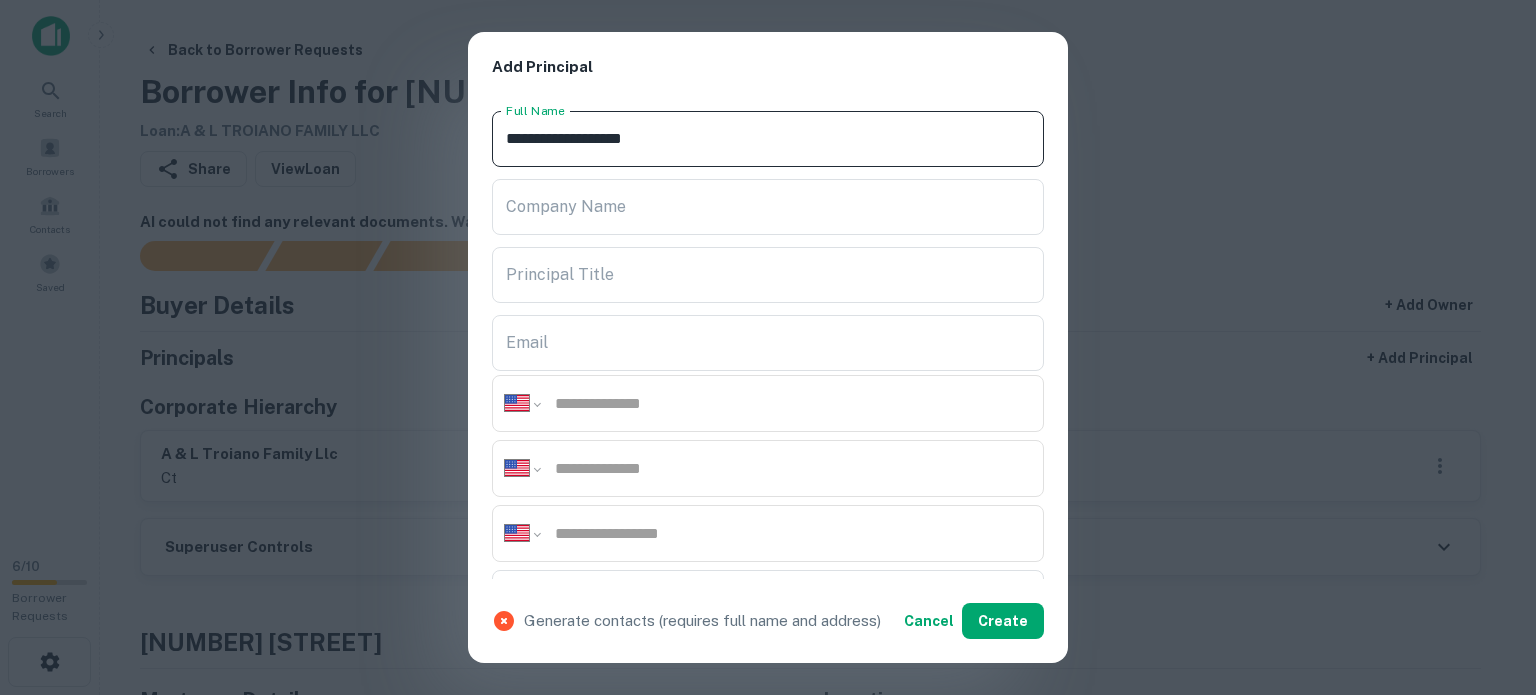 type on "**********" 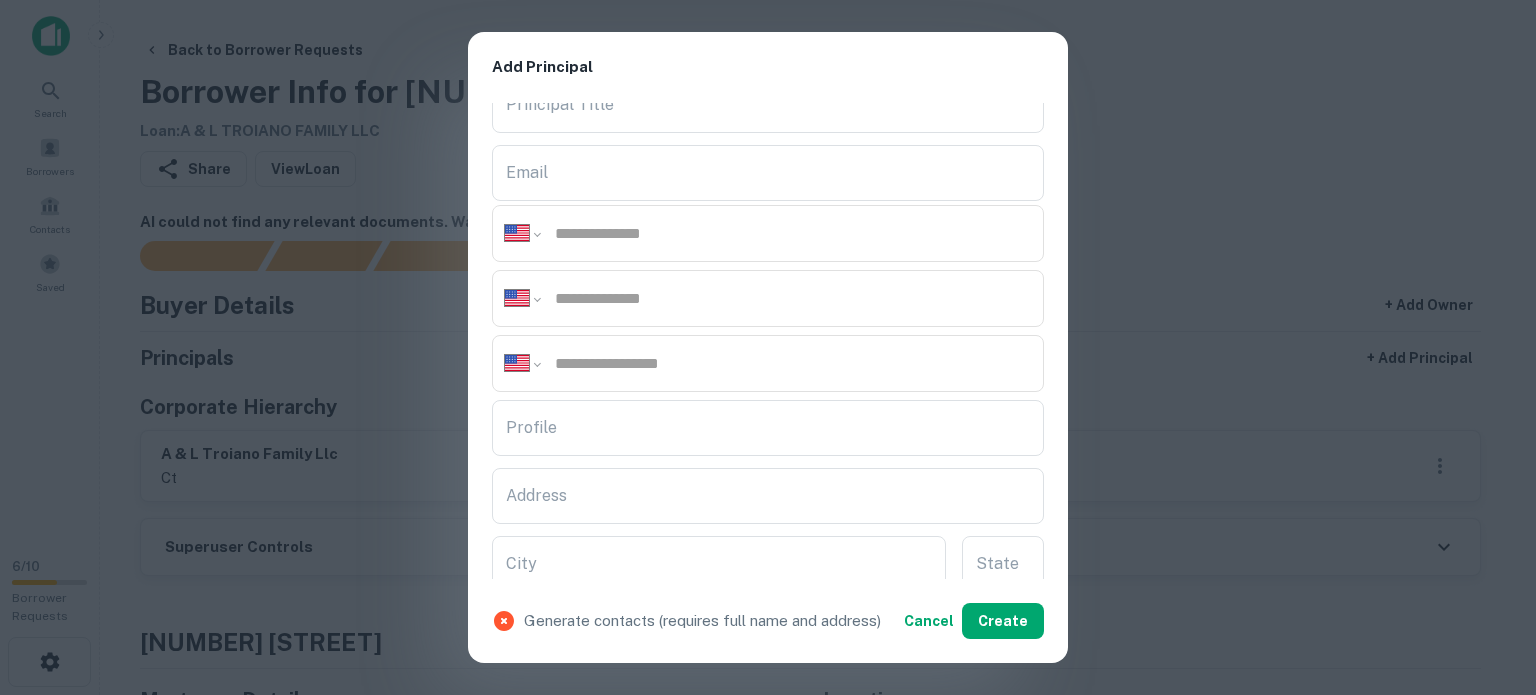 scroll, scrollTop: 500, scrollLeft: 0, axis: vertical 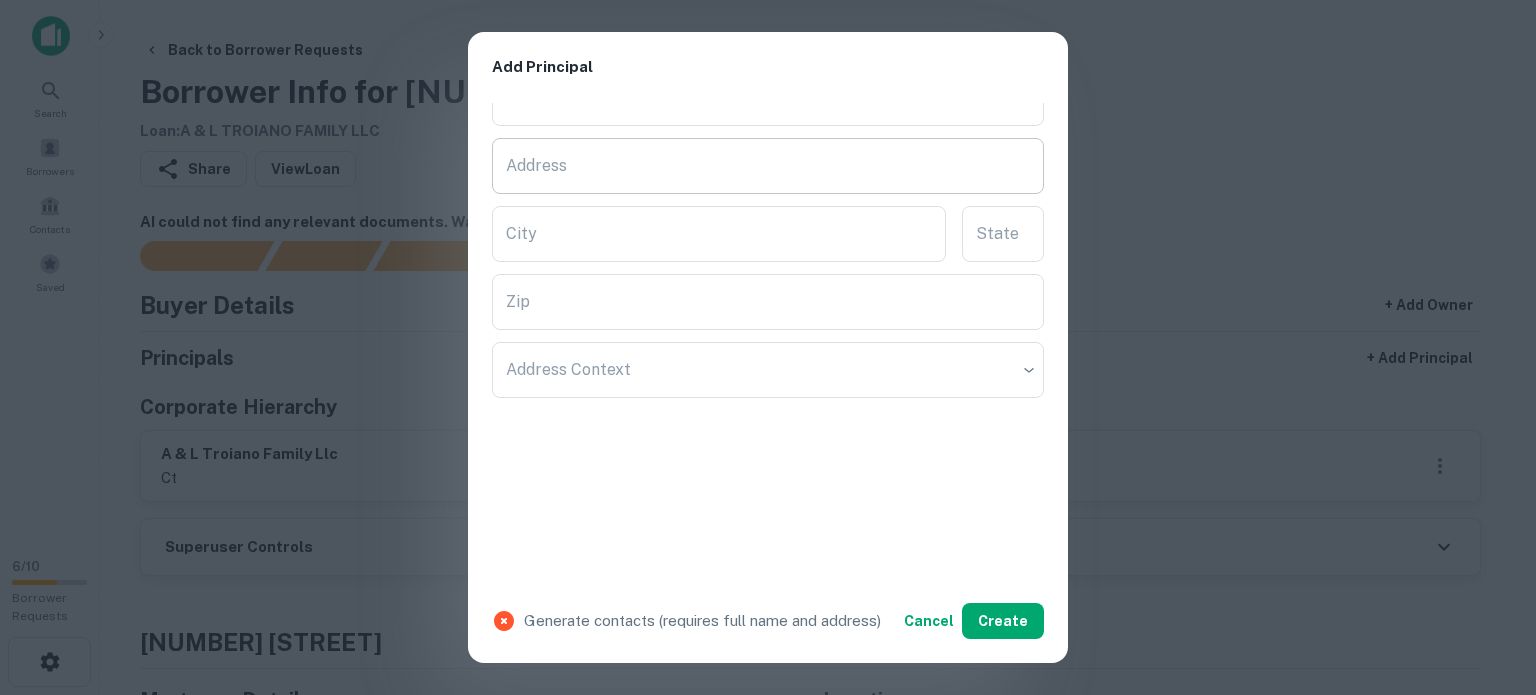 click on "Address" at bounding box center [768, 166] 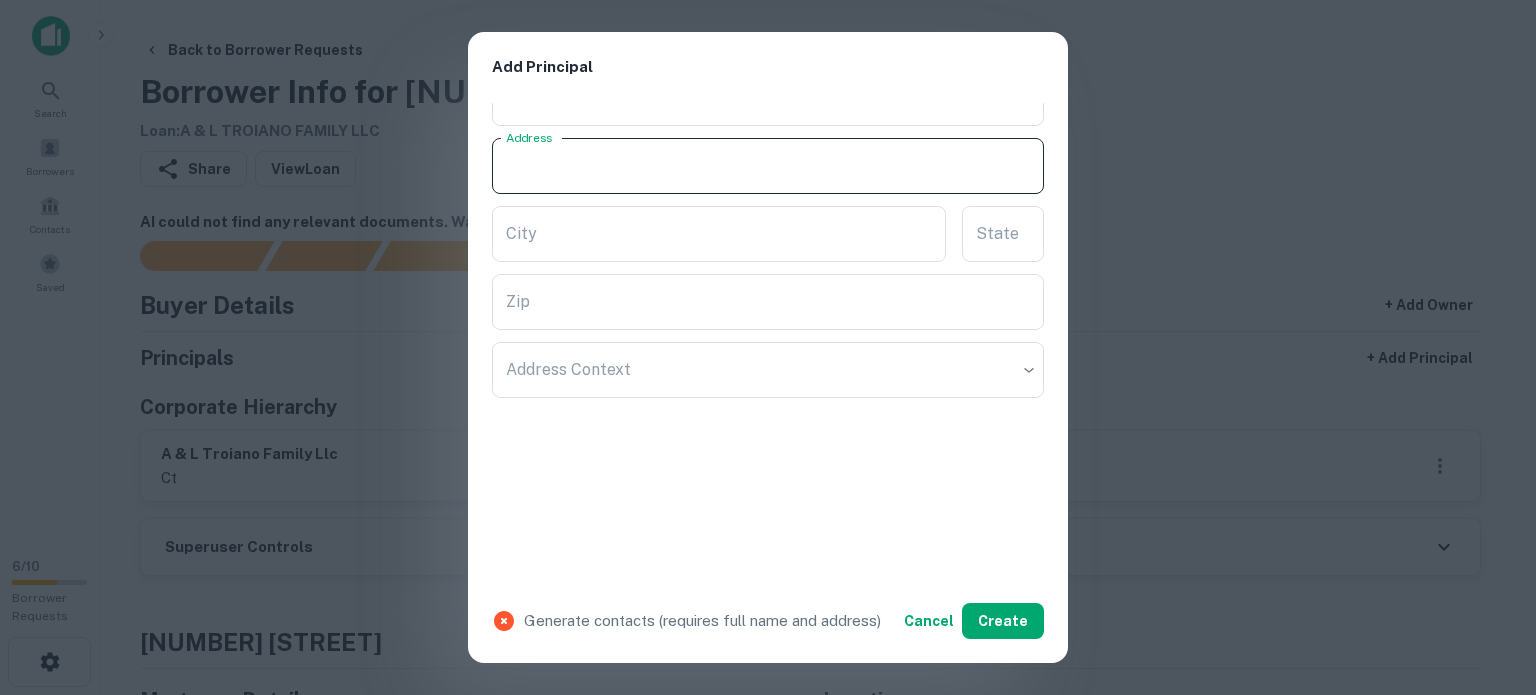 paste on "**********" 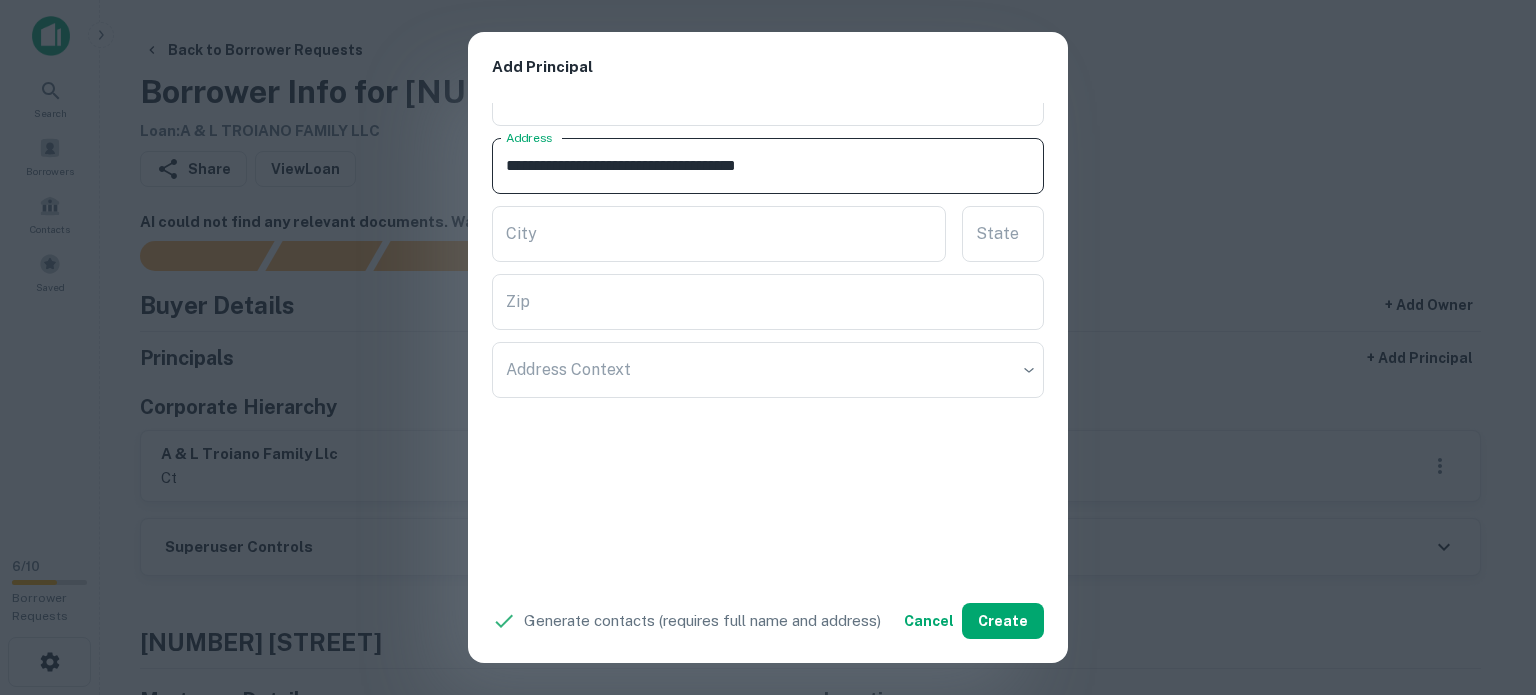 drag, startPoint x: 776, startPoint y: 163, endPoint x: 842, endPoint y: 176, distance: 67.26812 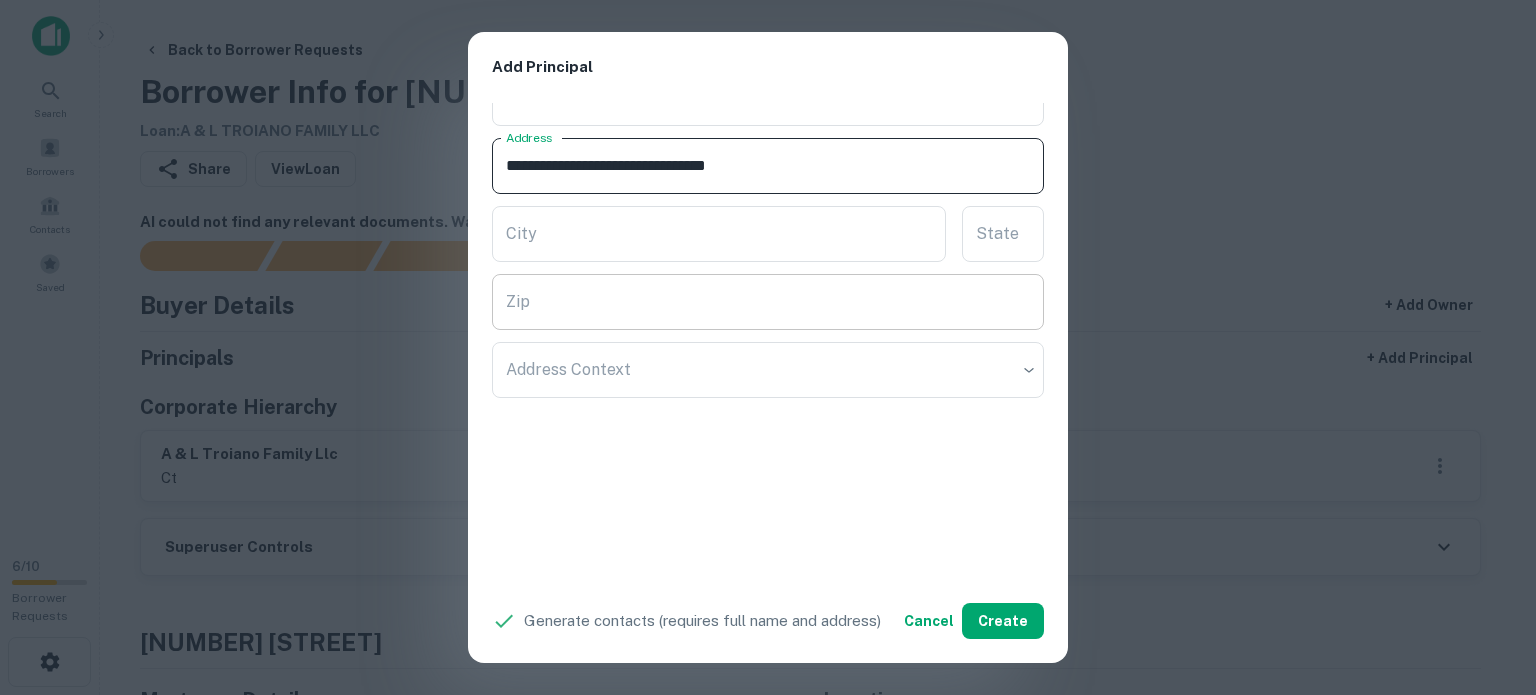 type on "**********" 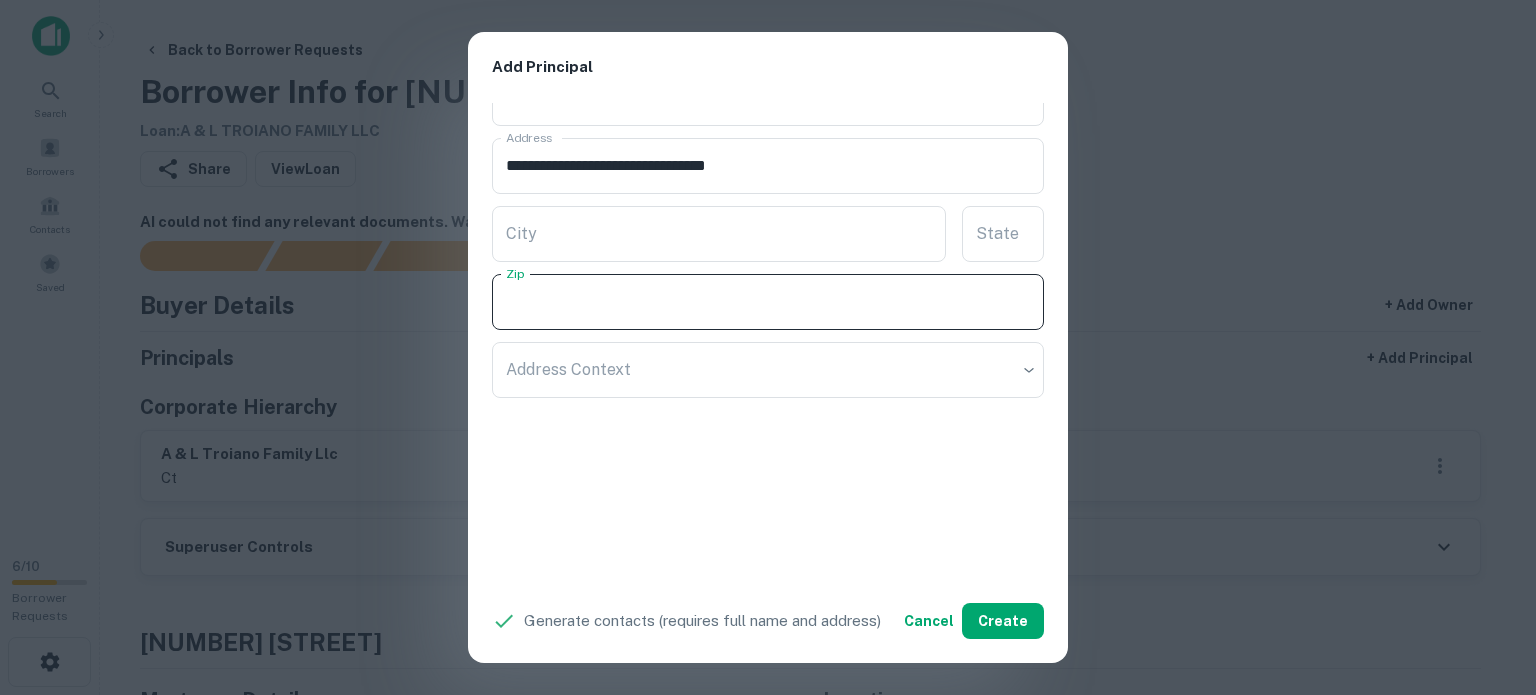 paste on "*****" 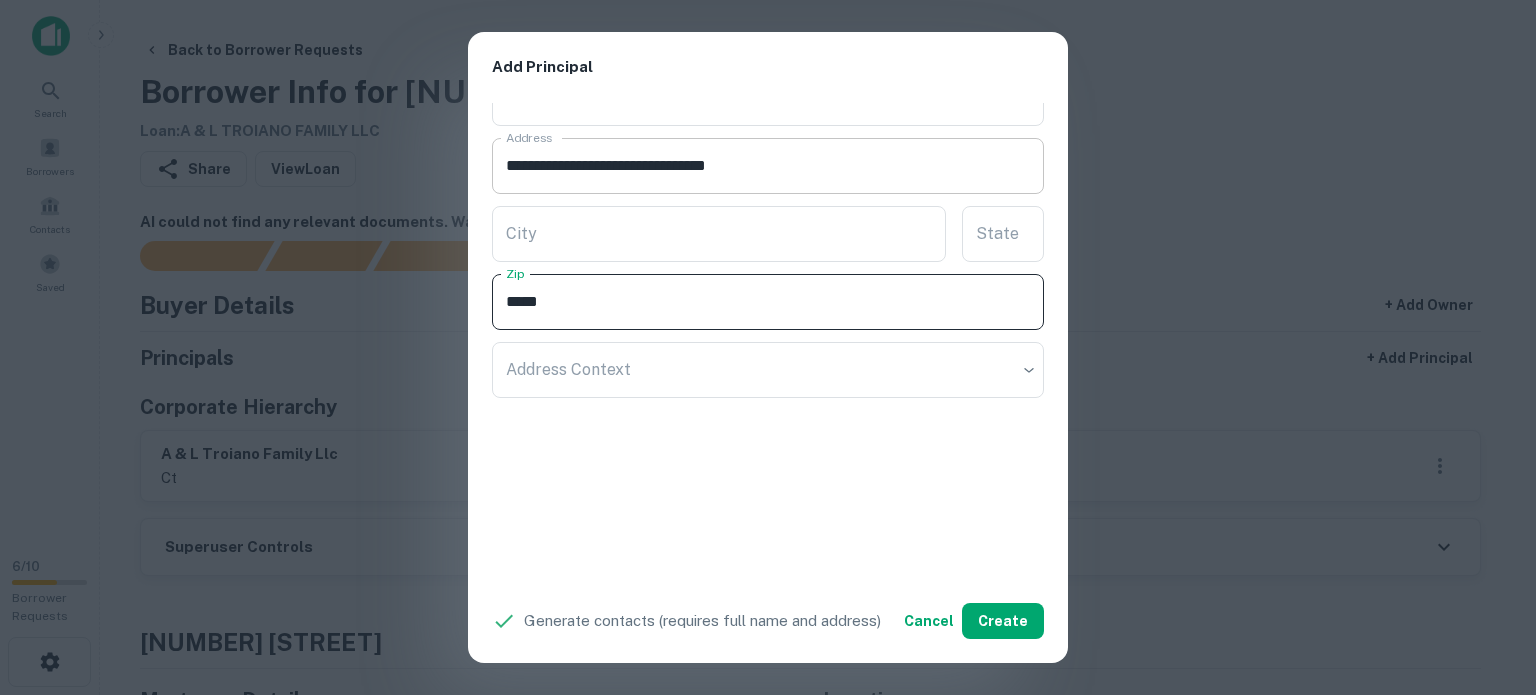 type on "*****" 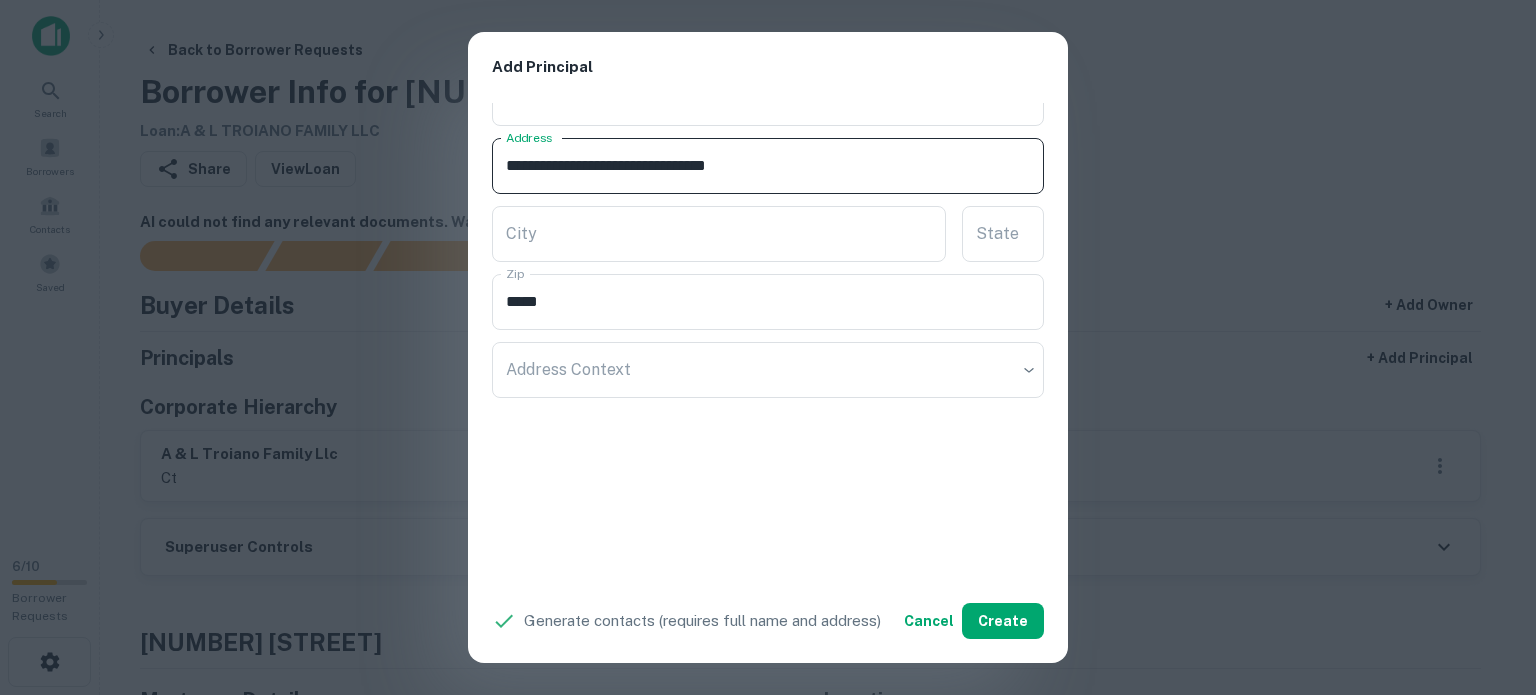 drag, startPoint x: 748, startPoint y: 161, endPoint x: 768, endPoint y: 172, distance: 22.825424 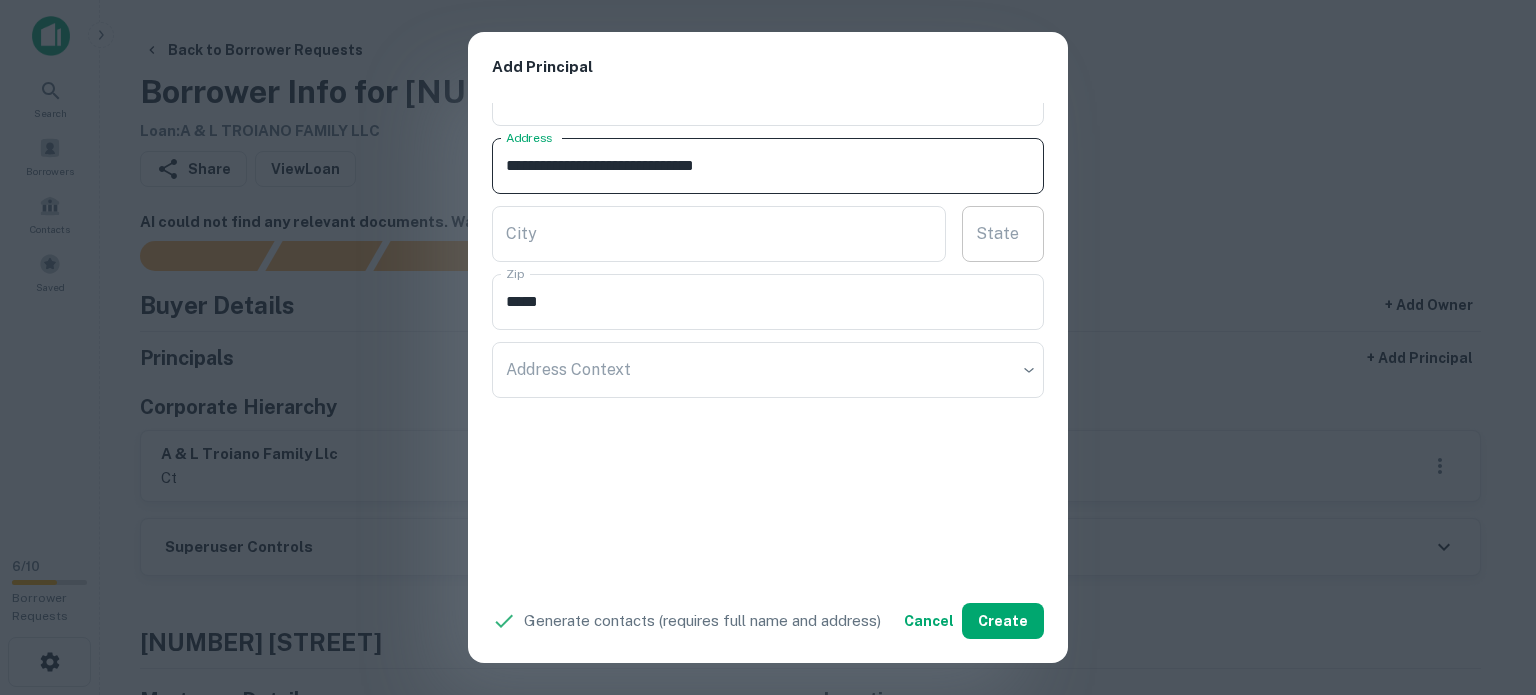 type on "**********" 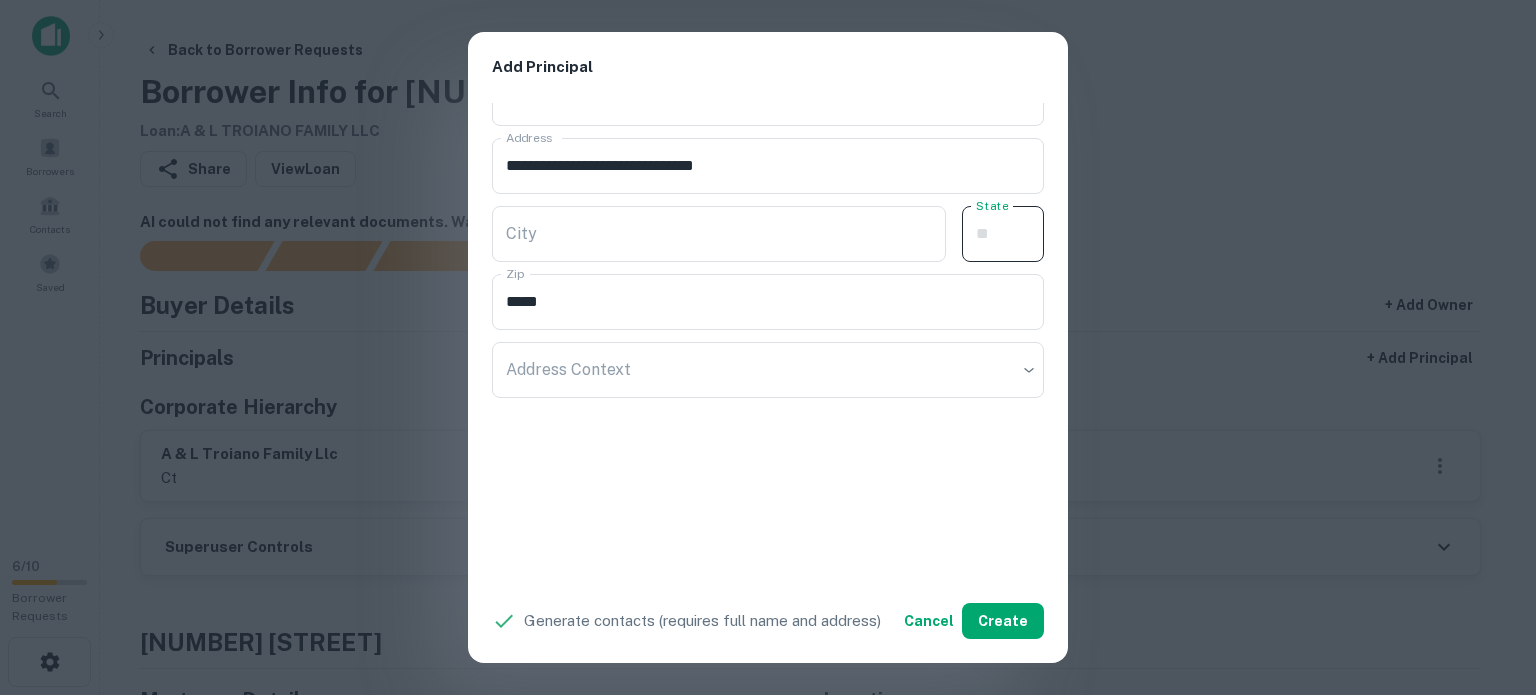 paste on "**" 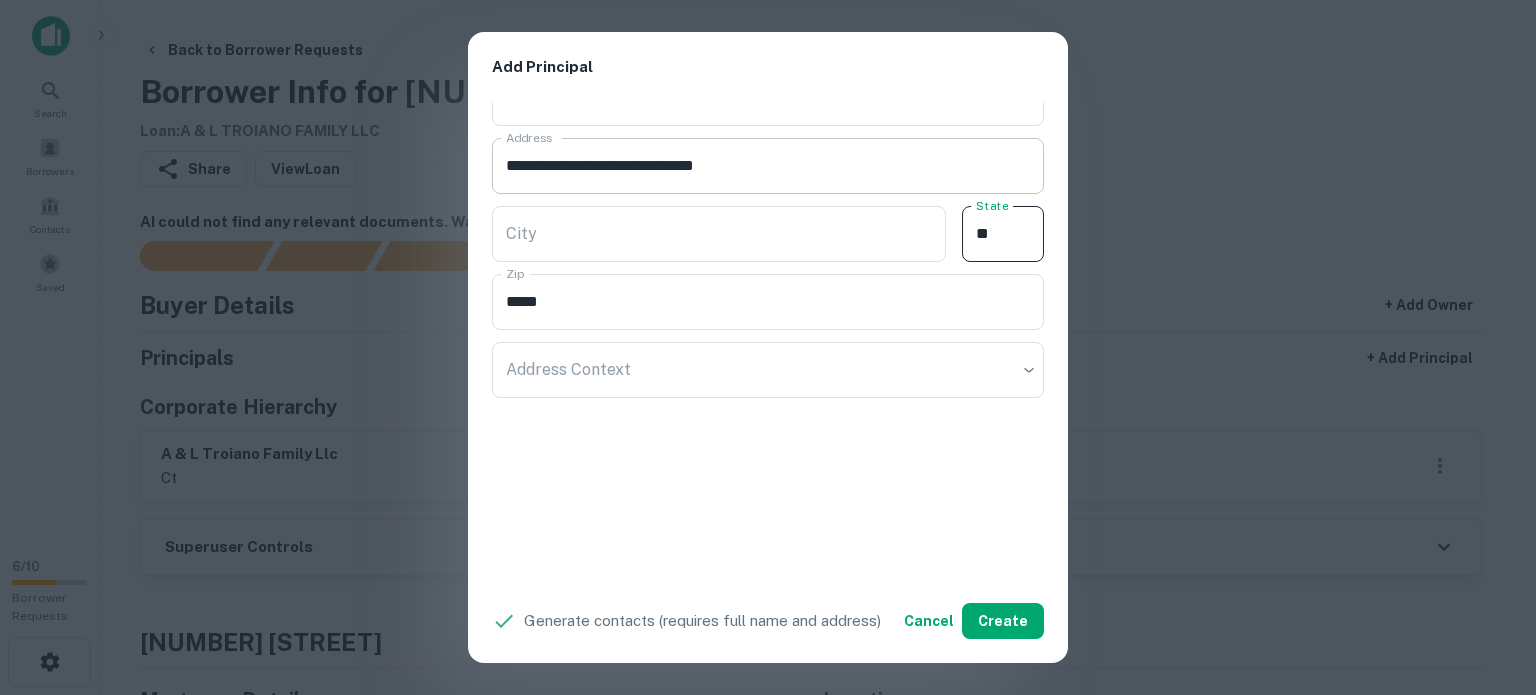 type on "**" 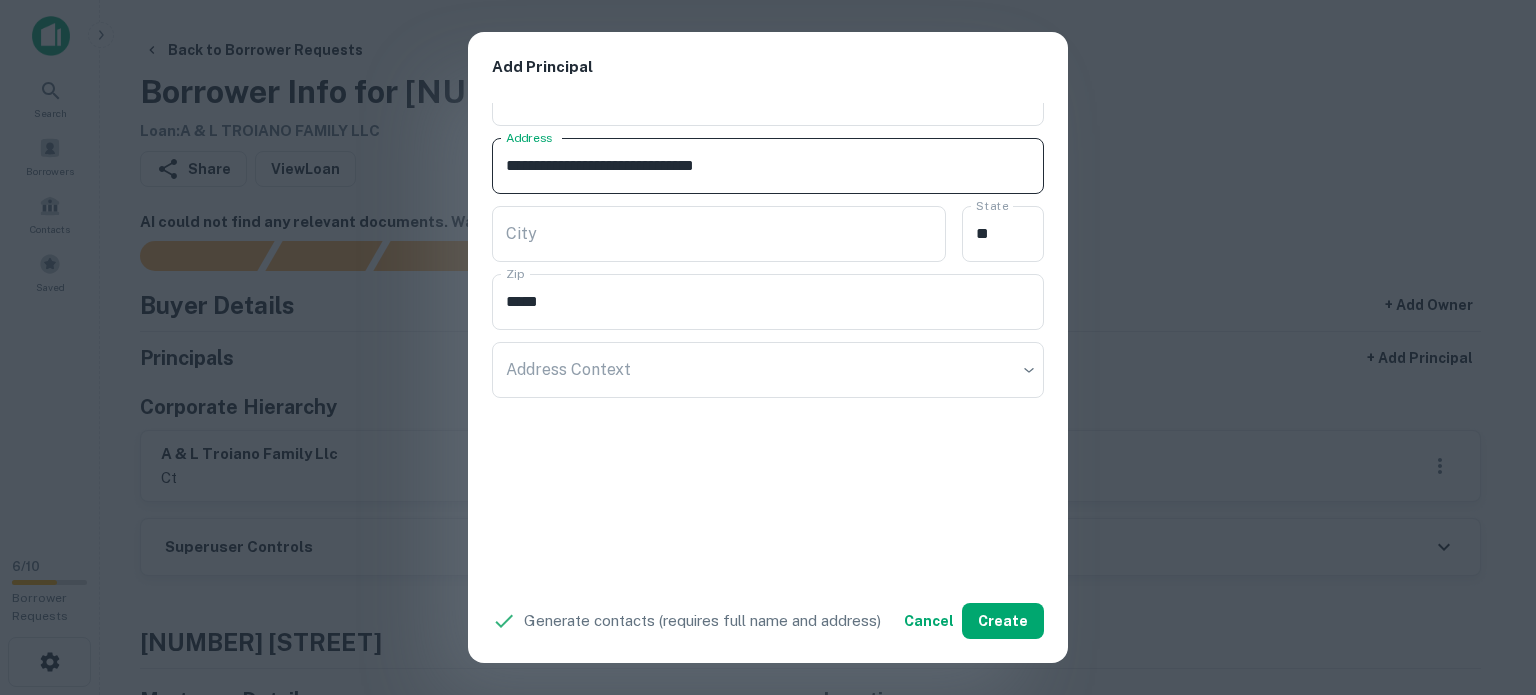 drag, startPoint x: 676, startPoint y: 168, endPoint x: 744, endPoint y: 165, distance: 68.06615 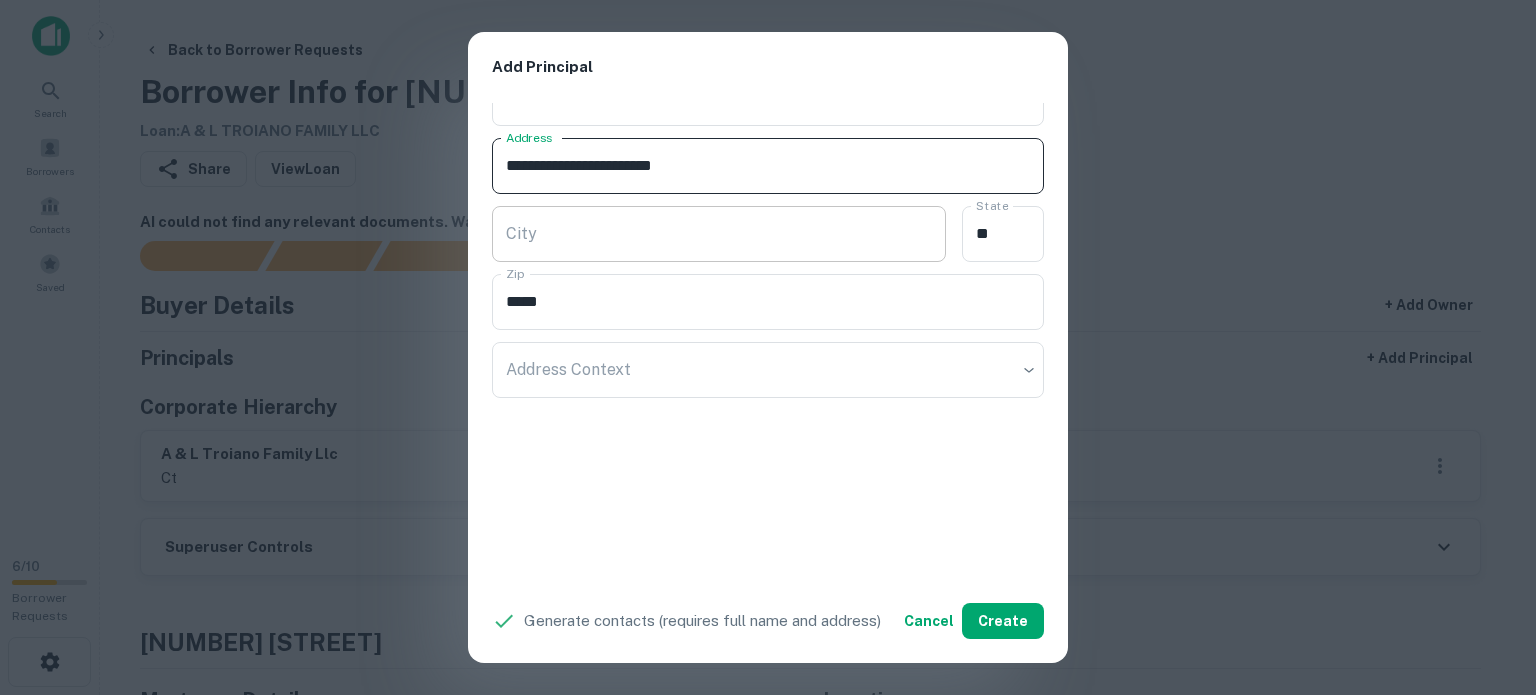 type on "**********" 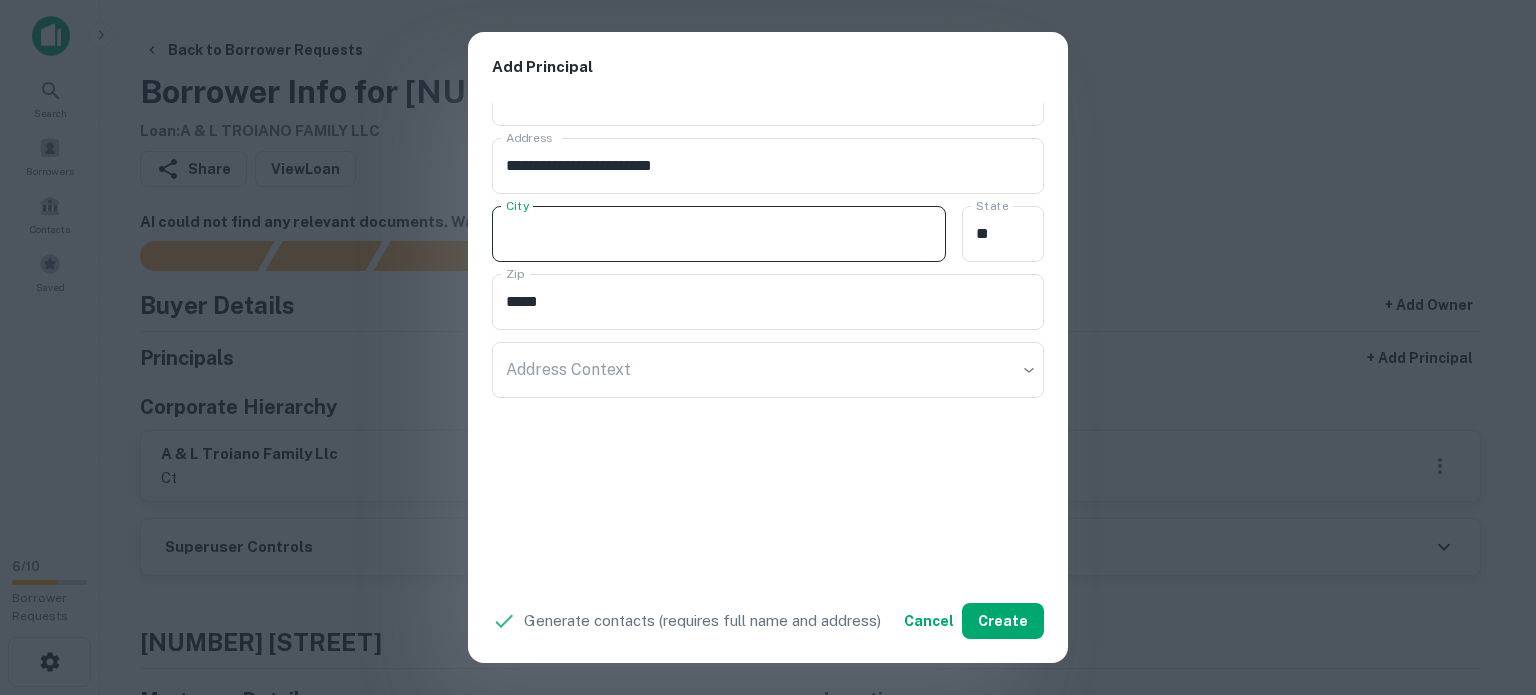 paste on "*******" 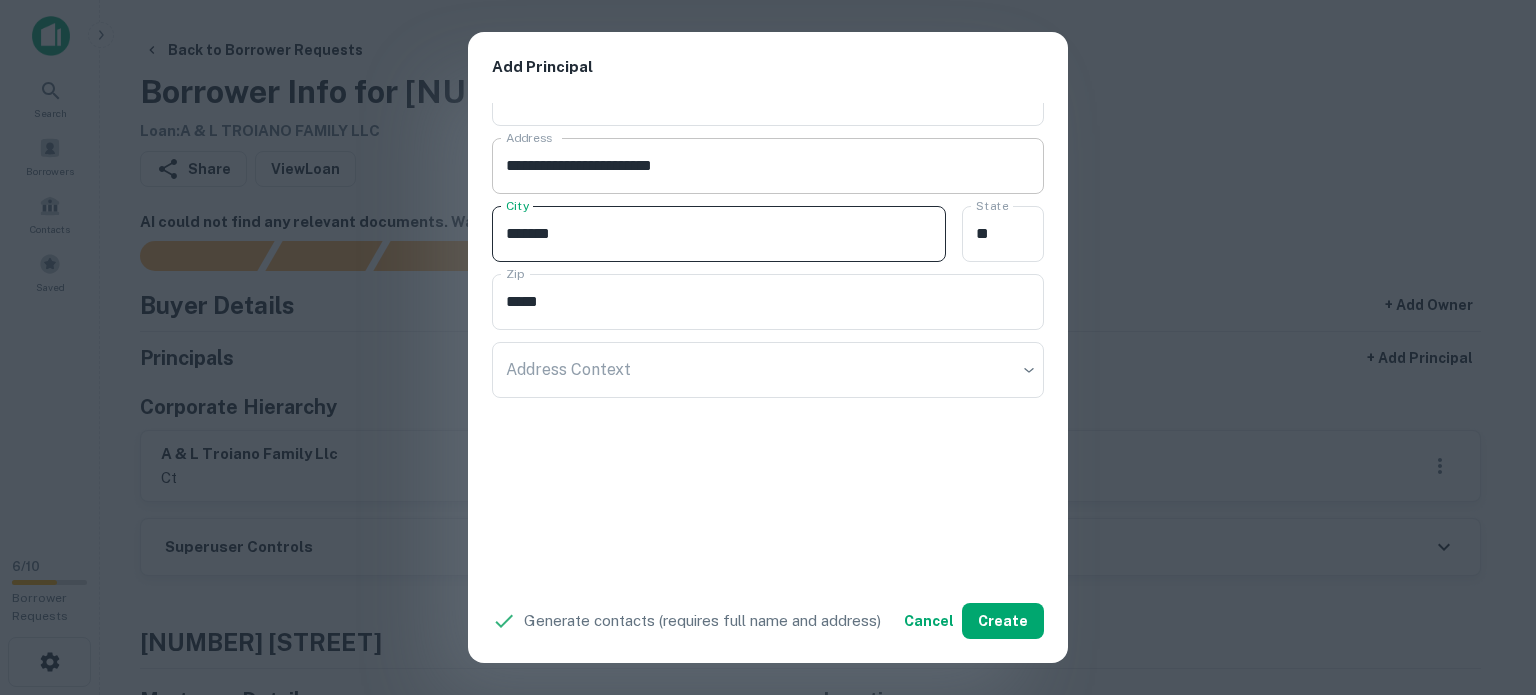 type on "*******" 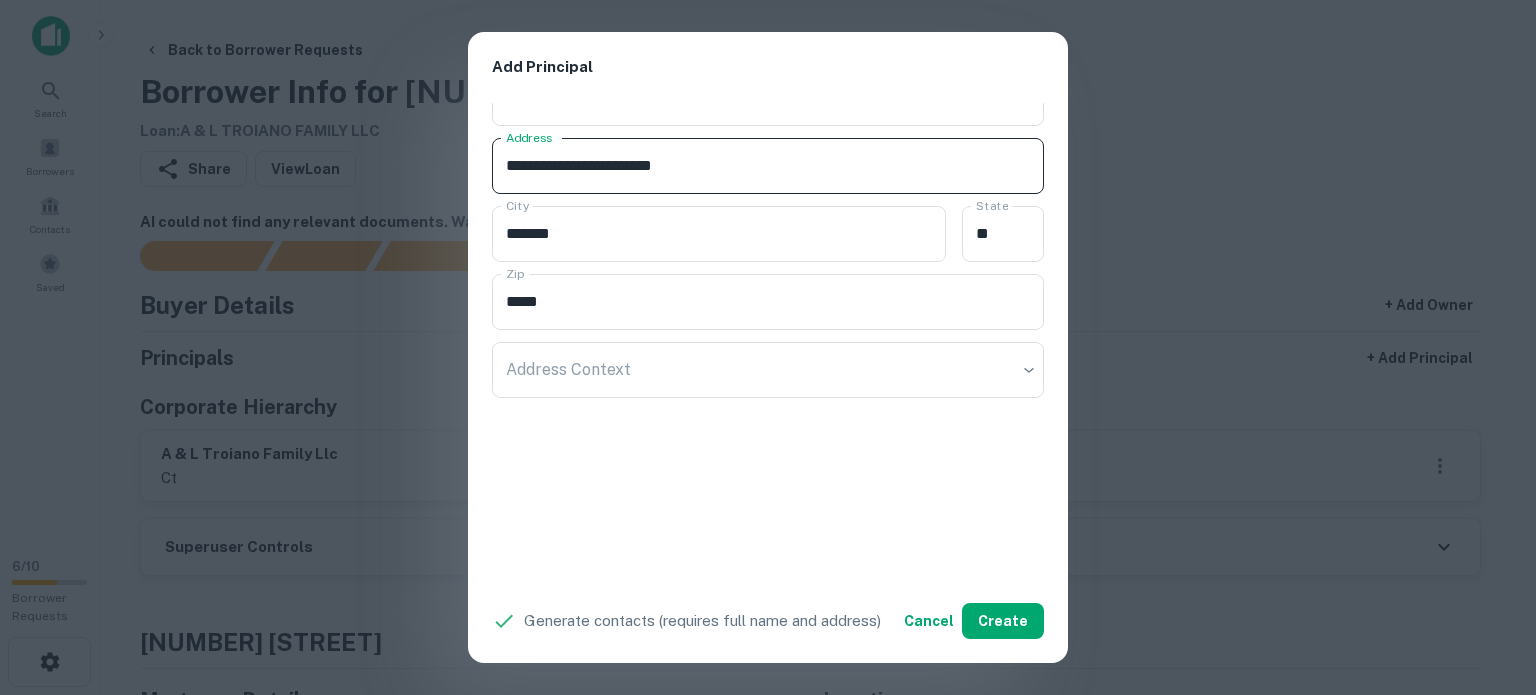 drag, startPoint x: 665, startPoint y: 167, endPoint x: 718, endPoint y: 176, distance: 53.75872 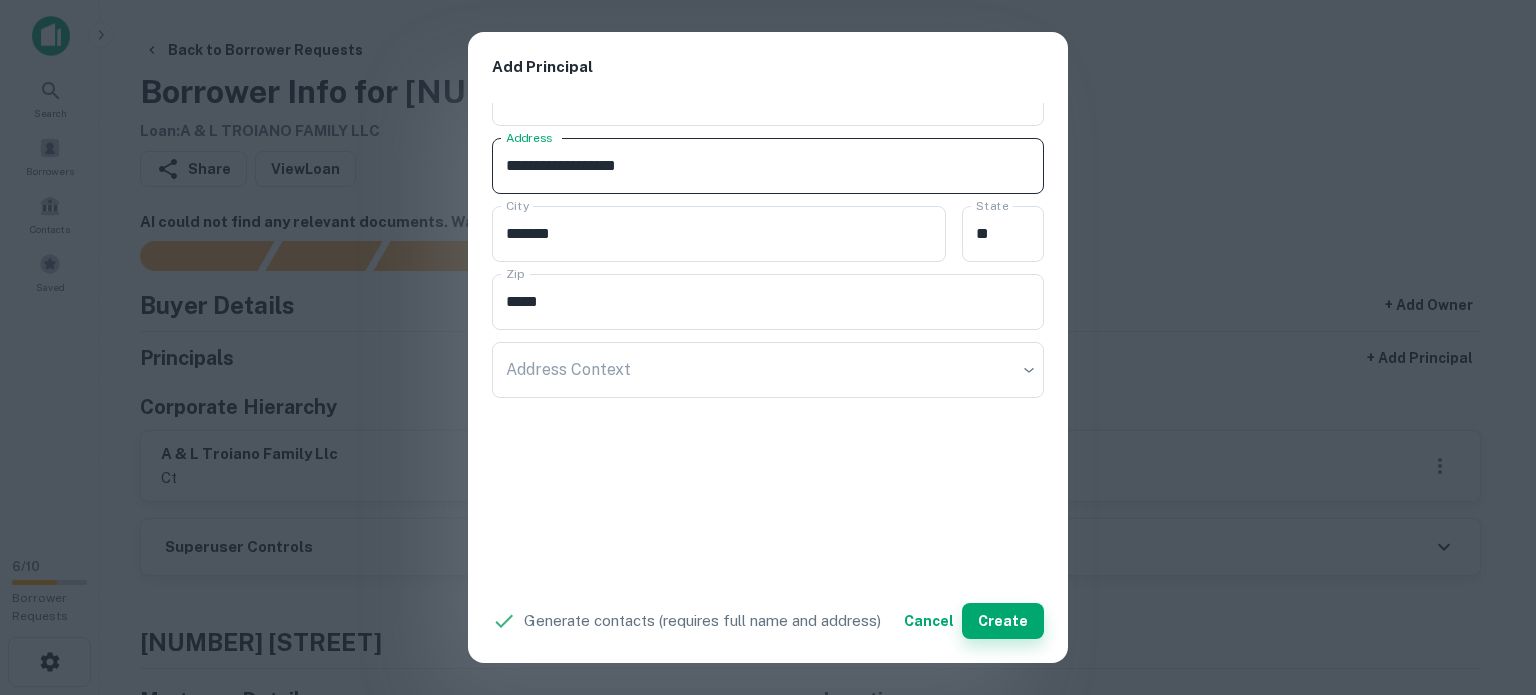 type on "**********" 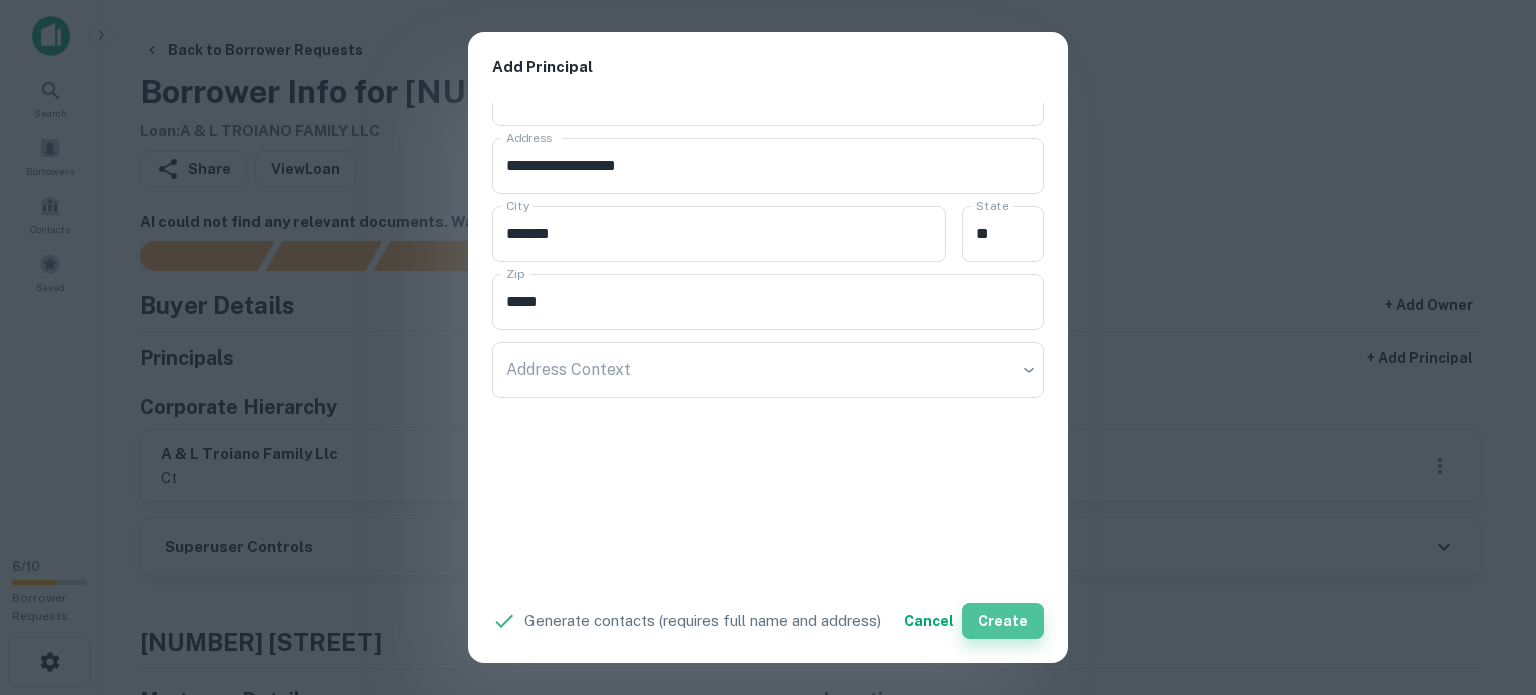 click on "Create" at bounding box center [1003, 621] 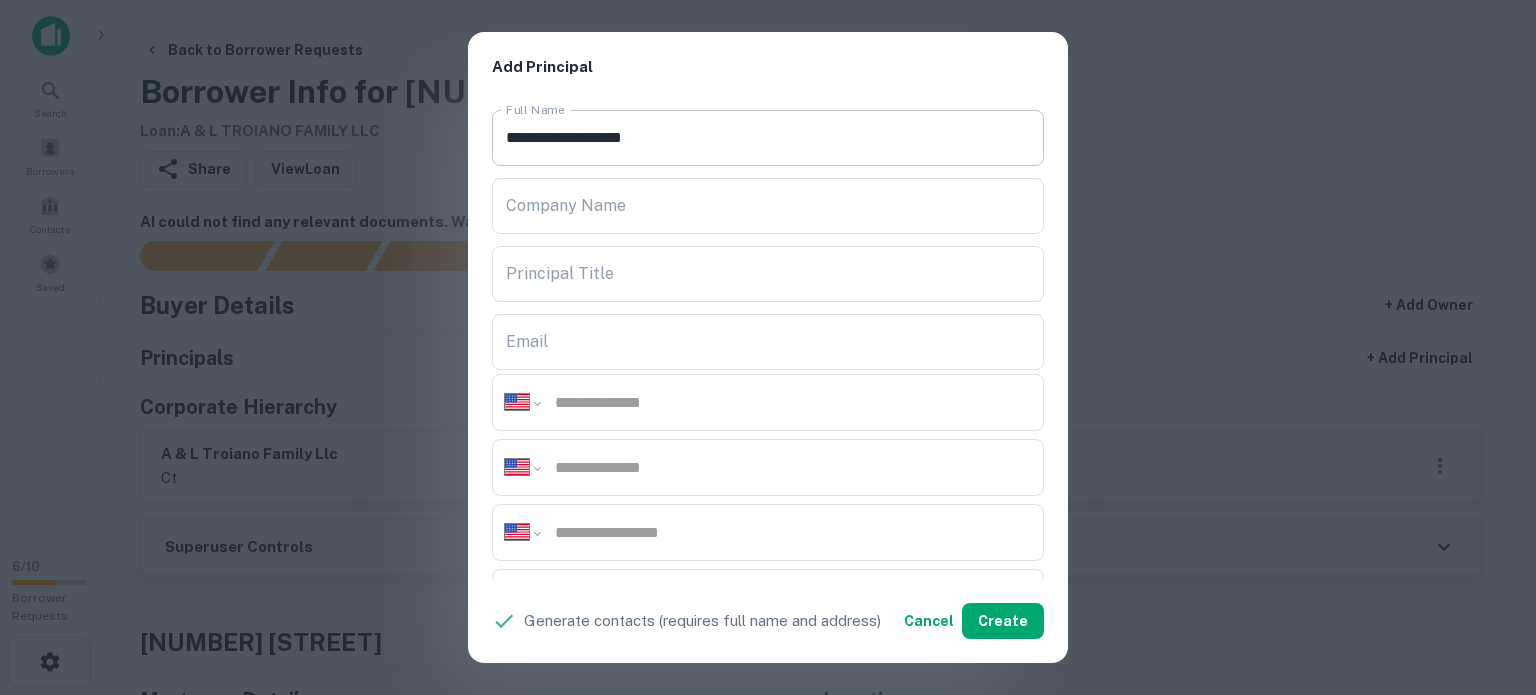 scroll, scrollTop: 0, scrollLeft: 0, axis: both 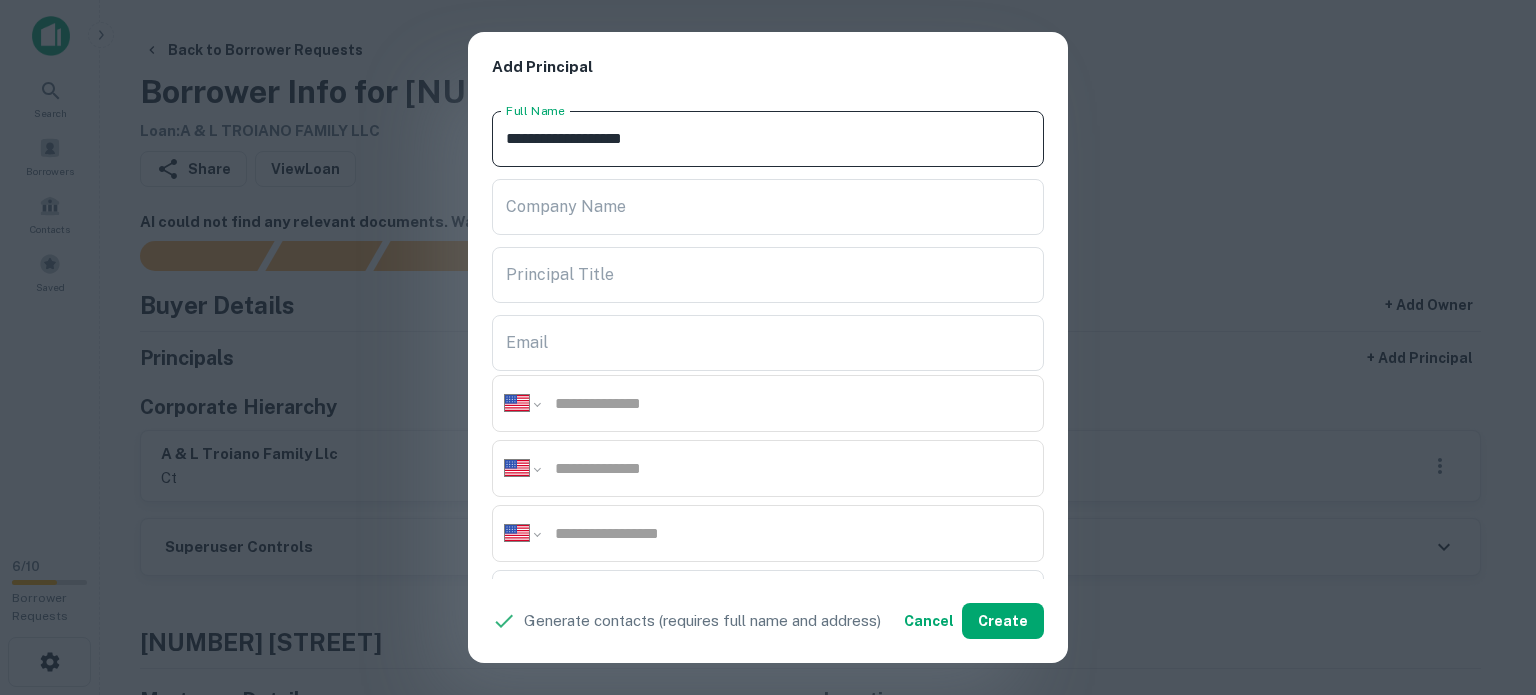 drag, startPoint x: 704, startPoint y: 144, endPoint x: 521, endPoint y: 150, distance: 183.09833 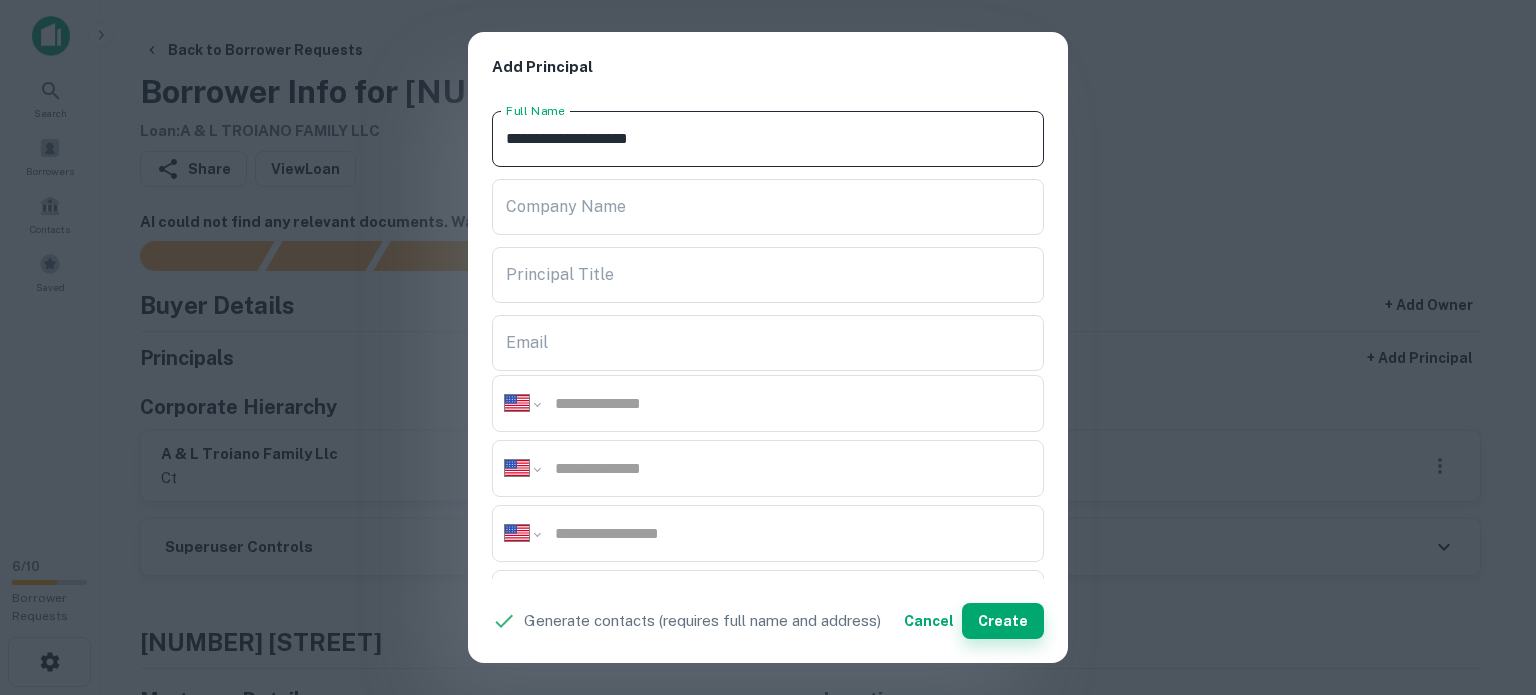 type on "**********" 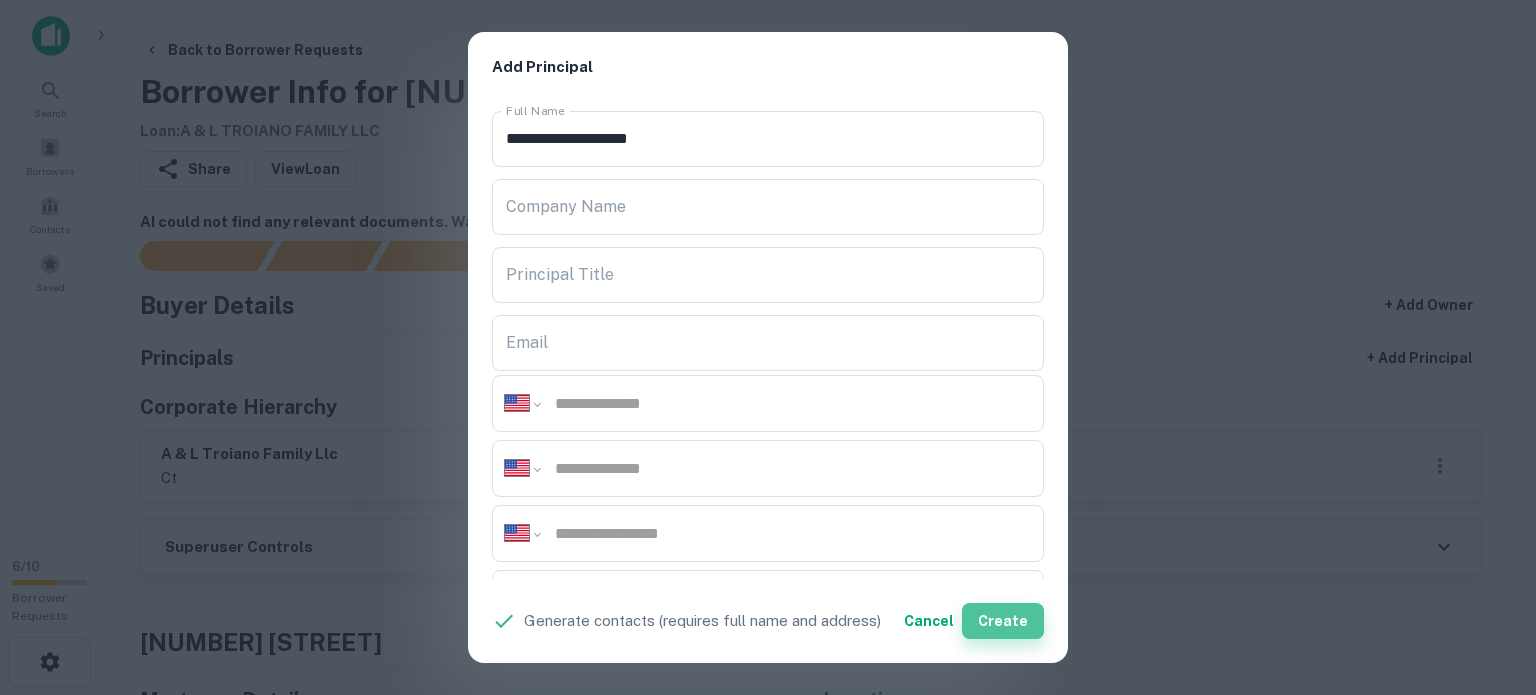 click on "Create" at bounding box center [1003, 621] 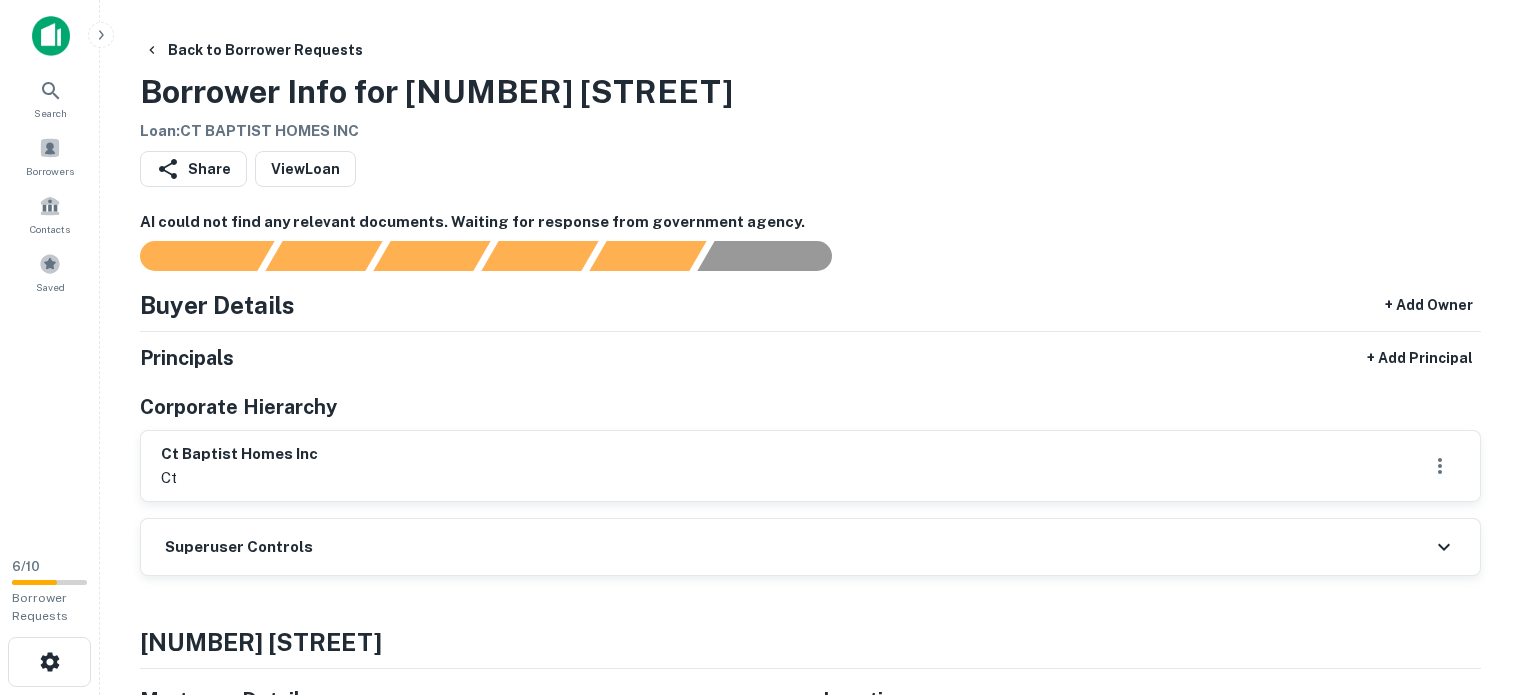 scroll, scrollTop: 0, scrollLeft: 0, axis: both 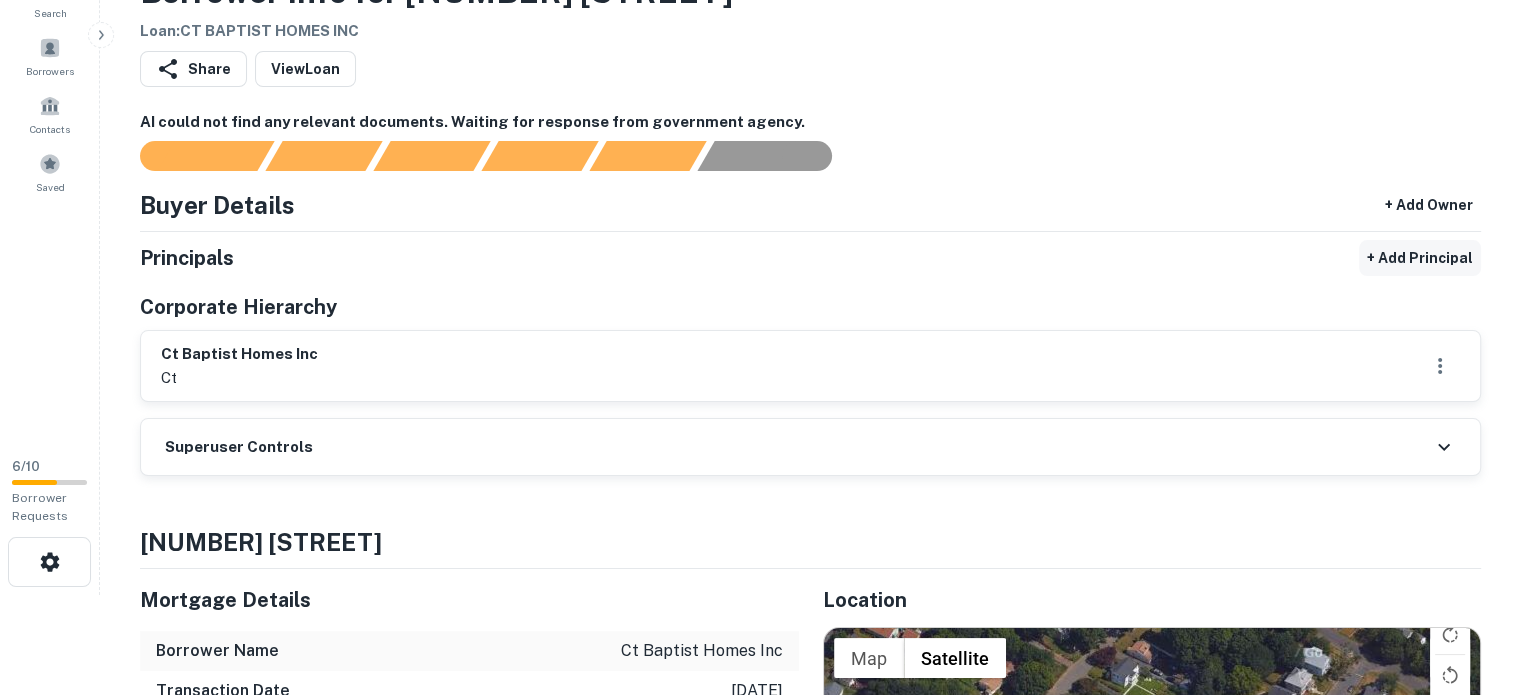click on "+ Add Principal" at bounding box center [1420, 258] 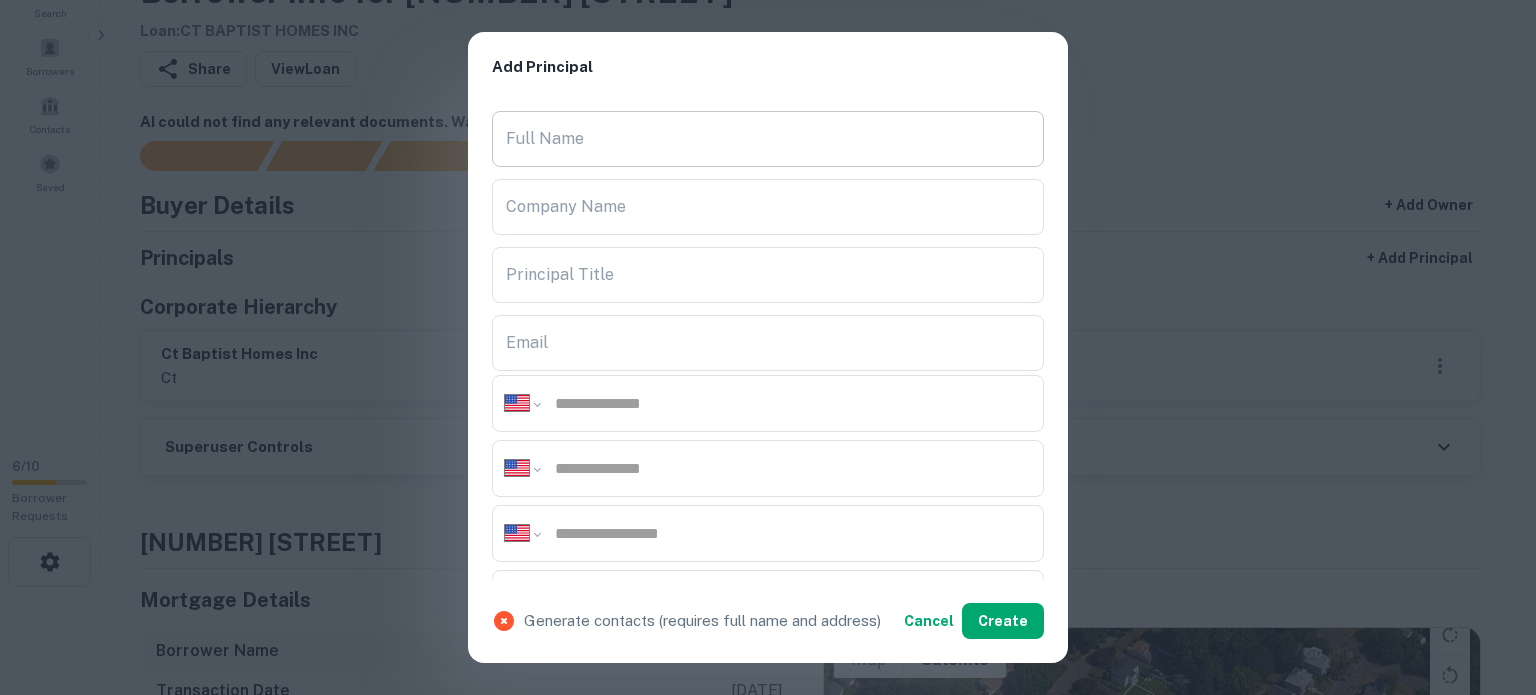 click on "Full Name" at bounding box center (768, 139) 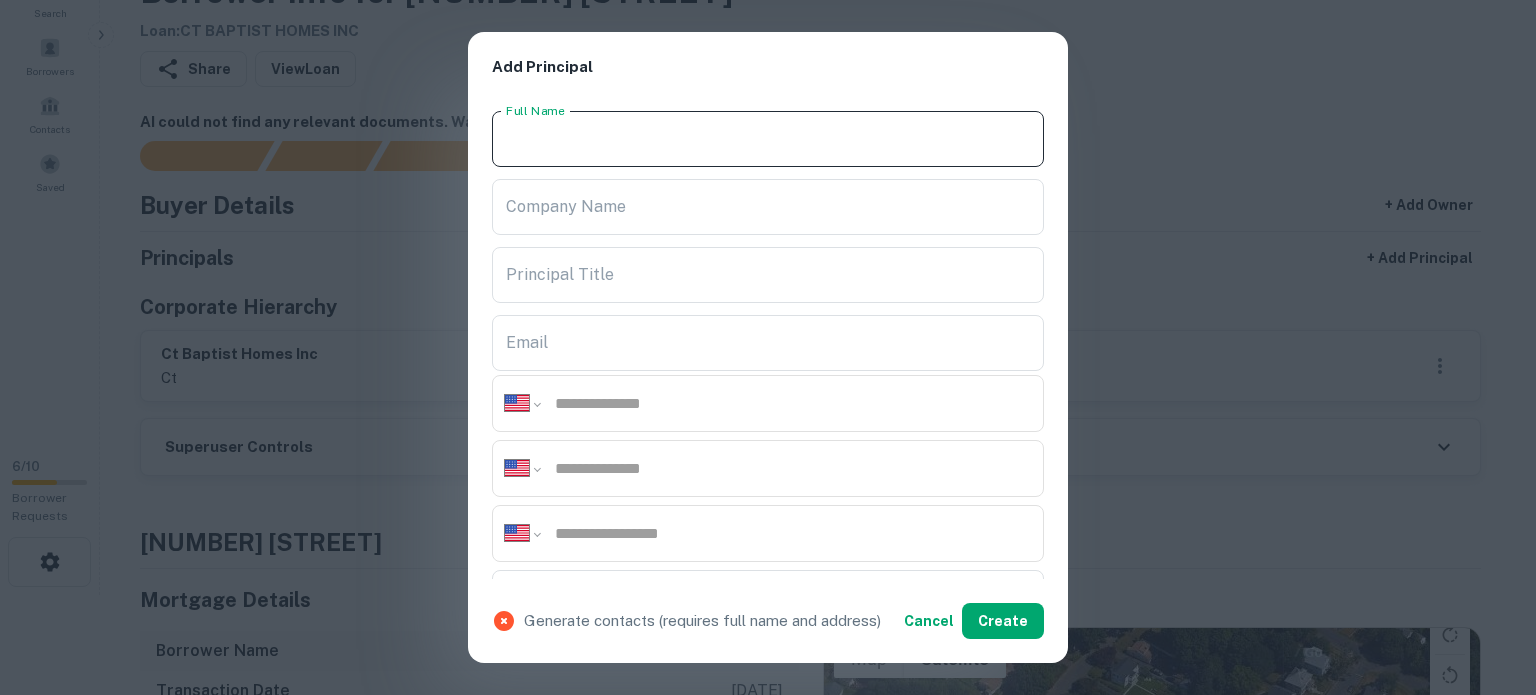 paste on "**********" 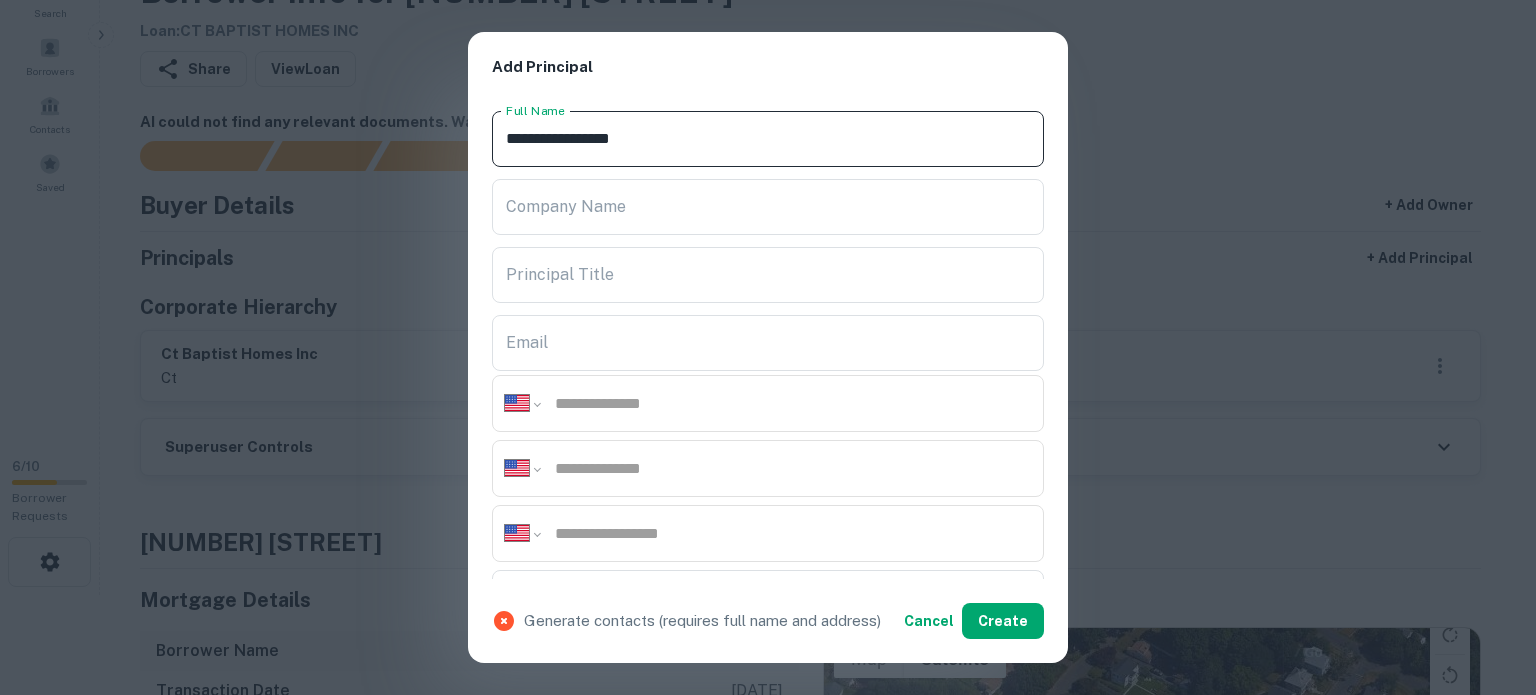 type on "**********" 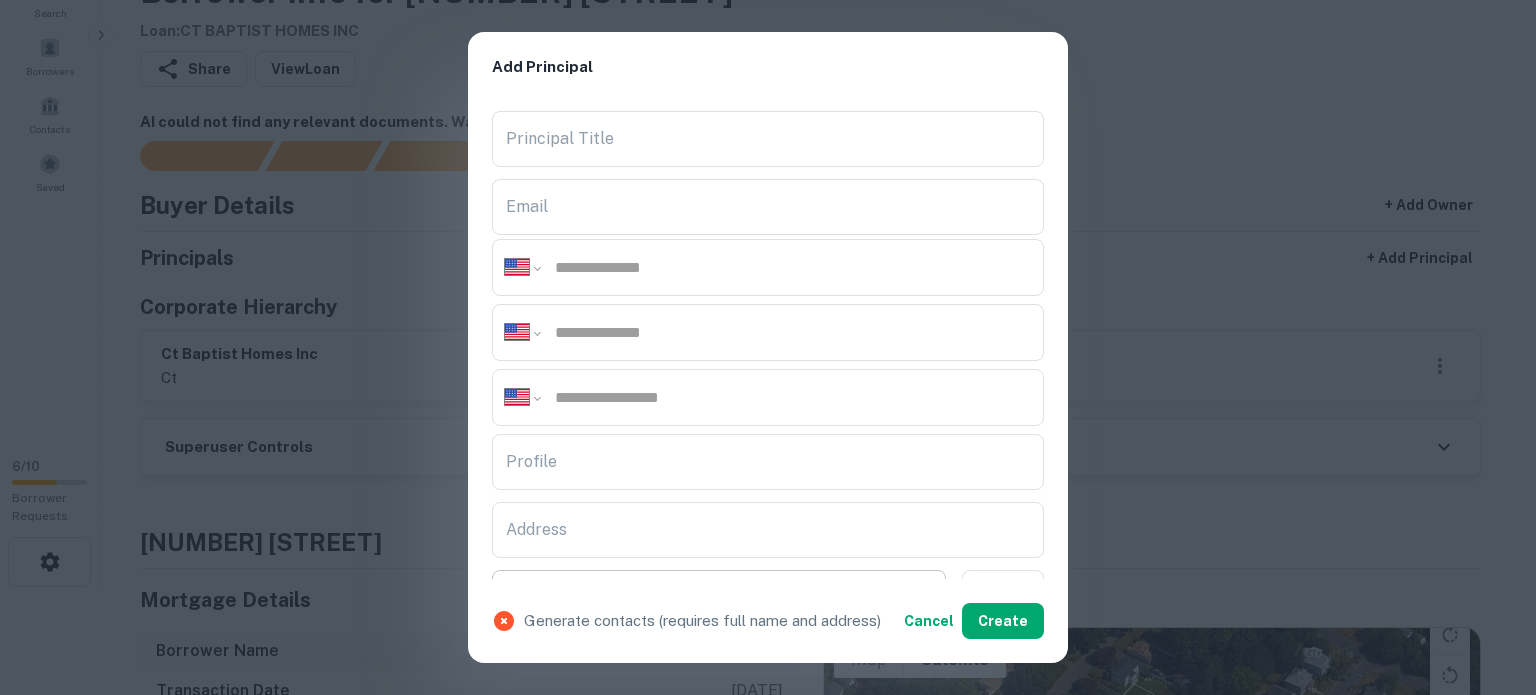 scroll, scrollTop: 300, scrollLeft: 0, axis: vertical 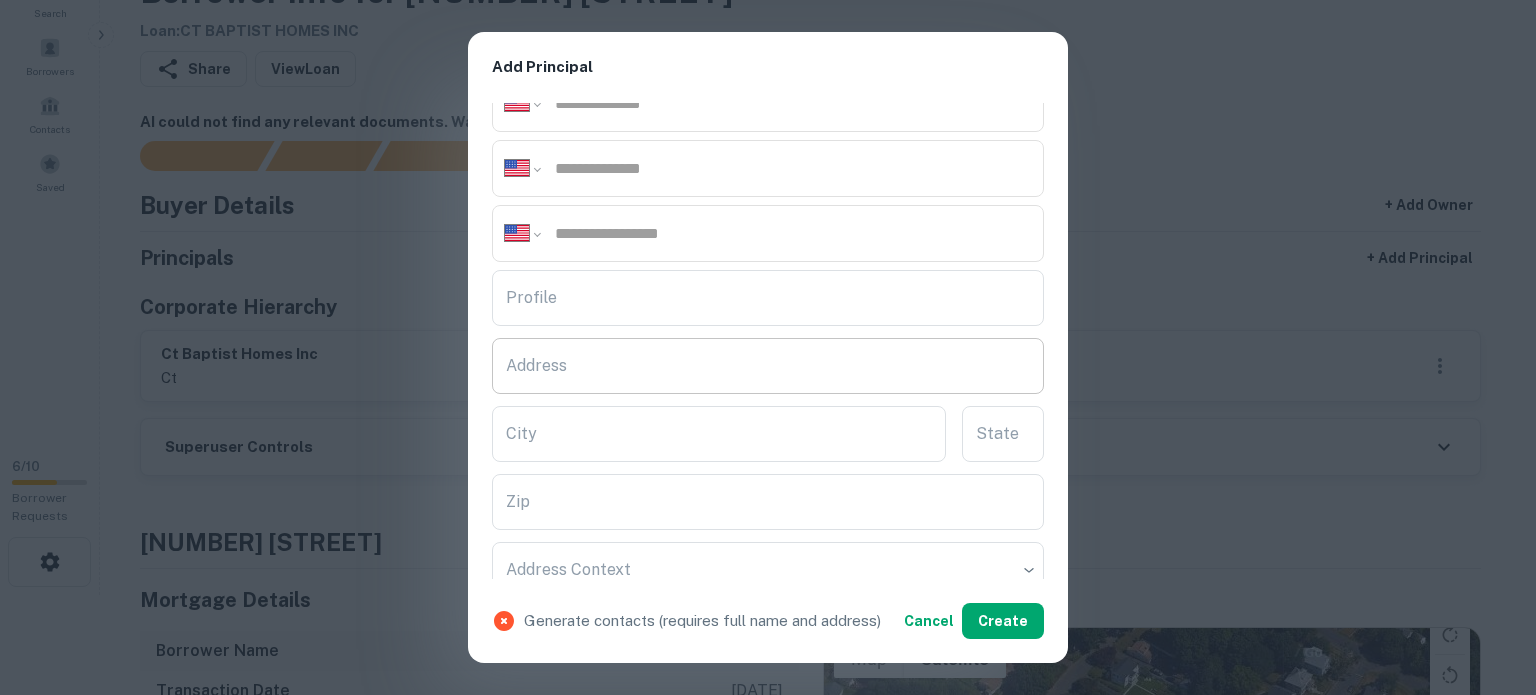click on "Address" at bounding box center (768, 366) 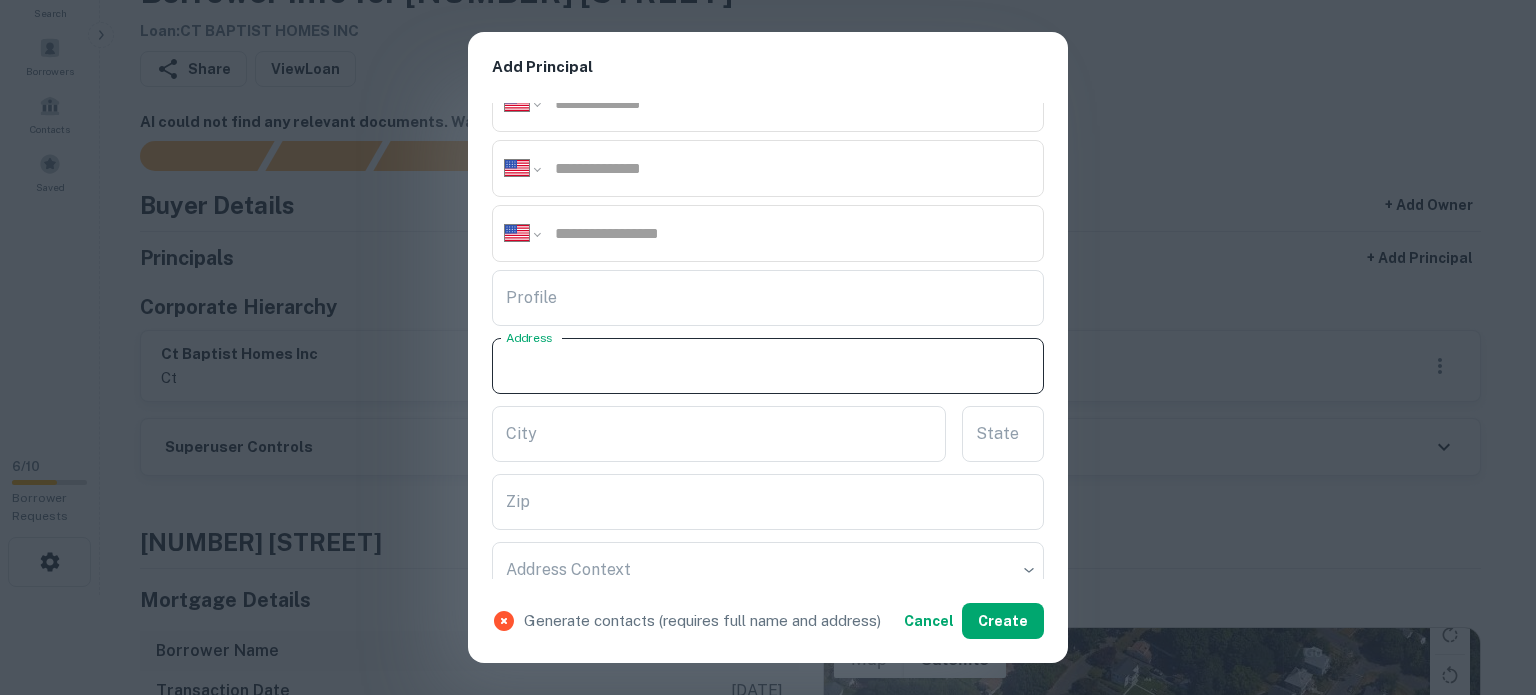 paste on "**********" 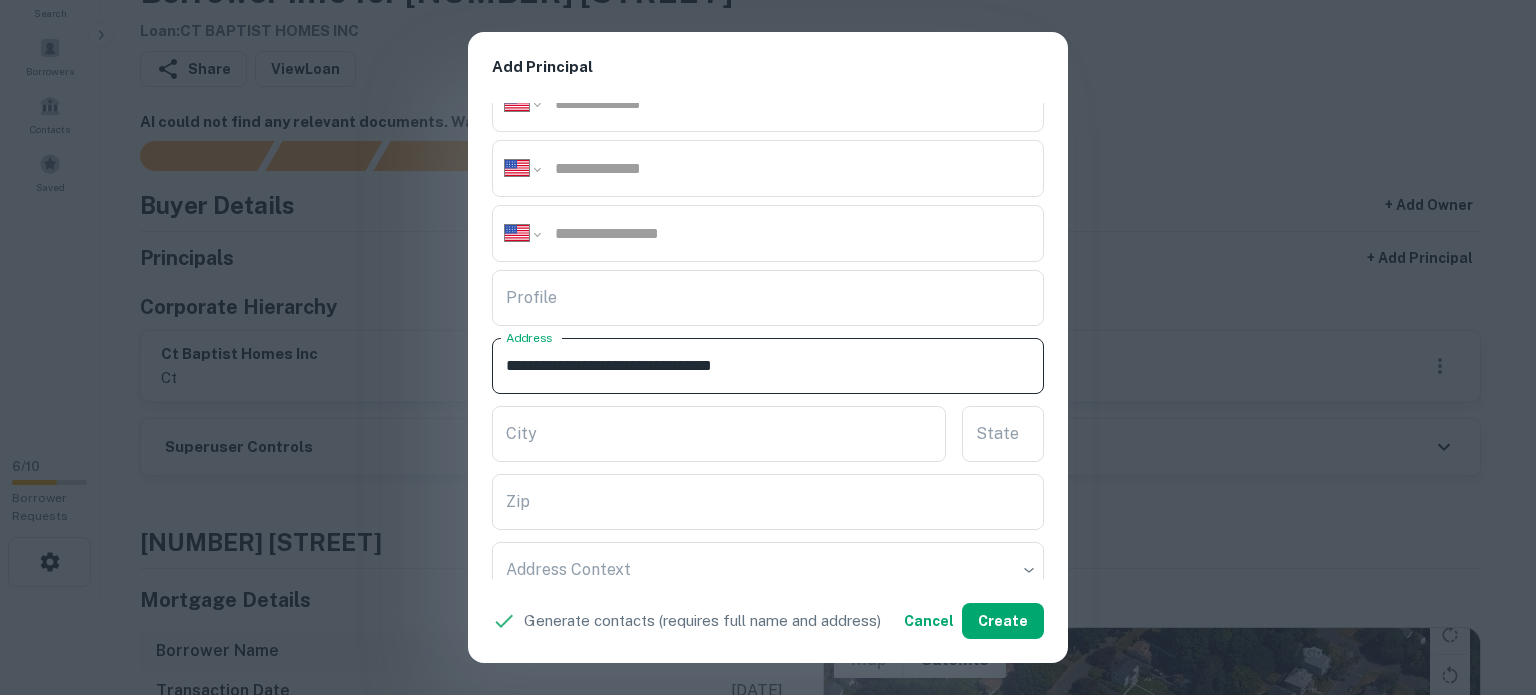 drag, startPoint x: 748, startPoint y: 355, endPoint x: 797, endPoint y: 375, distance: 52.924473 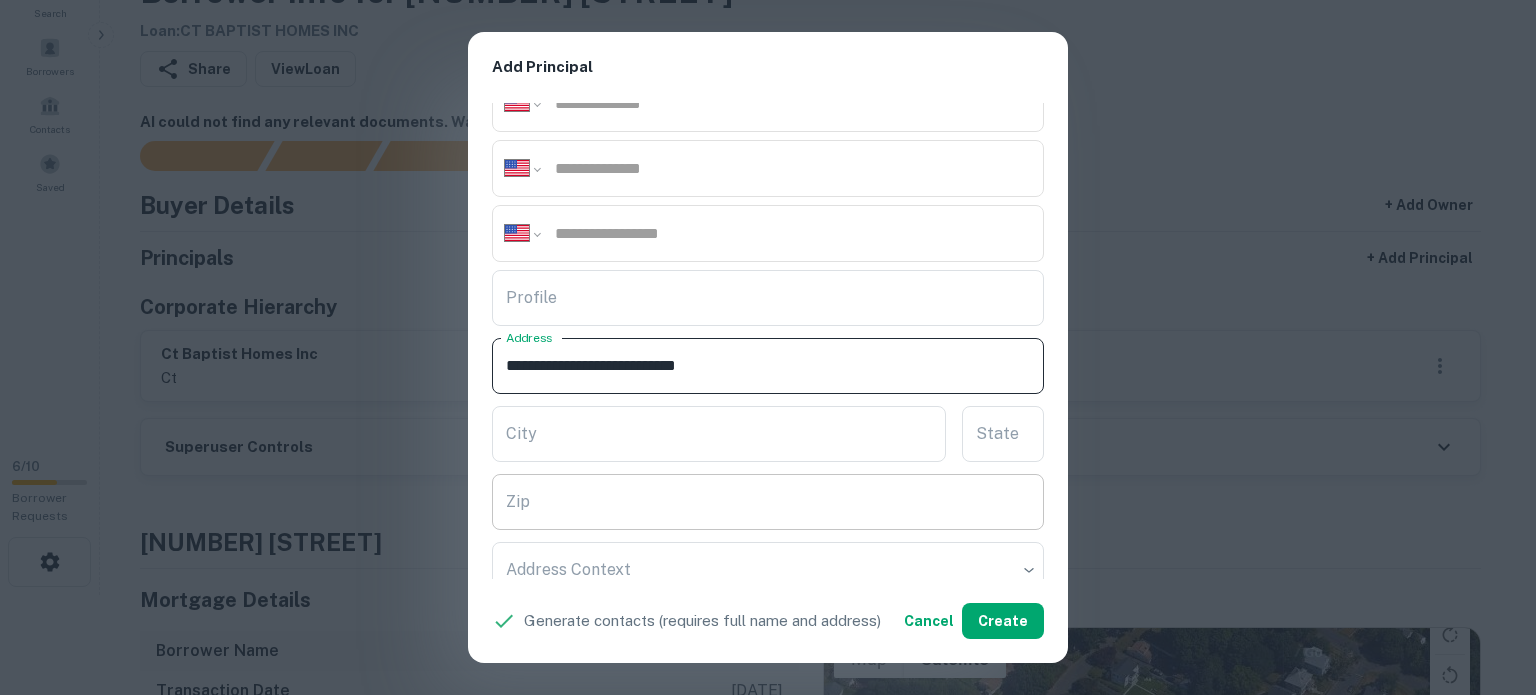 type on "**********" 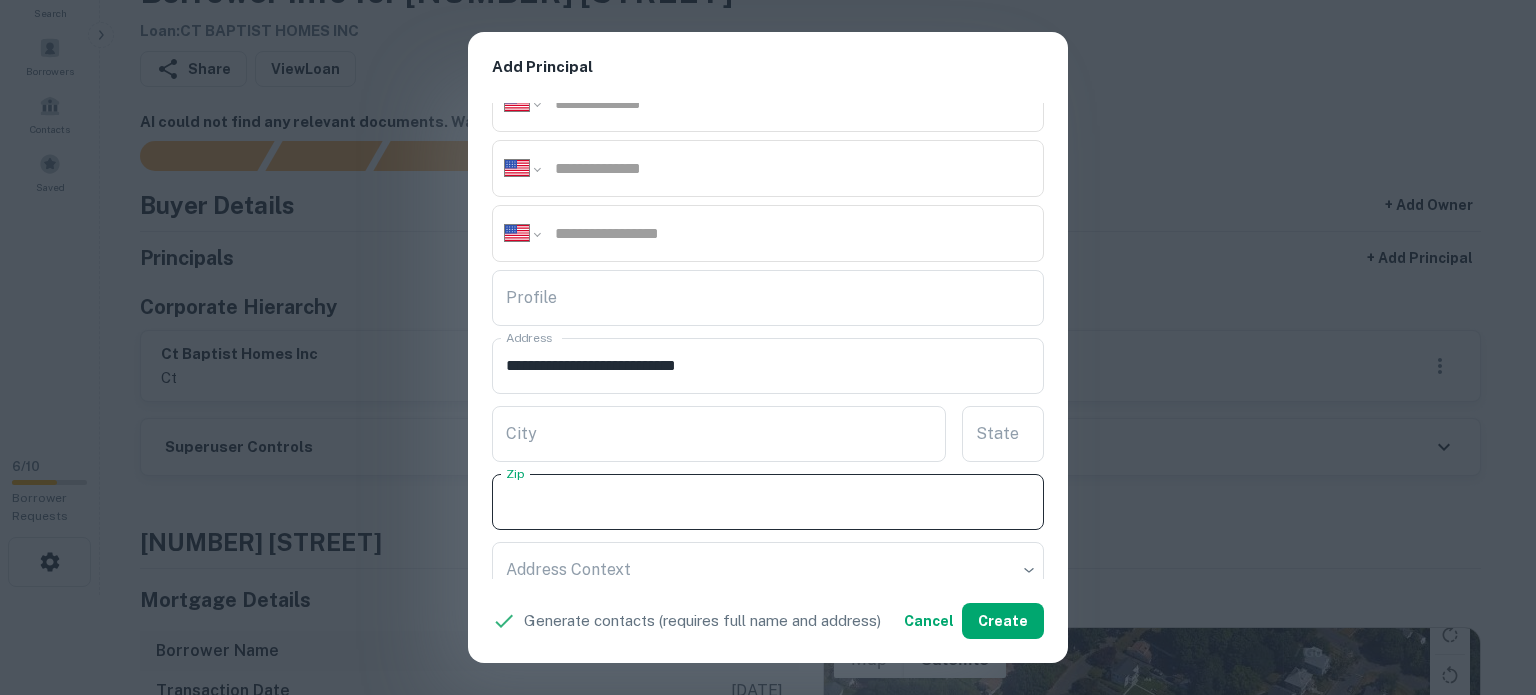 paste on "*****" 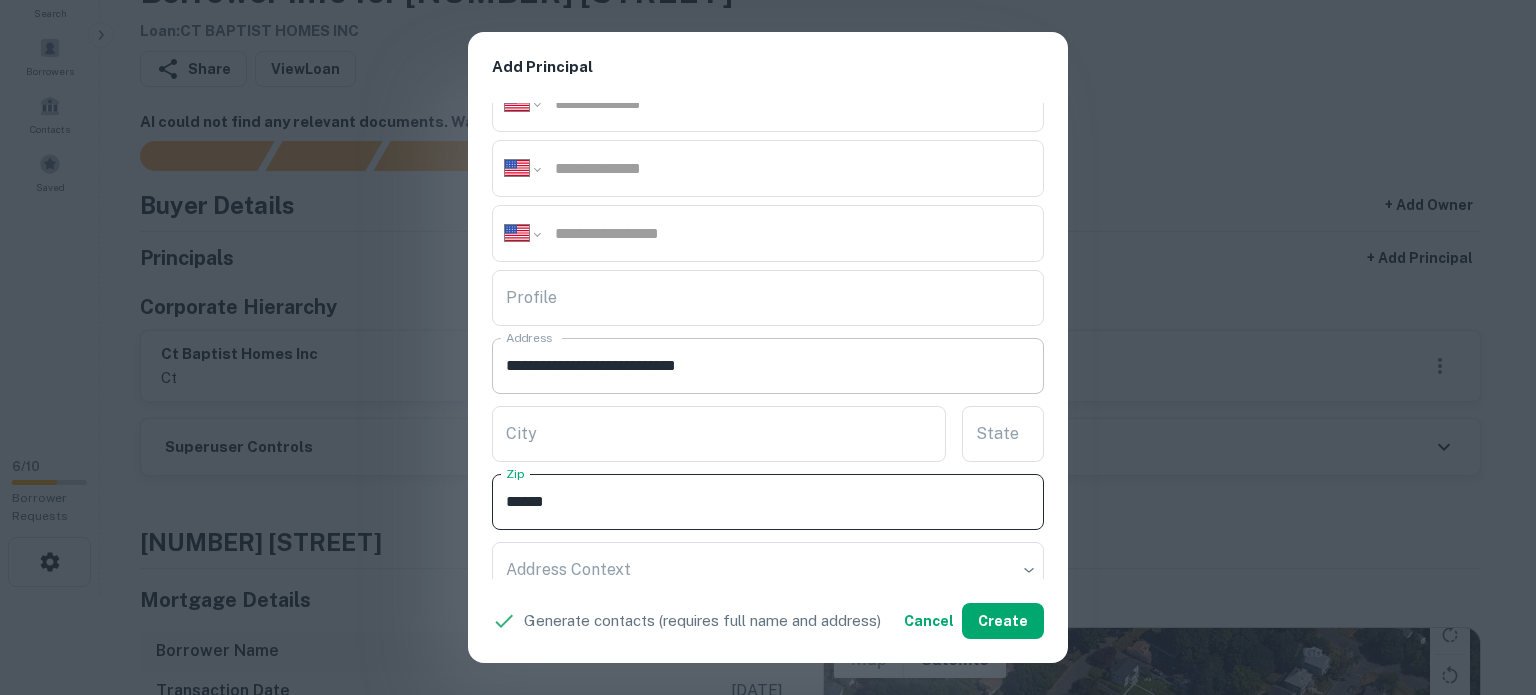 type on "*****" 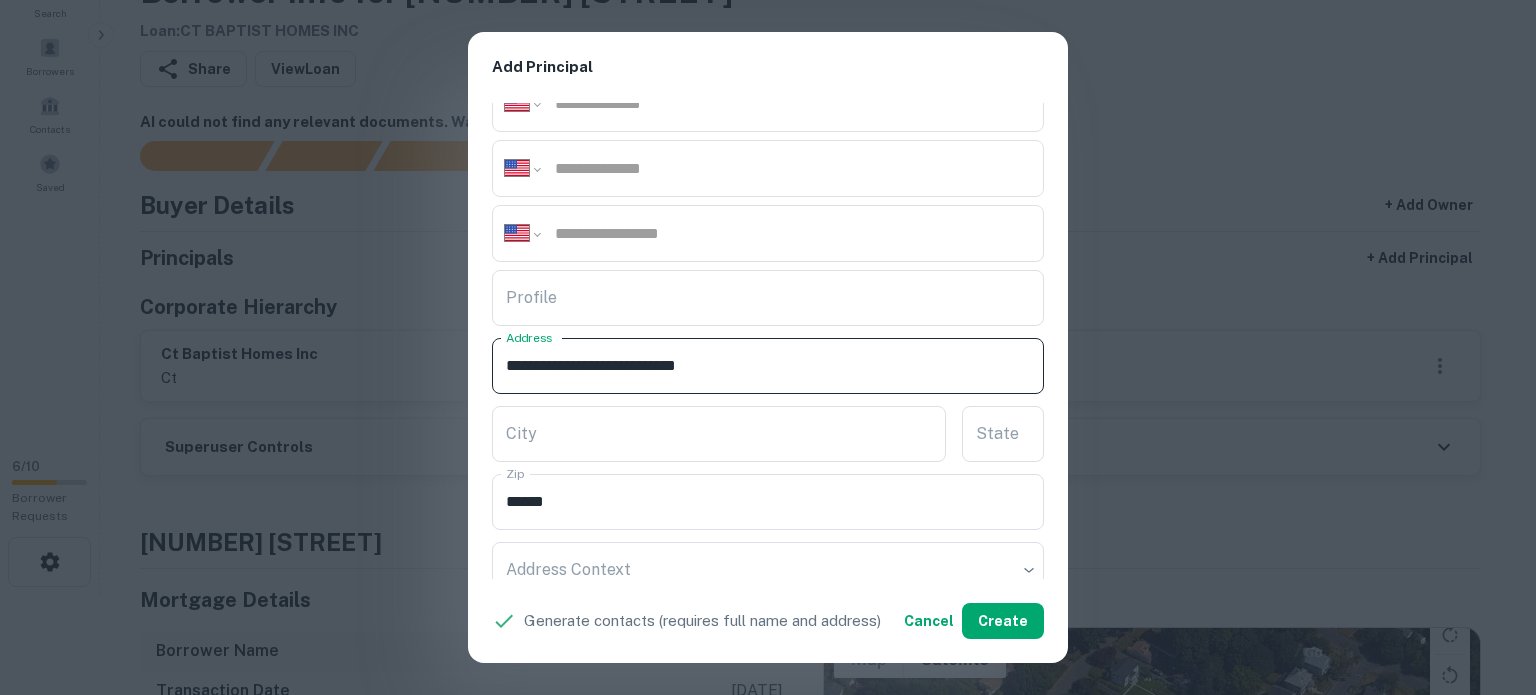 drag, startPoint x: 724, startPoint y: 362, endPoint x: 740, endPoint y: 380, distance: 24.083189 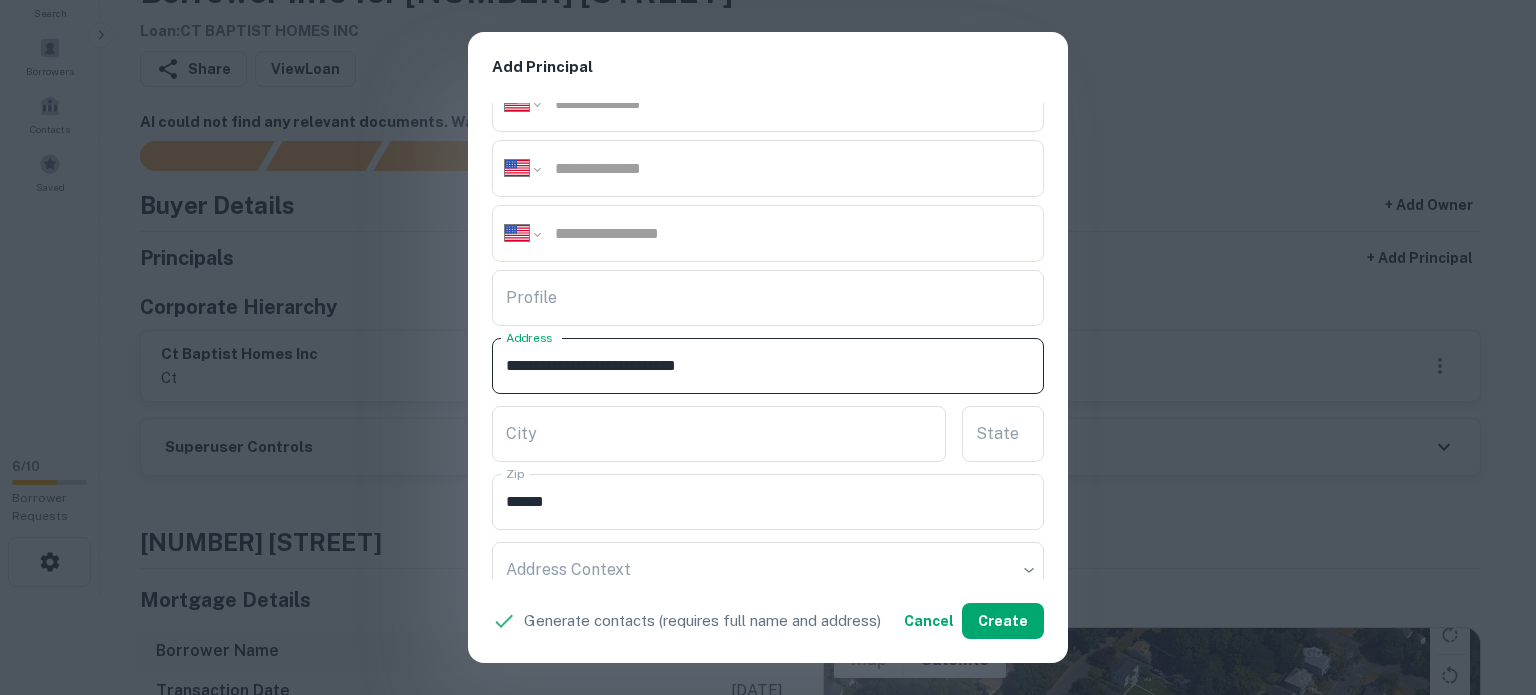click on "**********" at bounding box center (768, 366) 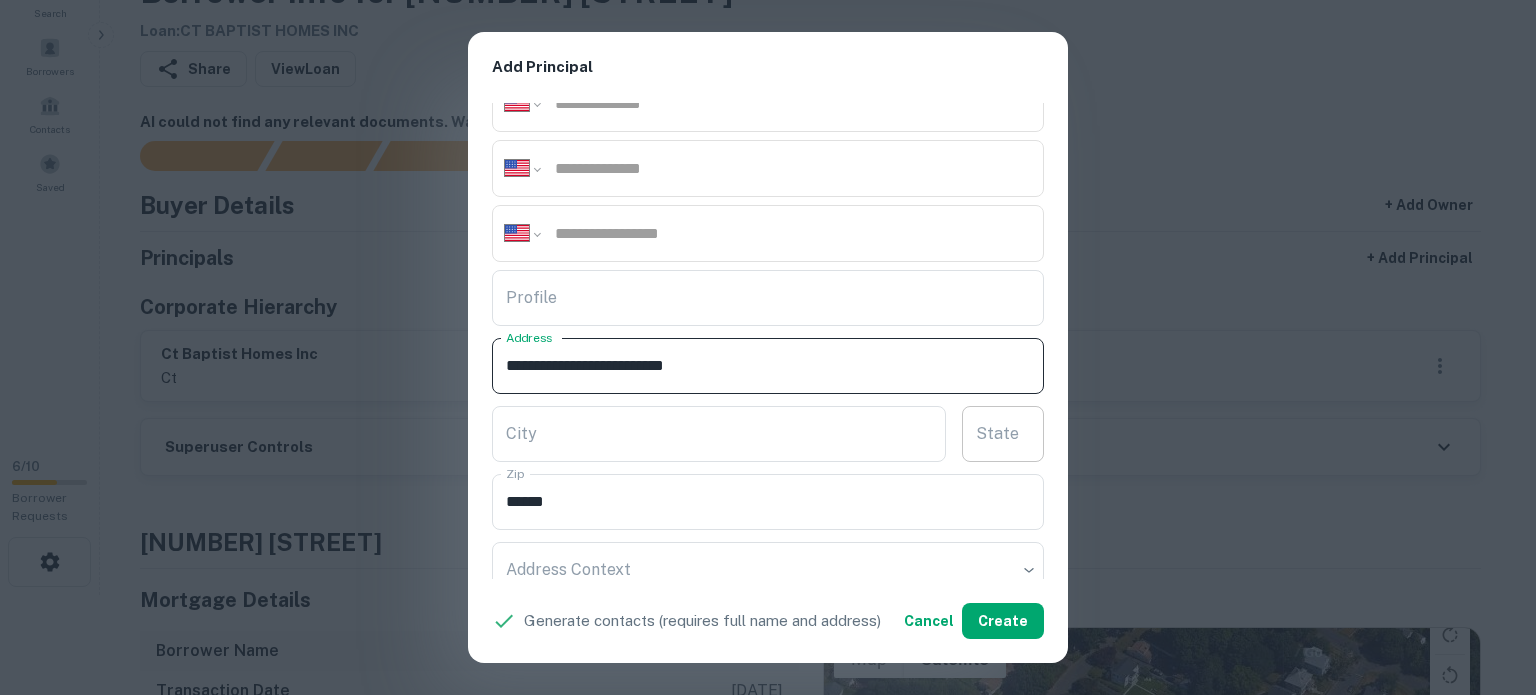 type on "**********" 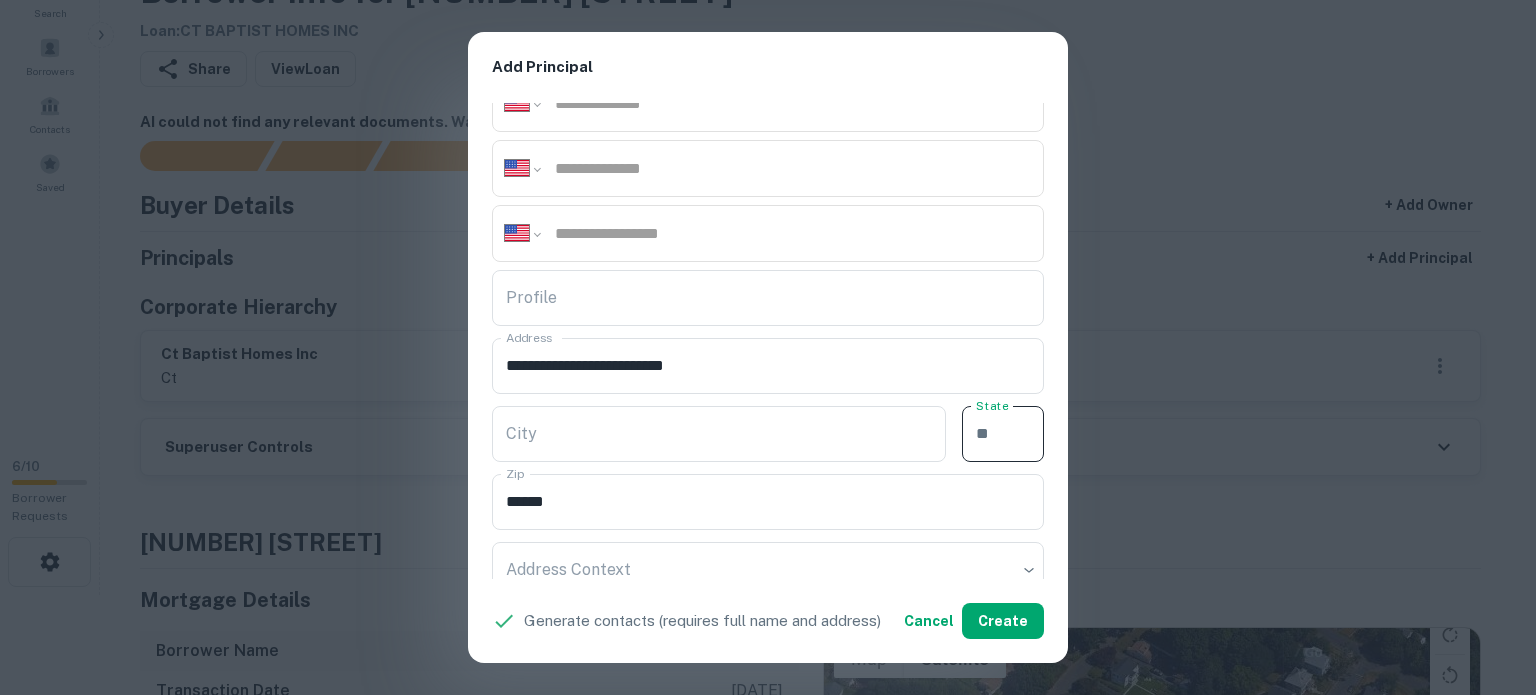 click on "State" at bounding box center [1003, 434] 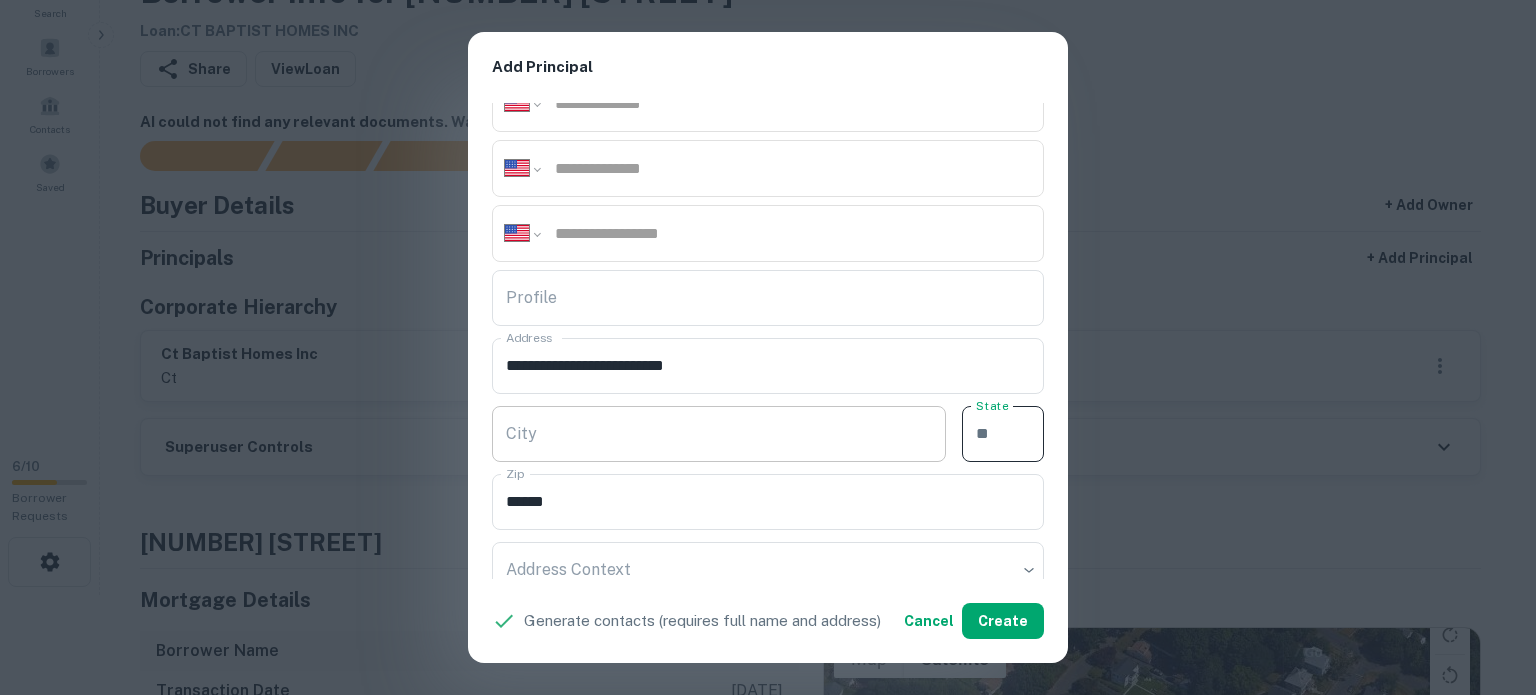 paste on "**" 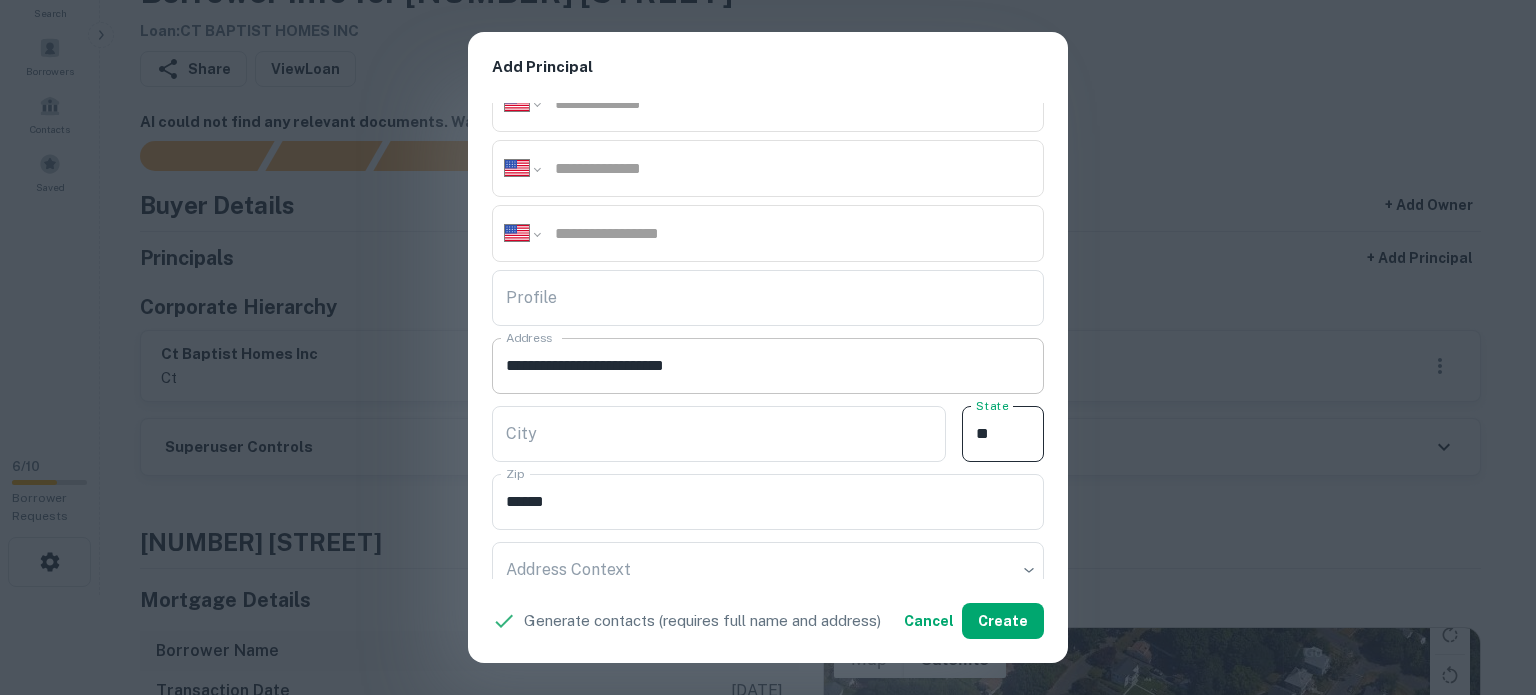 type on "**" 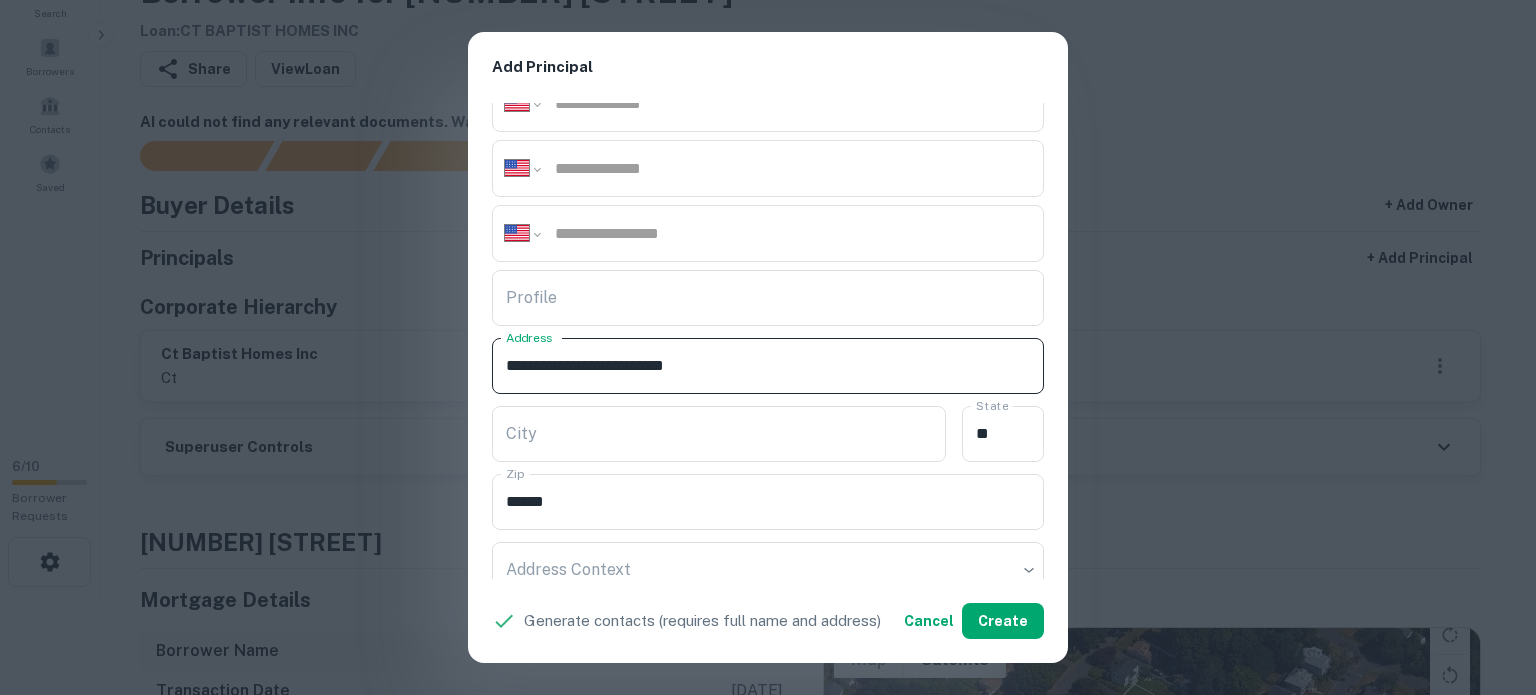 drag, startPoint x: 648, startPoint y: 369, endPoint x: 714, endPoint y: 374, distance: 66.189125 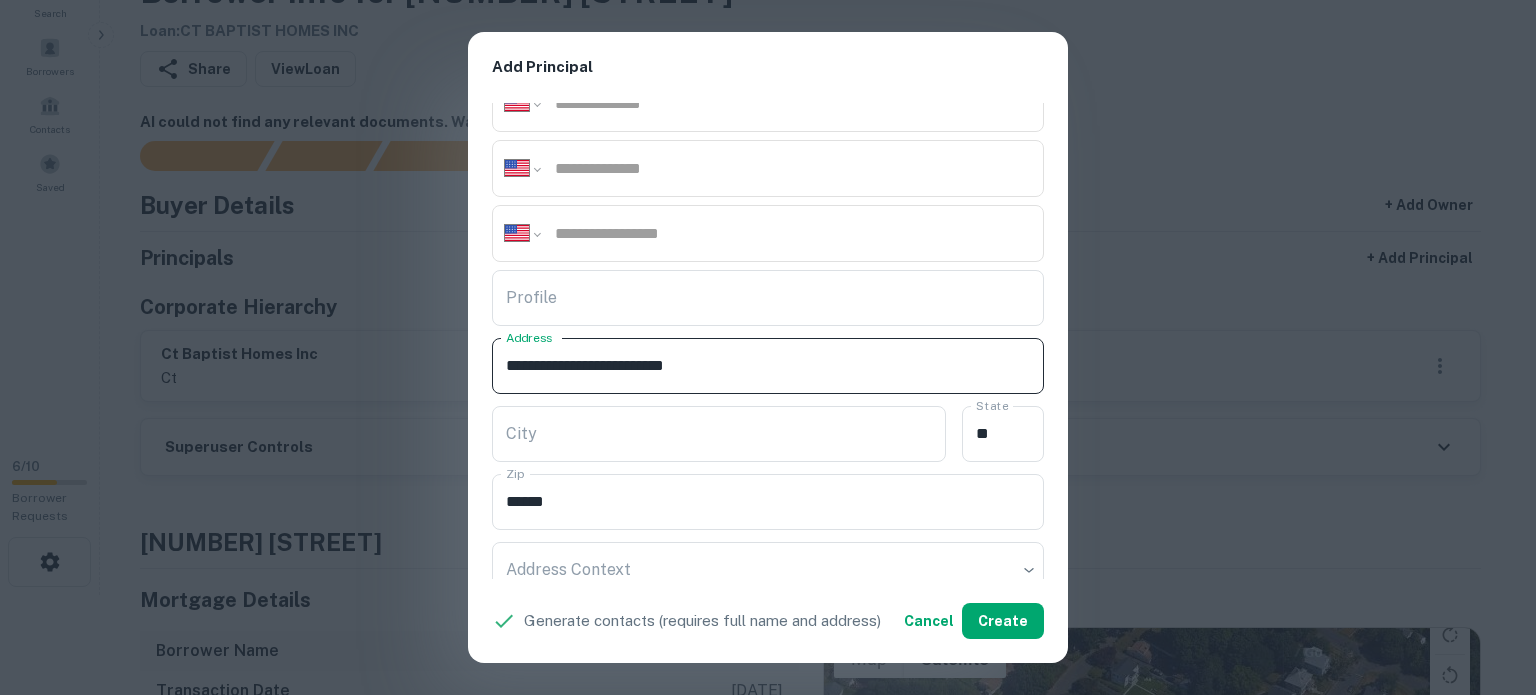 click on "**********" at bounding box center (768, 366) 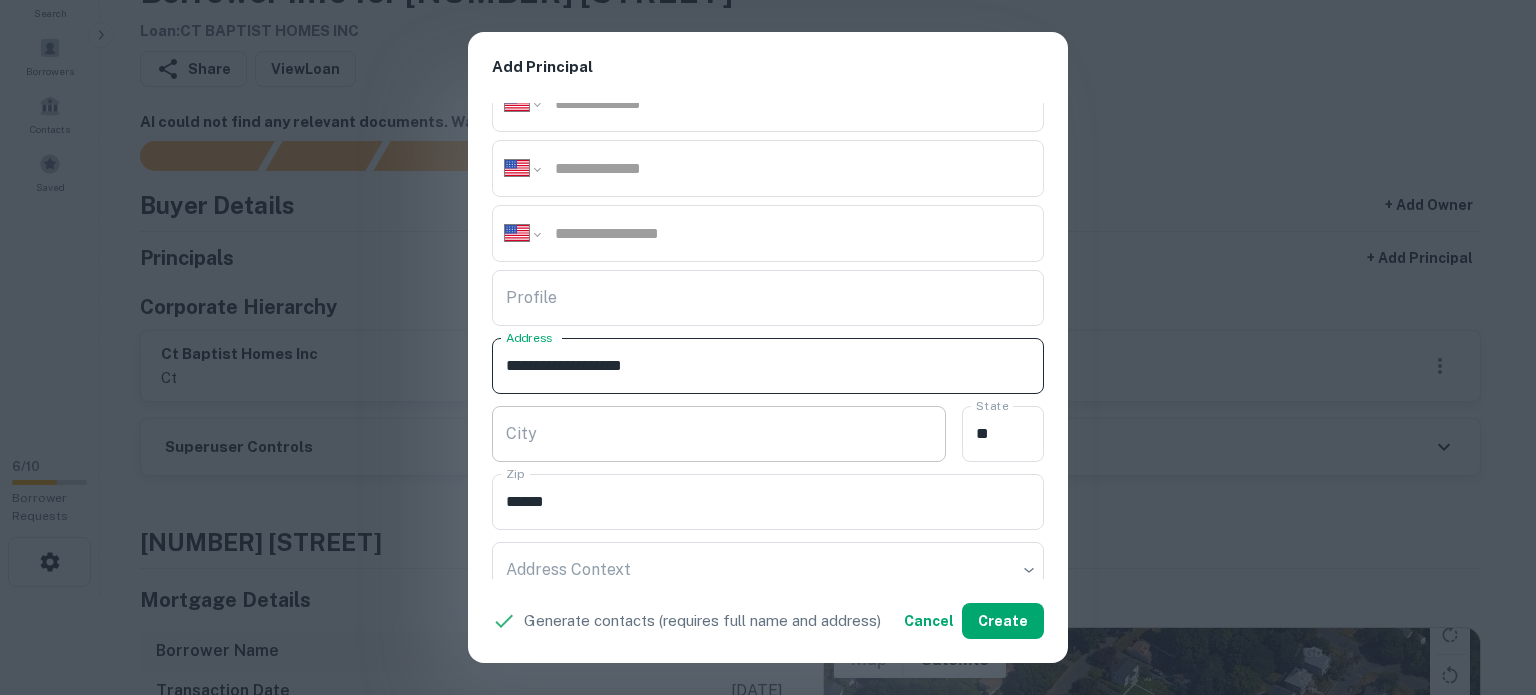 type on "**********" 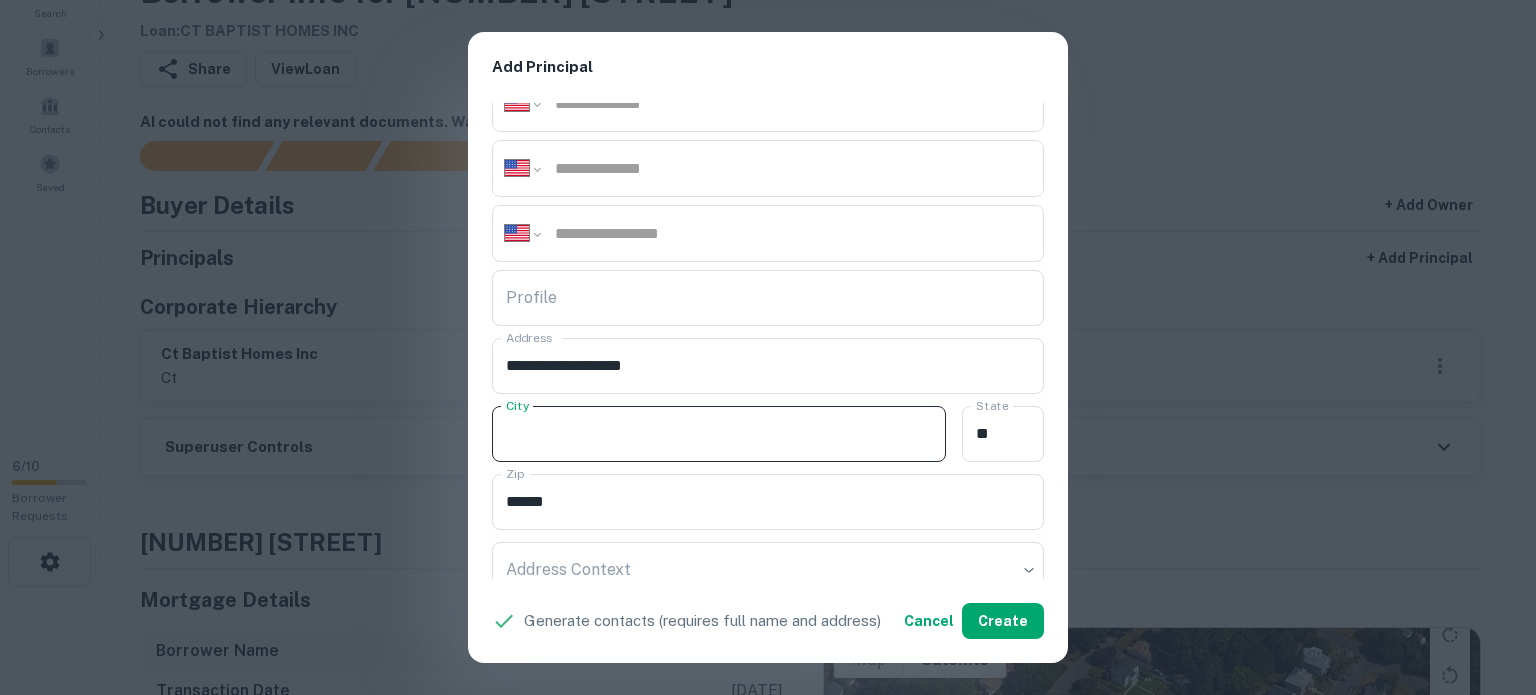 click on "City" at bounding box center (719, 434) 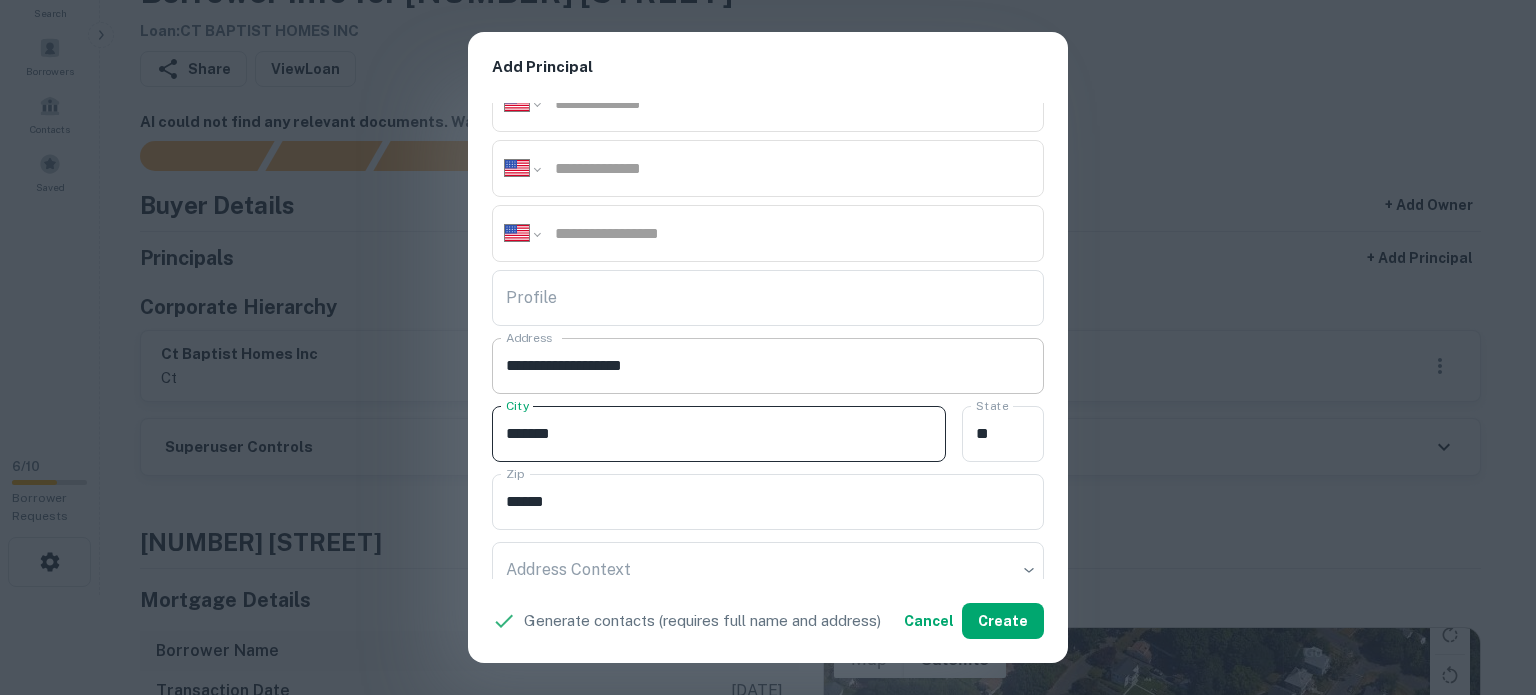 type on "*******" 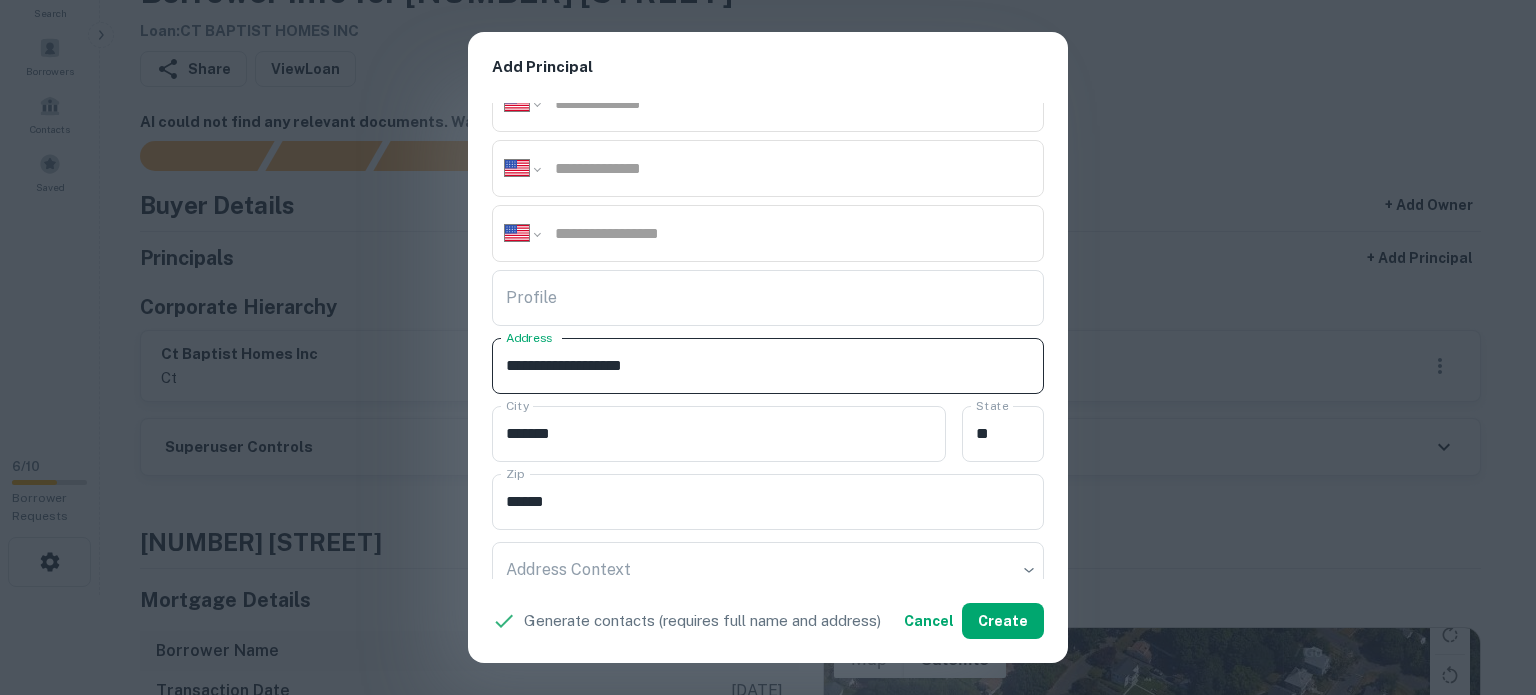 drag, startPoint x: 636, startPoint y: 367, endPoint x: 708, endPoint y: 394, distance: 76.896034 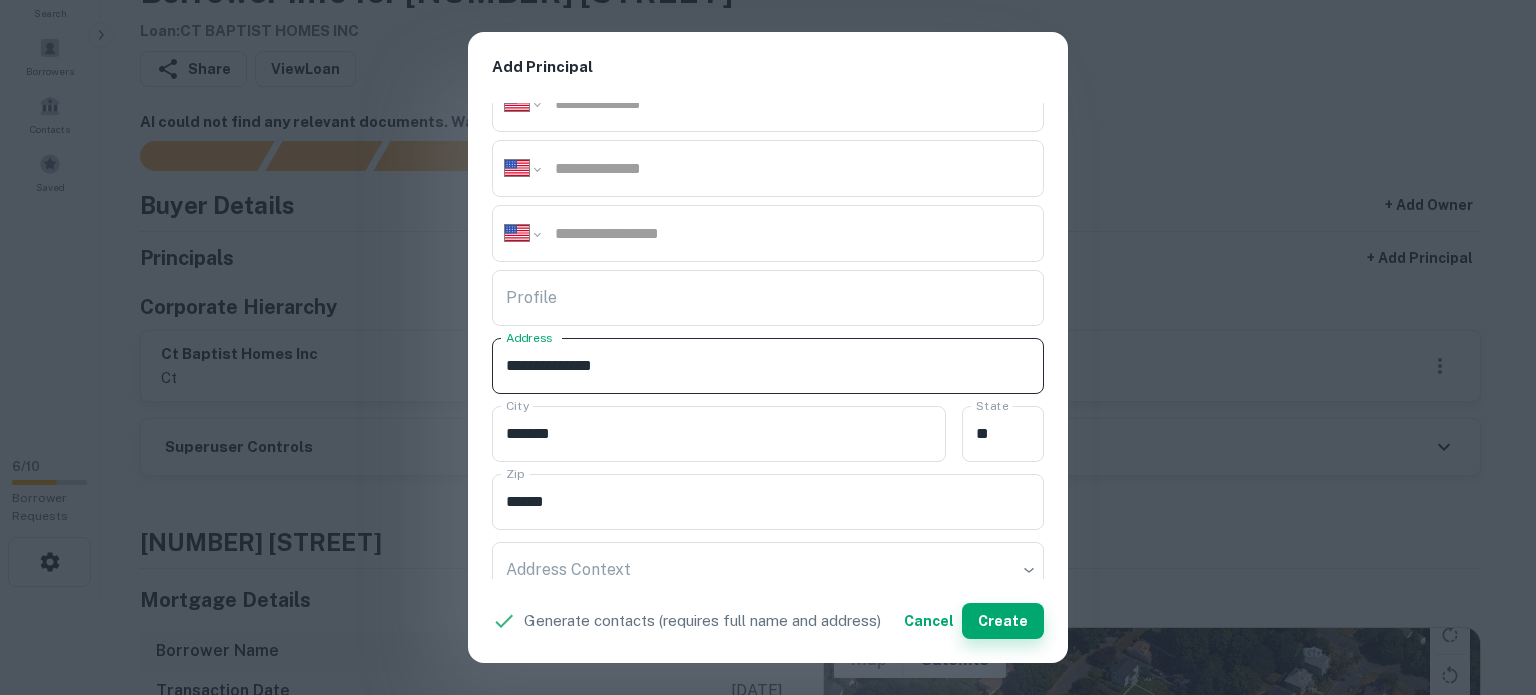 type on "**********" 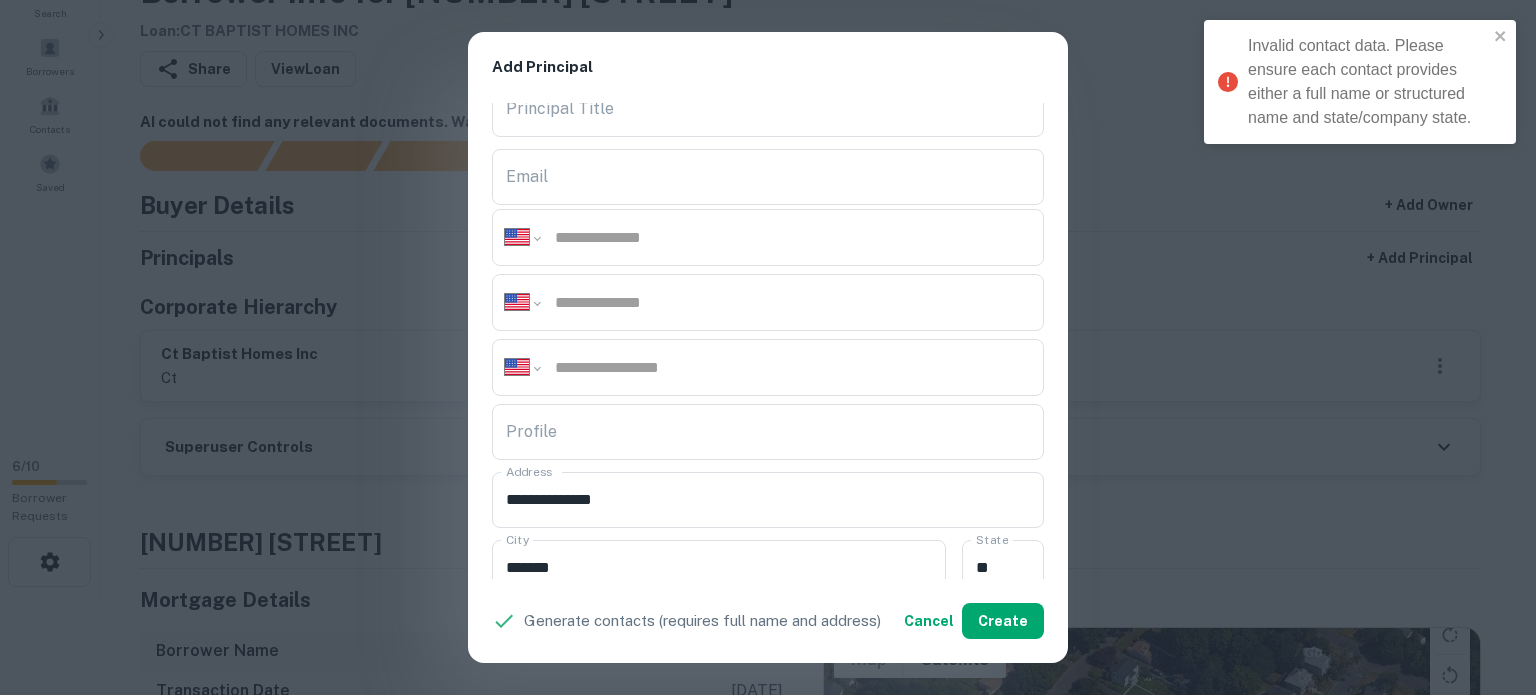scroll, scrollTop: 0, scrollLeft: 0, axis: both 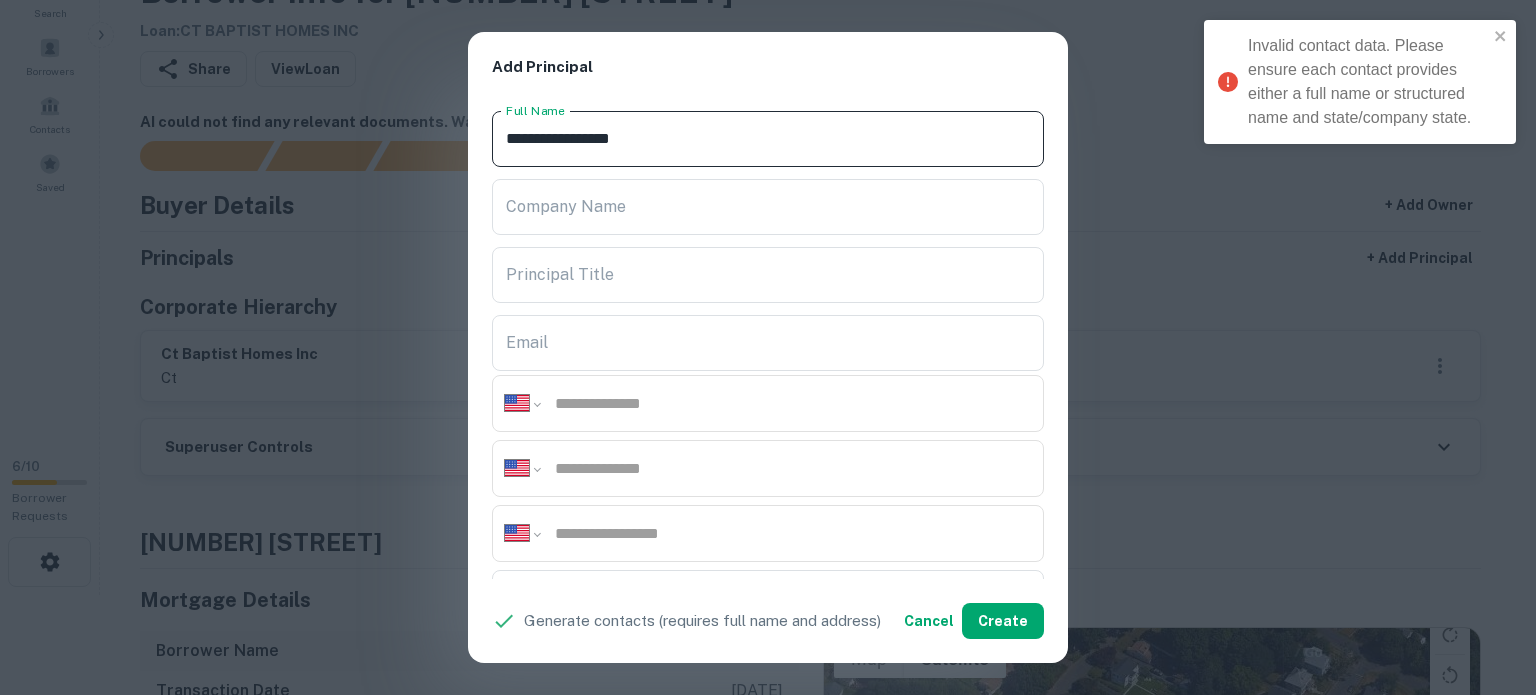 drag, startPoint x: 683, startPoint y: 139, endPoint x: 442, endPoint y: 171, distance: 243.1152 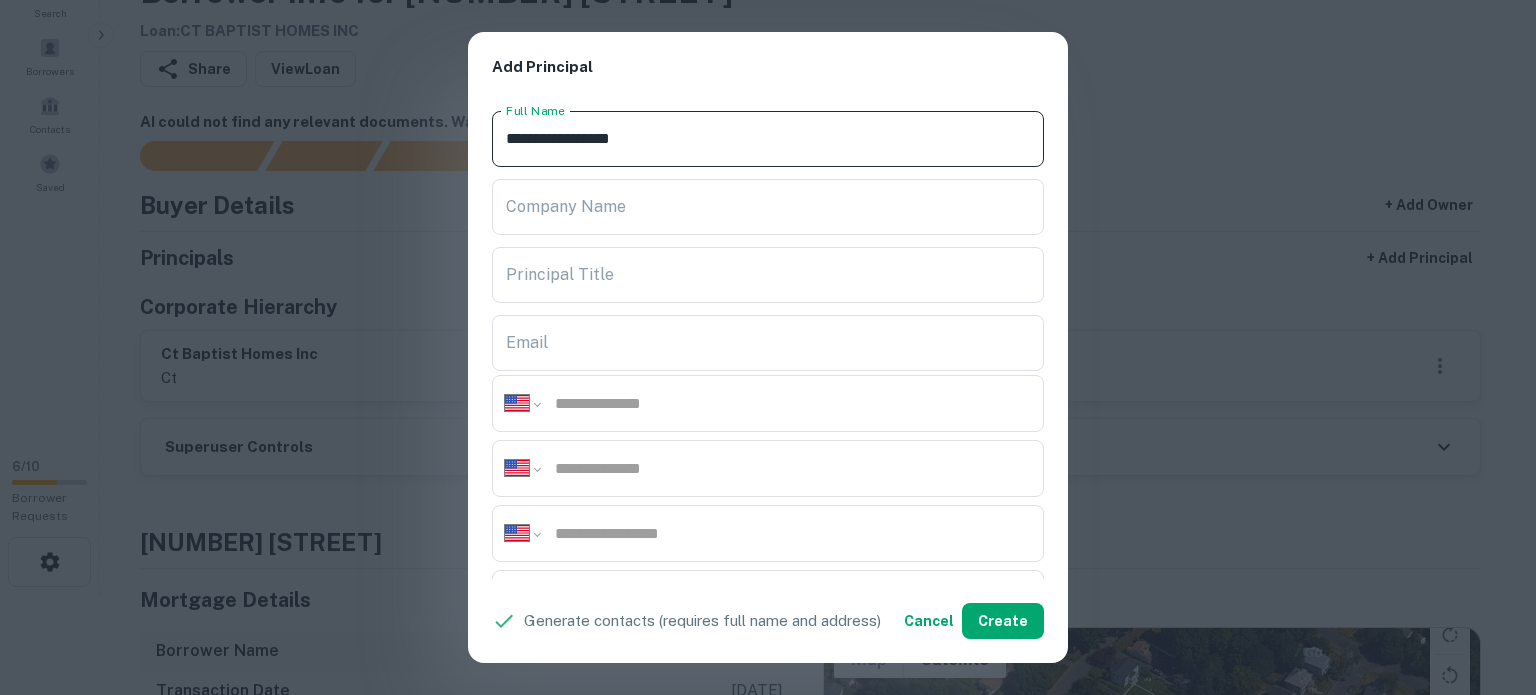 paste 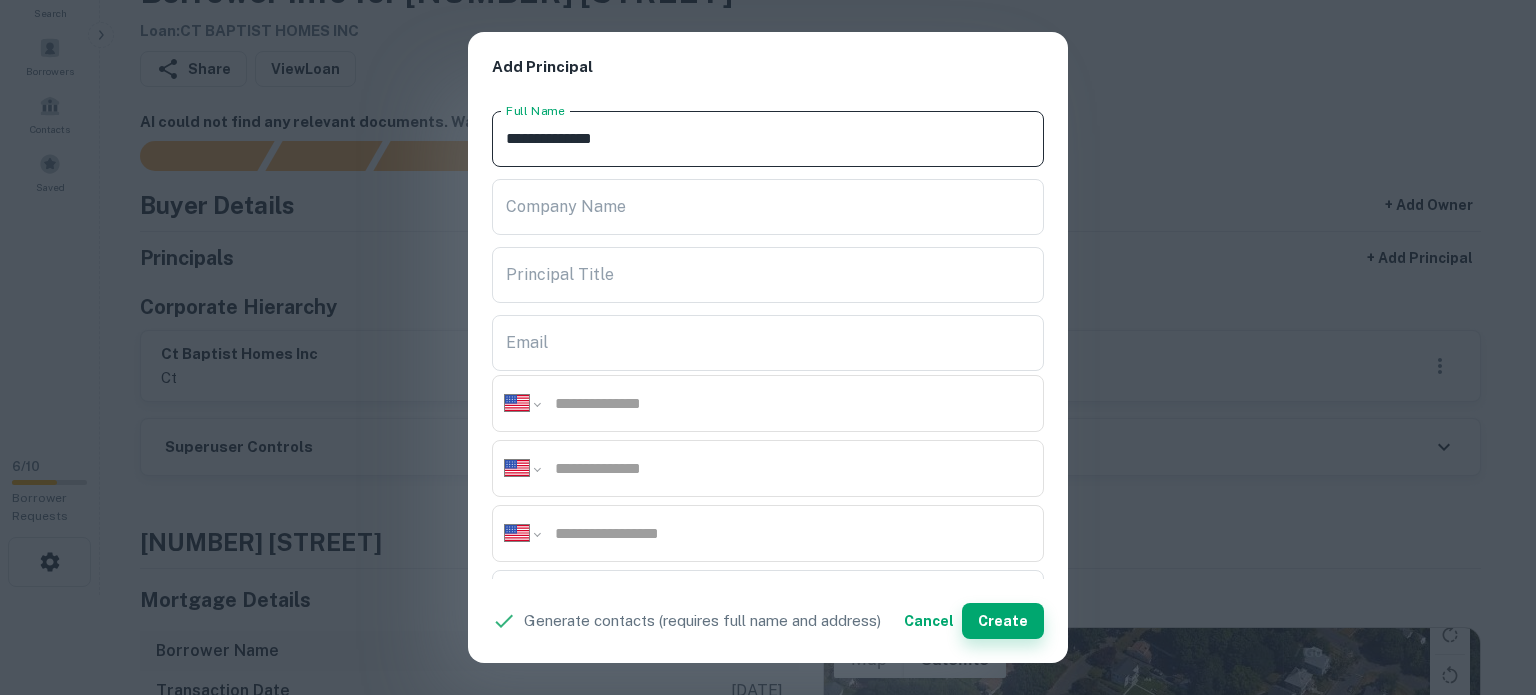 click on "Create" at bounding box center [1003, 621] 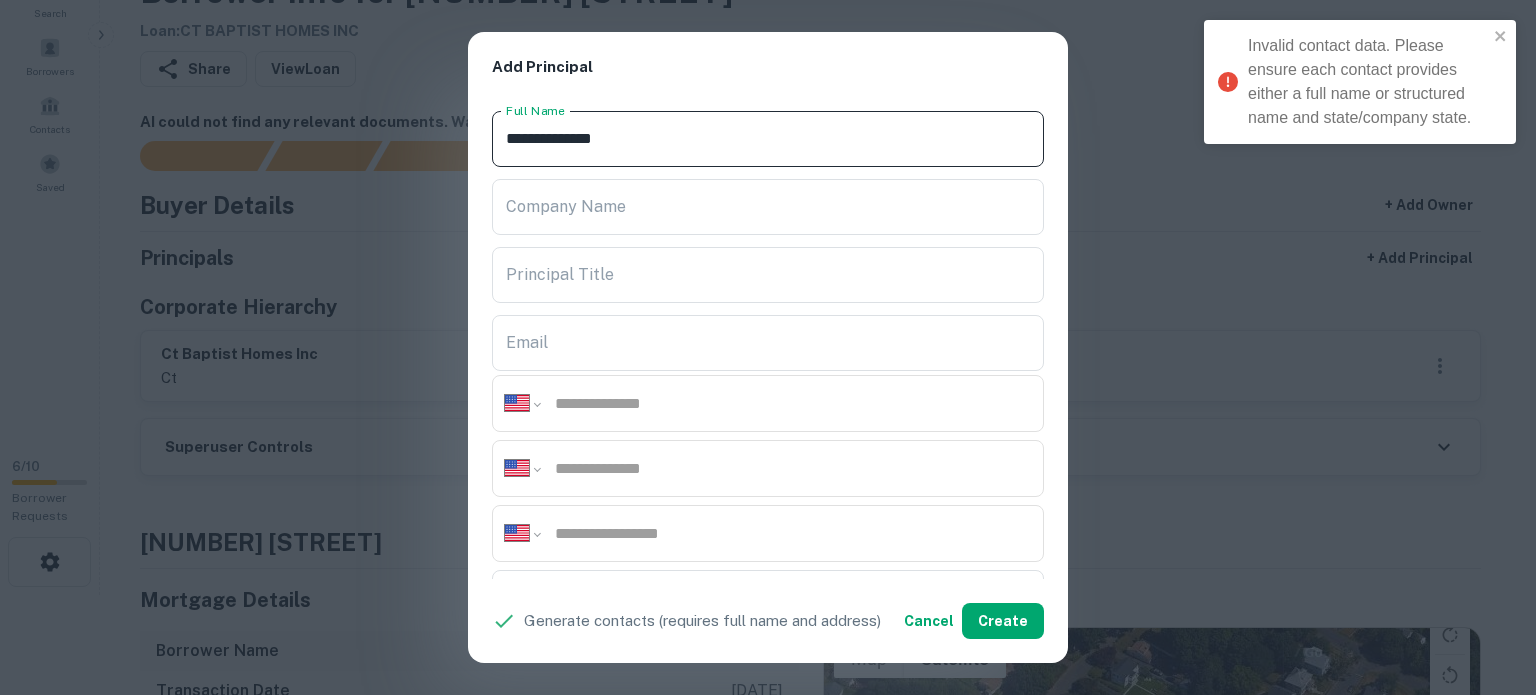 drag, startPoint x: 666, startPoint y: 139, endPoint x: 468, endPoint y: 149, distance: 198.25237 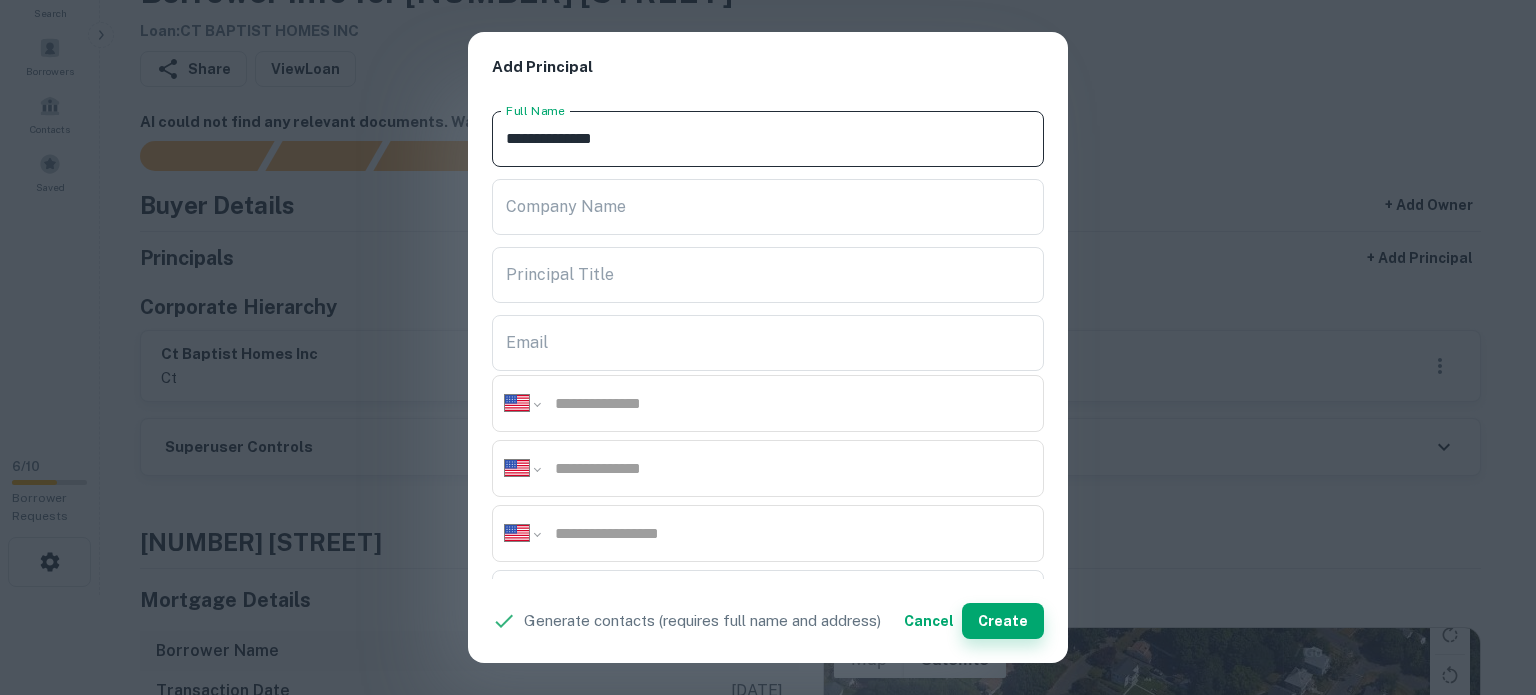 type on "**********" 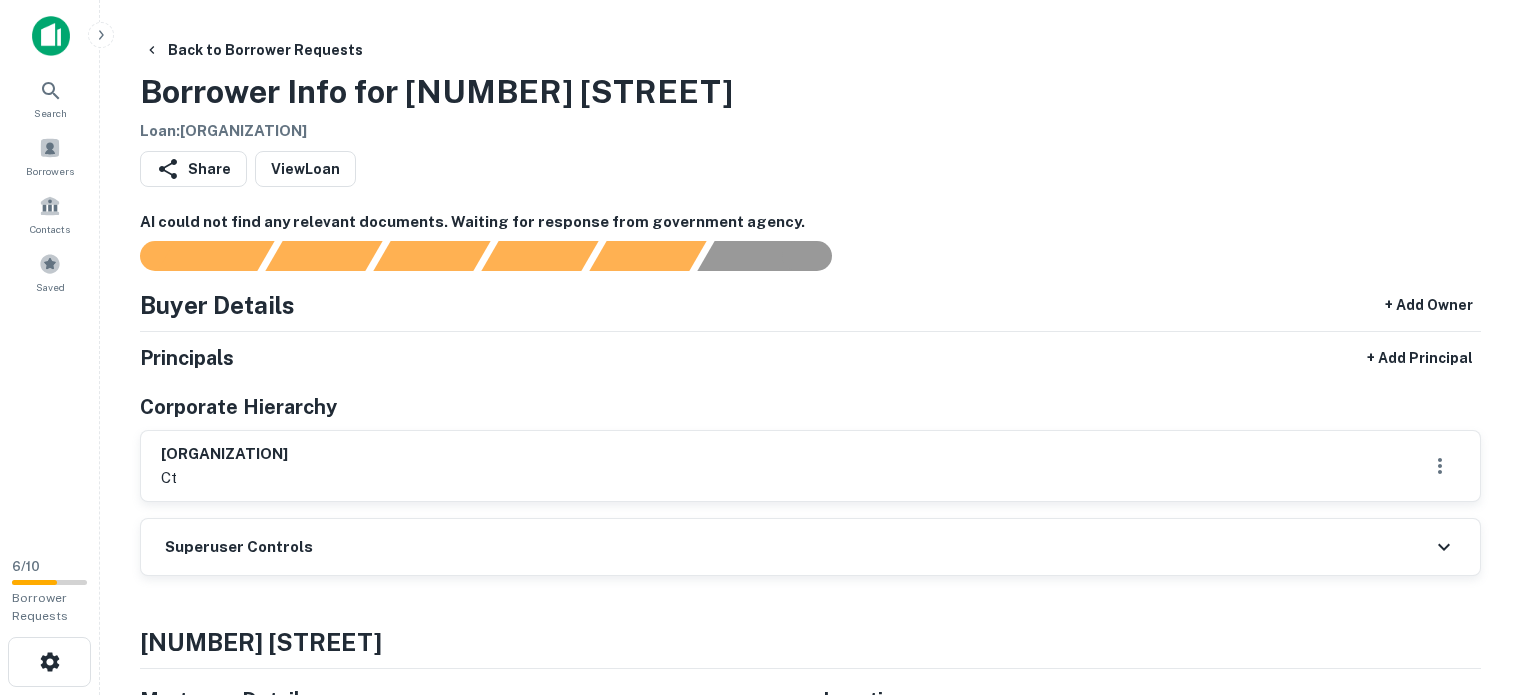 scroll, scrollTop: 0, scrollLeft: 0, axis: both 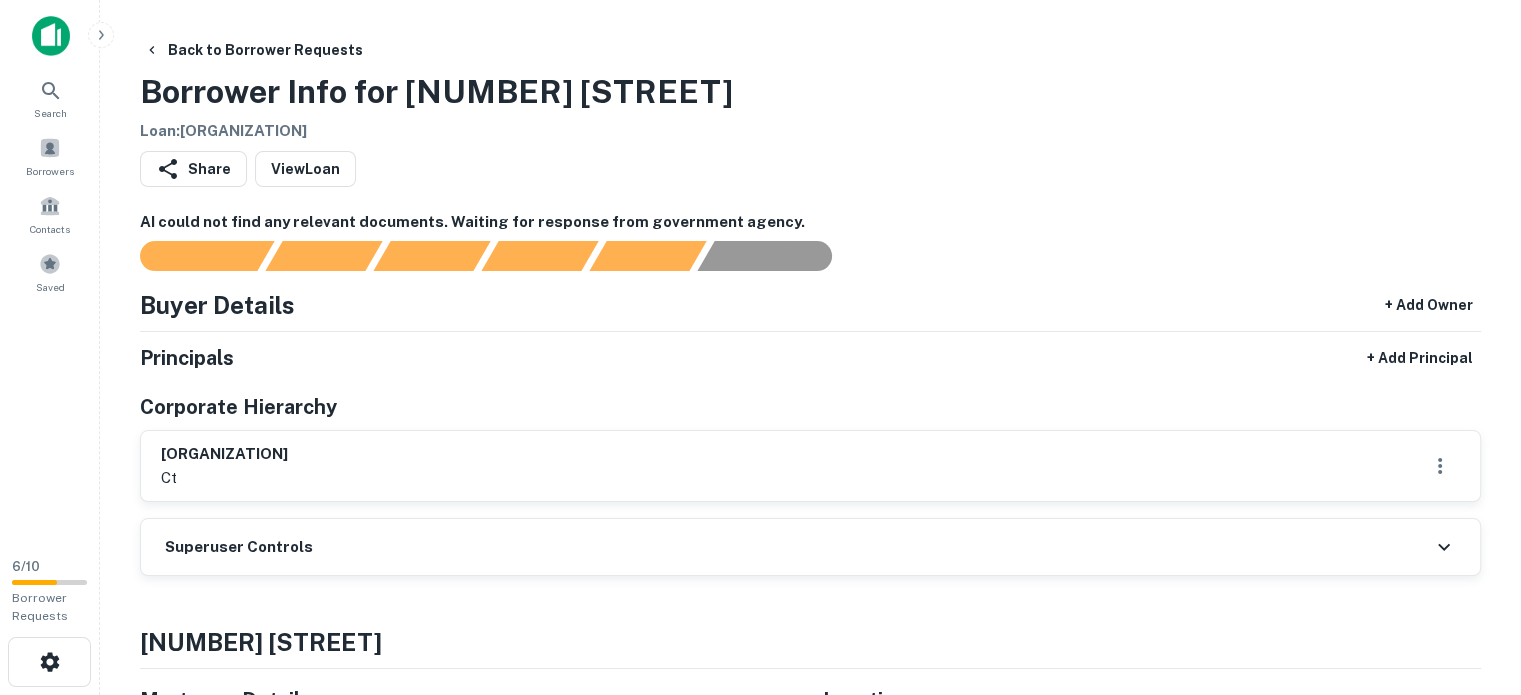 click on "Buyer Details + Add Owner" at bounding box center (810, 305) 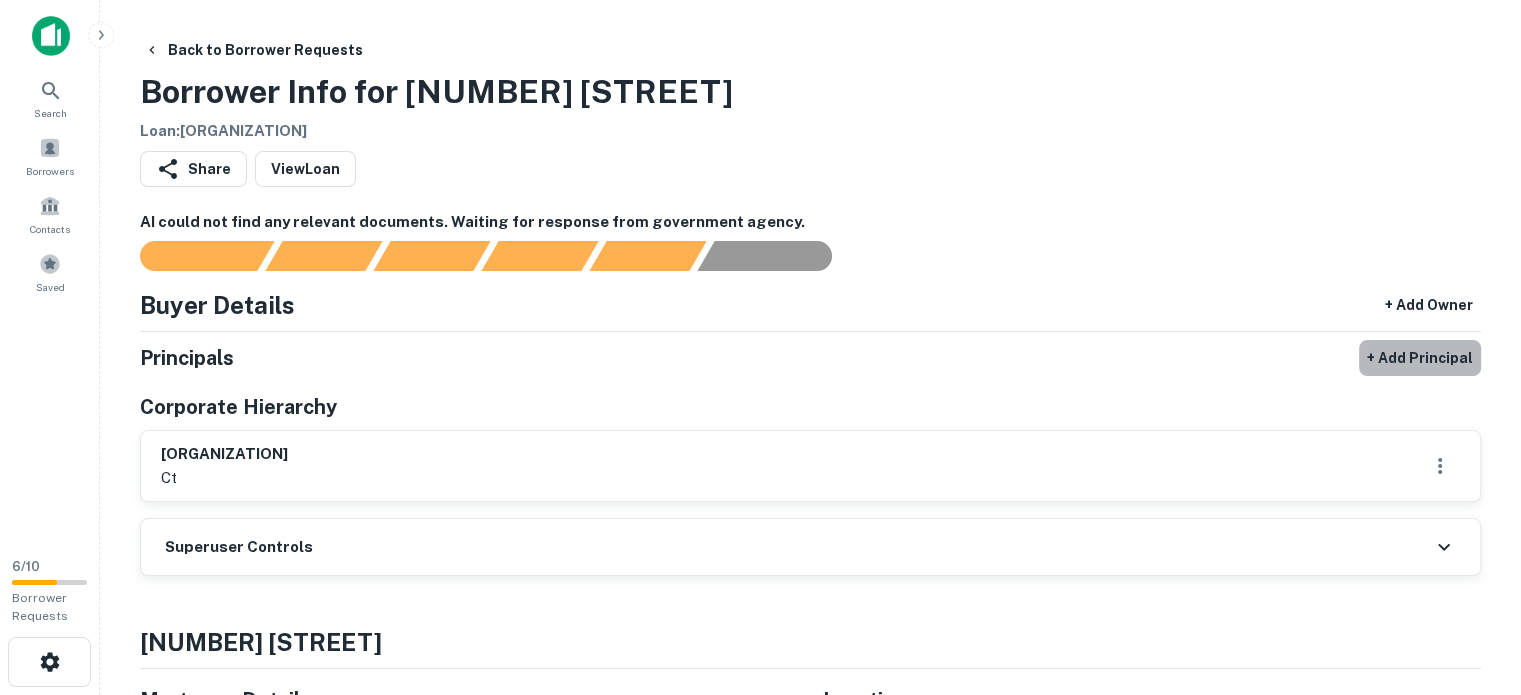 click on "+ Add Principal" at bounding box center (1420, 358) 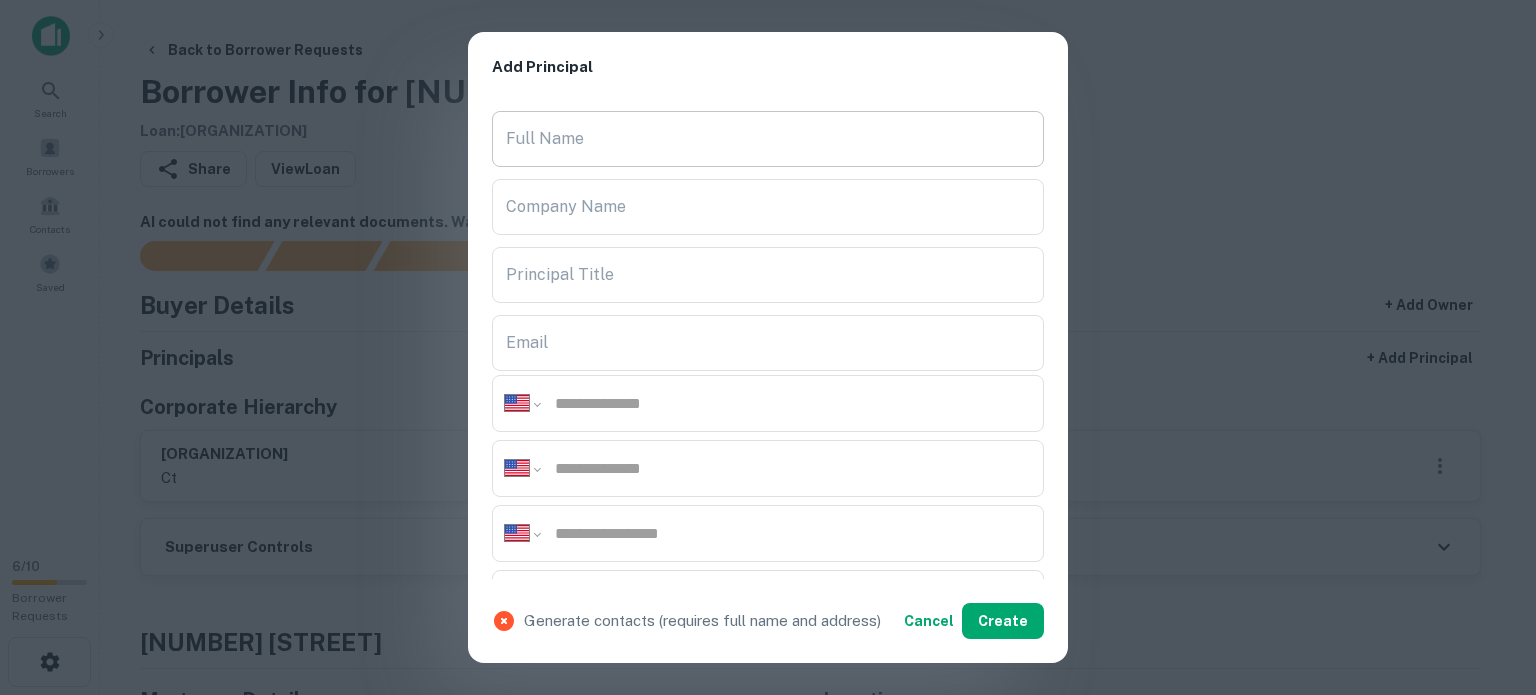 click on "Full Name" at bounding box center (768, 139) 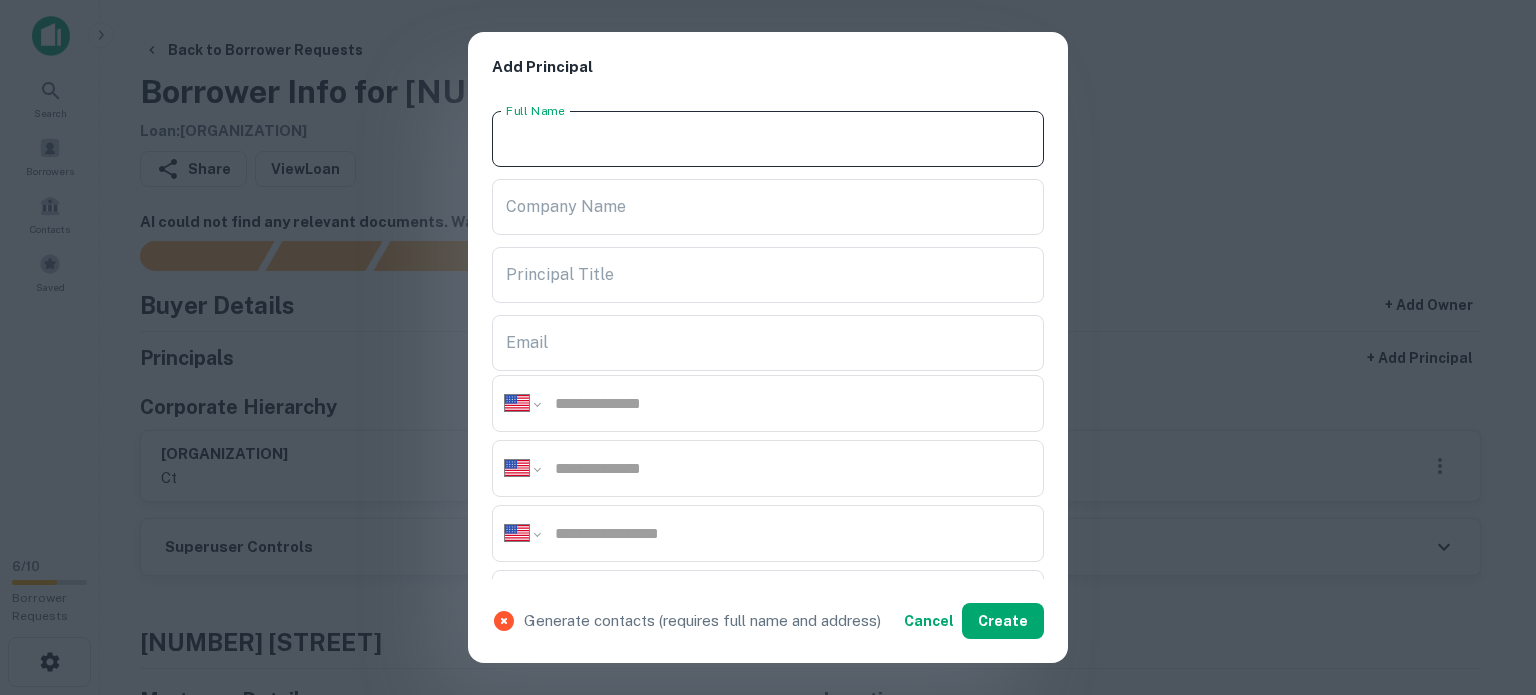 paste on "**********" 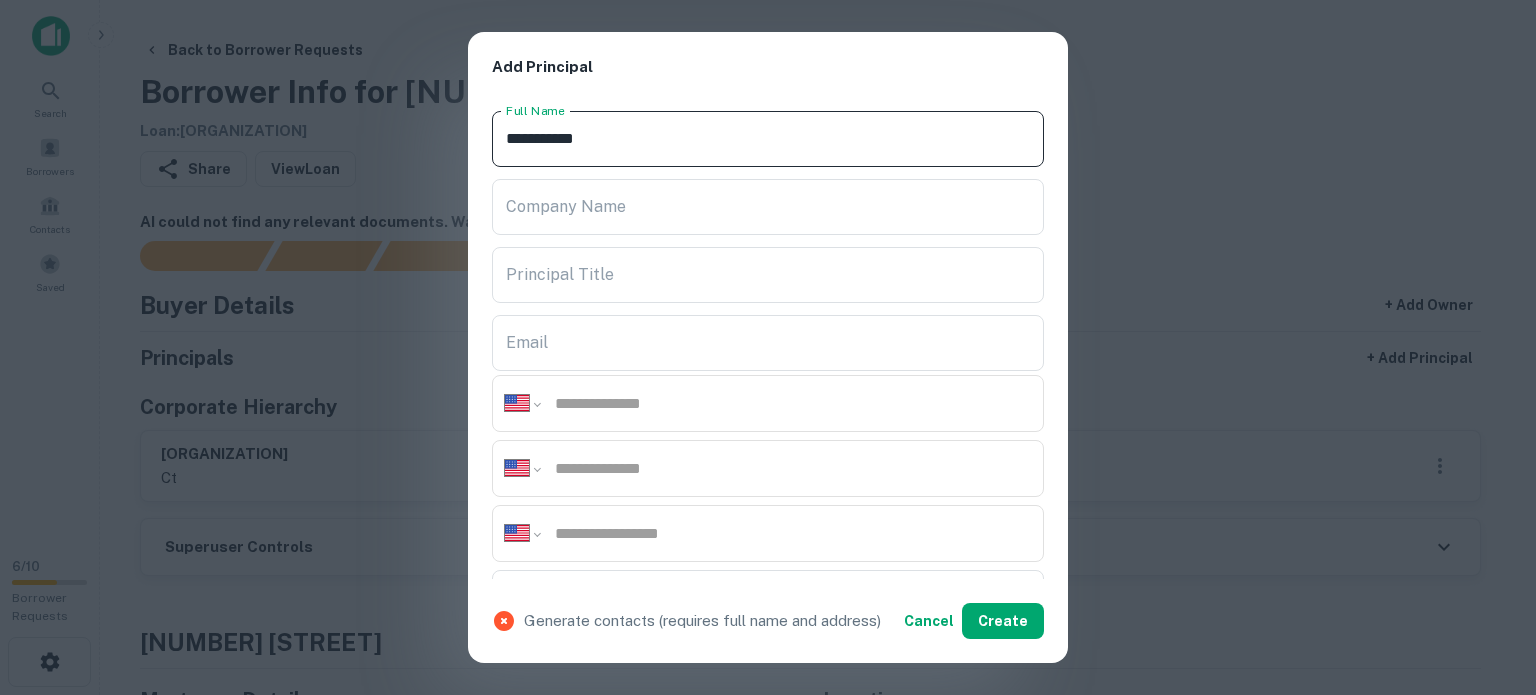 type on "**********" 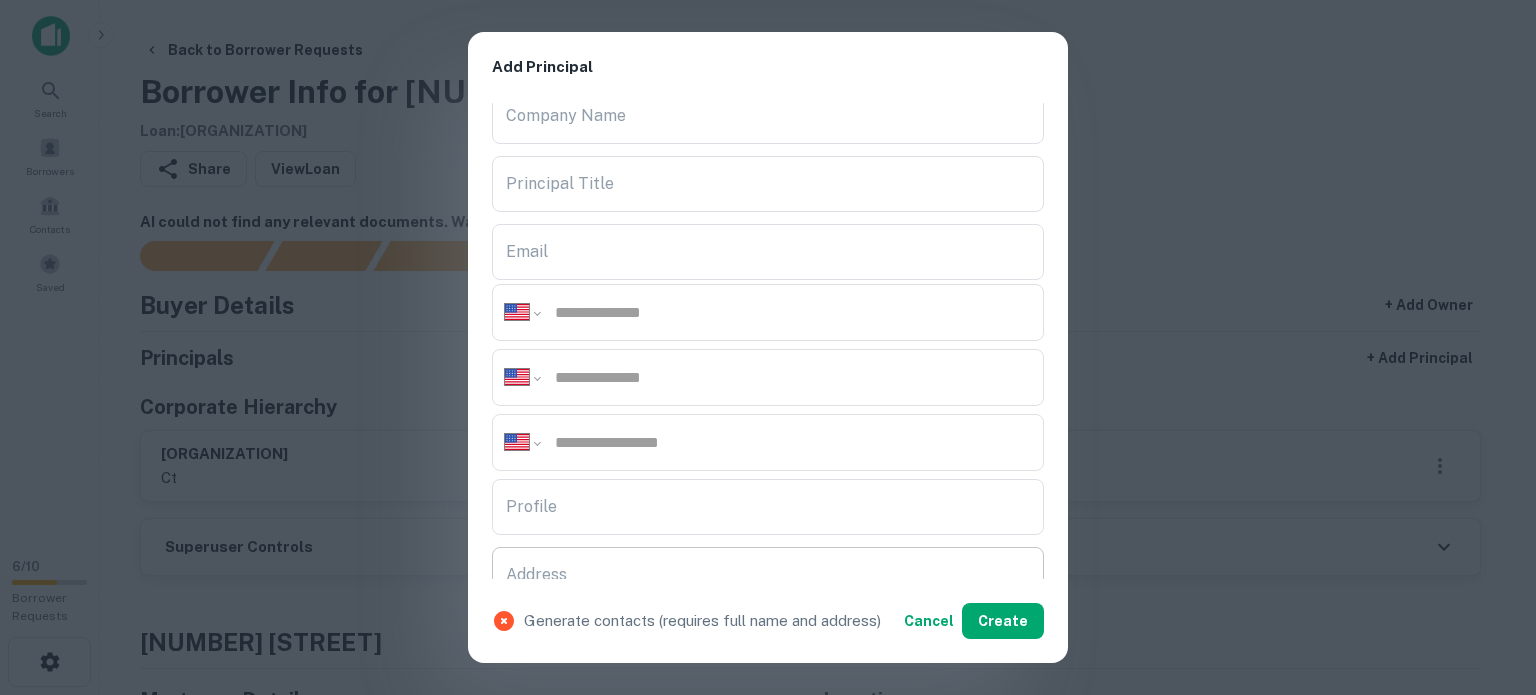scroll, scrollTop: 200, scrollLeft: 0, axis: vertical 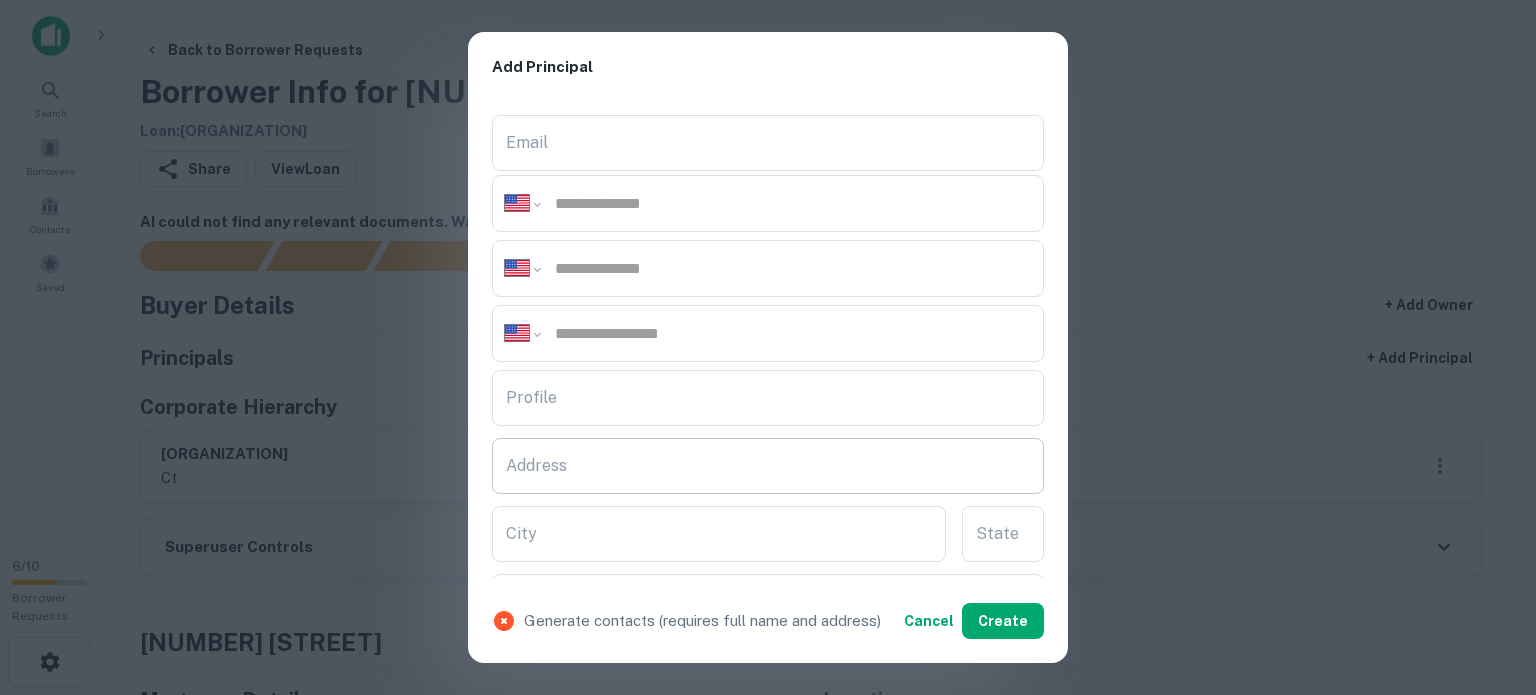 click on "Address" at bounding box center (768, 466) 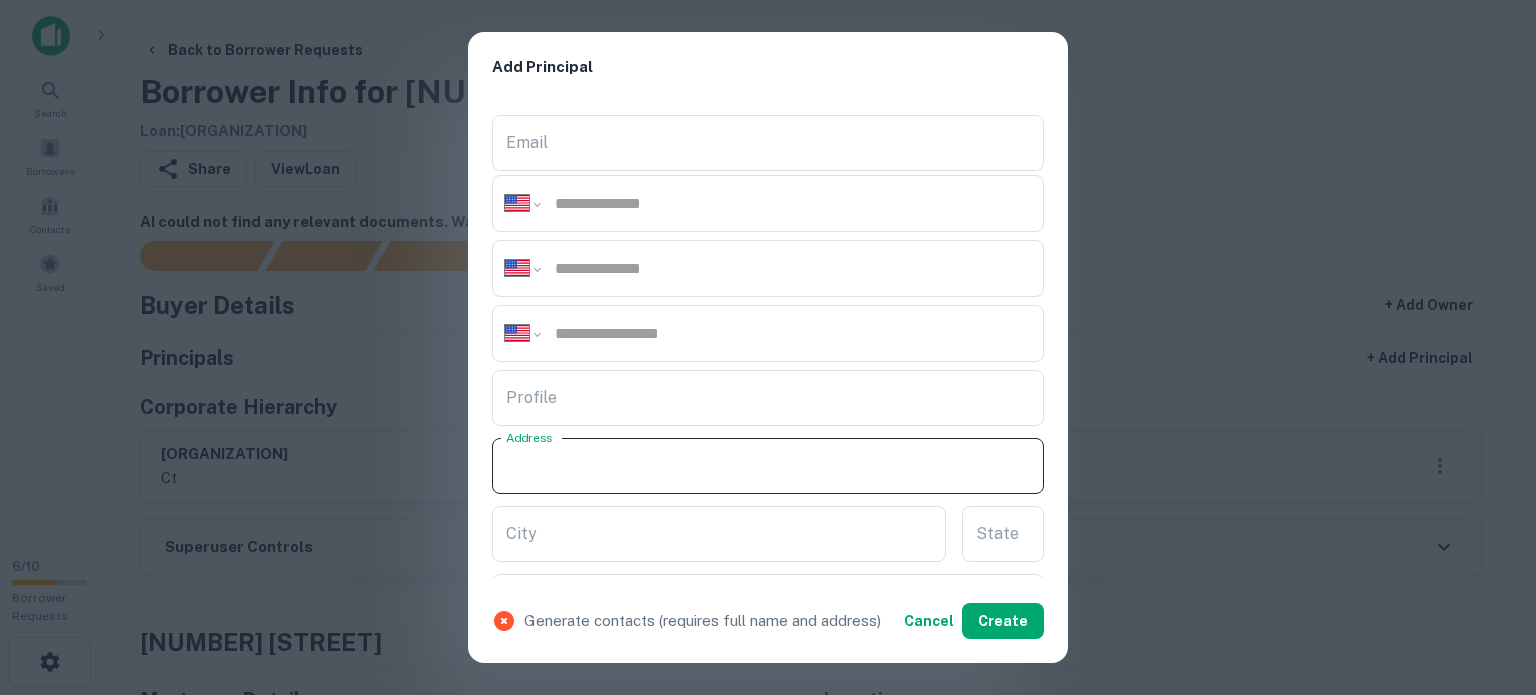 paste on "**********" 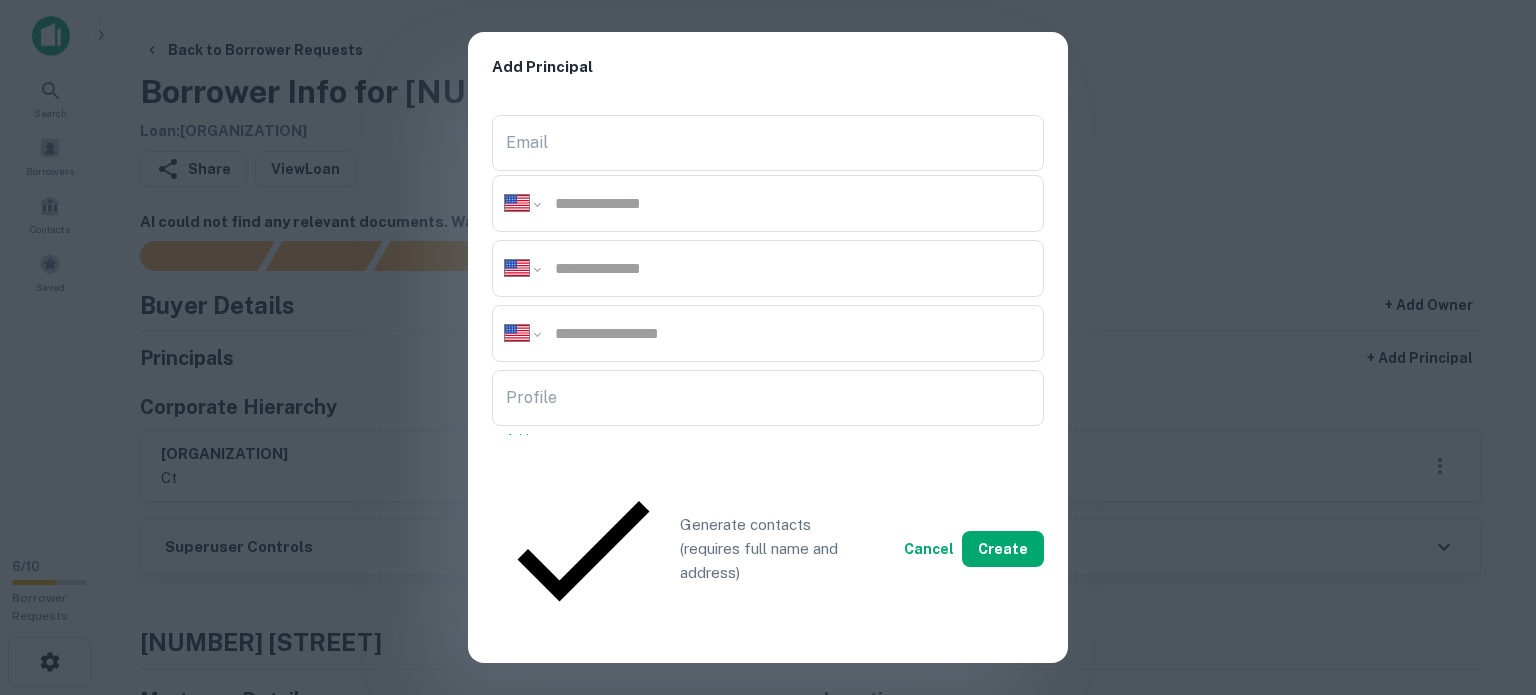 drag, startPoint x: 829, startPoint y: 465, endPoint x: 912, endPoint y: 479, distance: 84.17244 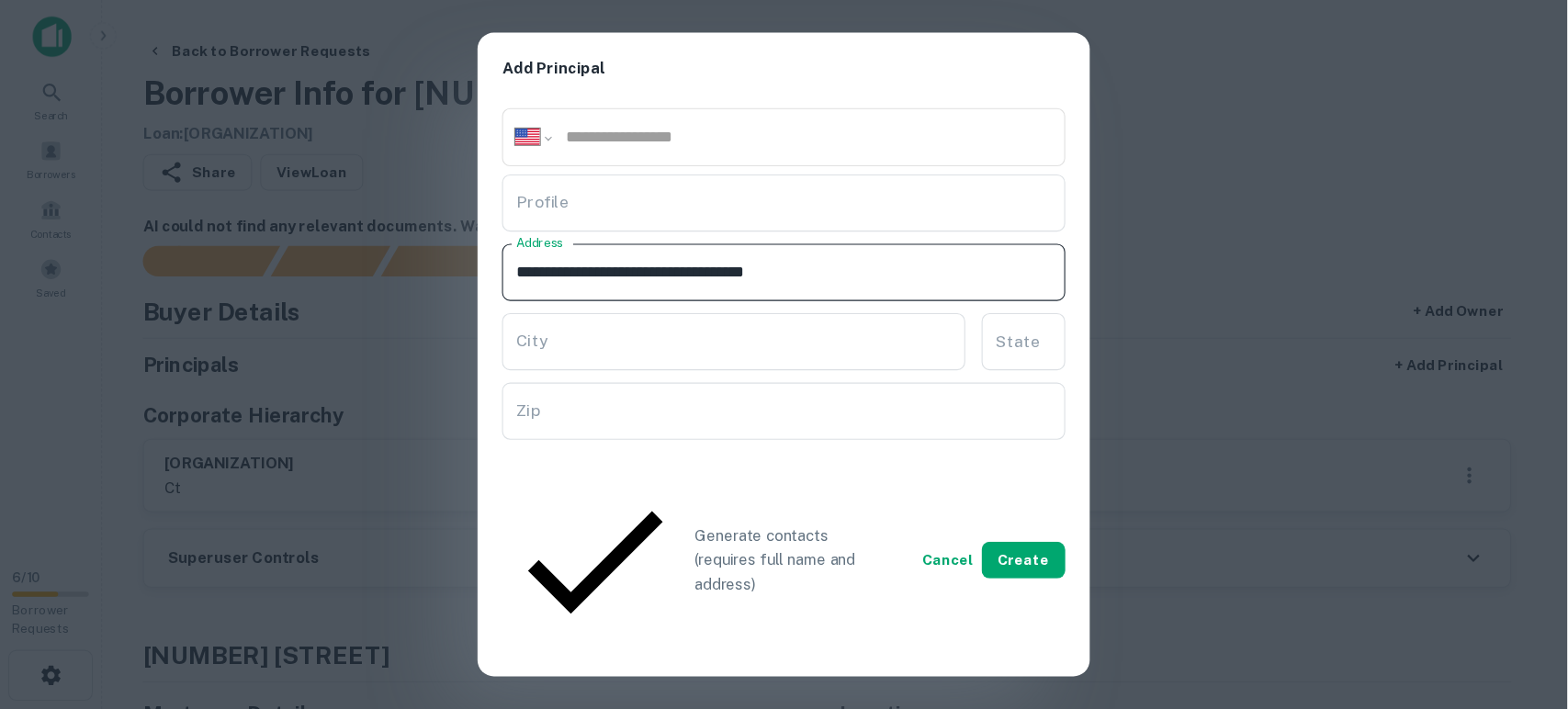 scroll, scrollTop: 367, scrollLeft: 0, axis: vertical 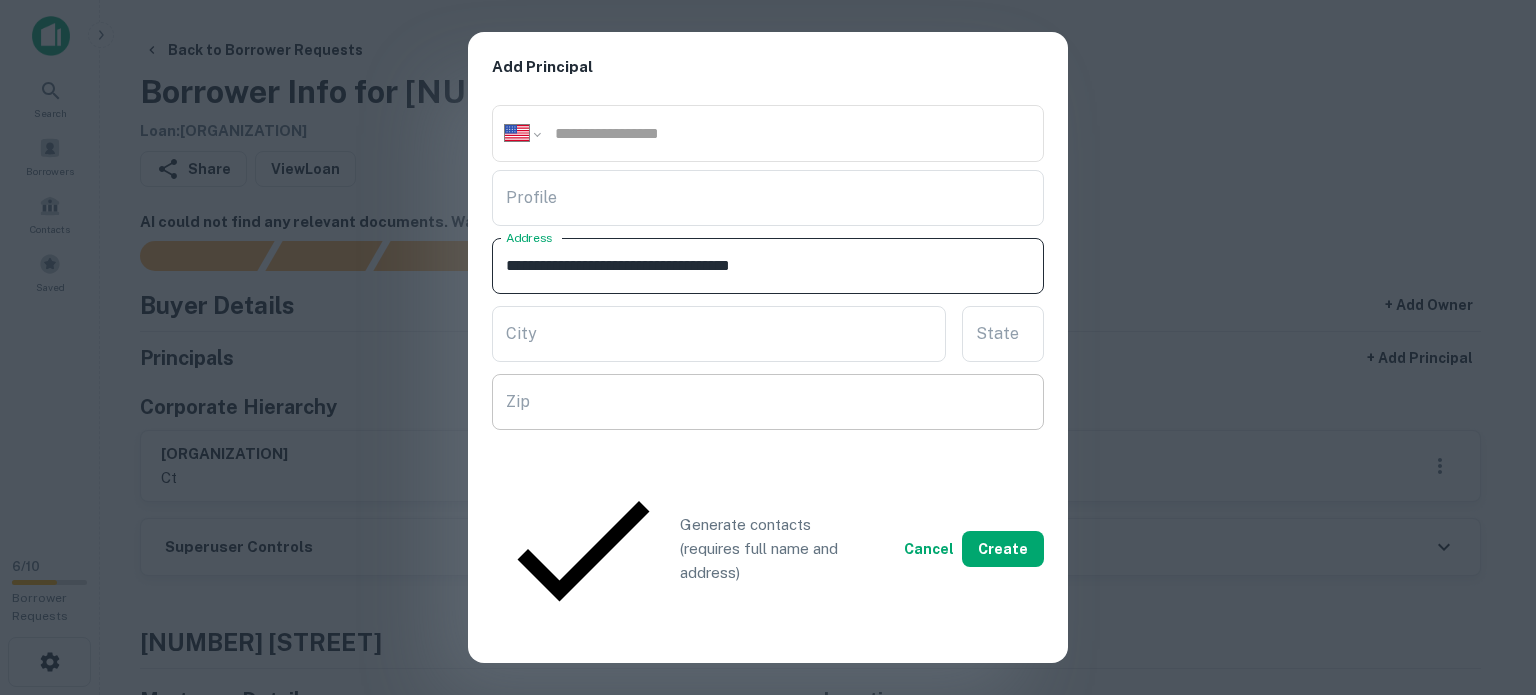 type on "**********" 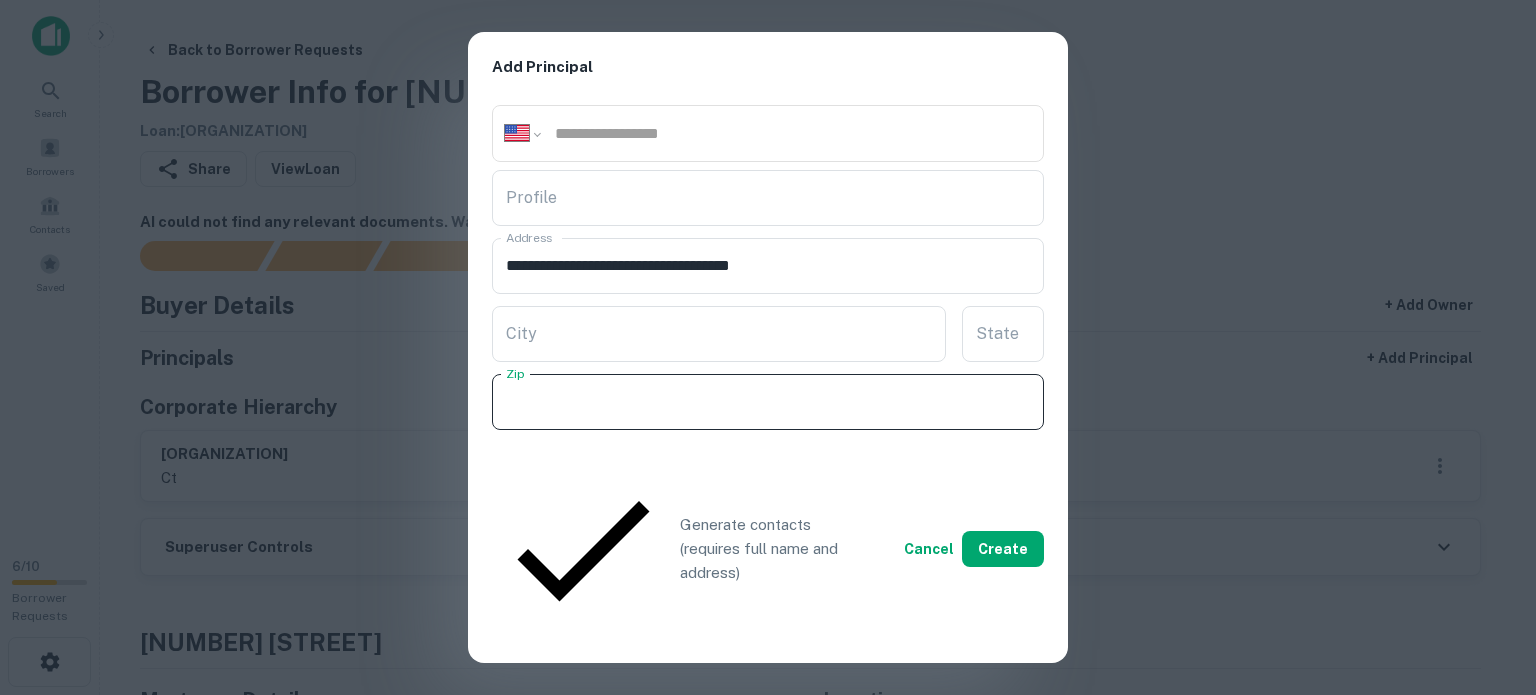 click on "Zip" at bounding box center [768, 402] 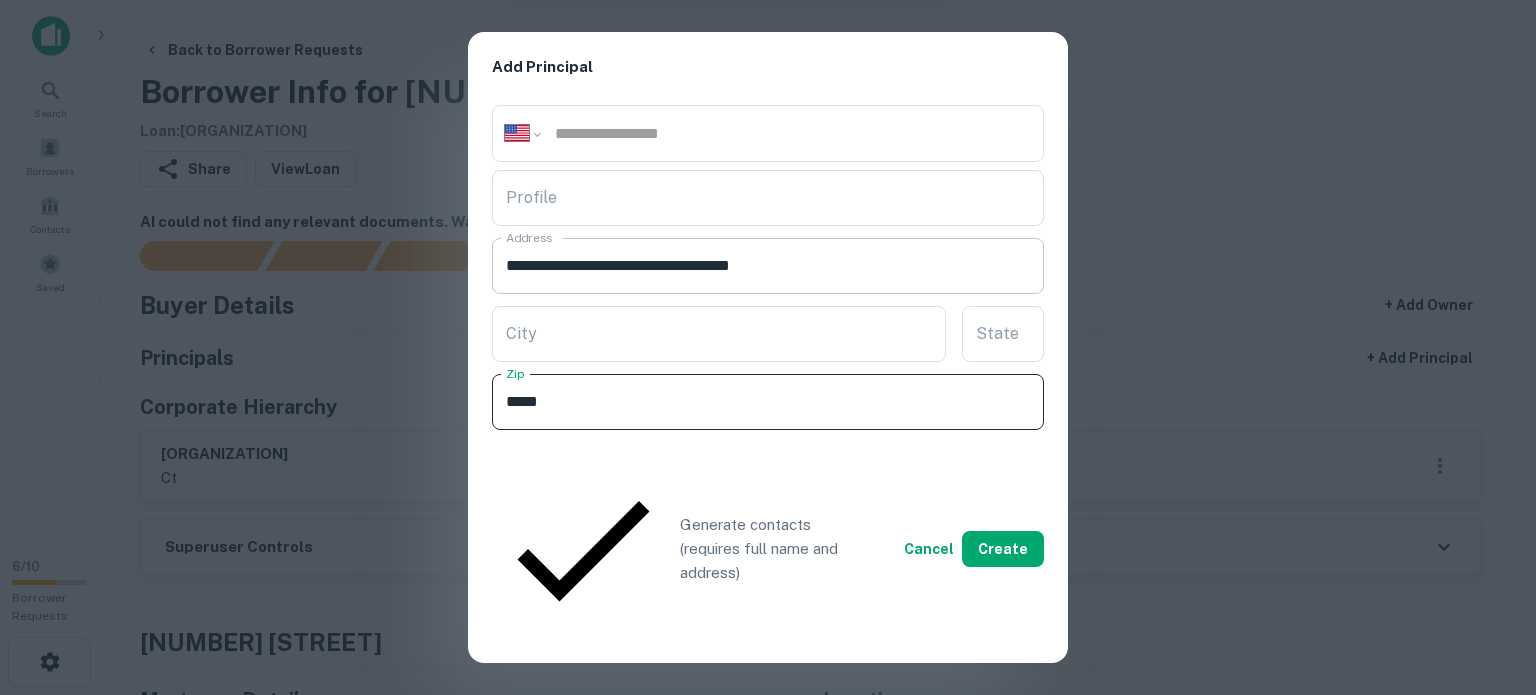 type on "*****" 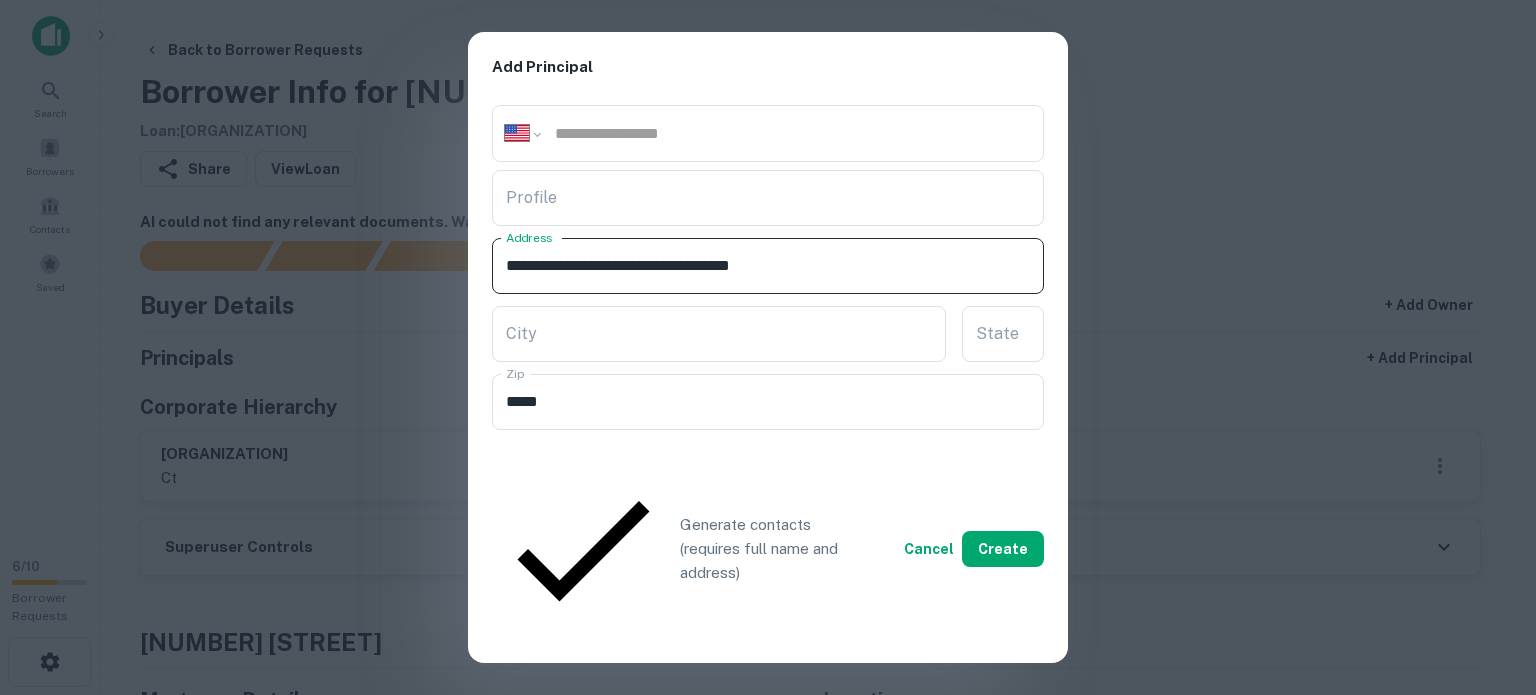 drag, startPoint x: 801, startPoint y: 262, endPoint x: 820, endPoint y: 278, distance: 24.839485 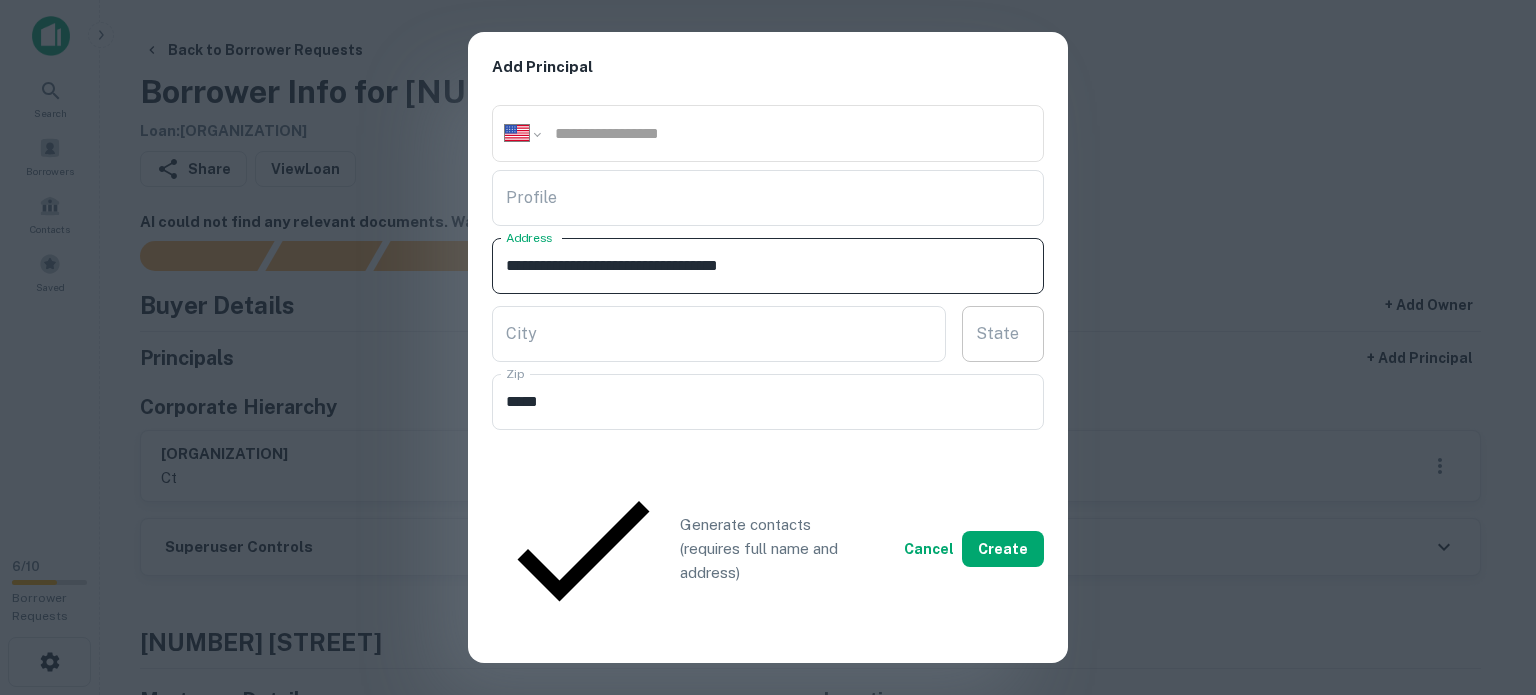 type on "**********" 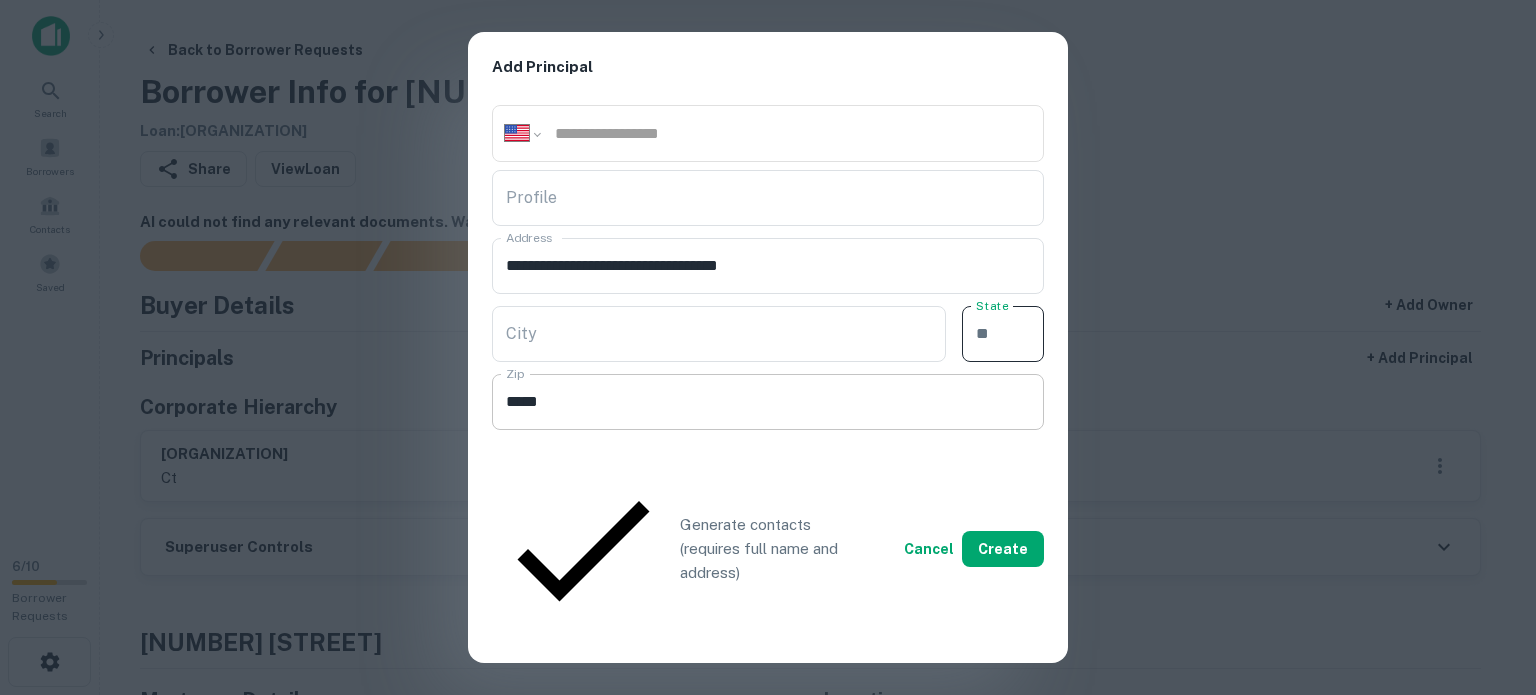 paste on "**" 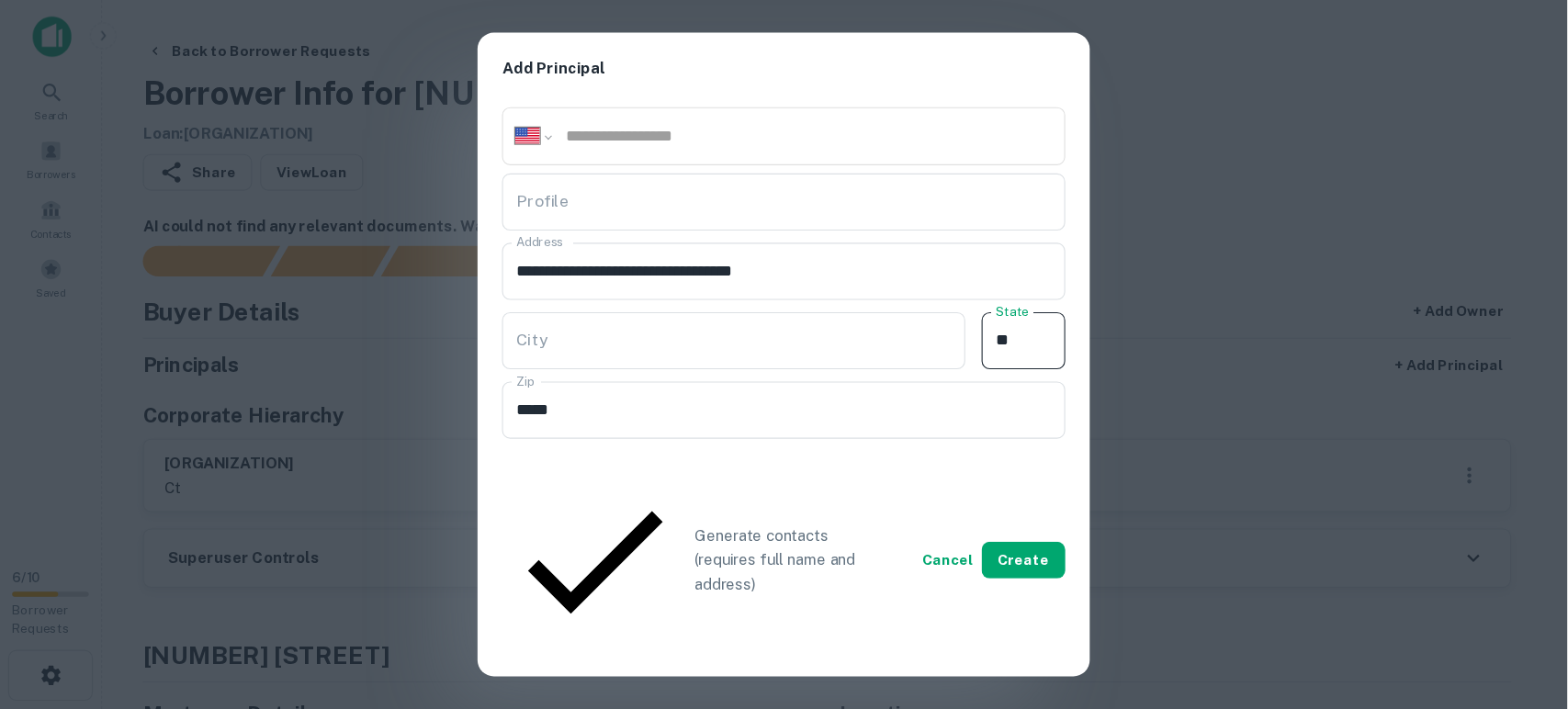 scroll, scrollTop: 367, scrollLeft: 0, axis: vertical 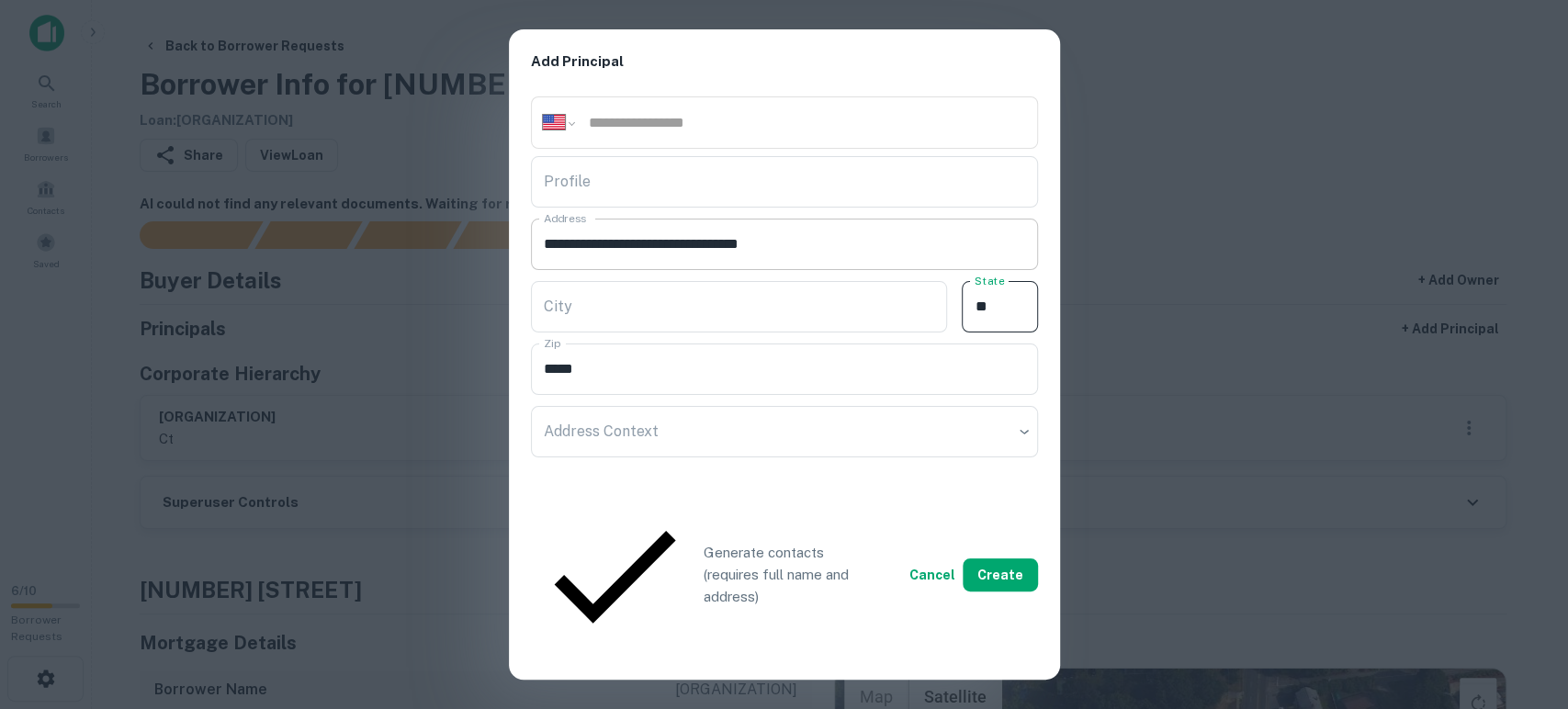 type on "**" 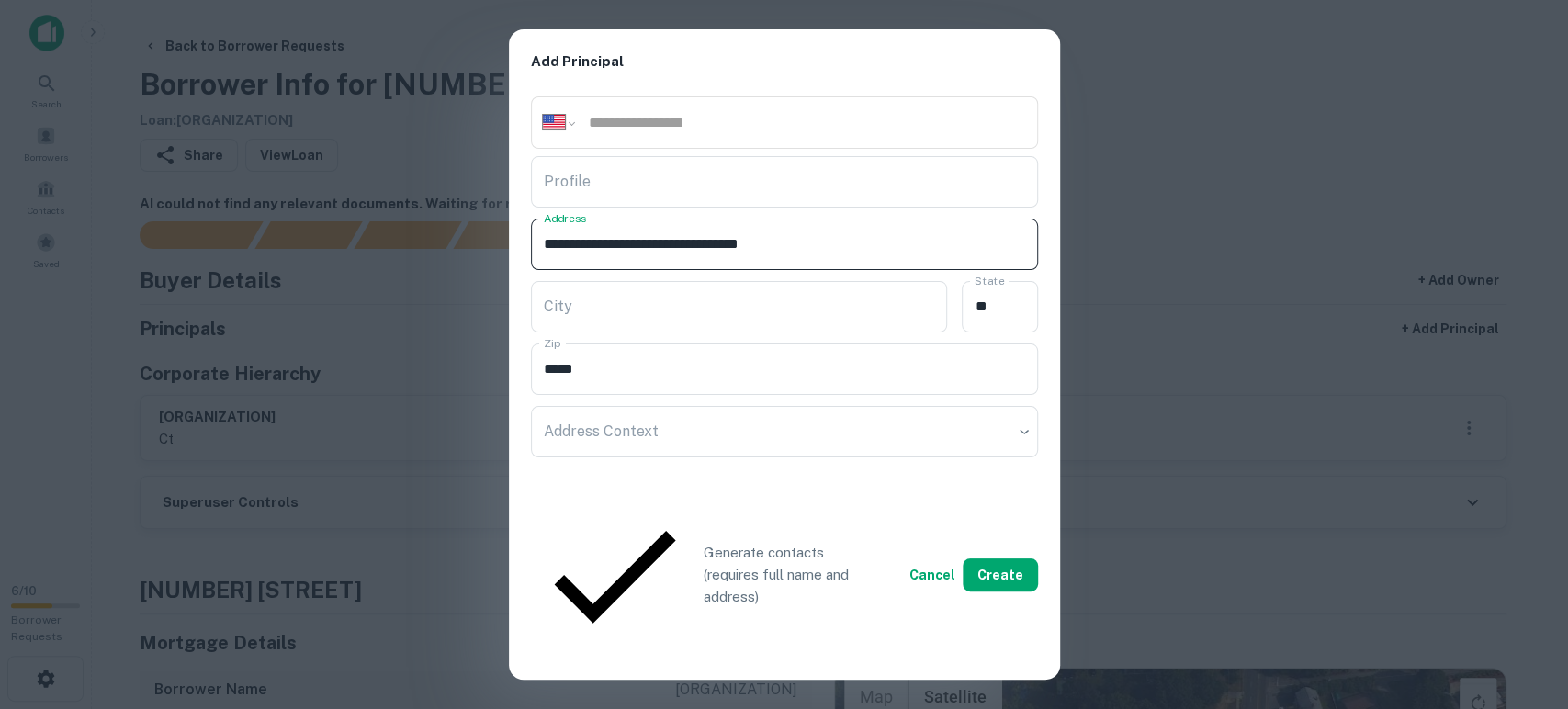 drag, startPoint x: 687, startPoint y: 242, endPoint x: 807, endPoint y: 266, distance: 122.37647 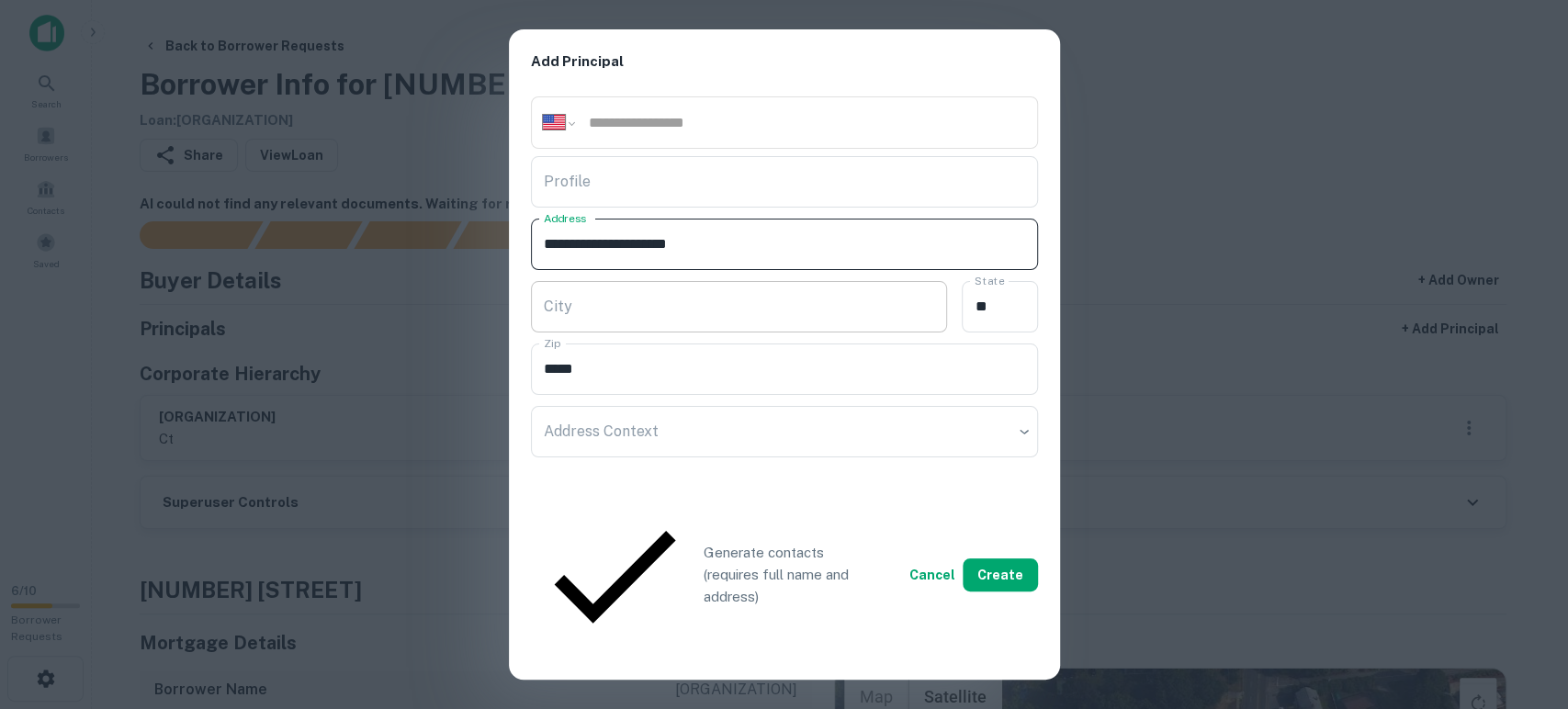 type on "**********" 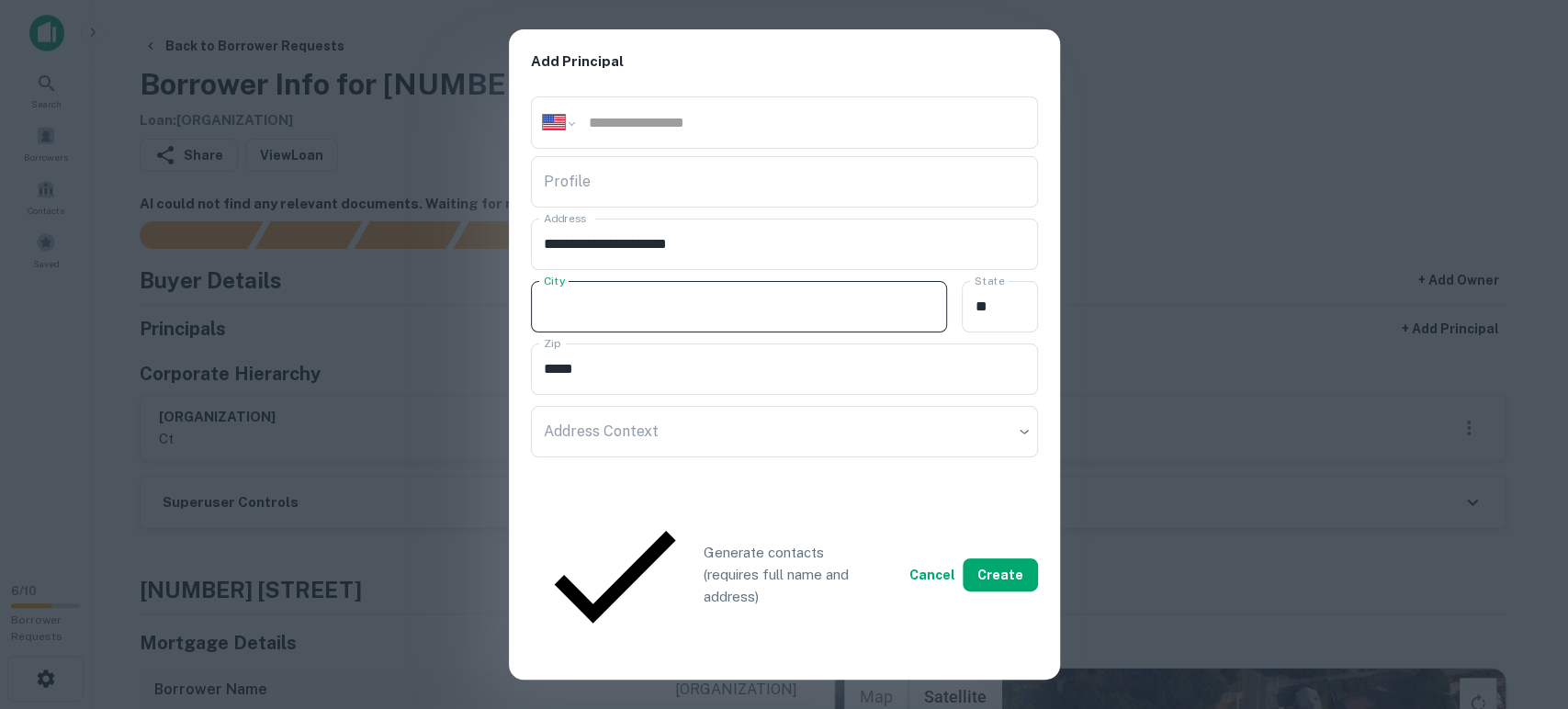 paste on "**********" 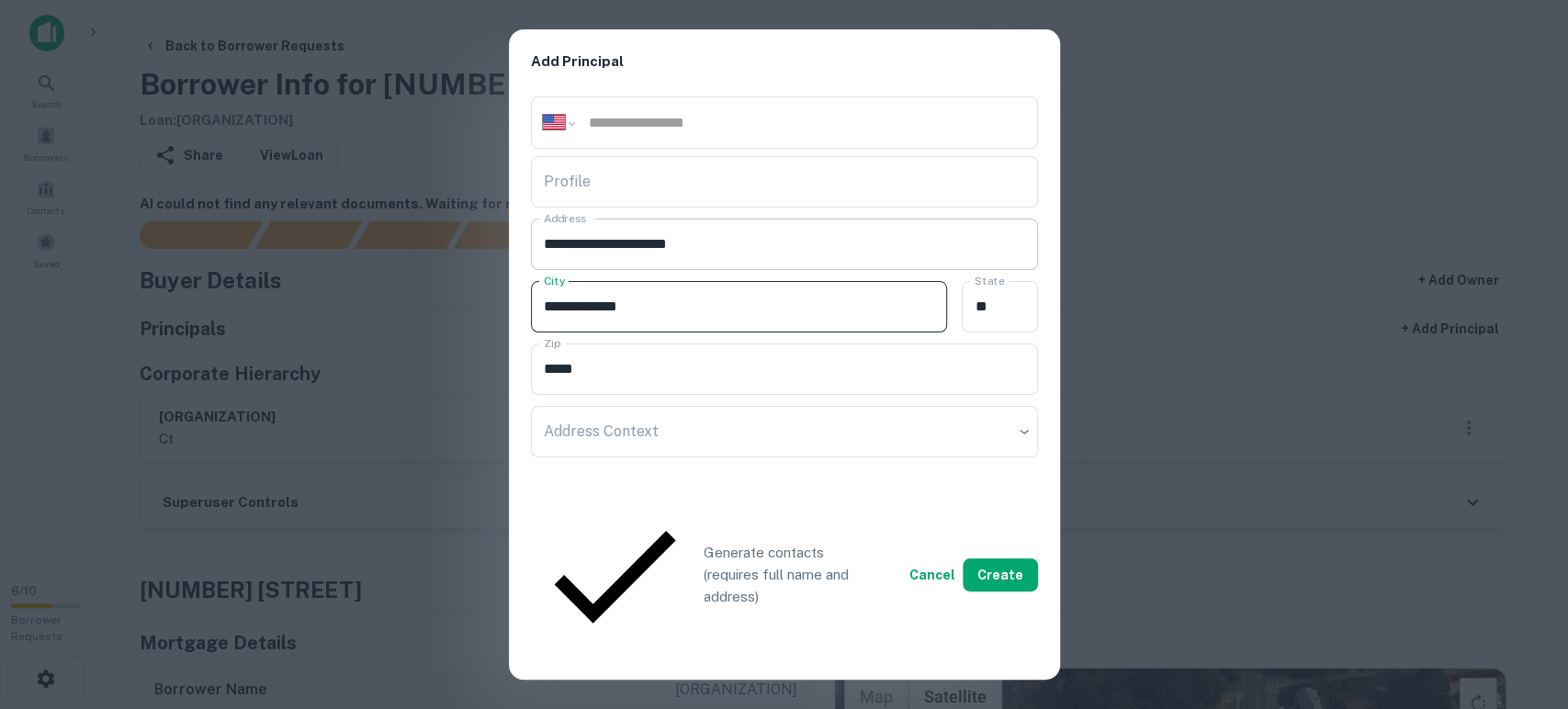 type on "**********" 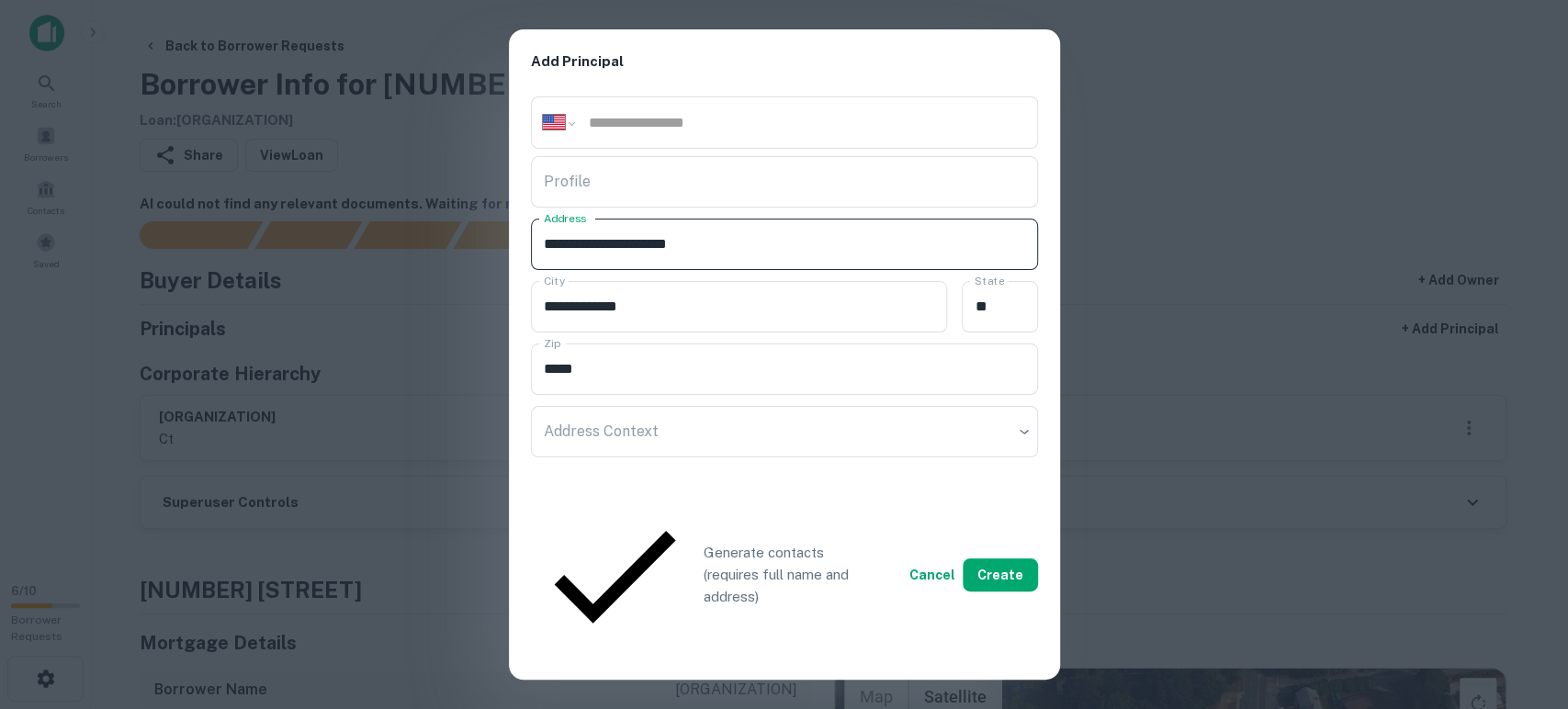 click on "**********" at bounding box center (784, 244) 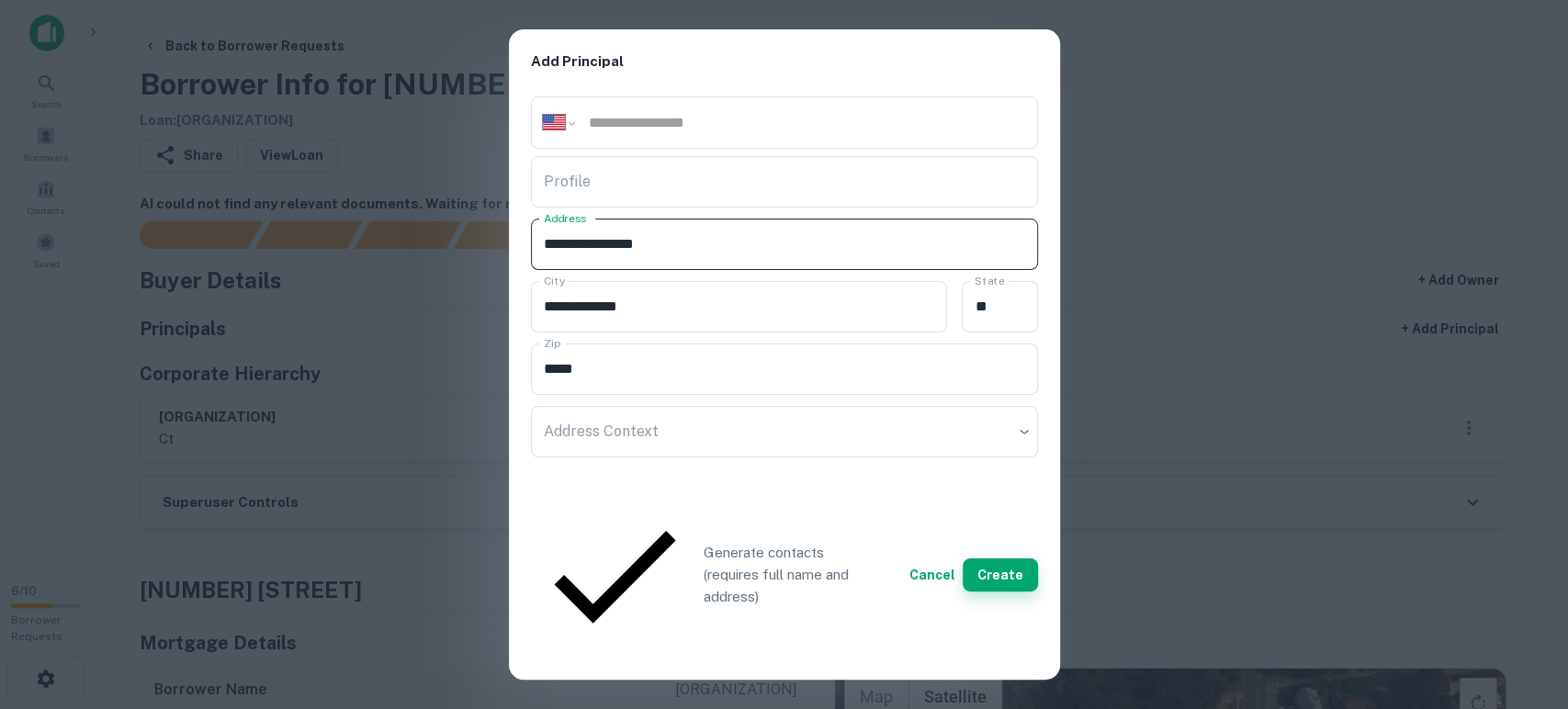 type on "**********" 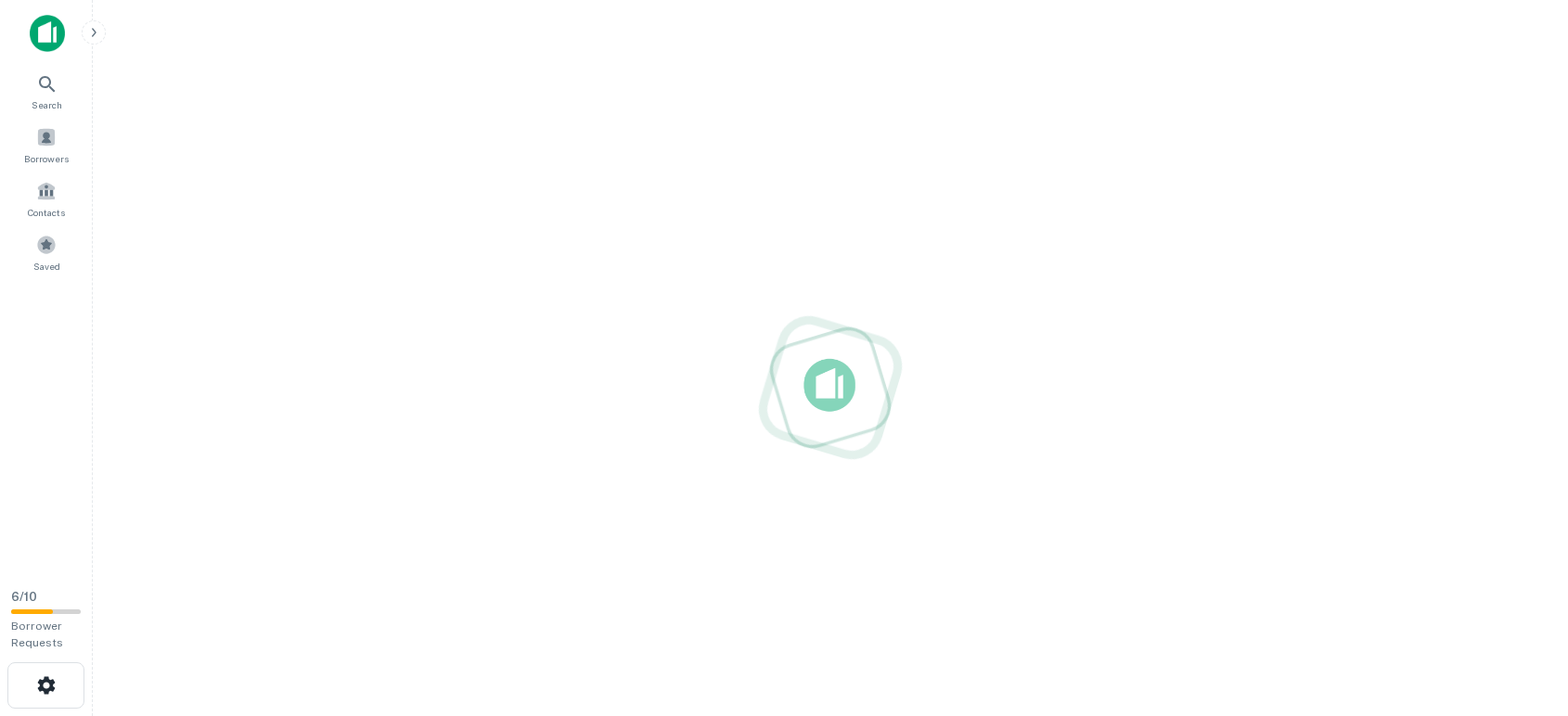scroll, scrollTop: 0, scrollLeft: 0, axis: both 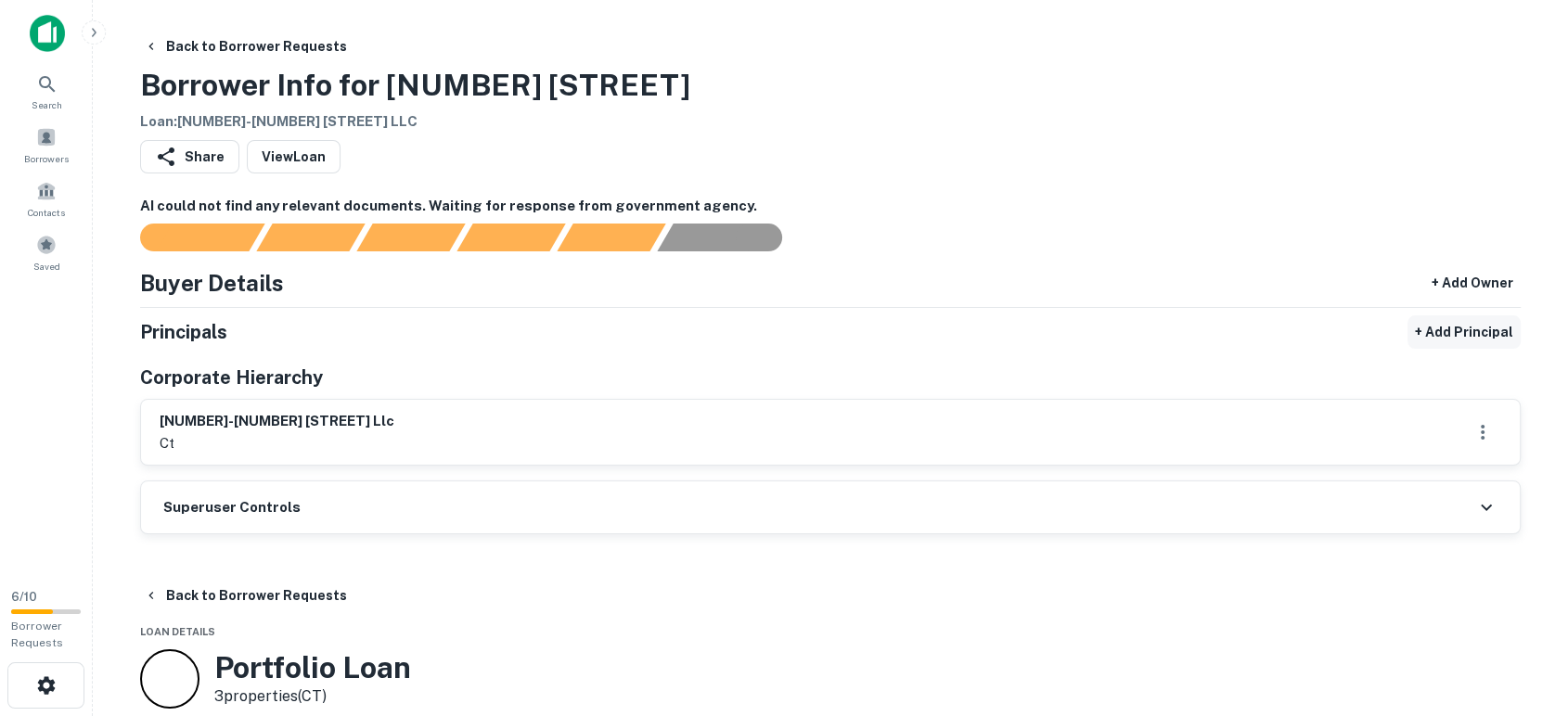click on "+ Add Principal" at bounding box center [1464, 332] 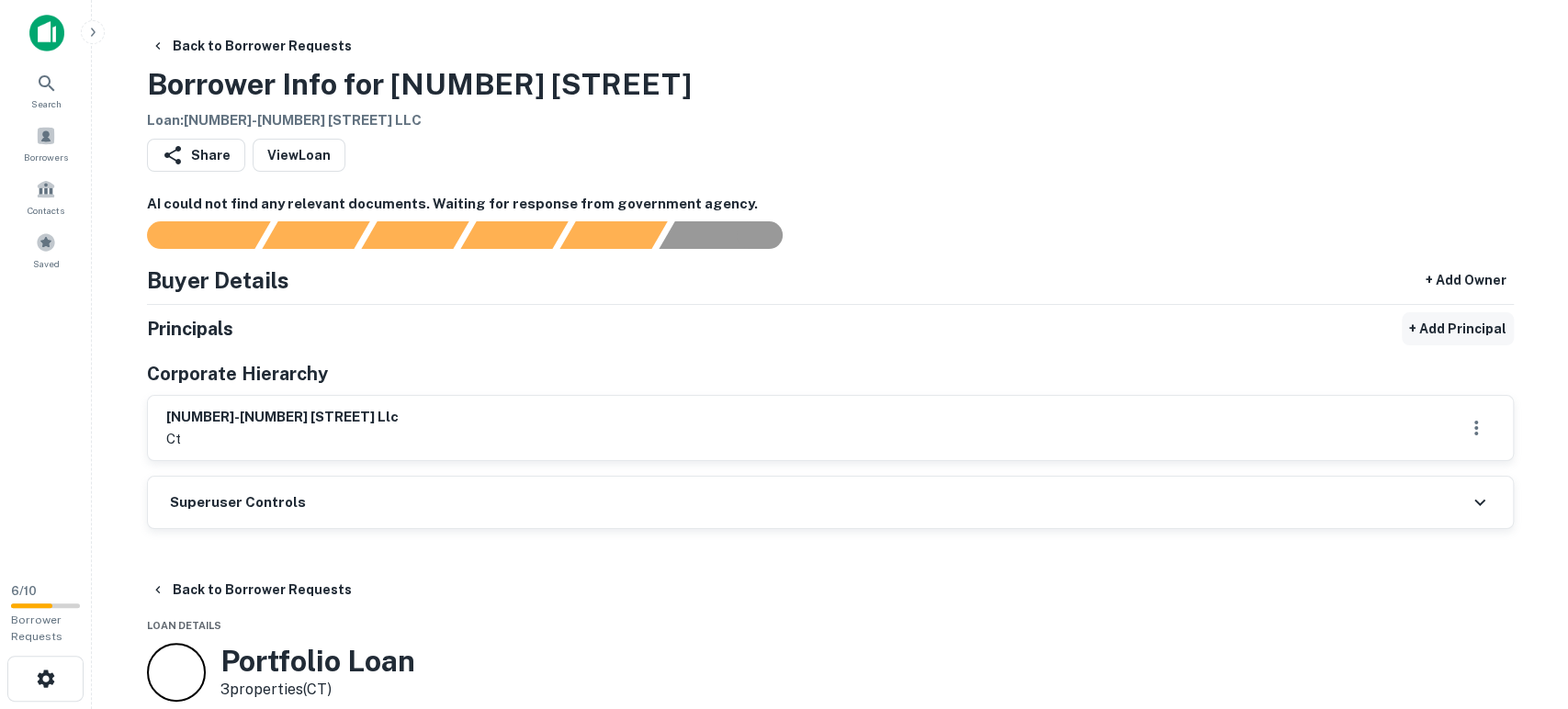 select on "**" 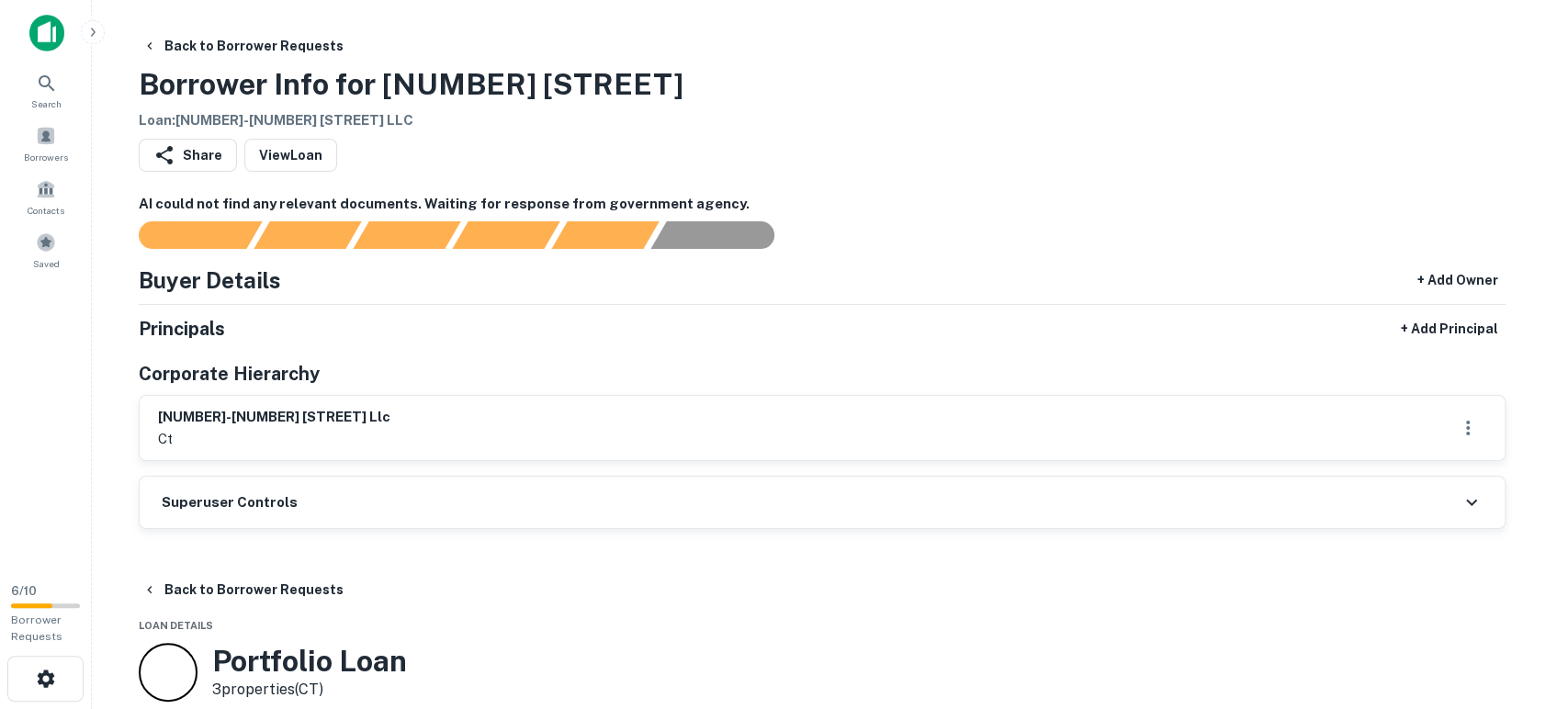 click on "Full Name" at bounding box center [65, 814] 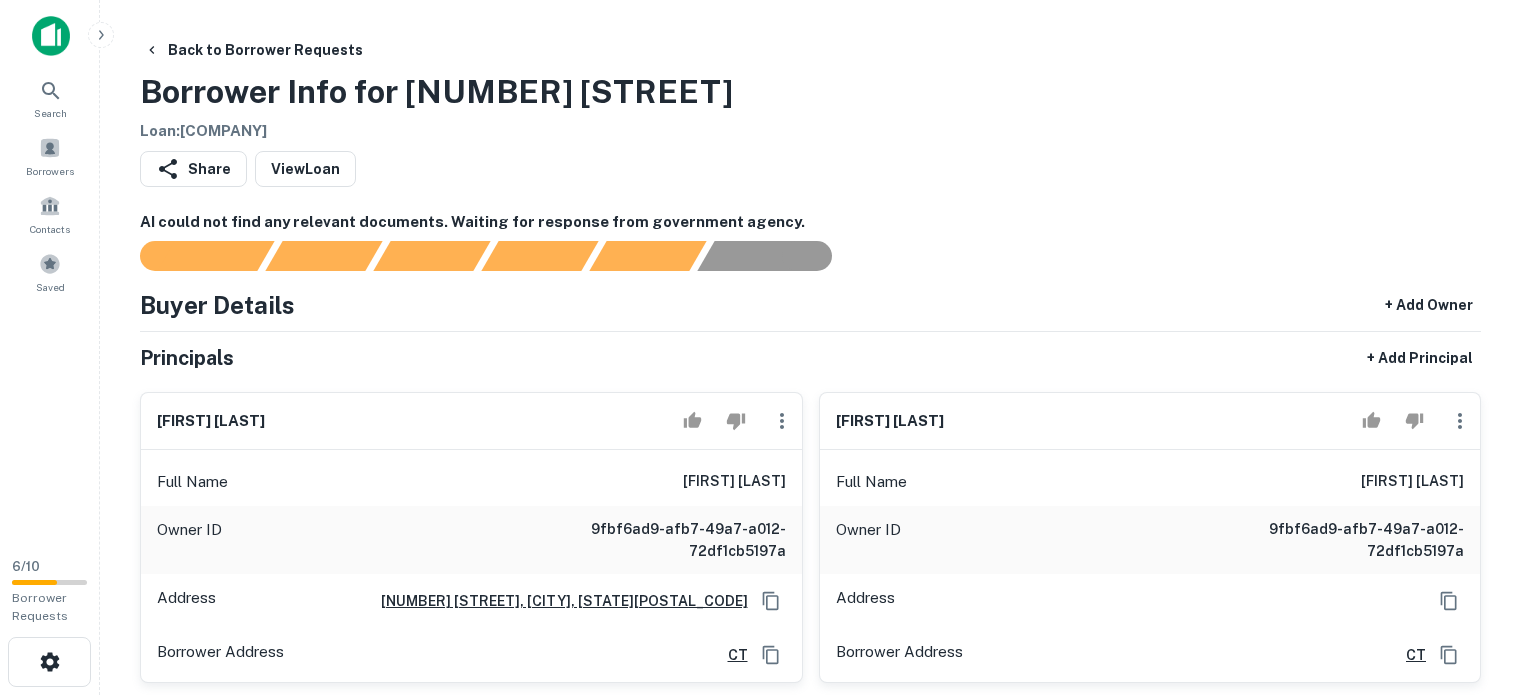 scroll, scrollTop: 0, scrollLeft: 0, axis: both 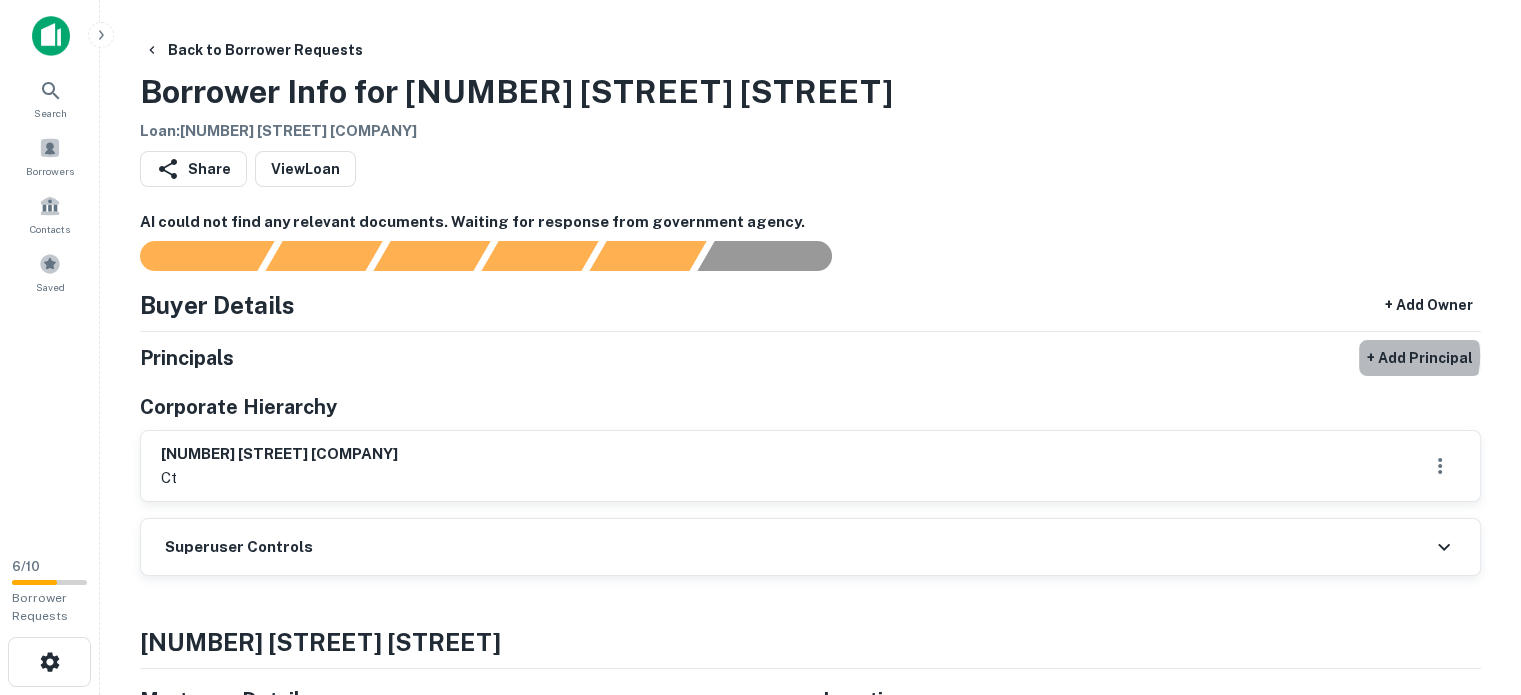 click on "+ Add Principal" at bounding box center [1420, 358] 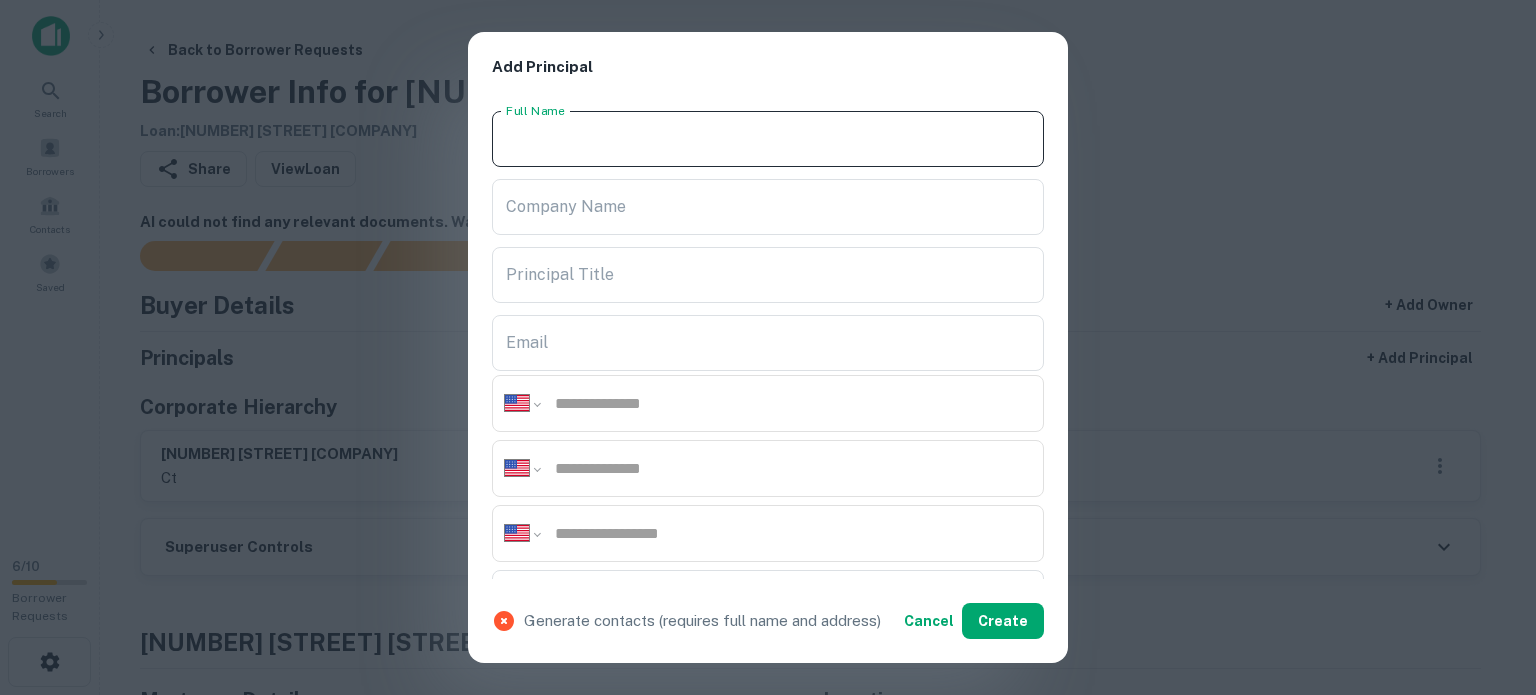 click on "Full Name" at bounding box center (768, 139) 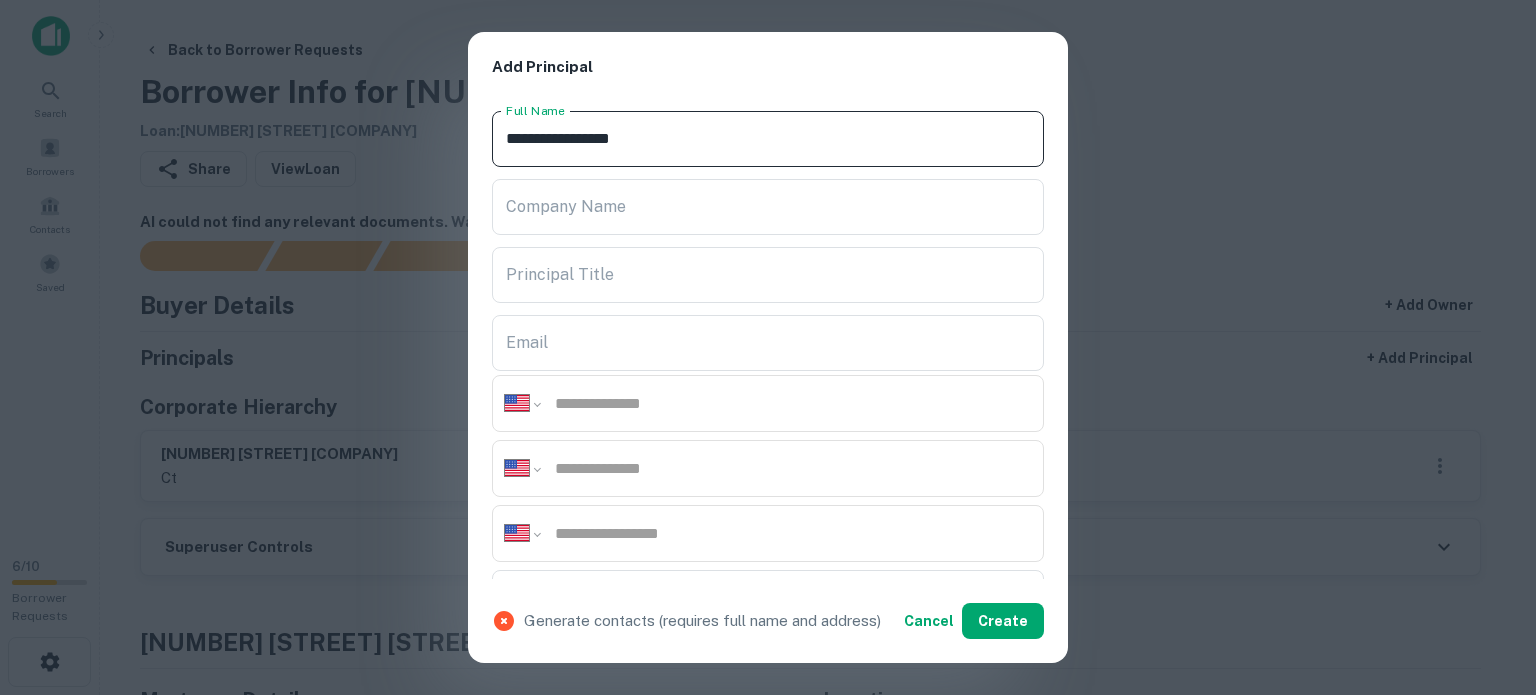 type on "**********" 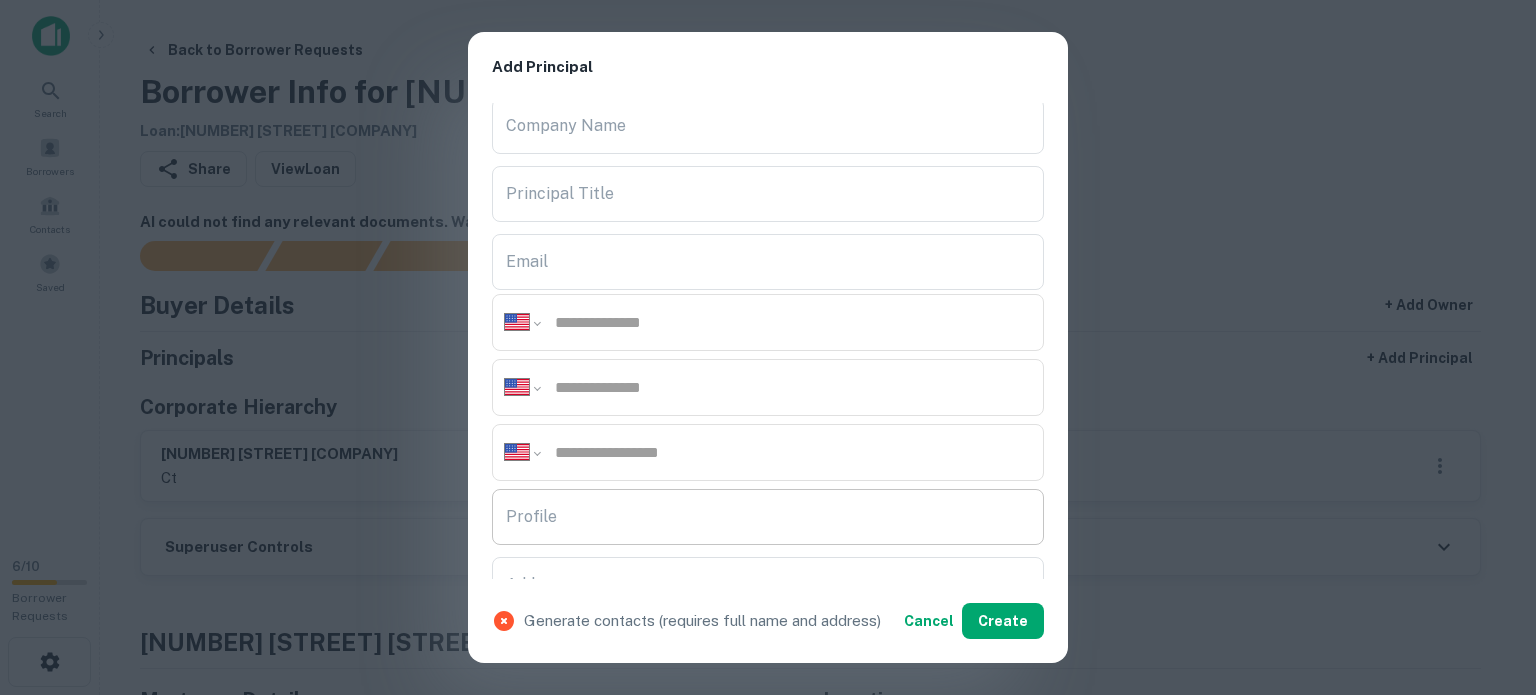 scroll, scrollTop: 200, scrollLeft: 0, axis: vertical 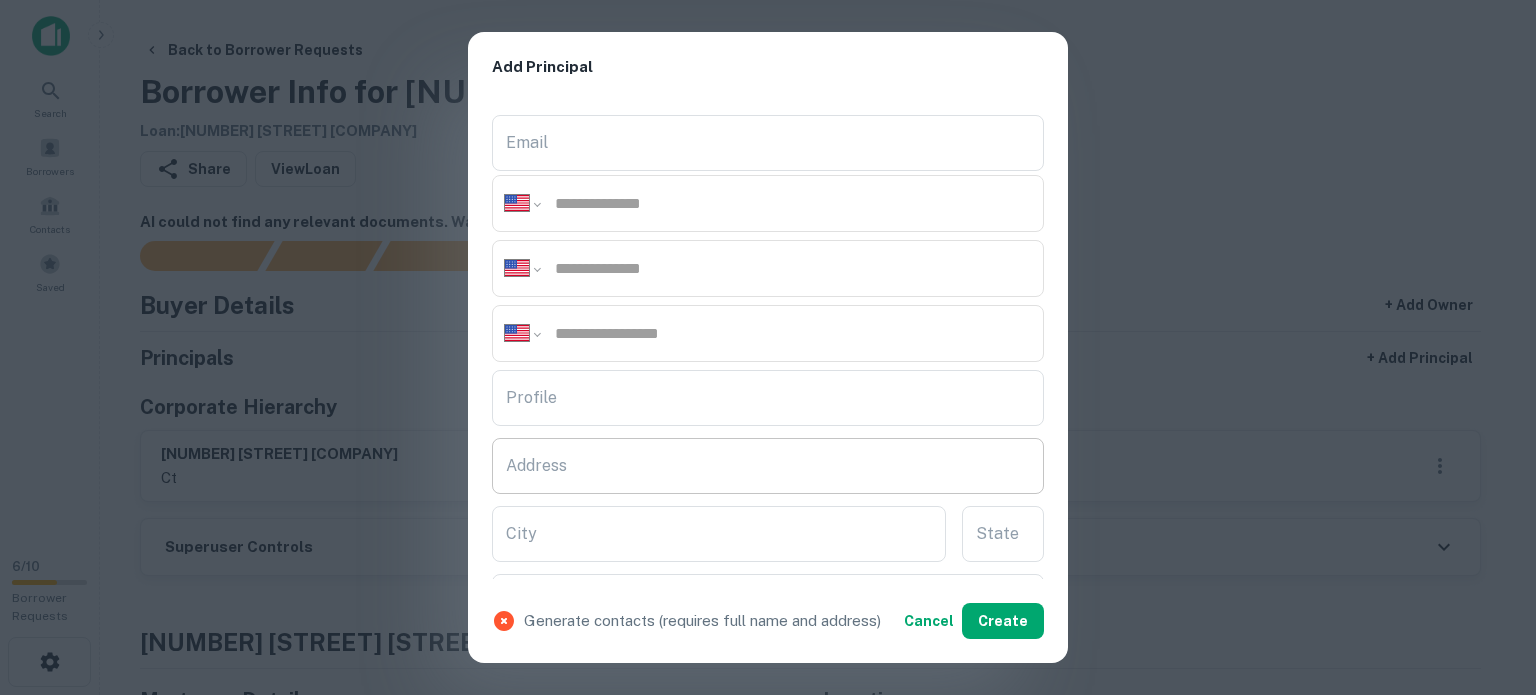 click on "Address" at bounding box center [768, 466] 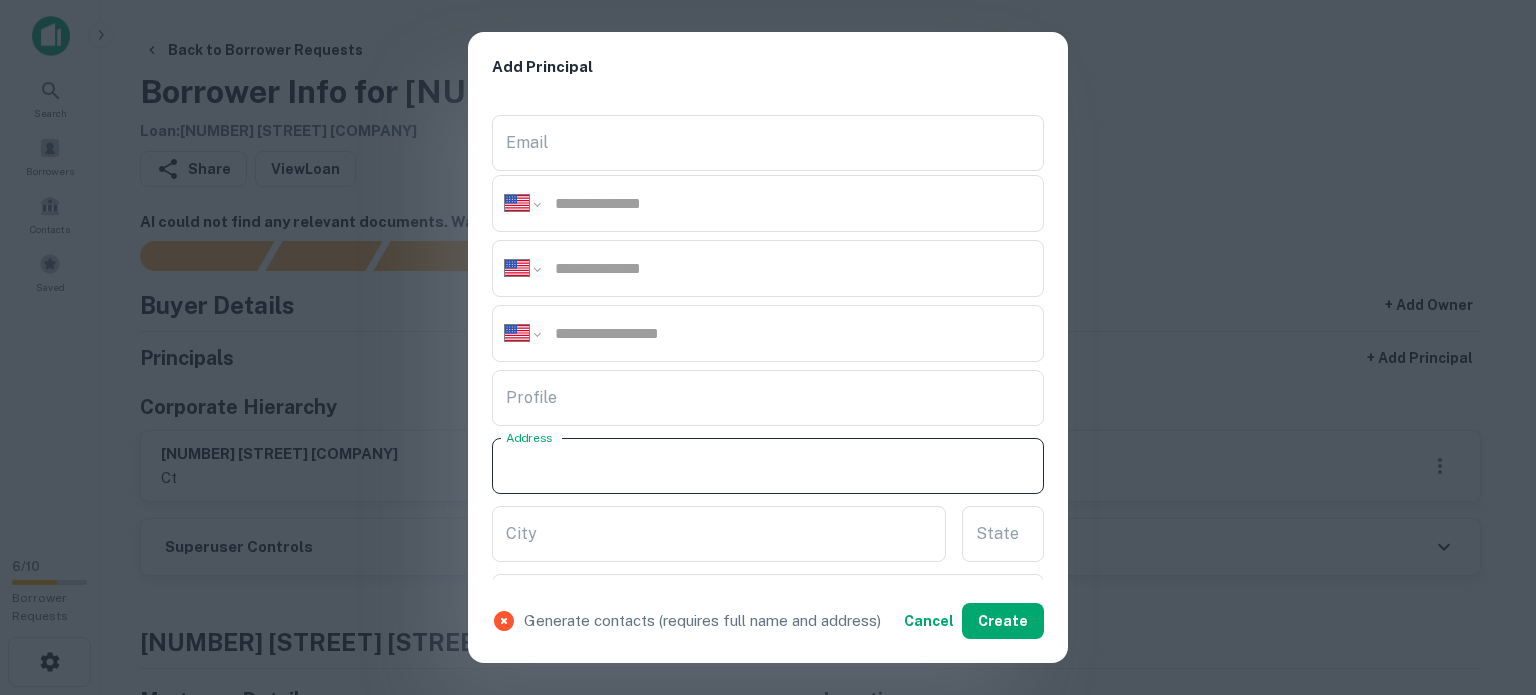 paste on "**********" 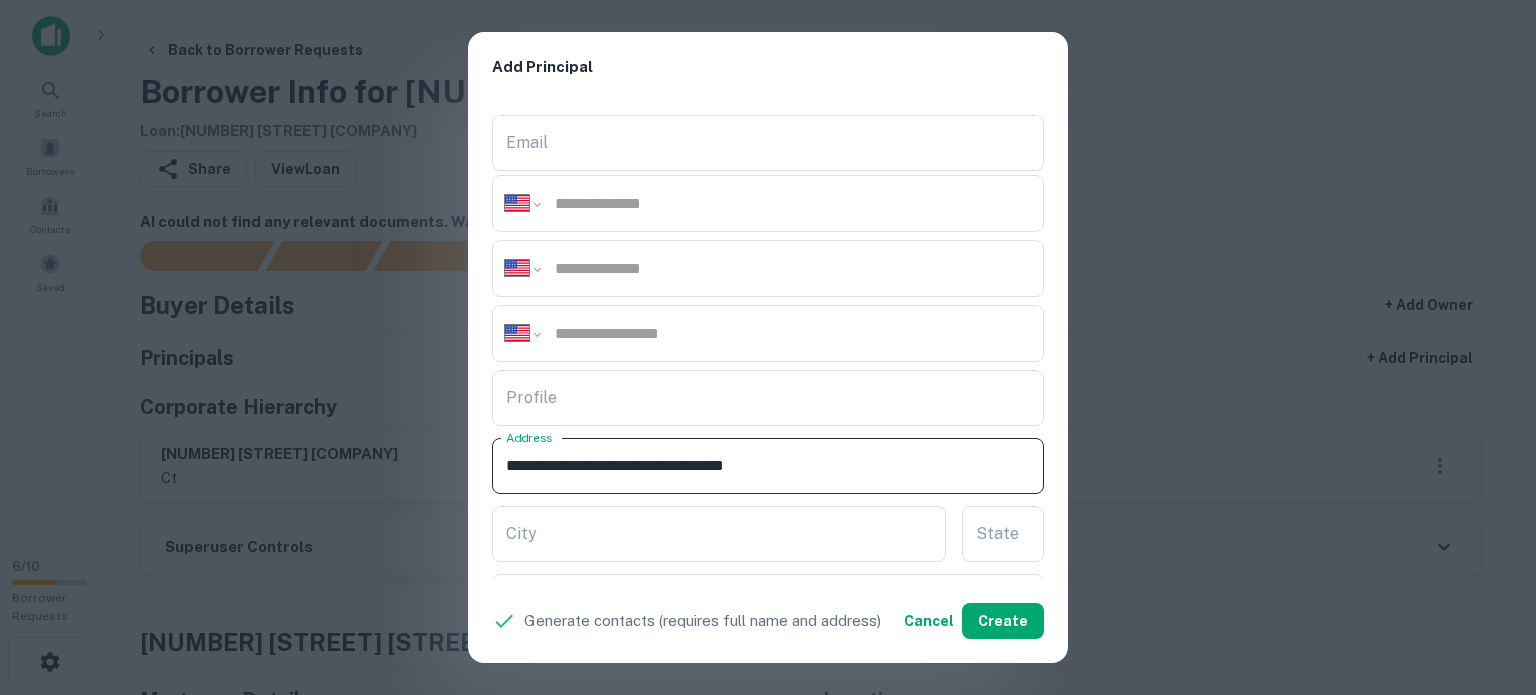 drag, startPoint x: 768, startPoint y: 463, endPoint x: 863, endPoint y: 467, distance: 95.084175 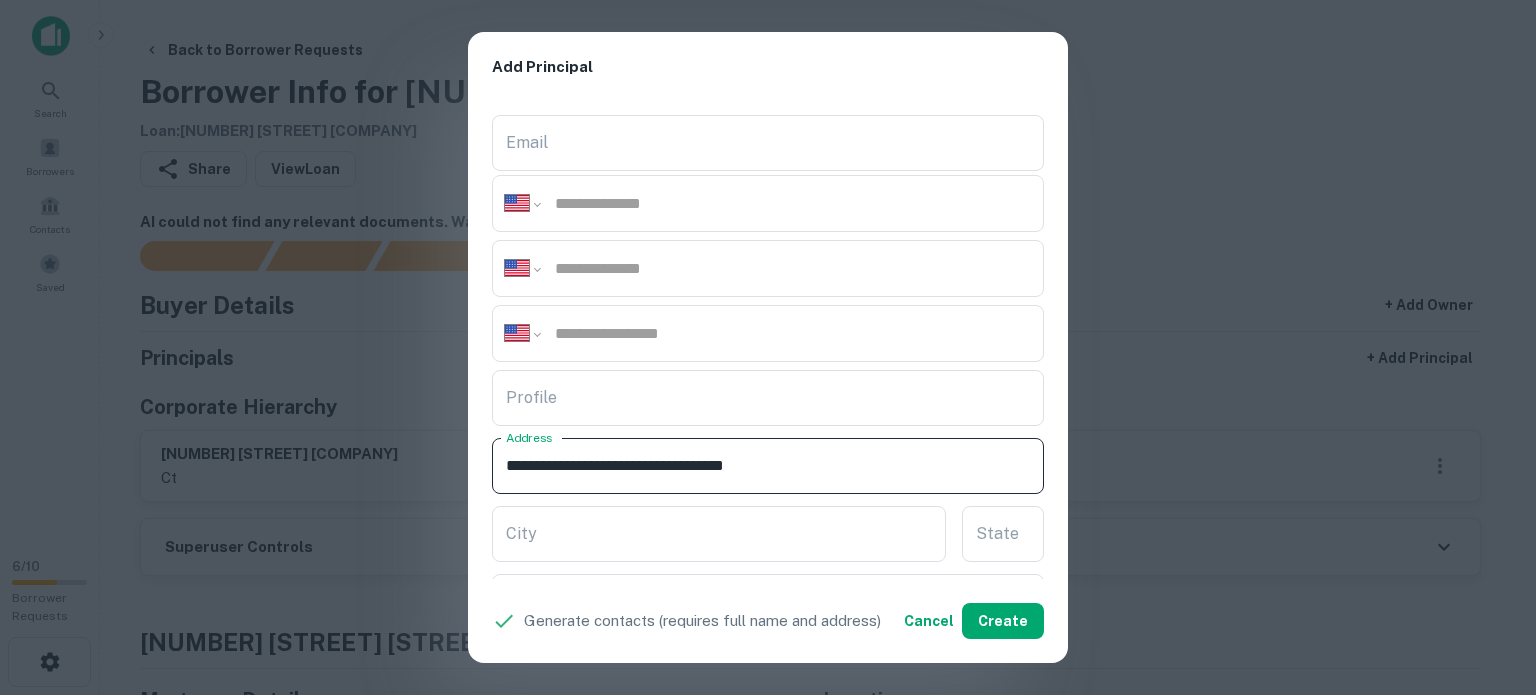click on "**********" at bounding box center (768, 466) 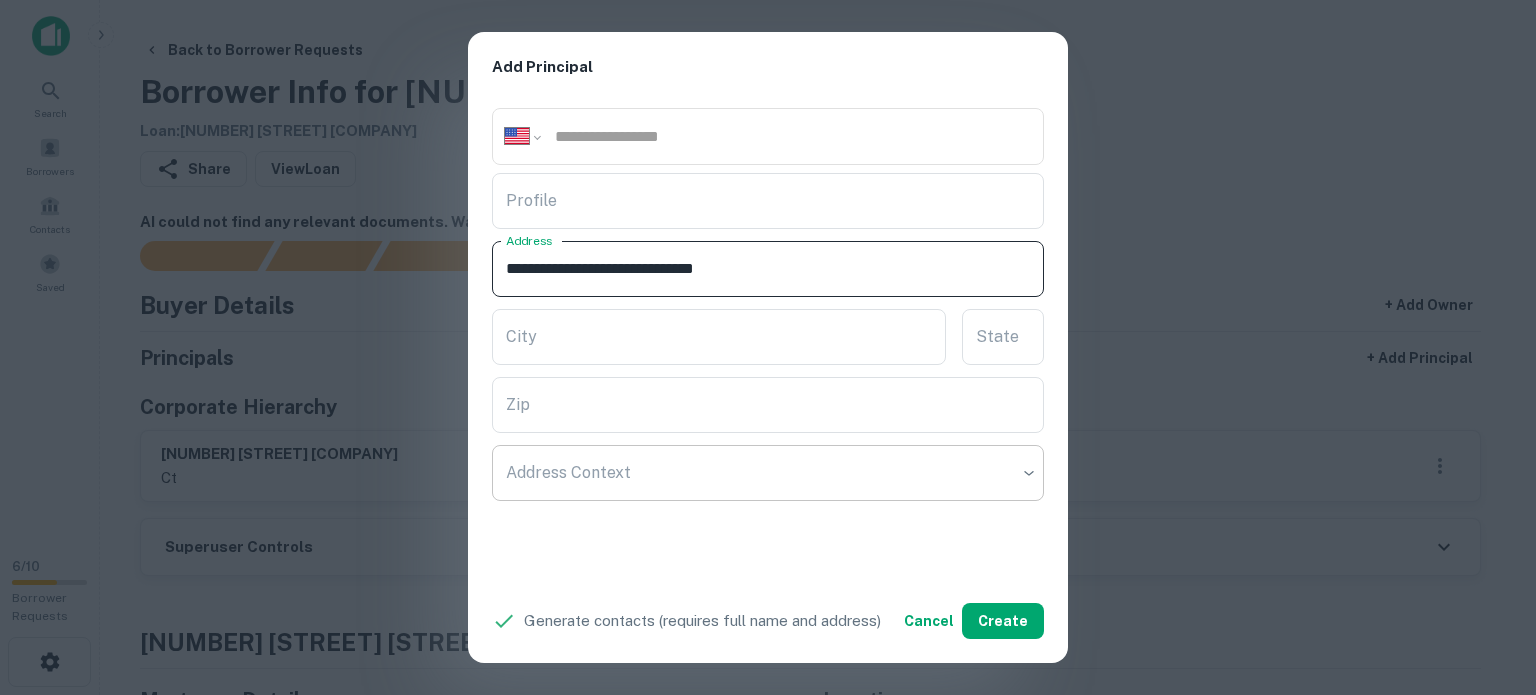 scroll, scrollTop: 400, scrollLeft: 0, axis: vertical 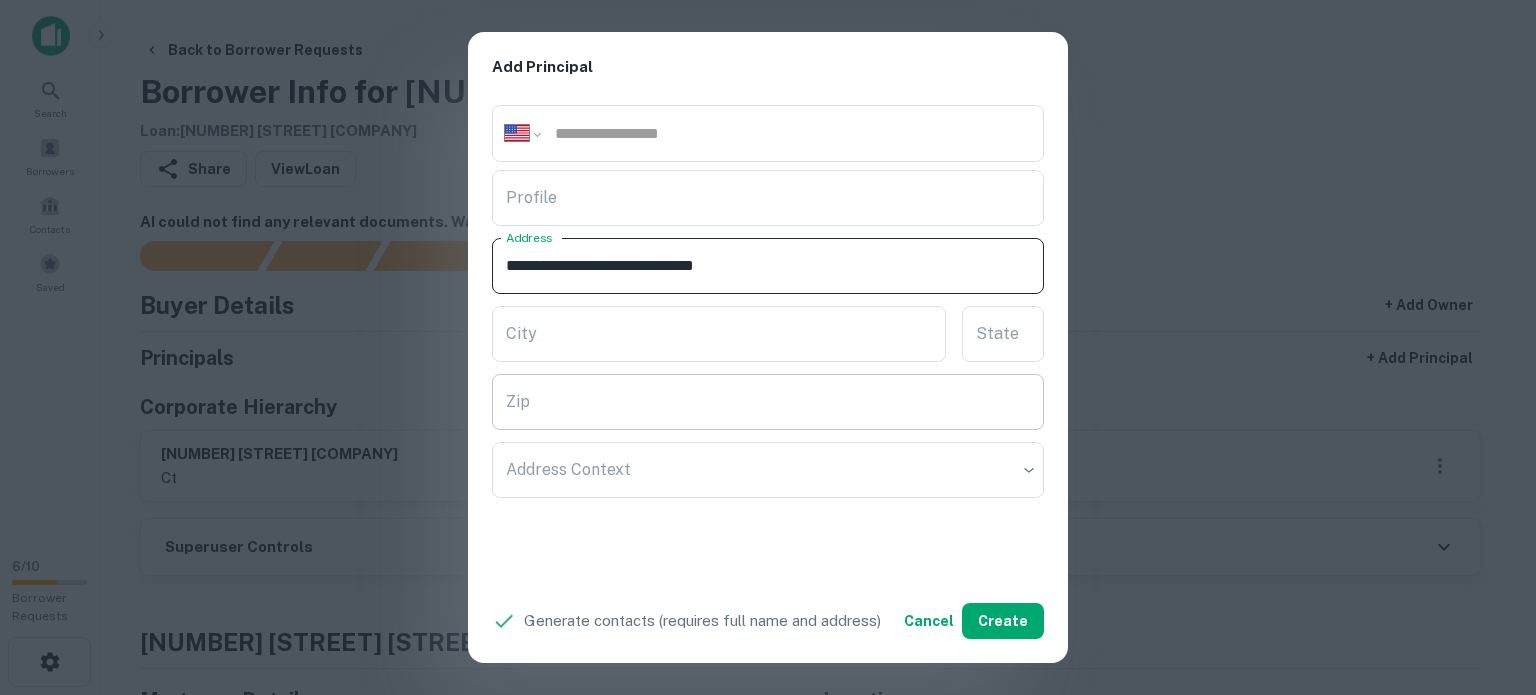 type on "**********" 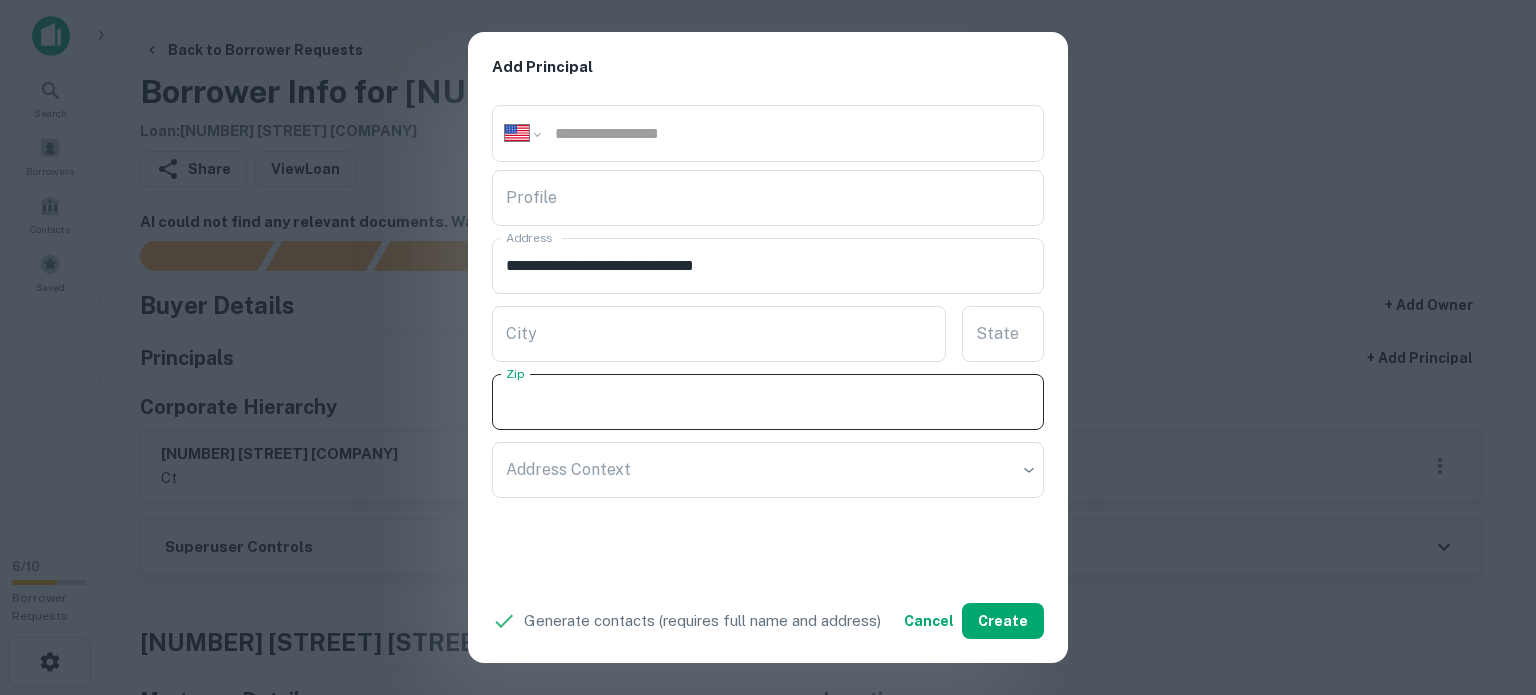 click on "Zip" at bounding box center [768, 402] 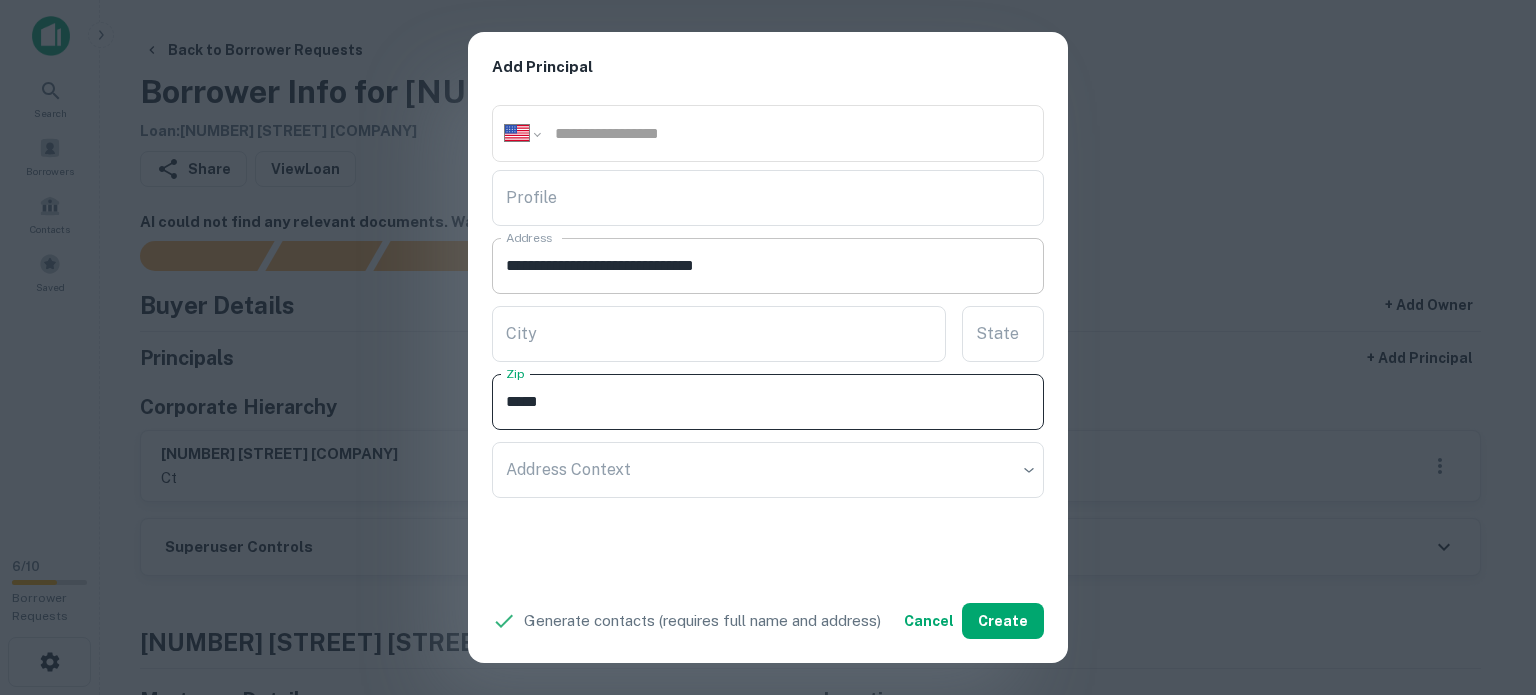 type on "*****" 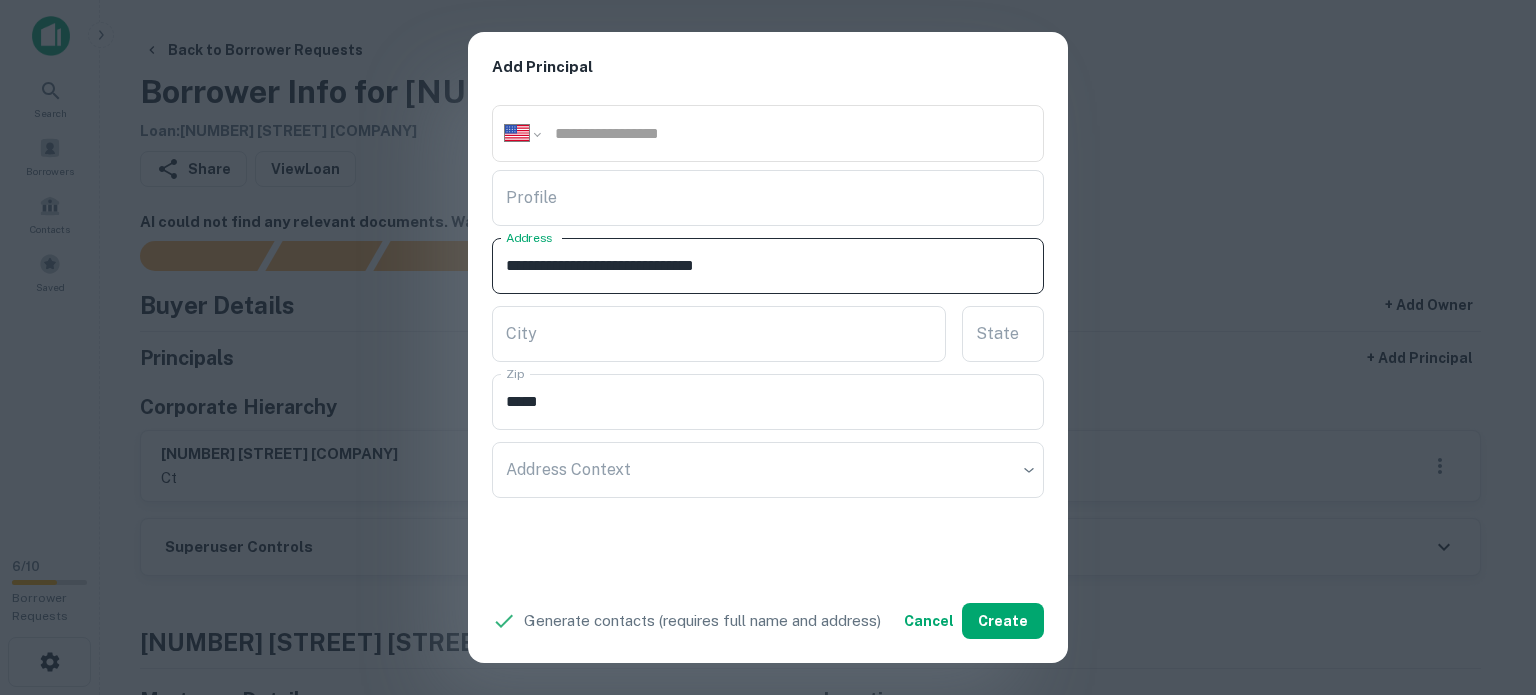 drag, startPoint x: 741, startPoint y: 263, endPoint x: 760, endPoint y: 278, distance: 24.207438 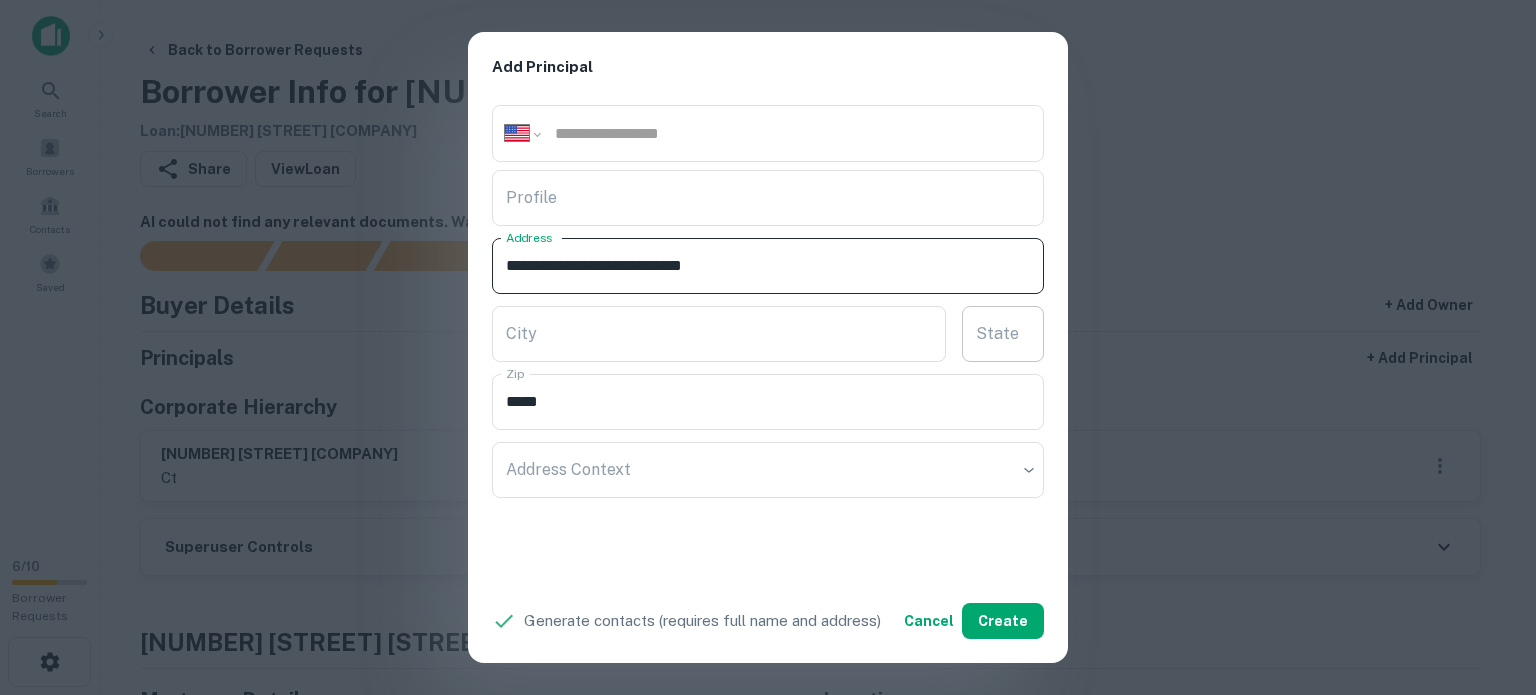type on "**********" 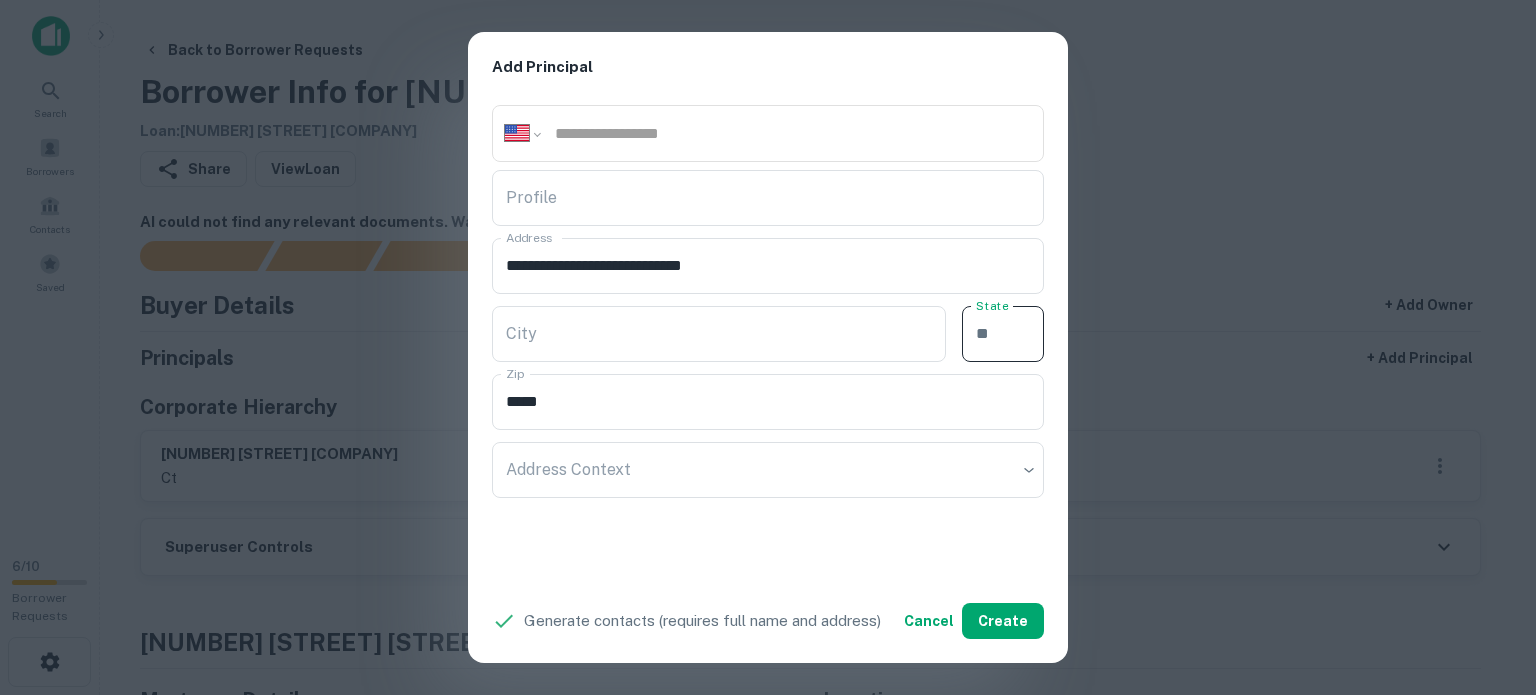 click on "State" at bounding box center (1003, 334) 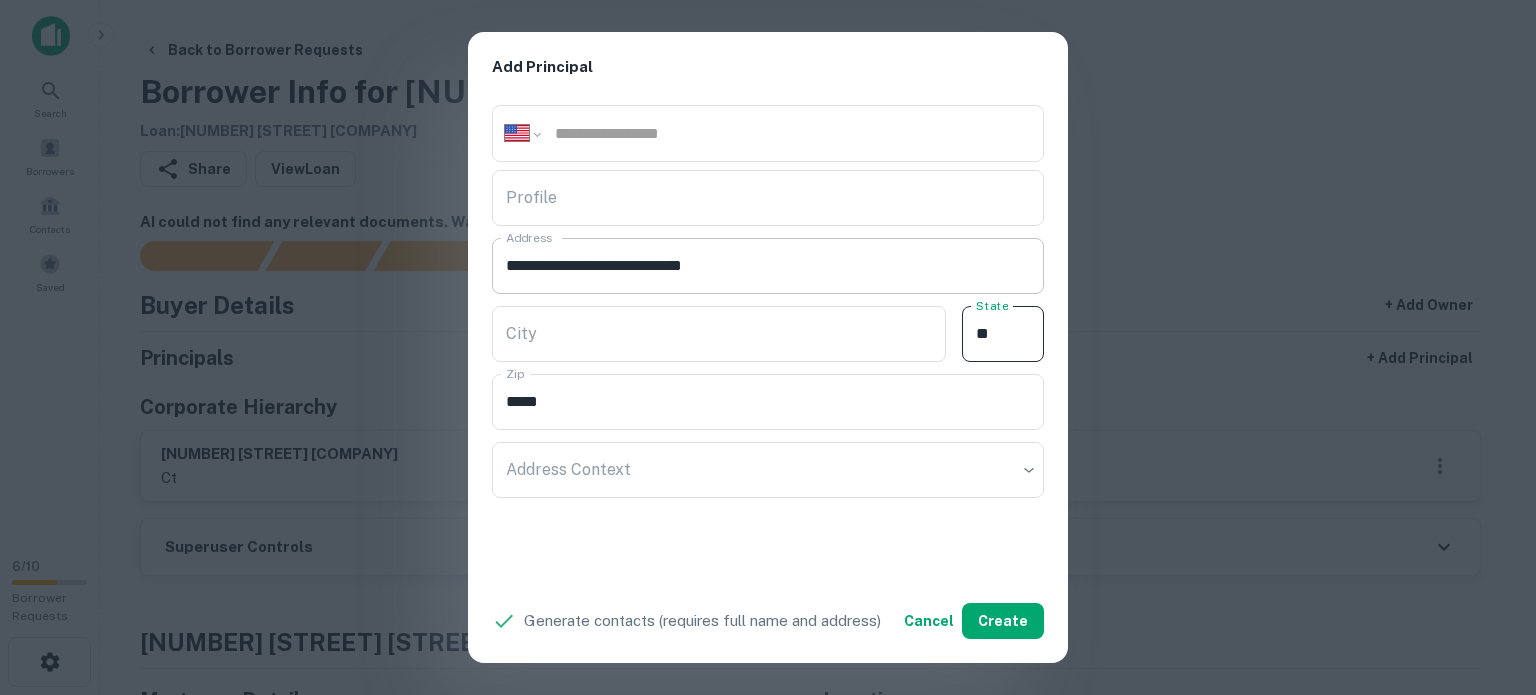 type on "**" 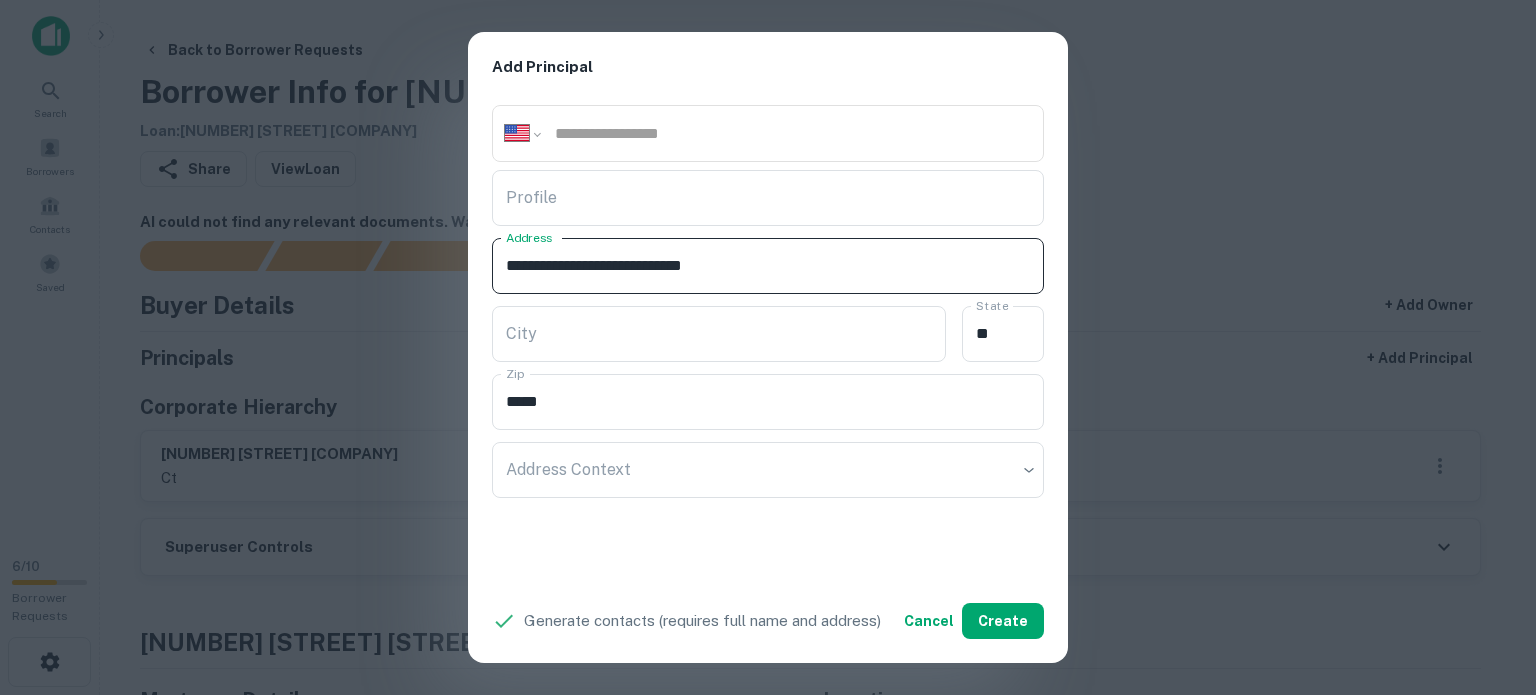 drag, startPoint x: 656, startPoint y: 267, endPoint x: 734, endPoint y: 275, distance: 78.40918 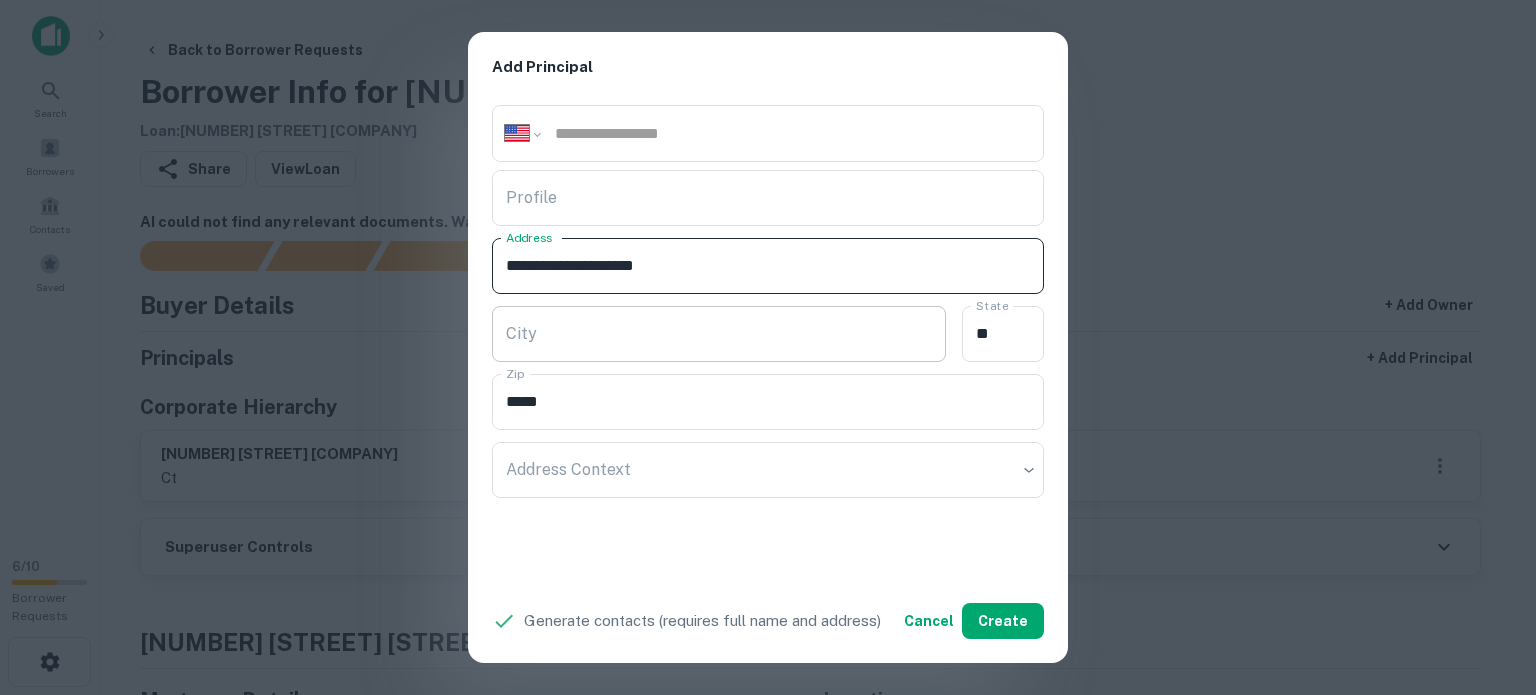 type on "**********" 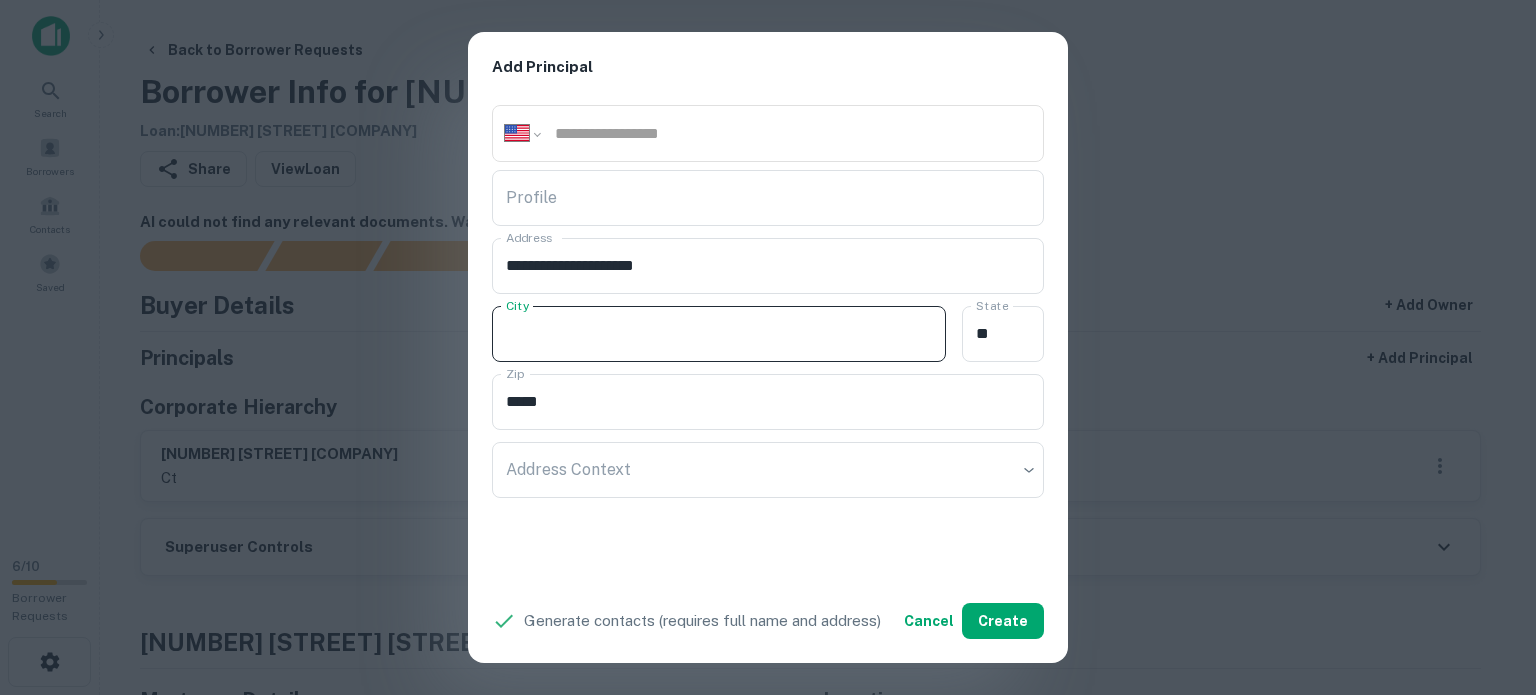 click on "City" at bounding box center [719, 334] 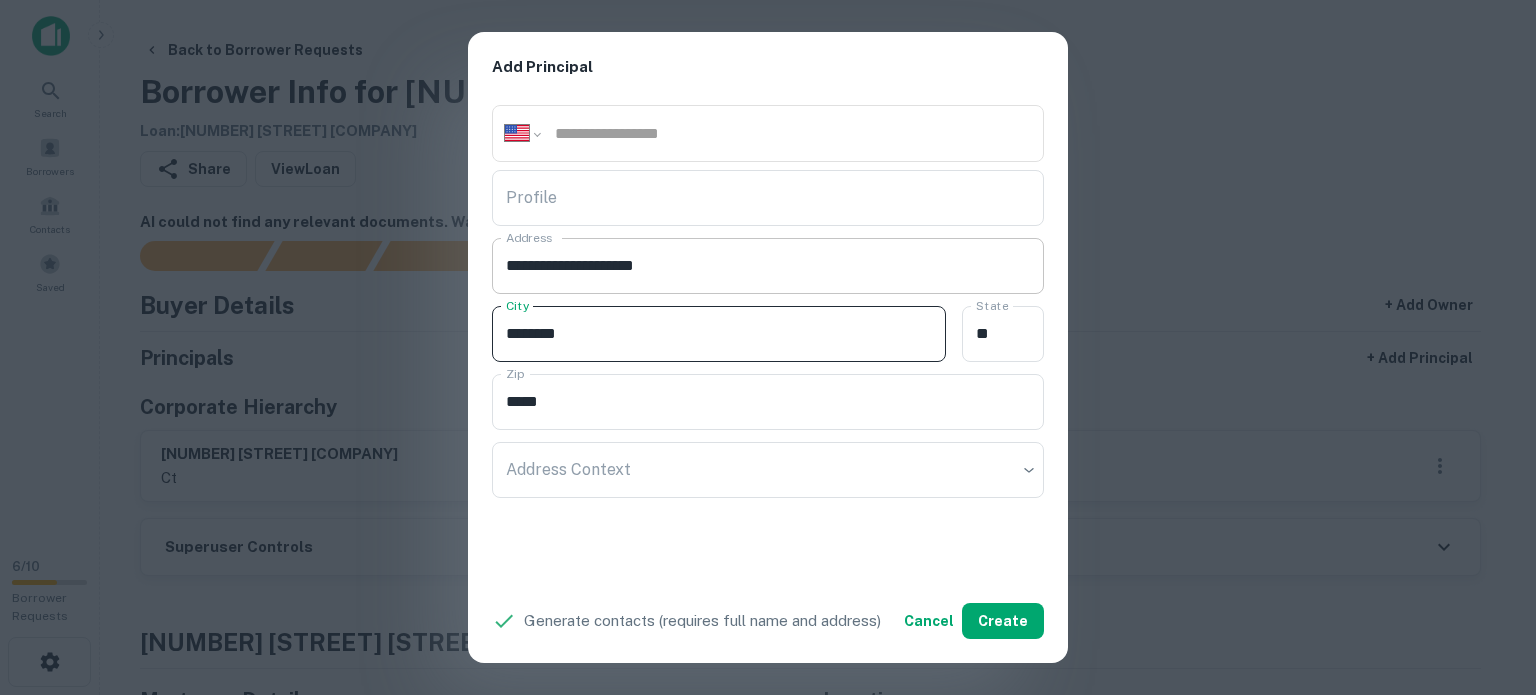 type on "*******" 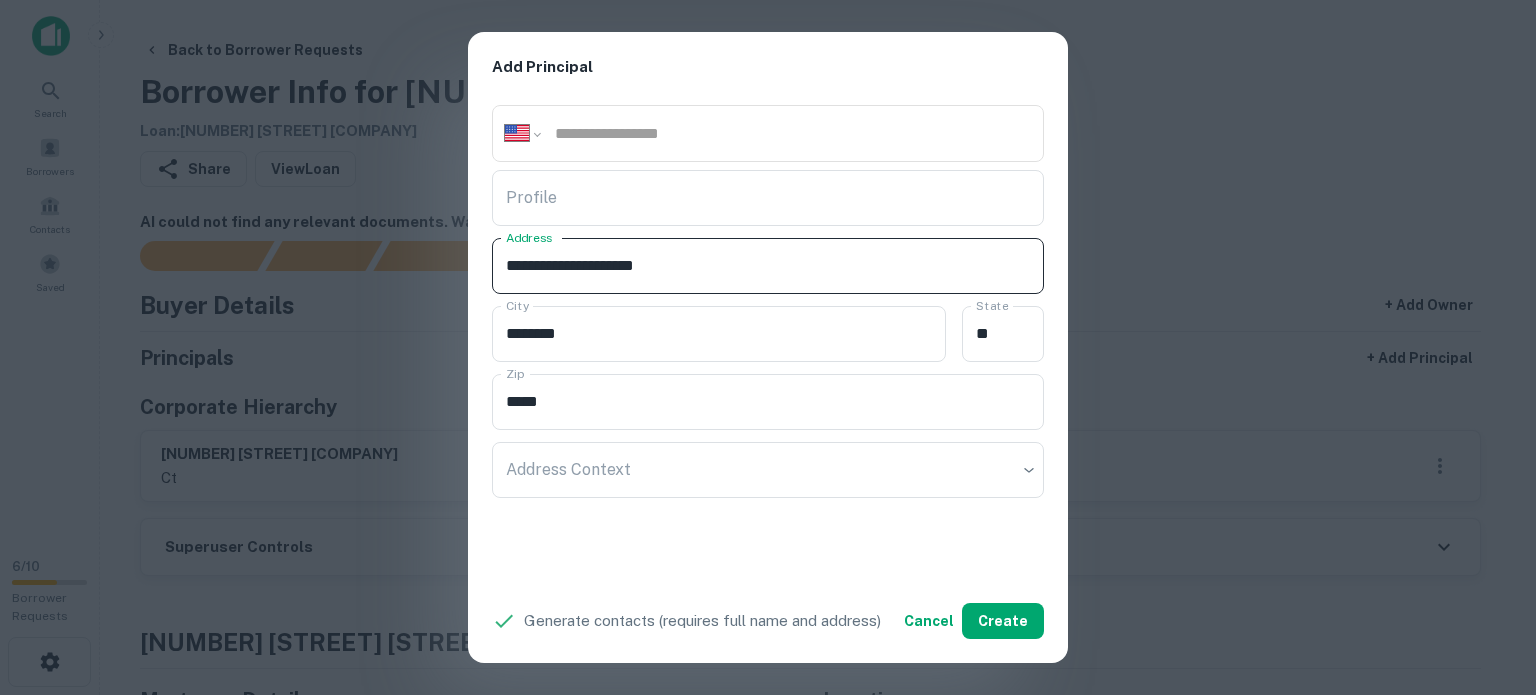 drag, startPoint x: 673, startPoint y: 270, endPoint x: 651, endPoint y: 247, distance: 31.827662 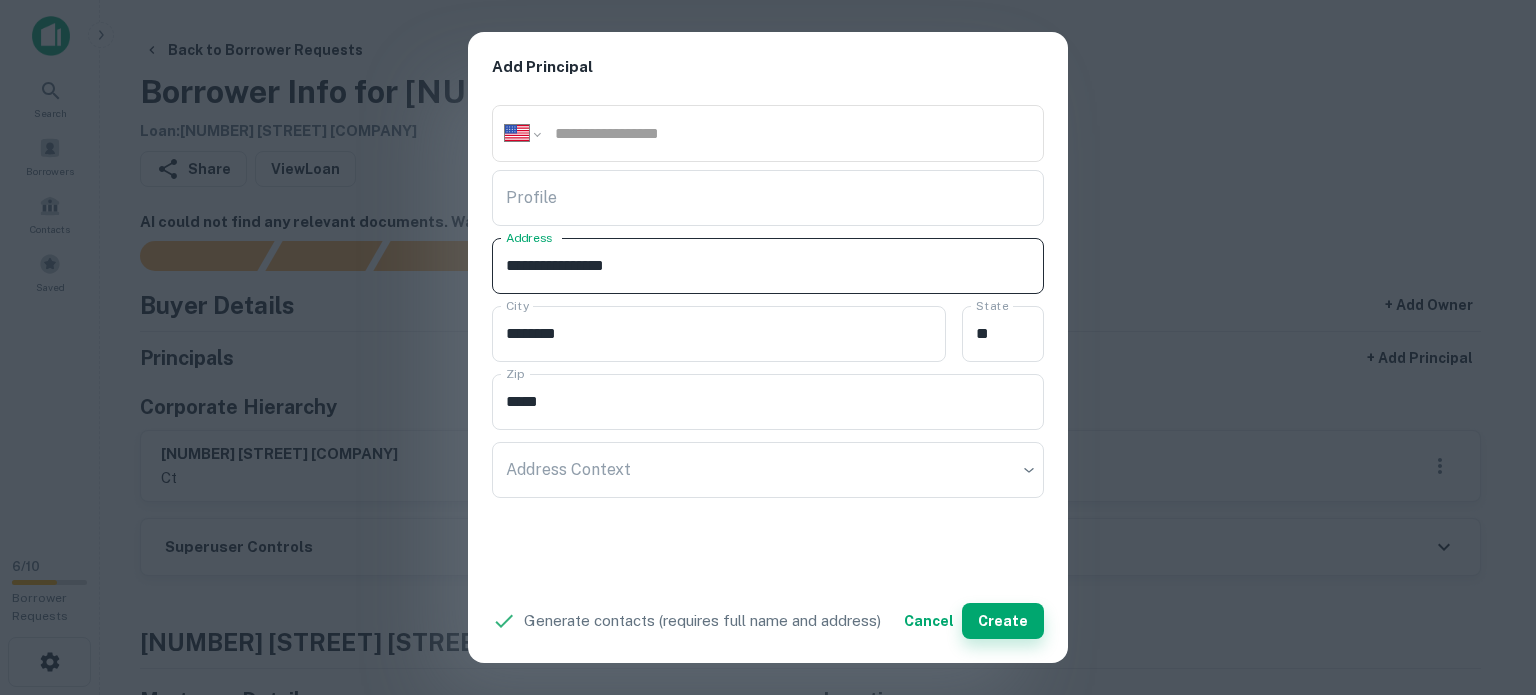 type on "**********" 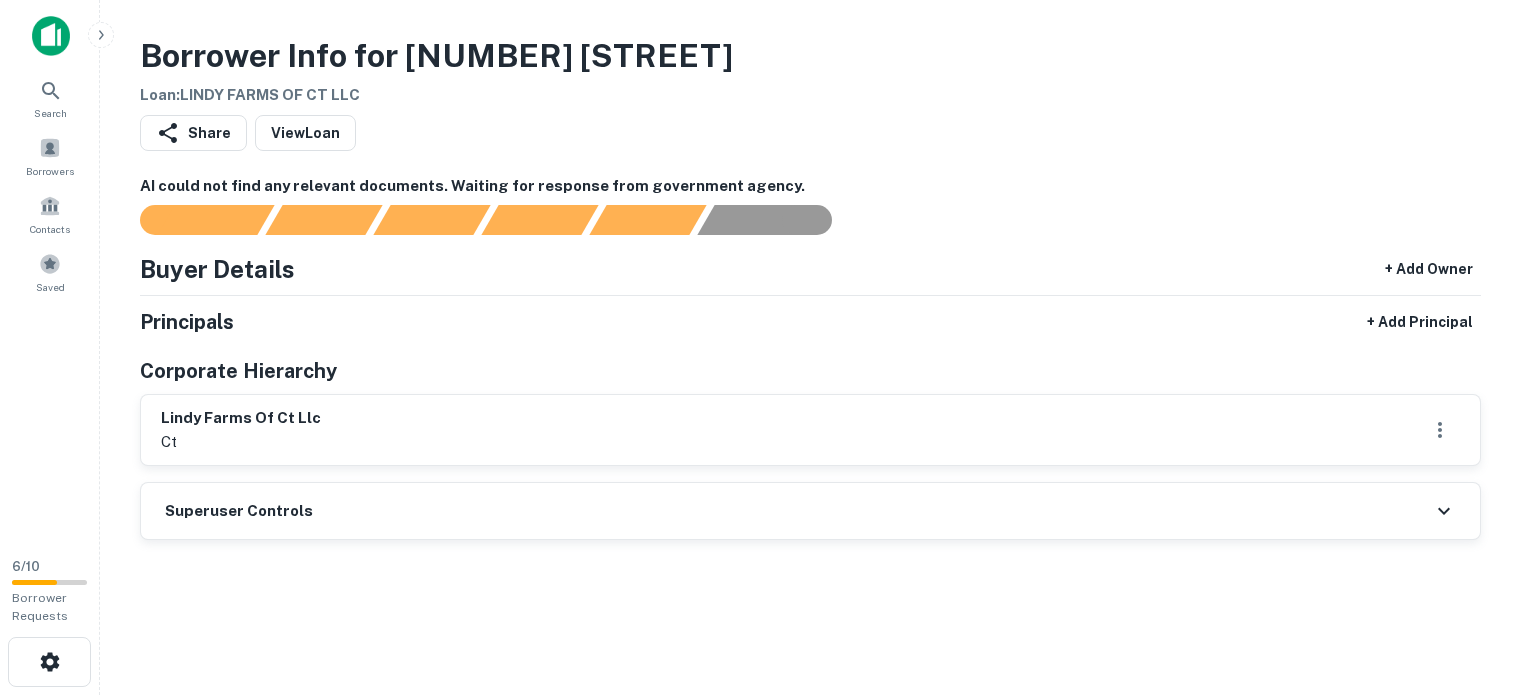 scroll, scrollTop: 0, scrollLeft: 0, axis: both 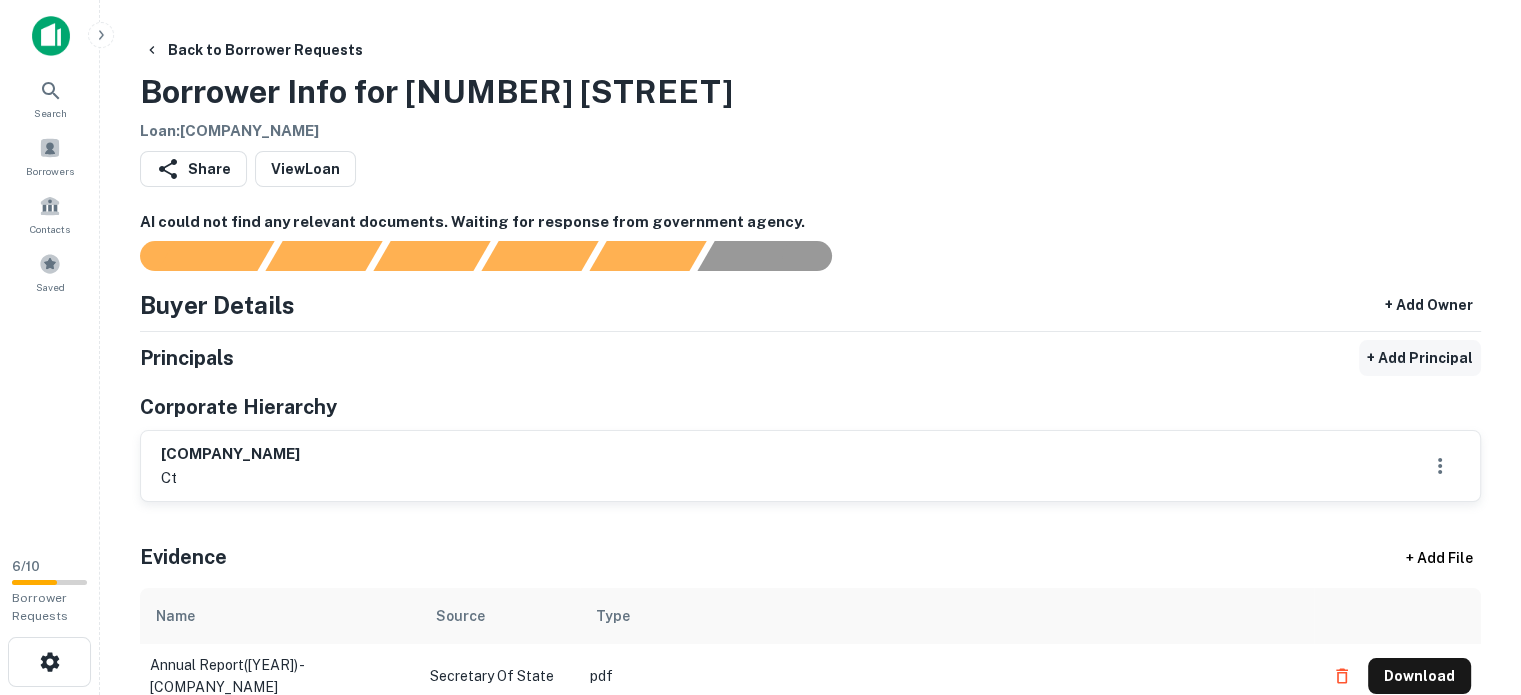 click on "+ Add Principal" at bounding box center [1420, 358] 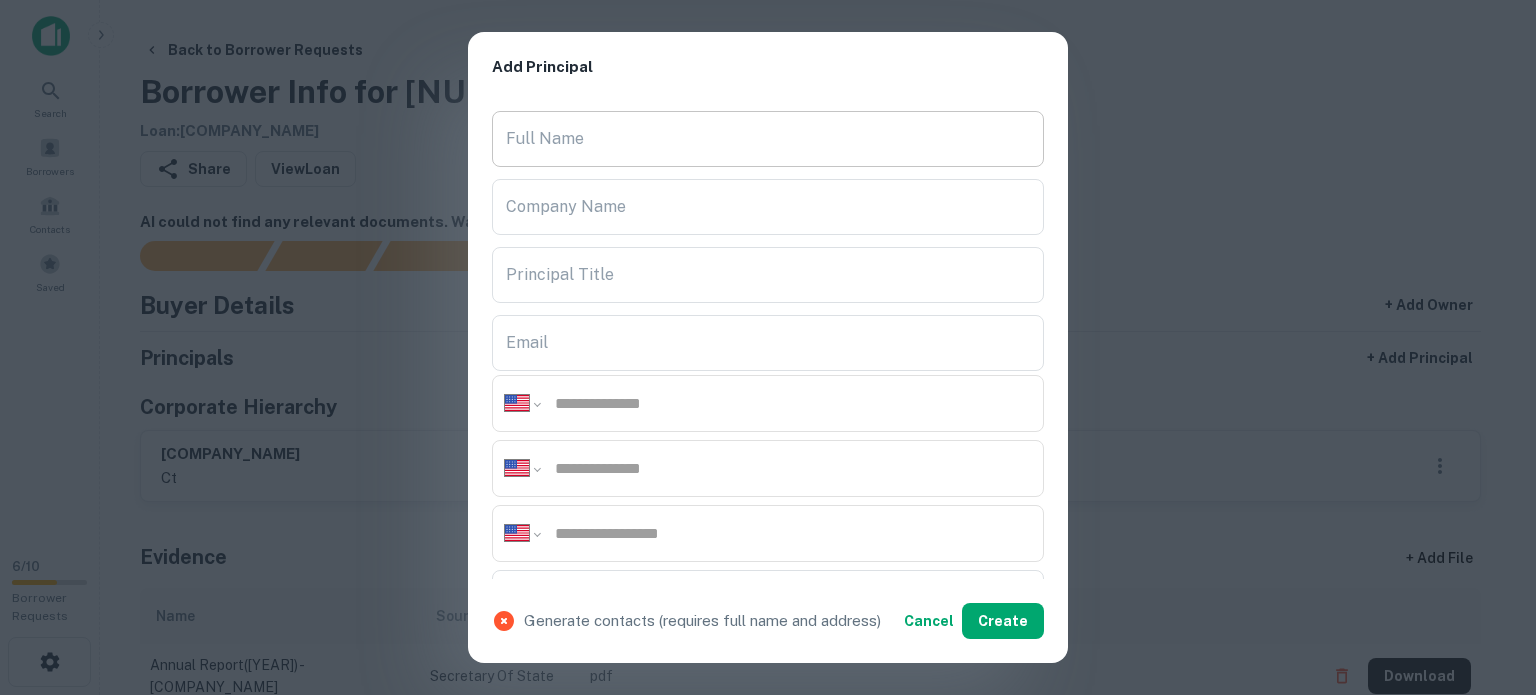 click on "Full Name" at bounding box center (768, 139) 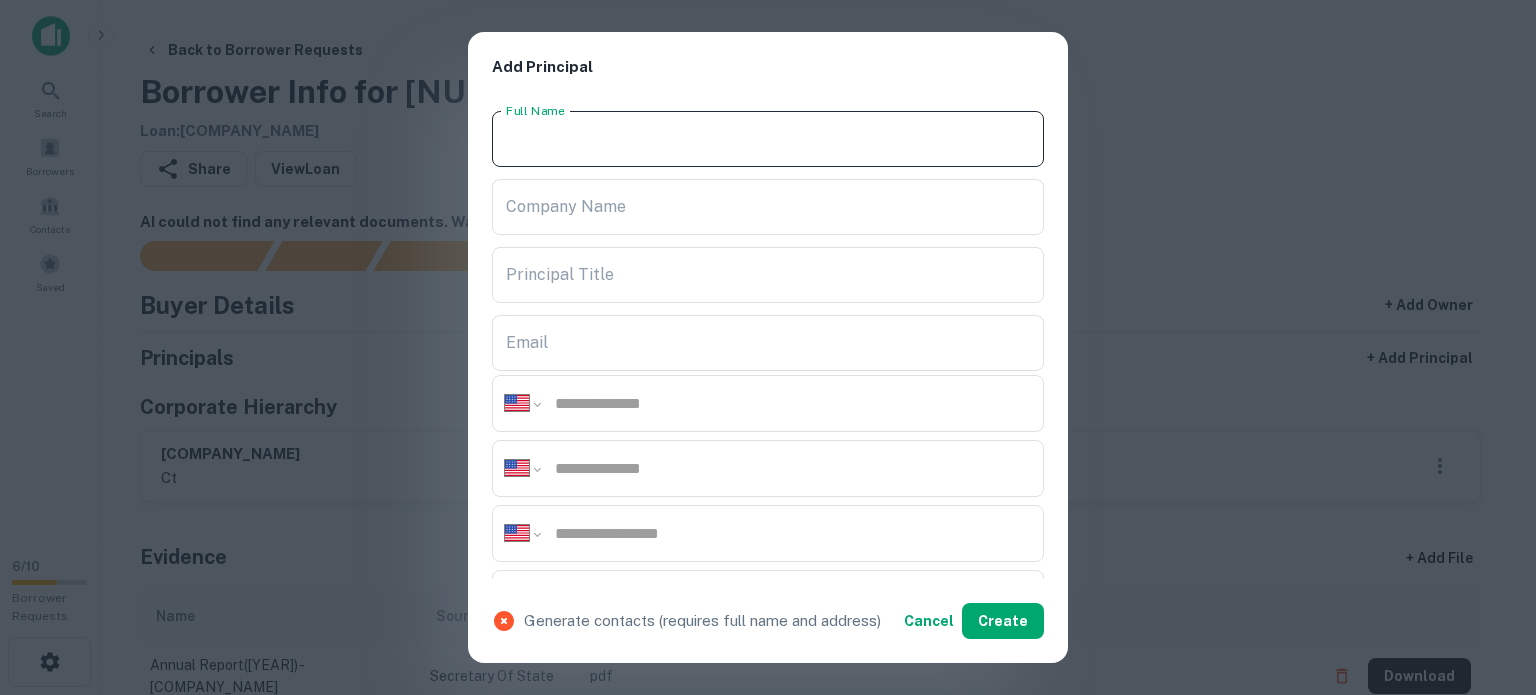 paste on "**********" 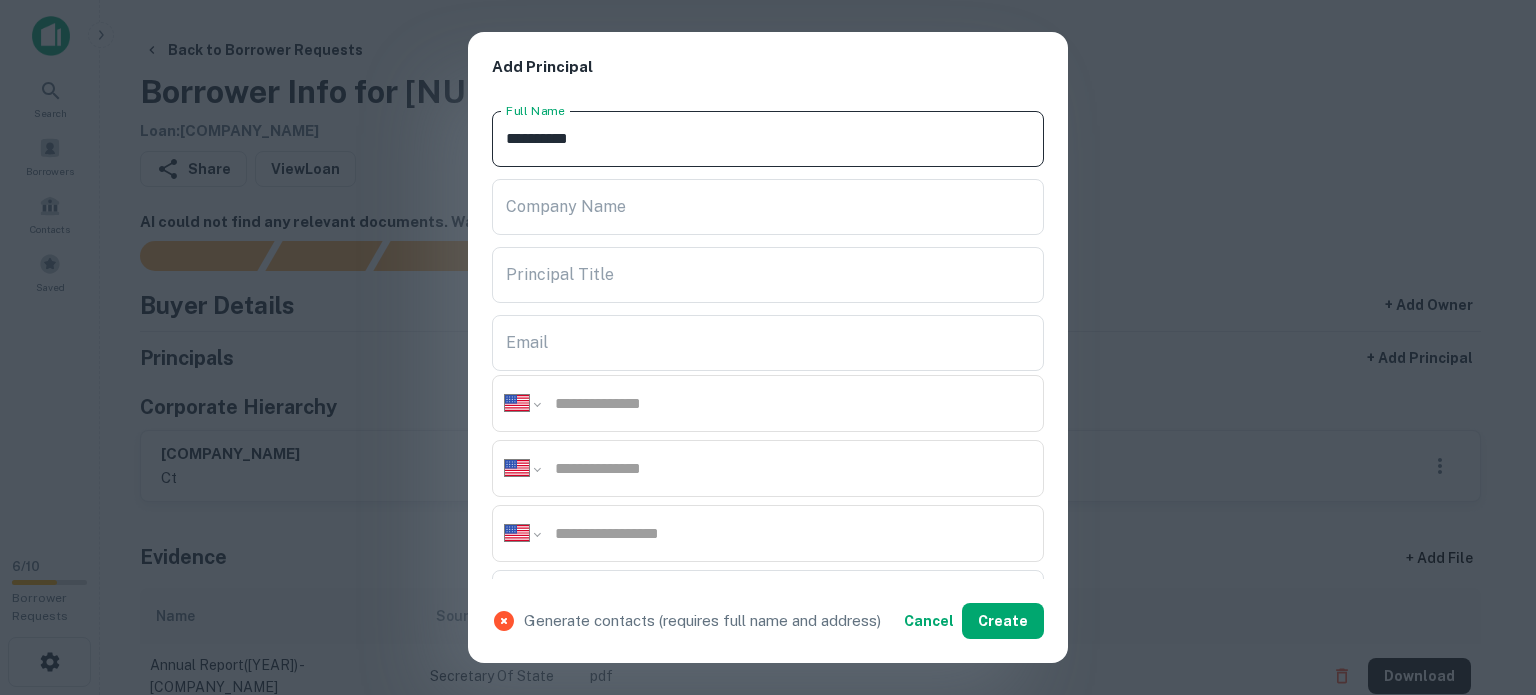 type on "**********" 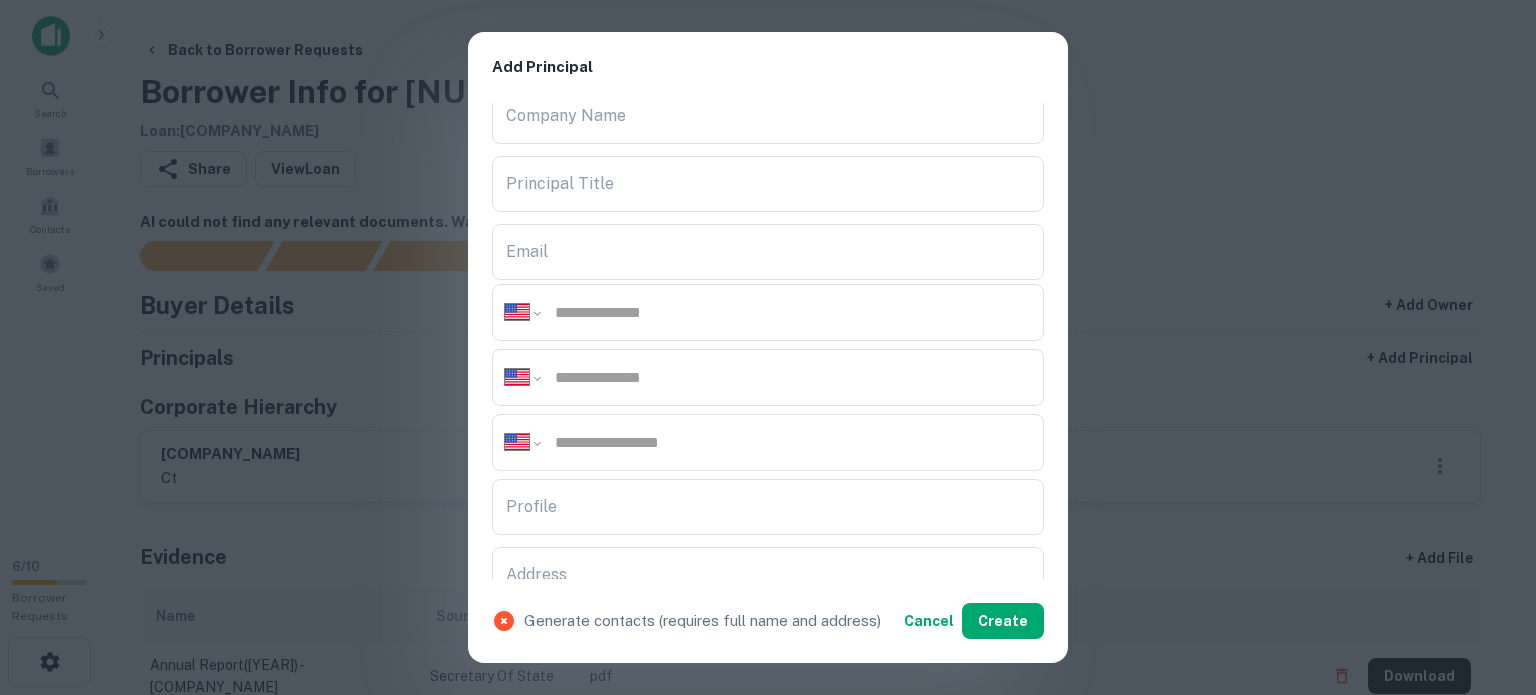 scroll, scrollTop: 200, scrollLeft: 0, axis: vertical 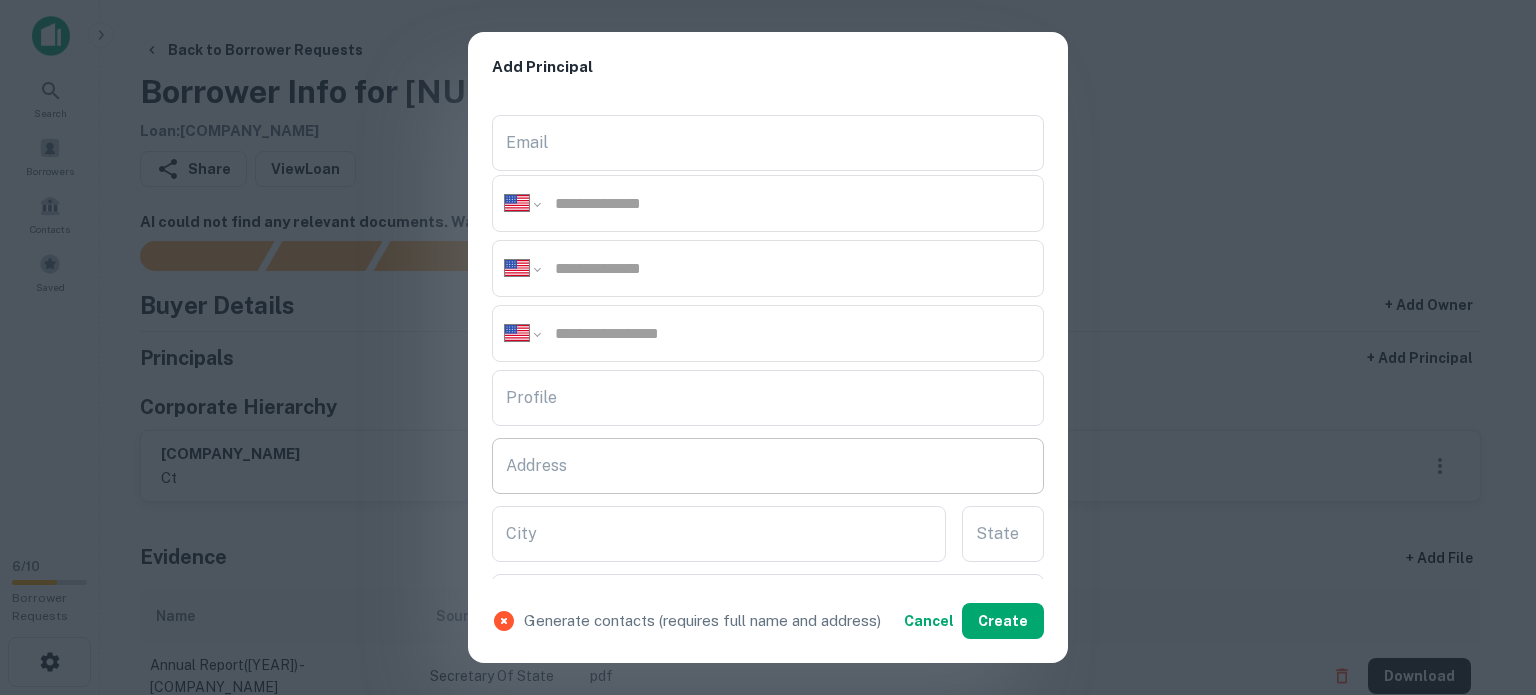 click on "Address" at bounding box center (768, 466) 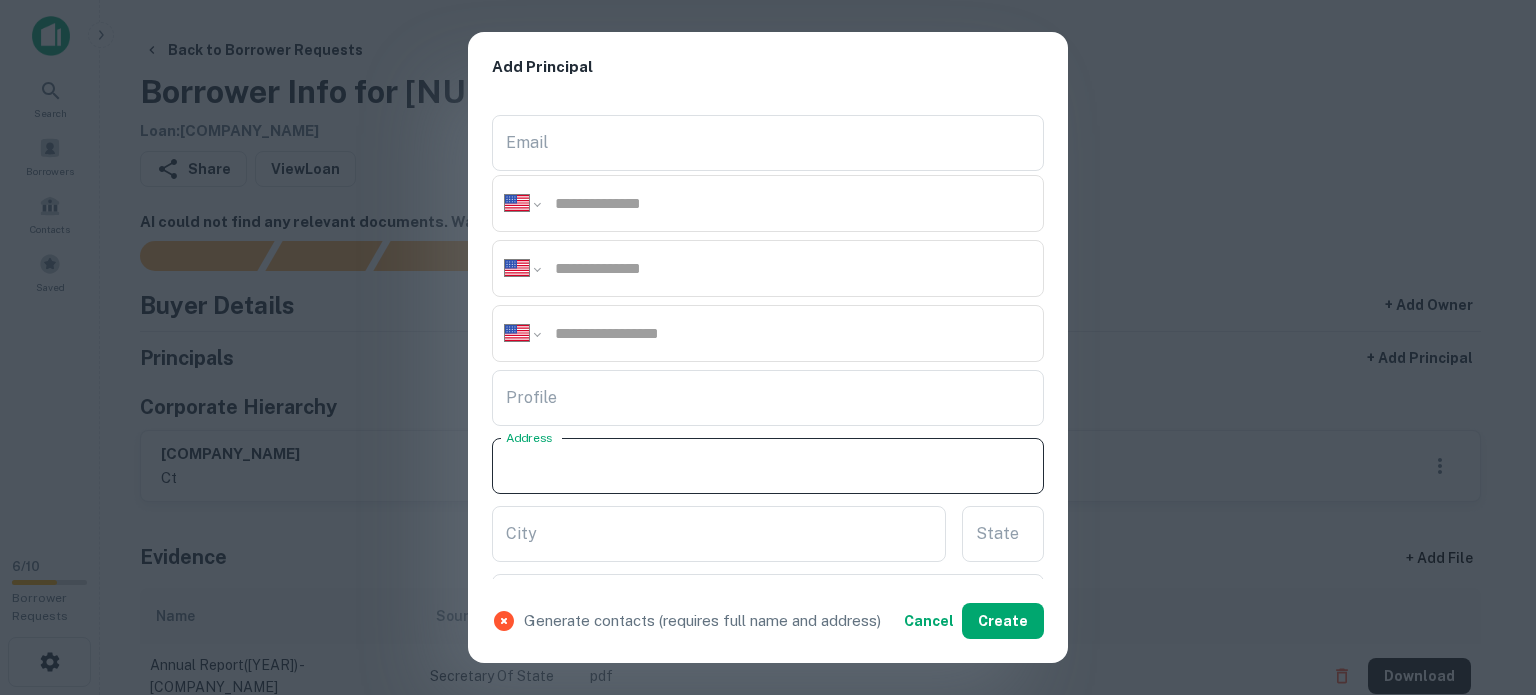paste on "**********" 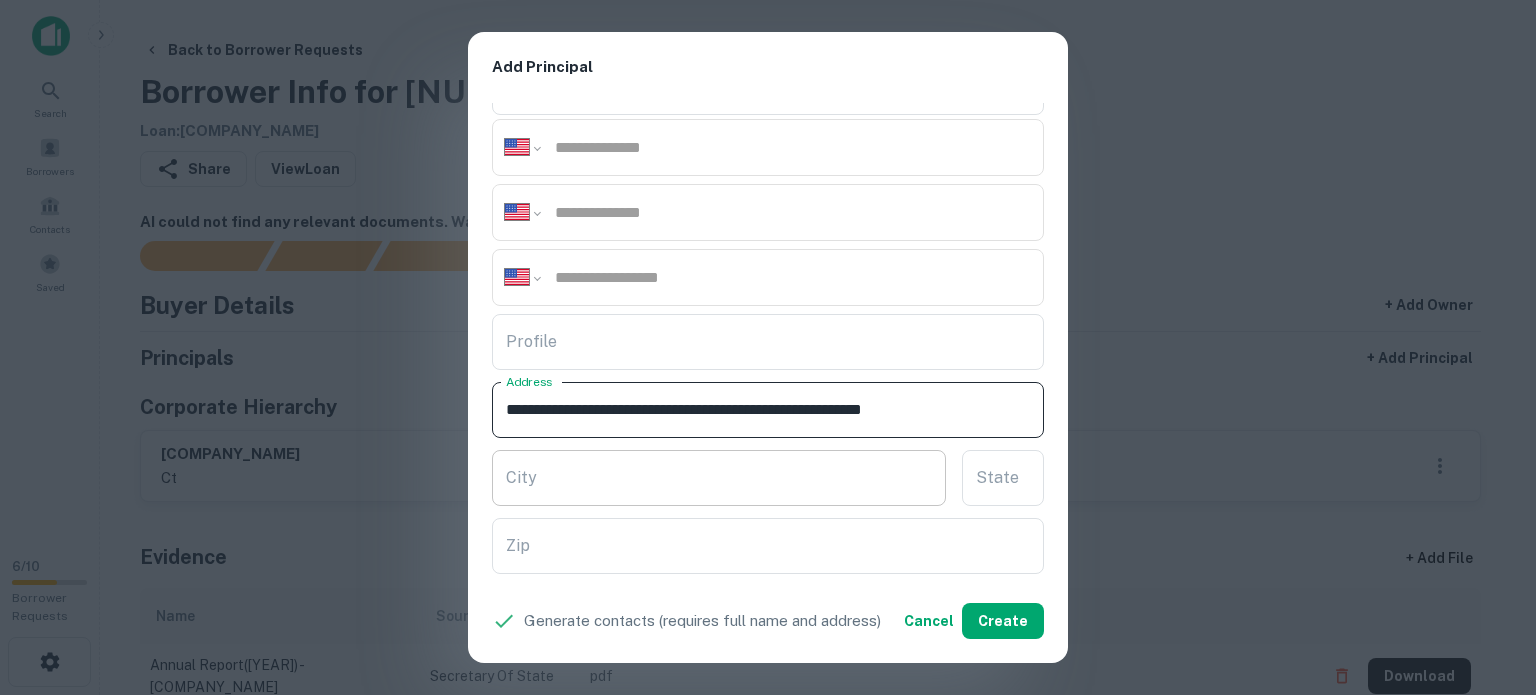scroll, scrollTop: 300, scrollLeft: 0, axis: vertical 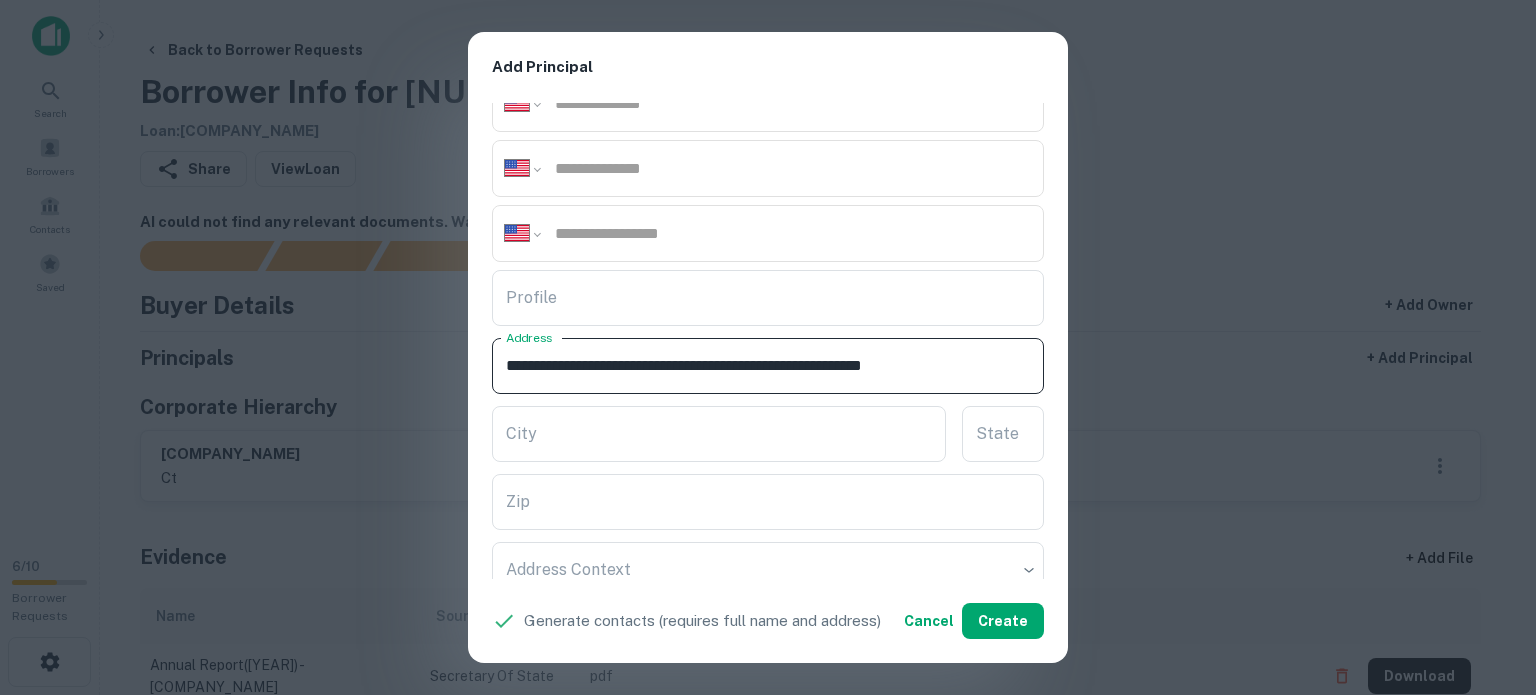 drag, startPoint x: 970, startPoint y: 363, endPoint x: 1062, endPoint y: 375, distance: 92.779305 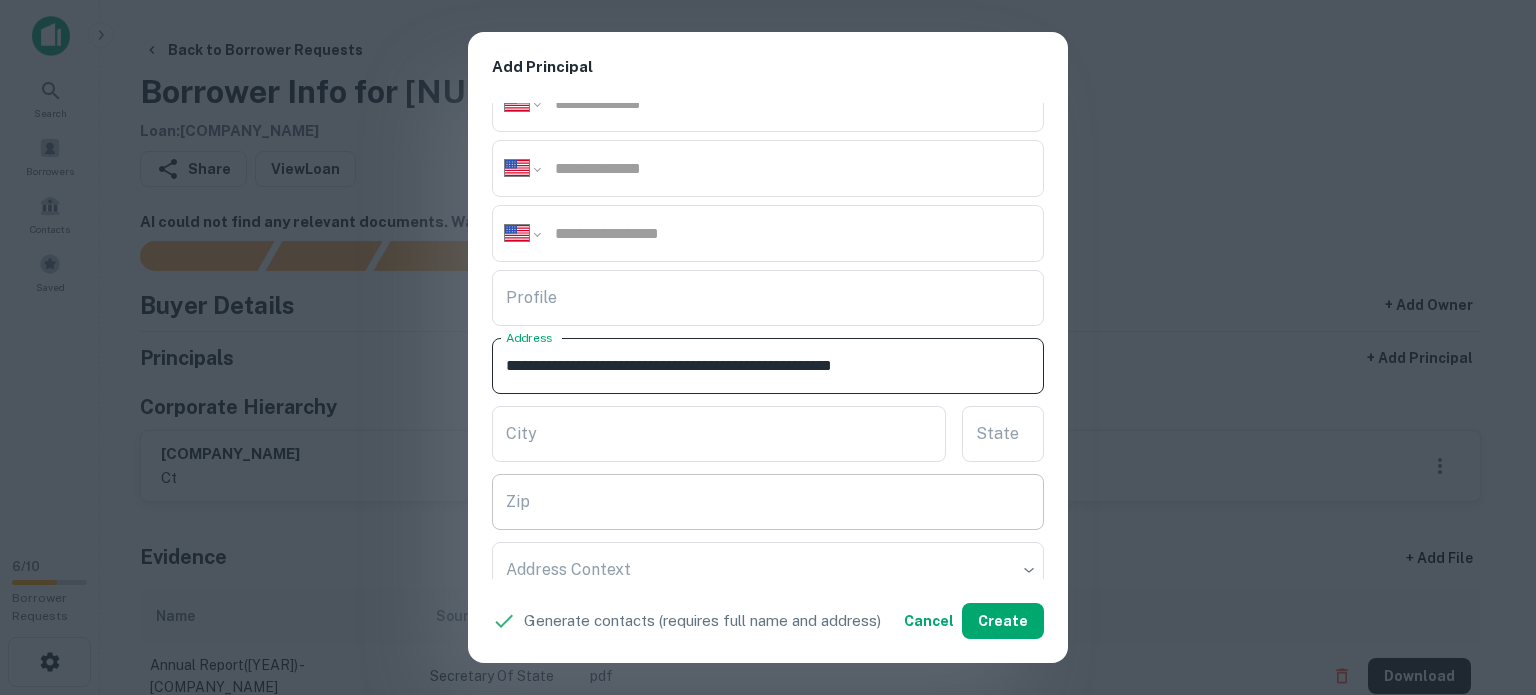 type on "**********" 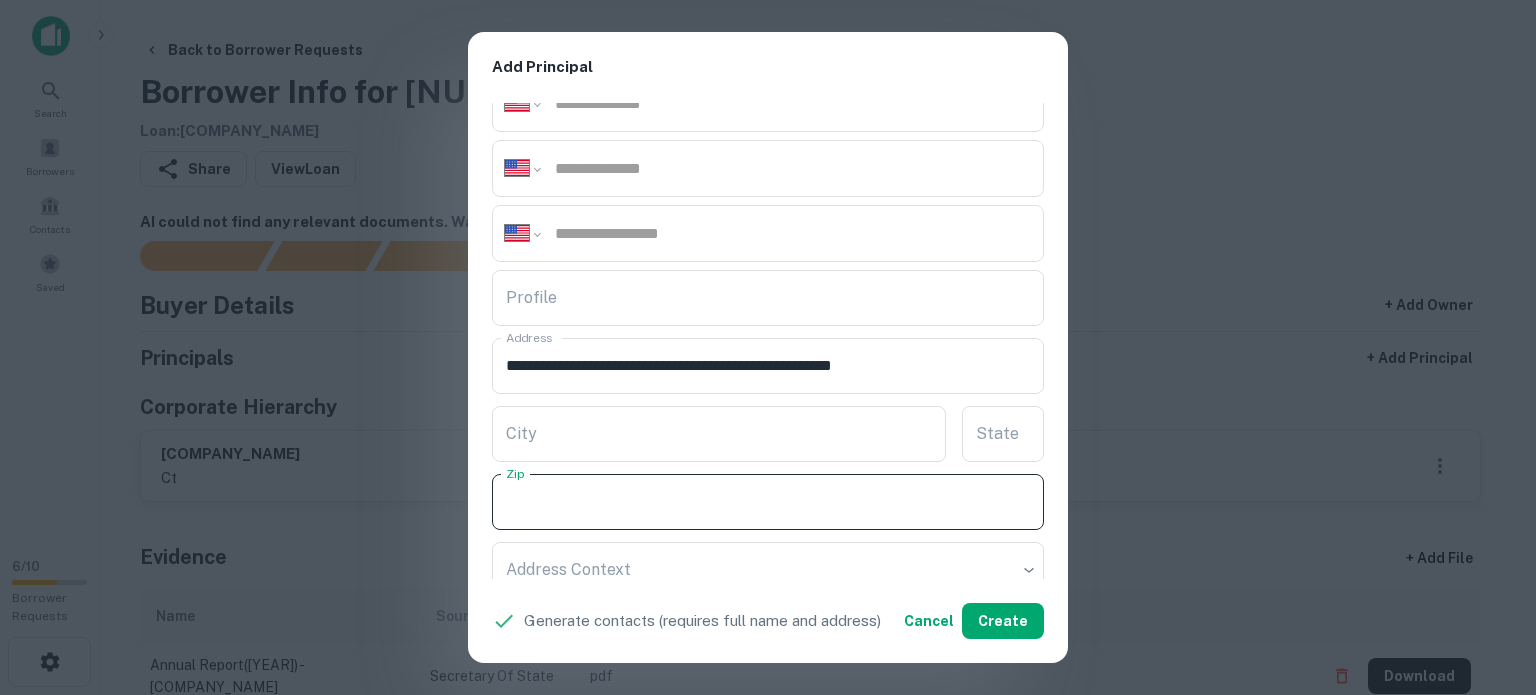 paste on "*****" 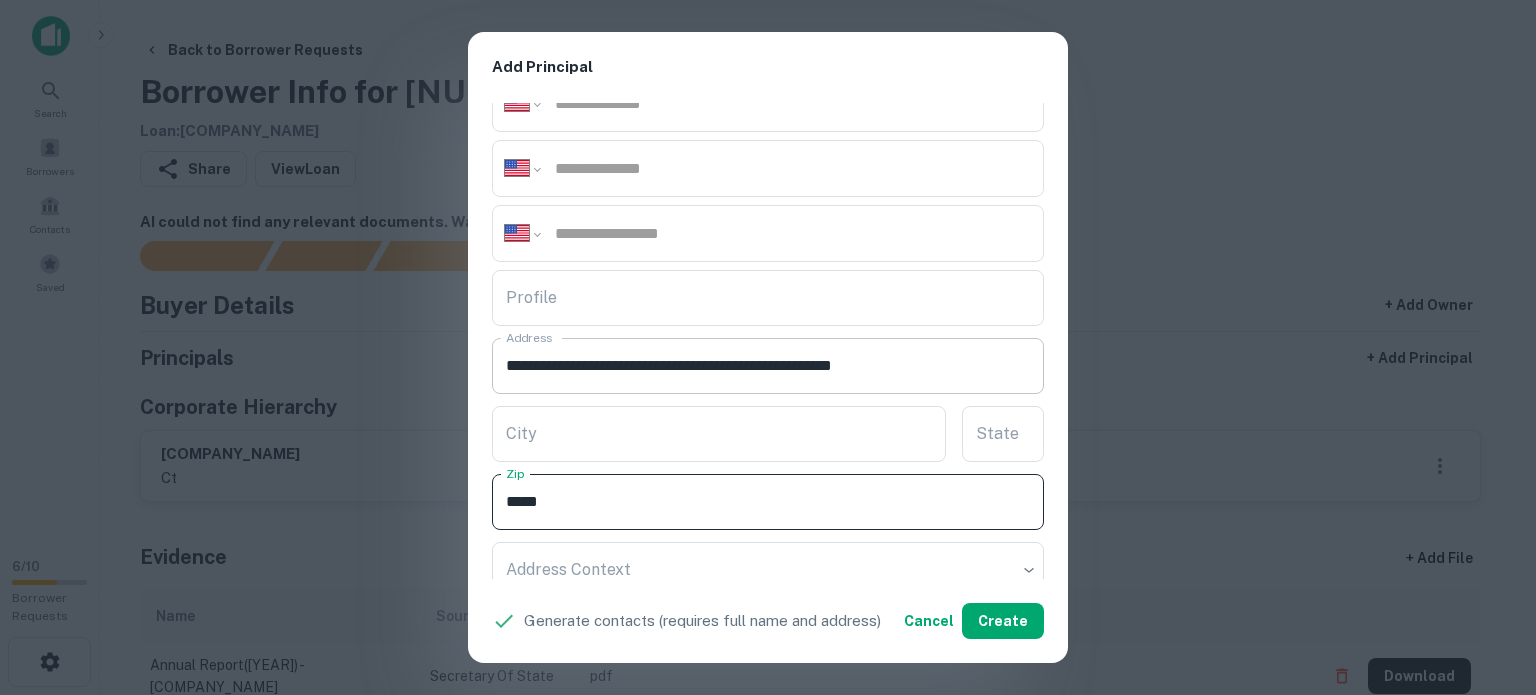 type on "*****" 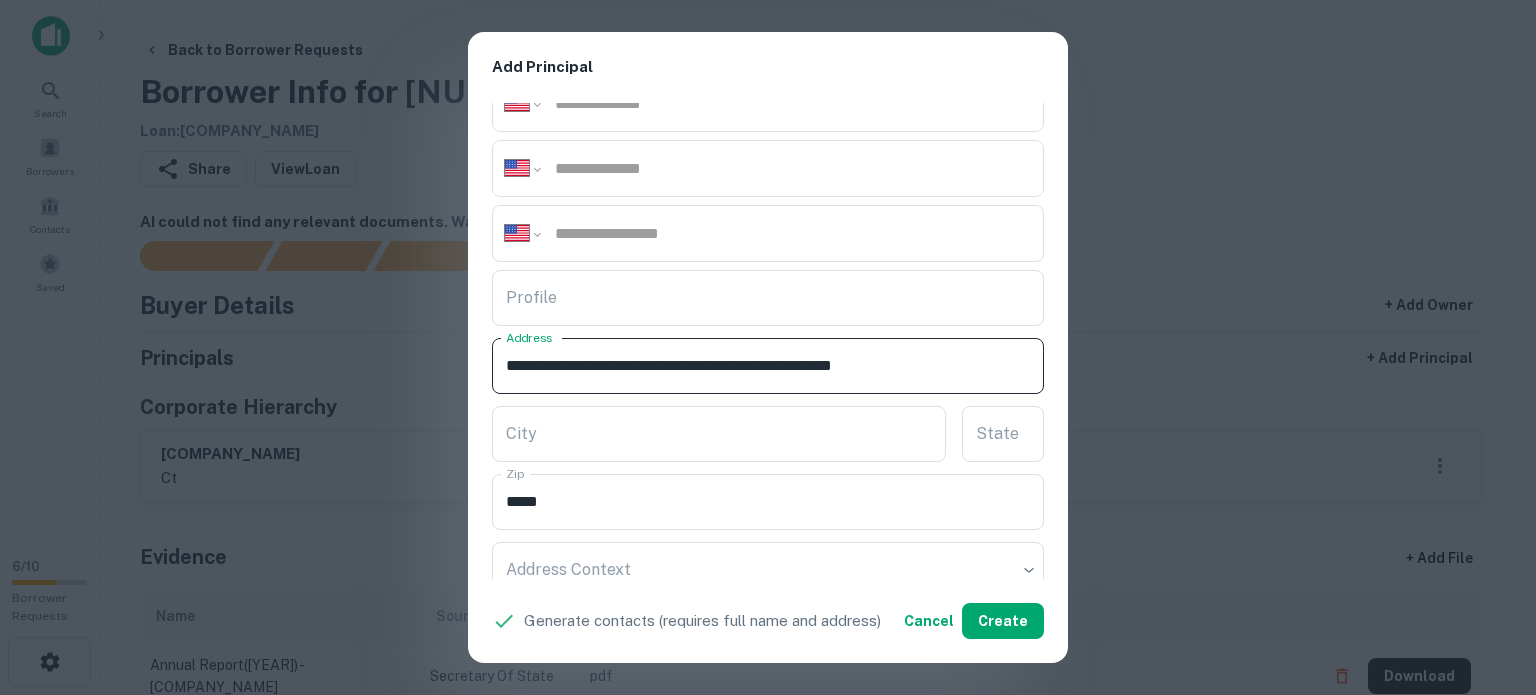 drag, startPoint x: 943, startPoint y: 363, endPoint x: 958, endPoint y: 373, distance: 18.027756 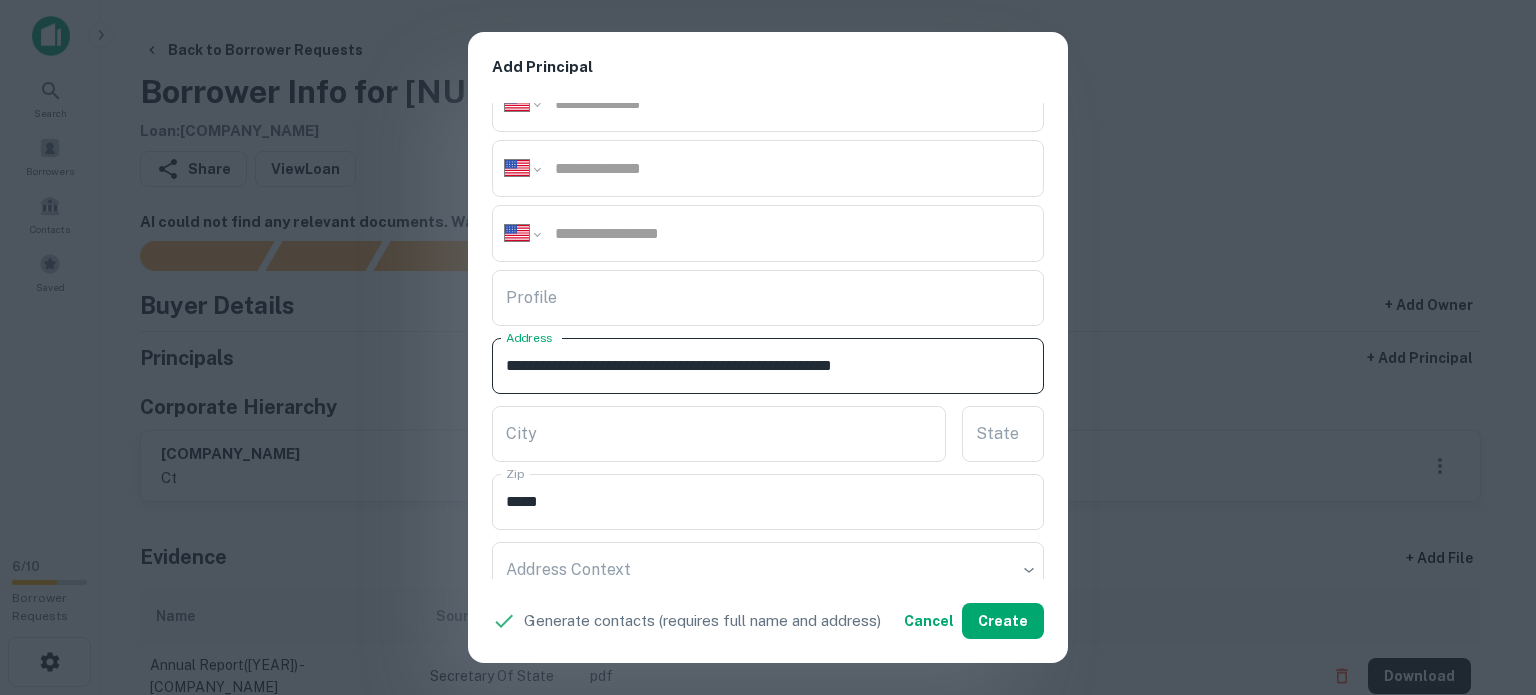 click on "**********" at bounding box center (768, 366) 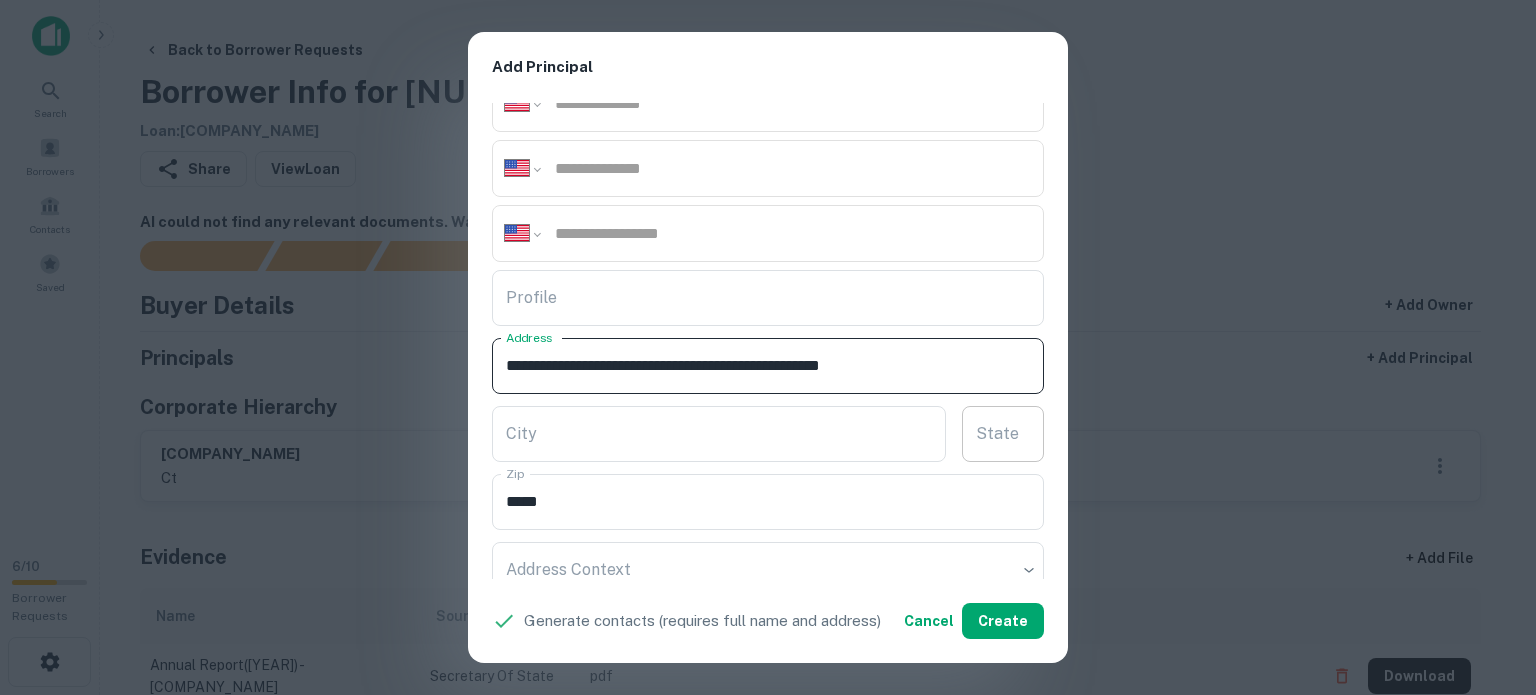 type on "**********" 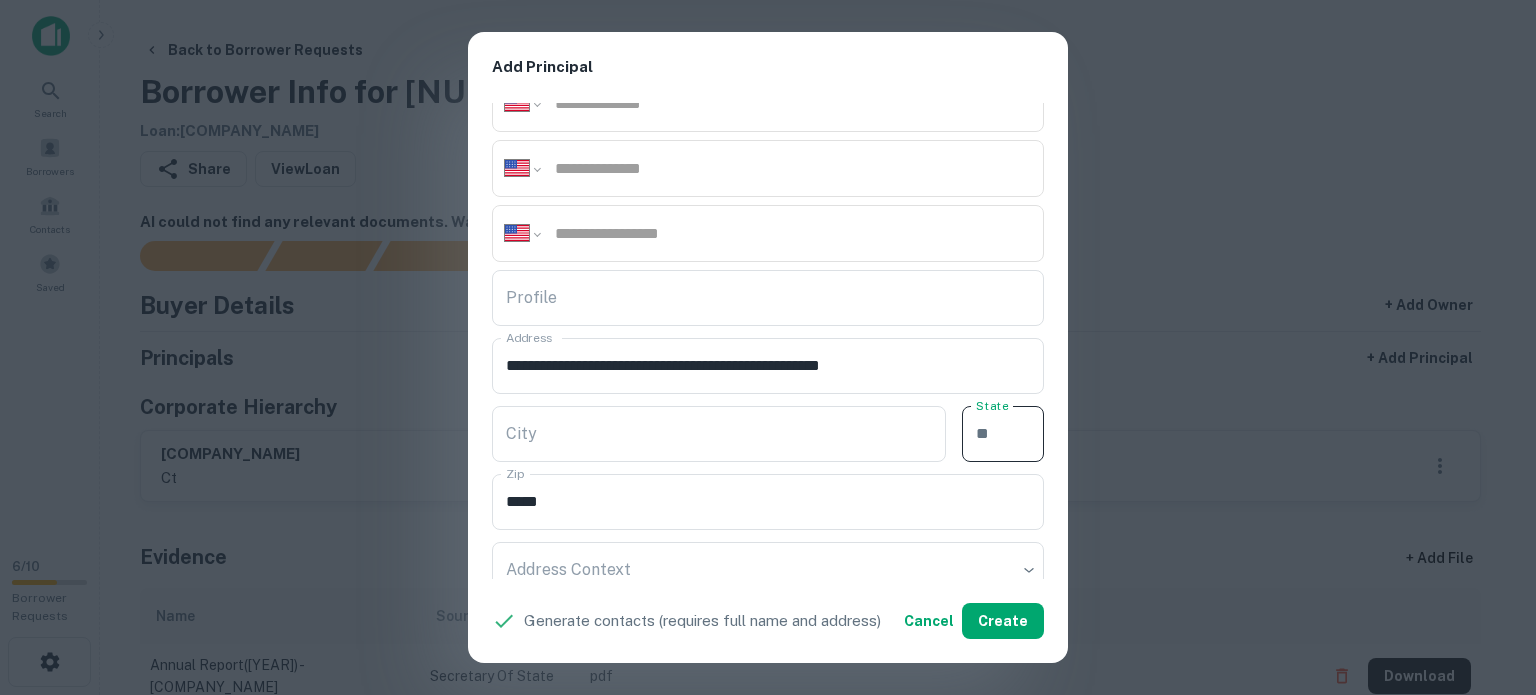 click on "State" at bounding box center (1003, 434) 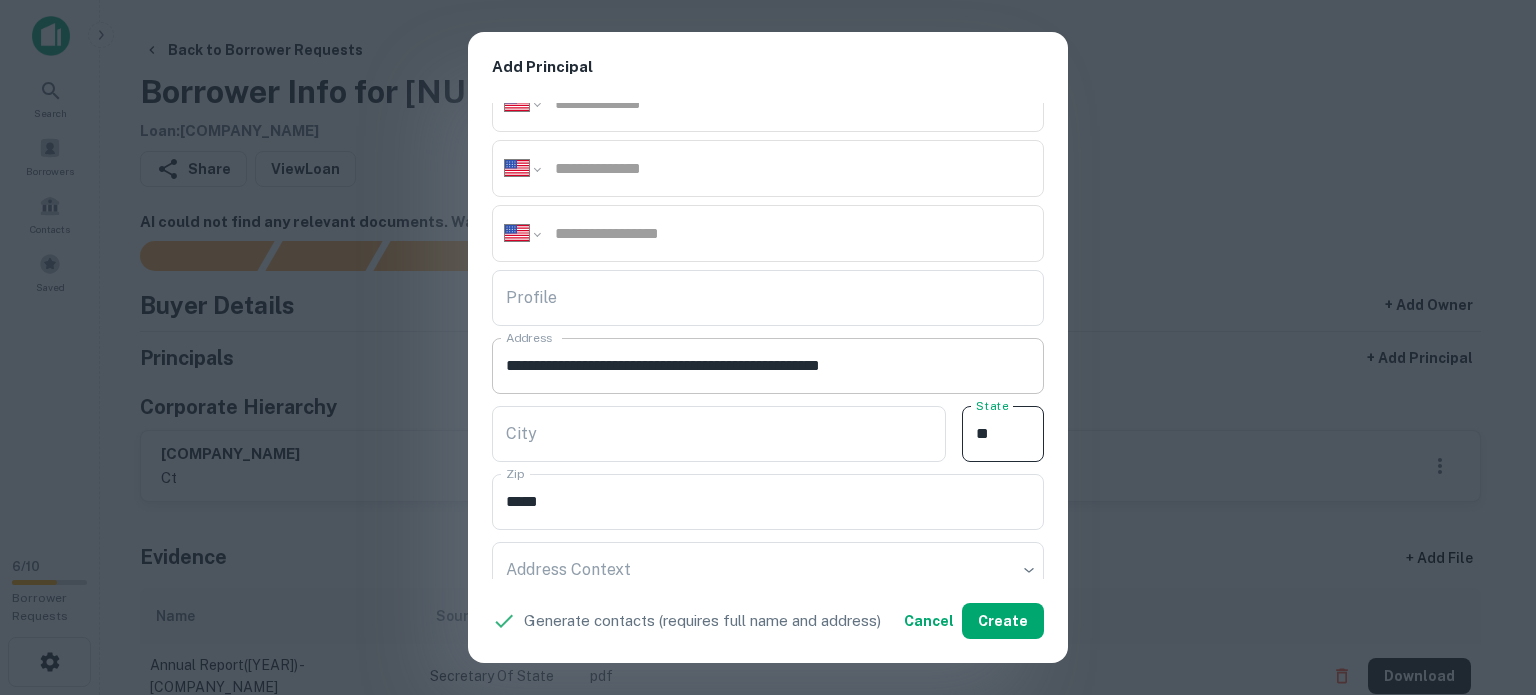 type on "**" 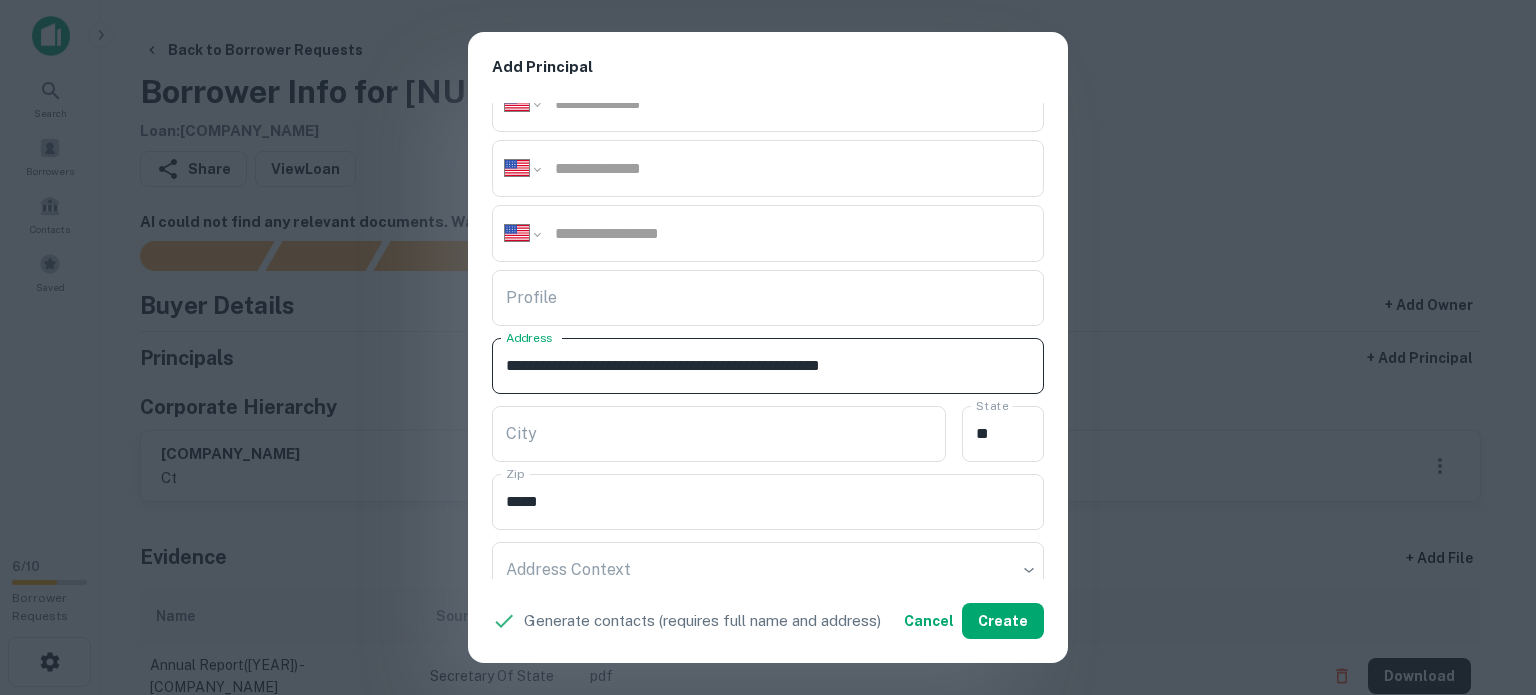 drag, startPoint x: 816, startPoint y: 357, endPoint x: 933, endPoint y: 387, distance: 120.784935 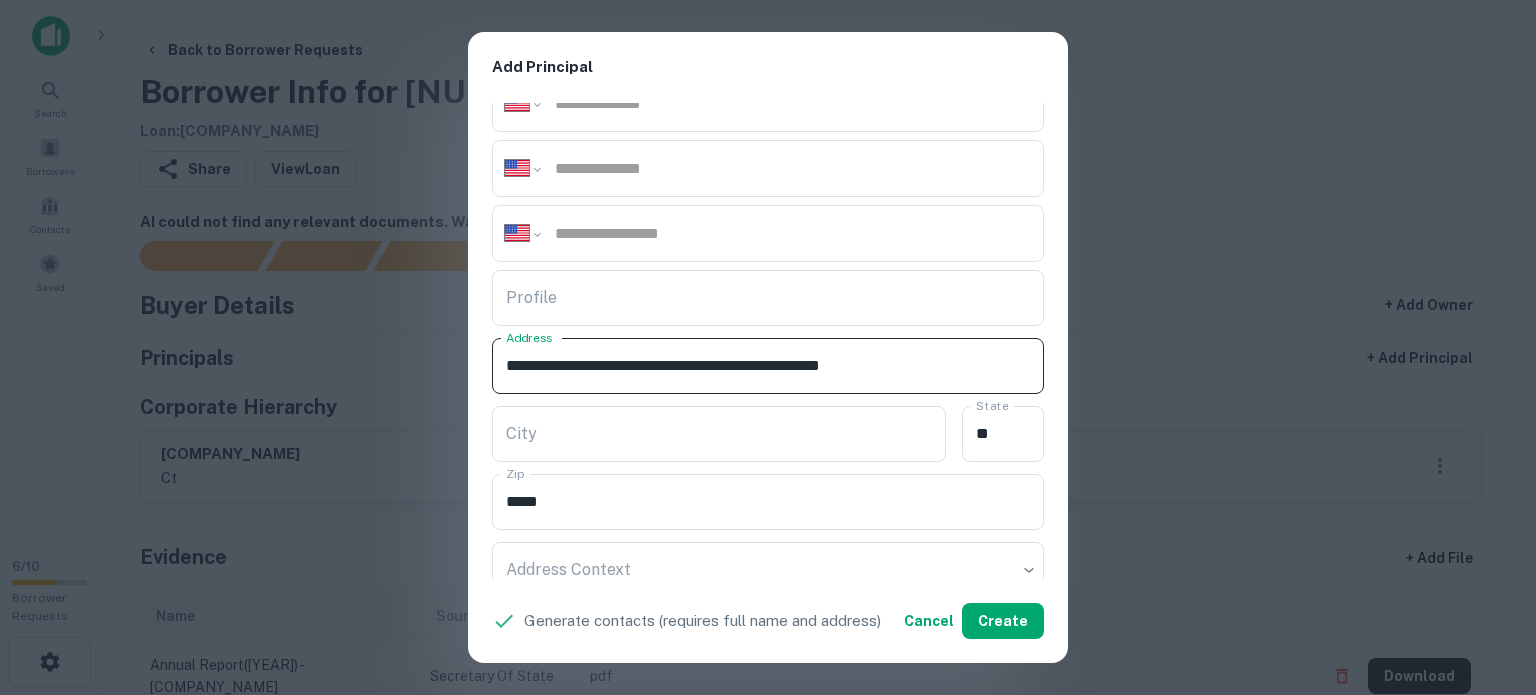 click on "**********" at bounding box center (768, 366) 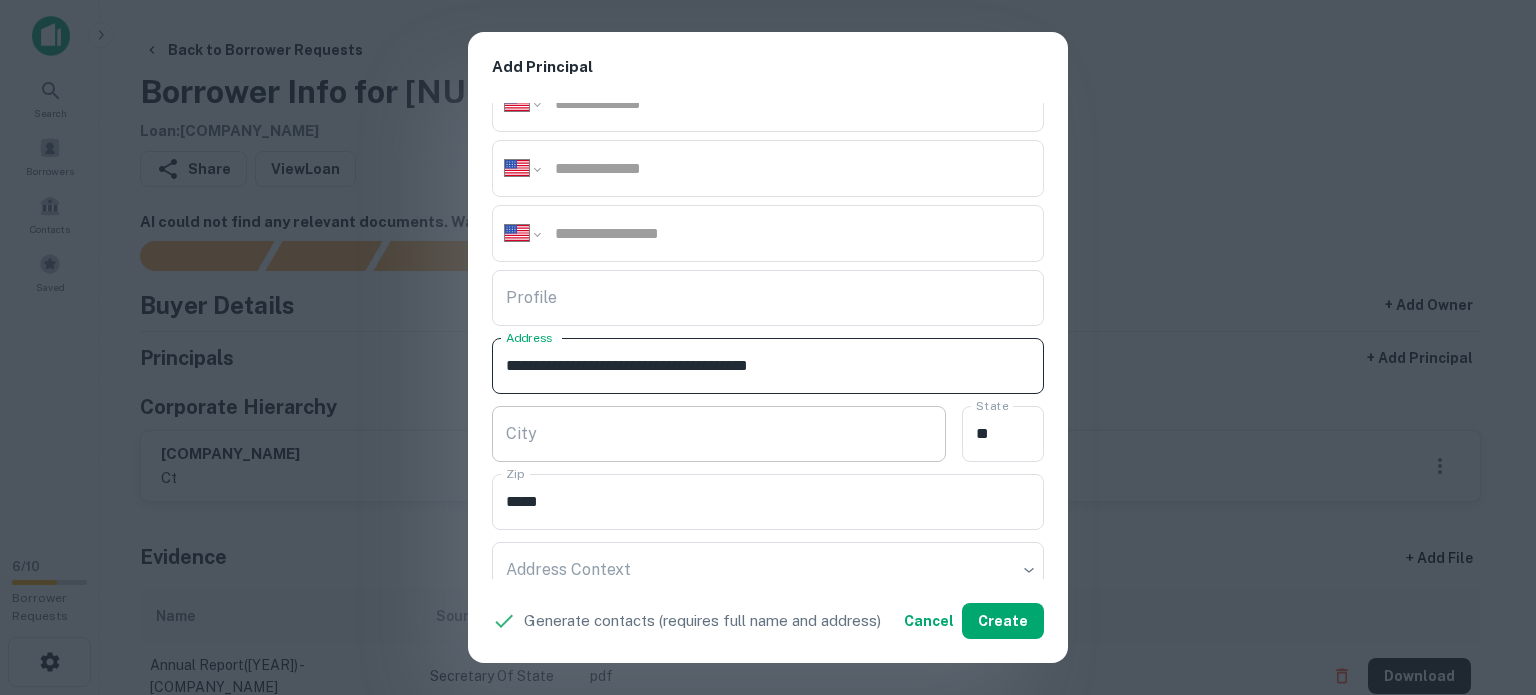 type on "**********" 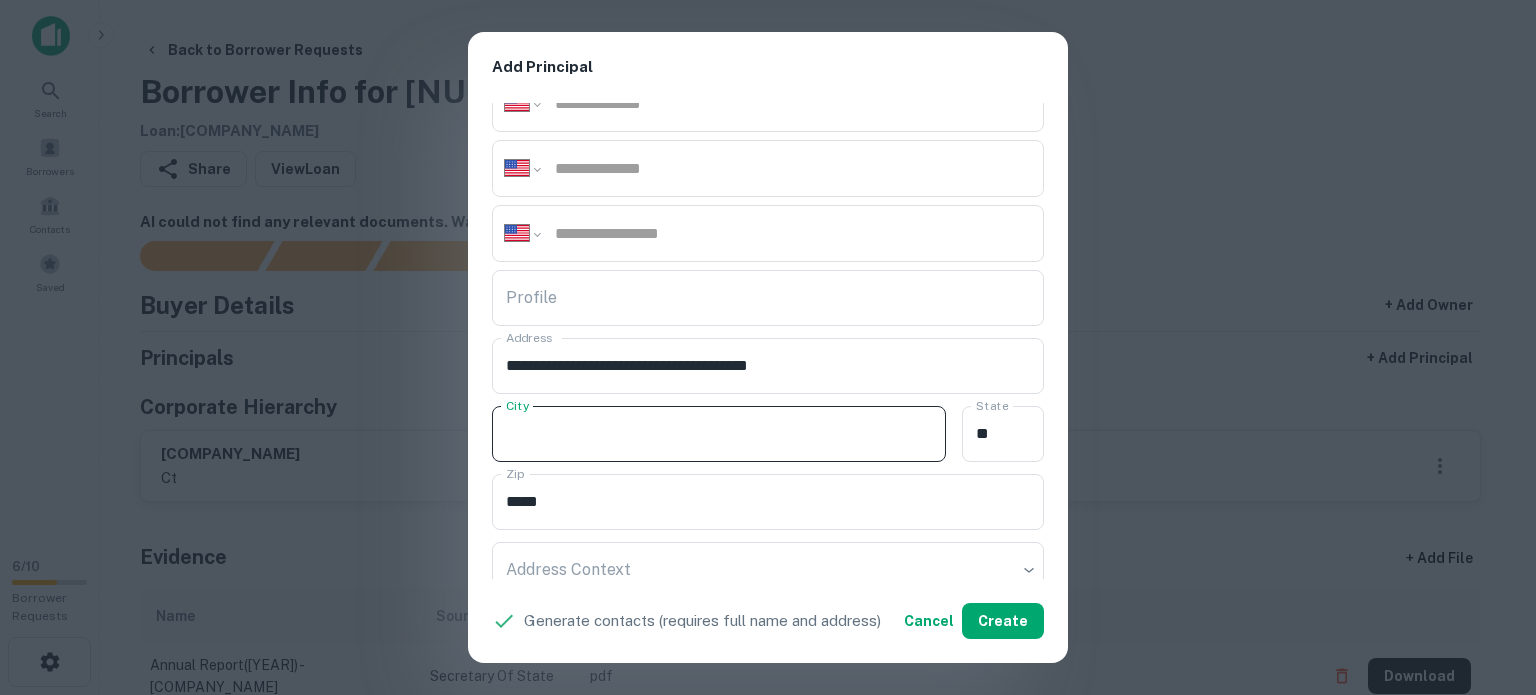 paste on "**********" 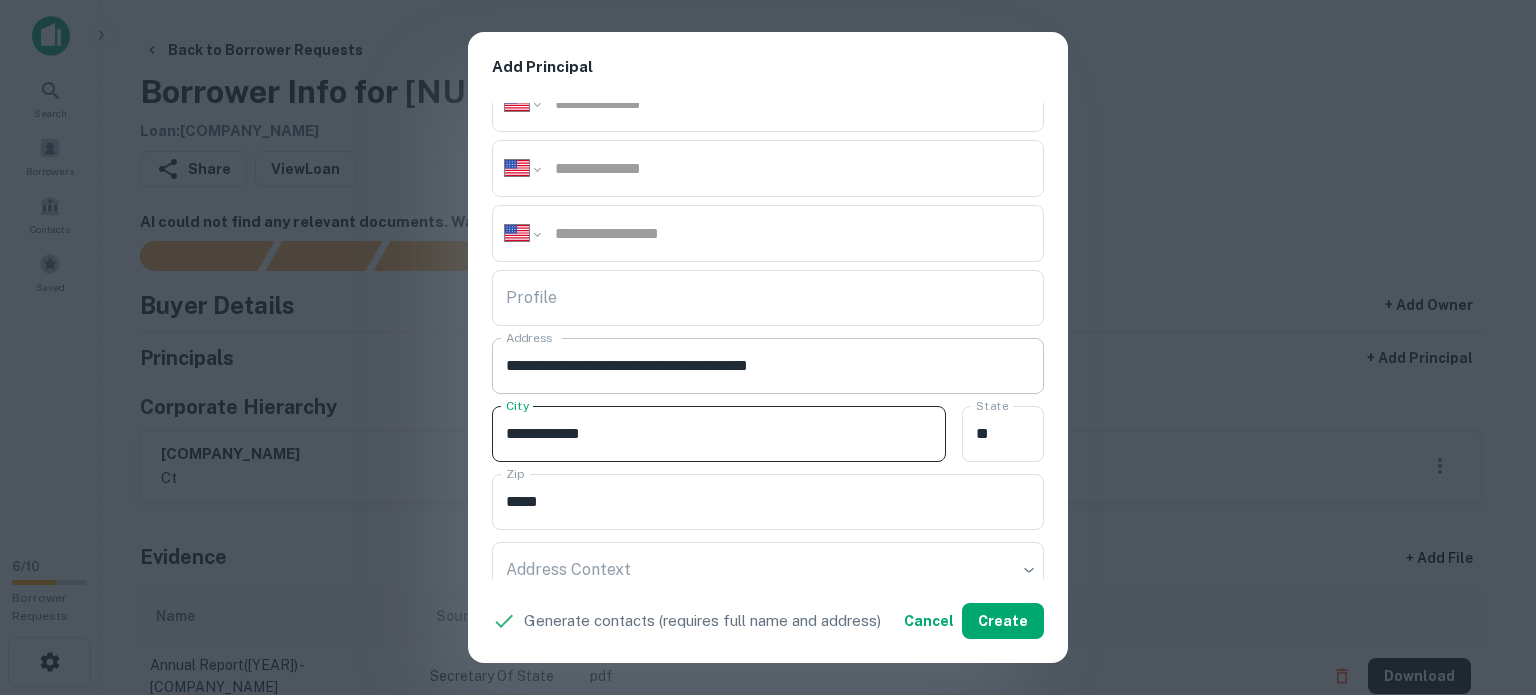 type on "**********" 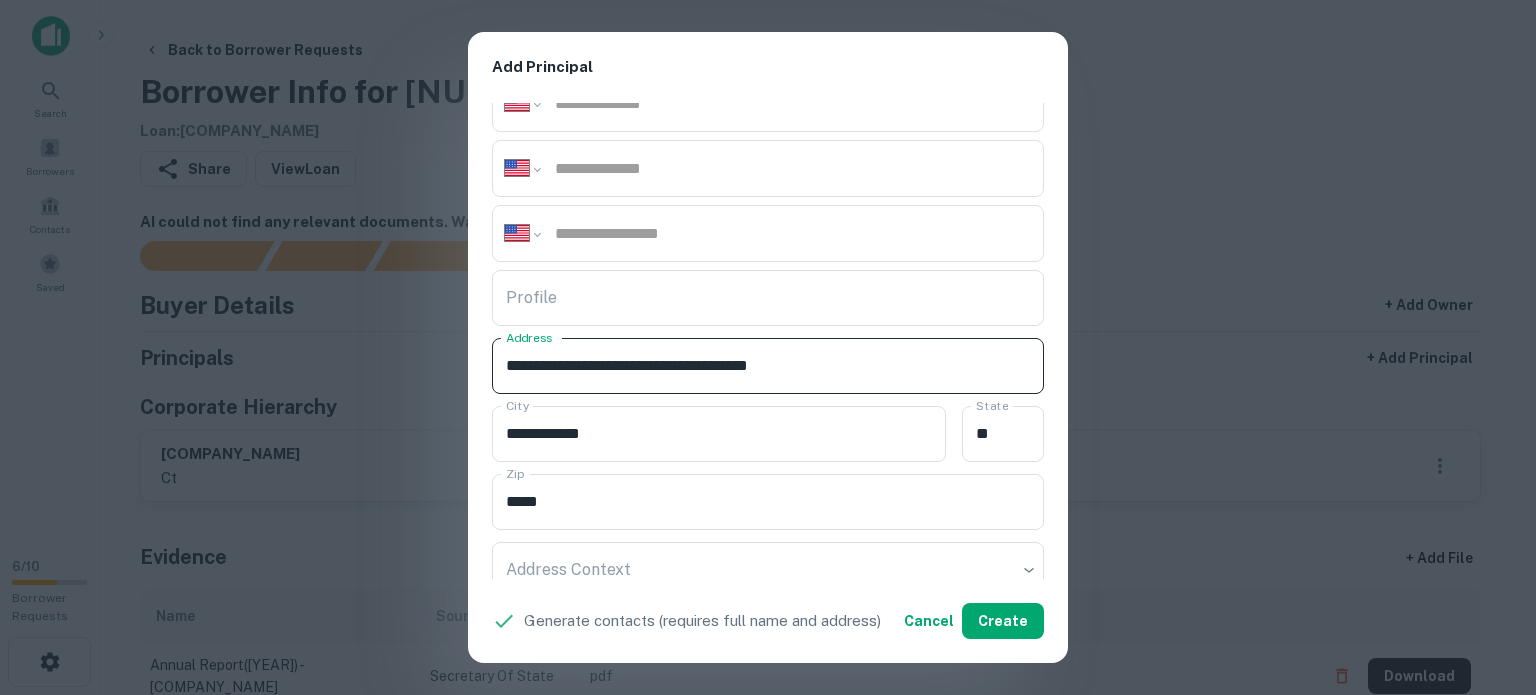 drag, startPoint x: 803, startPoint y: 363, endPoint x: 845, endPoint y: 375, distance: 43.68066 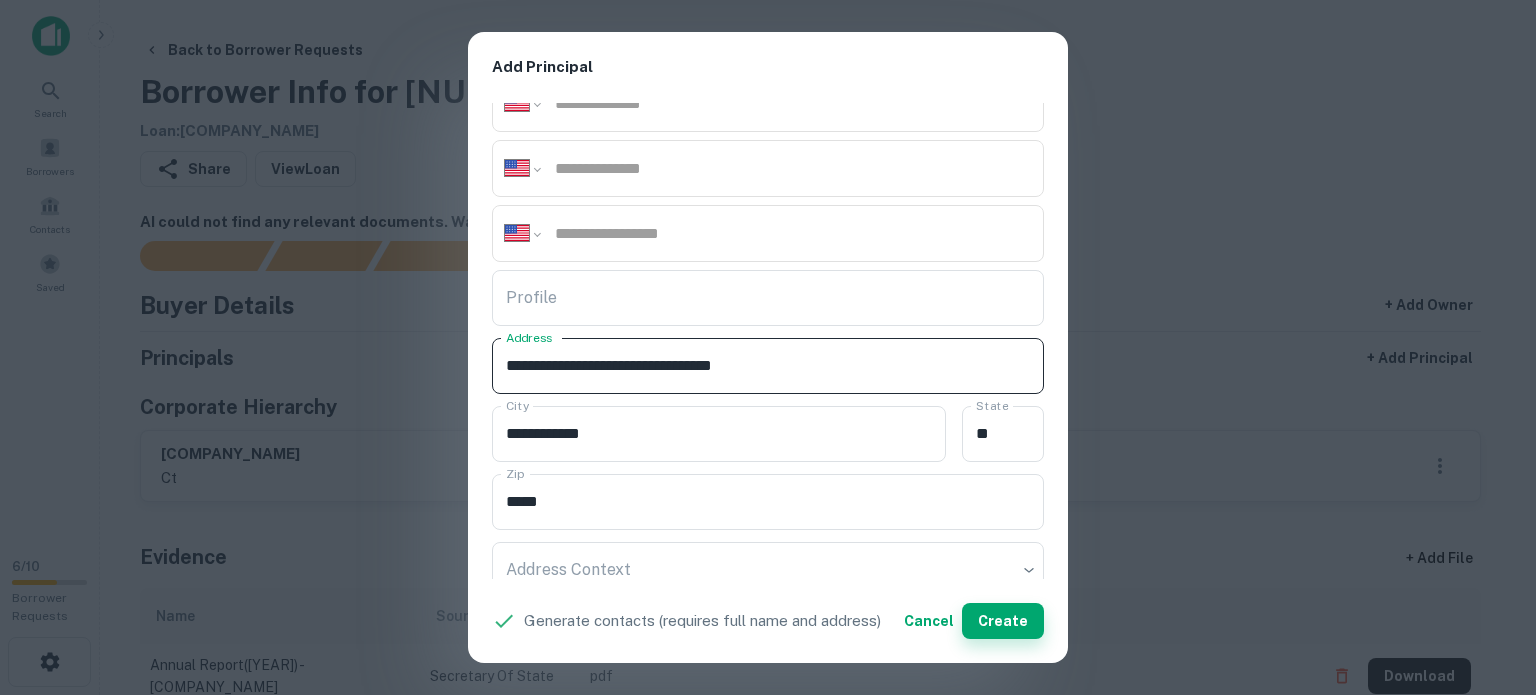 type on "**********" 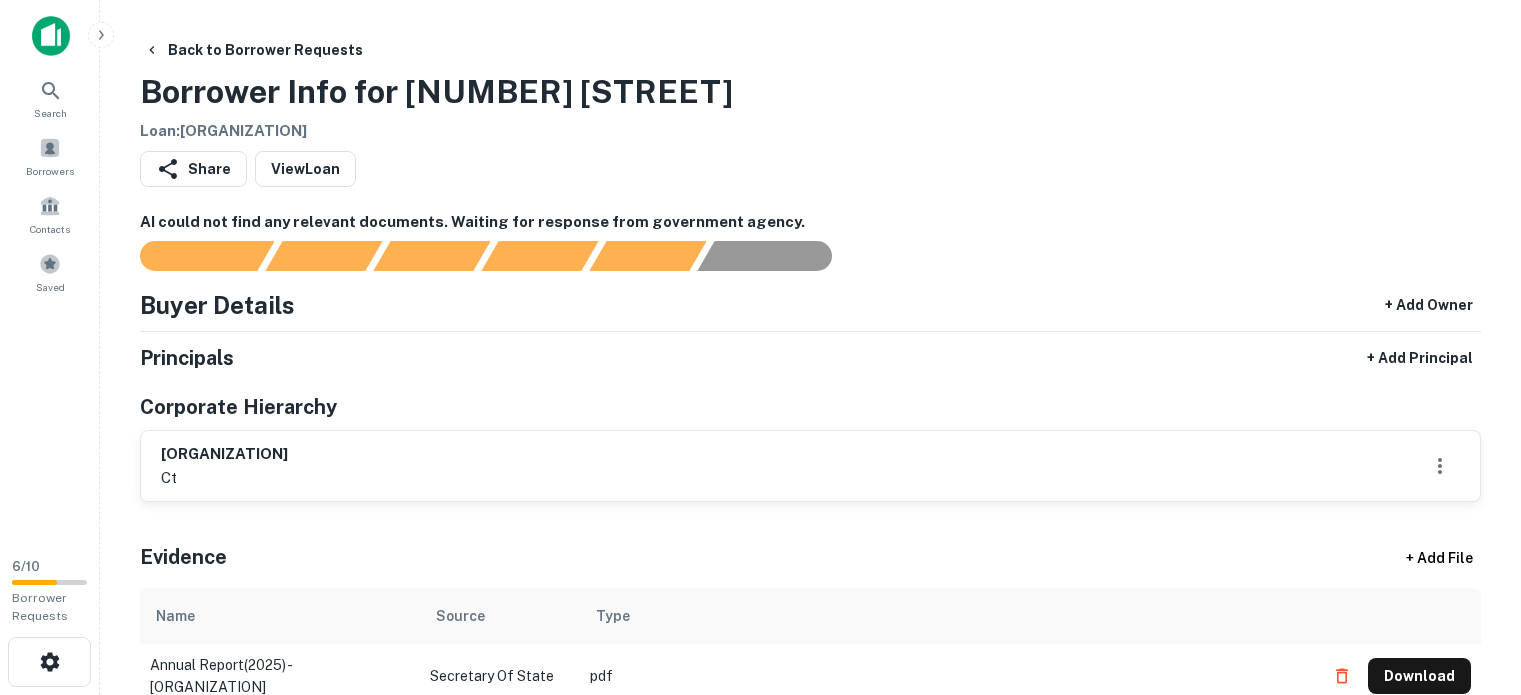 scroll, scrollTop: 0, scrollLeft: 0, axis: both 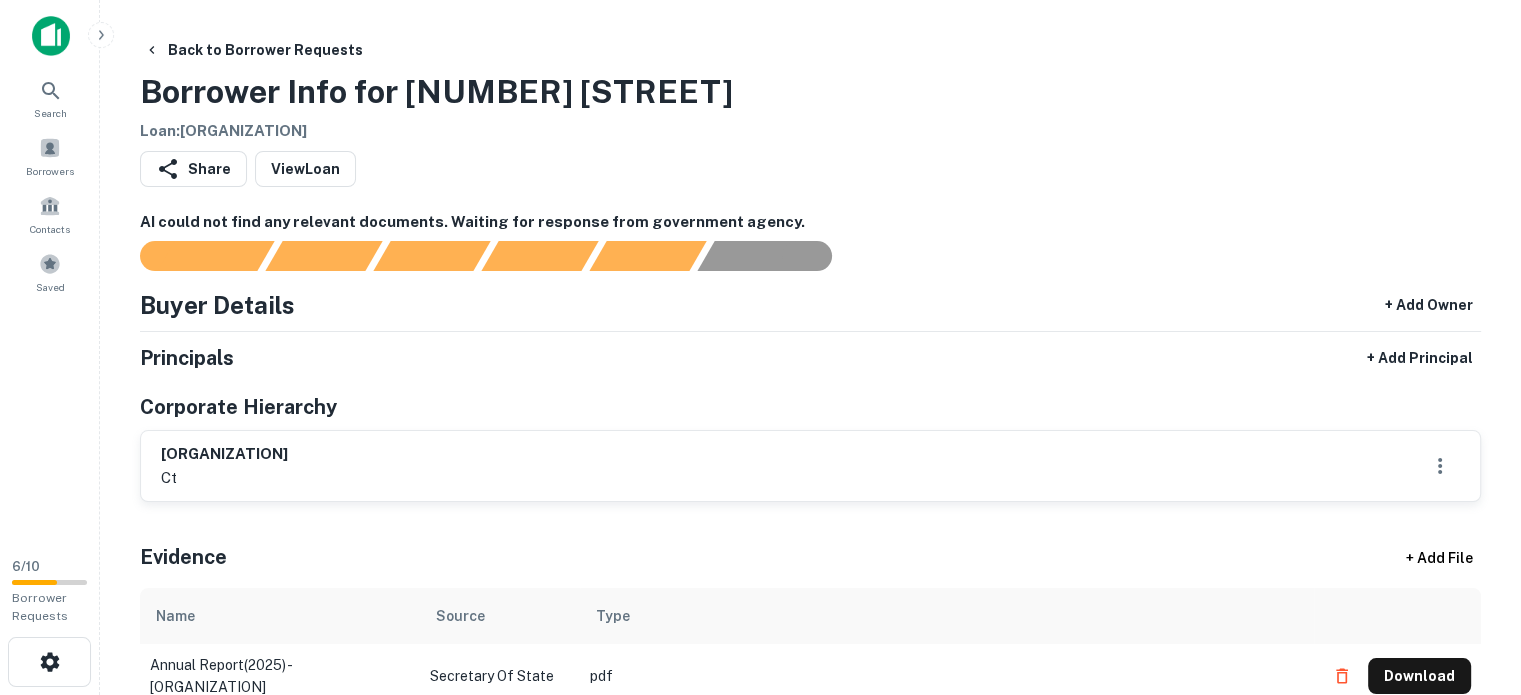 drag, startPoint x: 156, startPoint y: 447, endPoint x: 348, endPoint y: 453, distance: 192.09373 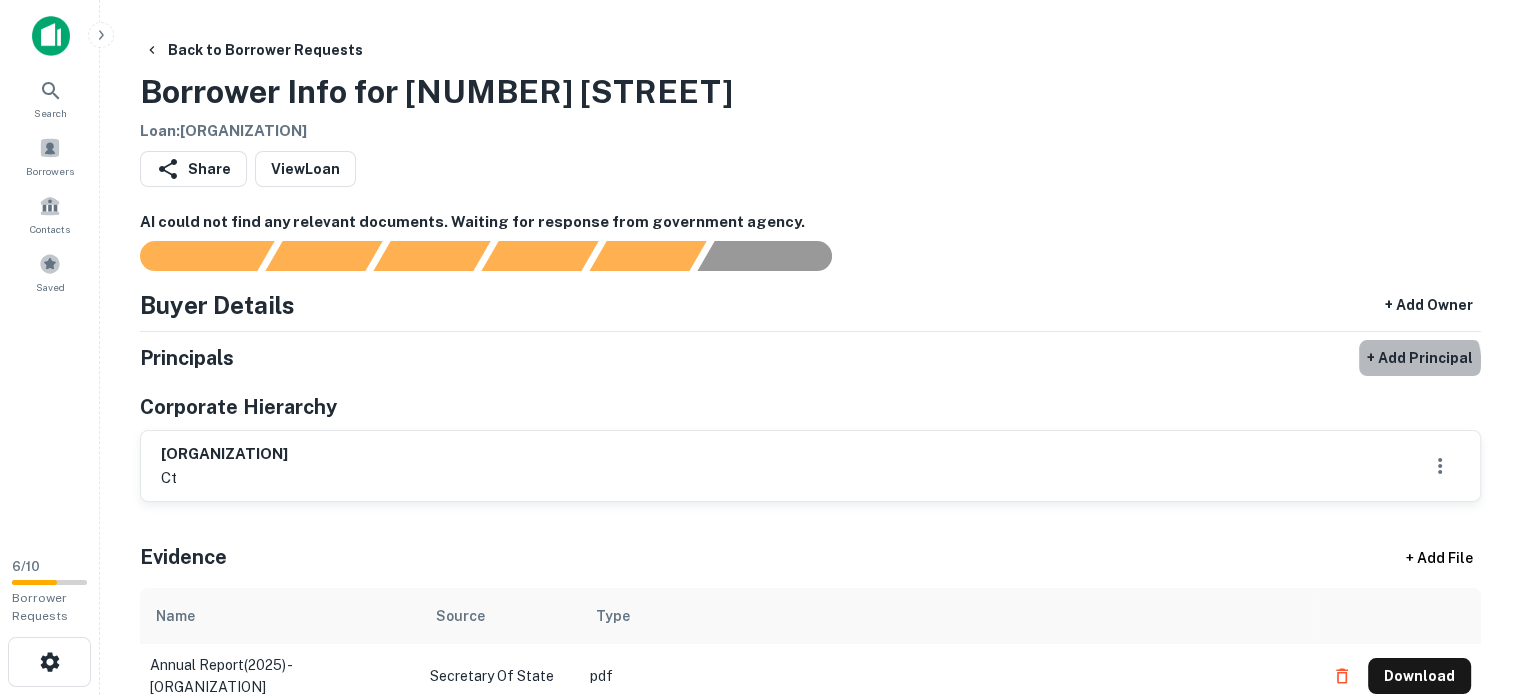 click on "+ Add Principal" at bounding box center (1420, 358) 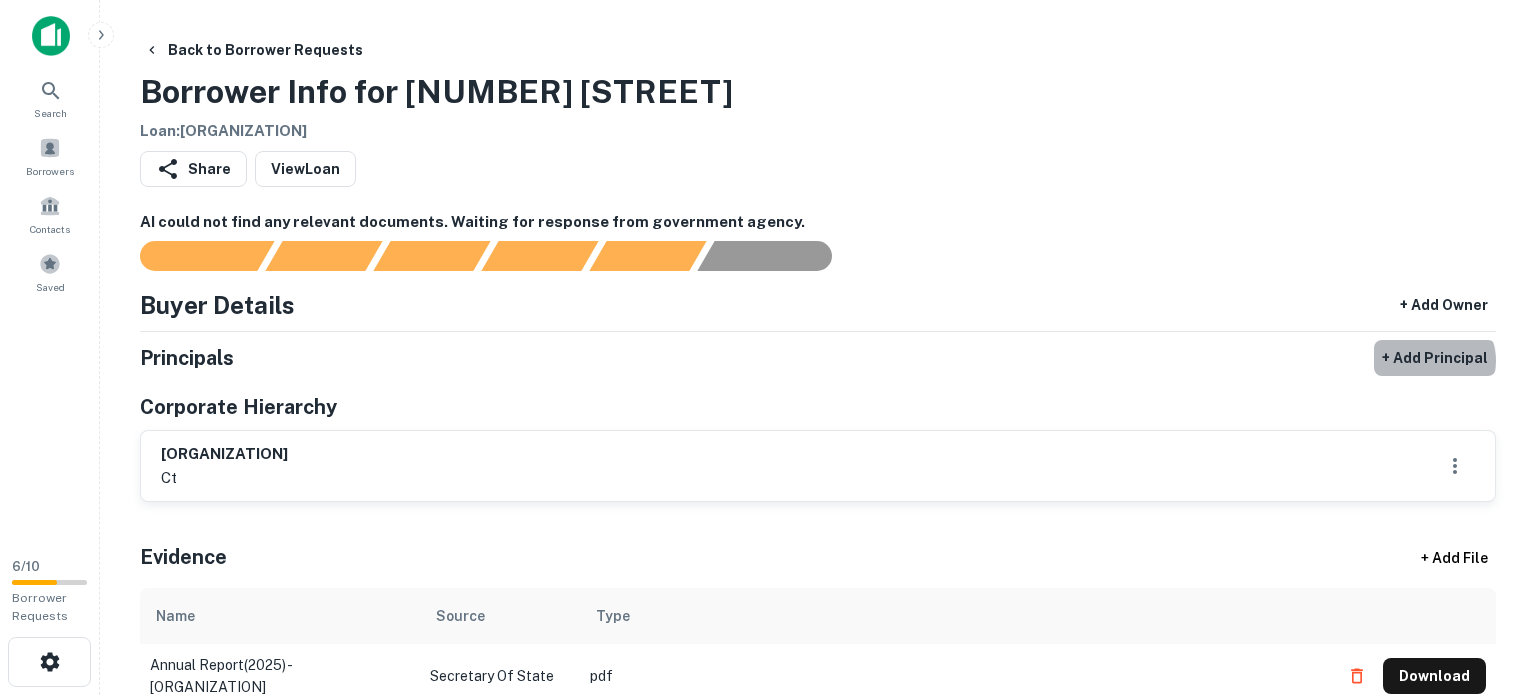 select on "**" 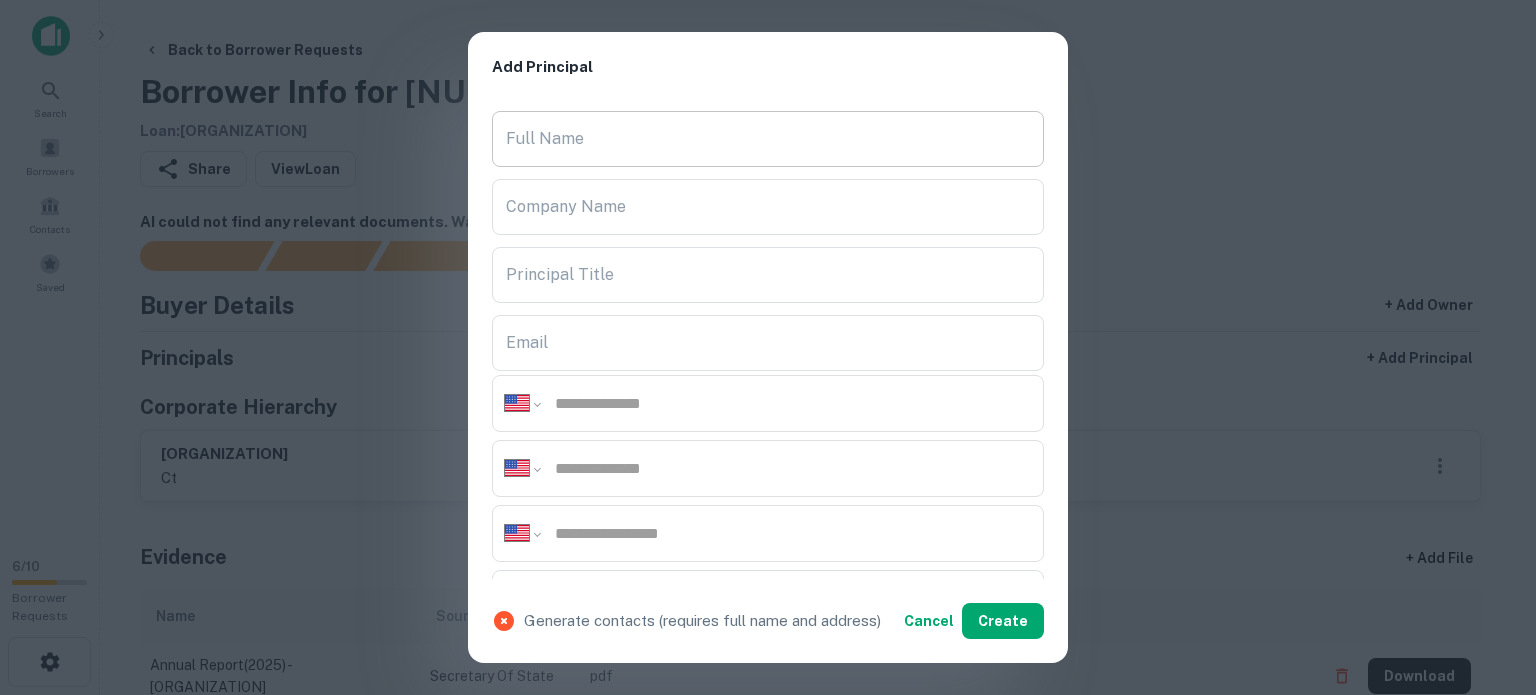 click on "Full Name" at bounding box center [768, 139] 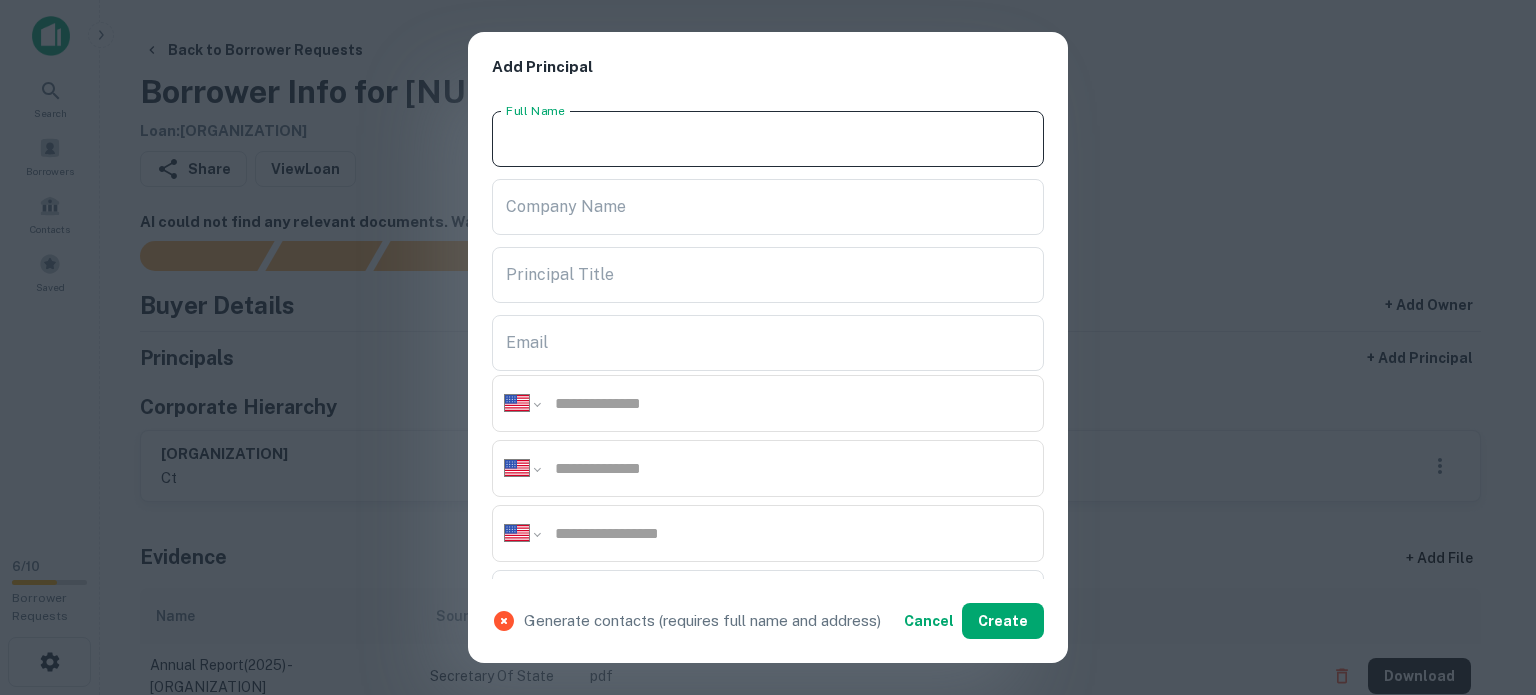 paste on "**********" 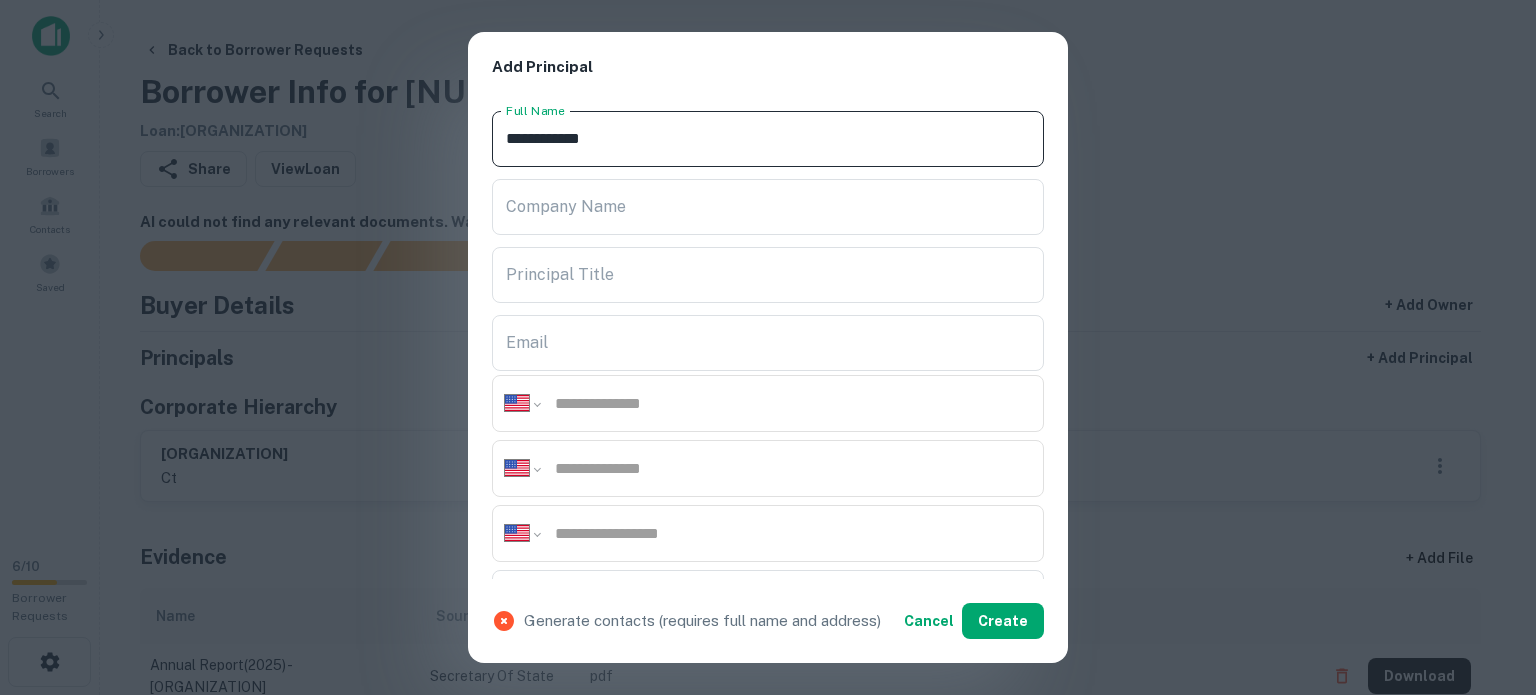 type on "**********" 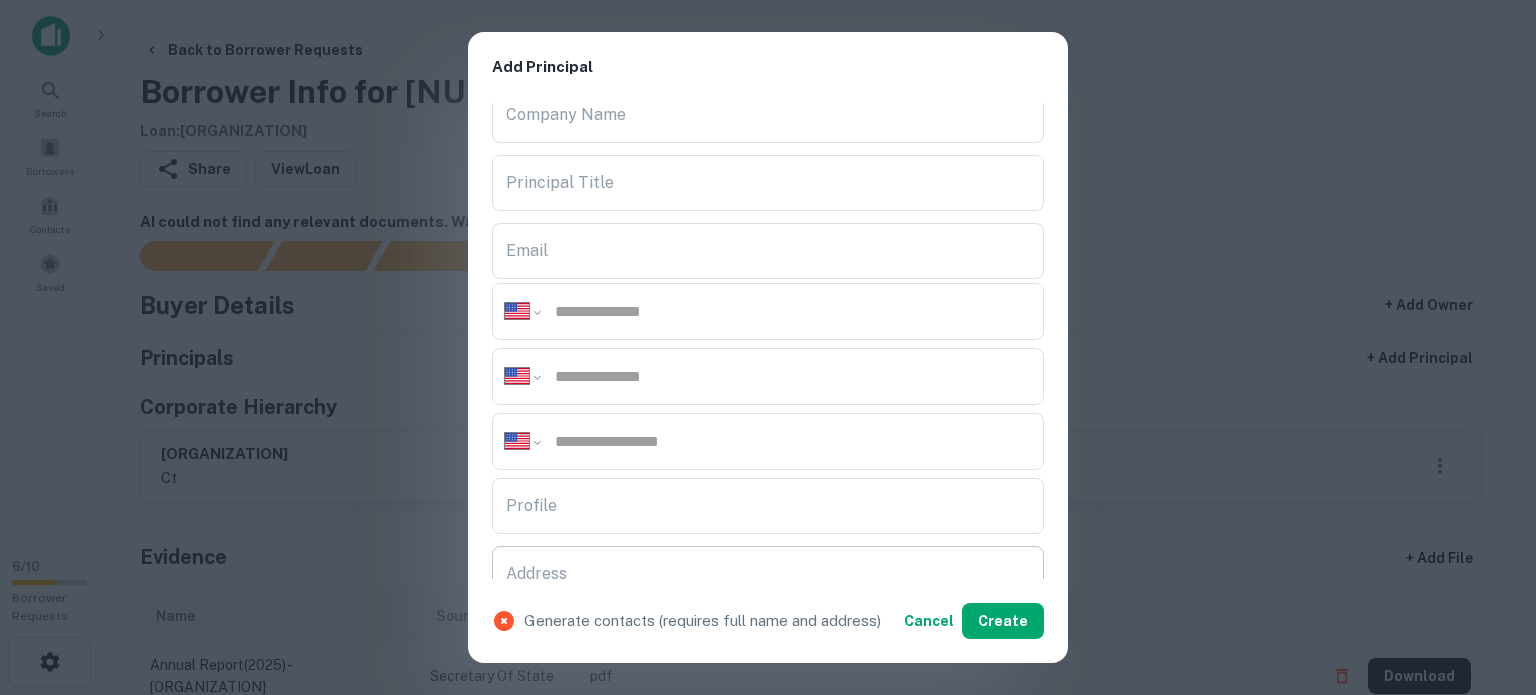 scroll, scrollTop: 200, scrollLeft: 0, axis: vertical 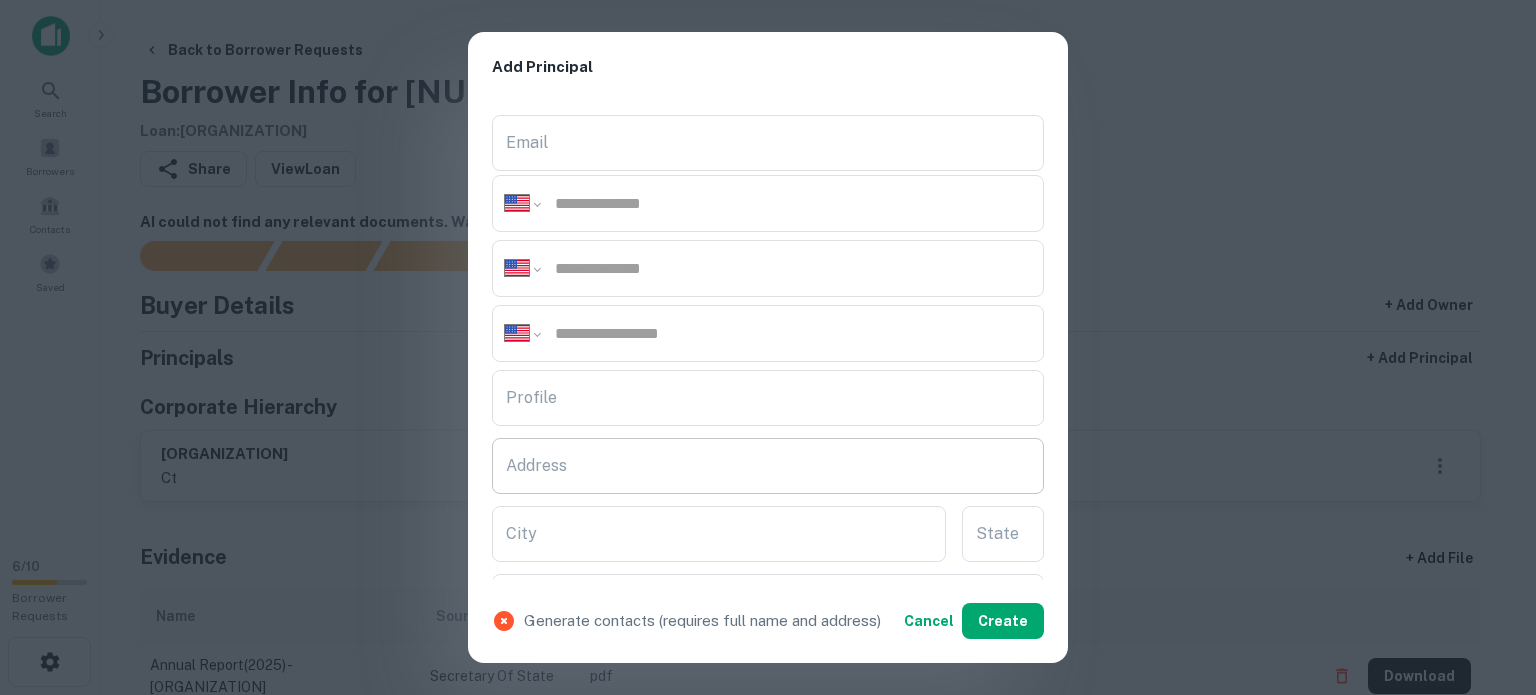 click on "Address" at bounding box center [768, 466] 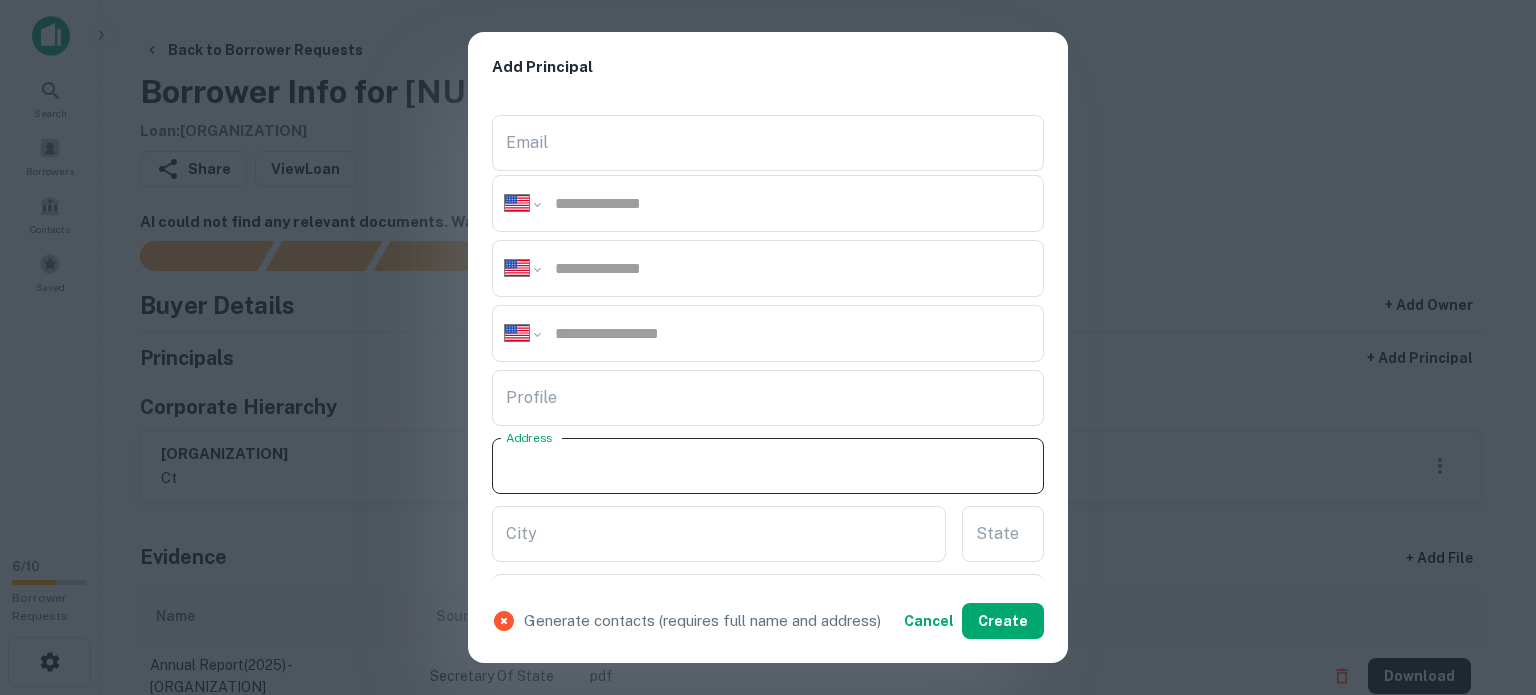 paste on "**********" 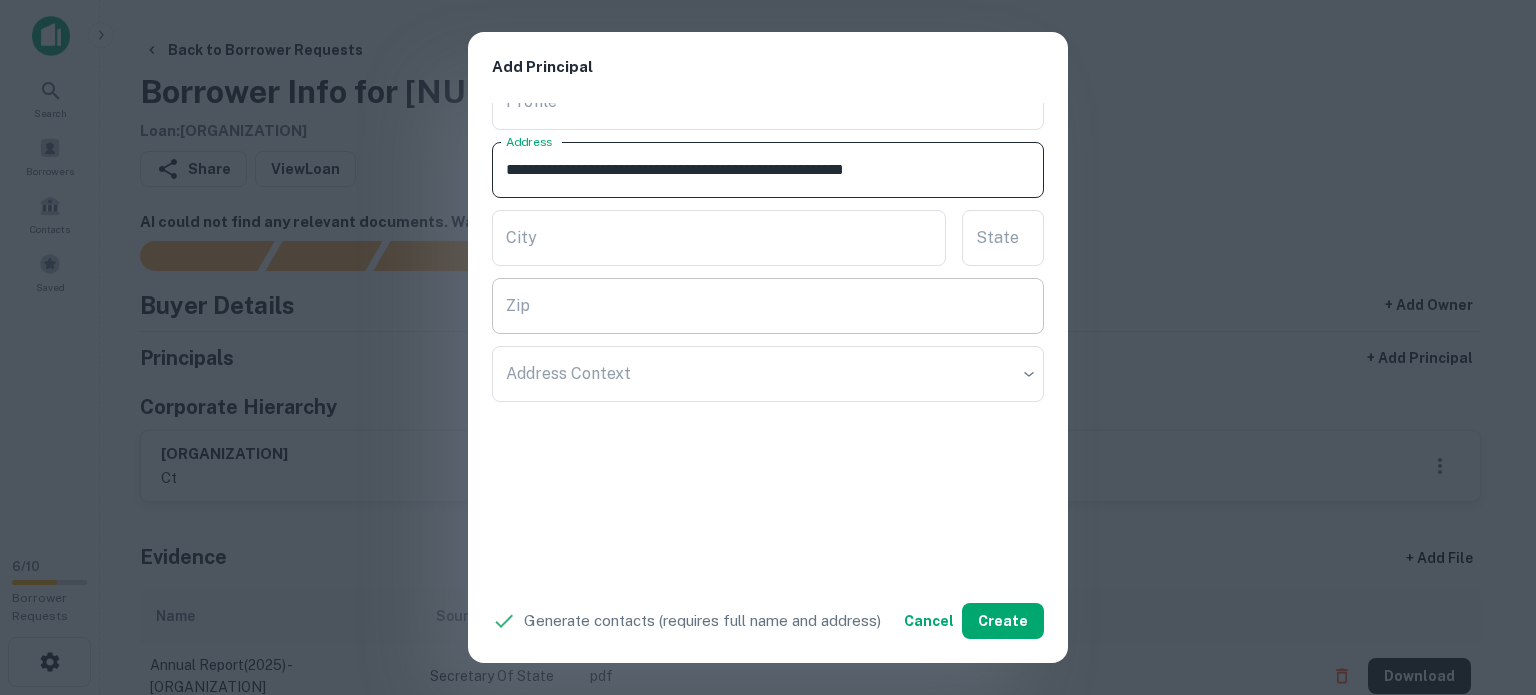 scroll, scrollTop: 500, scrollLeft: 0, axis: vertical 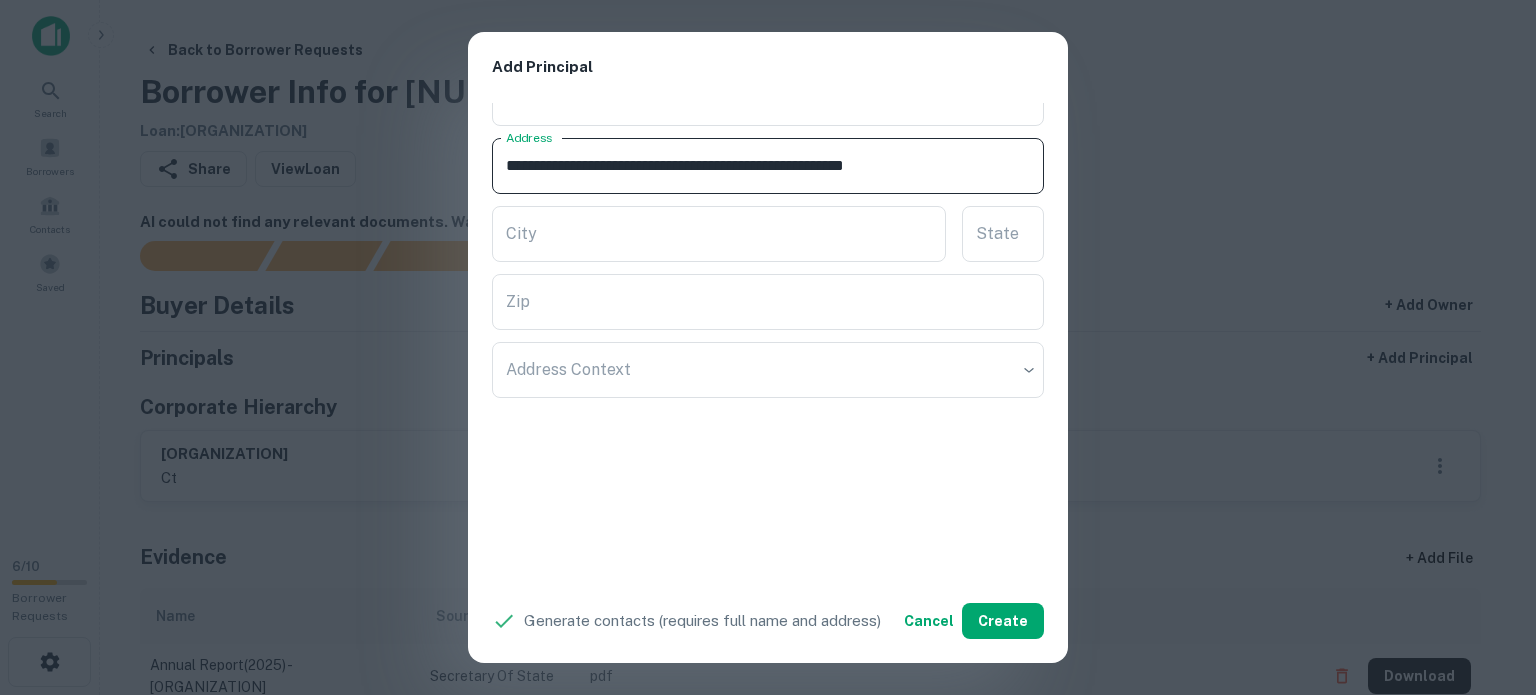 drag, startPoint x: 960, startPoint y: 165, endPoint x: 1106, endPoint y: 191, distance: 148.297 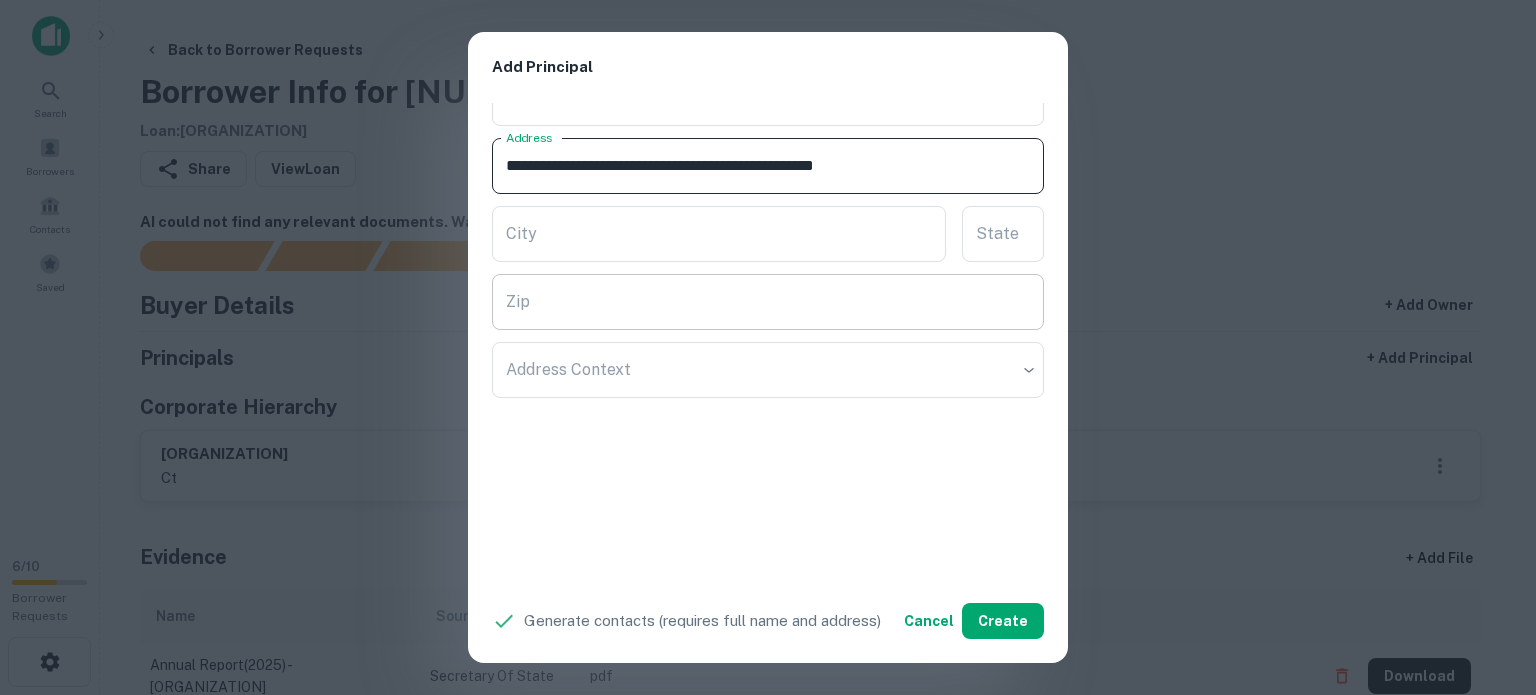 type on "**********" 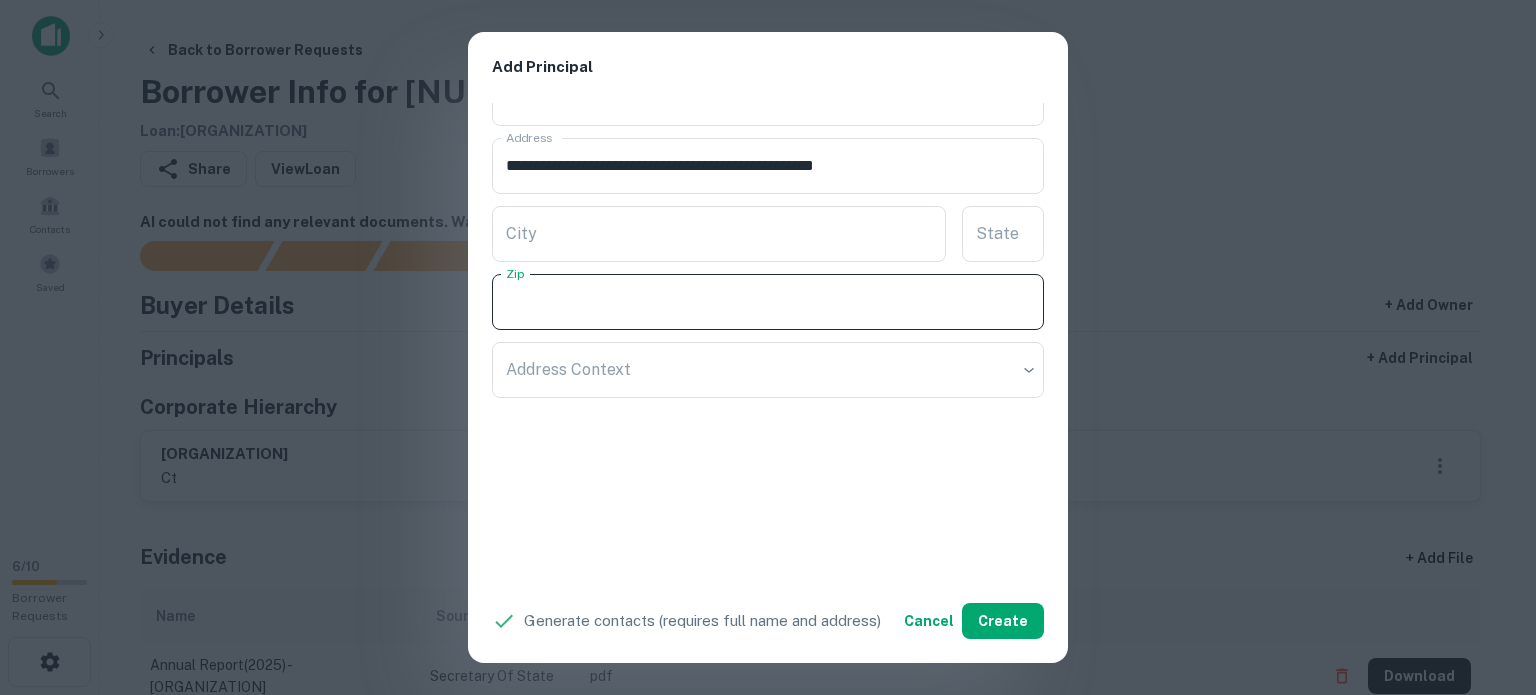 paste on "*****" 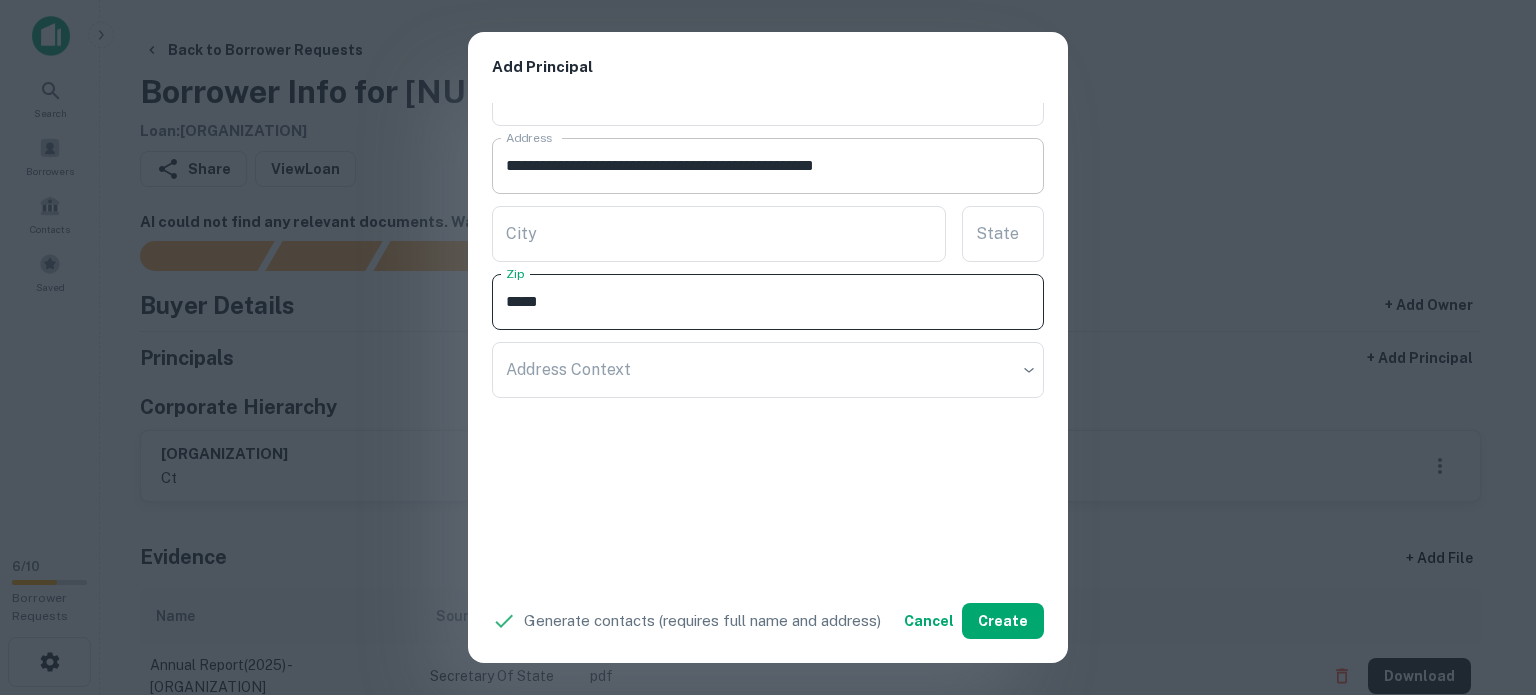 type on "*****" 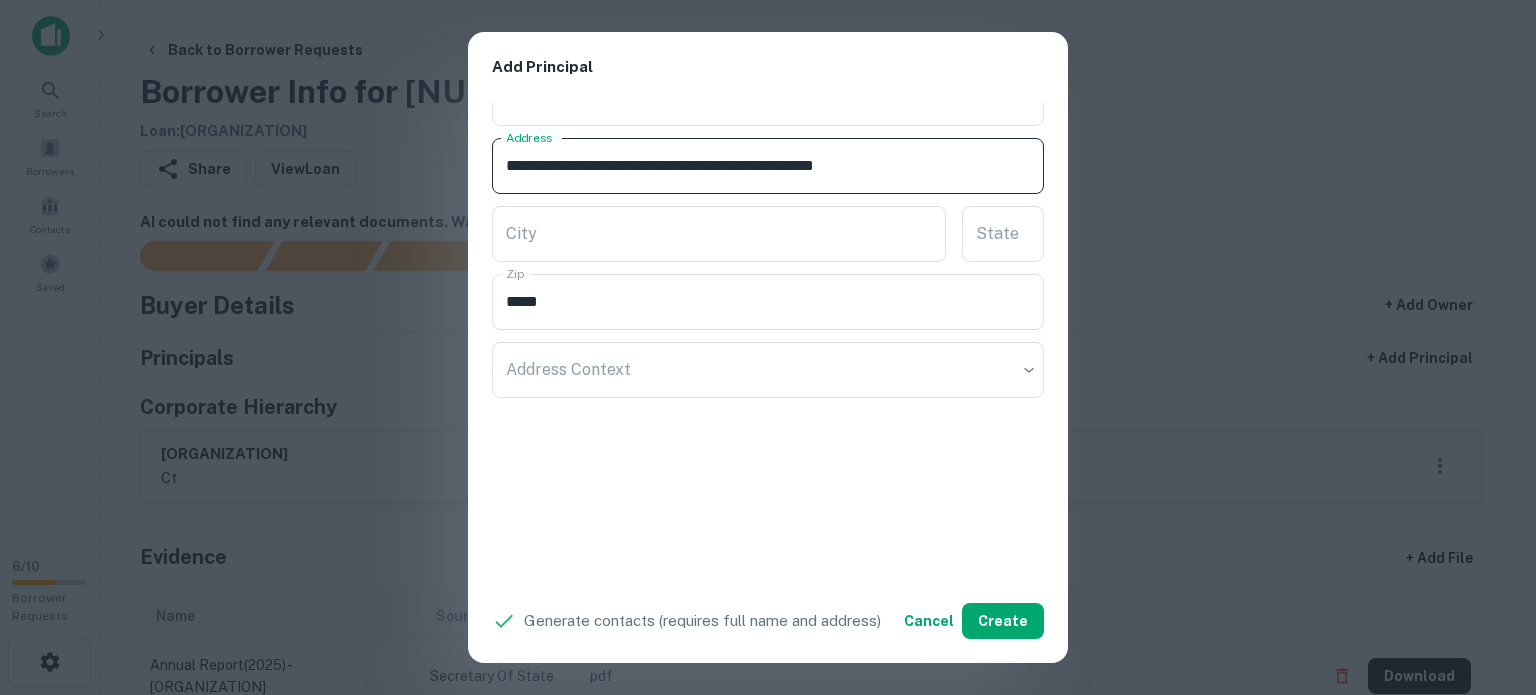 drag, startPoint x: 898, startPoint y: 159, endPoint x: 916, endPoint y: 170, distance: 21.095022 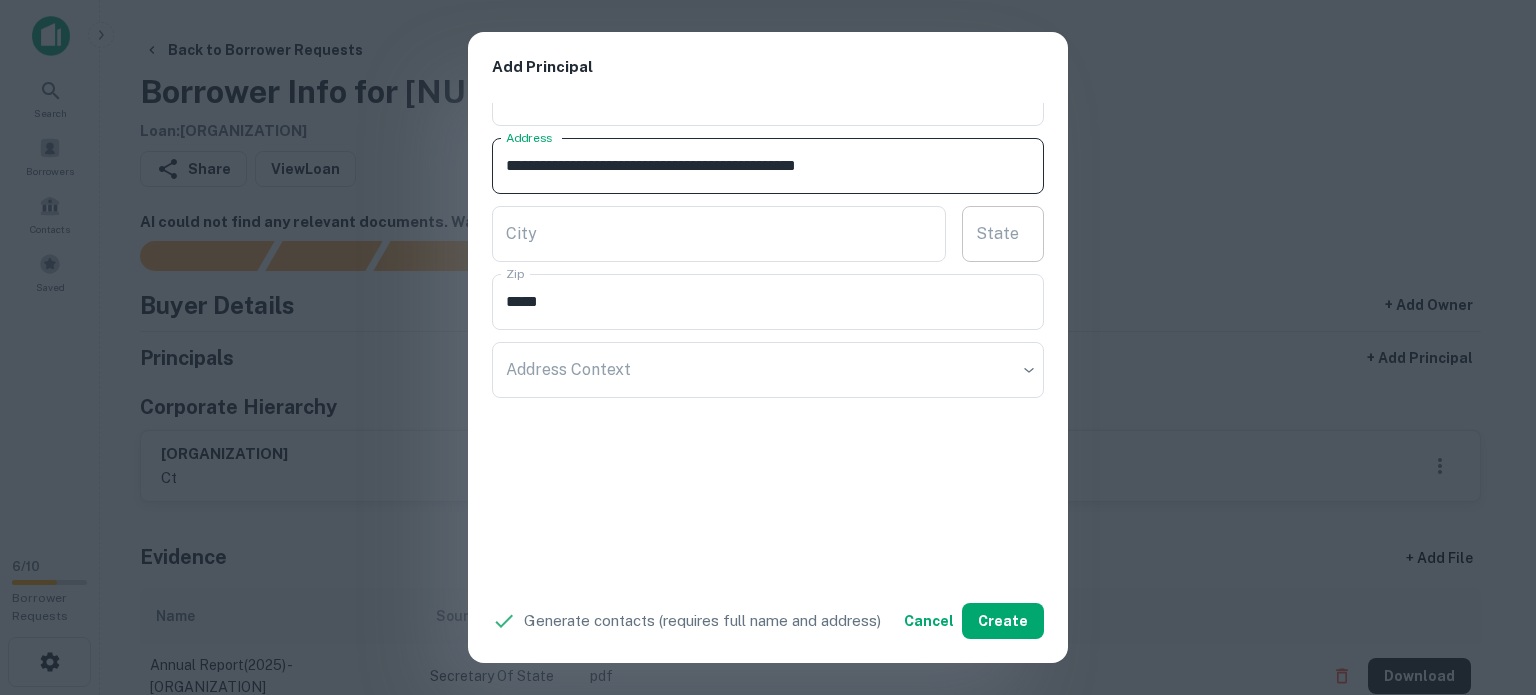type on "**********" 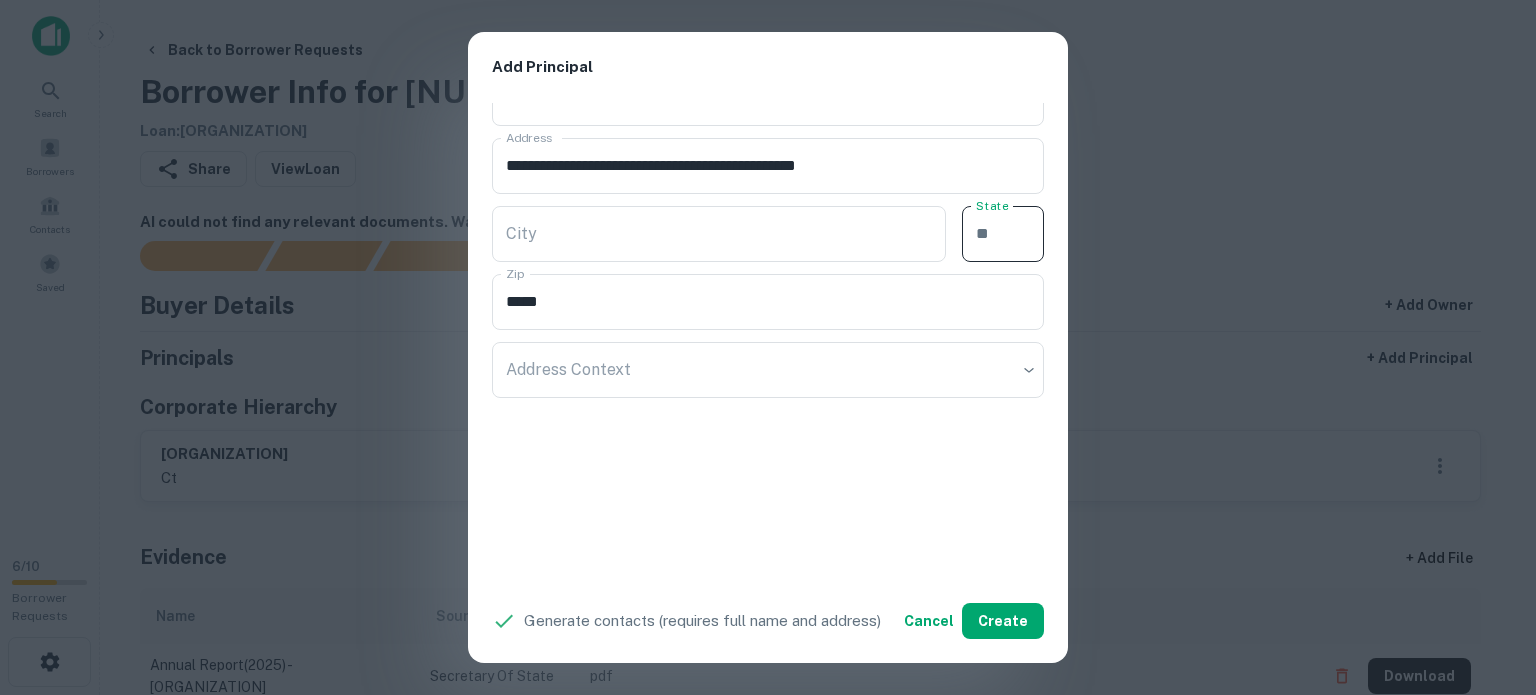 click on "State State" at bounding box center [1003, 234] 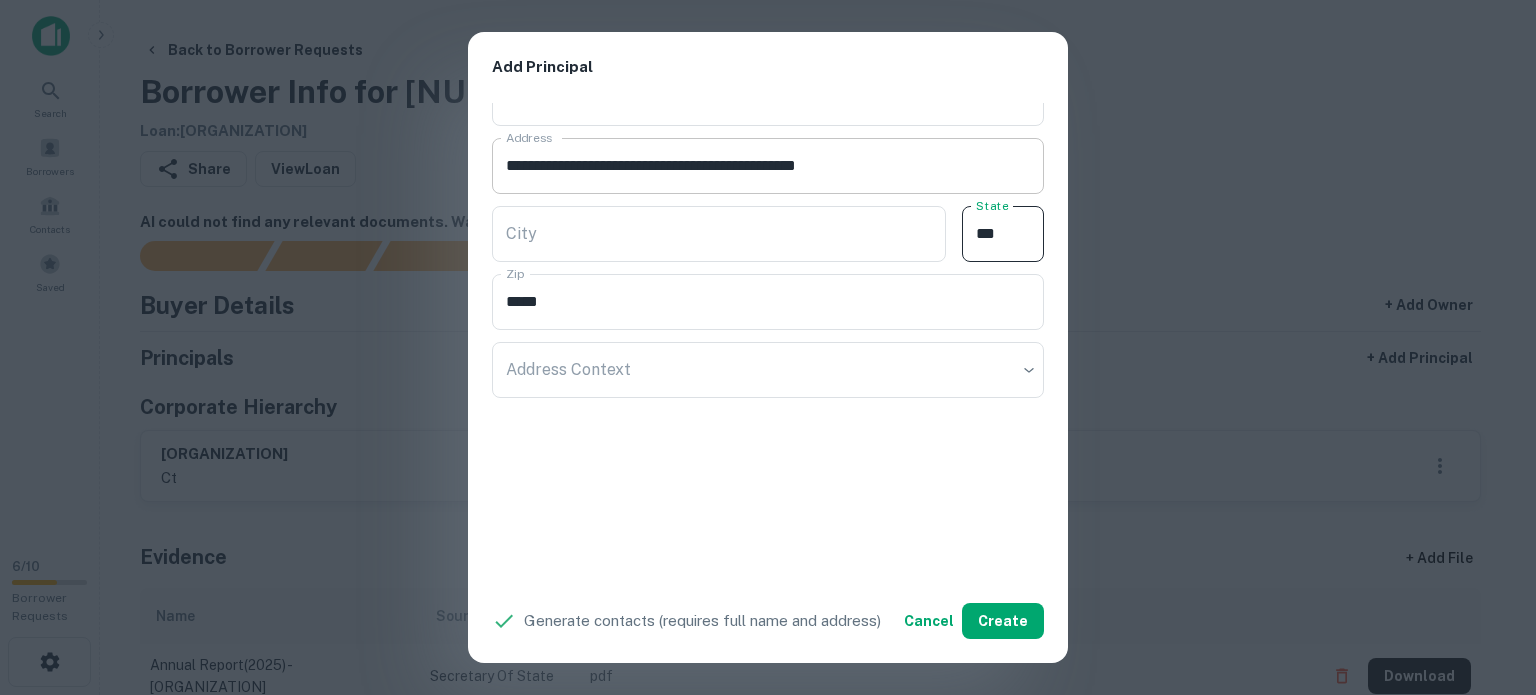 type on "**" 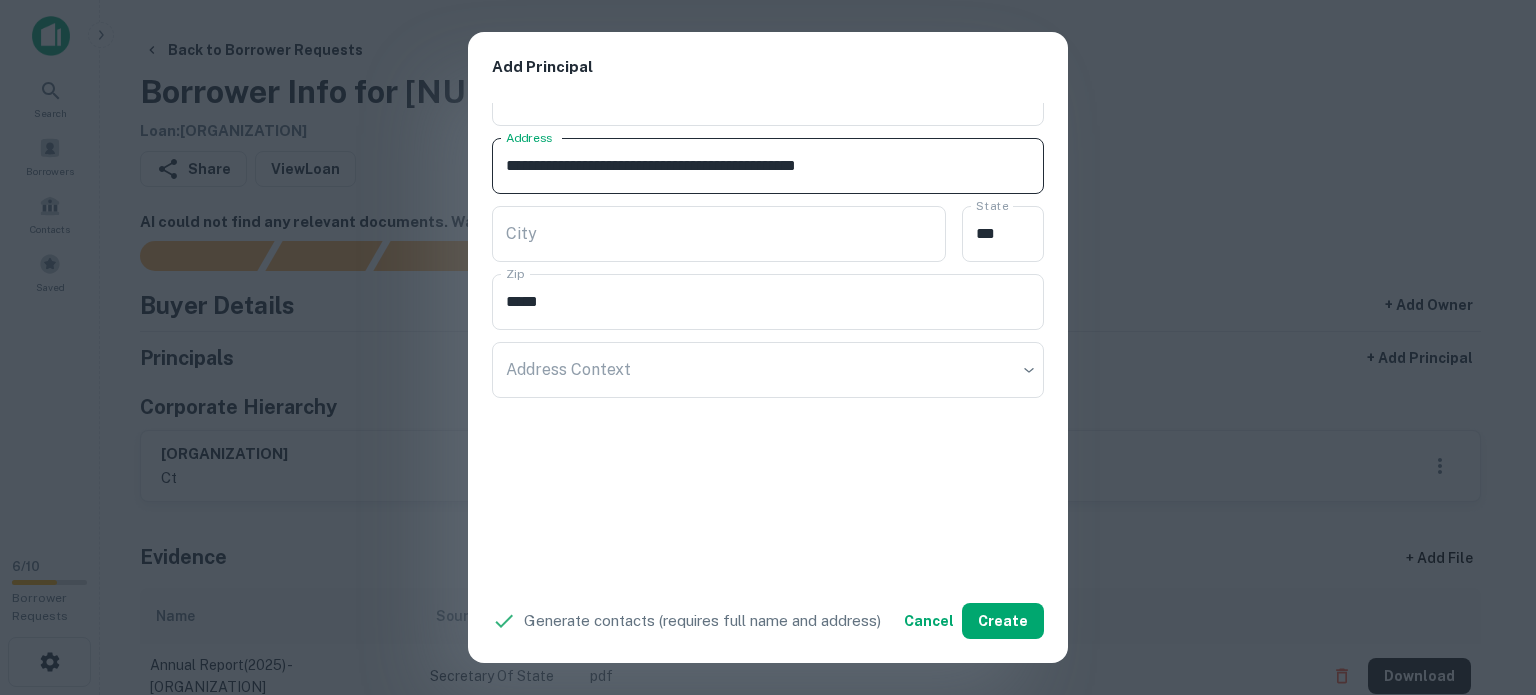 drag, startPoint x: 824, startPoint y: 163, endPoint x: 889, endPoint y: 167, distance: 65.12296 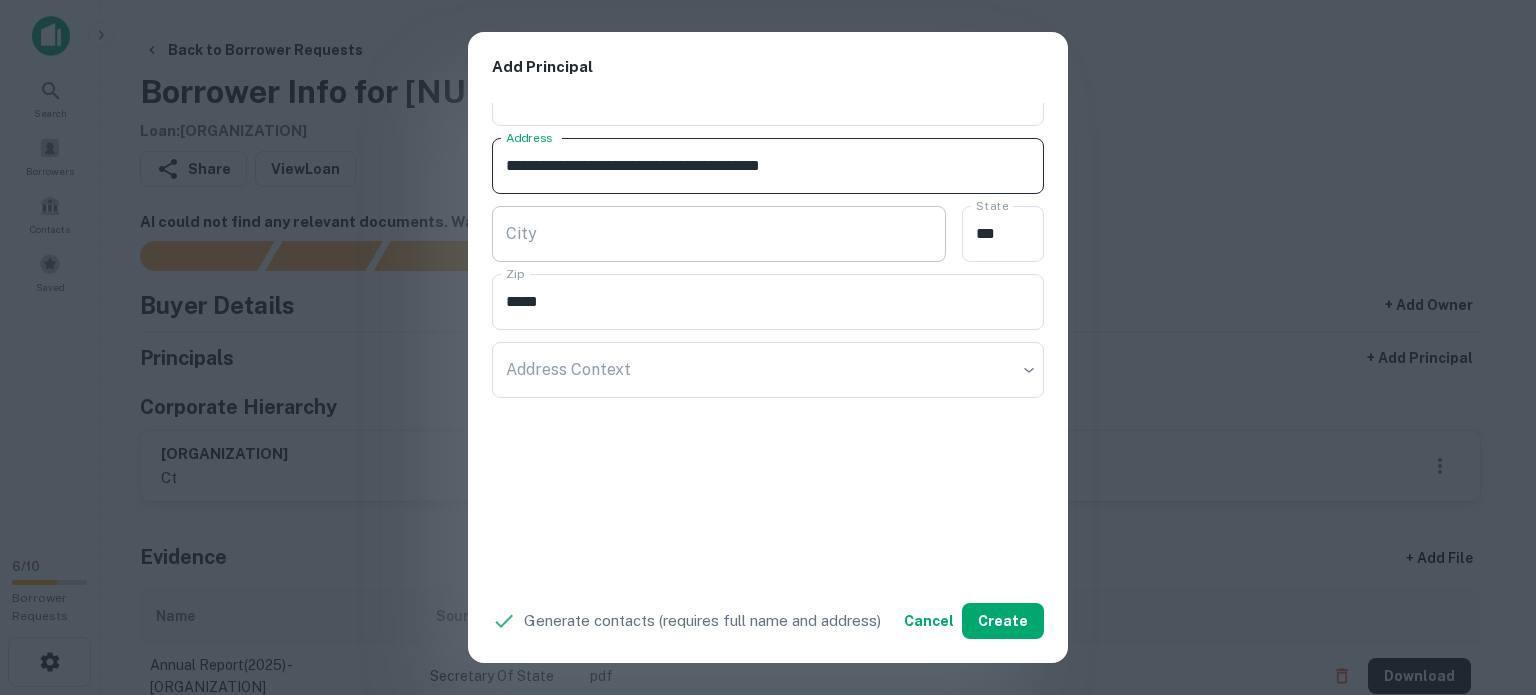 type on "**********" 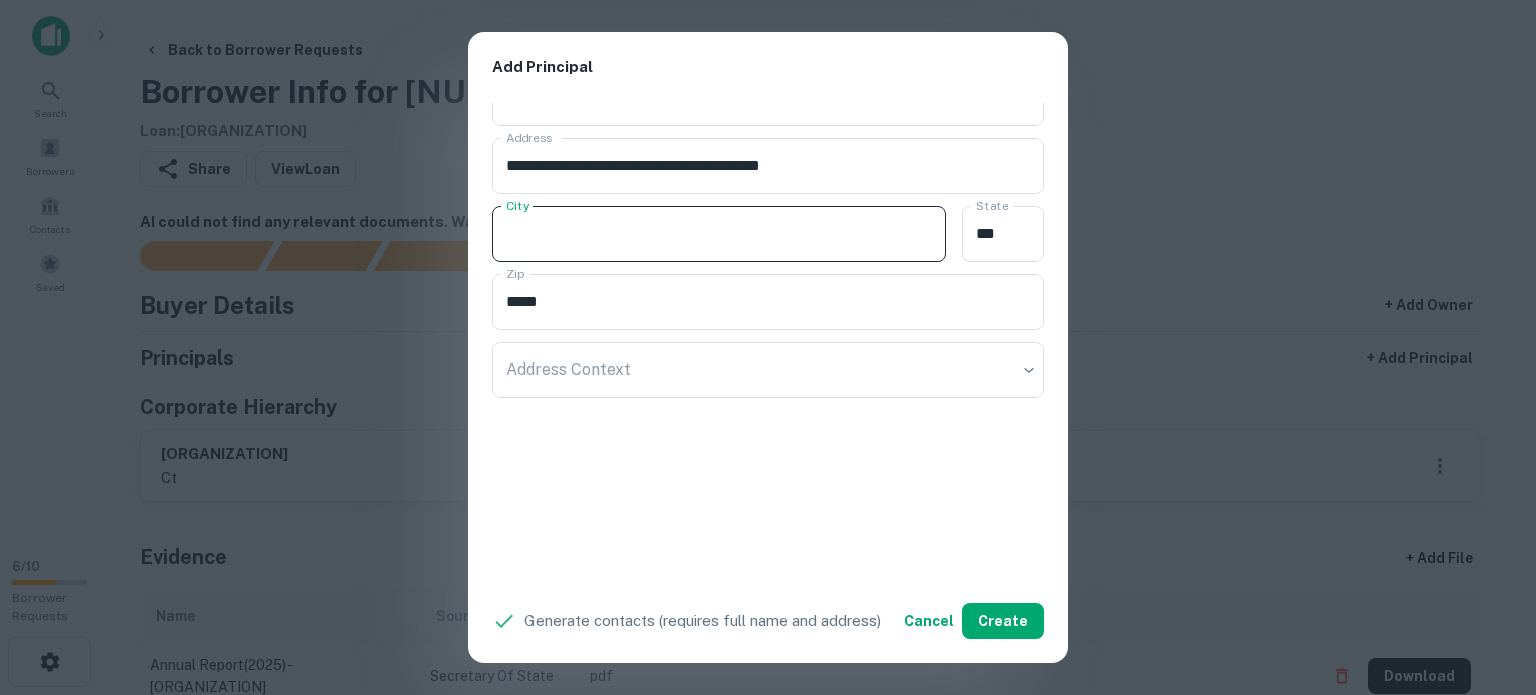 paste on "******" 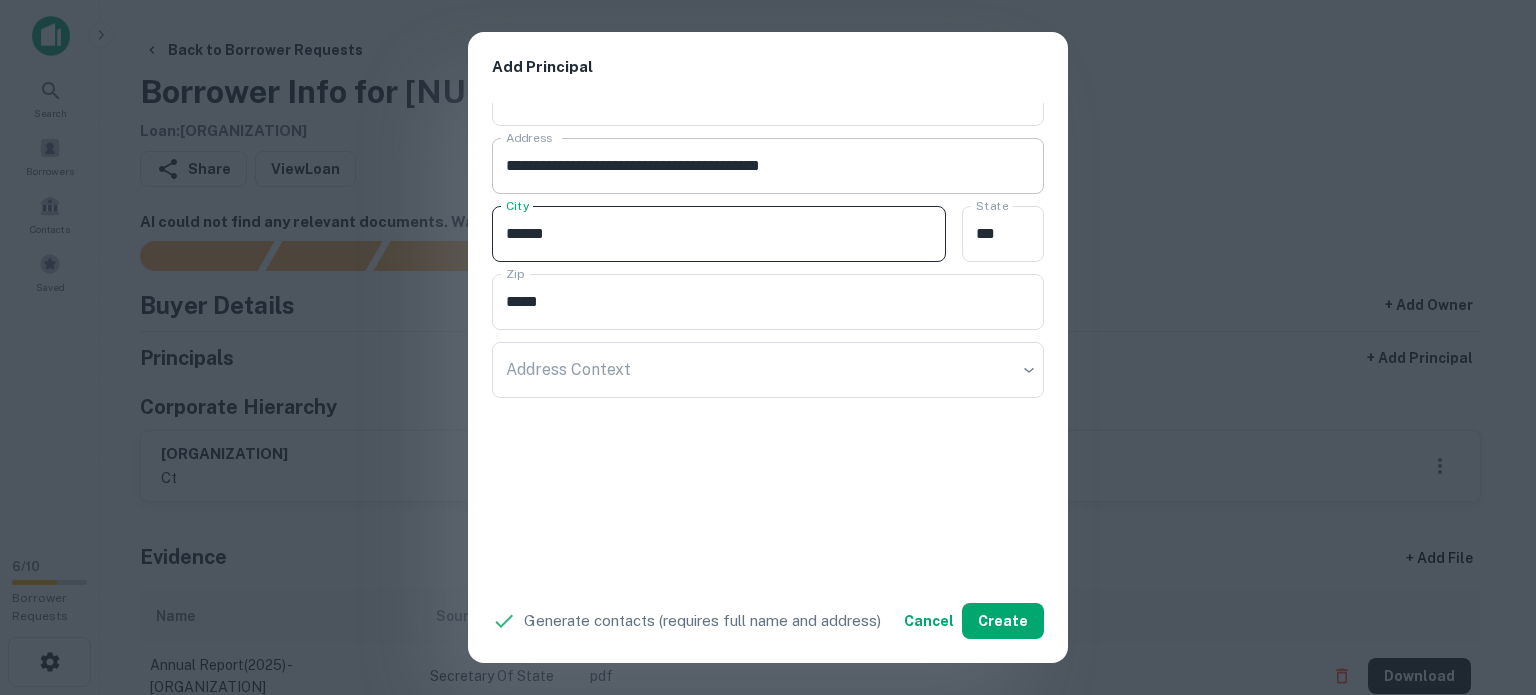 type on "******" 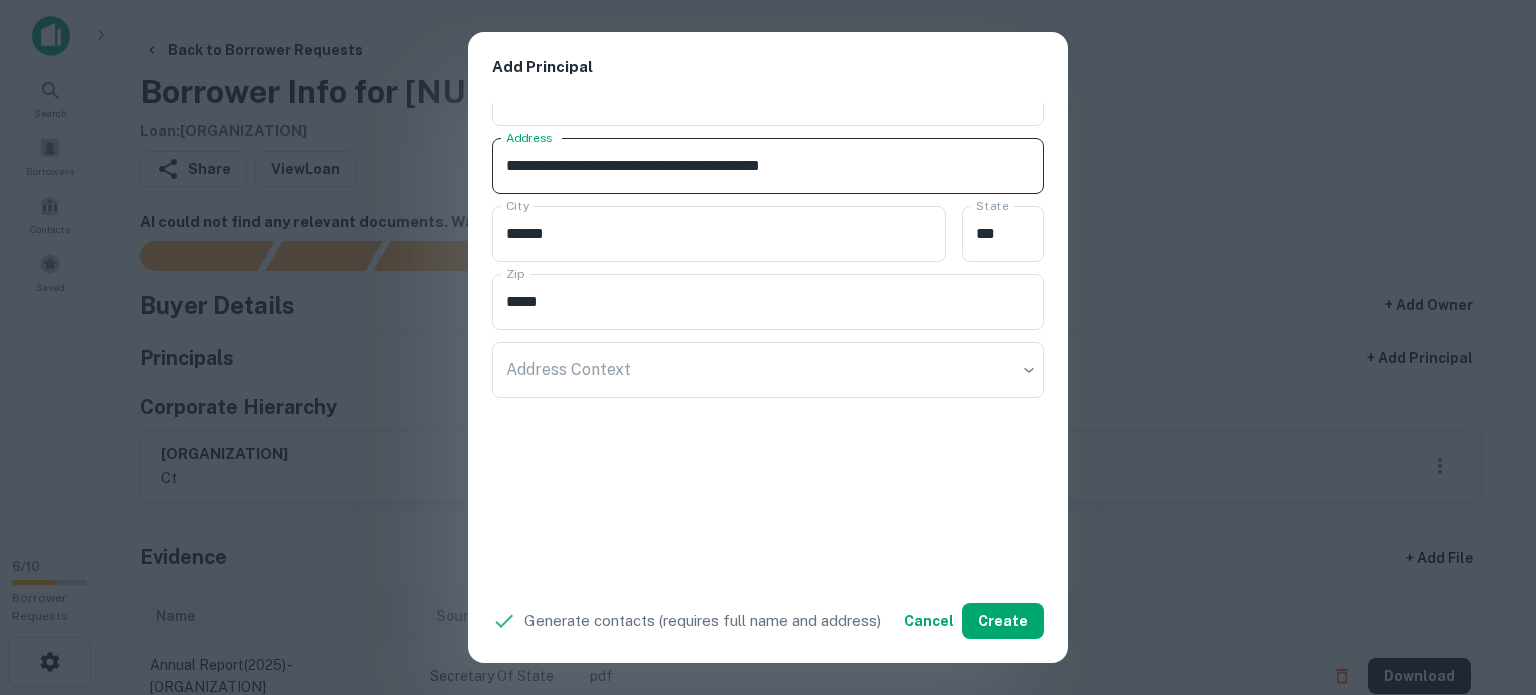 drag, startPoint x: 816, startPoint y: 168, endPoint x: 844, endPoint y: 167, distance: 28.01785 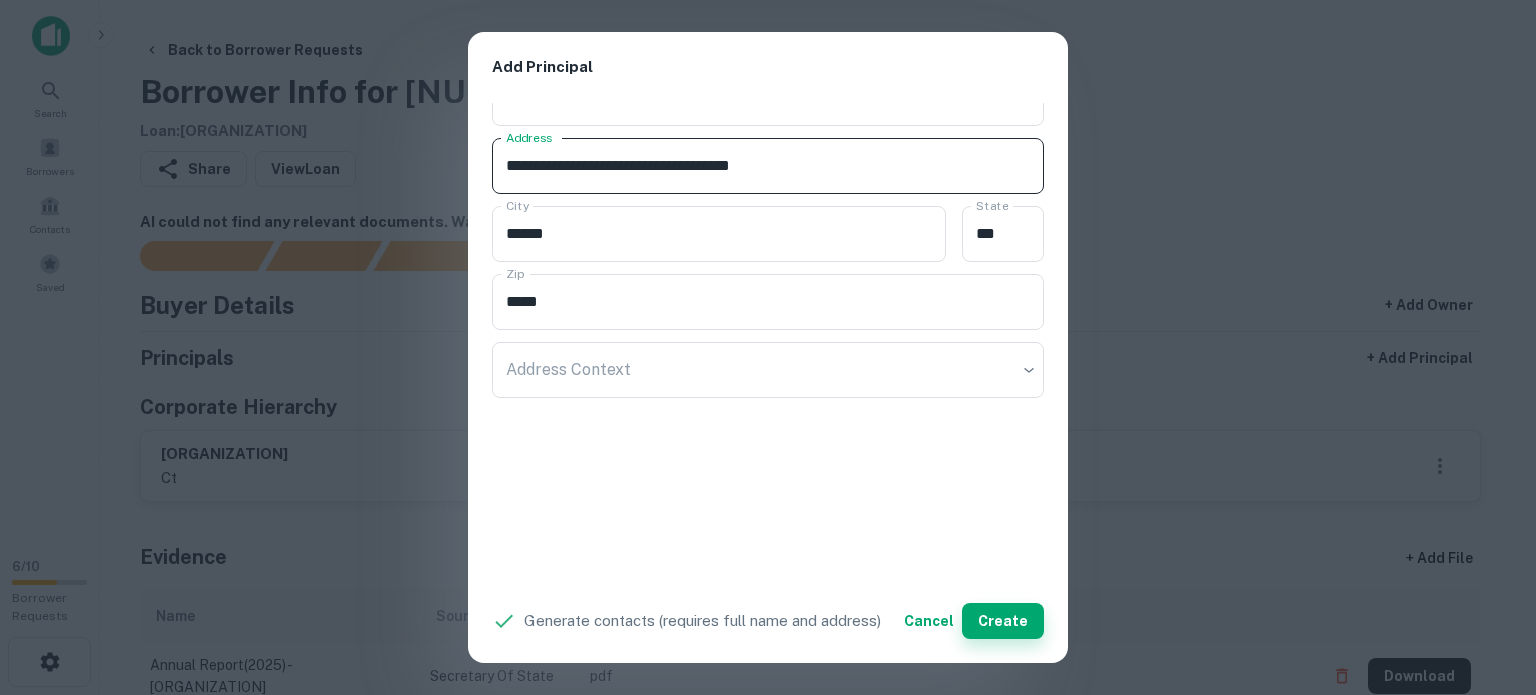 type on "**********" 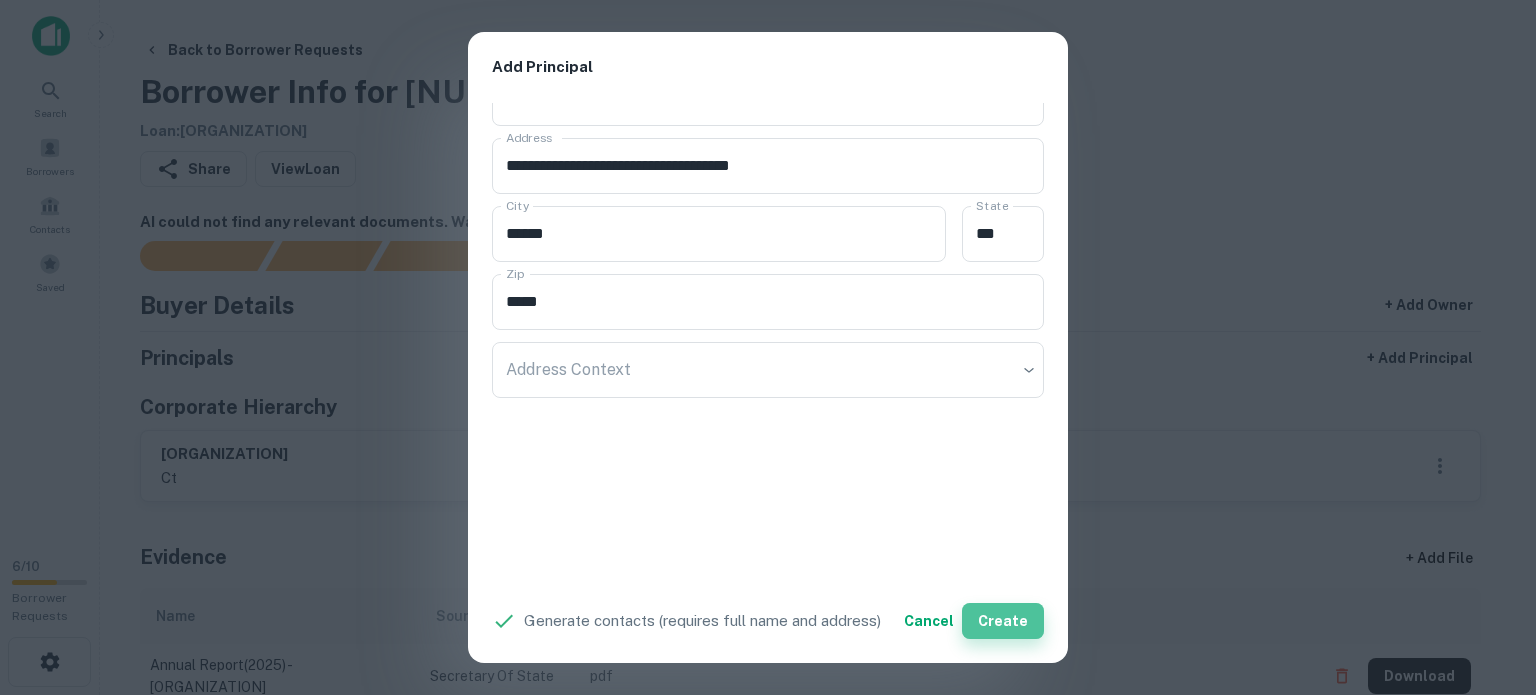 click on "Create" at bounding box center [1003, 621] 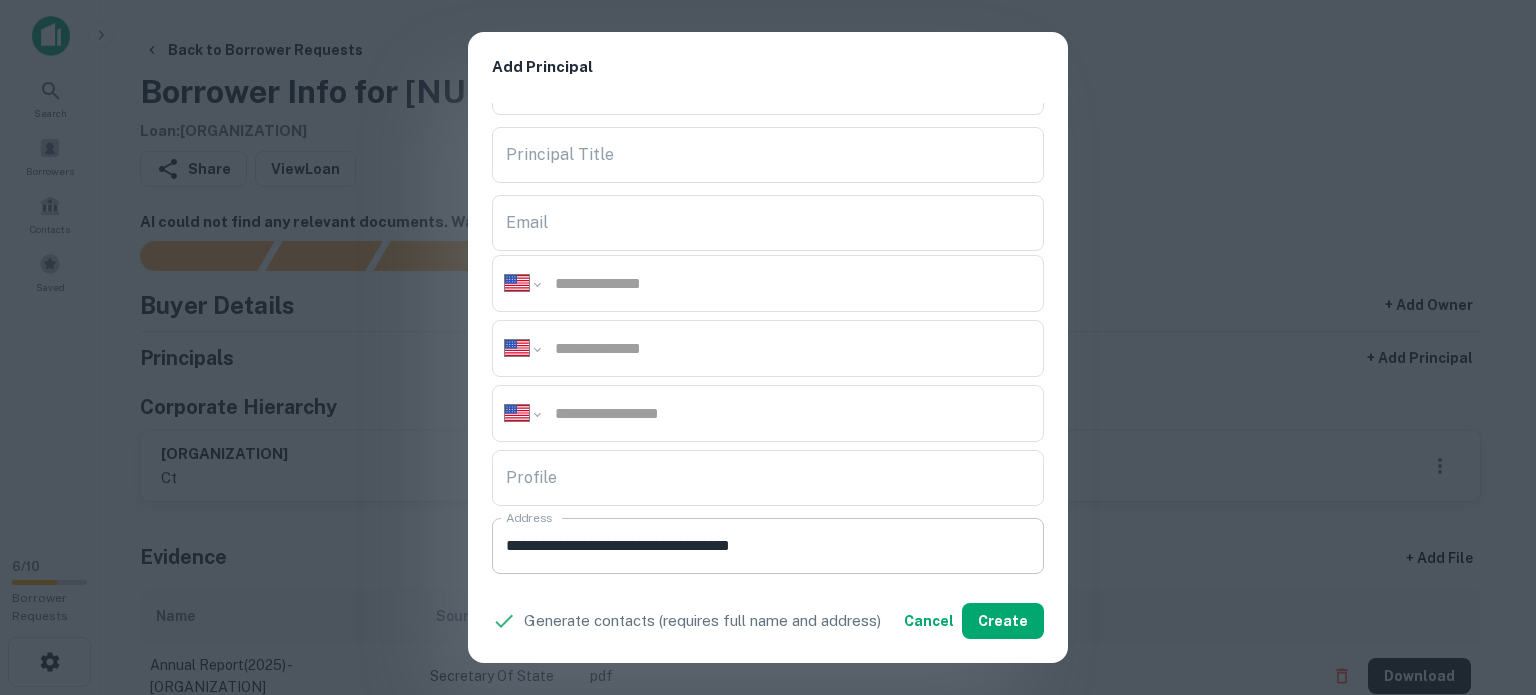 scroll, scrollTop: 0, scrollLeft: 0, axis: both 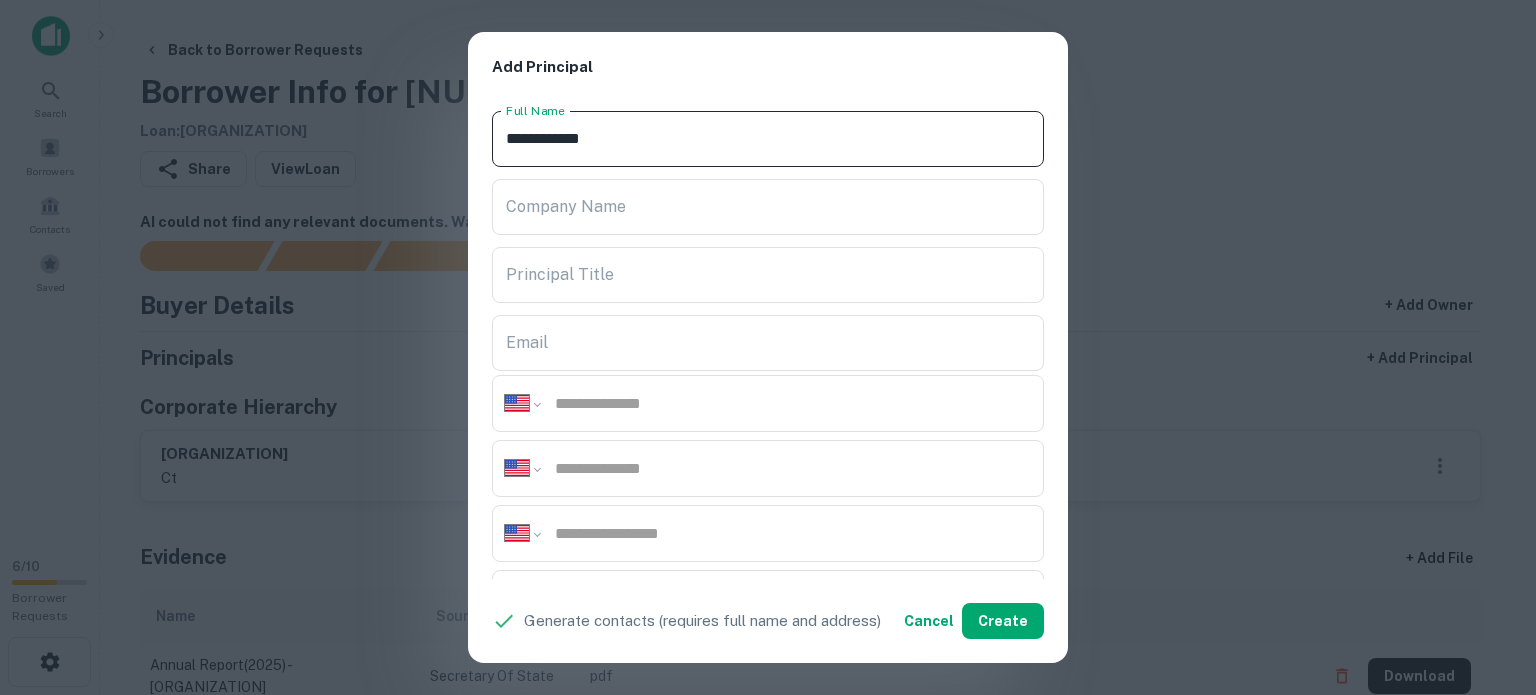 drag, startPoint x: 636, startPoint y: 131, endPoint x: 482, endPoint y: 158, distance: 156.34897 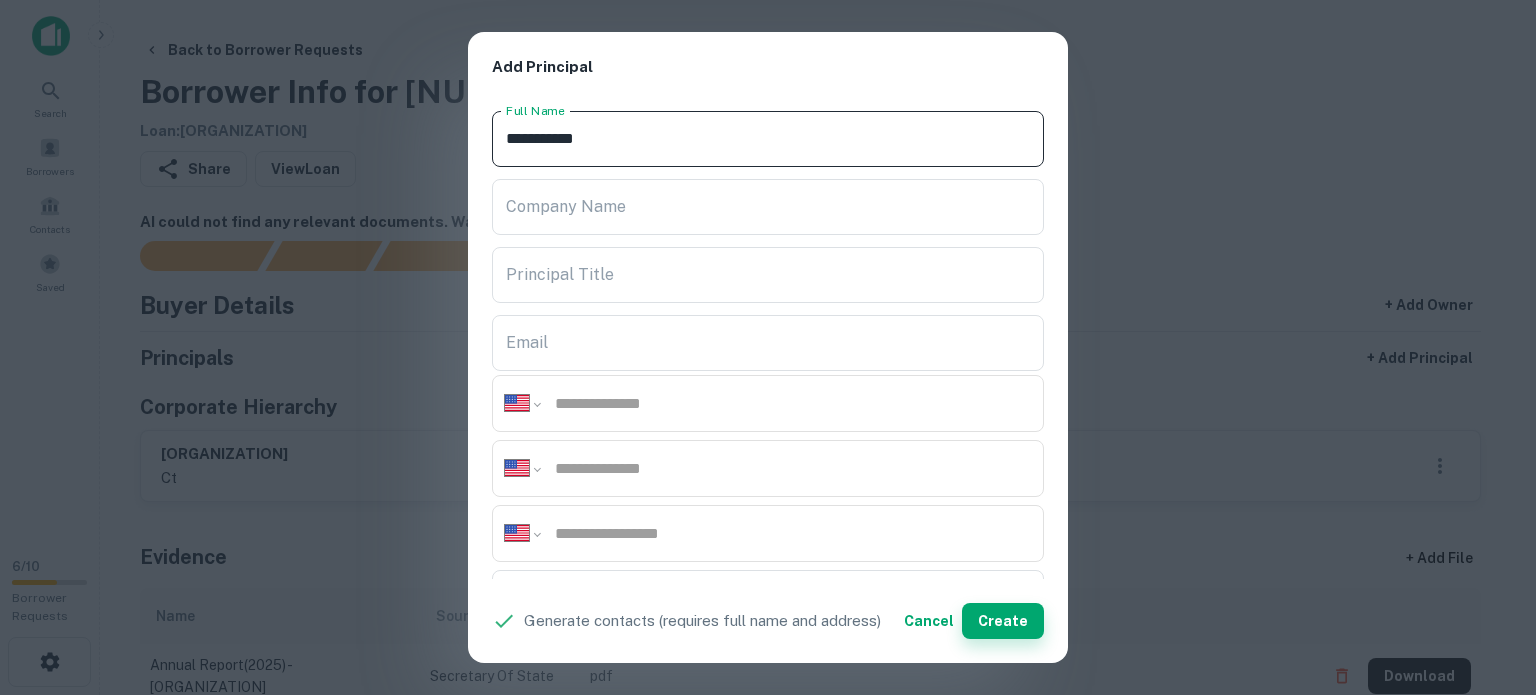 type on "**********" 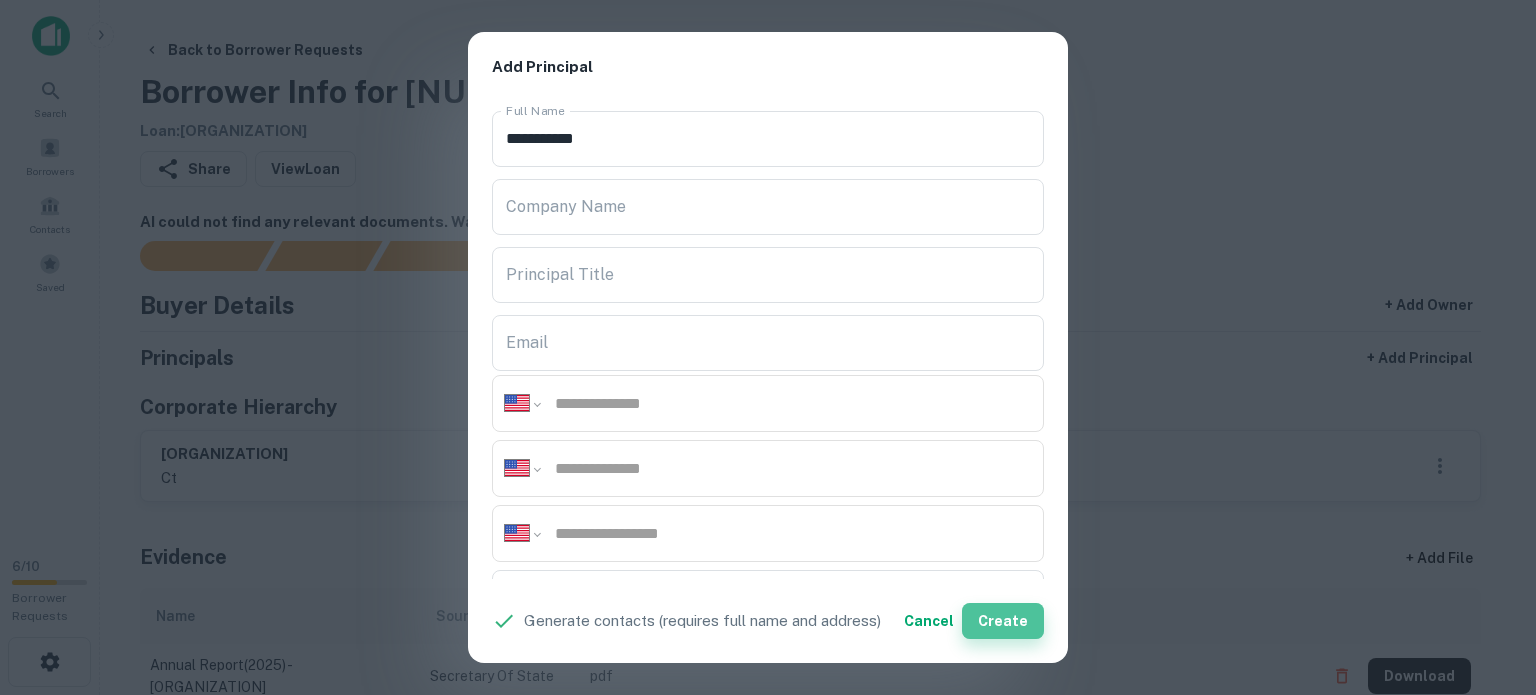 click on "Create" at bounding box center [1003, 621] 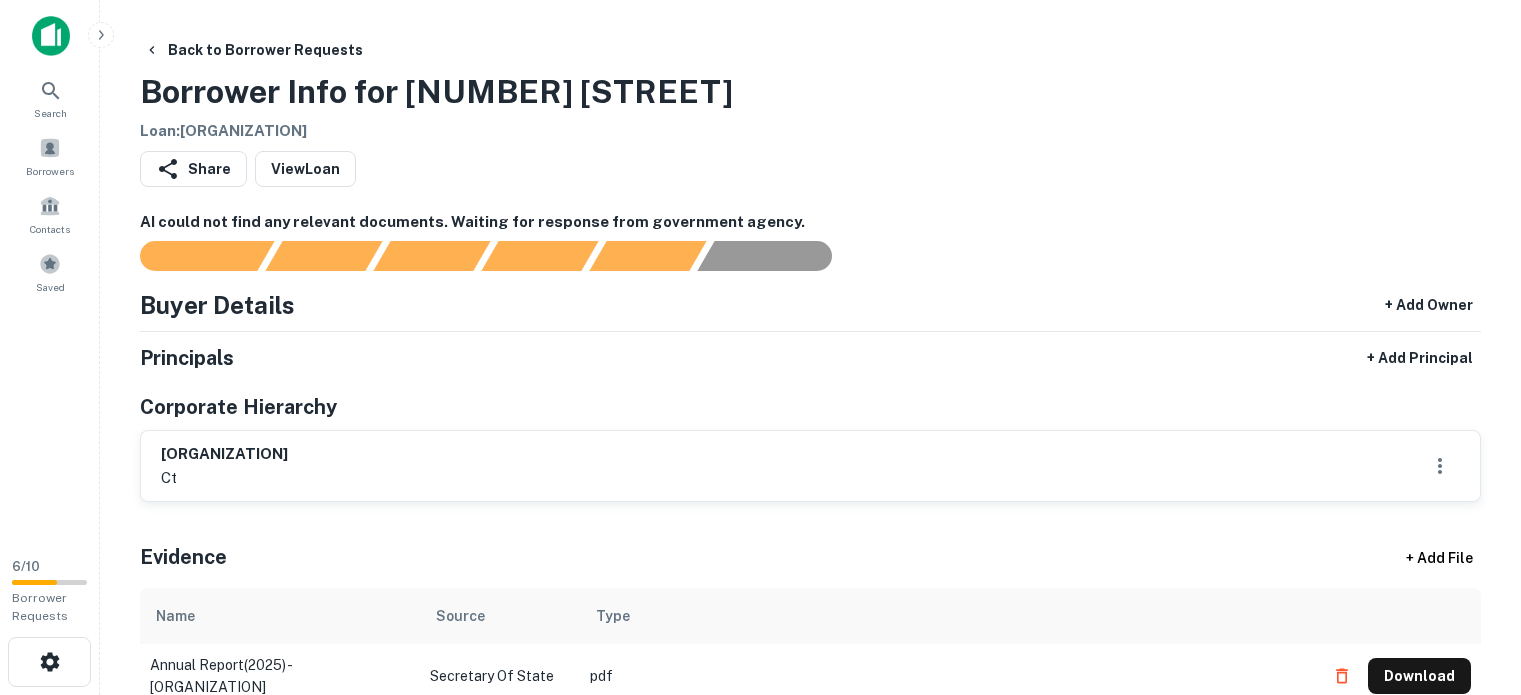 scroll, scrollTop: 0, scrollLeft: 0, axis: both 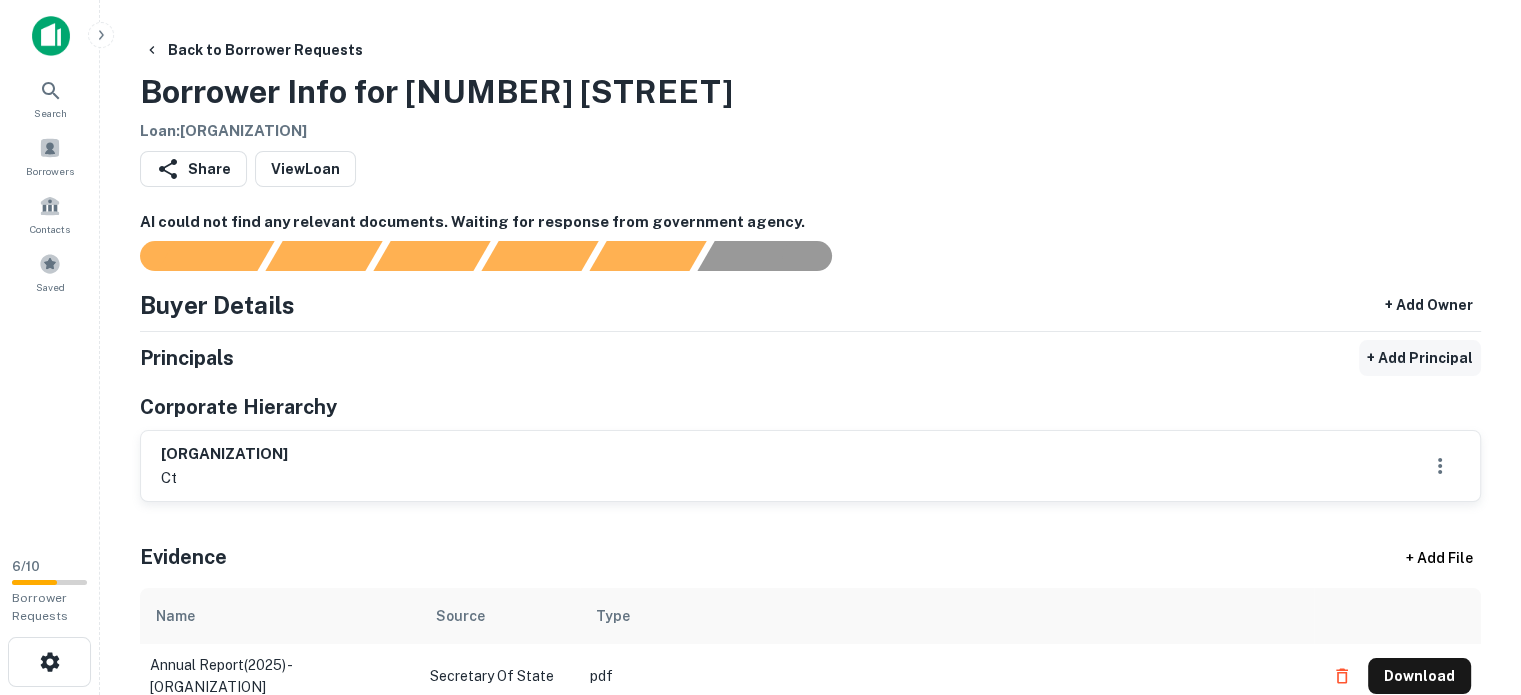 click on "+ Add Principal" at bounding box center (1420, 358) 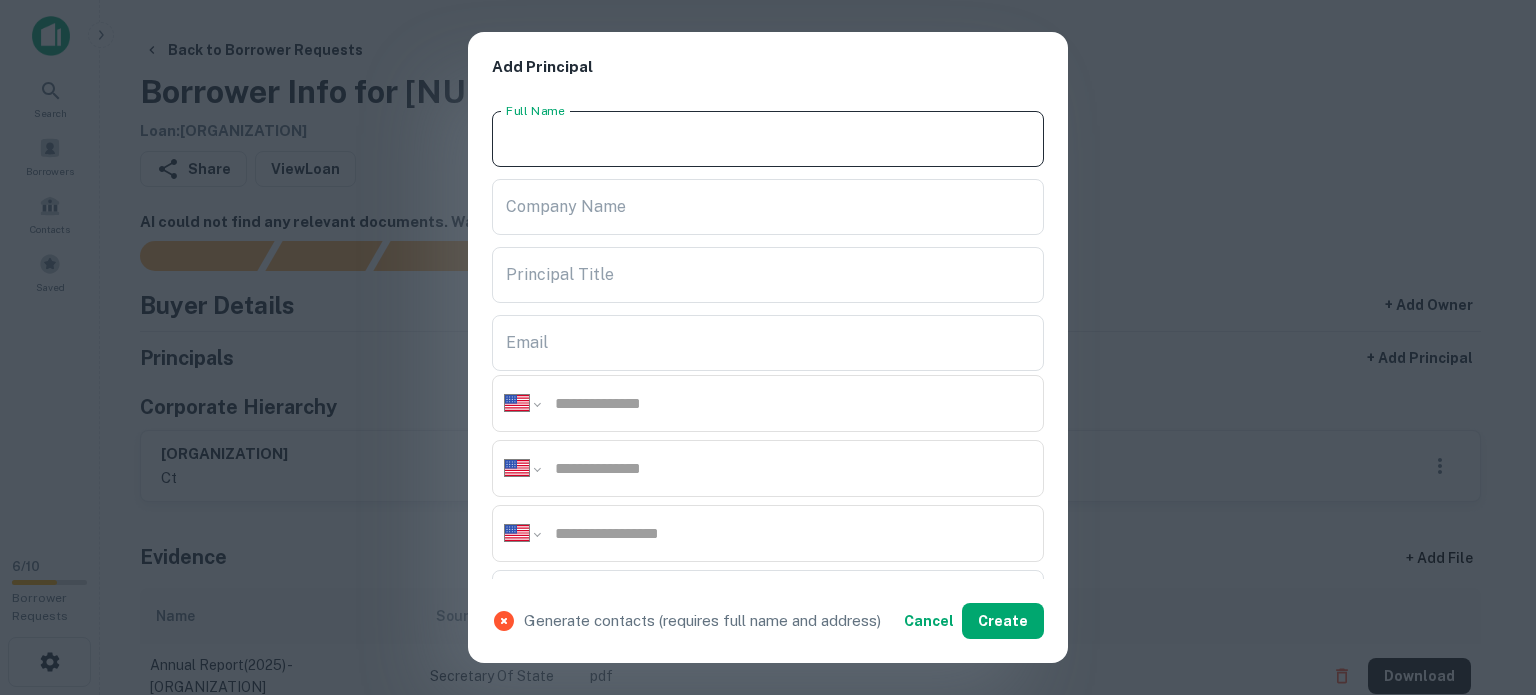 click on "Full Name" at bounding box center (768, 139) 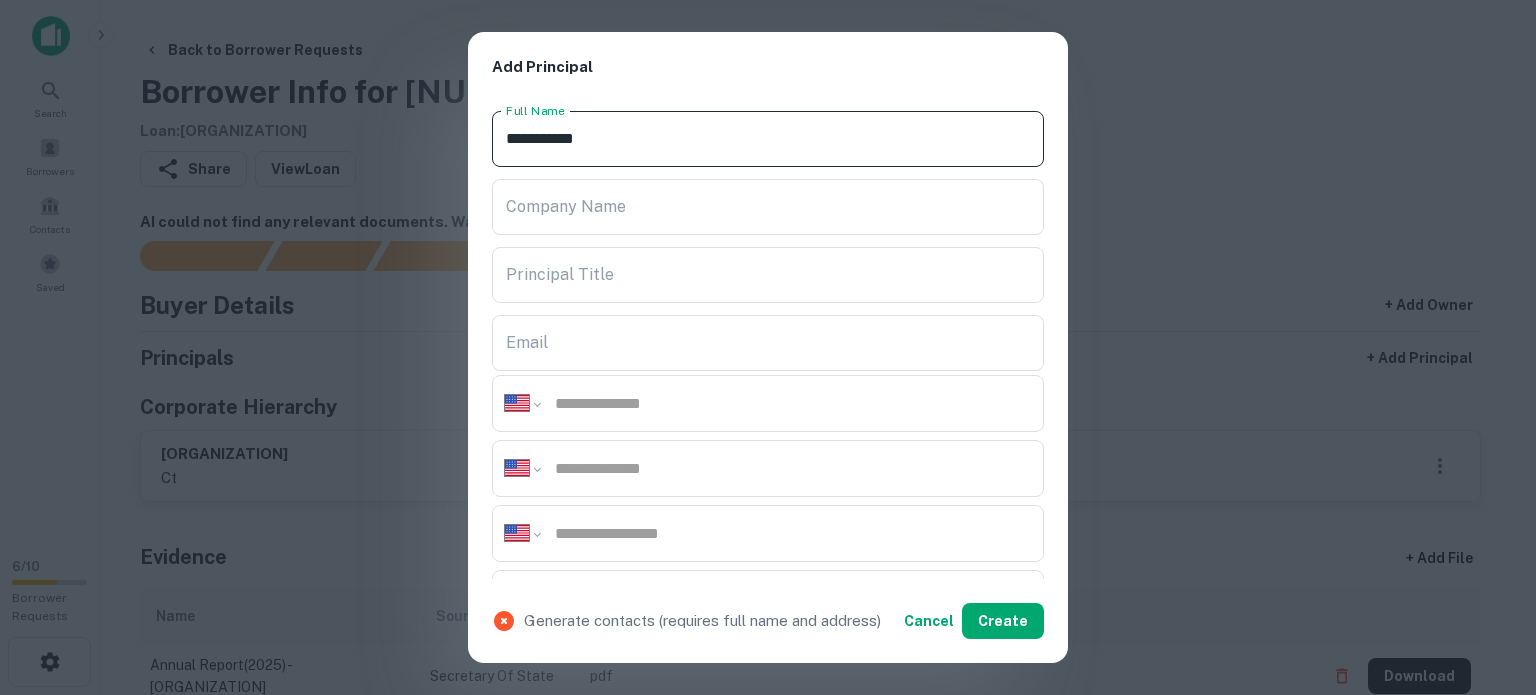 type on "**********" 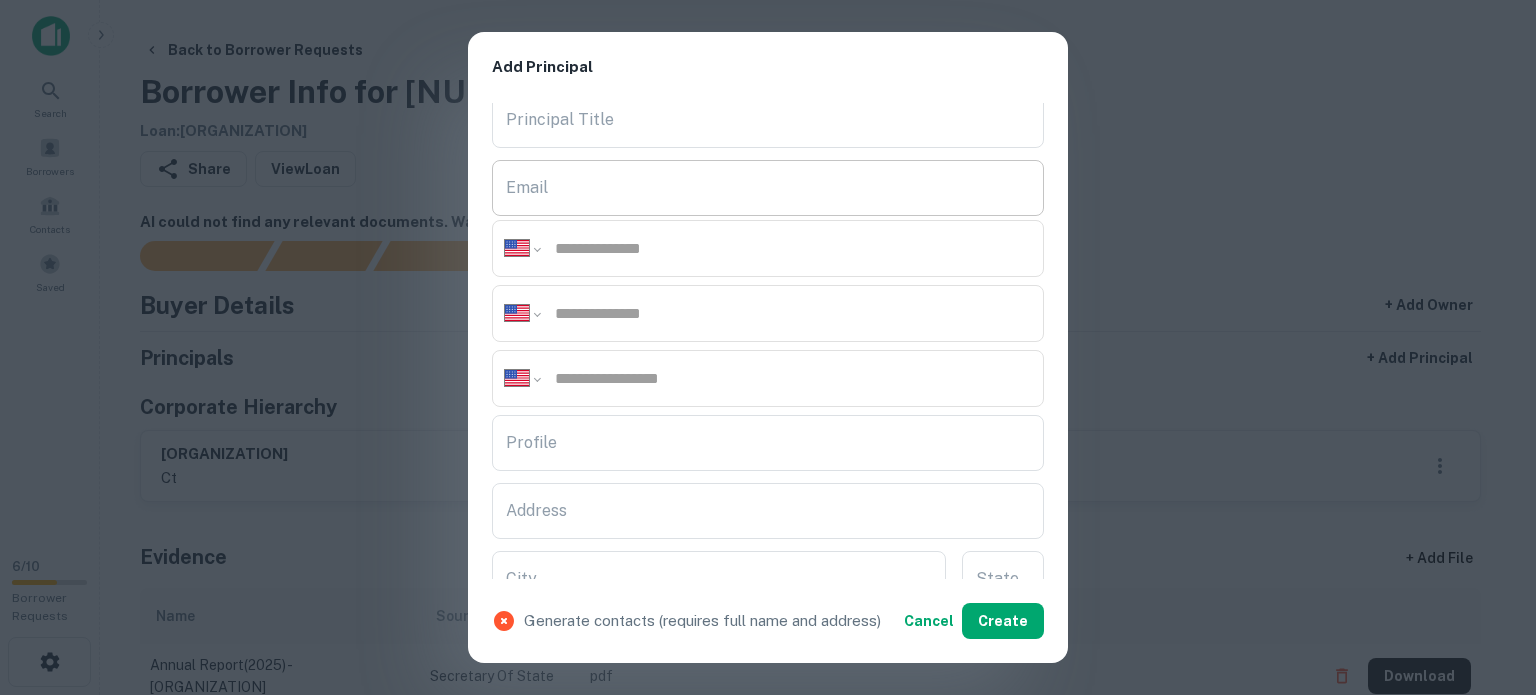 scroll, scrollTop: 300, scrollLeft: 0, axis: vertical 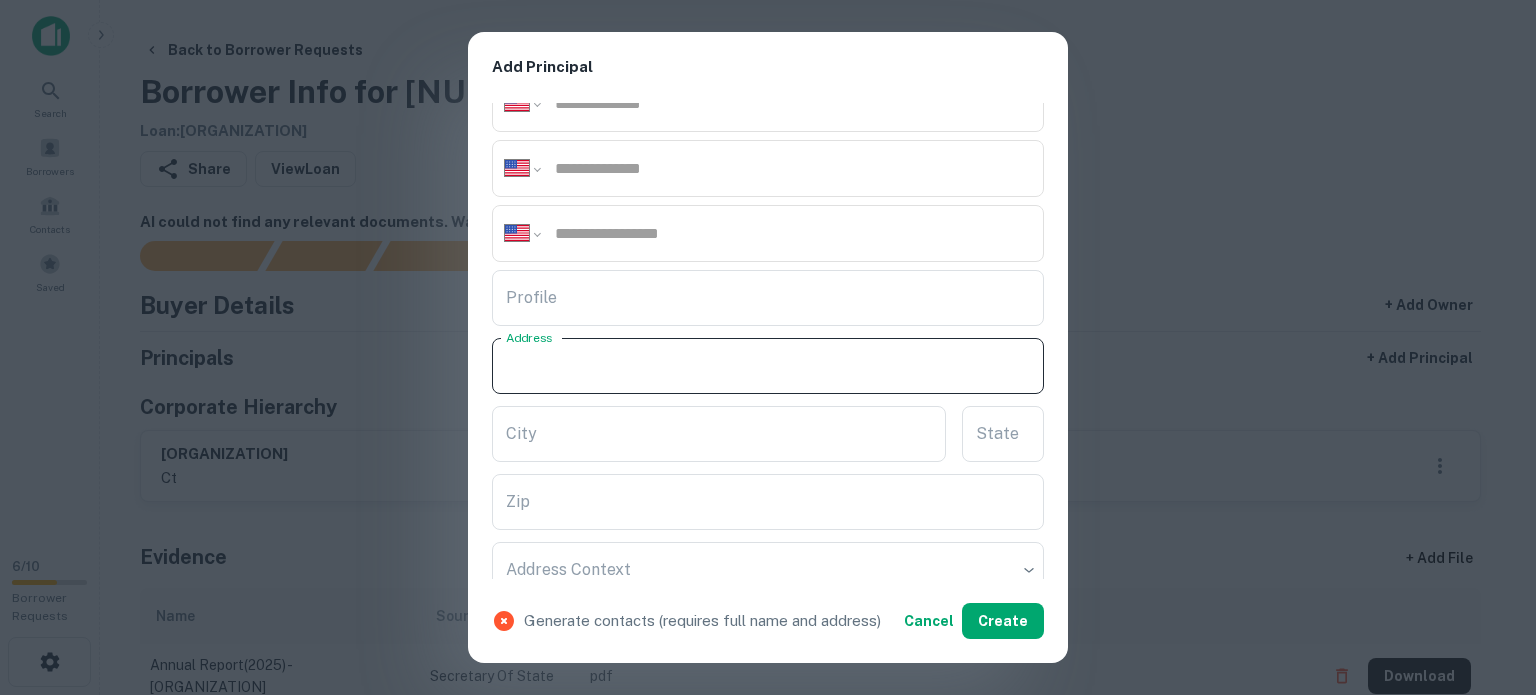 click on "Address" at bounding box center [768, 366] 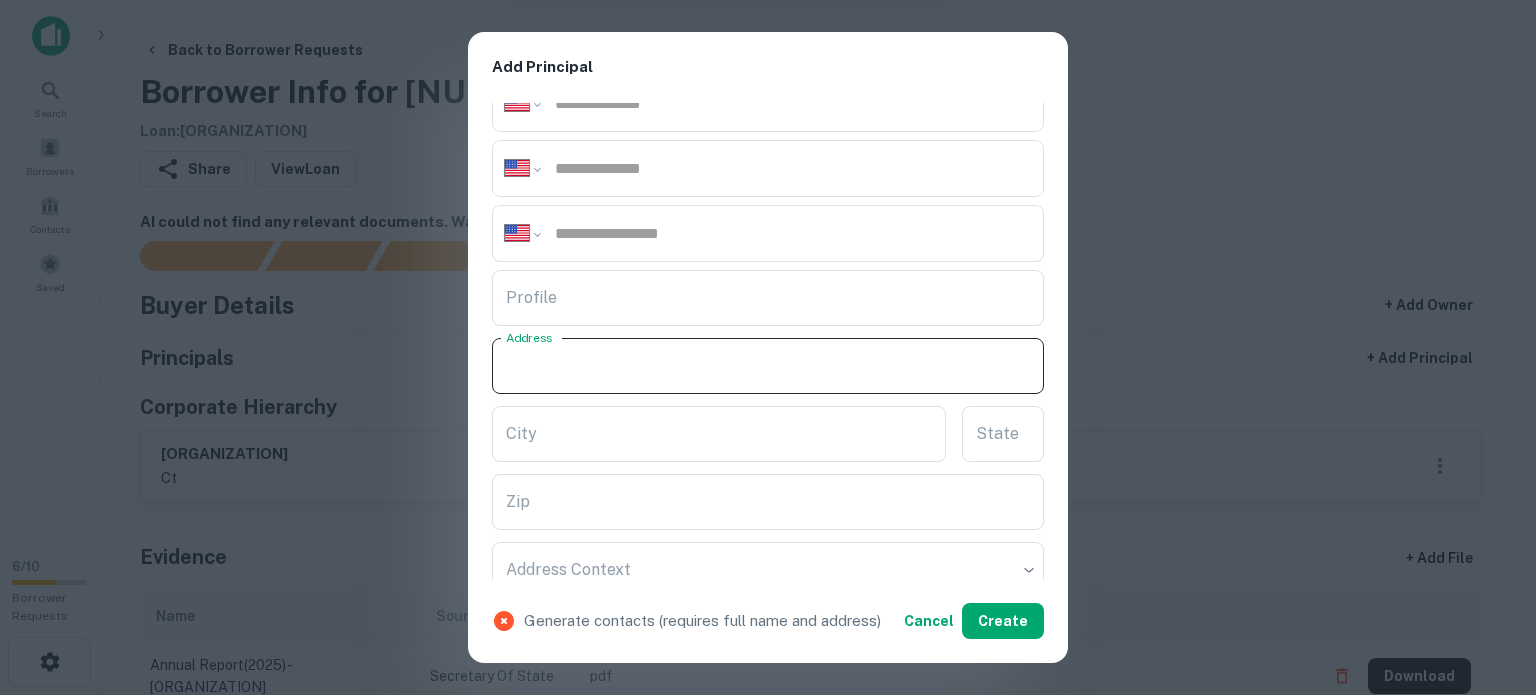 paste on "**********" 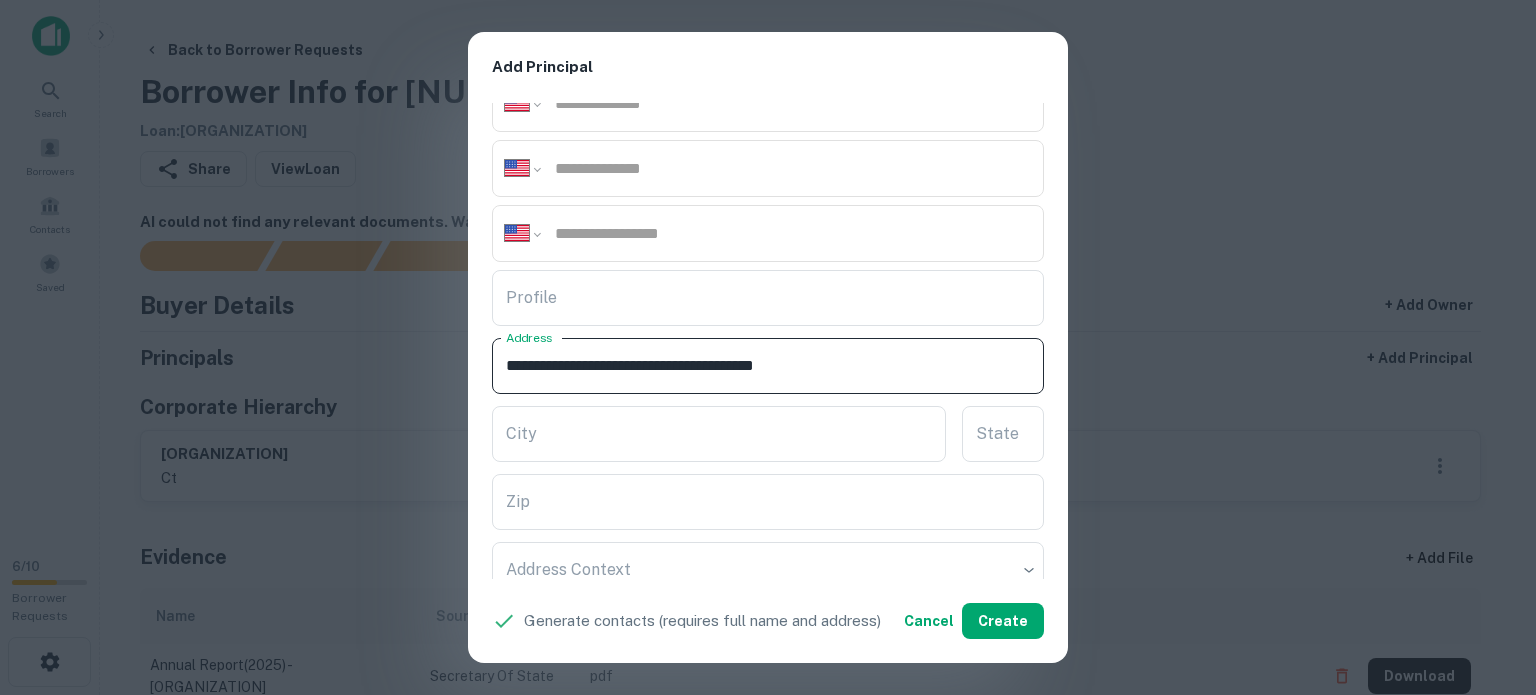 drag, startPoint x: 826, startPoint y: 360, endPoint x: 913, endPoint y: 360, distance: 87 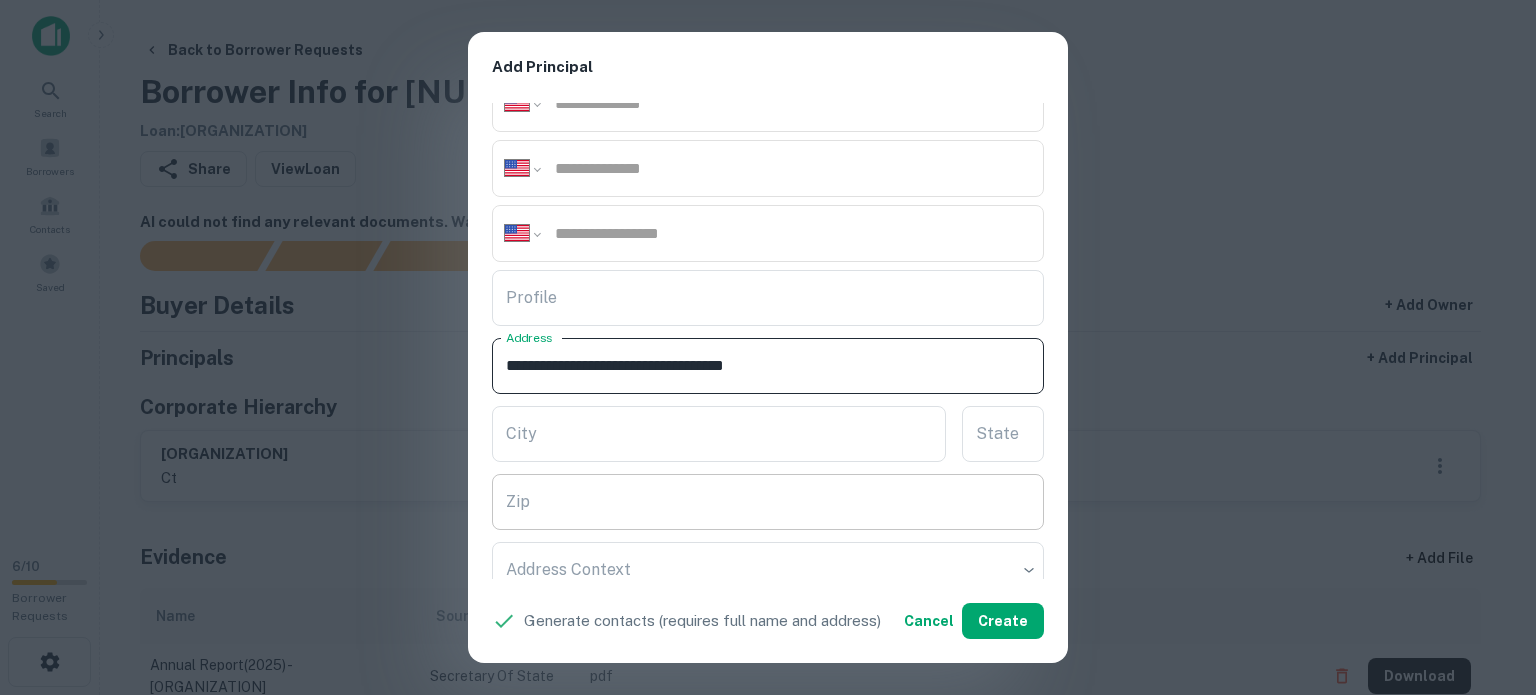 type on "**********" 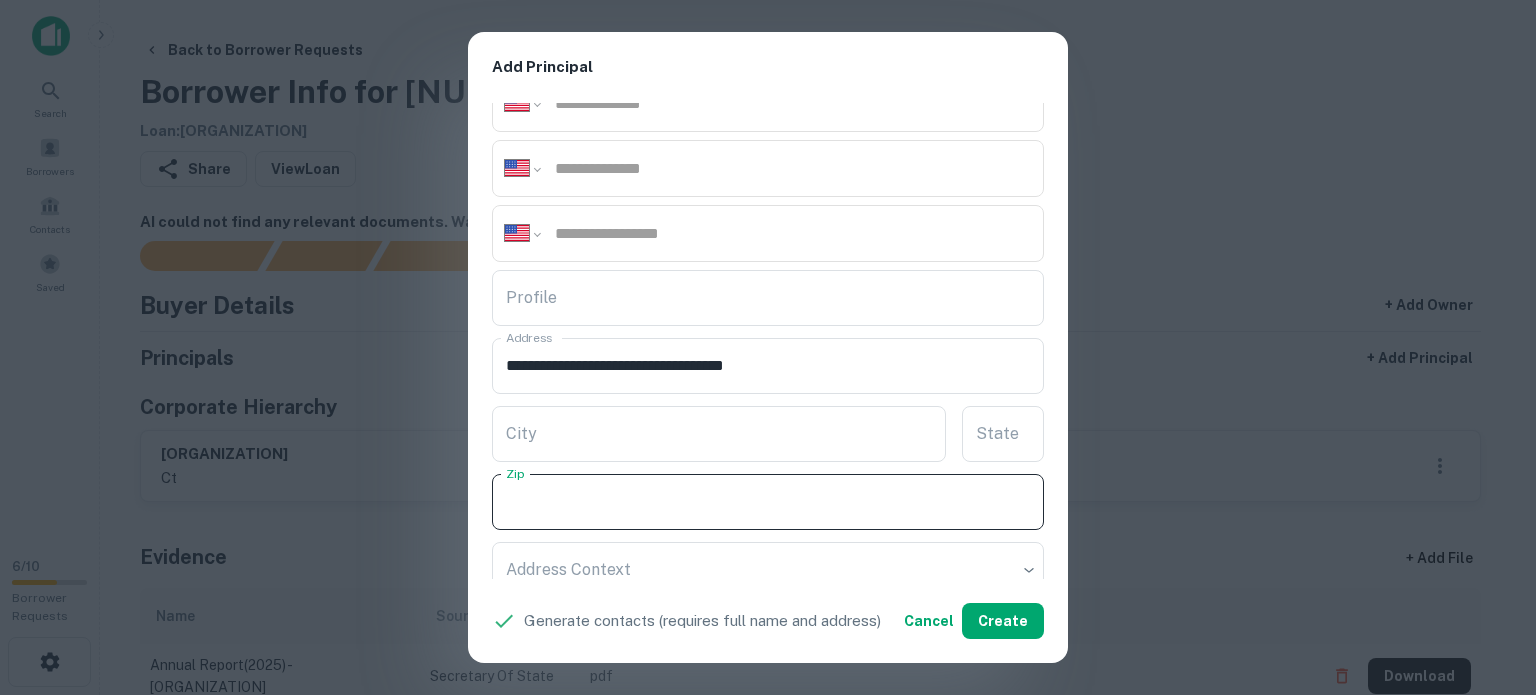click on "Zip" at bounding box center (768, 502) 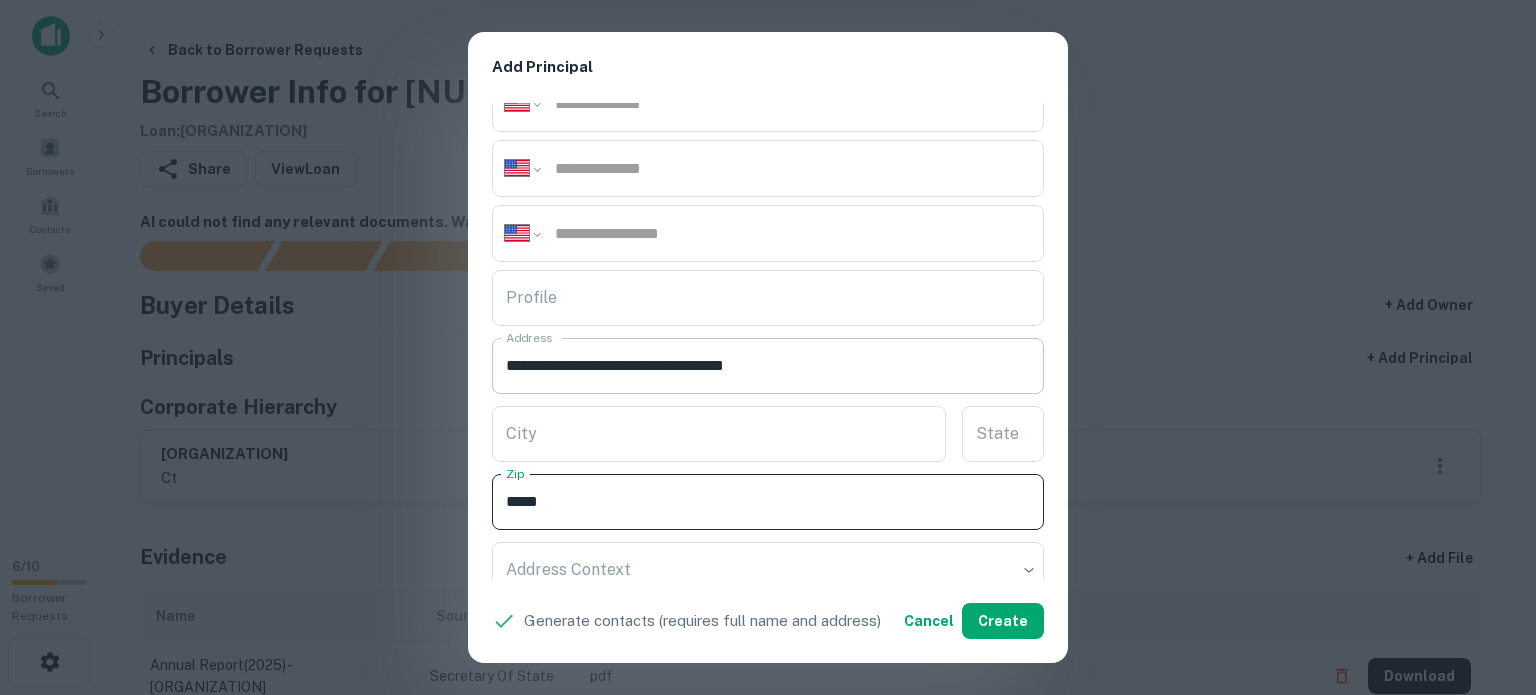 type on "*****" 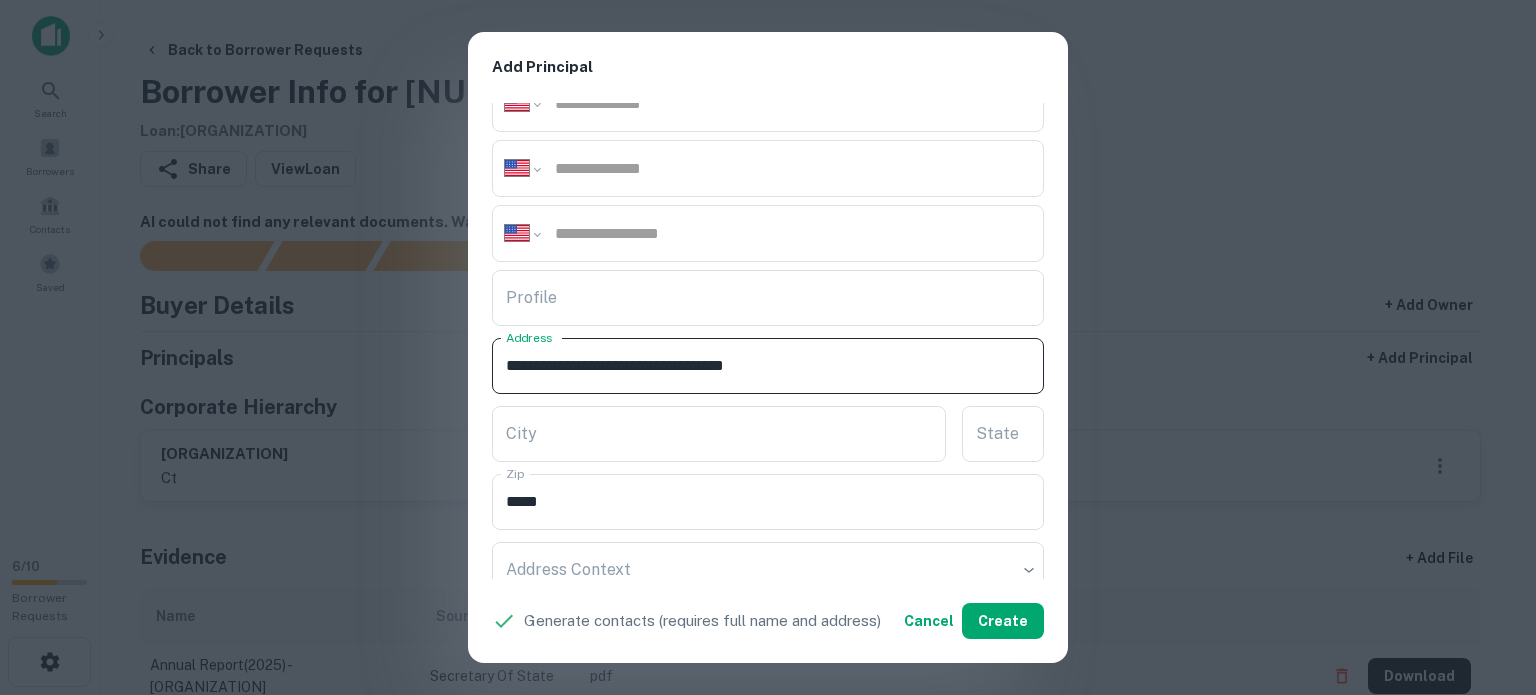 drag, startPoint x: 800, startPoint y: 365, endPoint x: 816, endPoint y: 380, distance: 21.931713 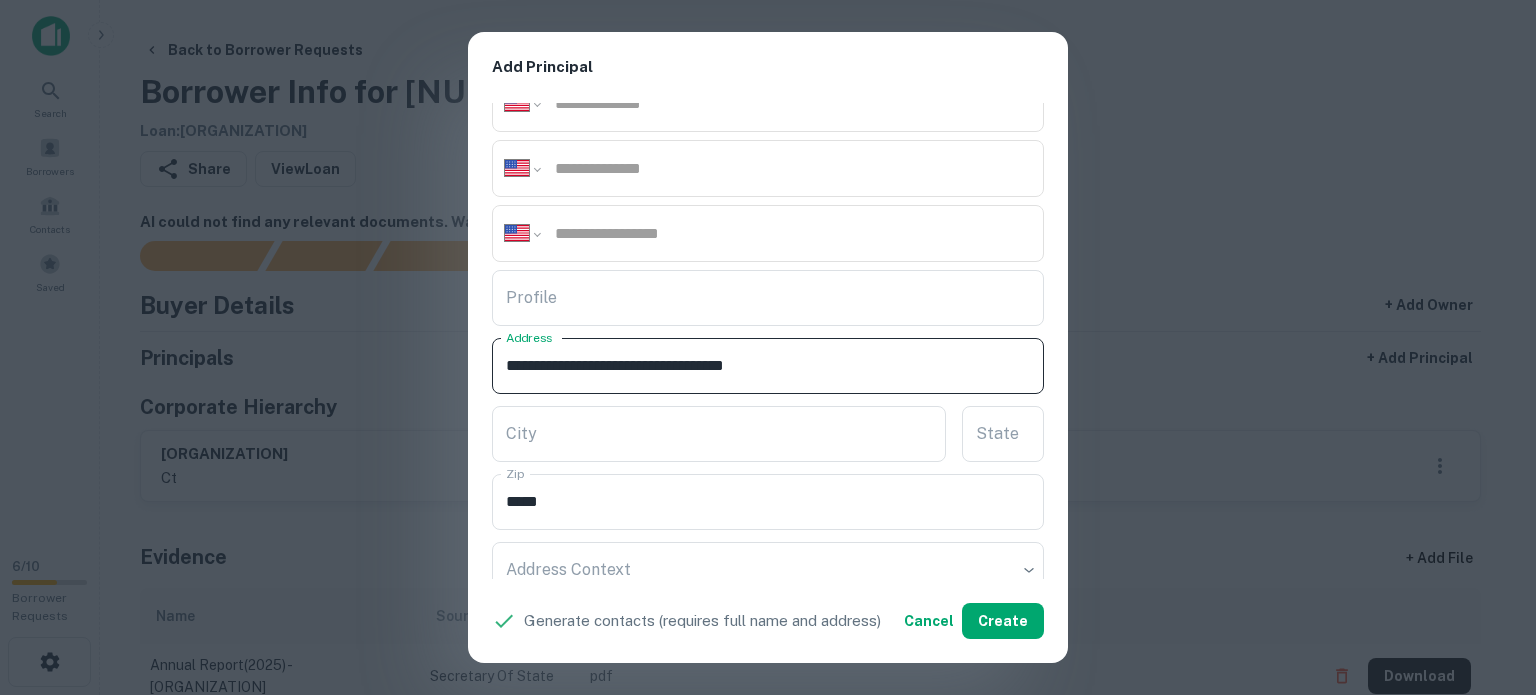 click on "**********" at bounding box center (768, 366) 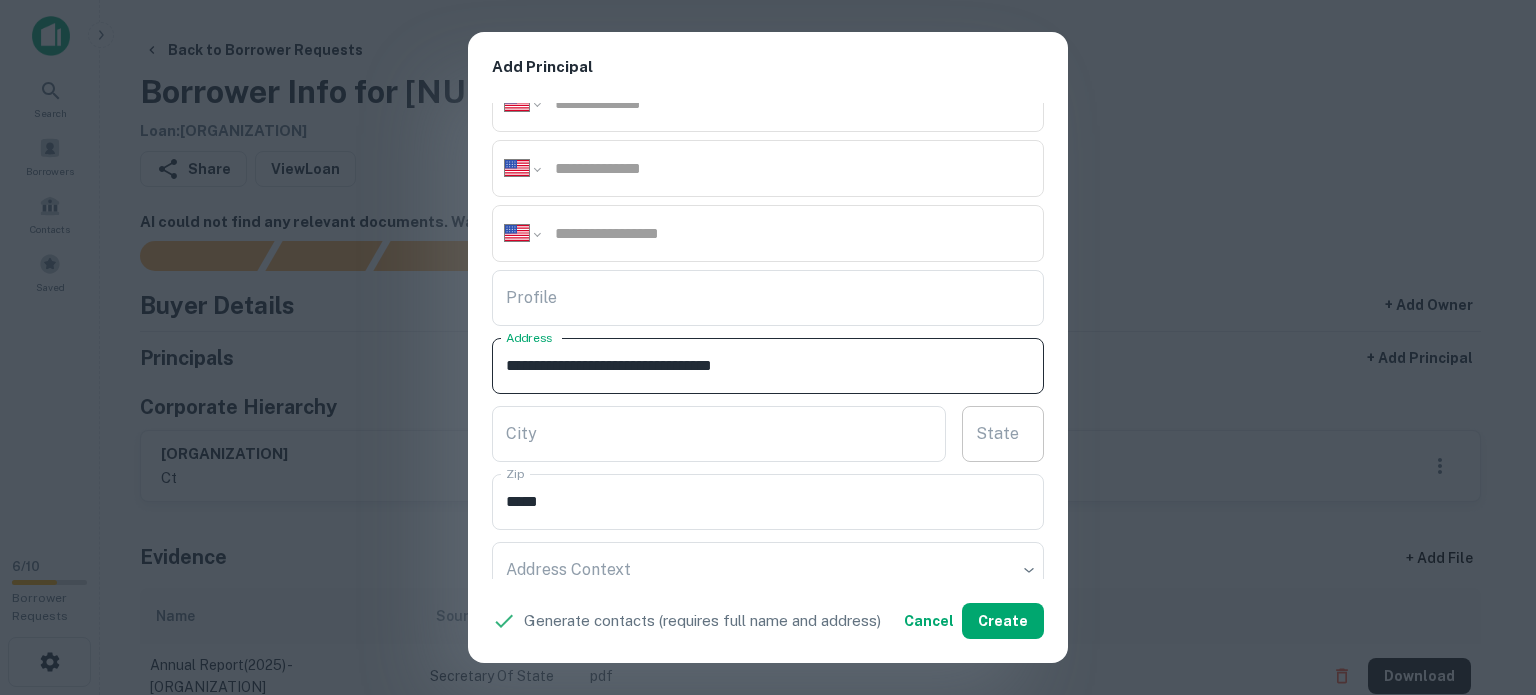 type on "**********" 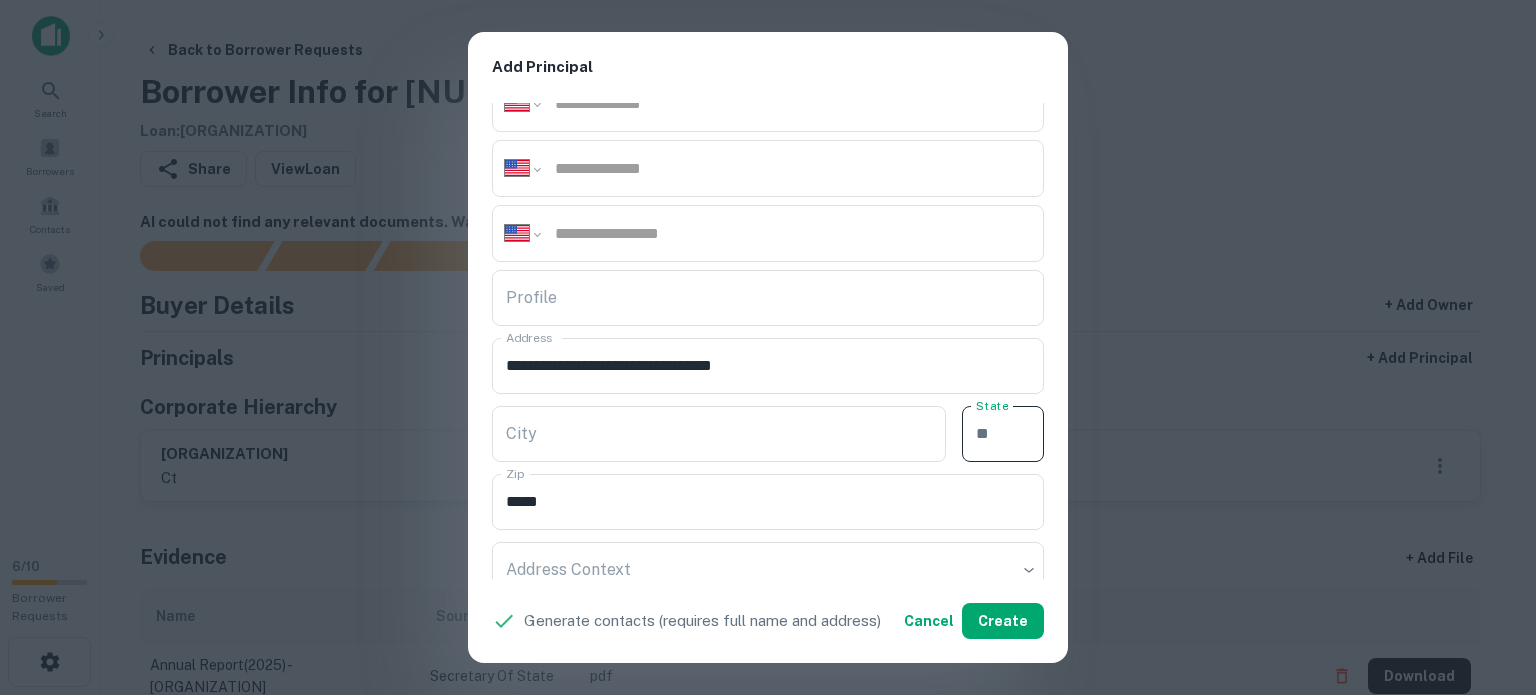 paste on "**" 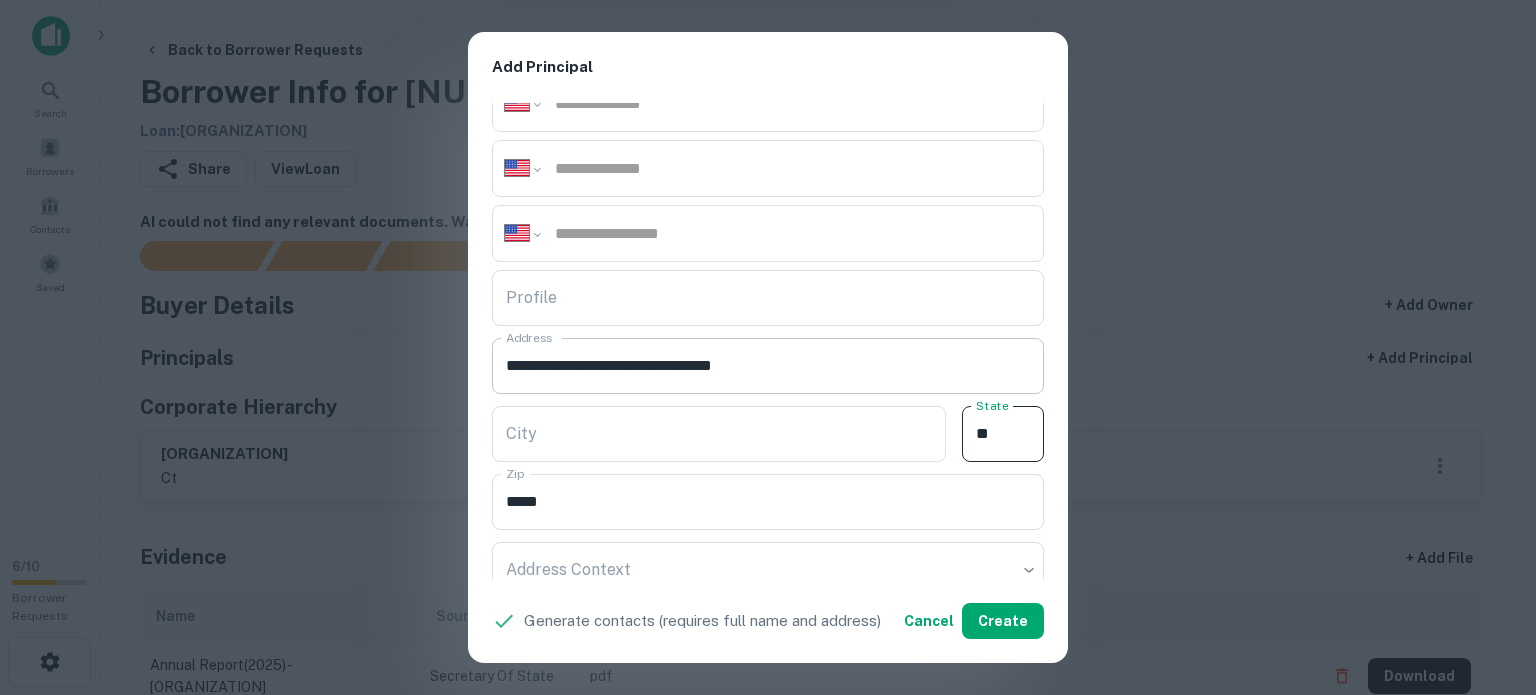 type on "**" 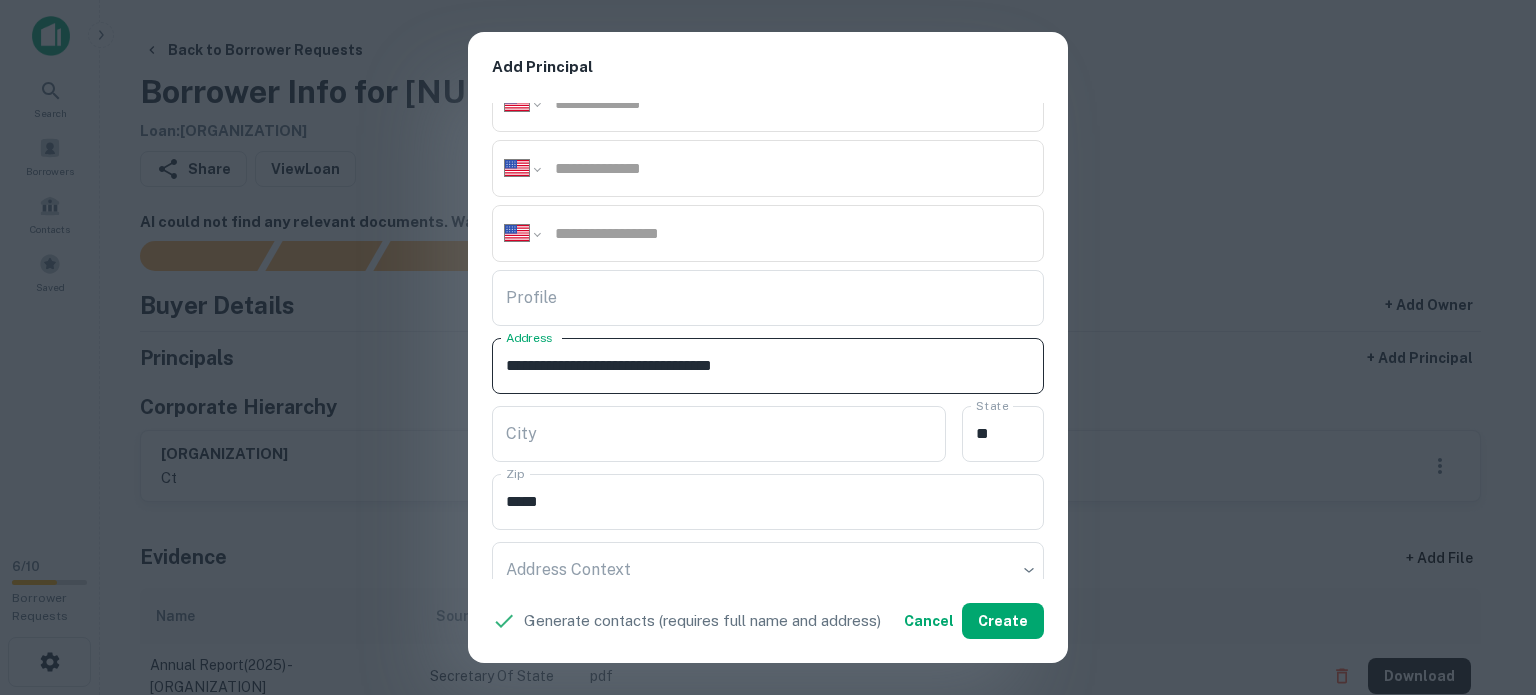 drag, startPoint x: 696, startPoint y: 364, endPoint x: 790, endPoint y: 382, distance: 95.707886 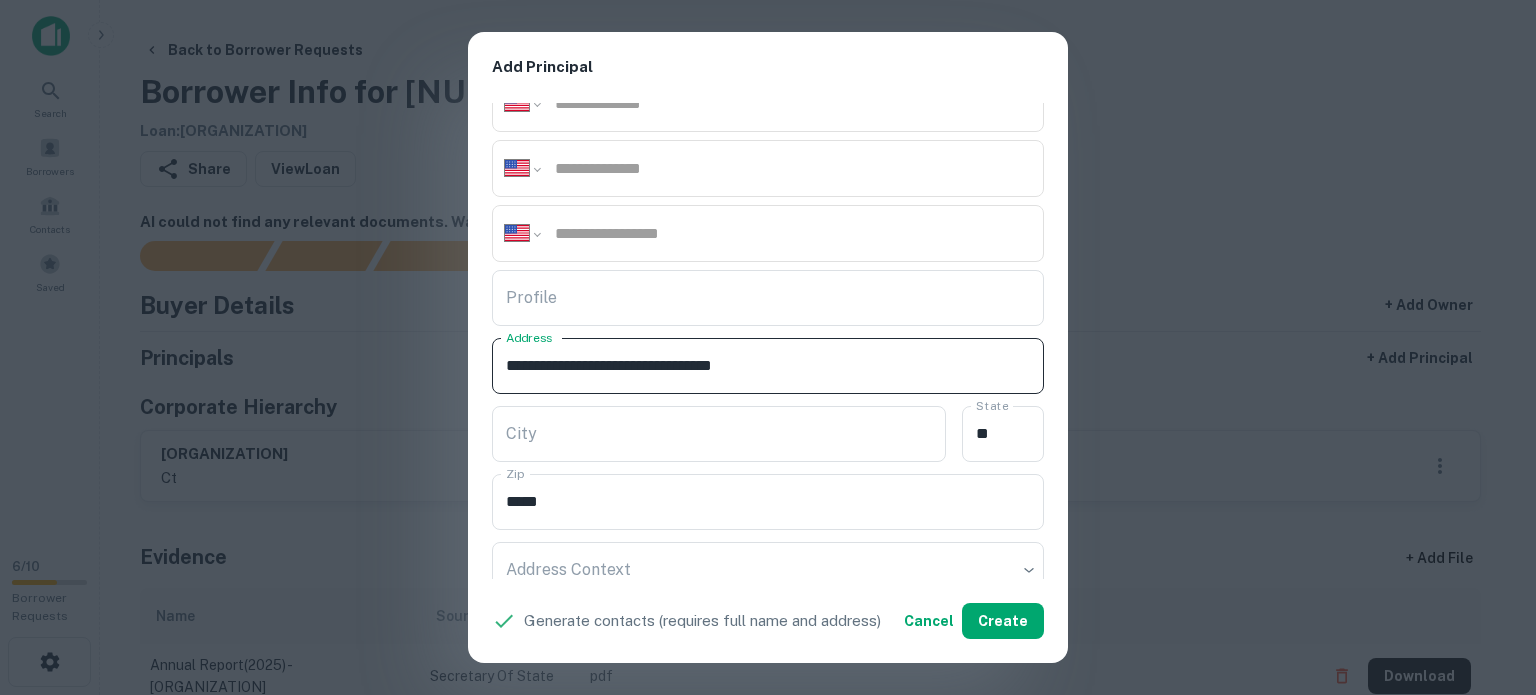 click on "**********" at bounding box center [768, 366] 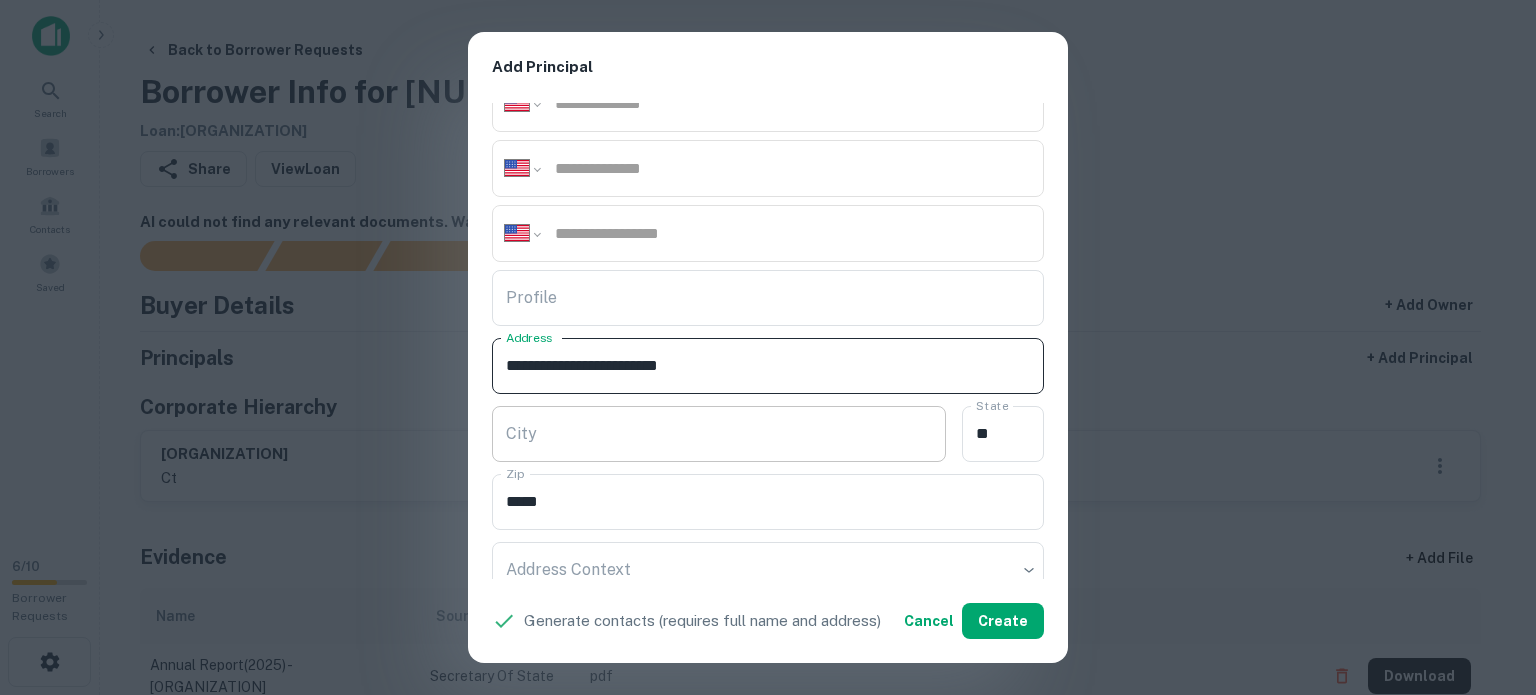 type on "**********" 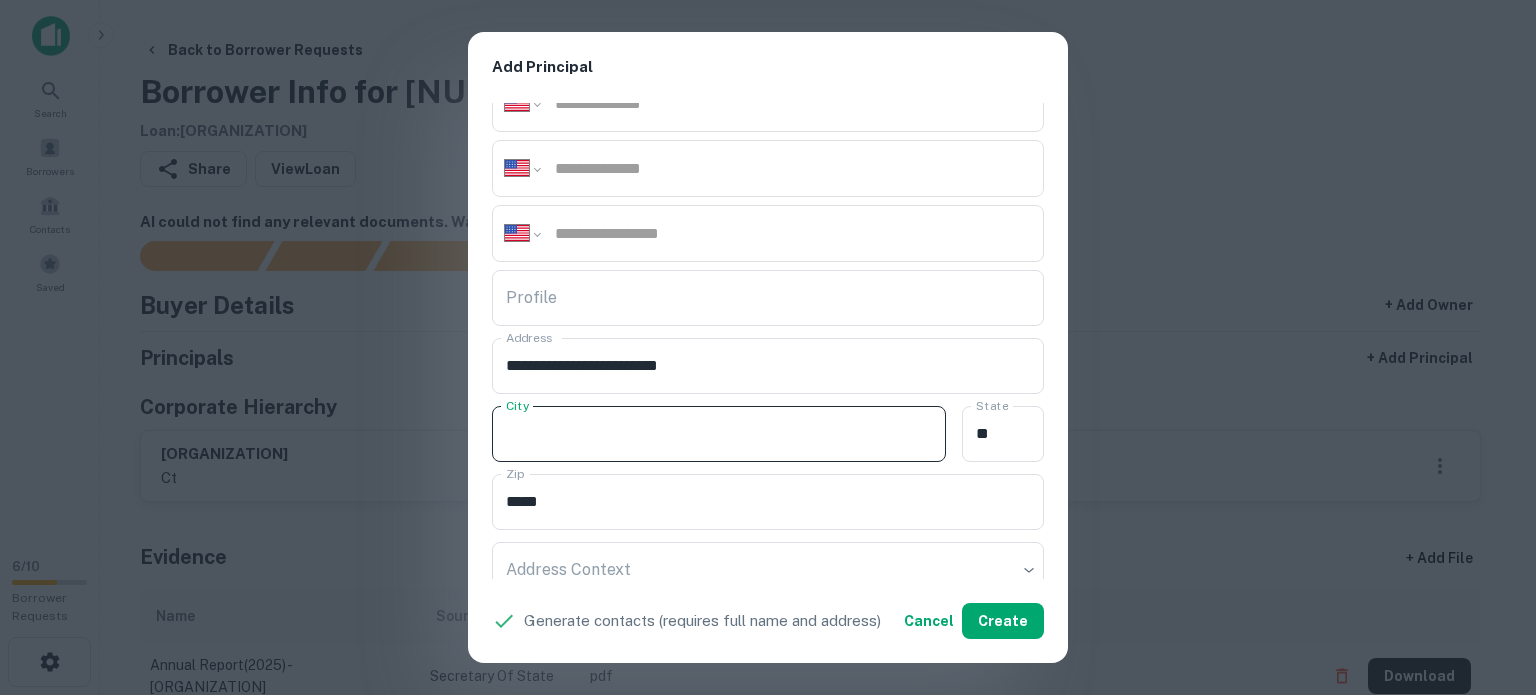 click on "City" at bounding box center [719, 434] 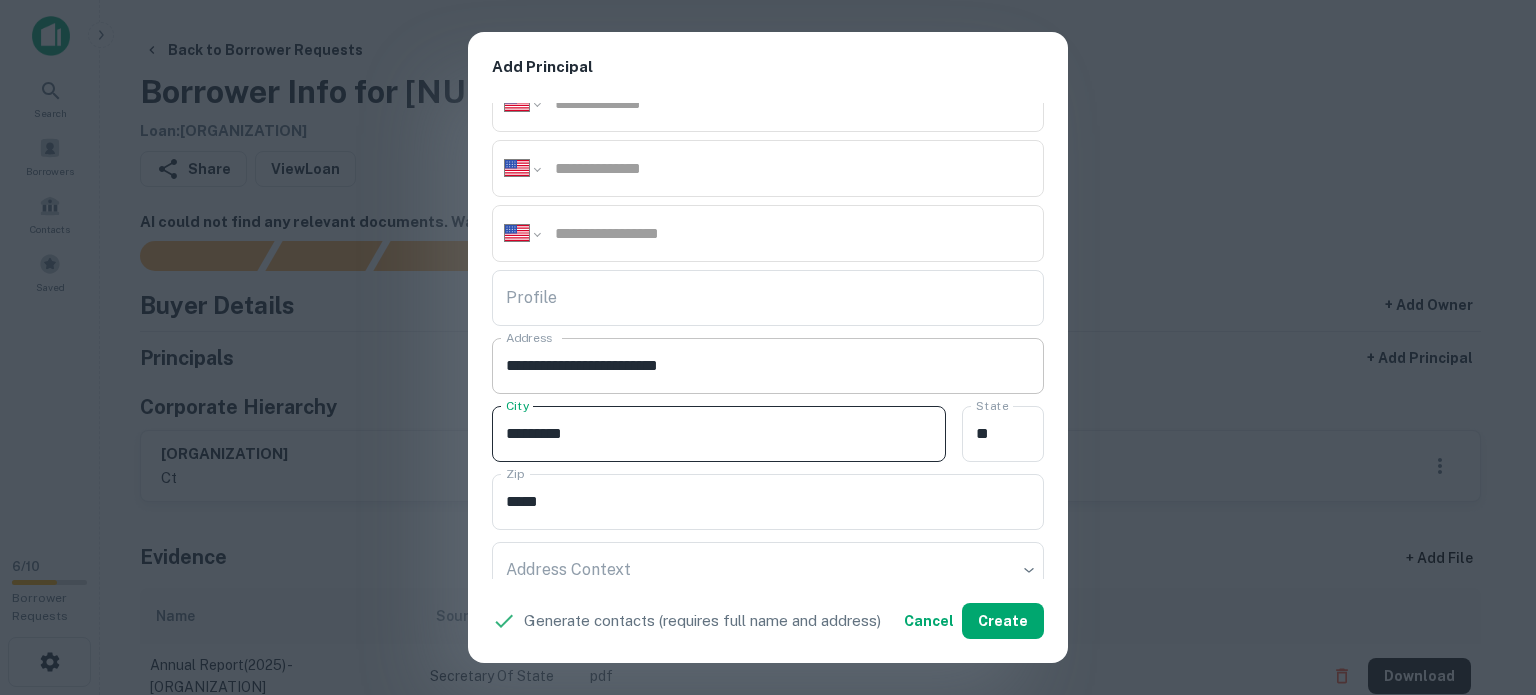 type on "*********" 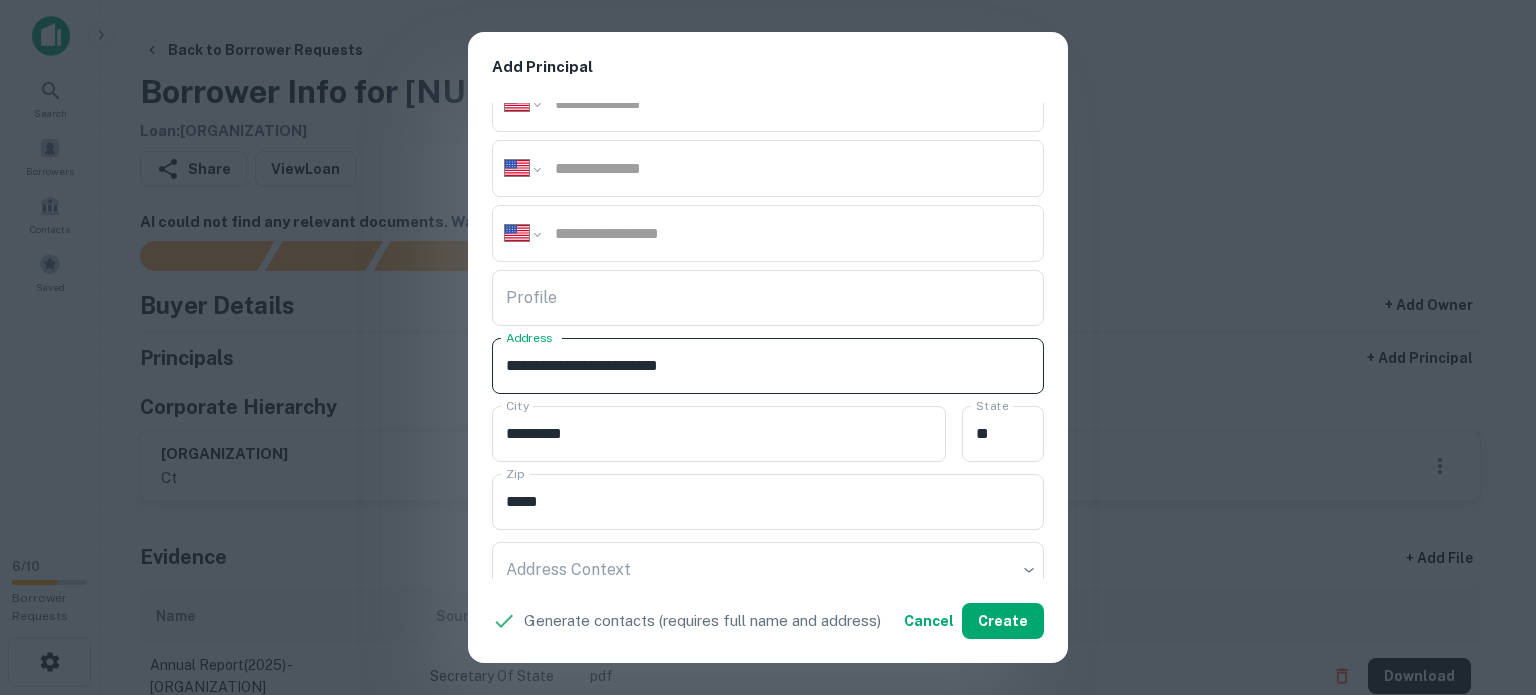 drag, startPoint x: 736, startPoint y: 360, endPoint x: 689, endPoint y: 360, distance: 47 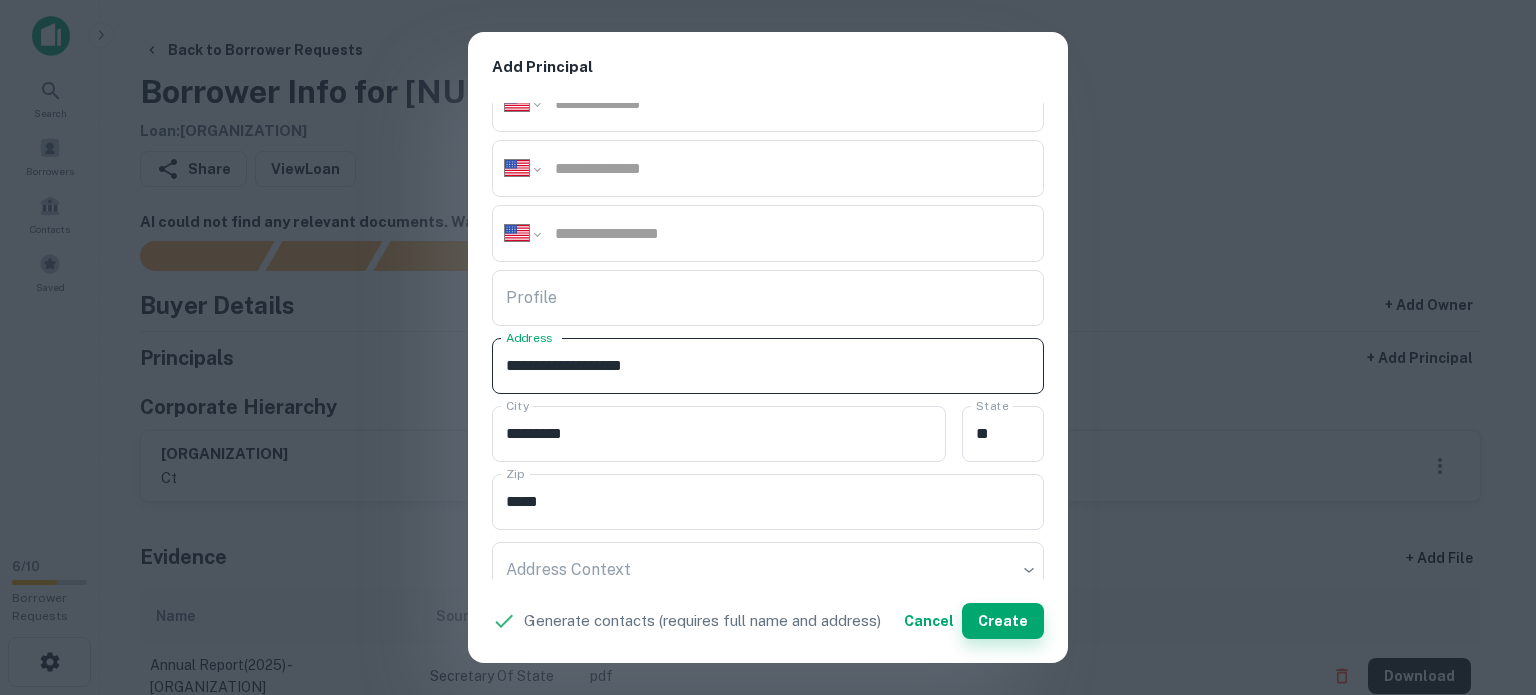 type on "**********" 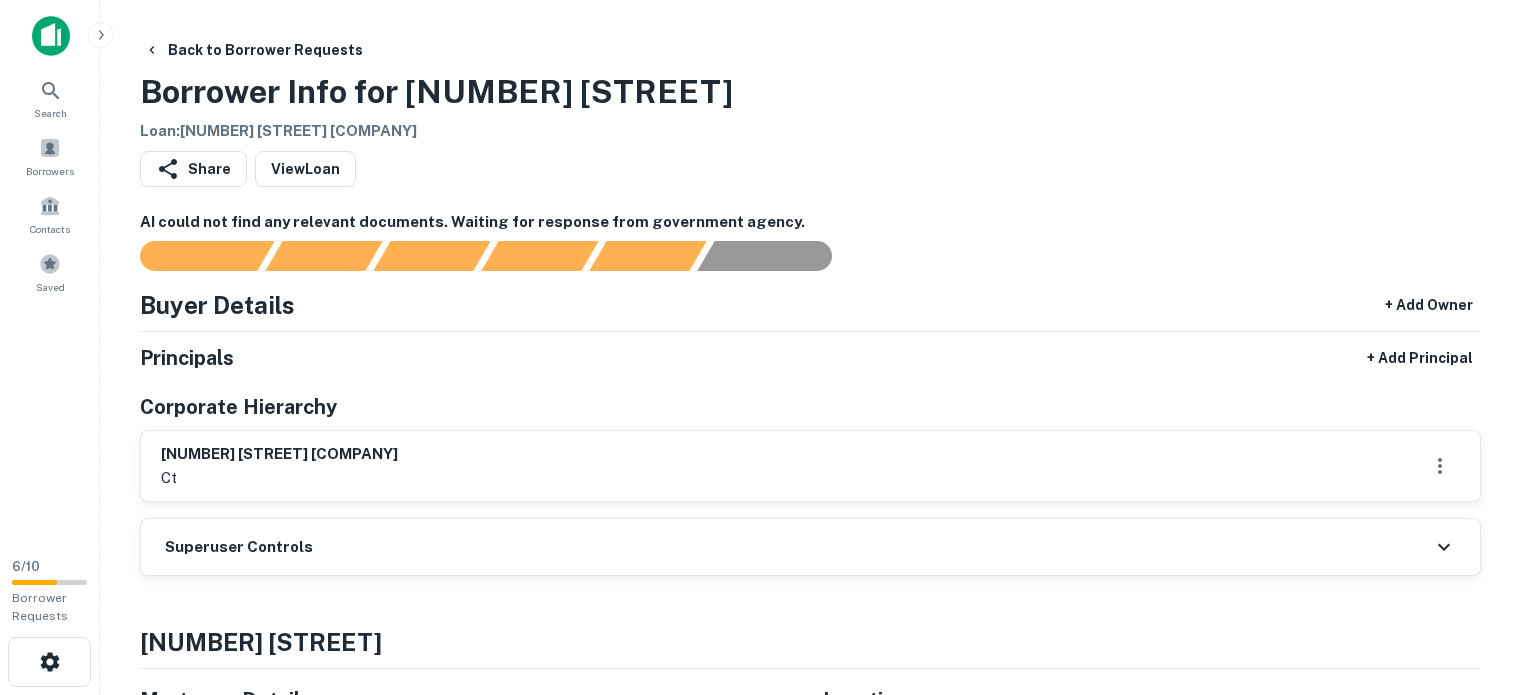 scroll, scrollTop: 0, scrollLeft: 0, axis: both 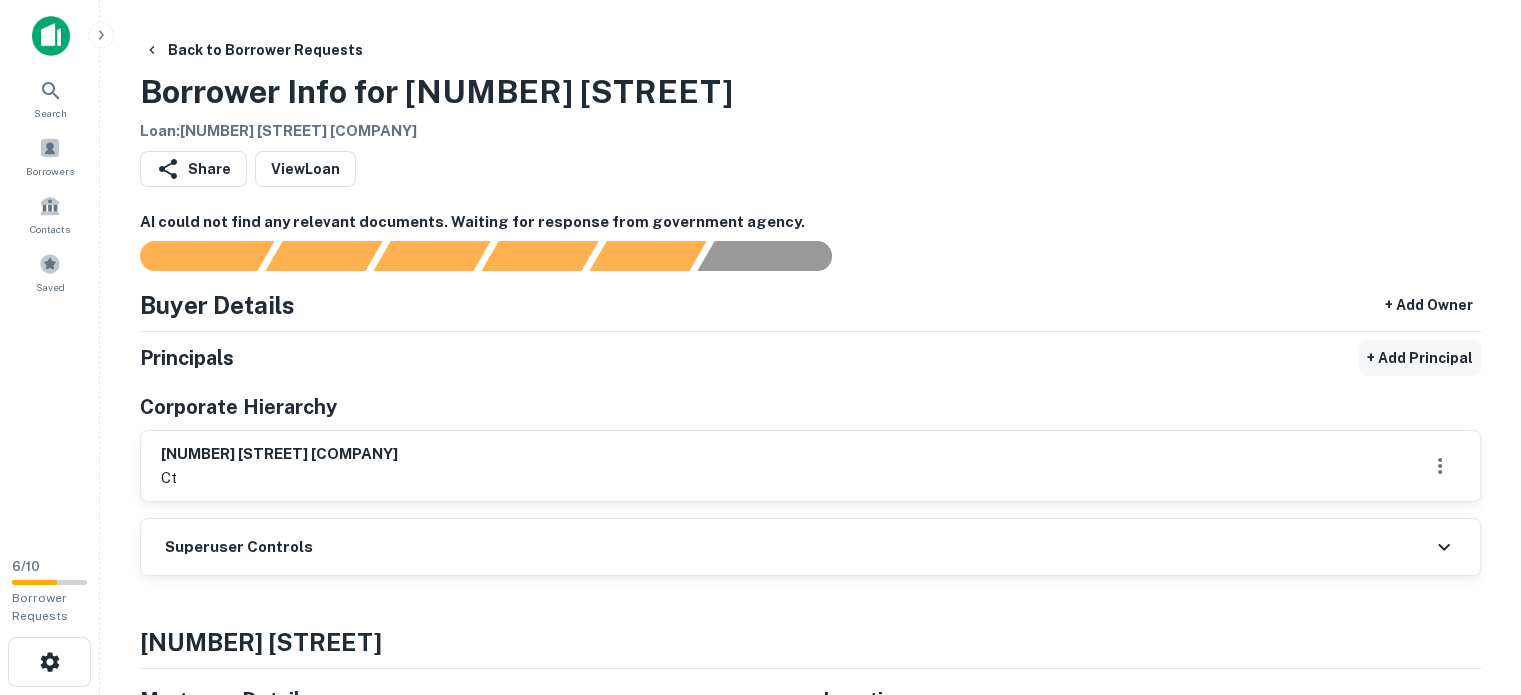click on "+ Add Principal" at bounding box center [1420, 358] 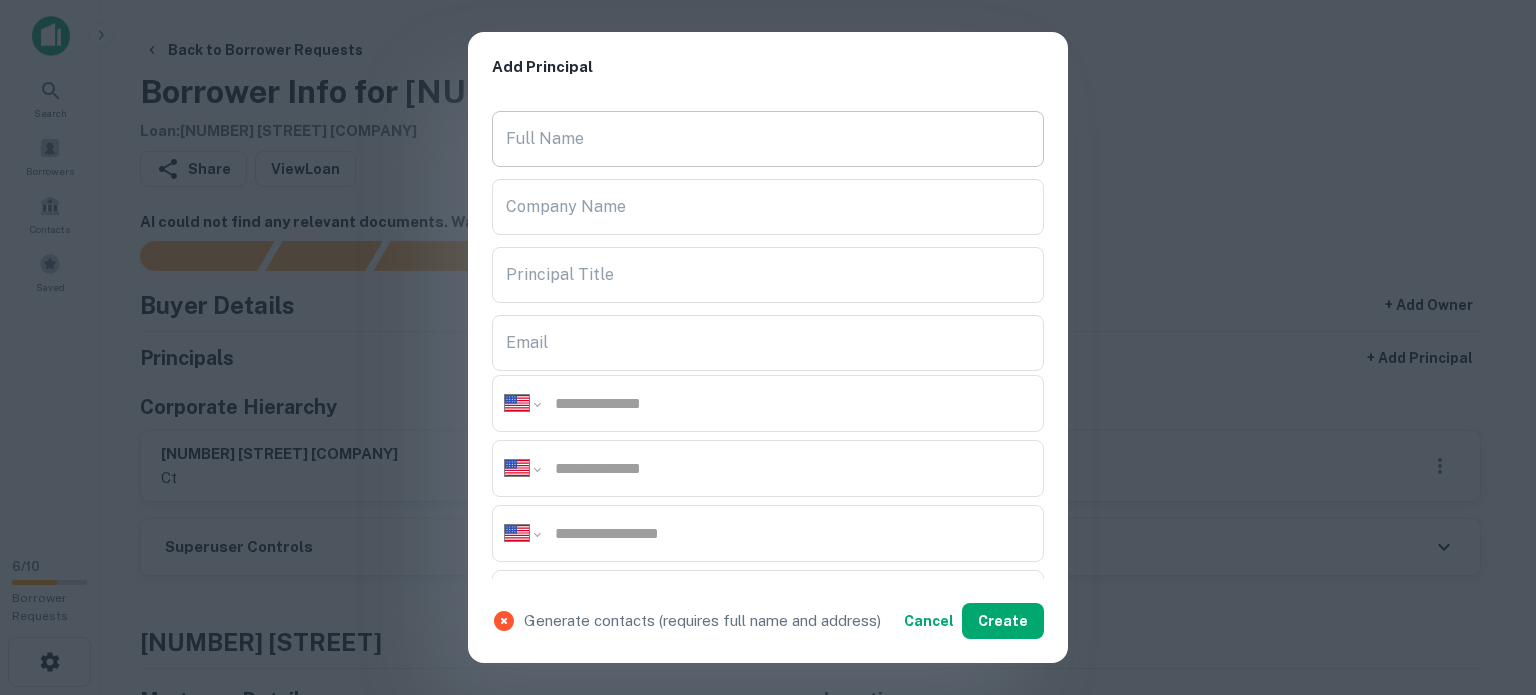 click on "Full Name" at bounding box center [768, 139] 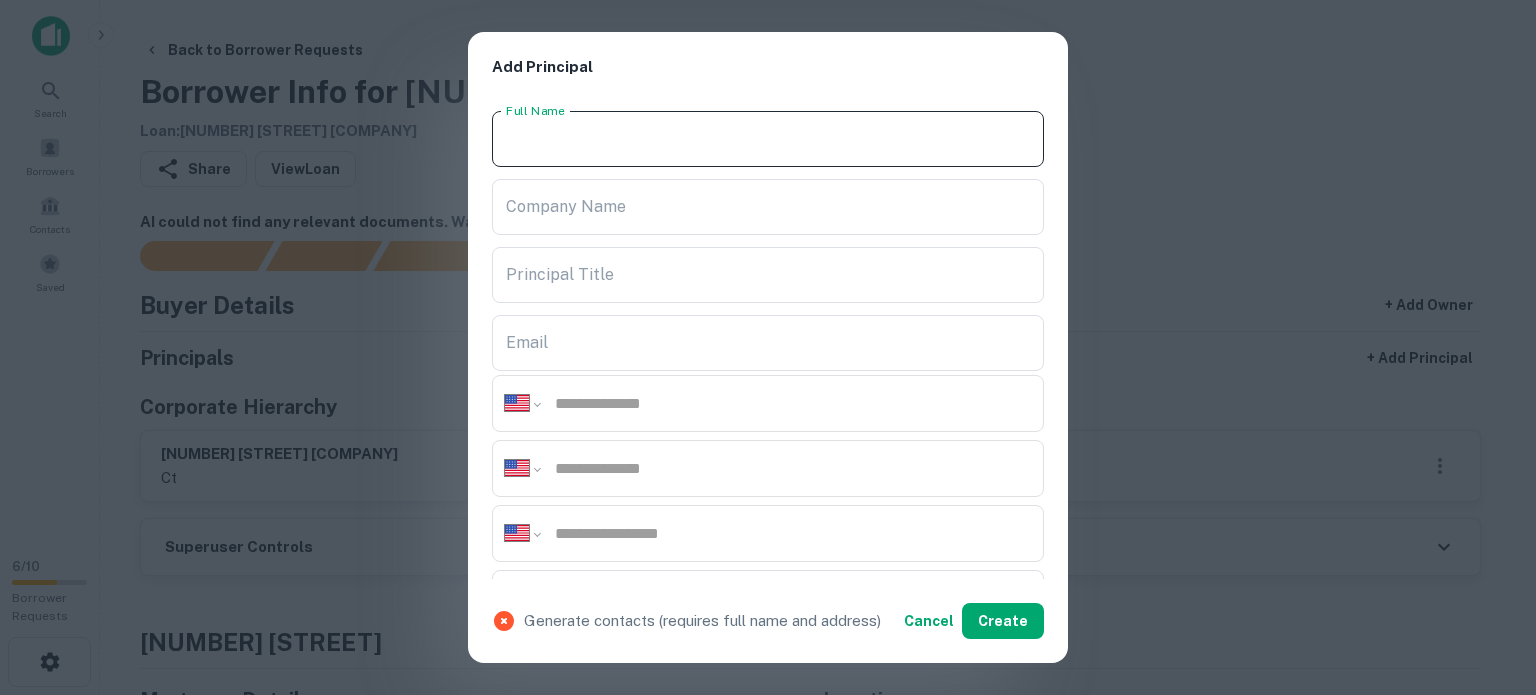 paste on "**********" 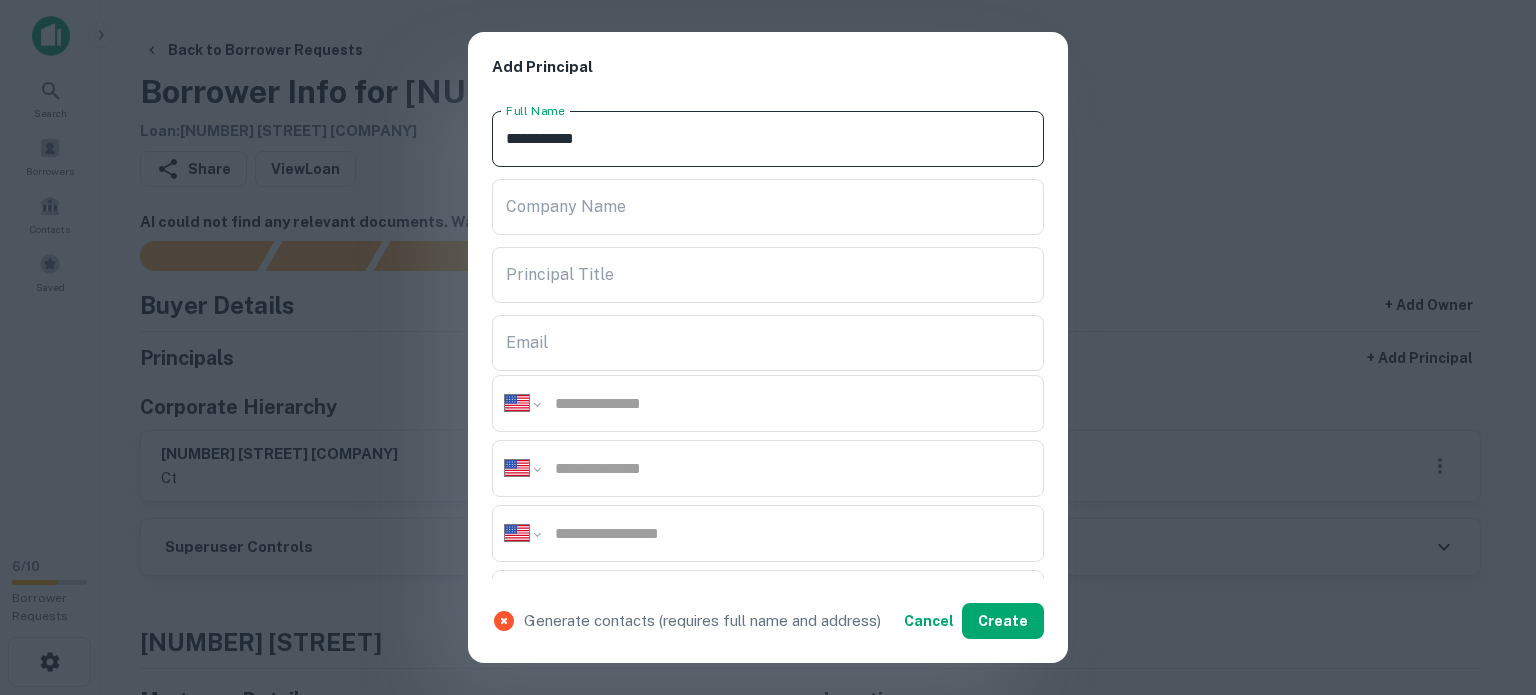 type on "**********" 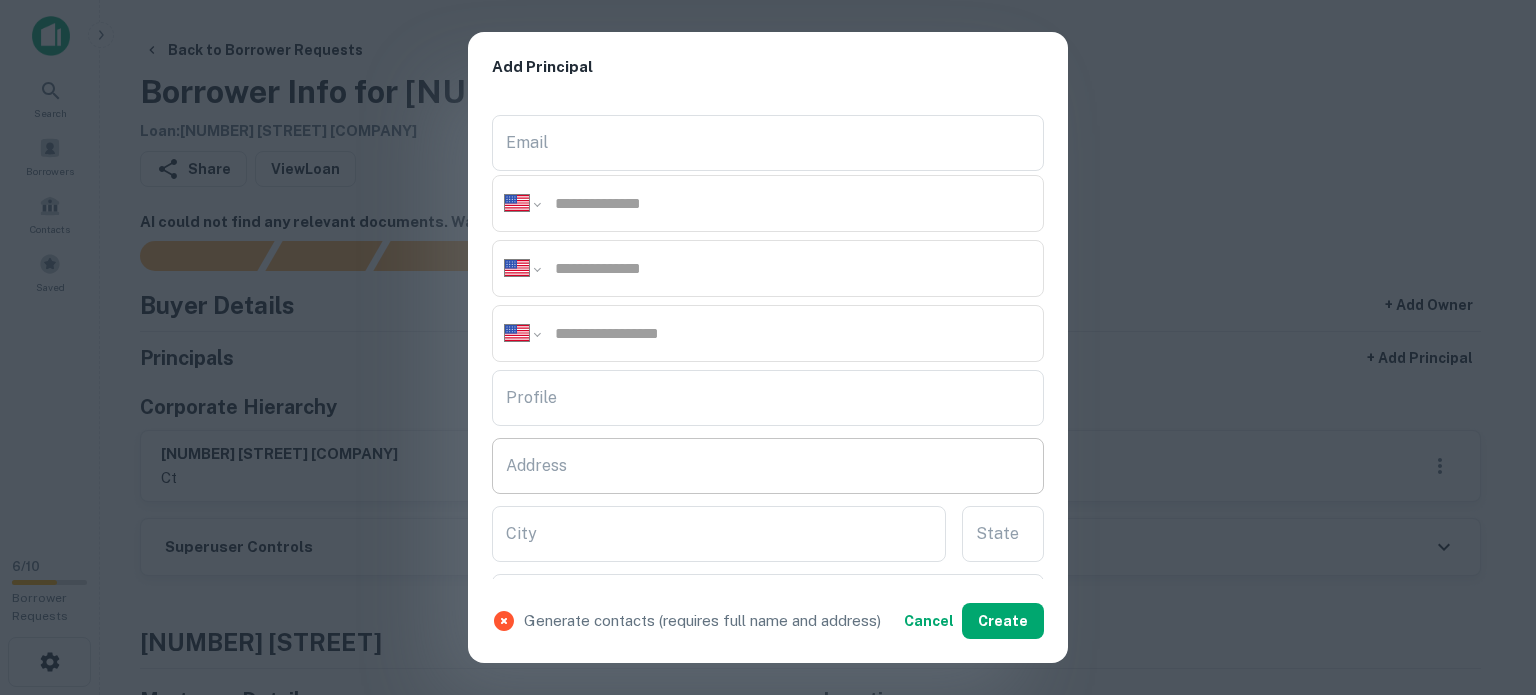click on "Address" at bounding box center [768, 466] 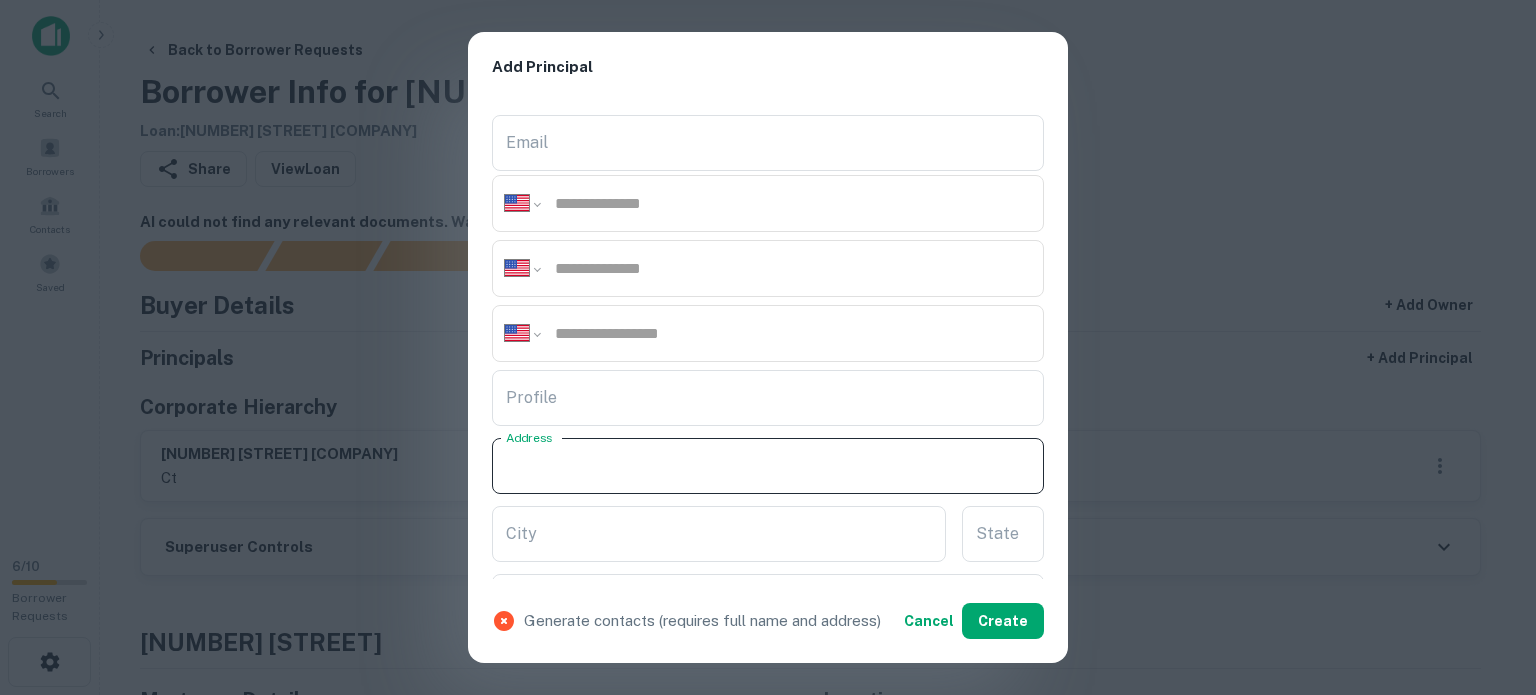 paste on "**********" 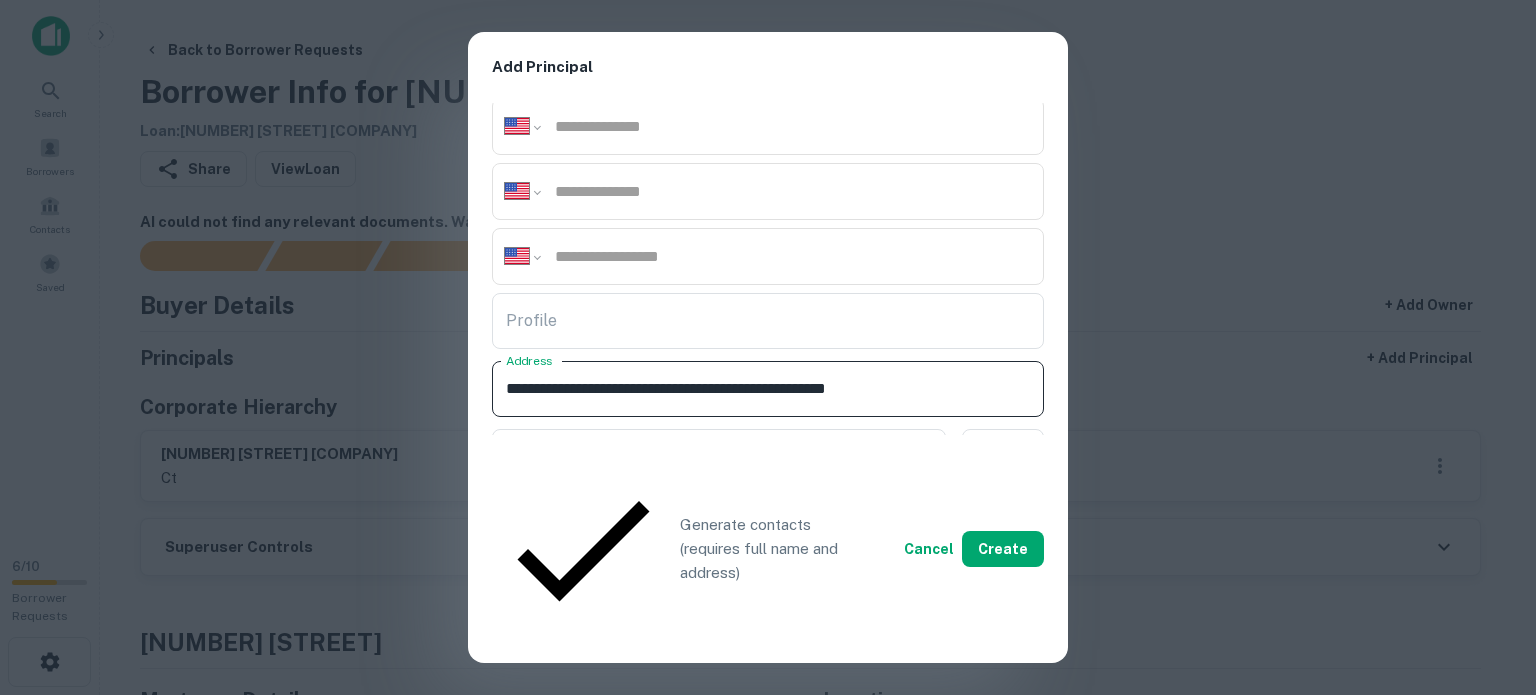 scroll, scrollTop: 400, scrollLeft: 0, axis: vertical 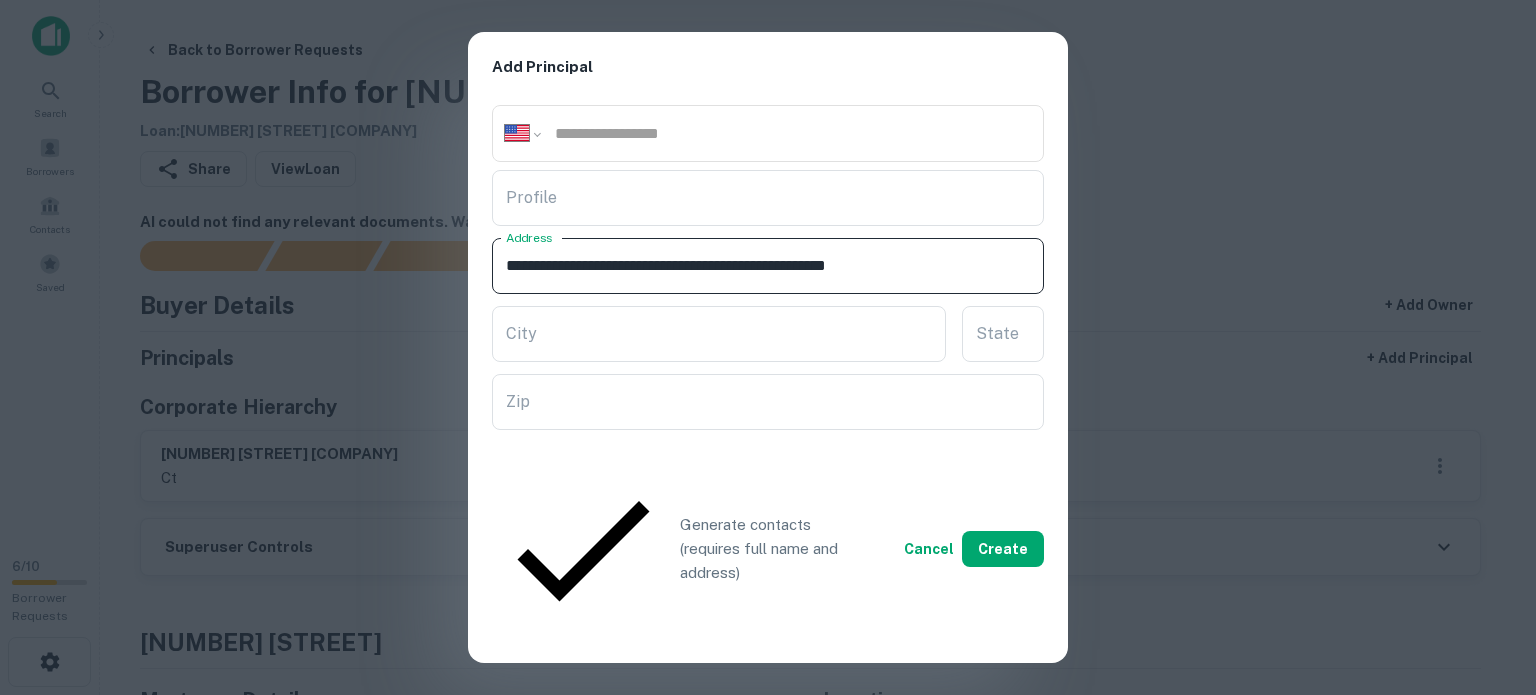 drag, startPoint x: 931, startPoint y: 266, endPoint x: 987, endPoint y: 271, distance: 56.22277 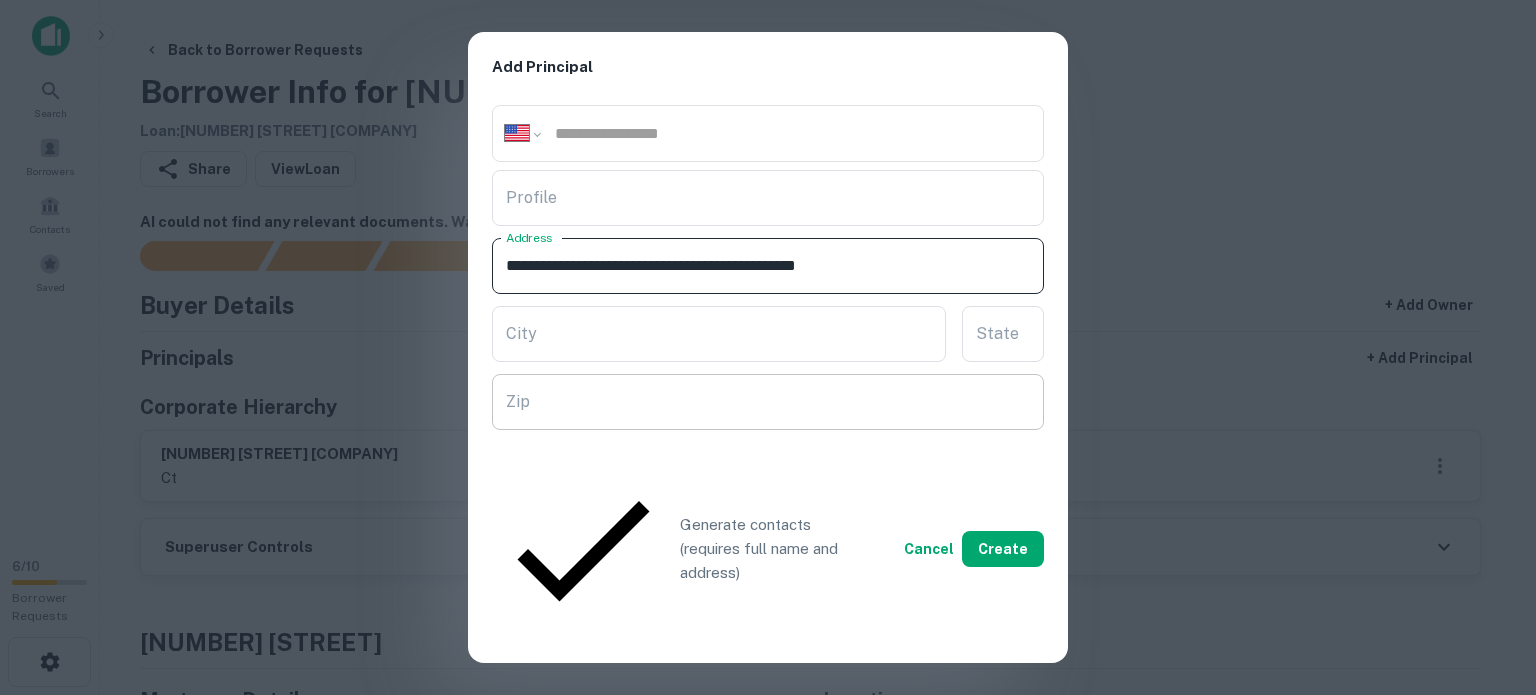 type on "**********" 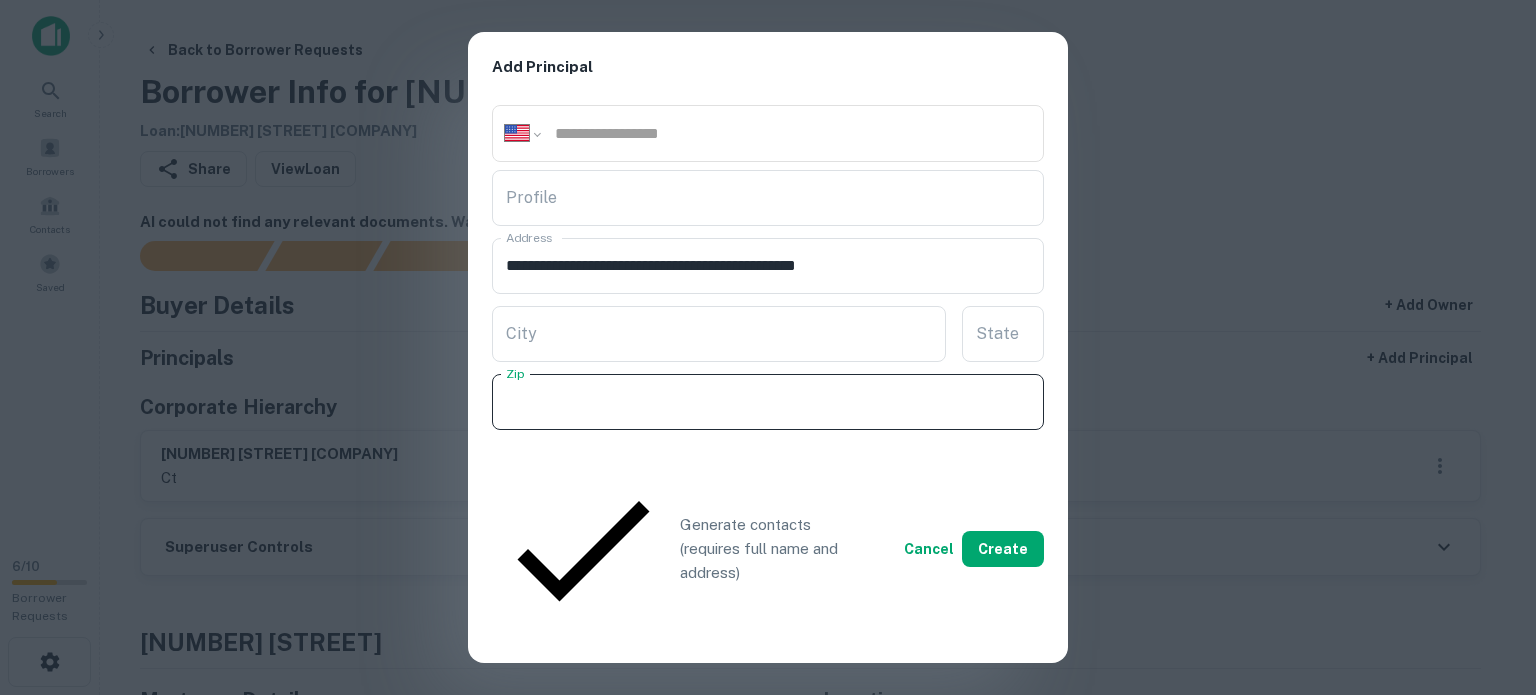 click on "Zip" at bounding box center [768, 402] 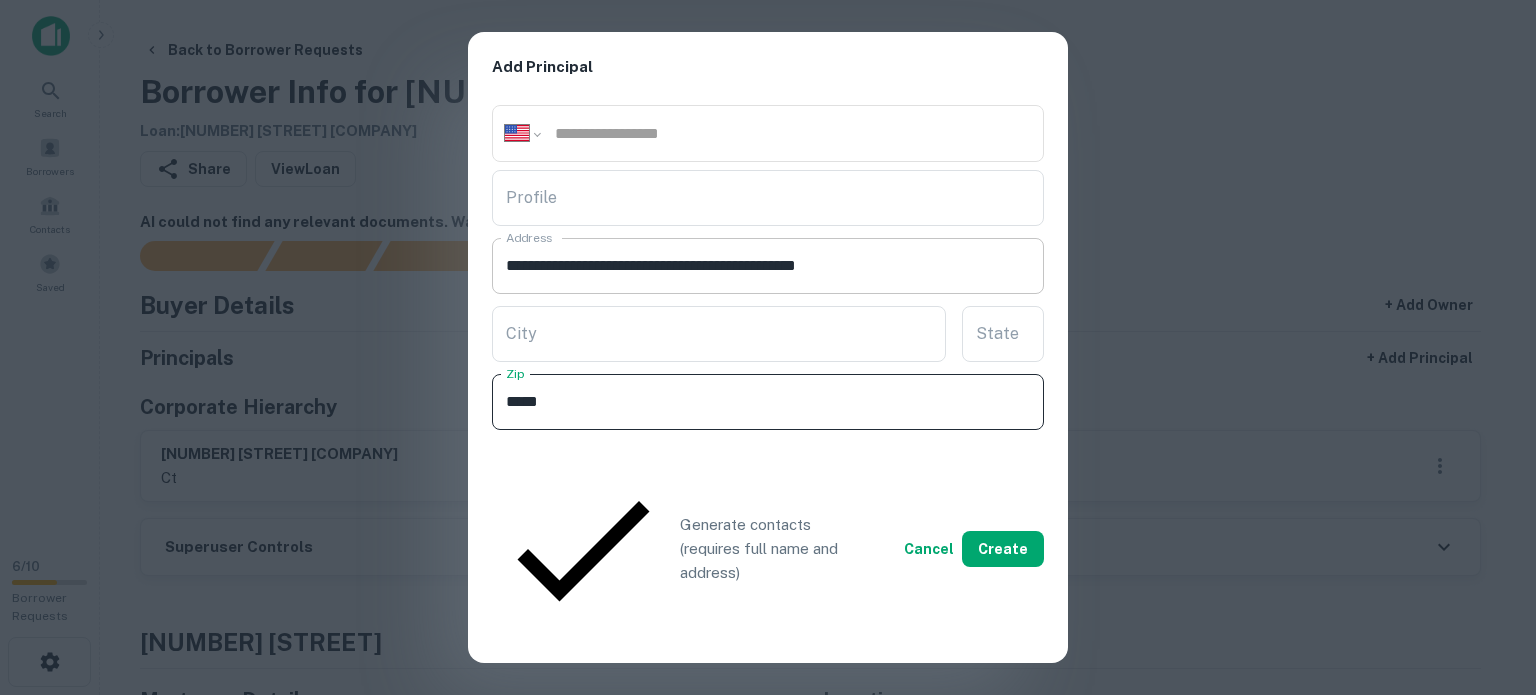 type on "*****" 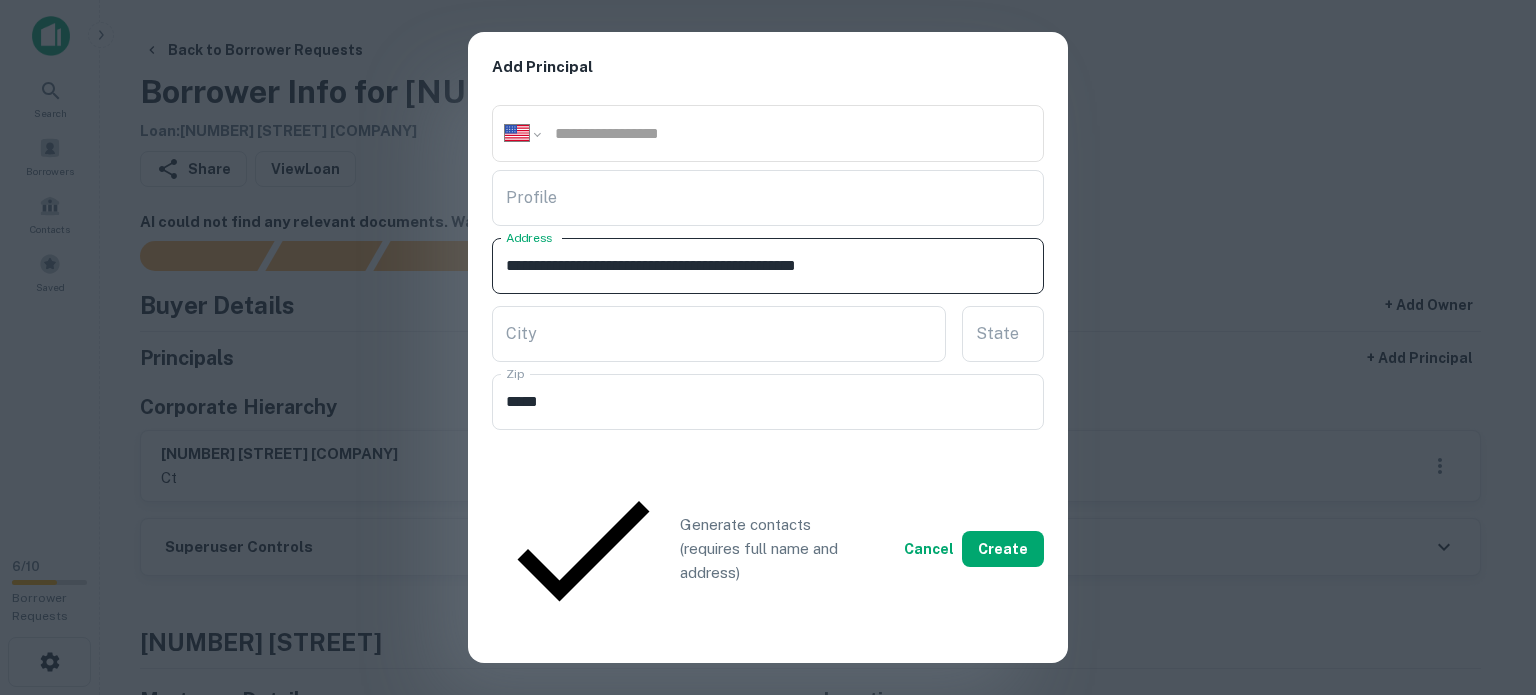 drag, startPoint x: 900, startPoint y: 265, endPoint x: 920, endPoint y: 284, distance: 27.58623 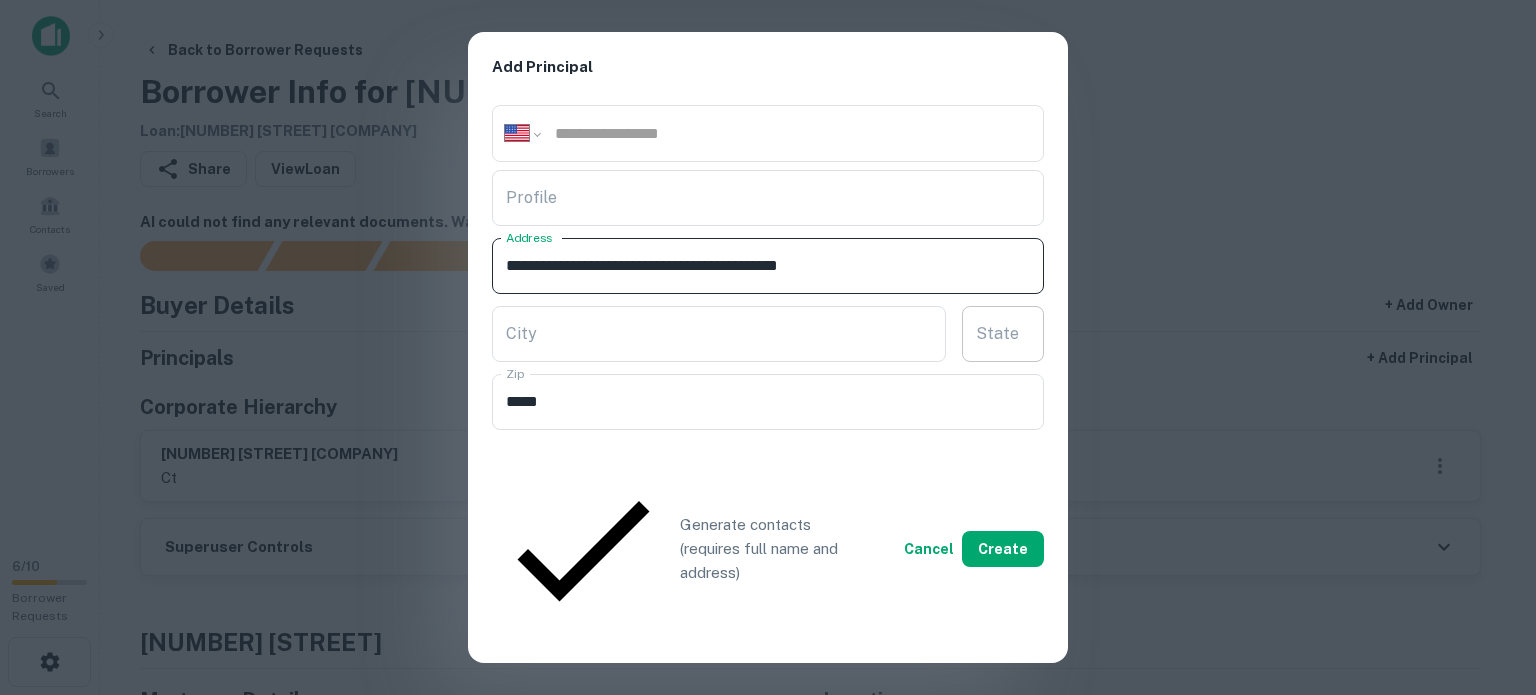 type on "**********" 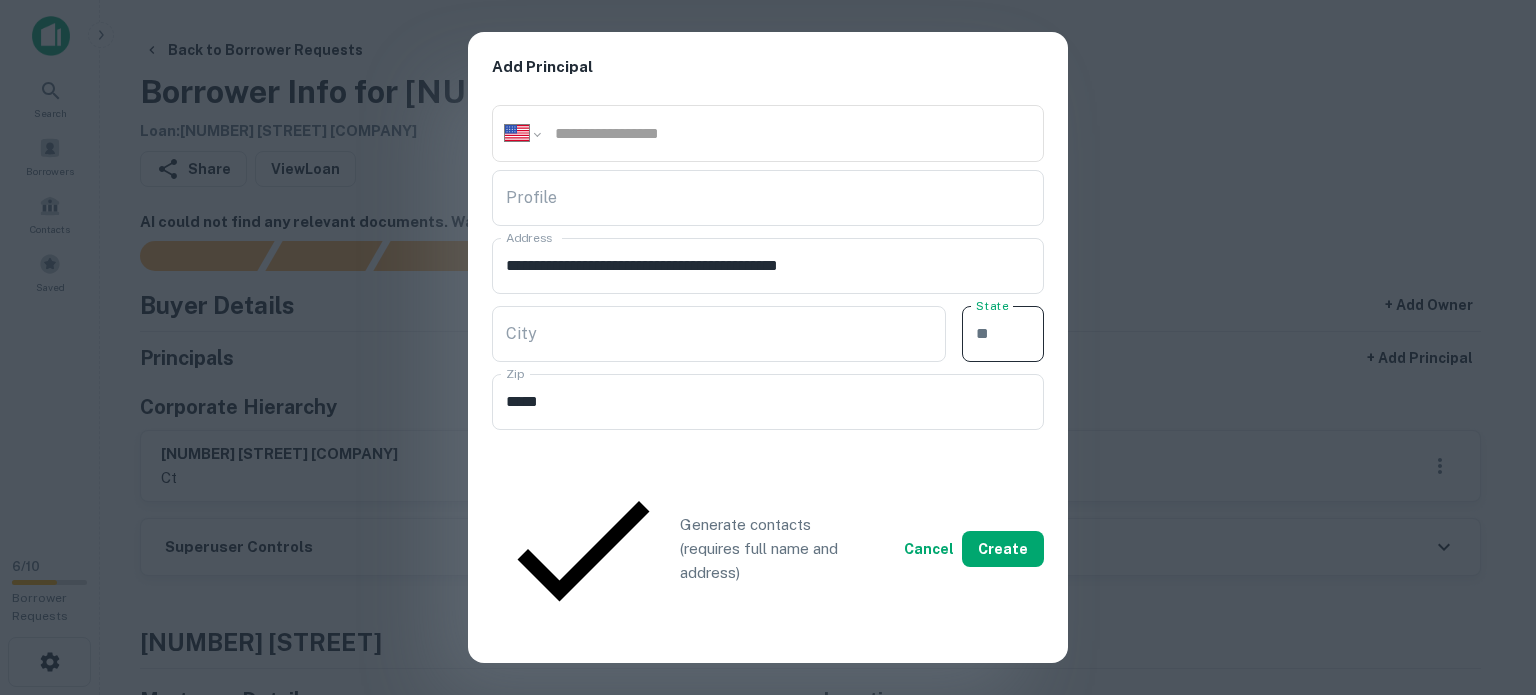 click on "State" at bounding box center [1003, 334] 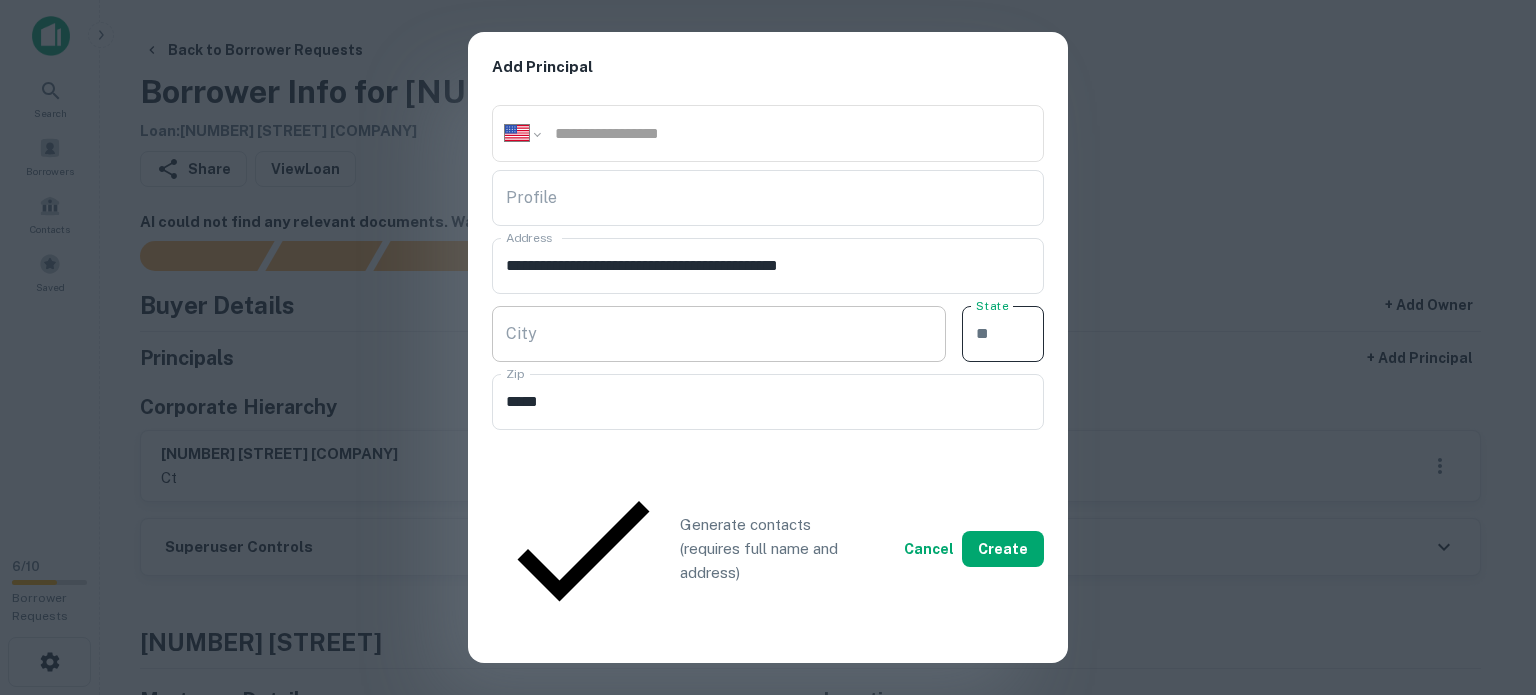 paste on "**" 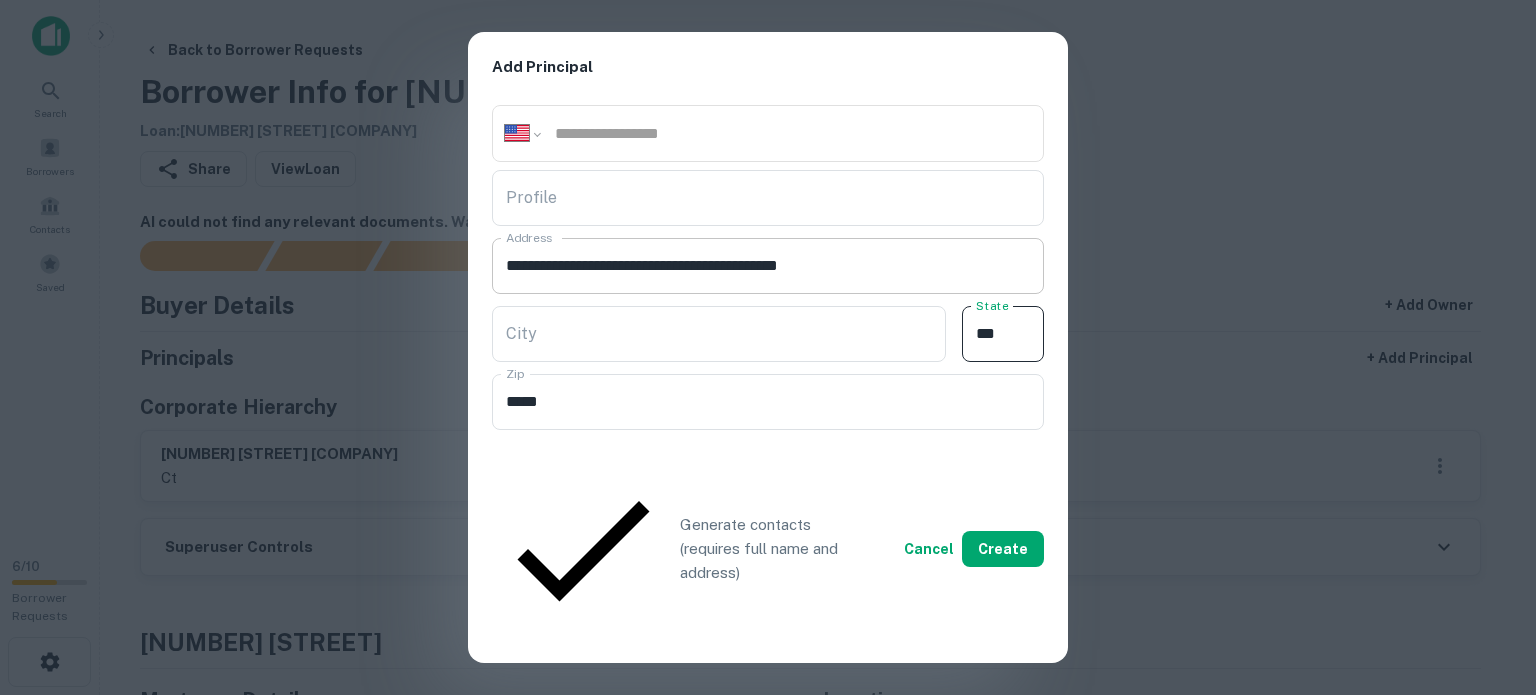 type on "**" 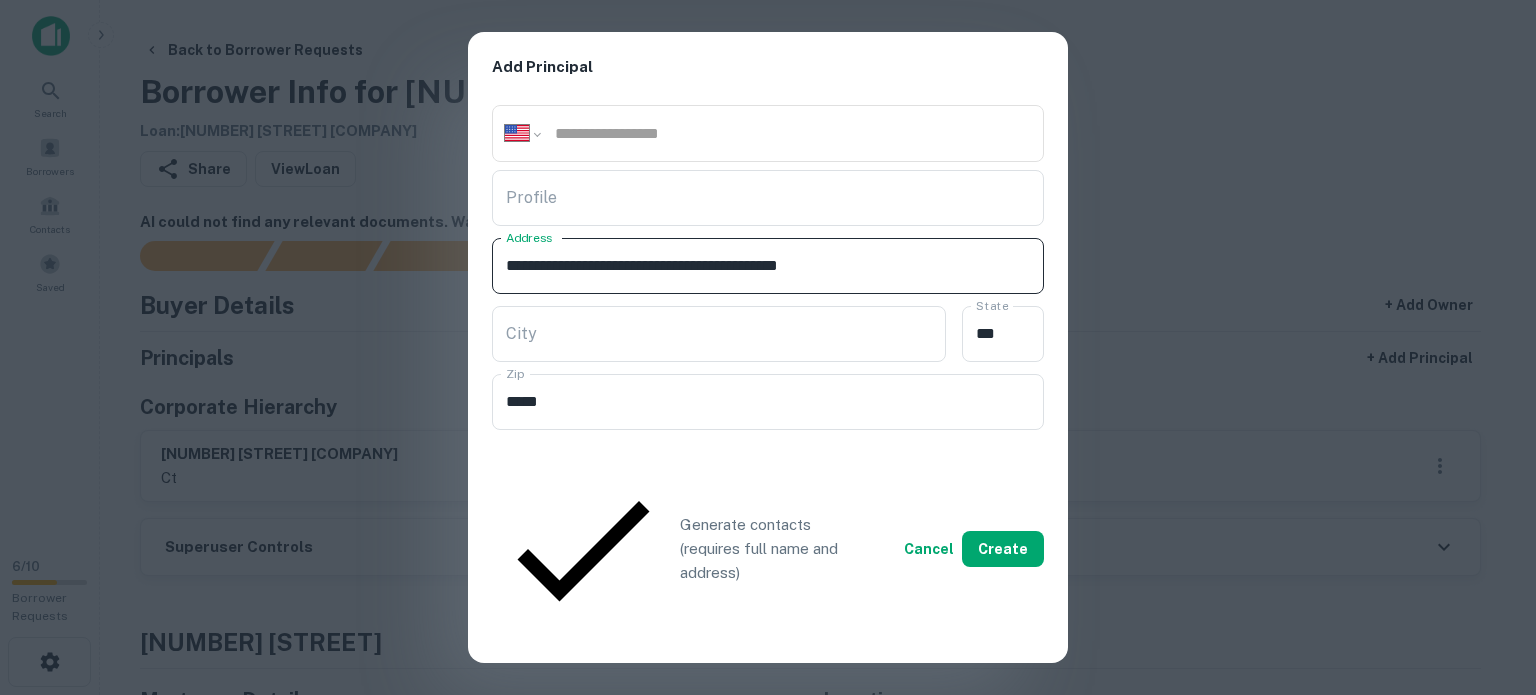 drag, startPoint x: 811, startPoint y: 264, endPoint x: 894, endPoint y: 280, distance: 84.5281 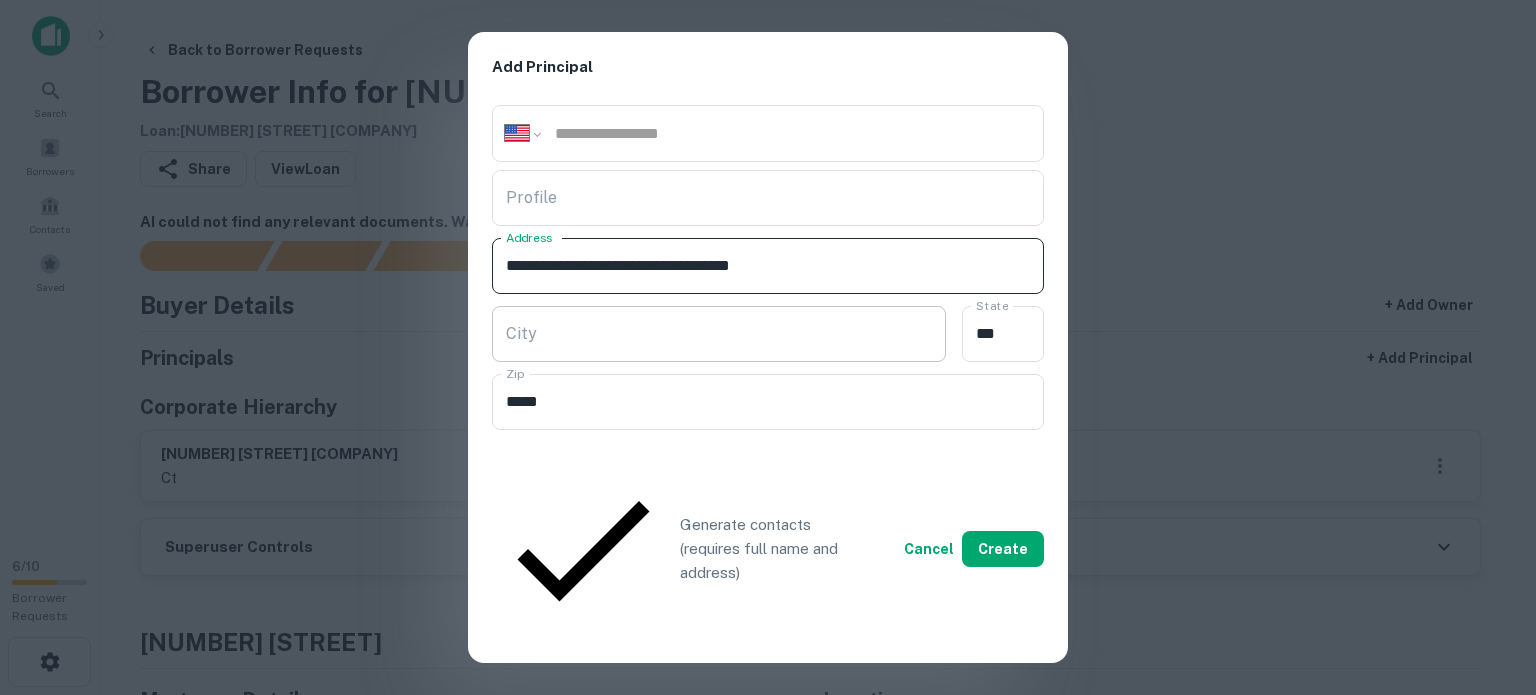type on "**********" 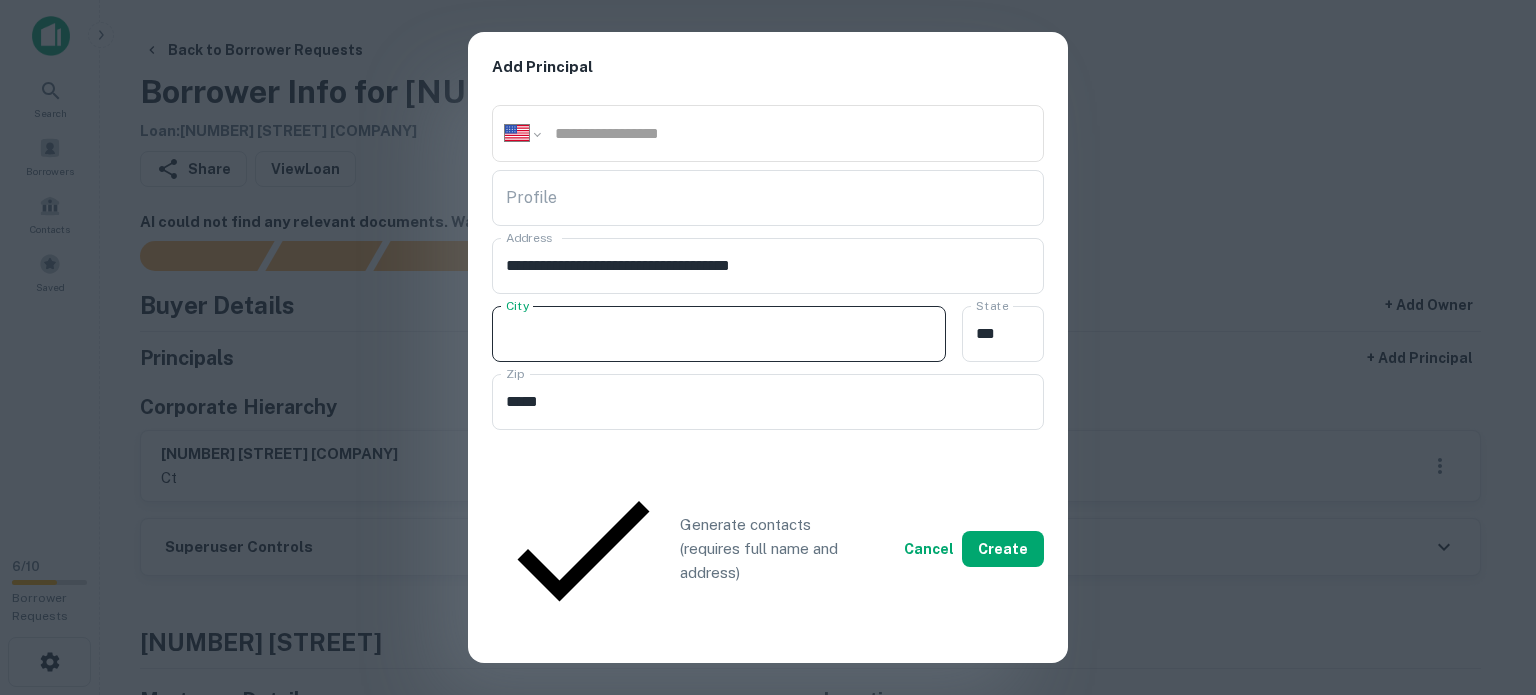 click on "City" at bounding box center [719, 334] 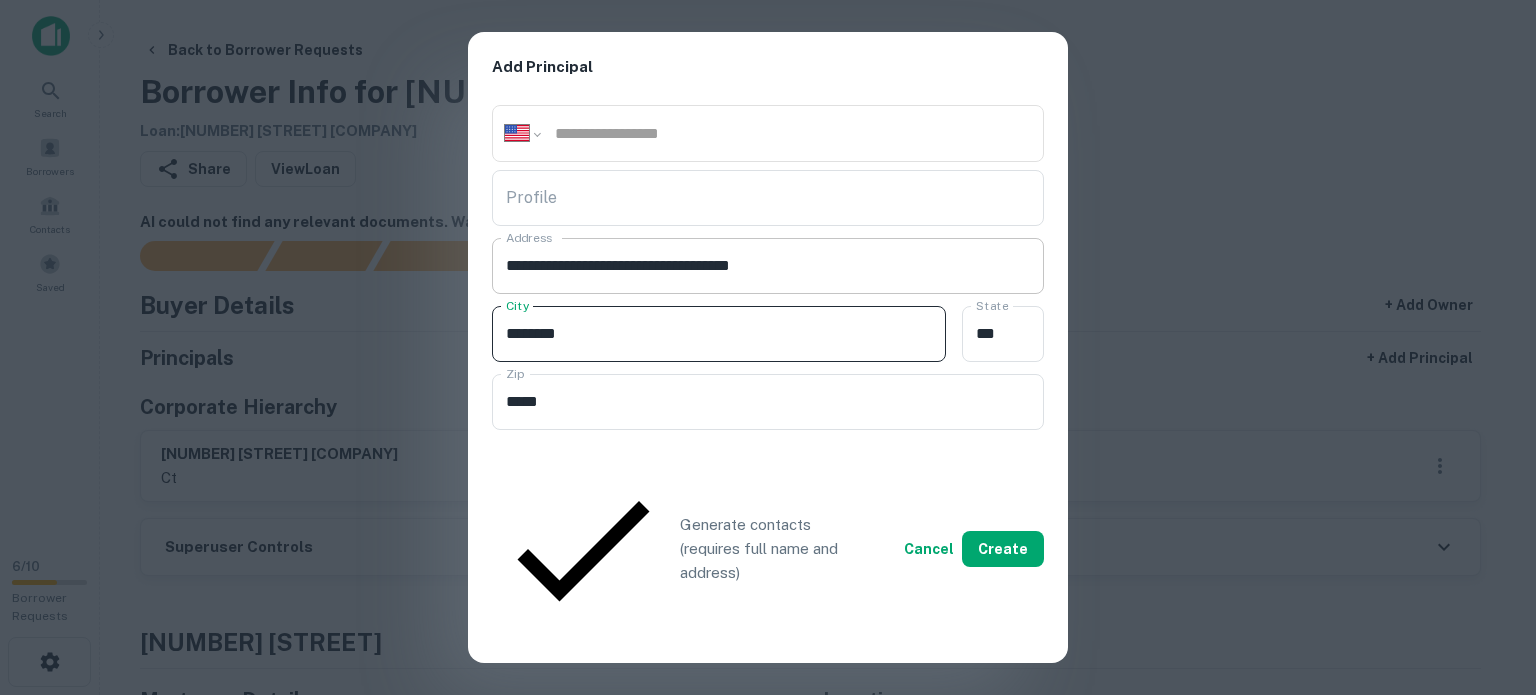 type on "********" 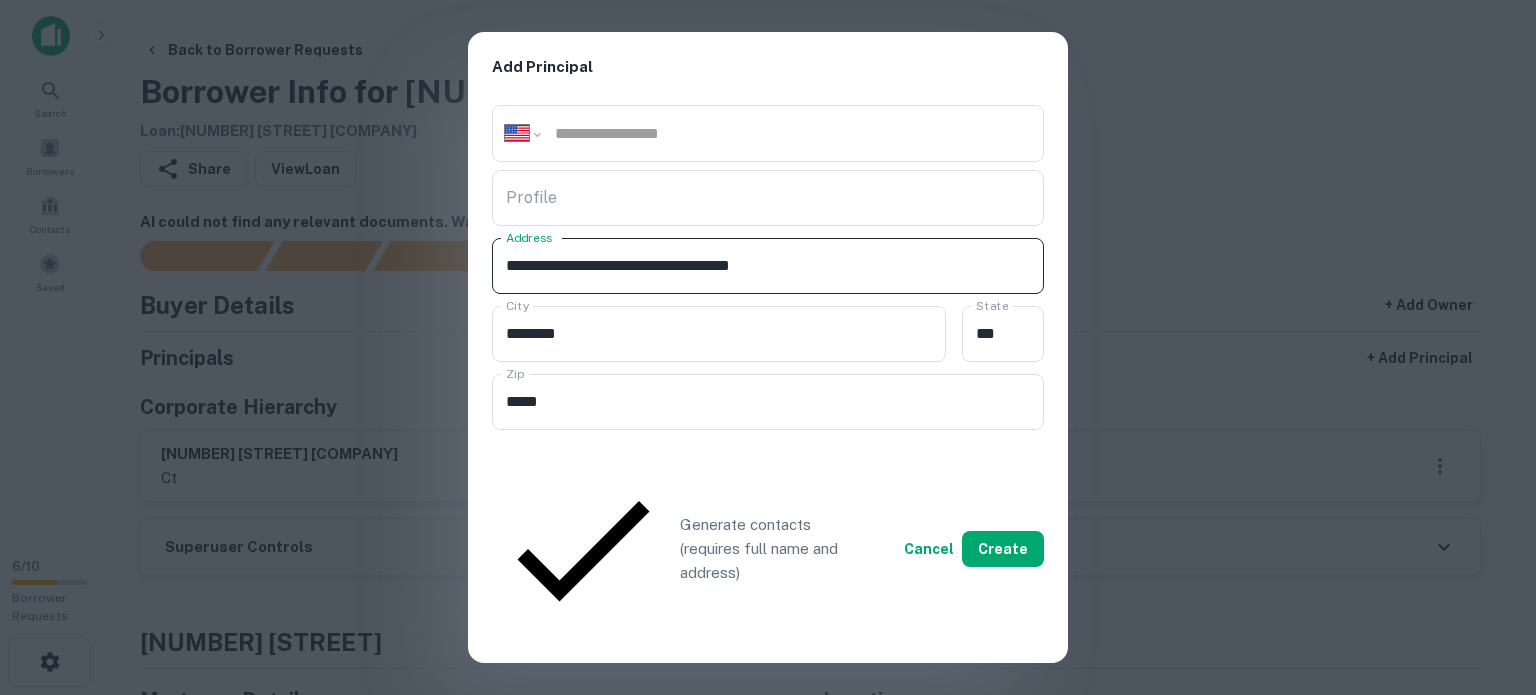 drag, startPoint x: 831, startPoint y: 275, endPoint x: 841, endPoint y: 278, distance: 10.440307 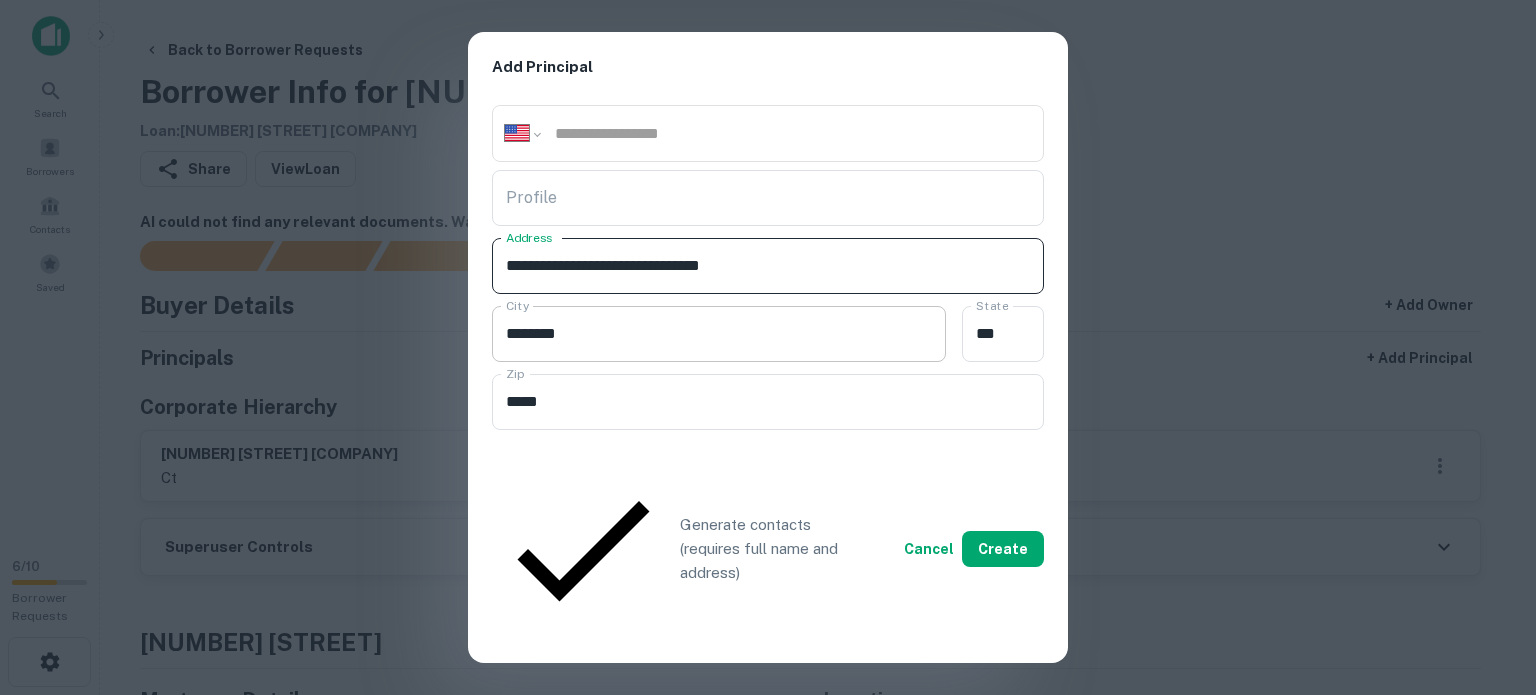 type on "**********" 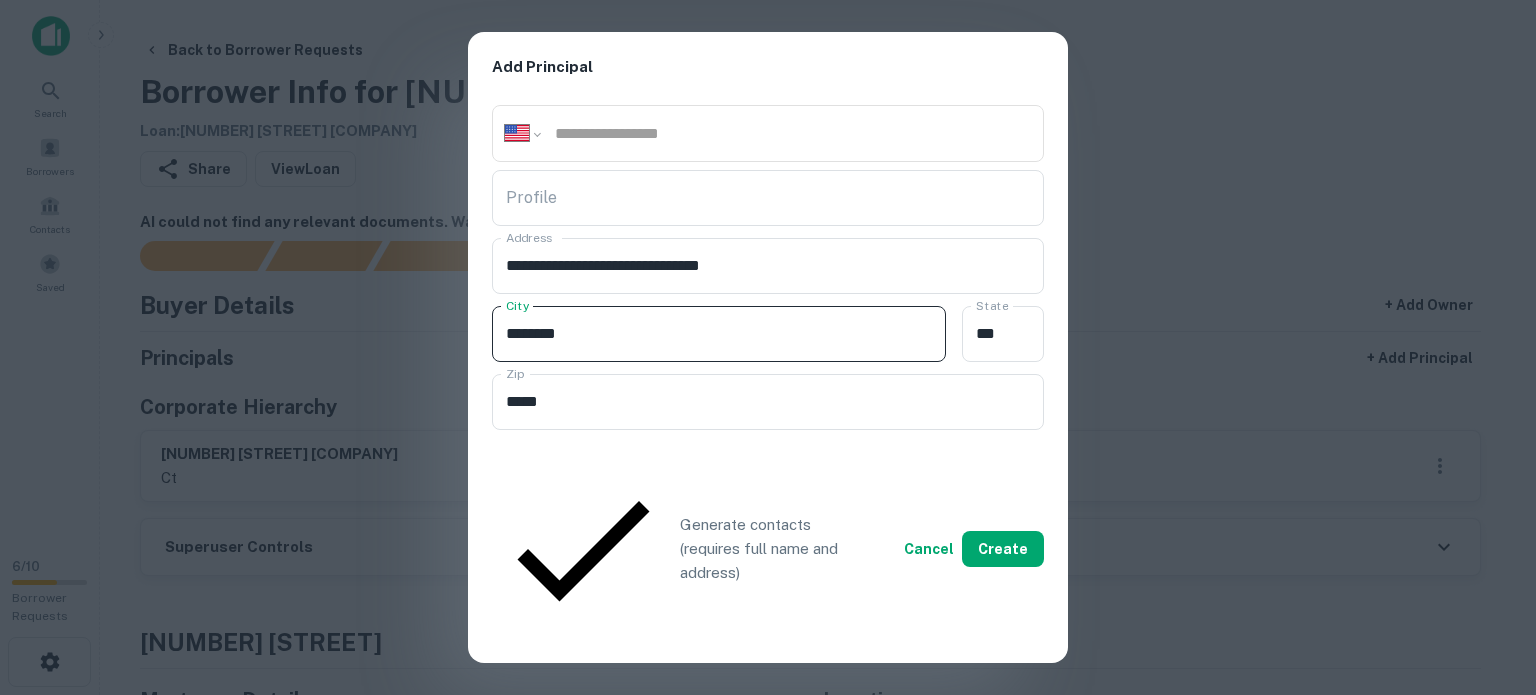 click on "********" at bounding box center (719, 334) 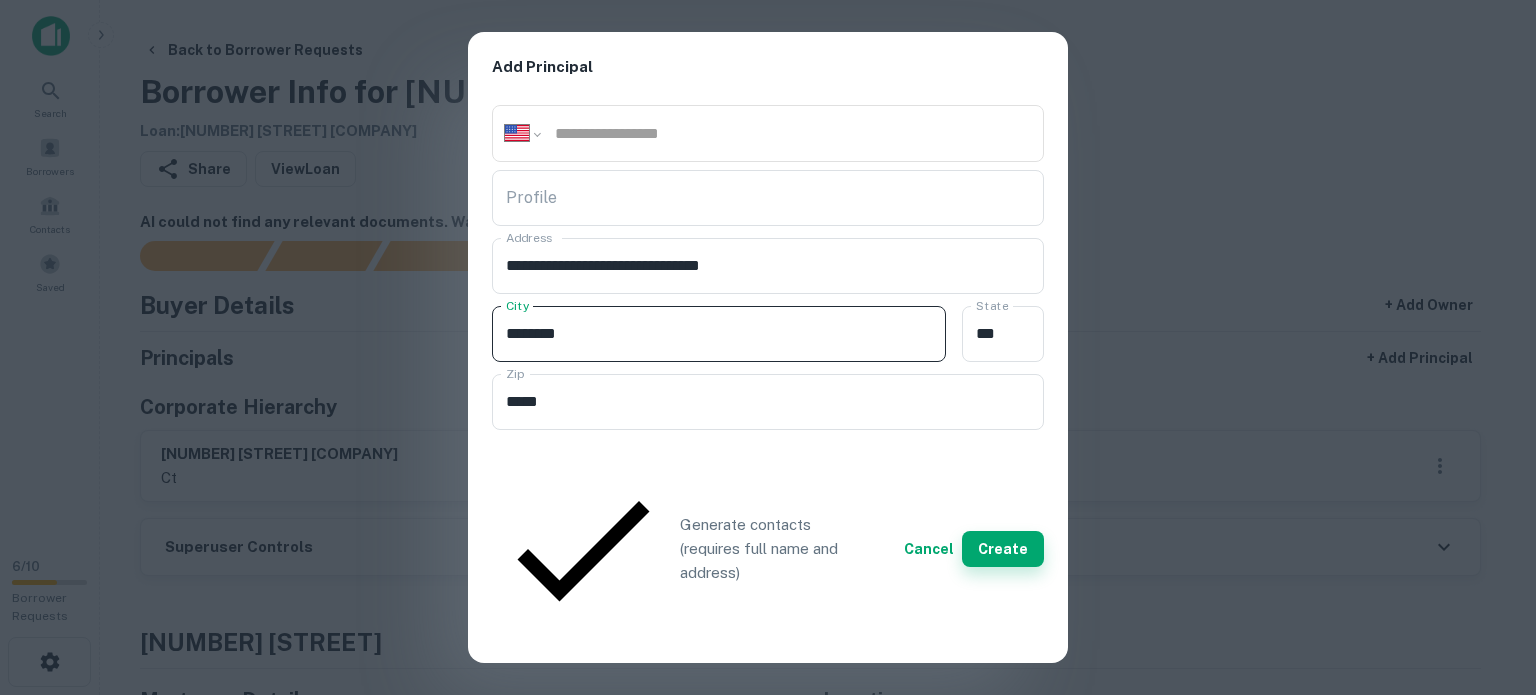 click on "Create" at bounding box center [1003, 549] 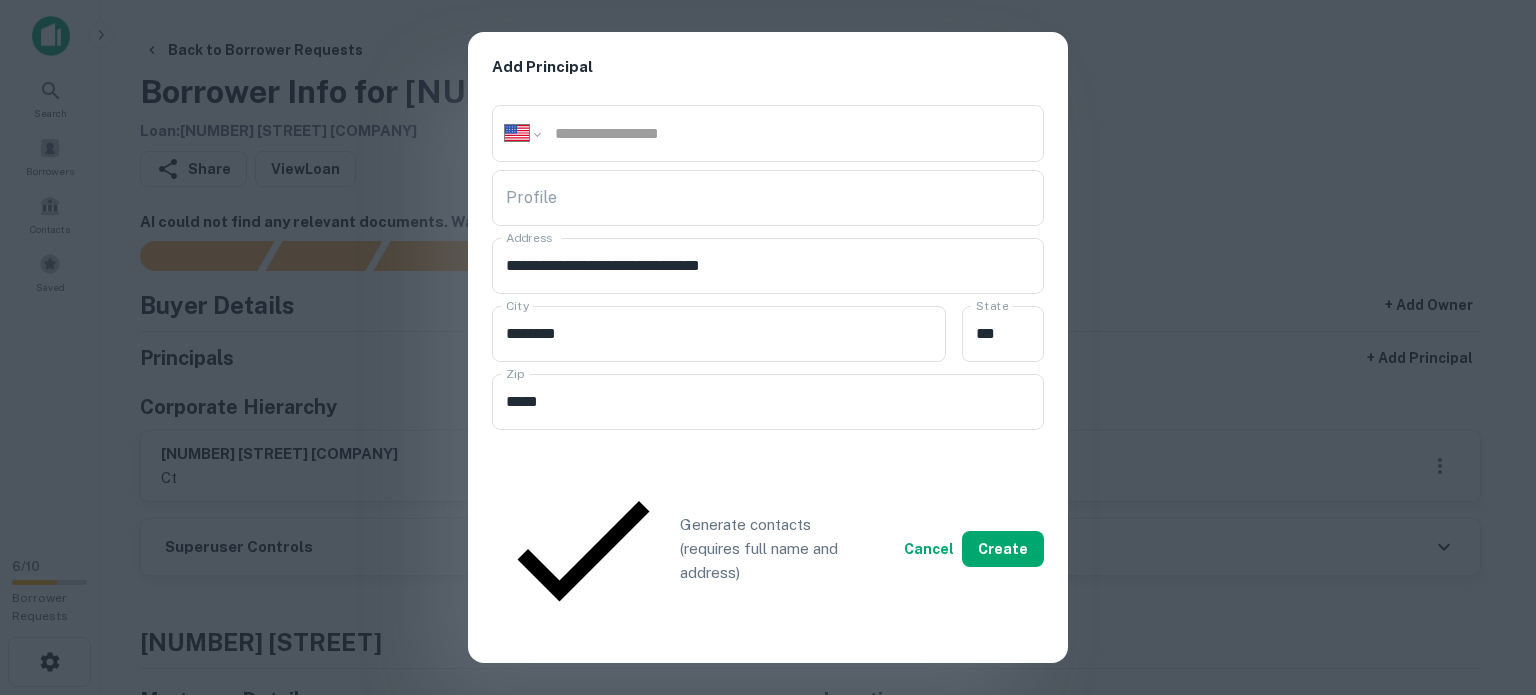 scroll, scrollTop: 0, scrollLeft: 0, axis: both 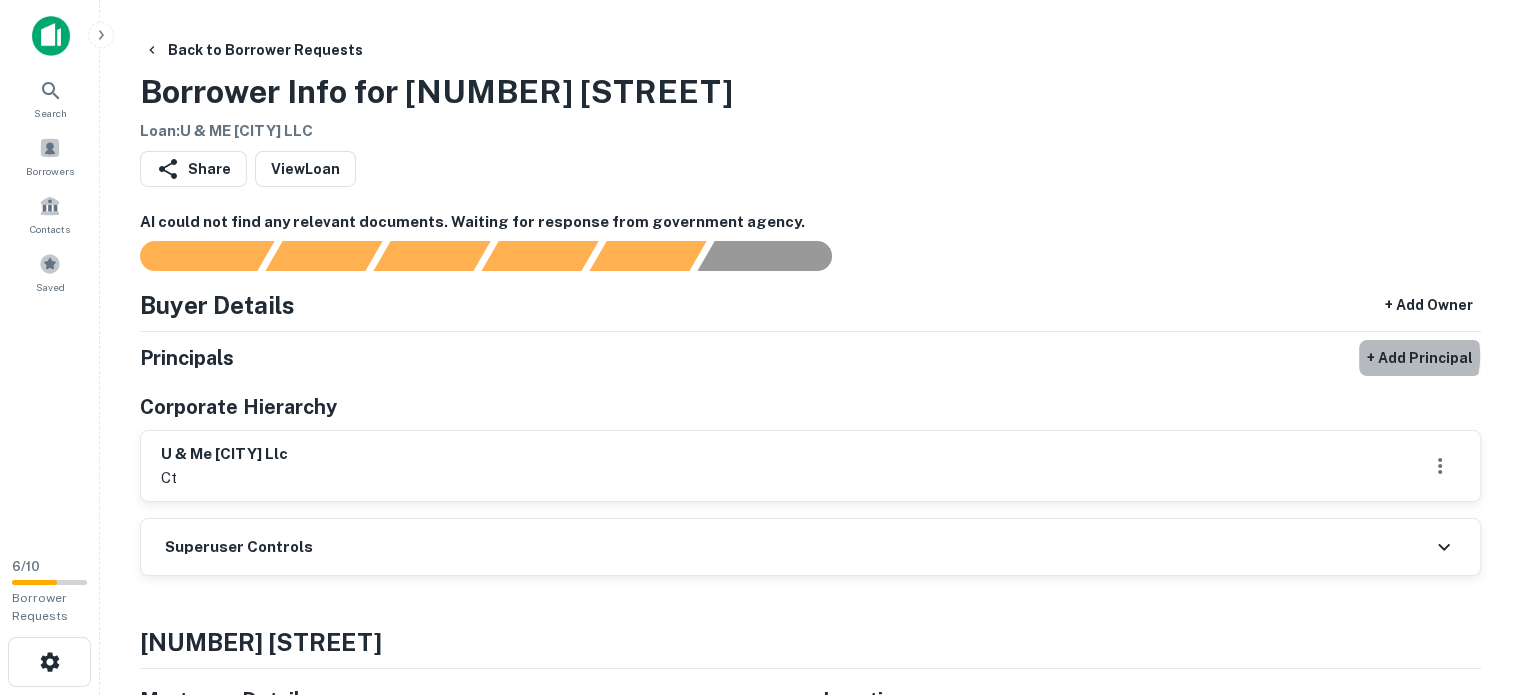 click on "+ Add Principal" at bounding box center [1420, 358] 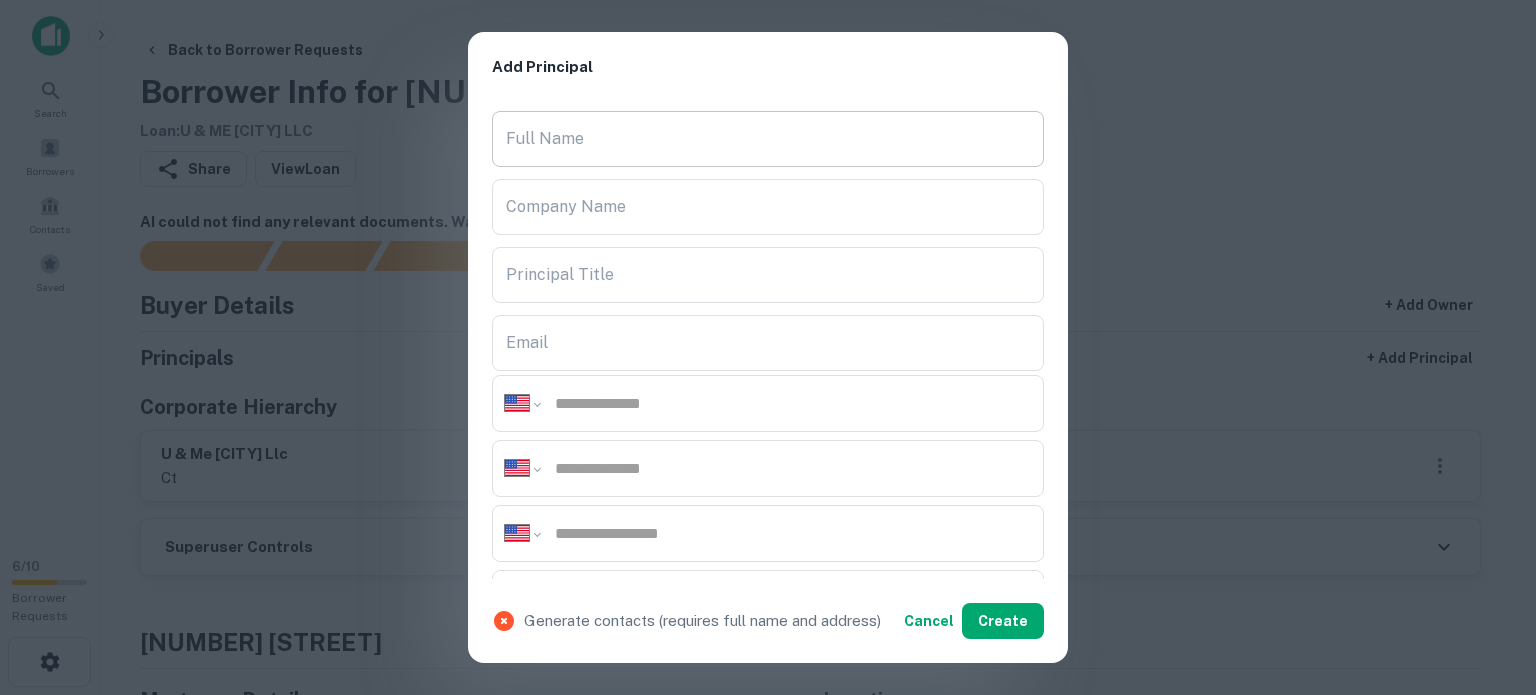 click on "Full Name" at bounding box center (768, 139) 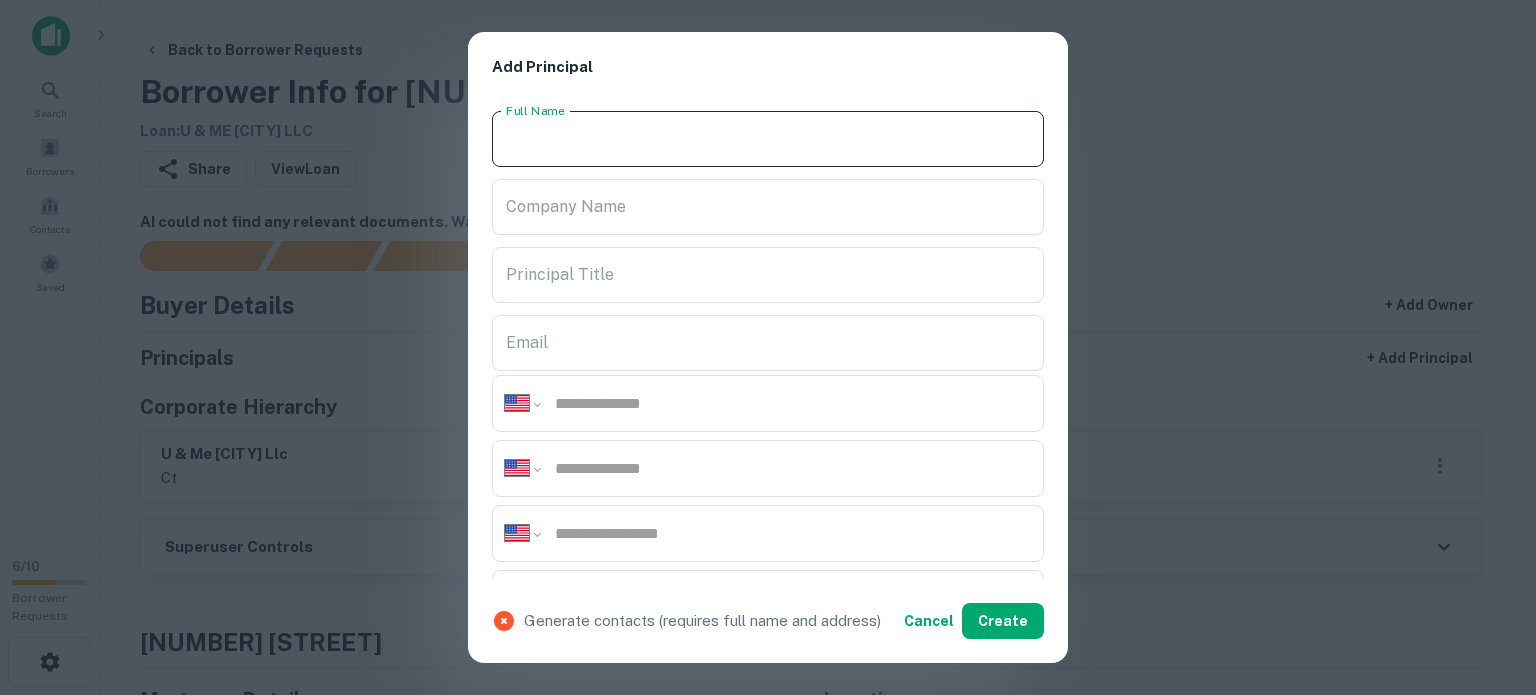 paste on "**********" 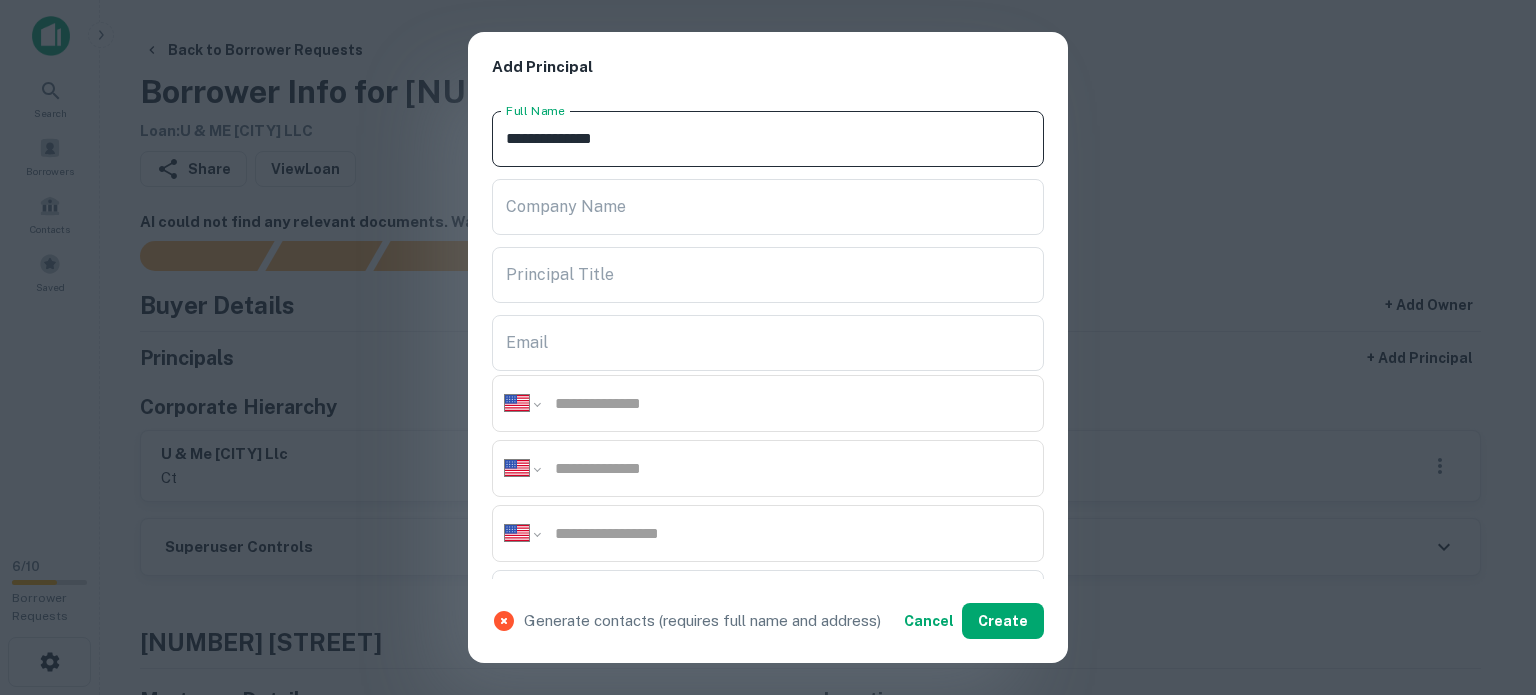 type on "**********" 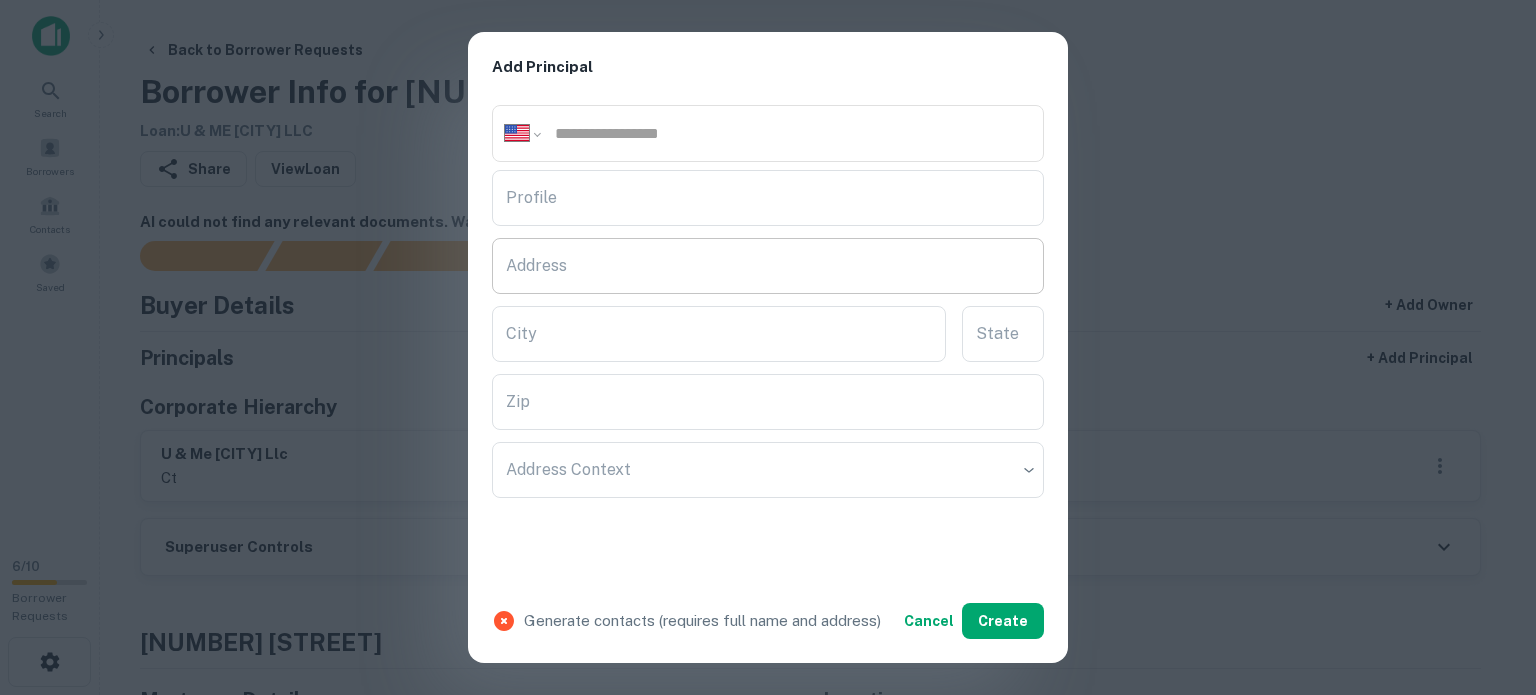 click on "Address" at bounding box center [768, 266] 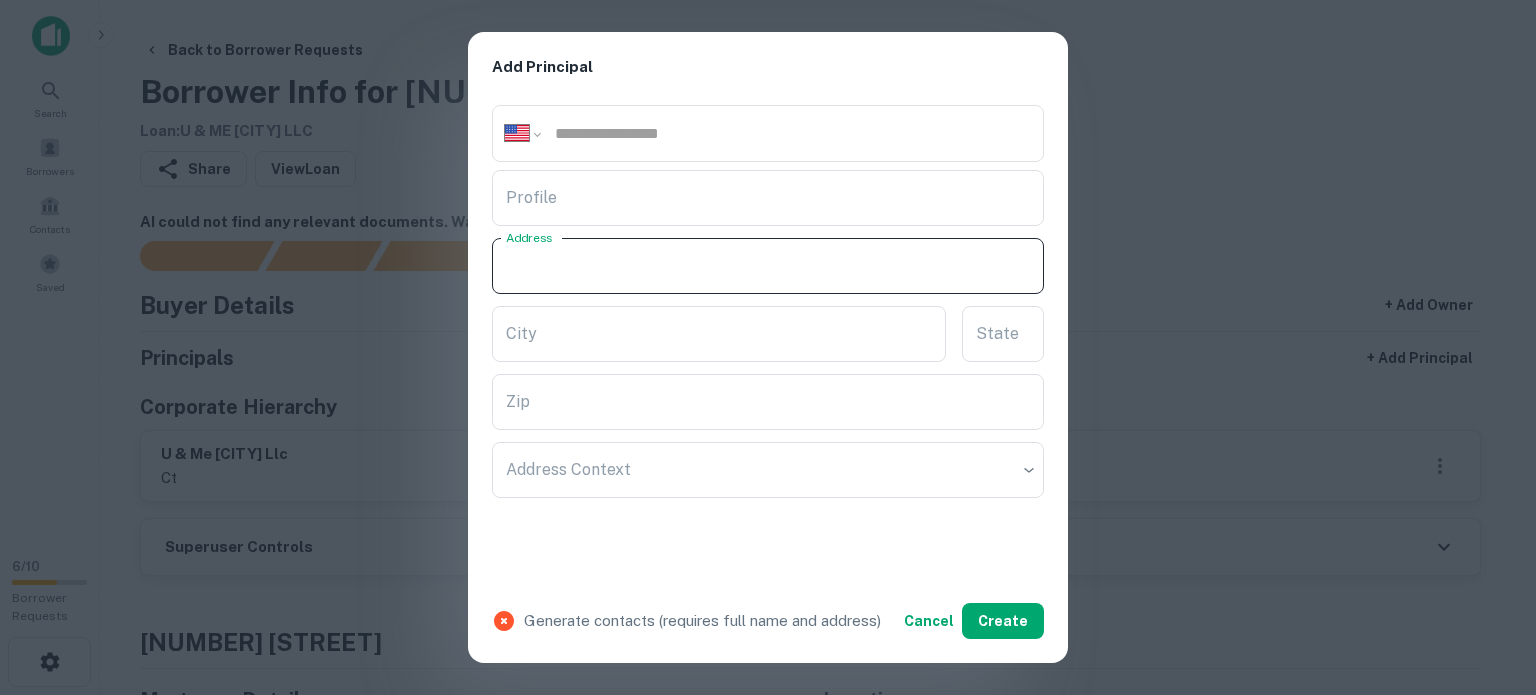 paste on "**********" 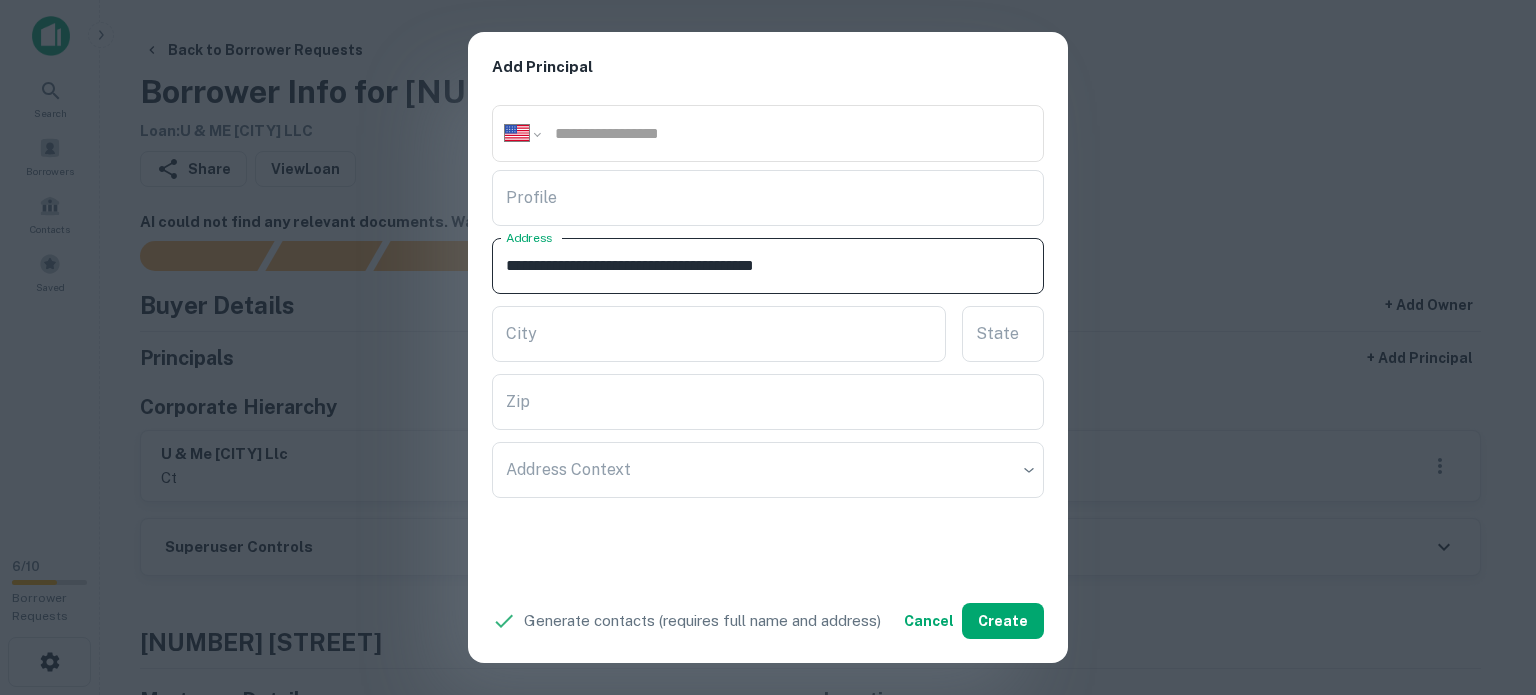 drag, startPoint x: 816, startPoint y: 268, endPoint x: 888, endPoint y: 287, distance: 74.46476 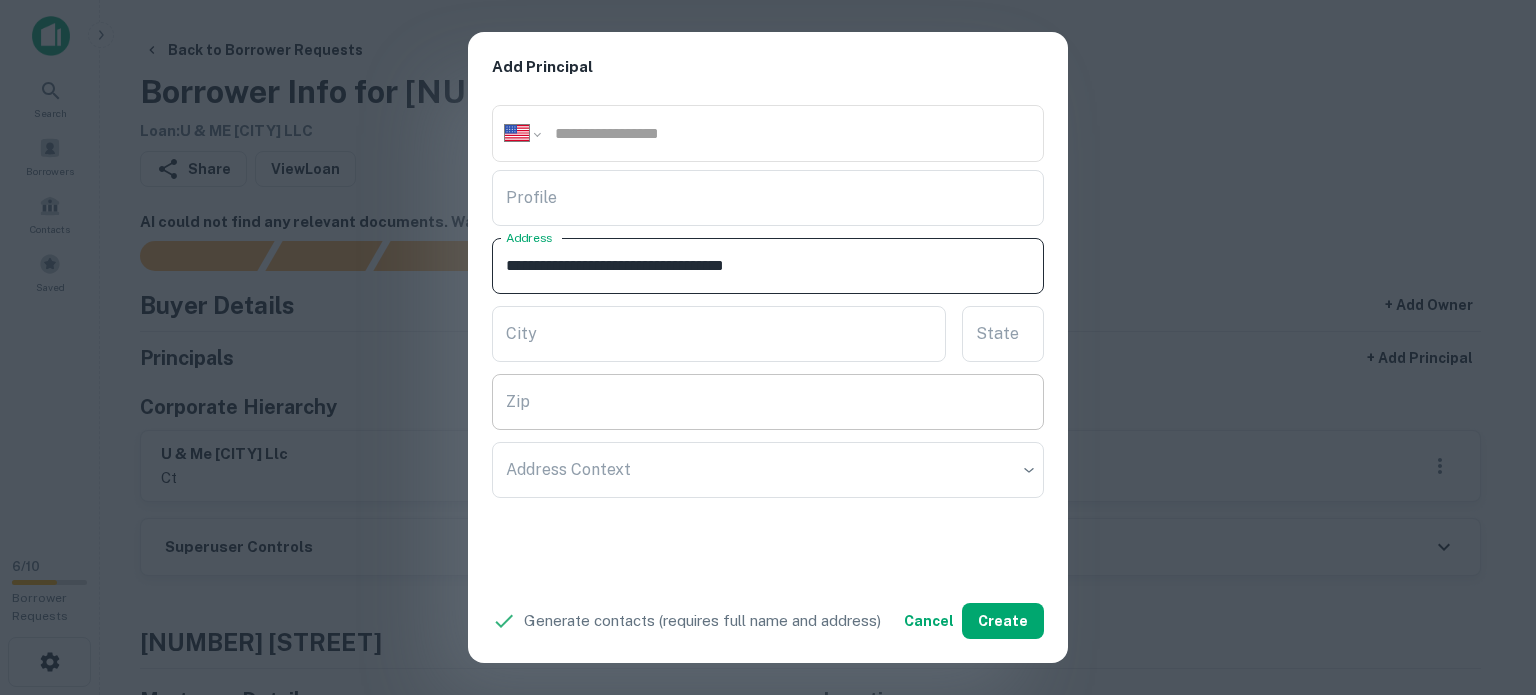 type on "**********" 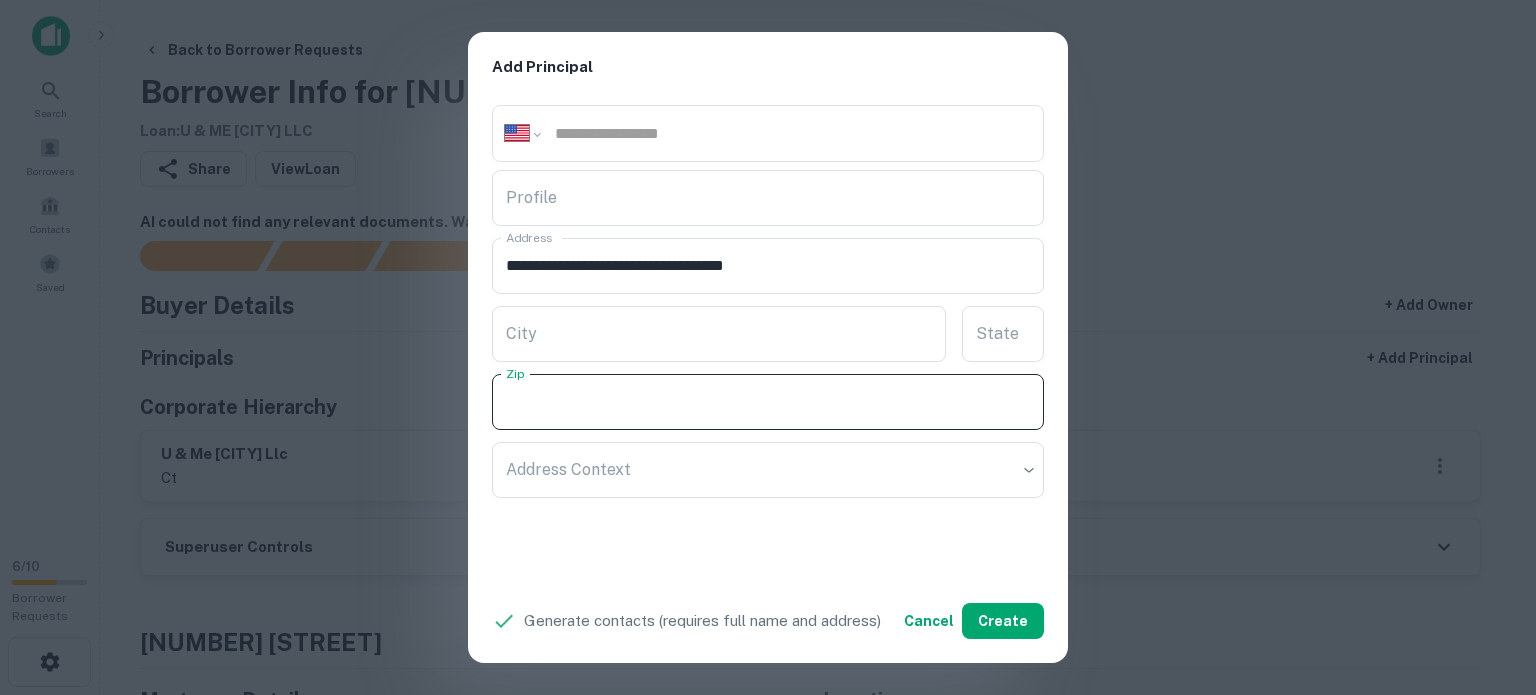 paste on "*****" 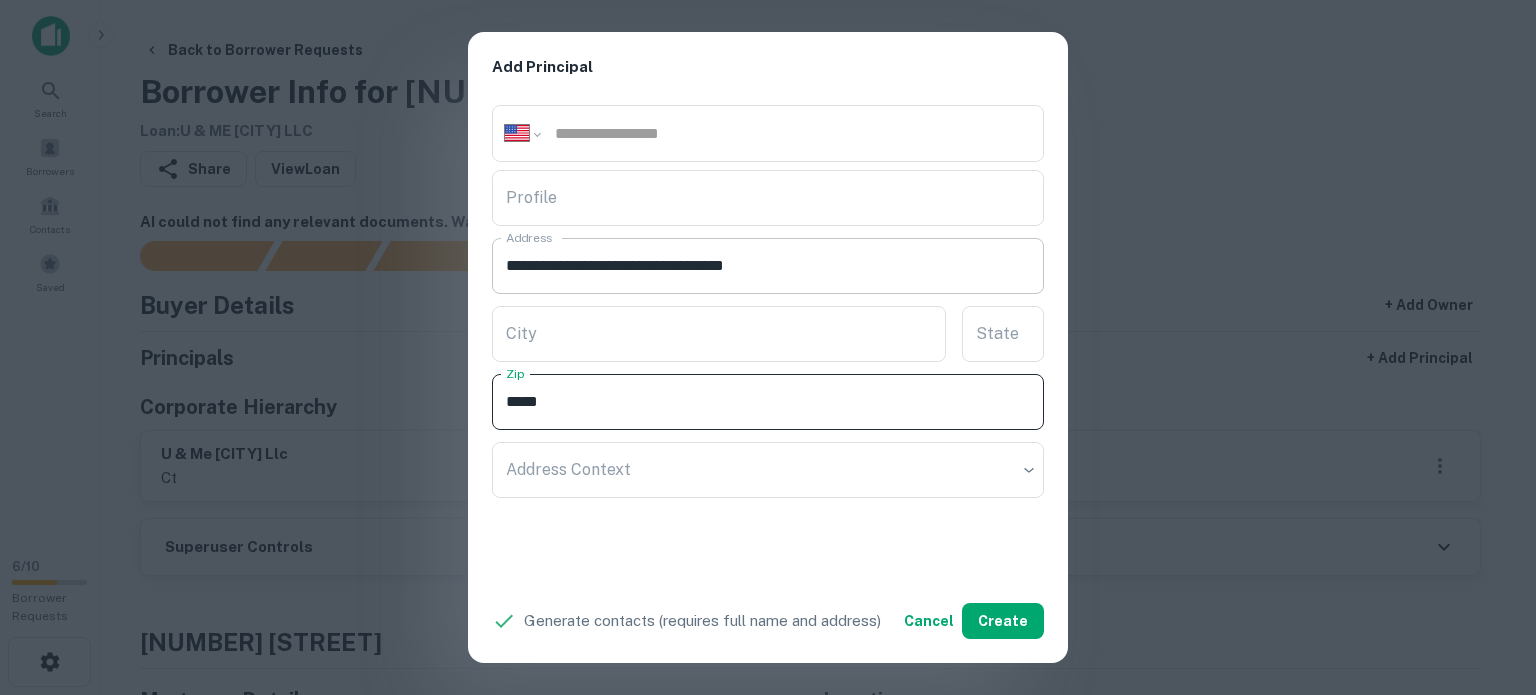 type on "*****" 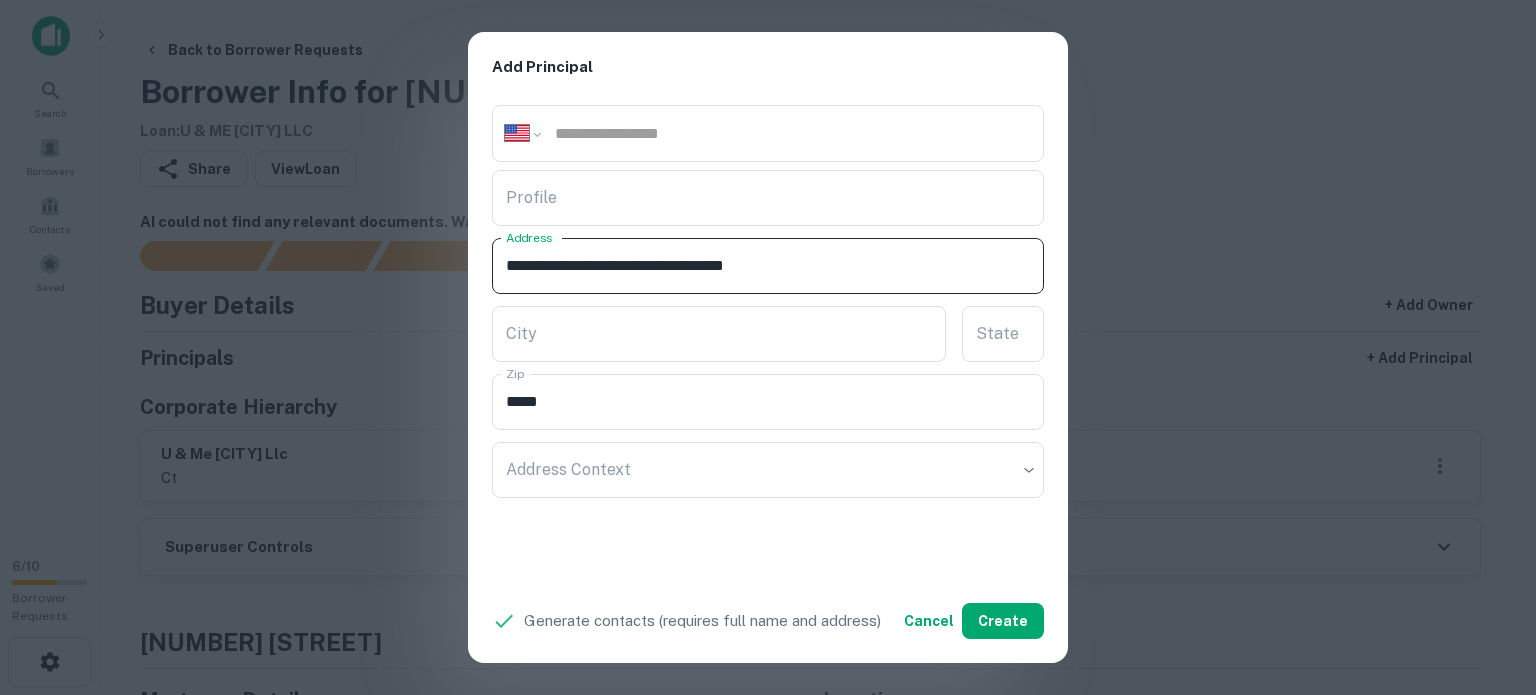 drag, startPoint x: 784, startPoint y: 263, endPoint x: 802, endPoint y: 285, distance: 28.42534 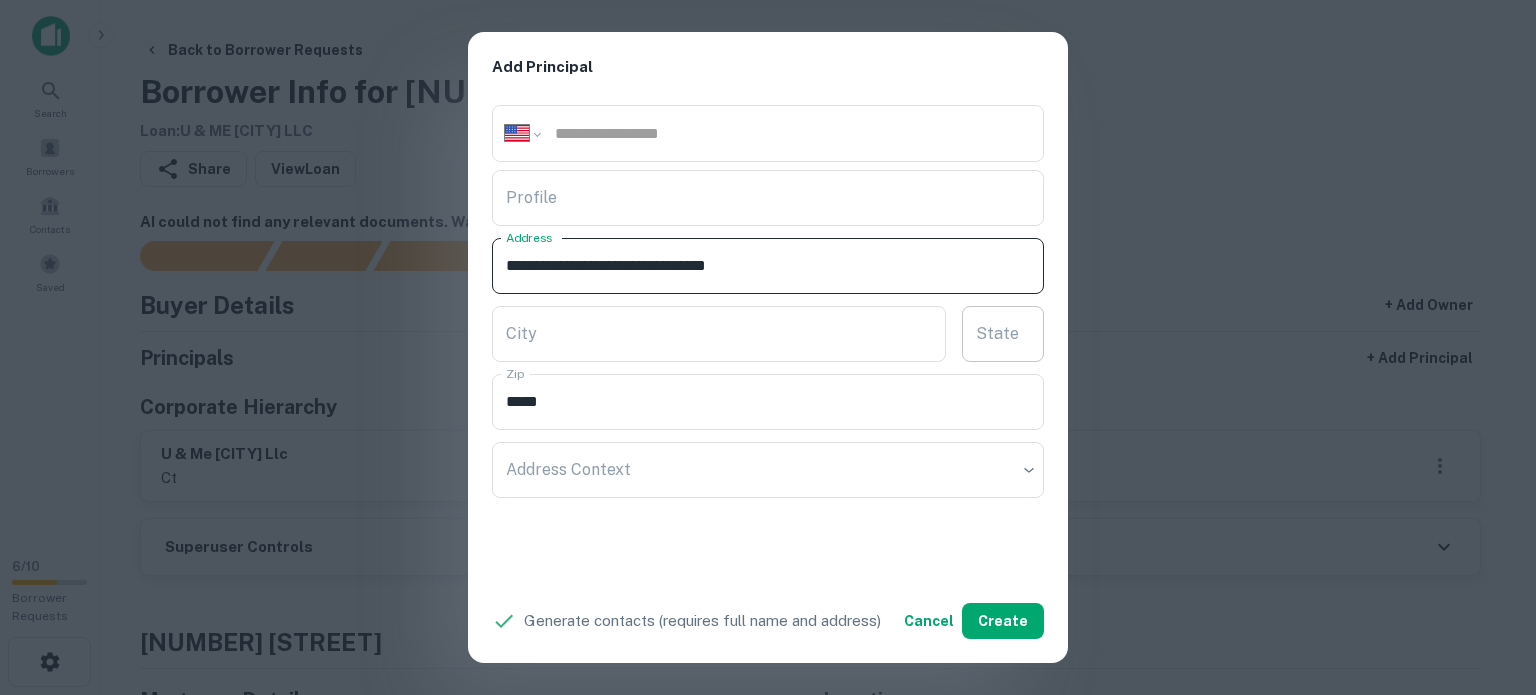 type on "**********" 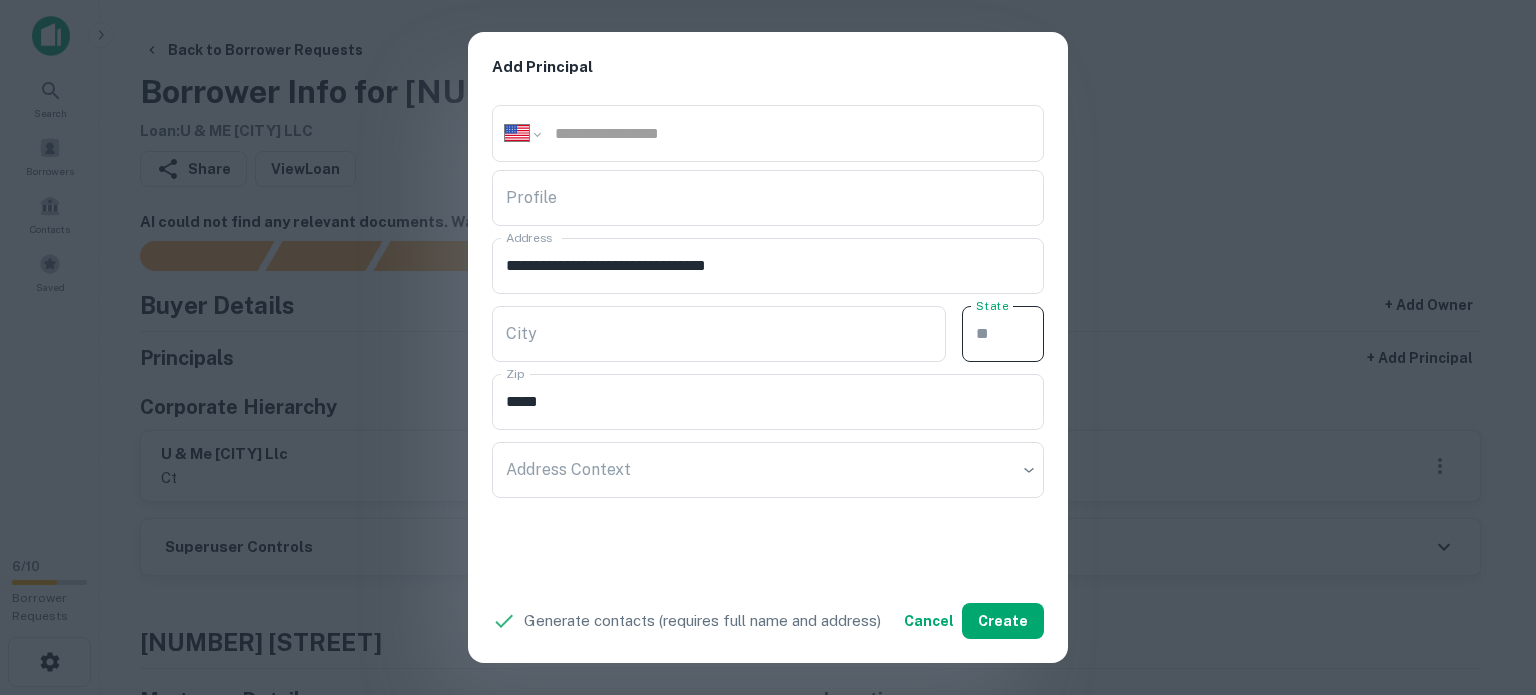 paste on "**" 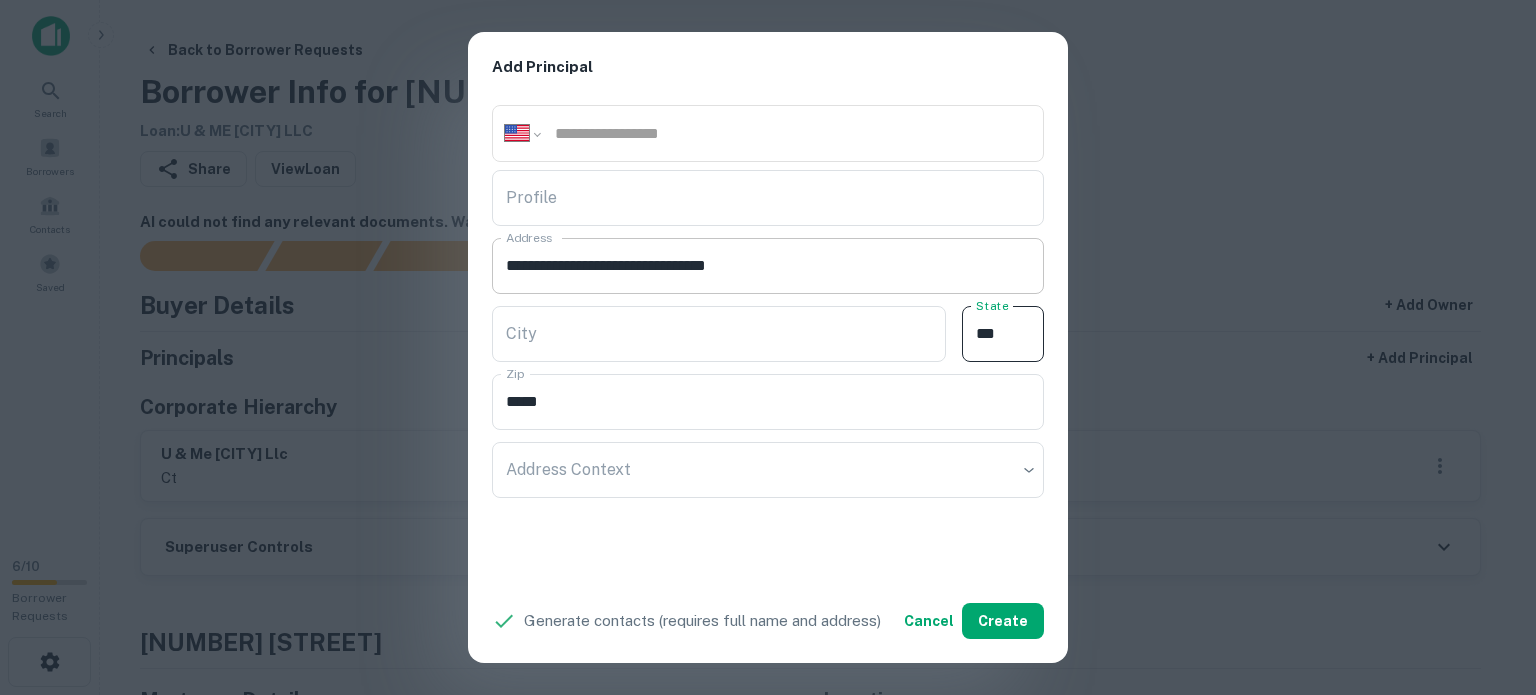 type on "**" 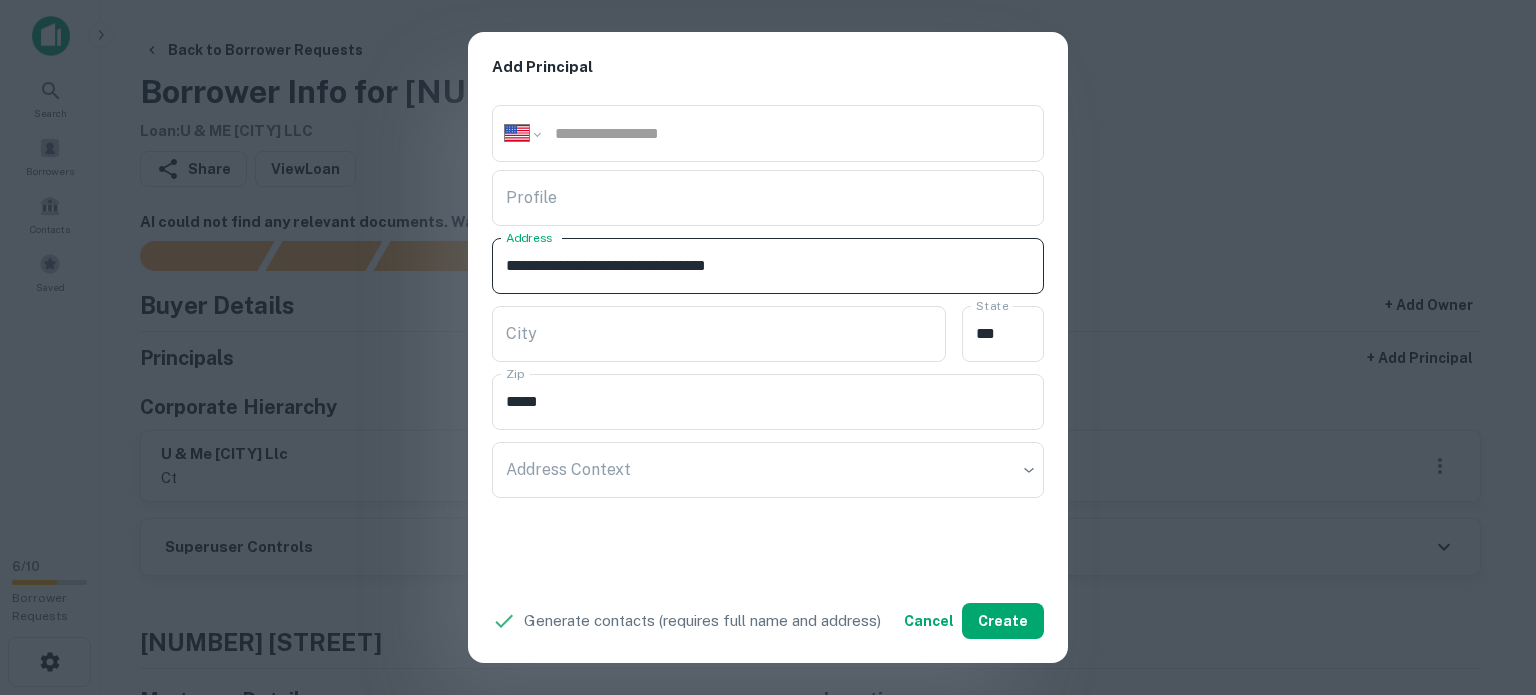 drag, startPoint x: 689, startPoint y: 268, endPoint x: 776, endPoint y: 280, distance: 87.823685 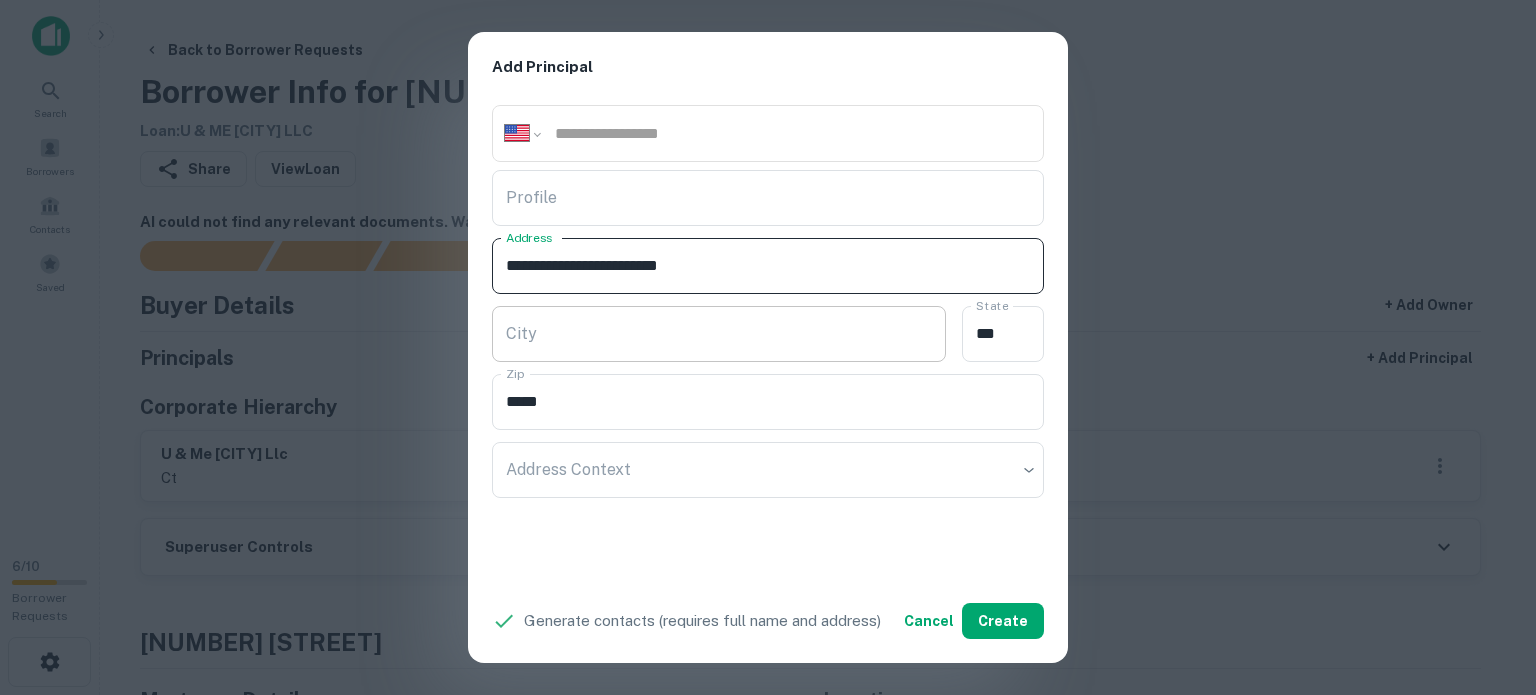 type on "**********" 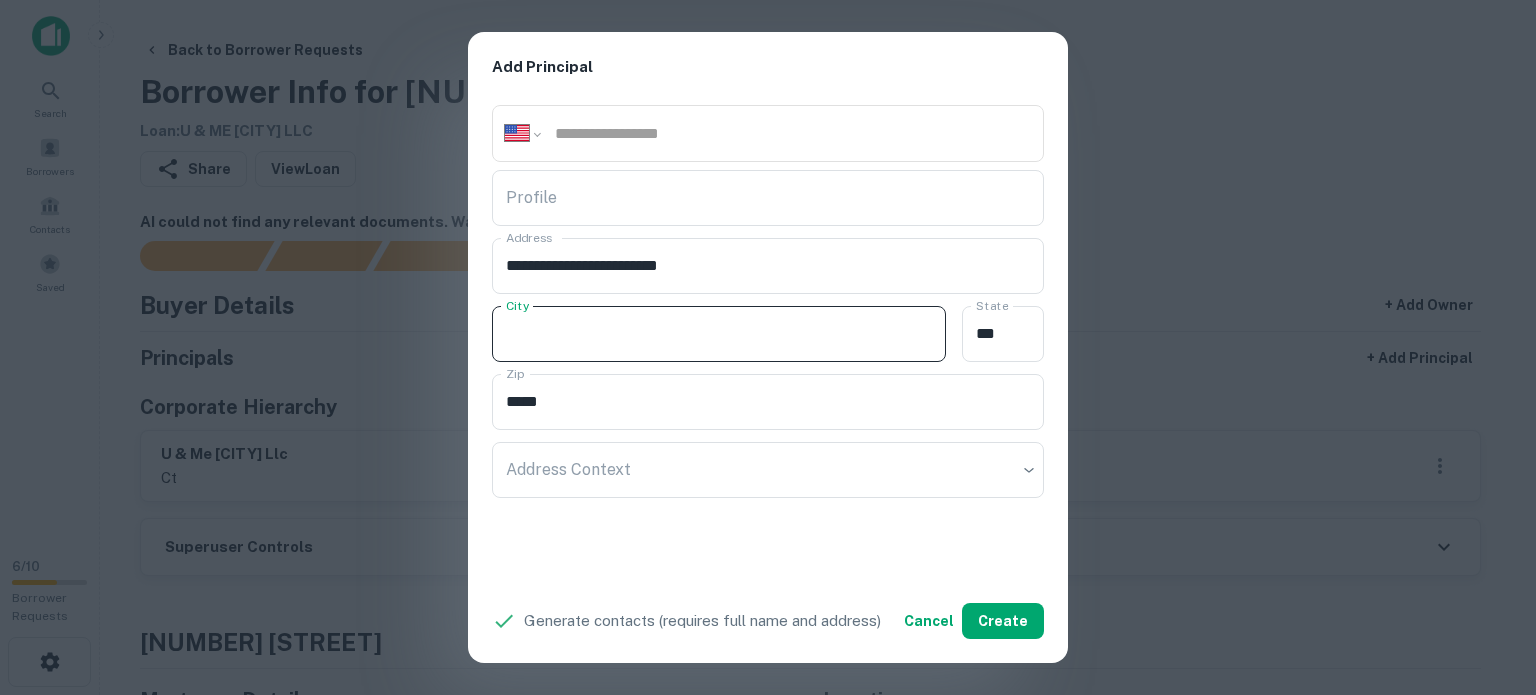 paste on "********" 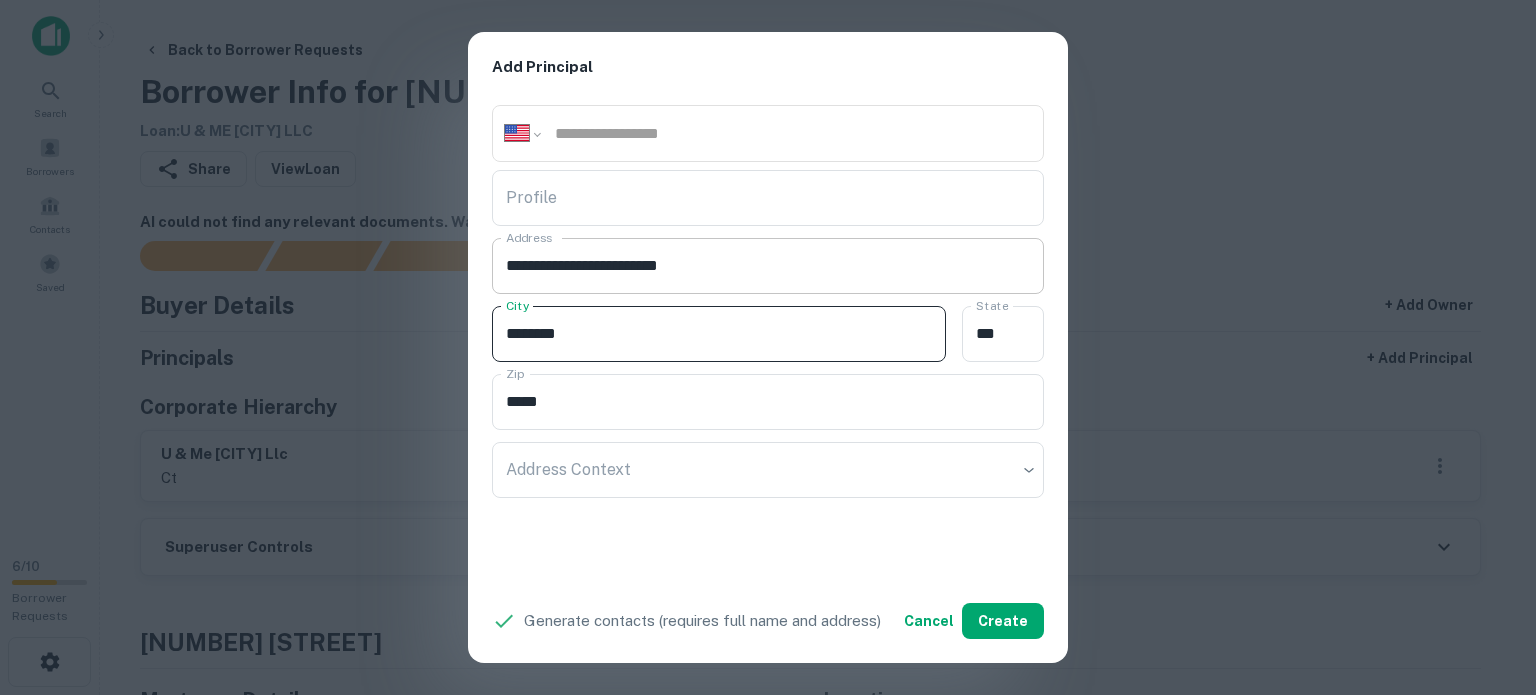 type on "********" 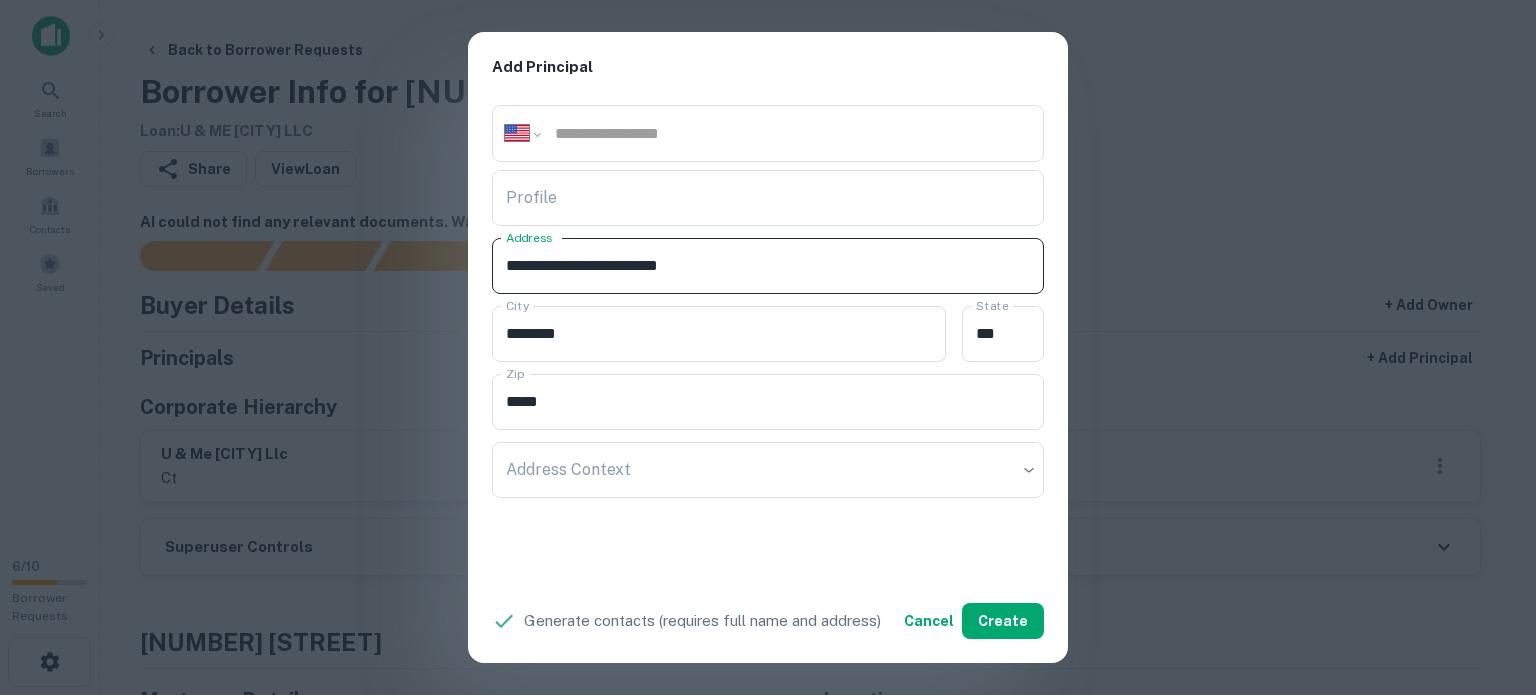 drag, startPoint x: 683, startPoint y: 265, endPoint x: 744, endPoint y: 281, distance: 63.06346 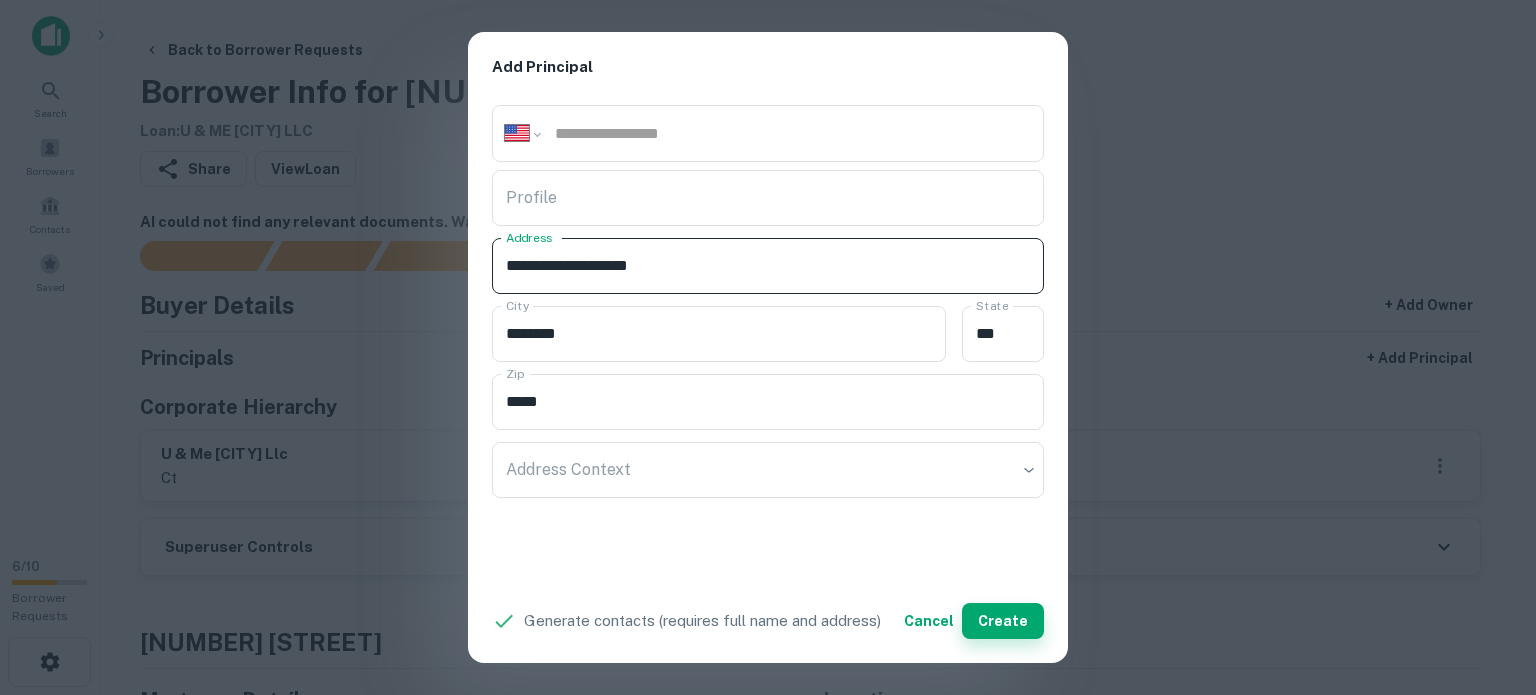type on "**********" 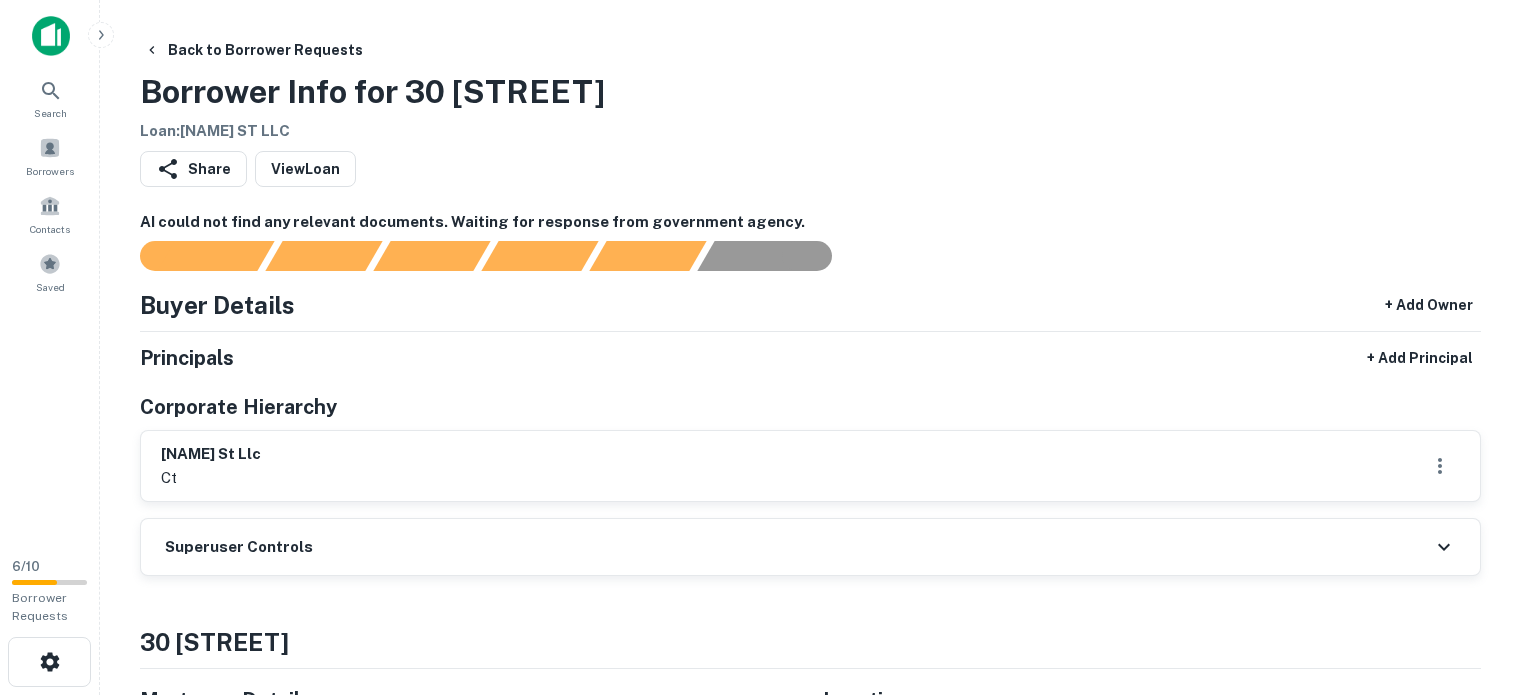 scroll, scrollTop: 0, scrollLeft: 0, axis: both 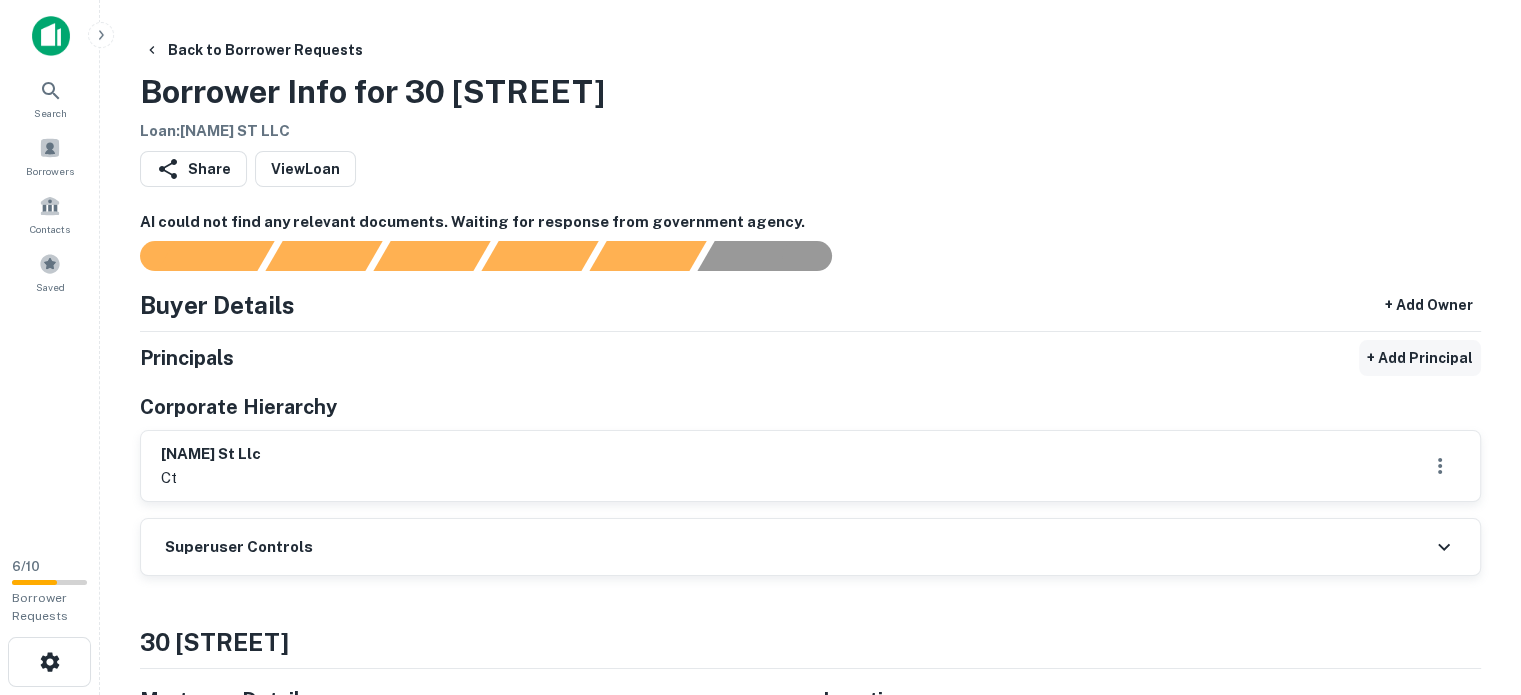 click on "+ Add Principal" at bounding box center [1420, 358] 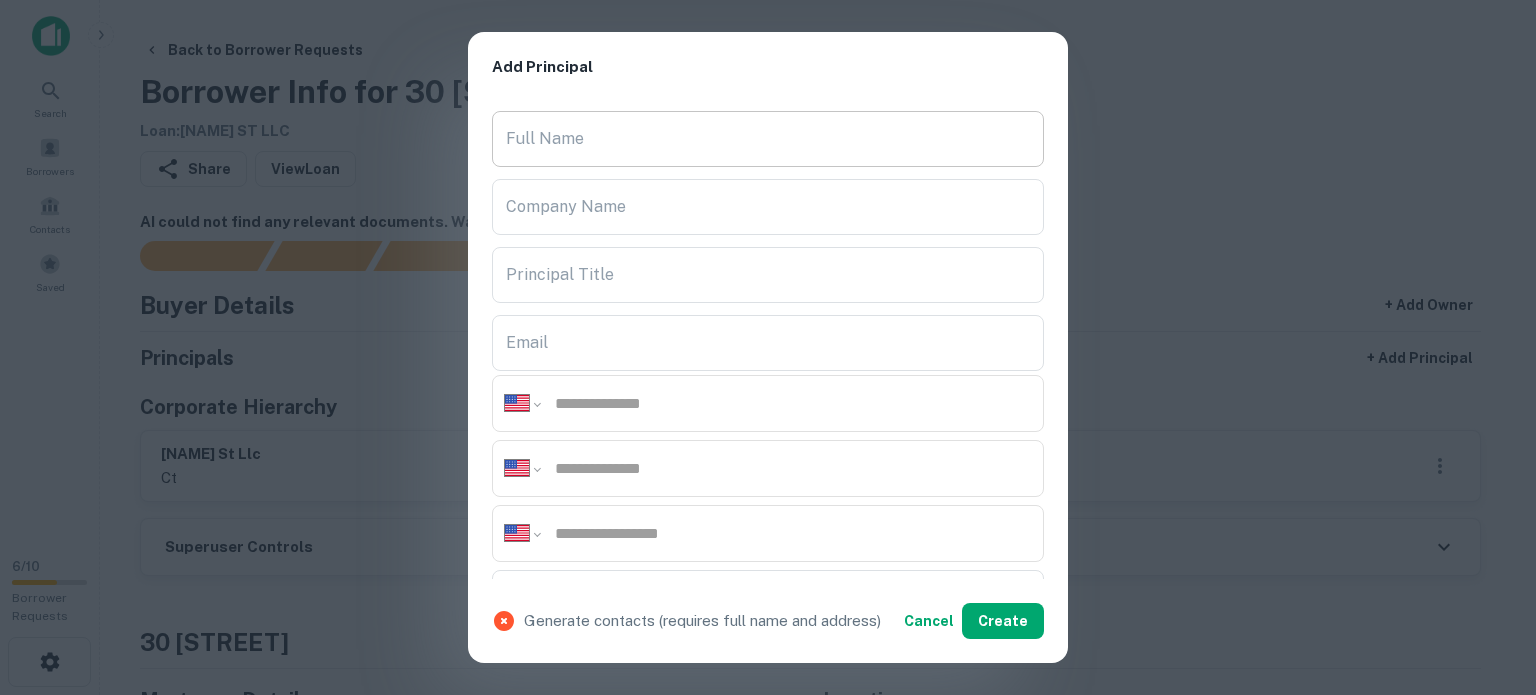 click on "Full Name" at bounding box center (768, 139) 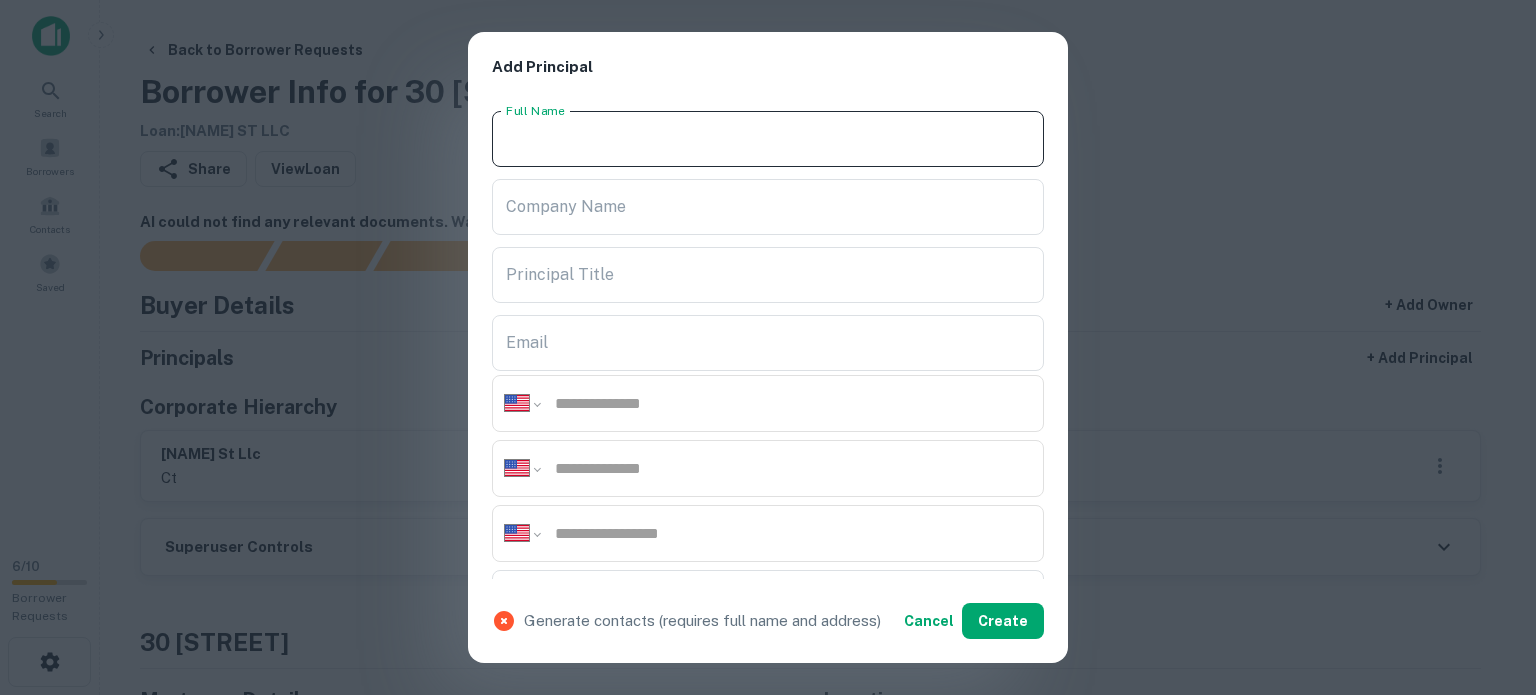paste on "**********" 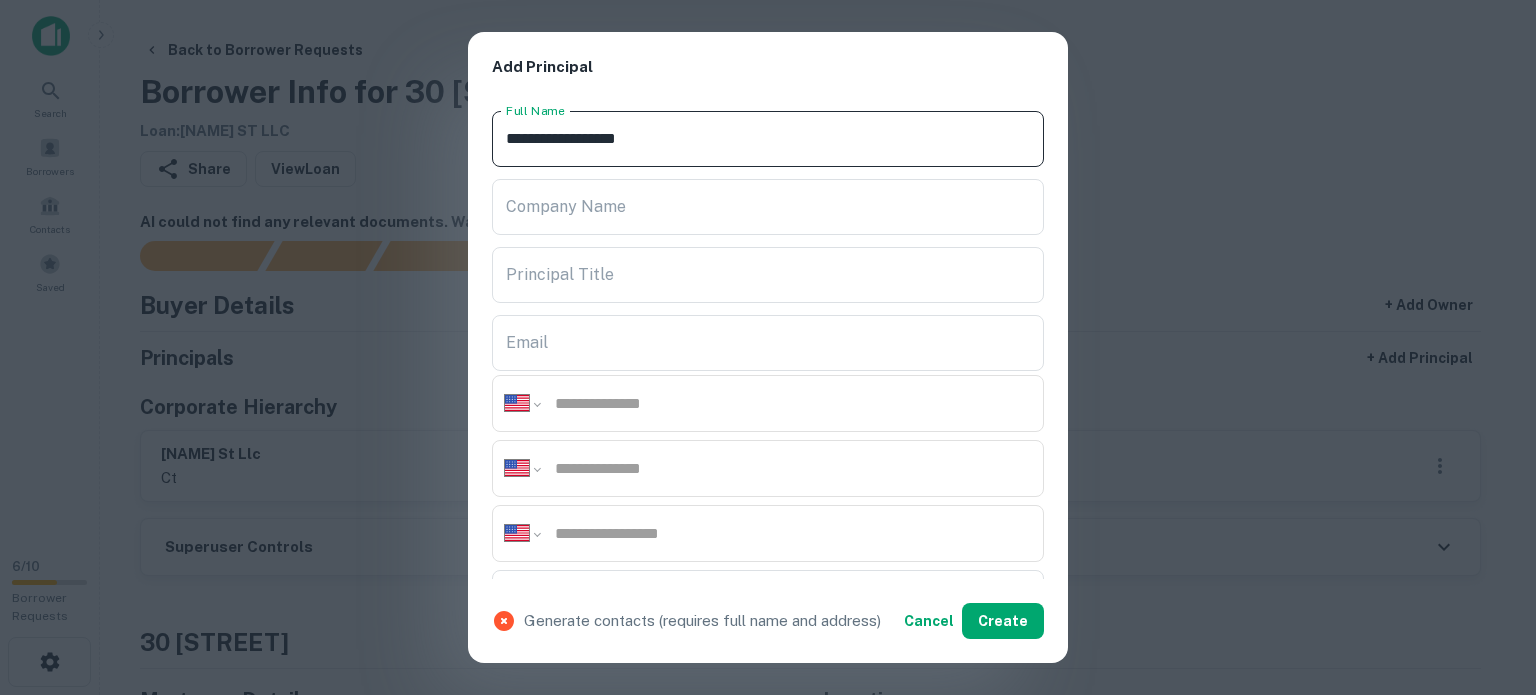 type on "**********" 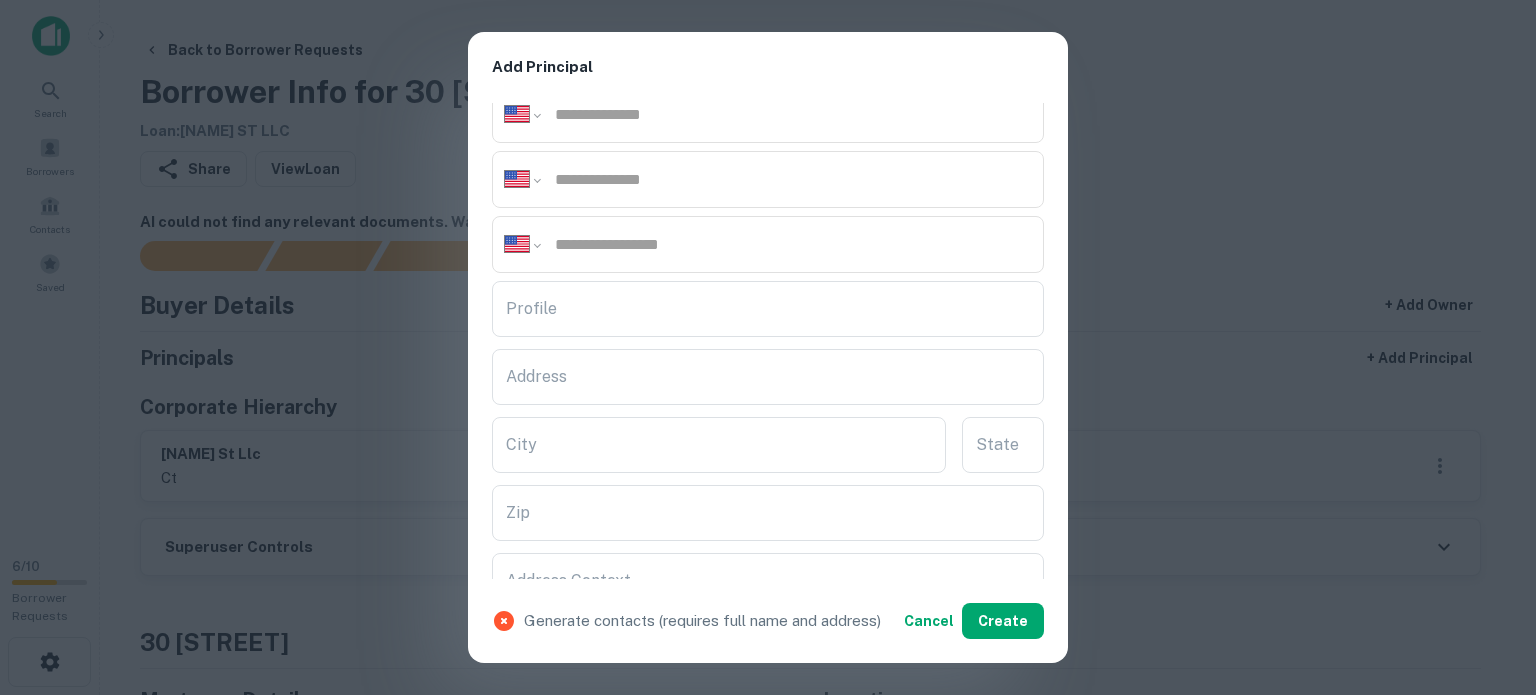 scroll, scrollTop: 300, scrollLeft: 0, axis: vertical 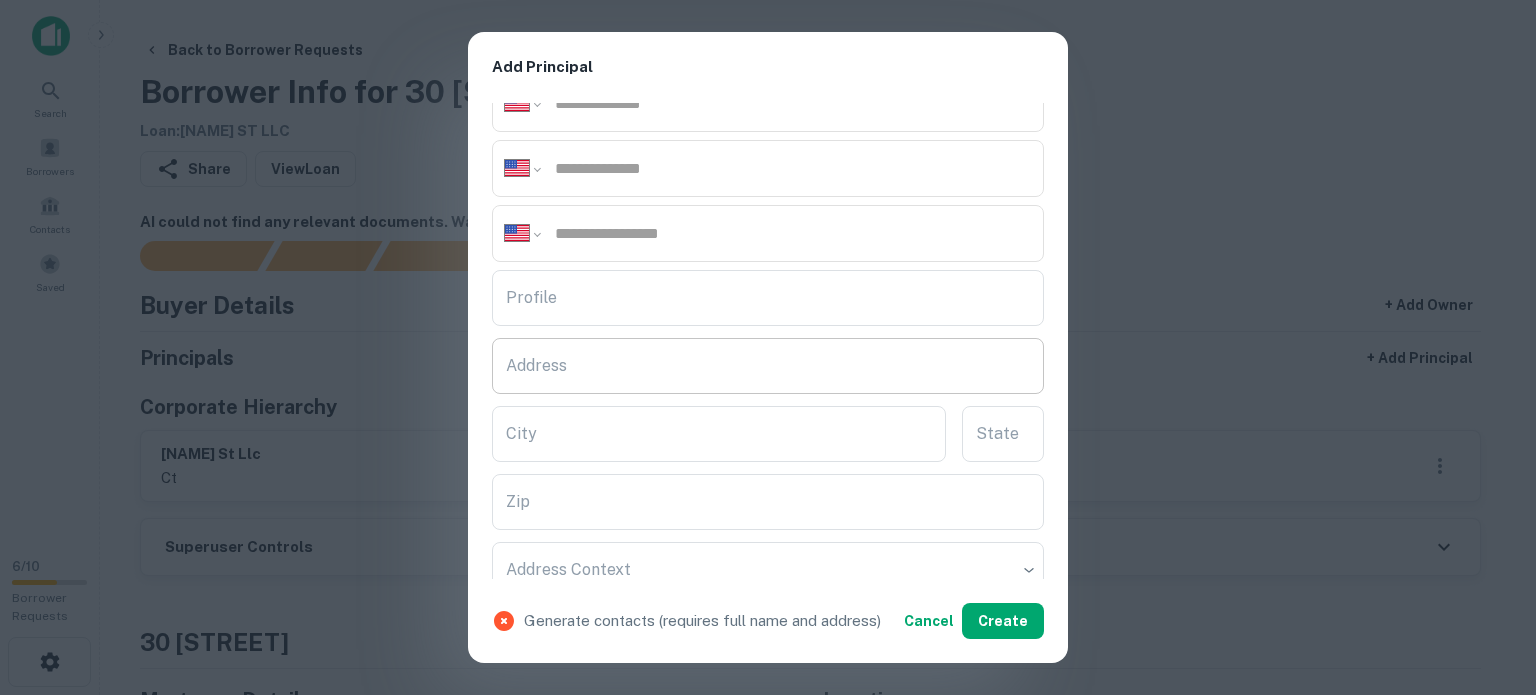 click on "Address" at bounding box center [768, 366] 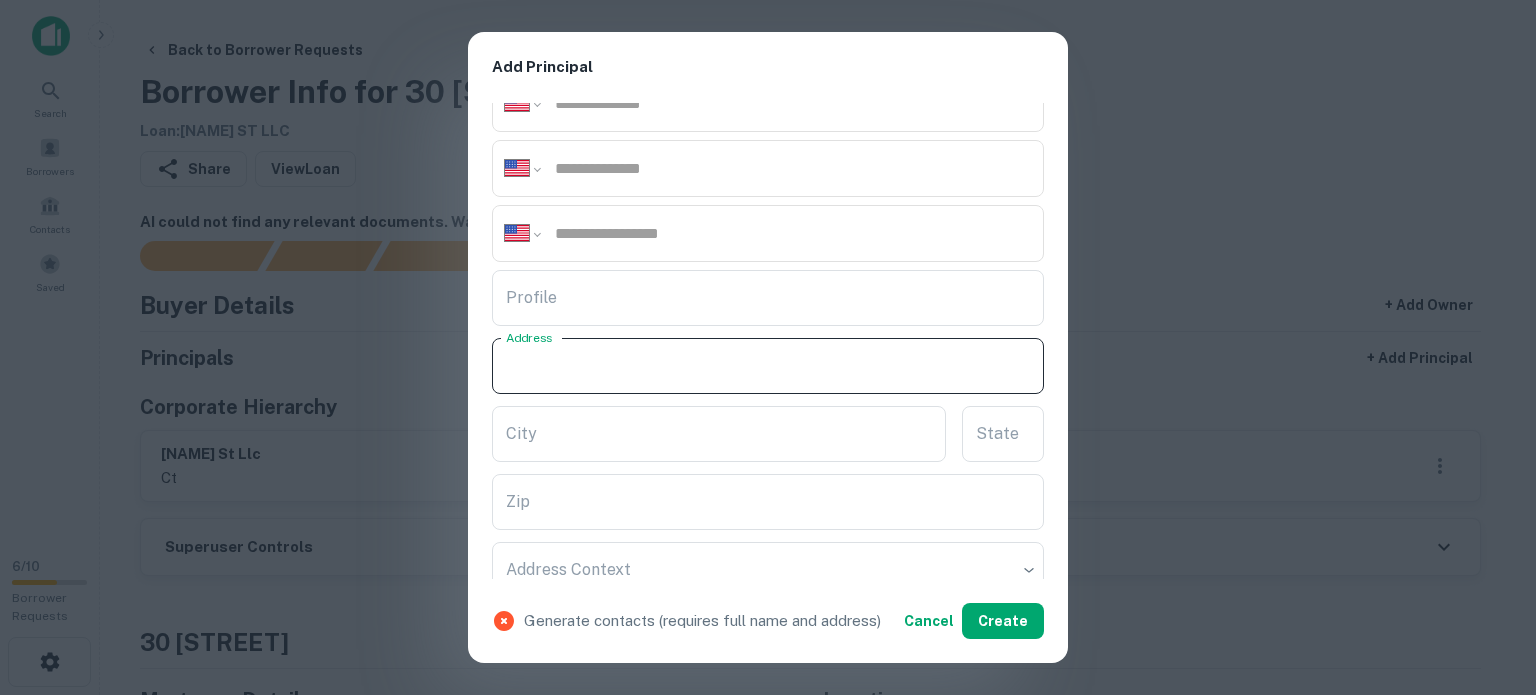 paste on "**********" 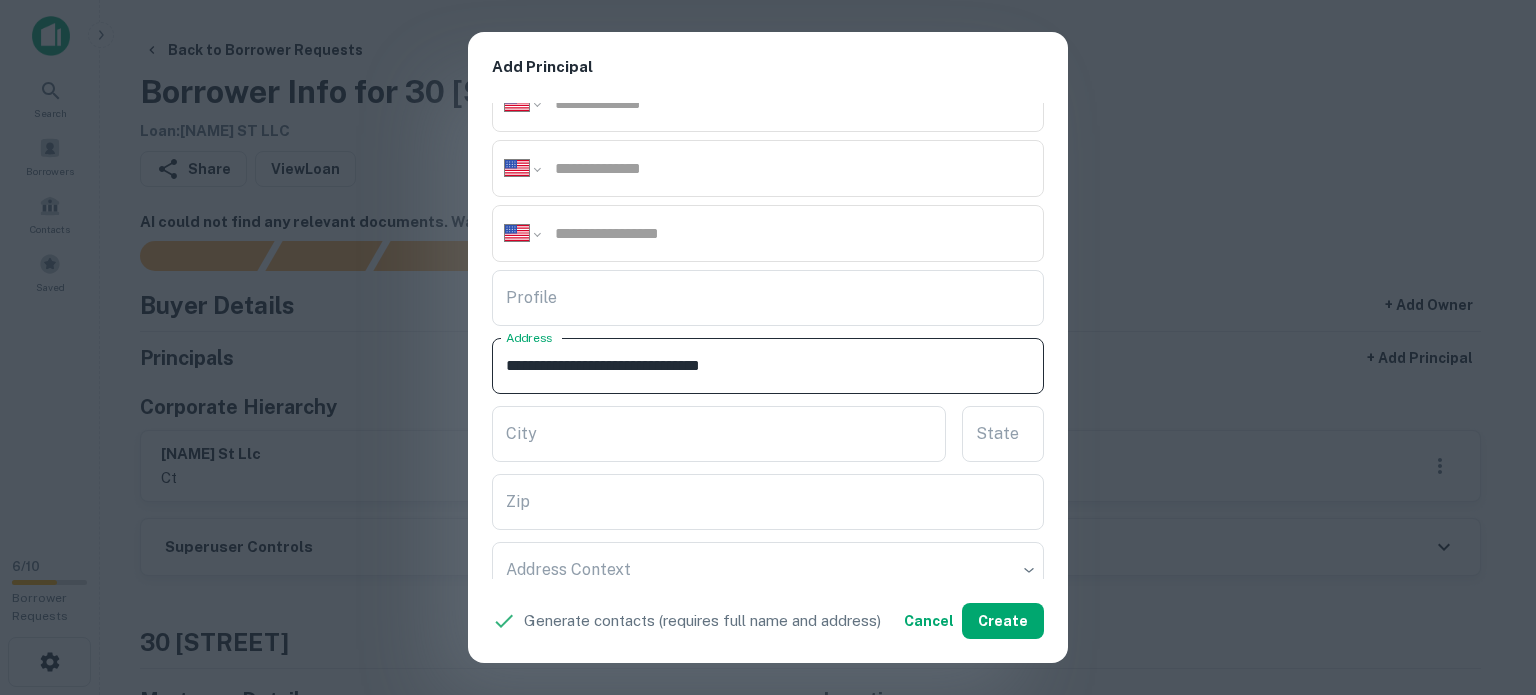 drag, startPoint x: 738, startPoint y: 366, endPoint x: 807, endPoint y: 373, distance: 69.354164 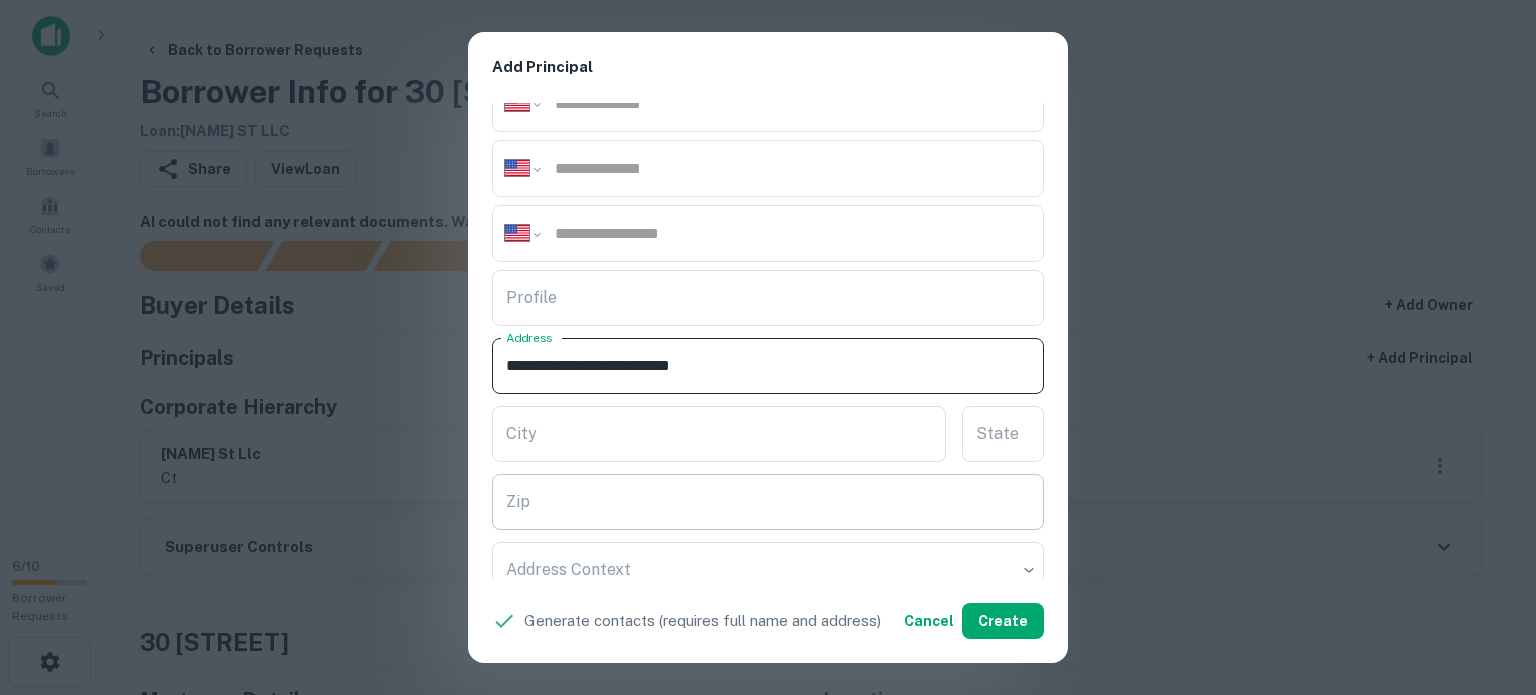 type on "**********" 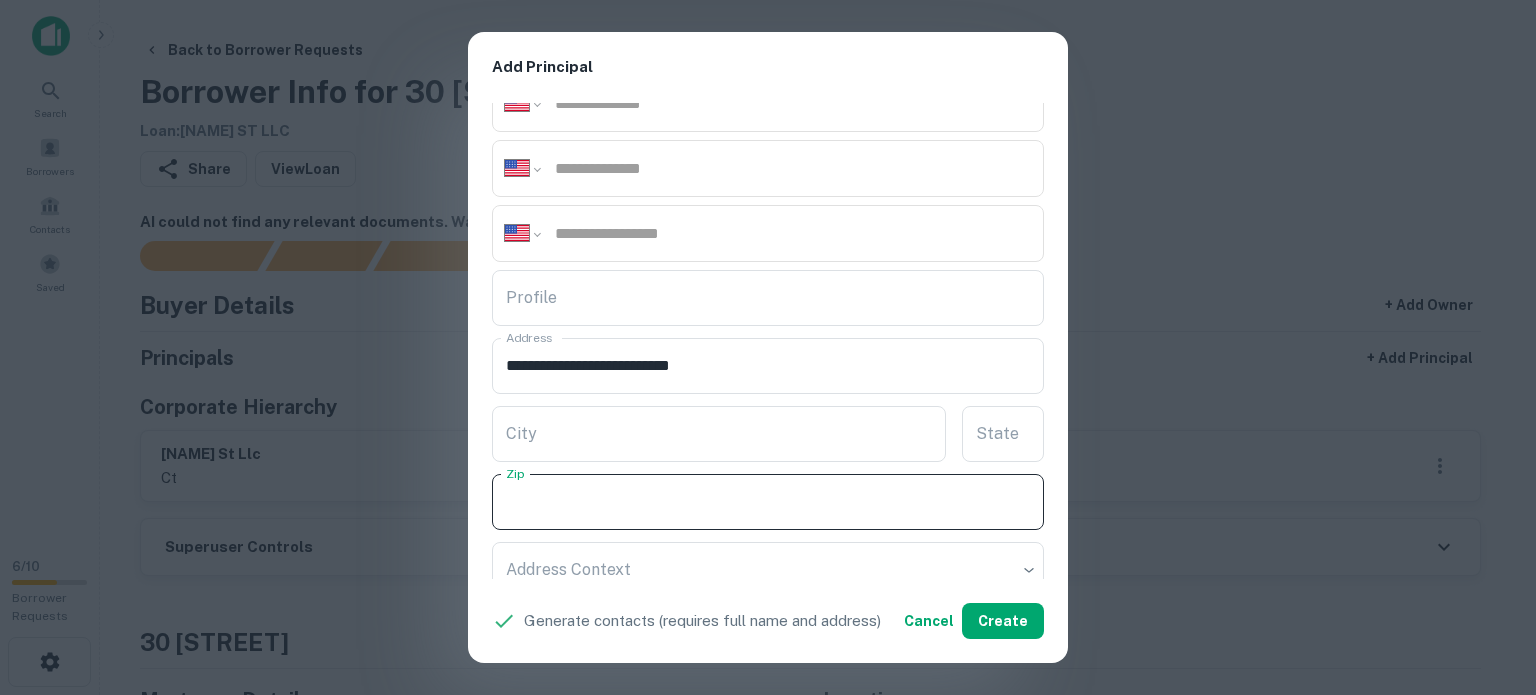 paste on "*****" 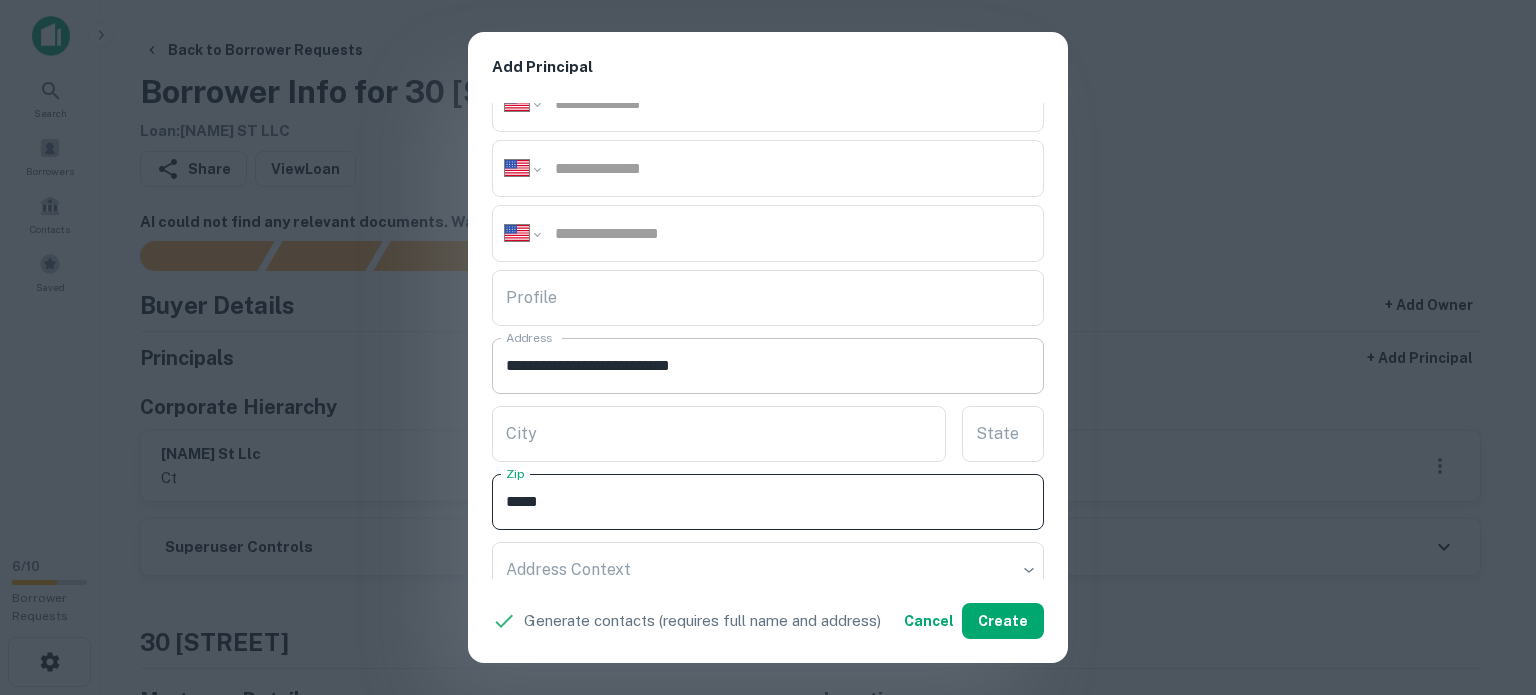 type on "*****" 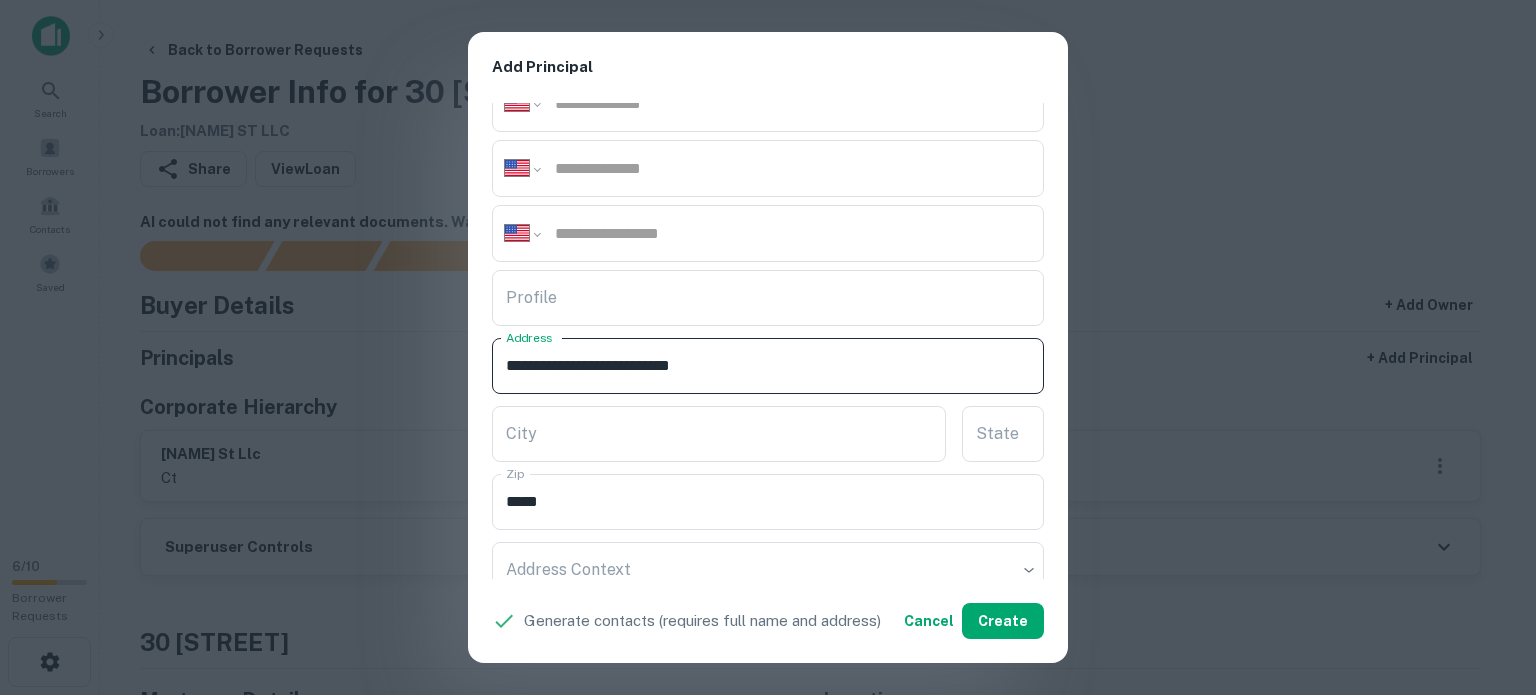 drag, startPoint x: 708, startPoint y: 361, endPoint x: 723, endPoint y: 375, distance: 20.518284 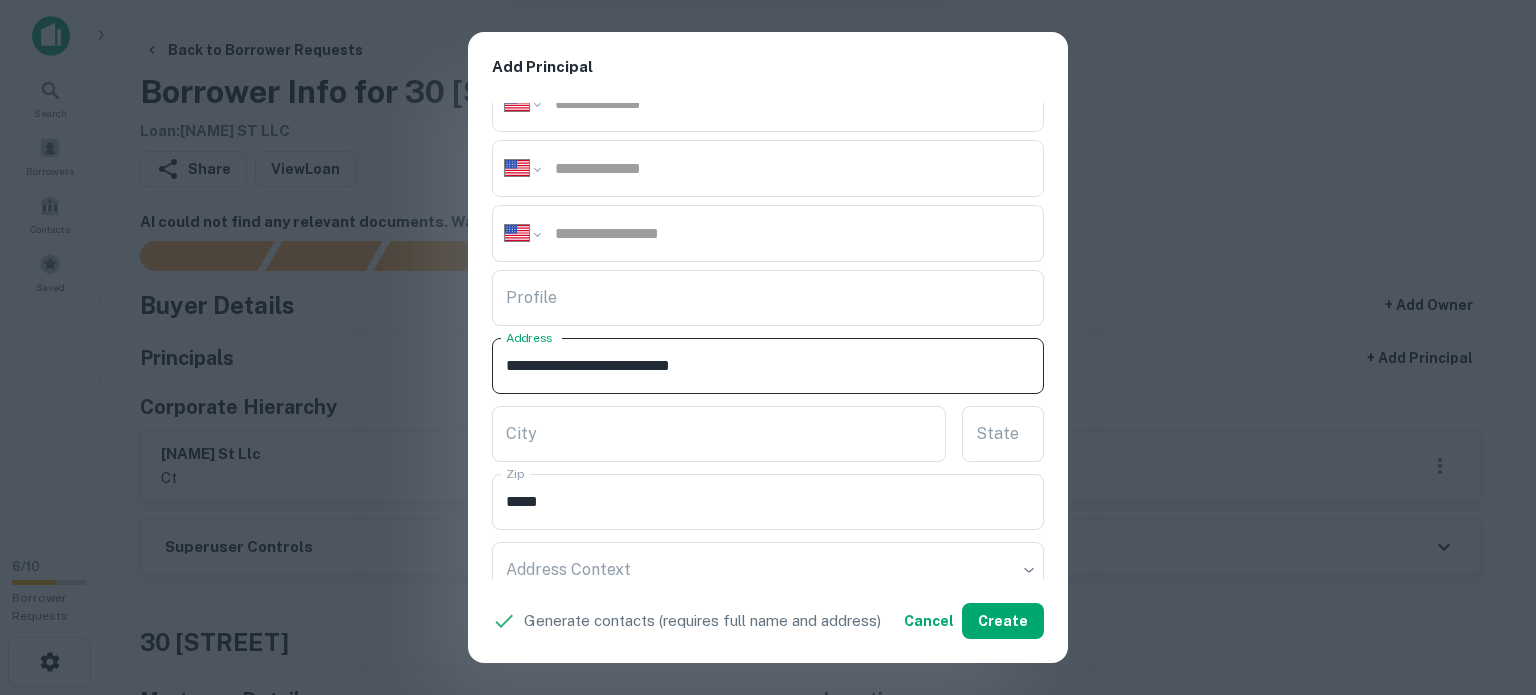 click on "**********" at bounding box center [768, 366] 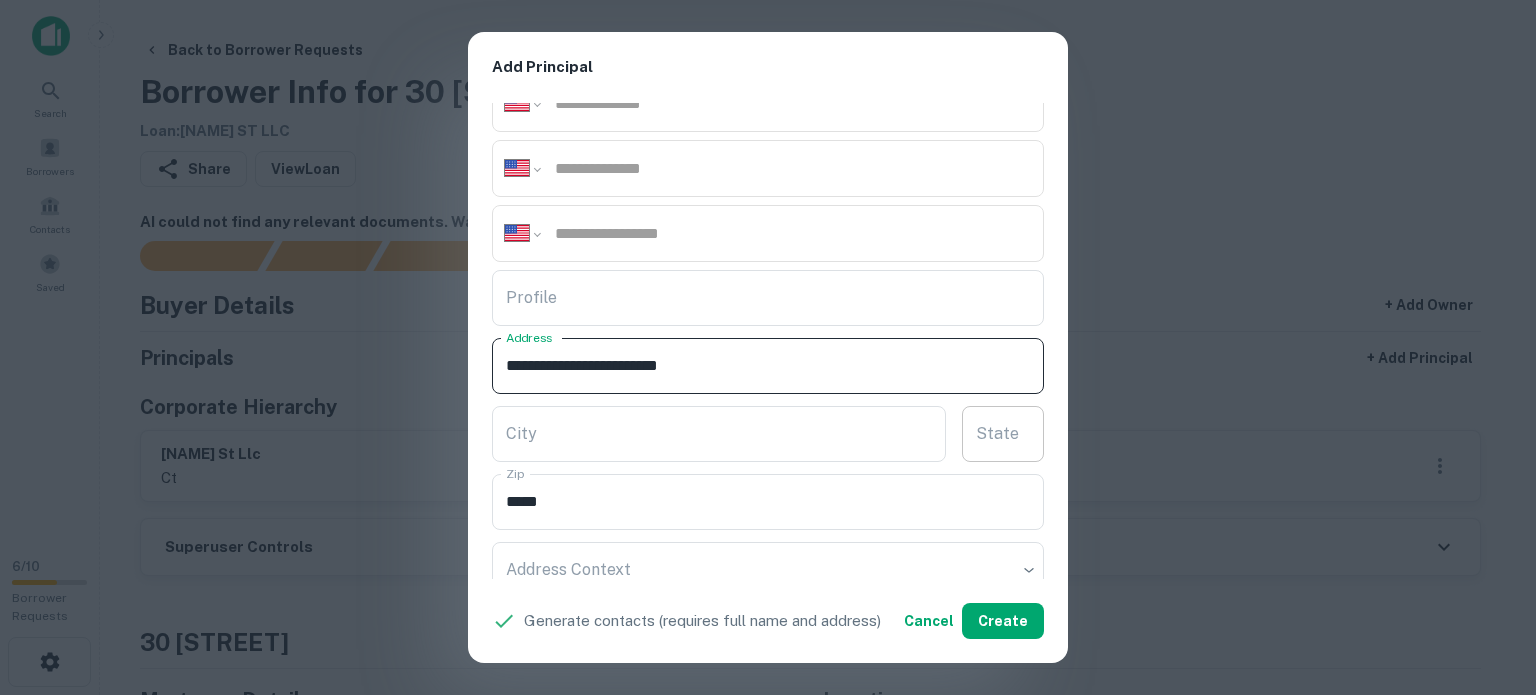 type on "**********" 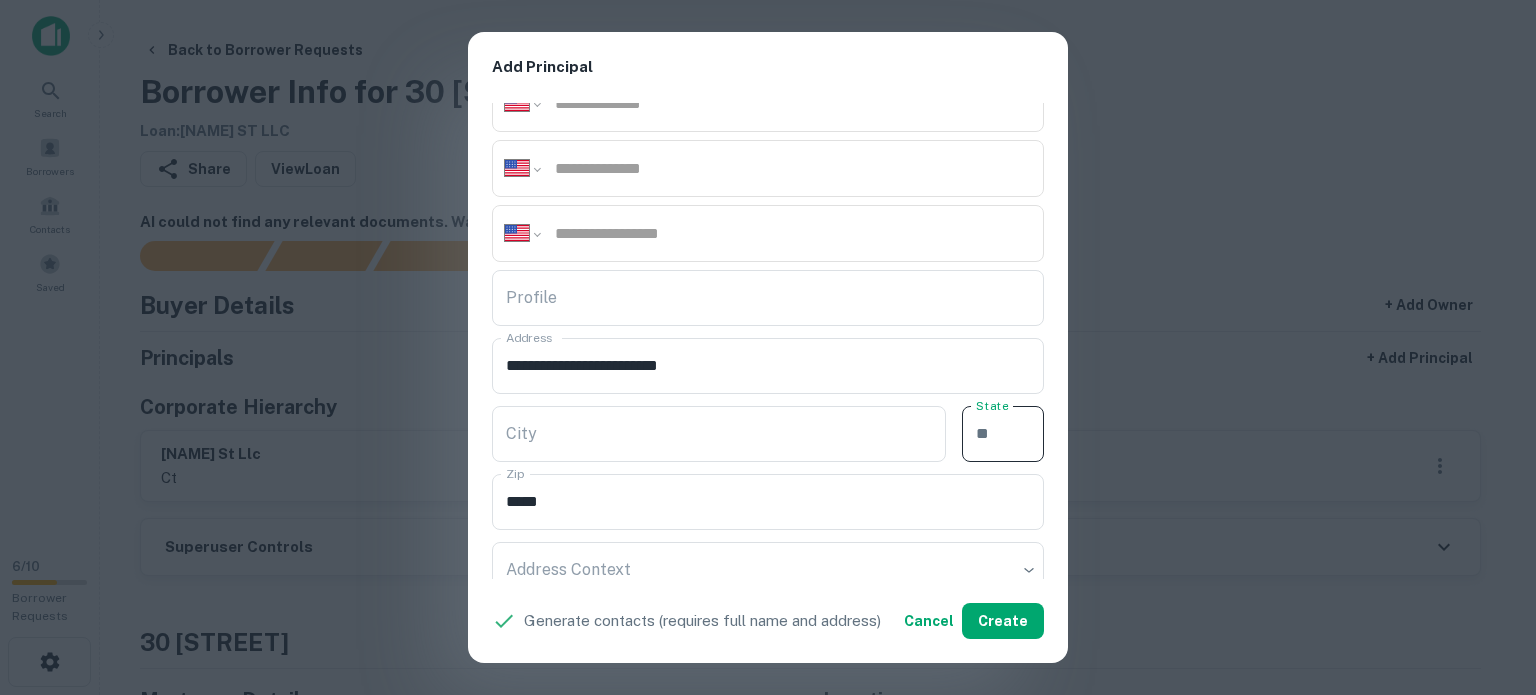 click on "State" at bounding box center [1003, 434] 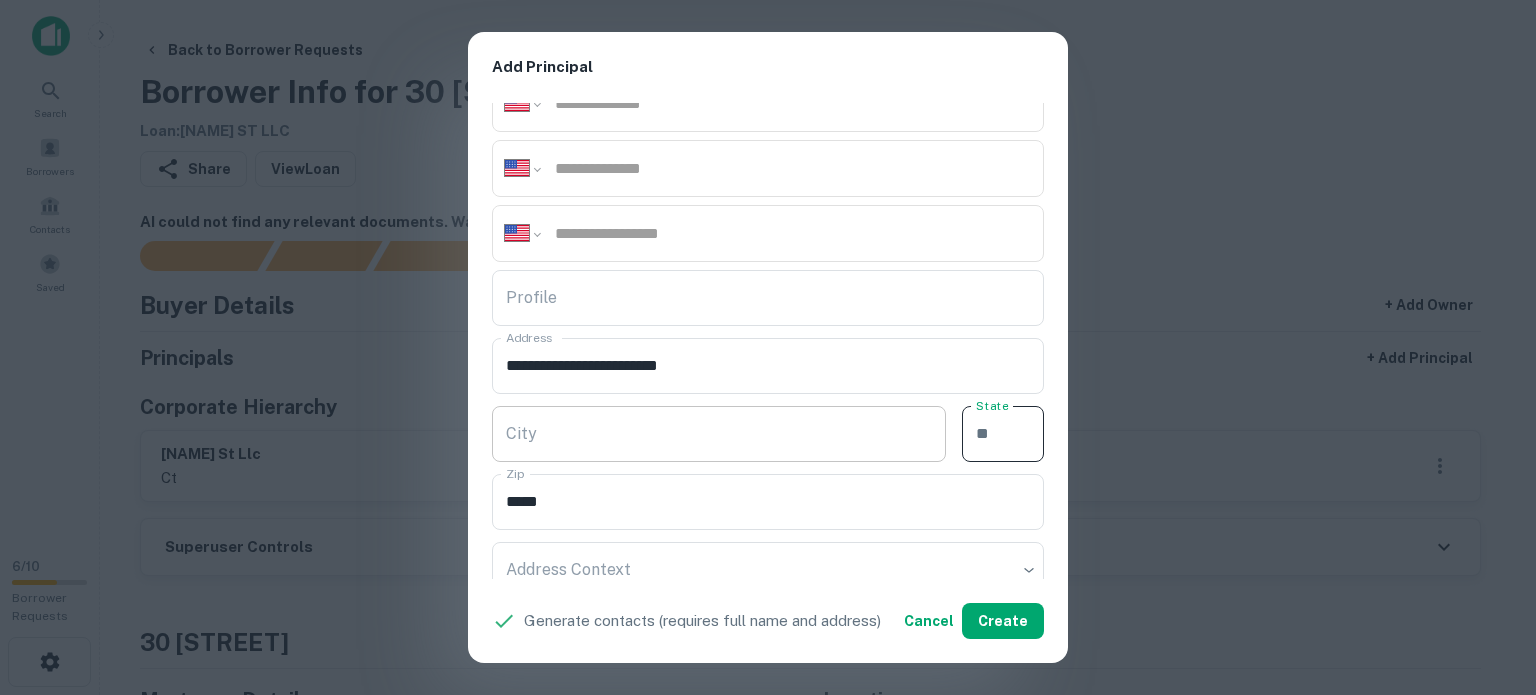 paste on "**" 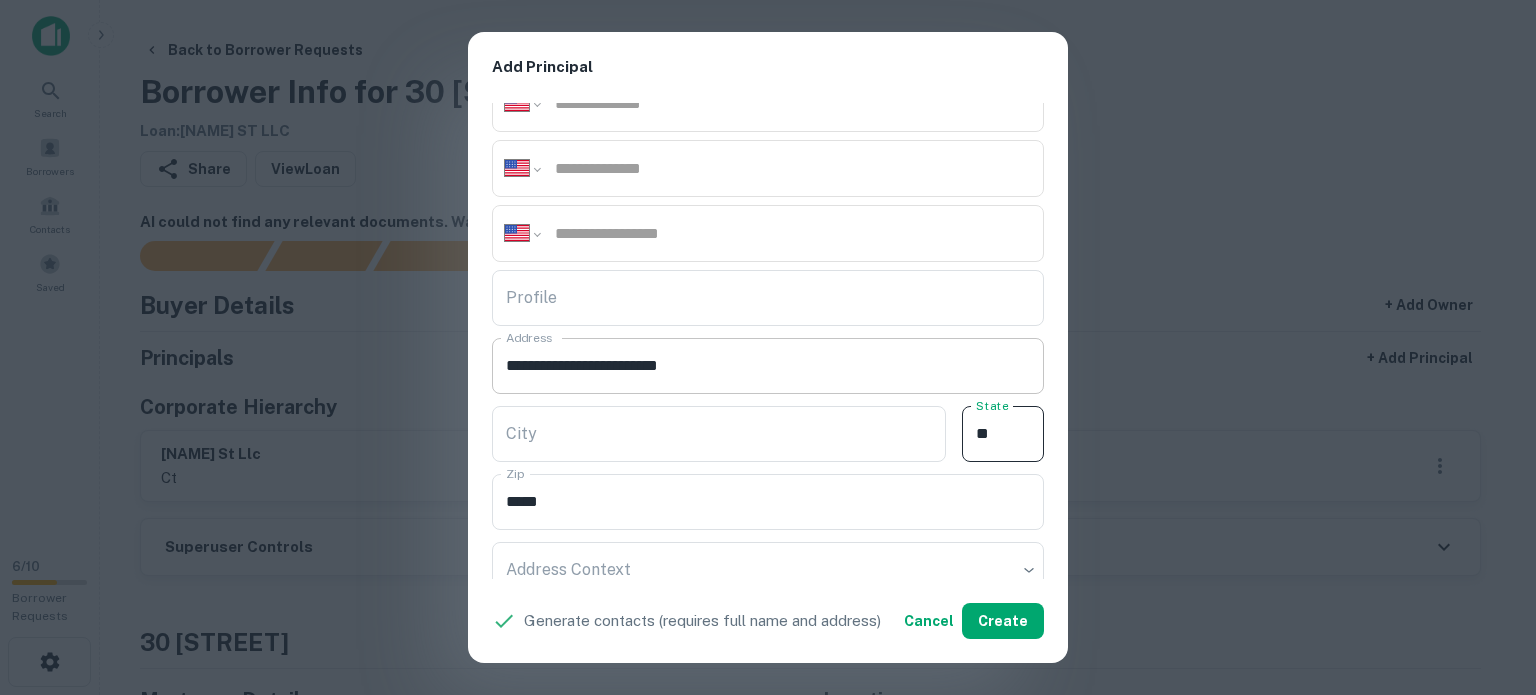 type on "**" 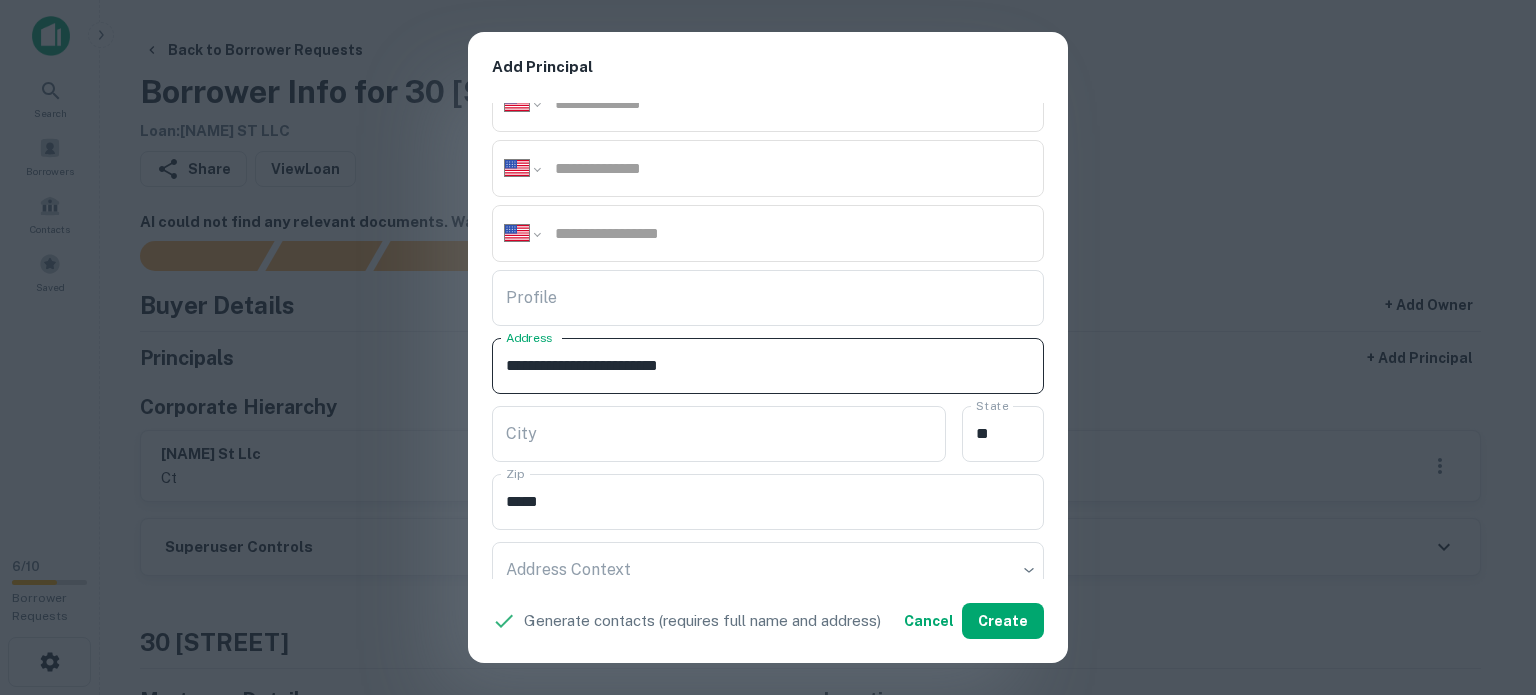 drag, startPoint x: 604, startPoint y: 358, endPoint x: 698, endPoint y: 388, distance: 98.67117 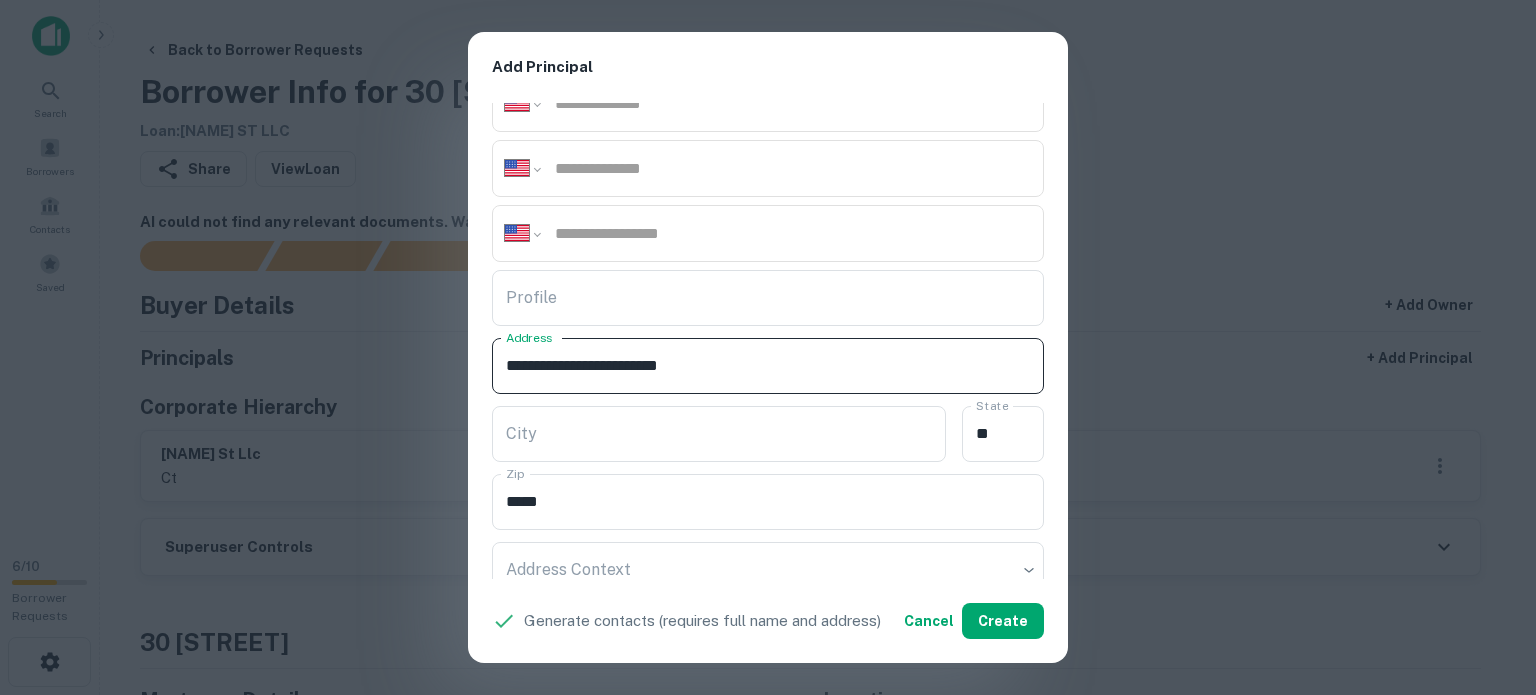 click on "**********" at bounding box center (768, 366) 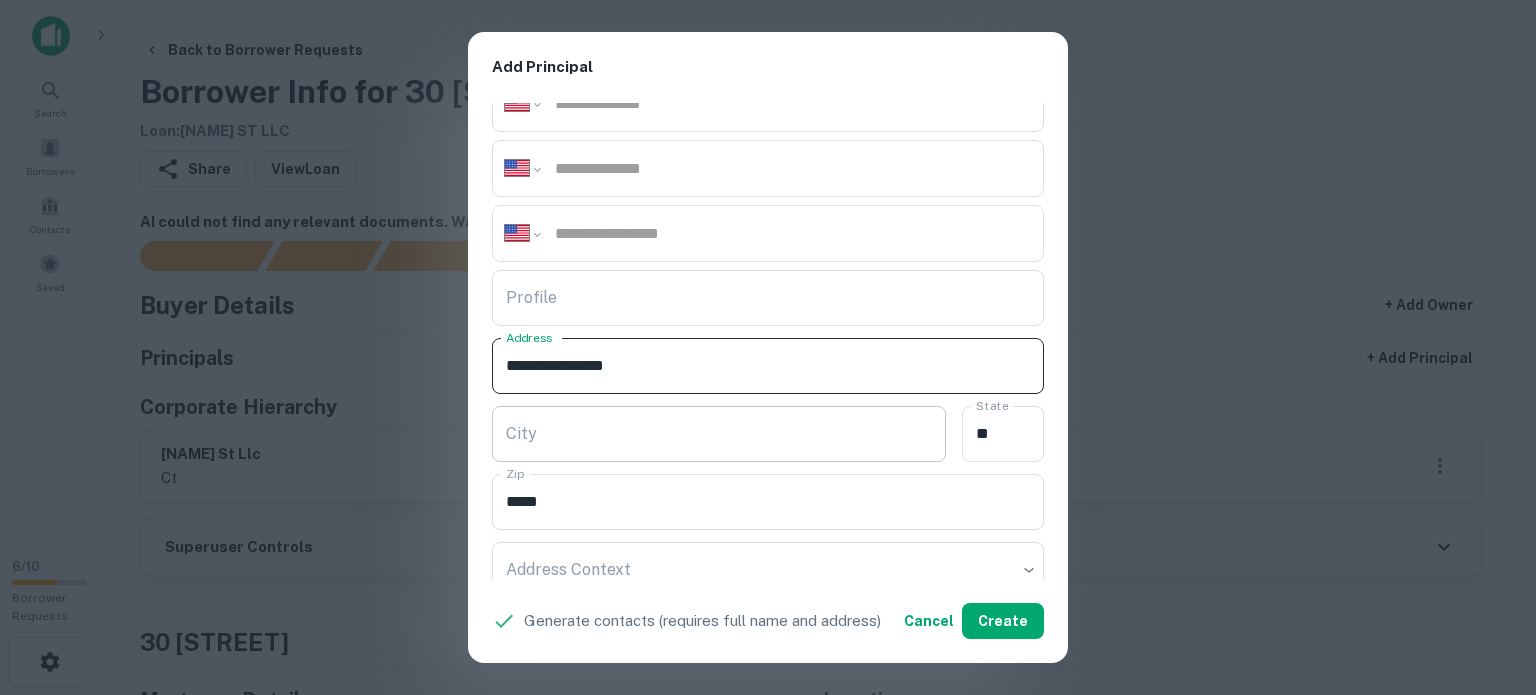 type on "**********" 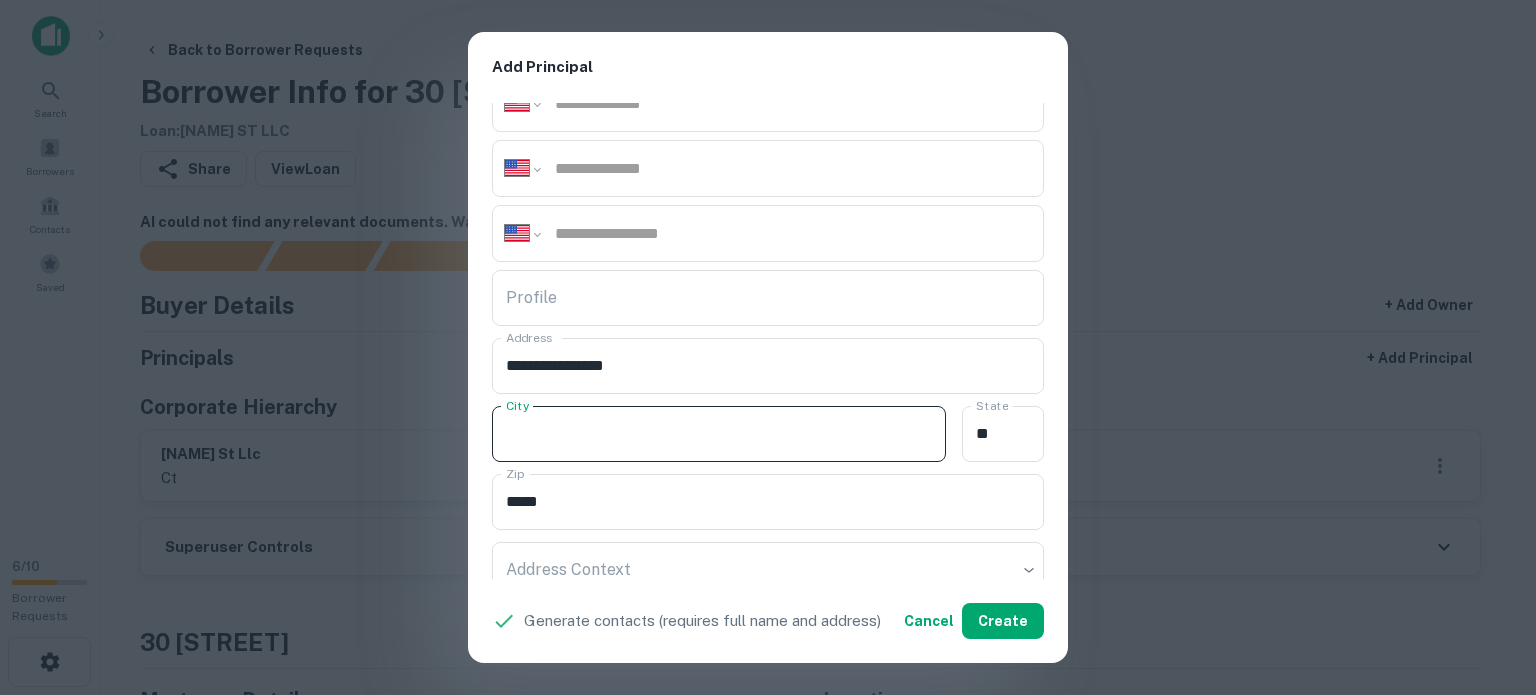 paste on "*********" 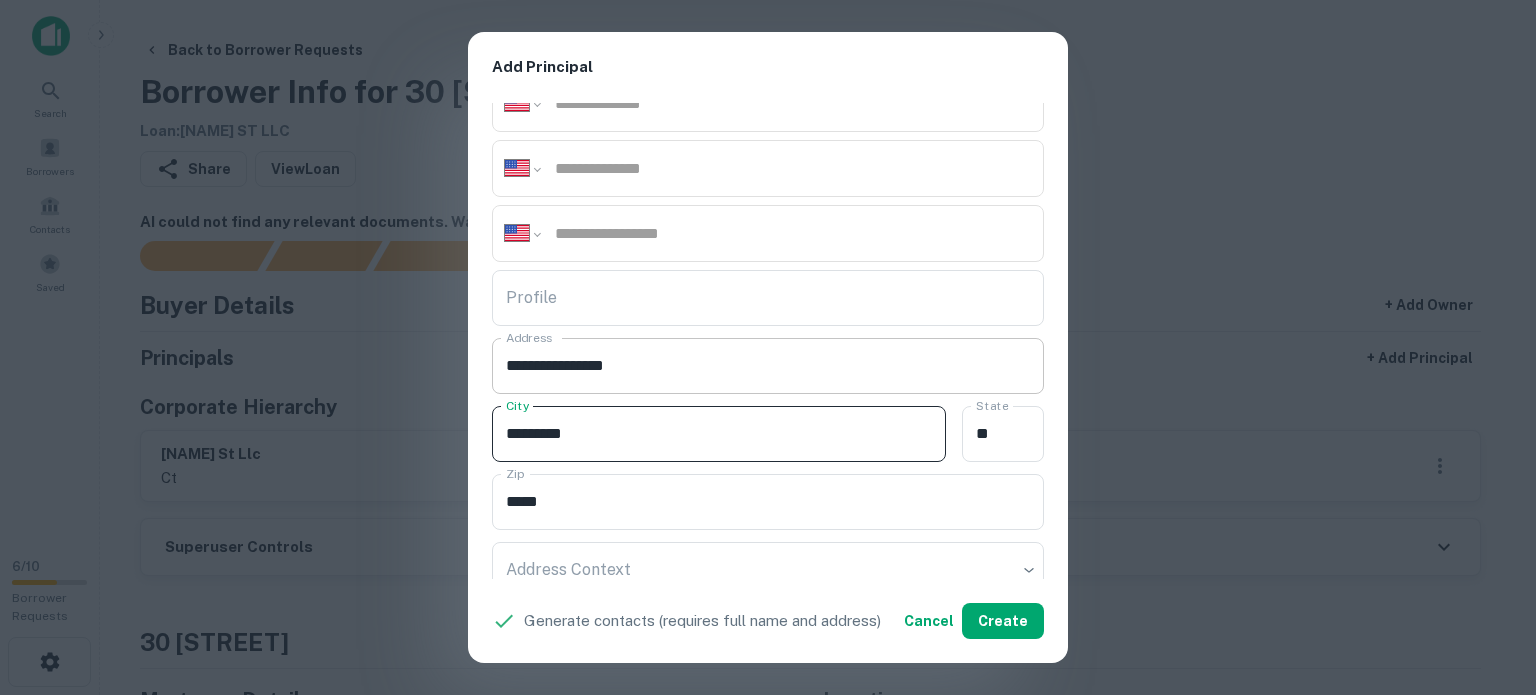 type on "*********" 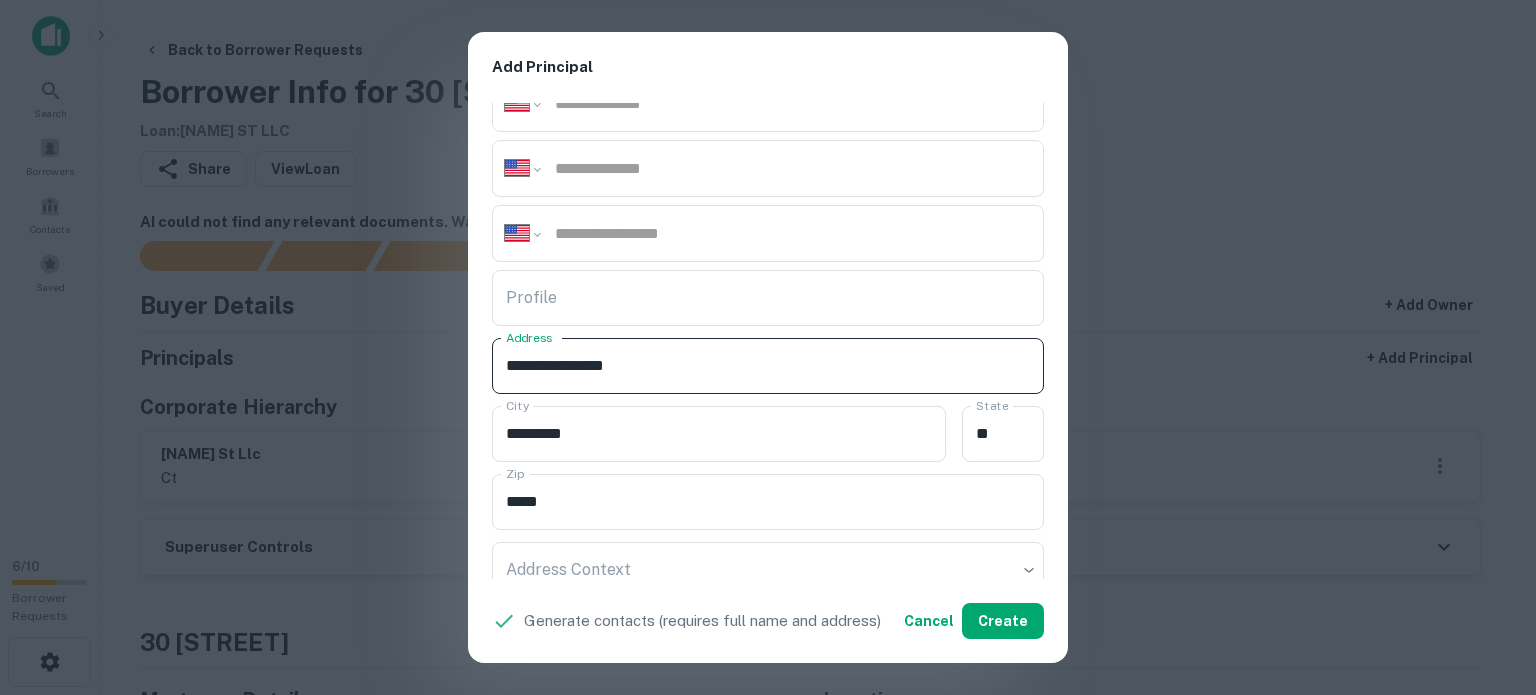 drag, startPoint x: 611, startPoint y: 368, endPoint x: 644, endPoint y: 368, distance: 33 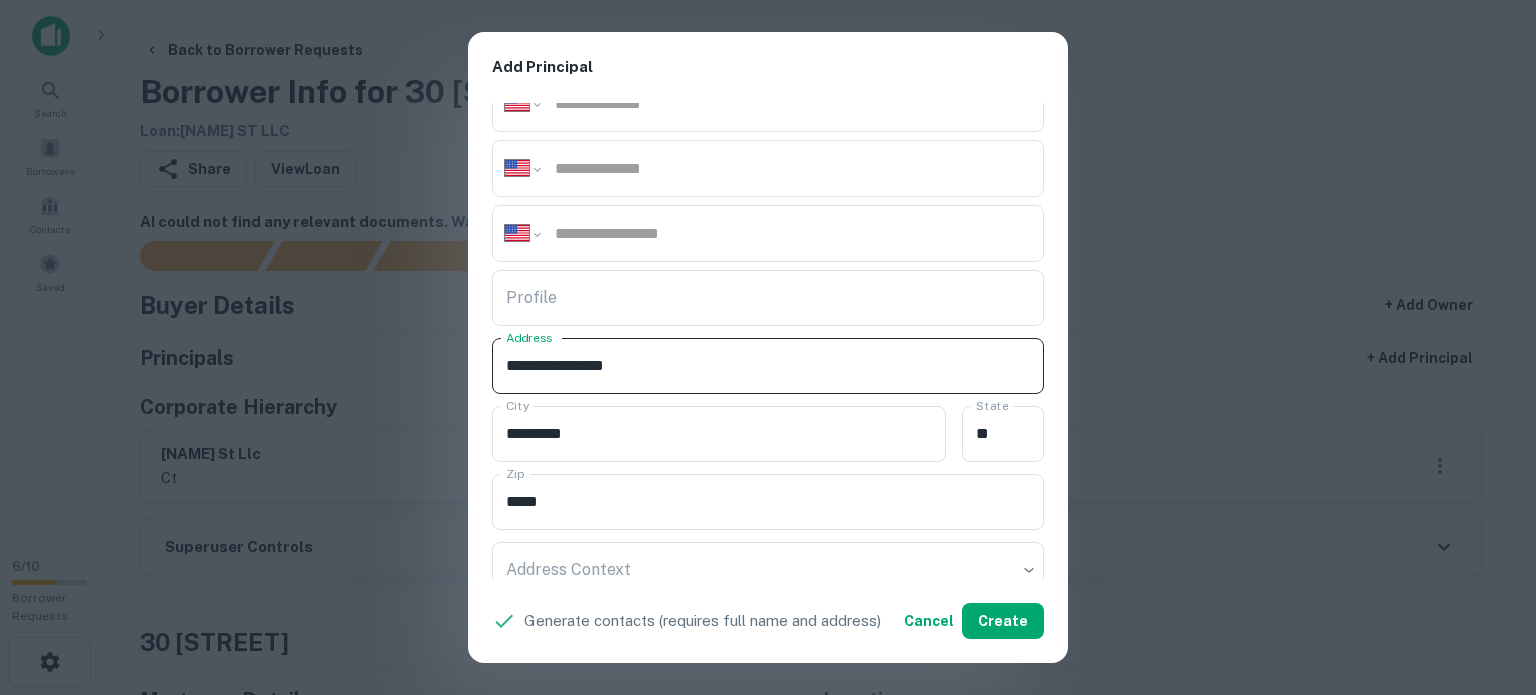 click on "**********" at bounding box center [768, 366] 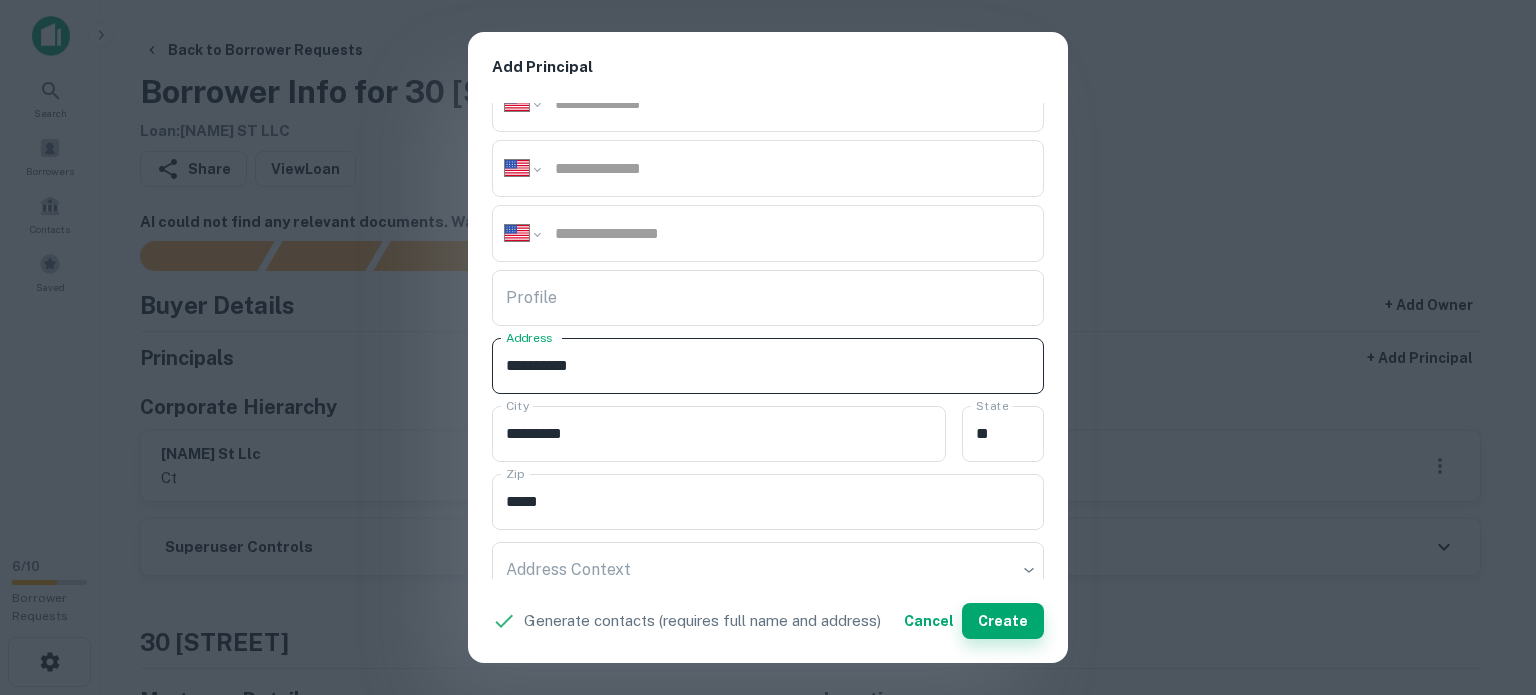 type on "**********" 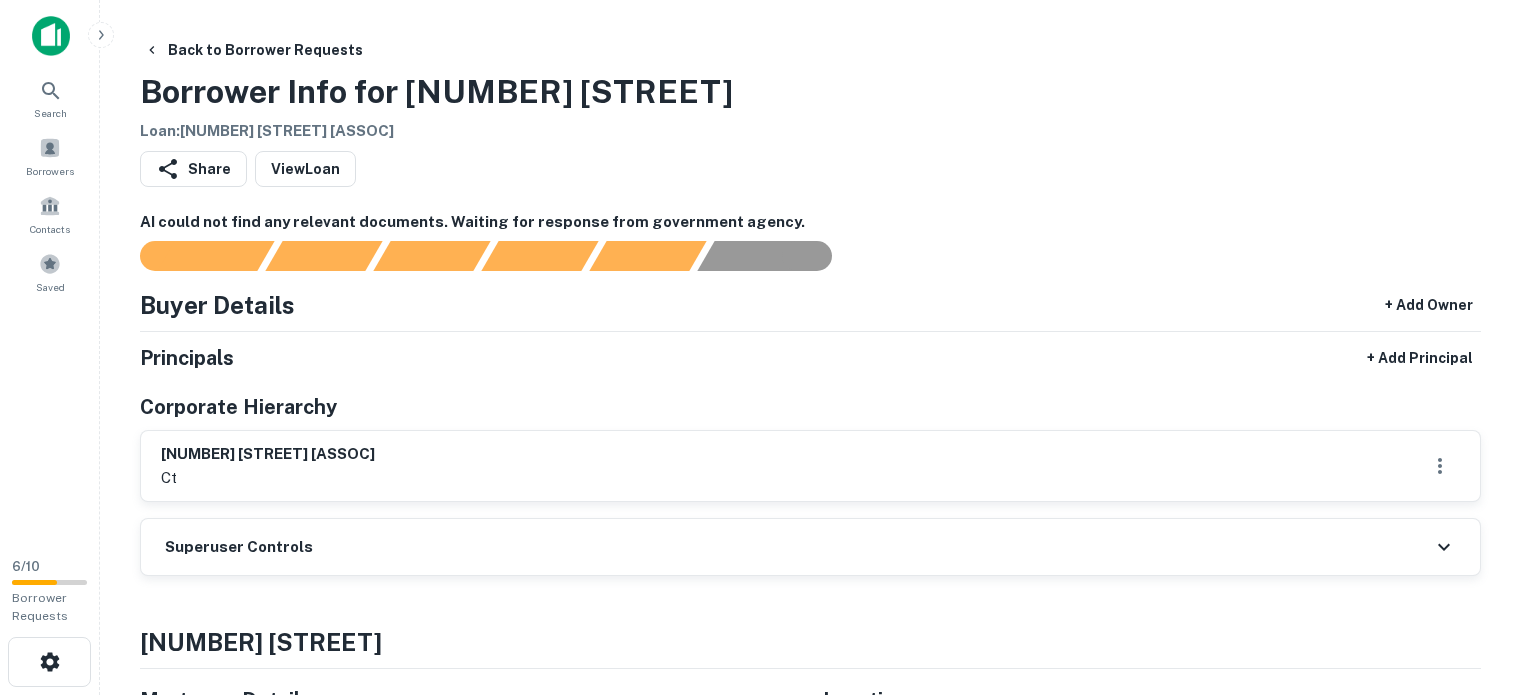 scroll, scrollTop: 0, scrollLeft: 0, axis: both 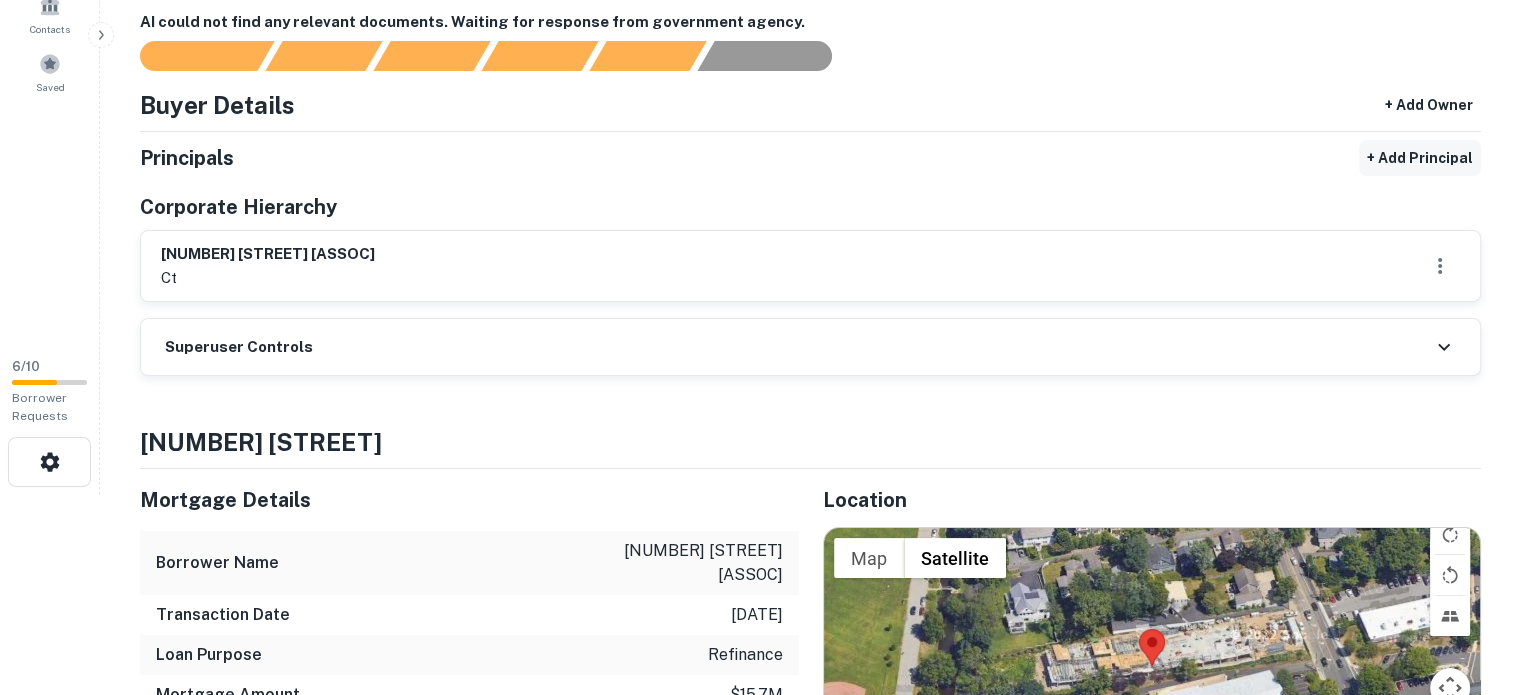 click on "+ Add Principal" at bounding box center (1420, 158) 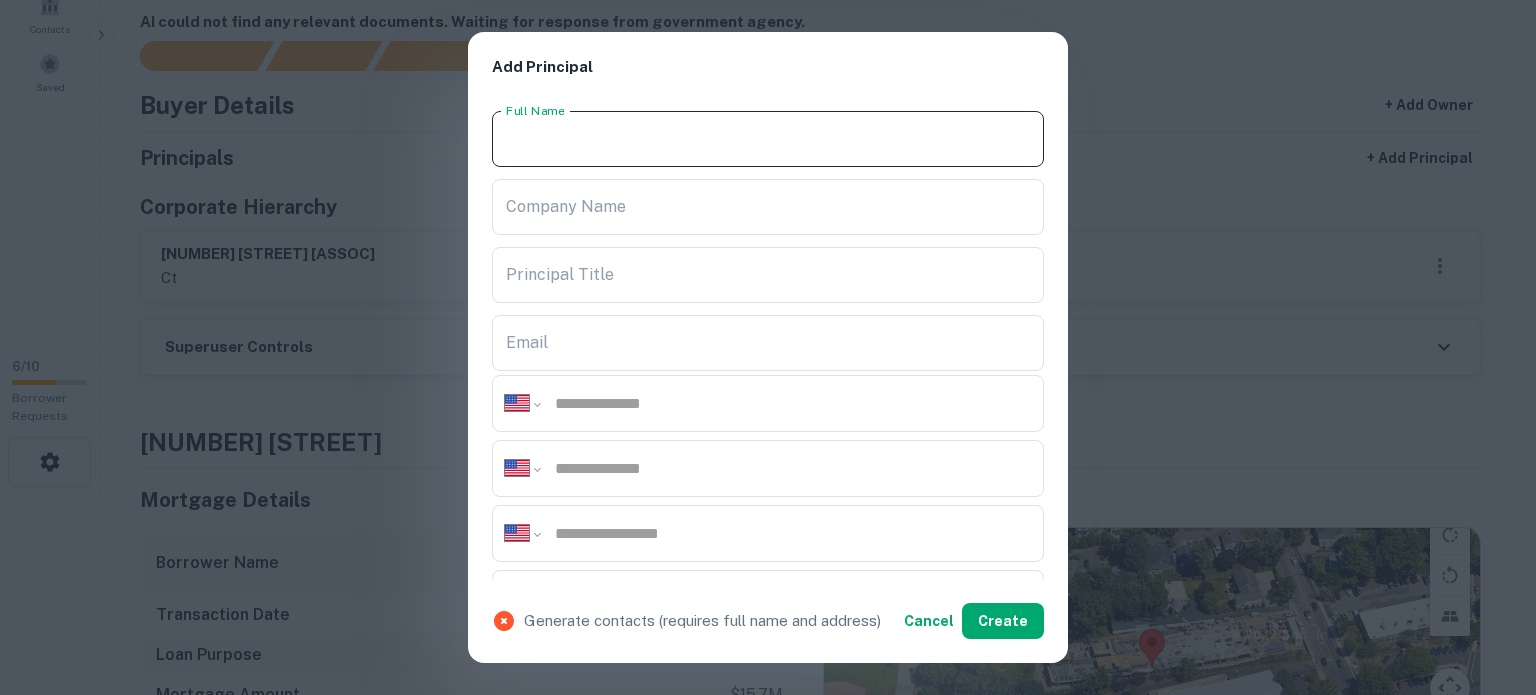 click on "Full Name" at bounding box center [768, 139] 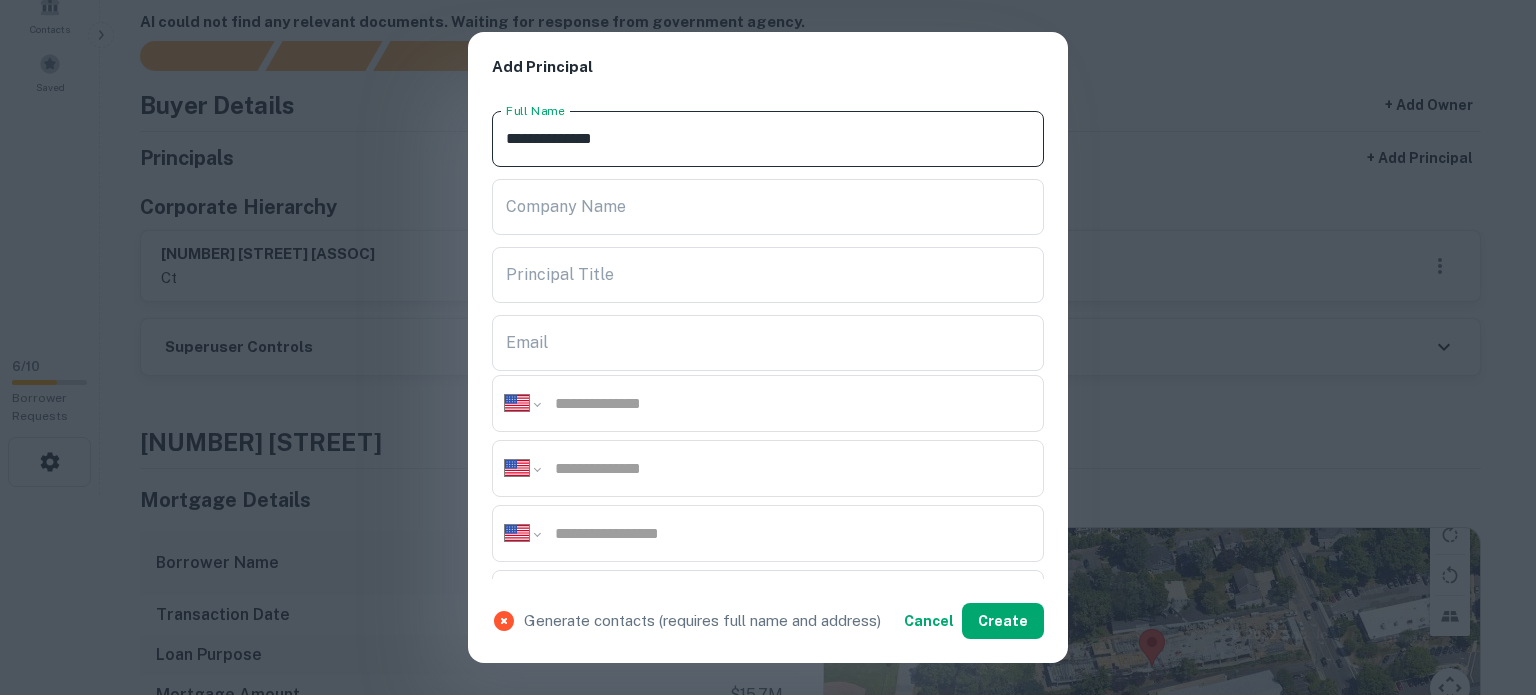 type on "**********" 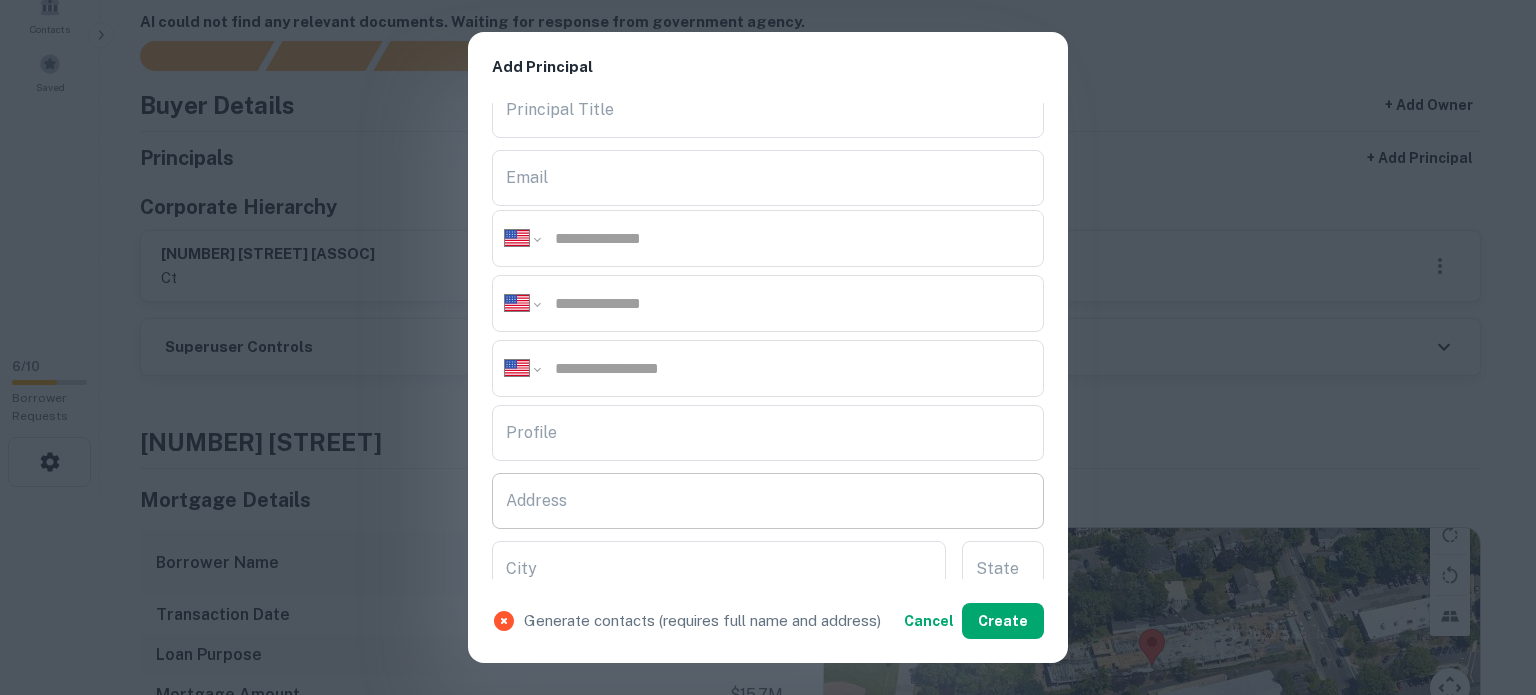 scroll, scrollTop: 400, scrollLeft: 0, axis: vertical 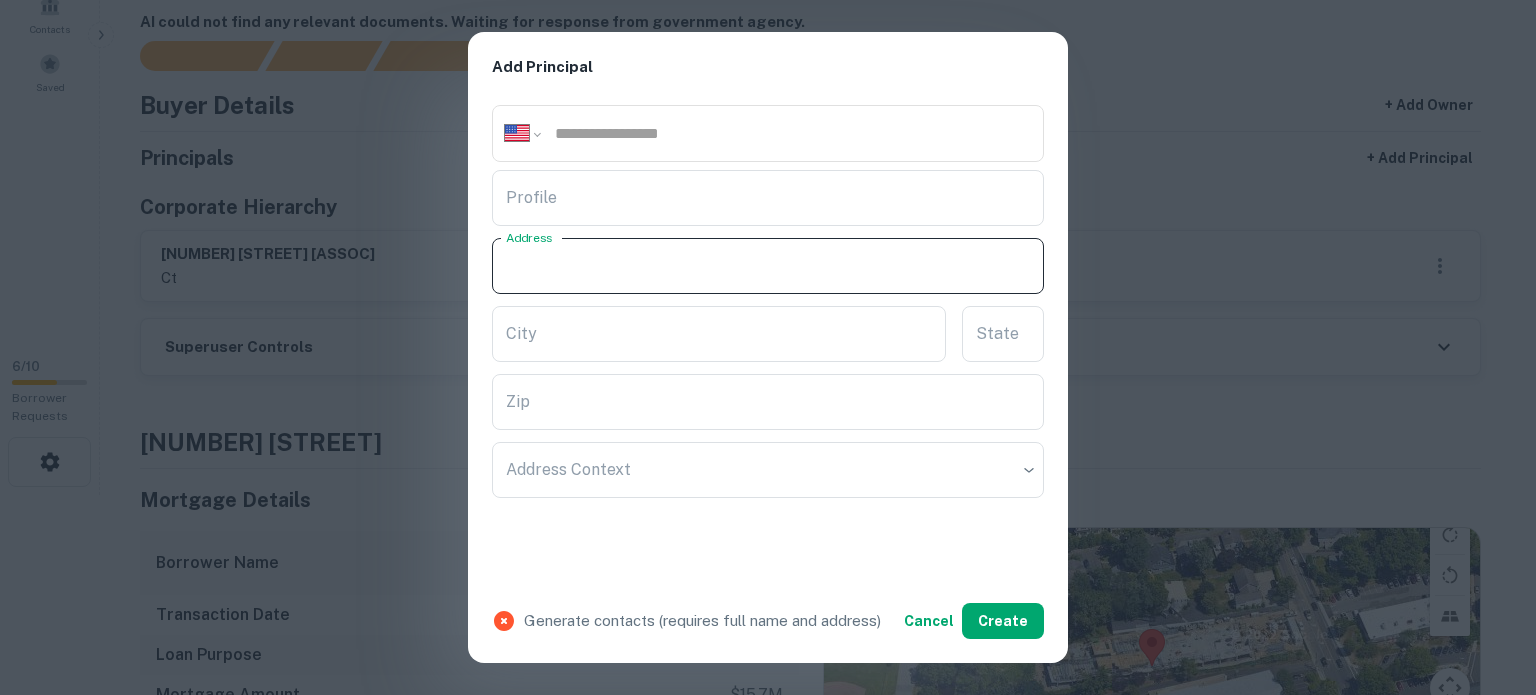 click on "Address" at bounding box center (768, 266) 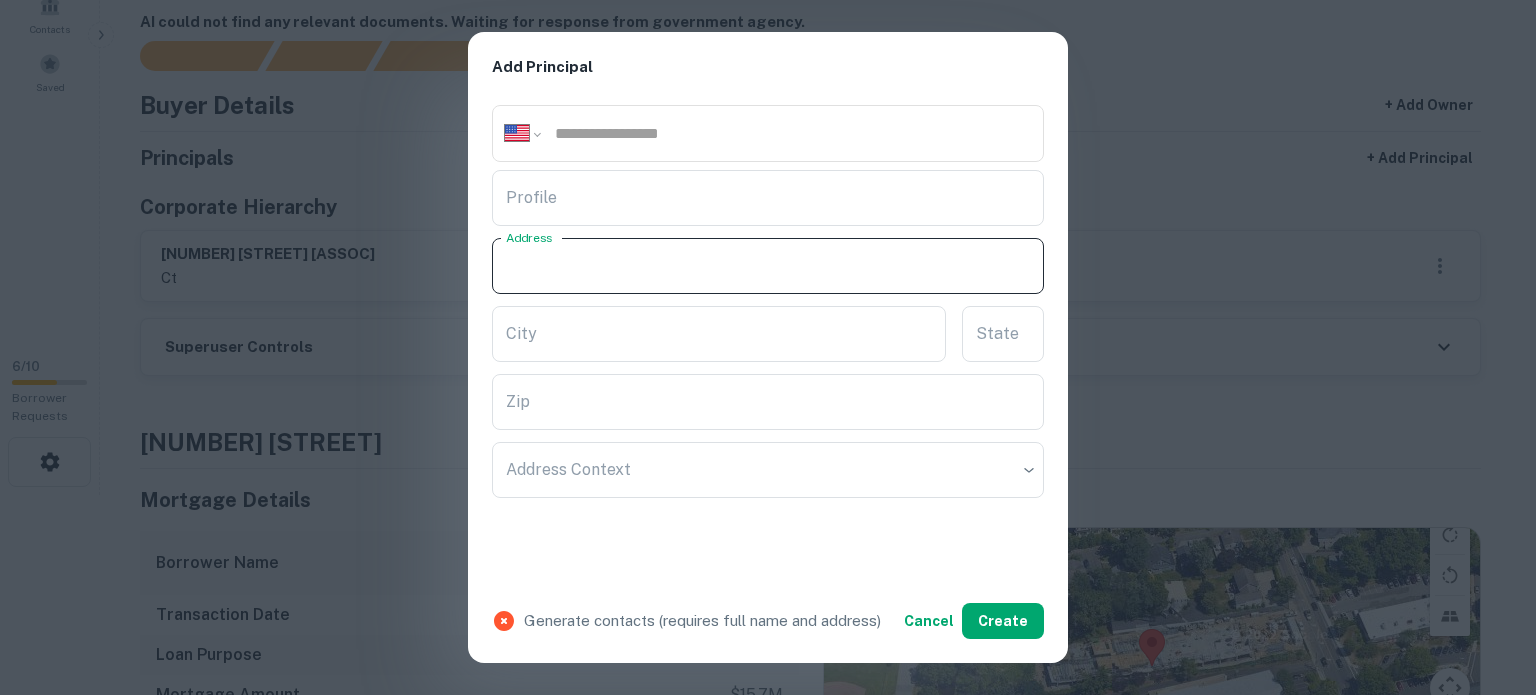 paste on "**********" 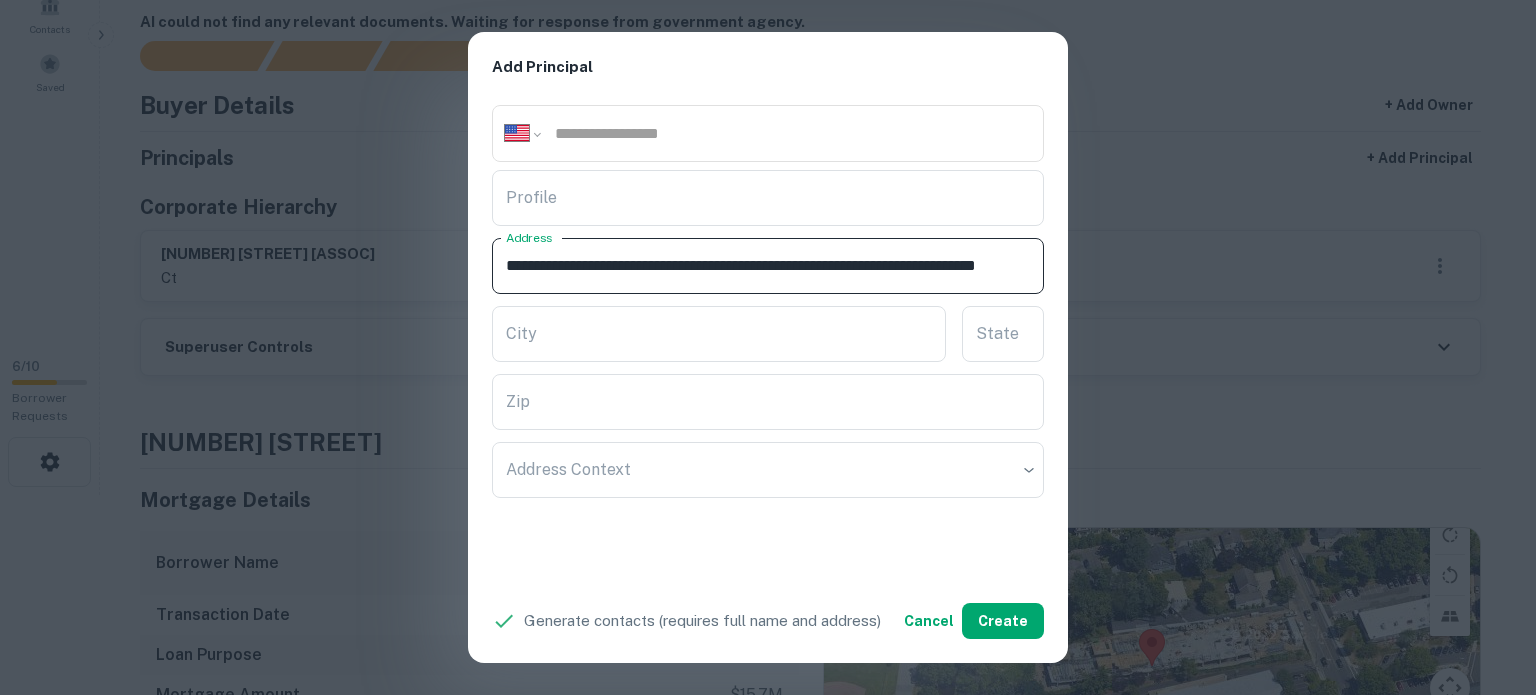 scroll, scrollTop: 0, scrollLeft: 174, axis: horizontal 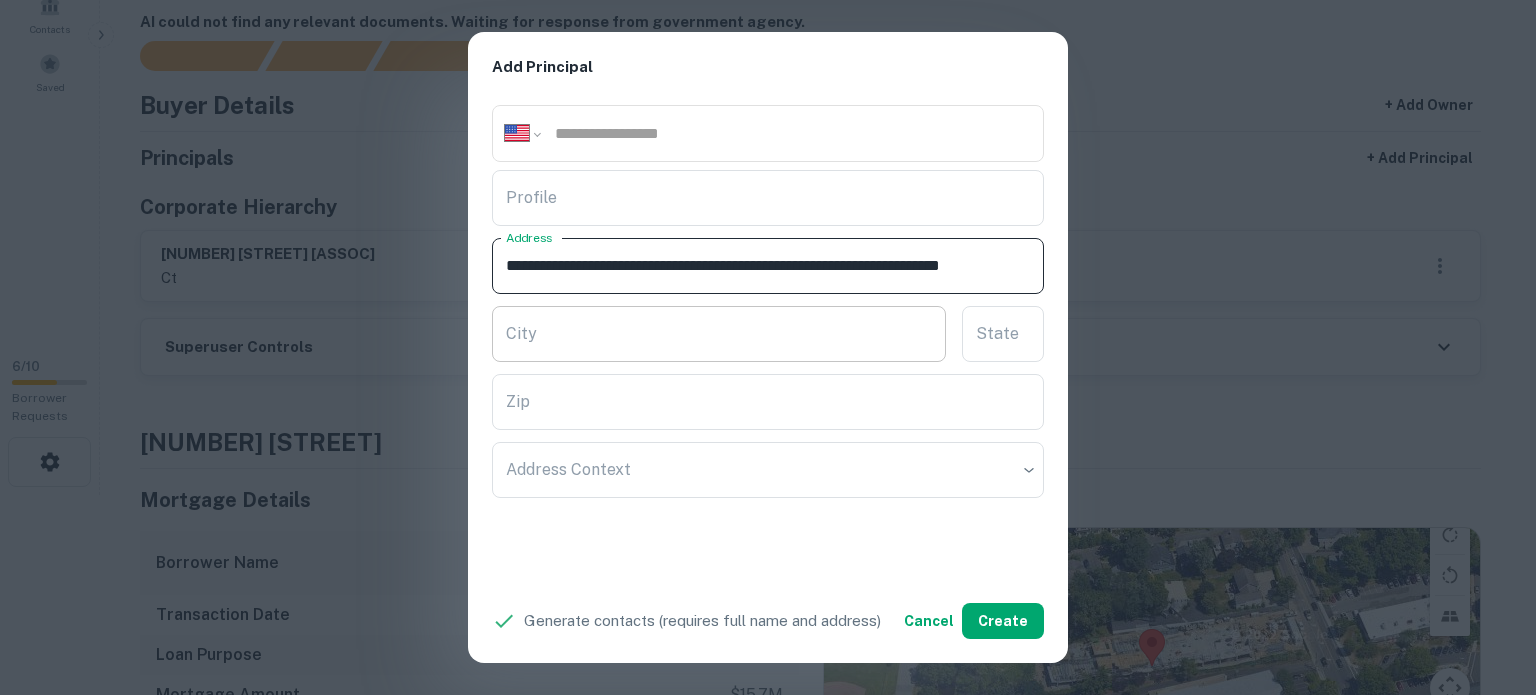 type on "**********" 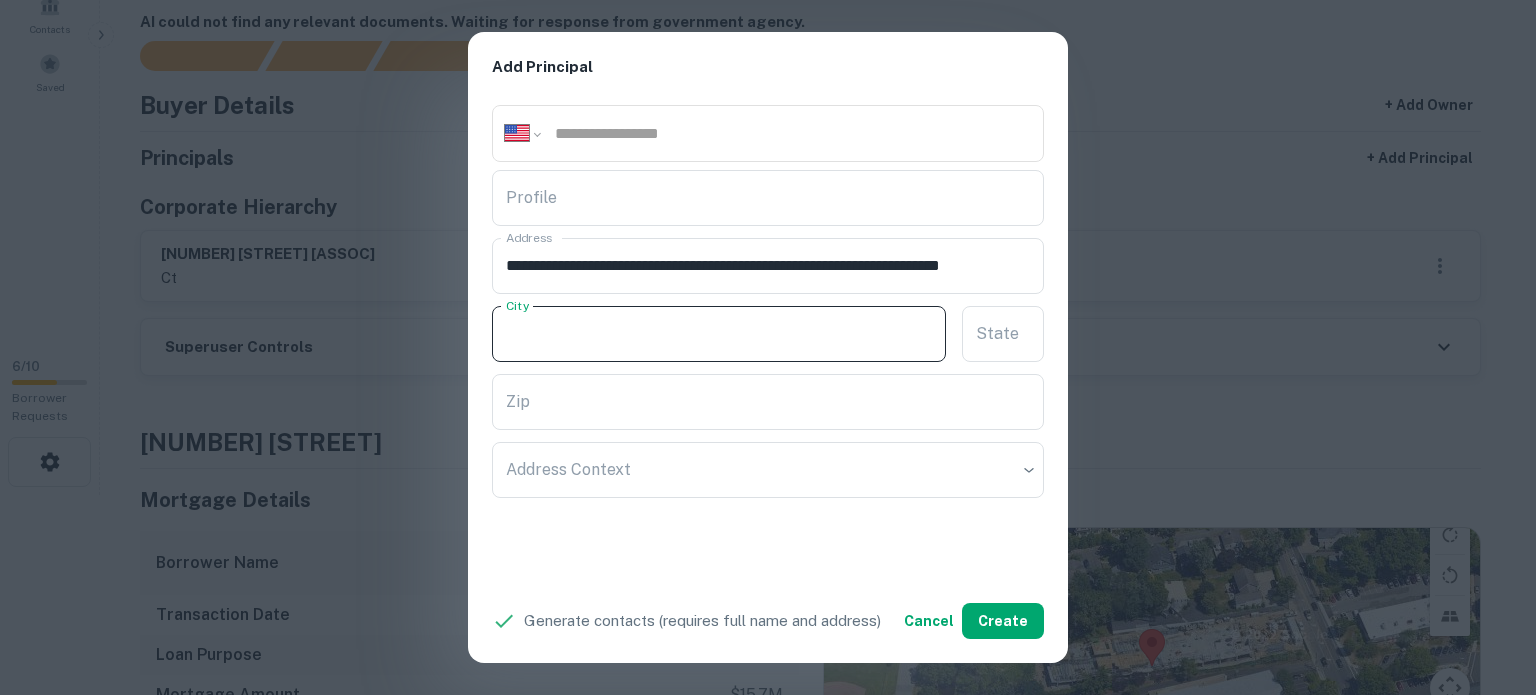 scroll, scrollTop: 0, scrollLeft: 0, axis: both 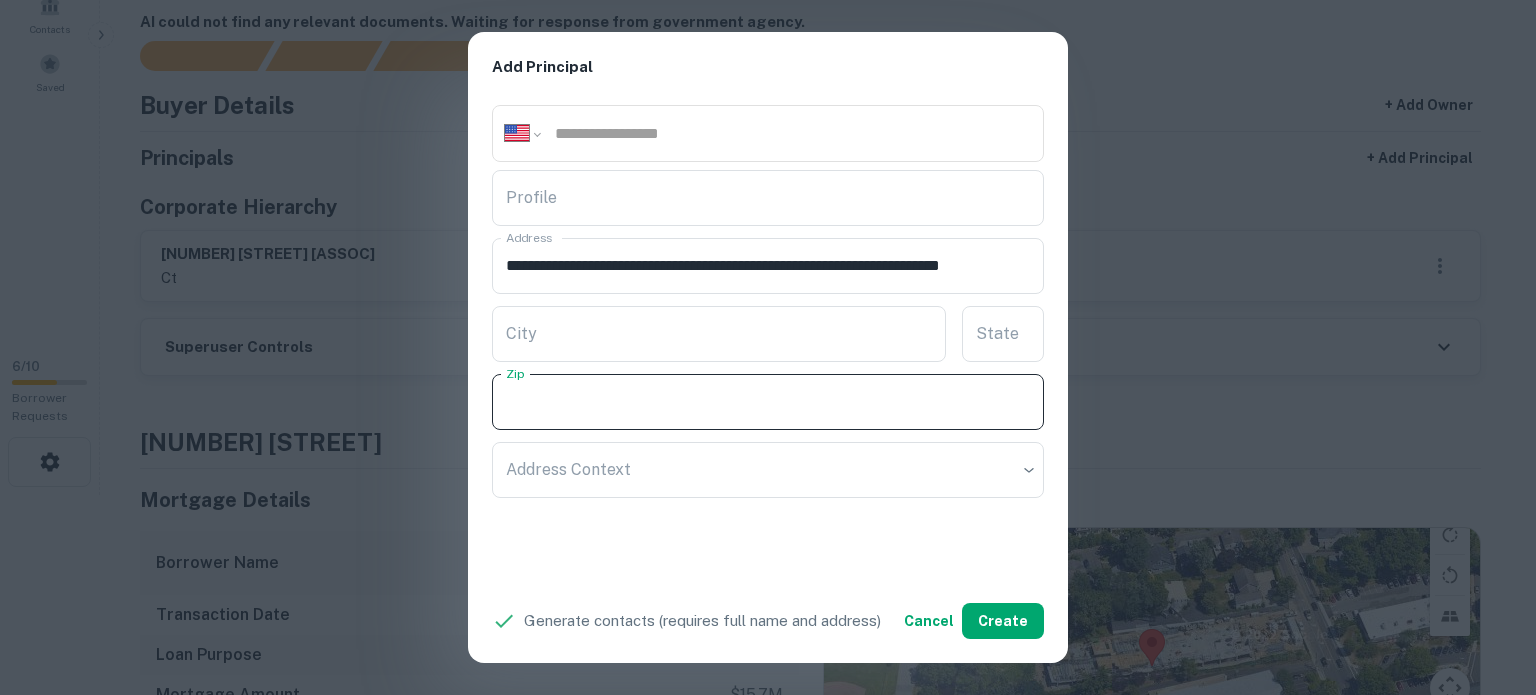 click on "Zip" at bounding box center (768, 402) 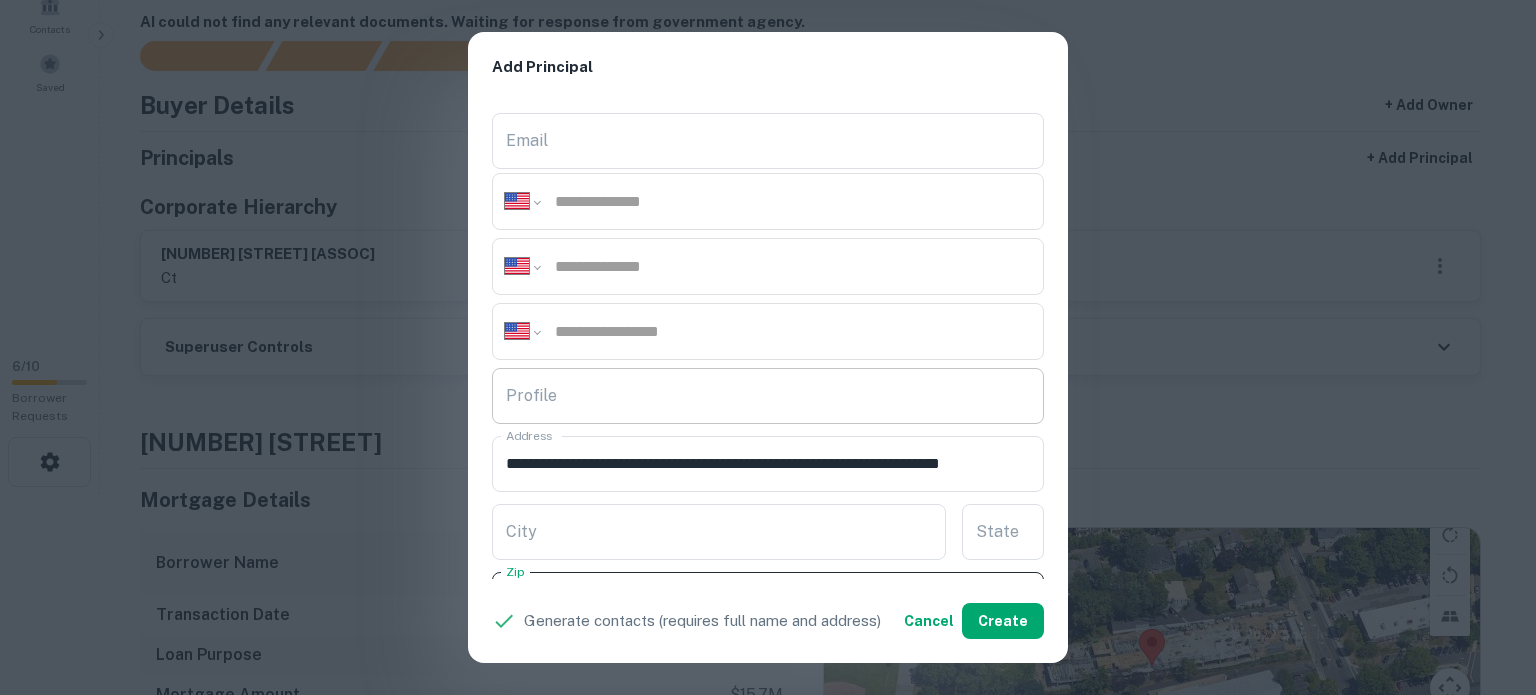 scroll, scrollTop: 200, scrollLeft: 0, axis: vertical 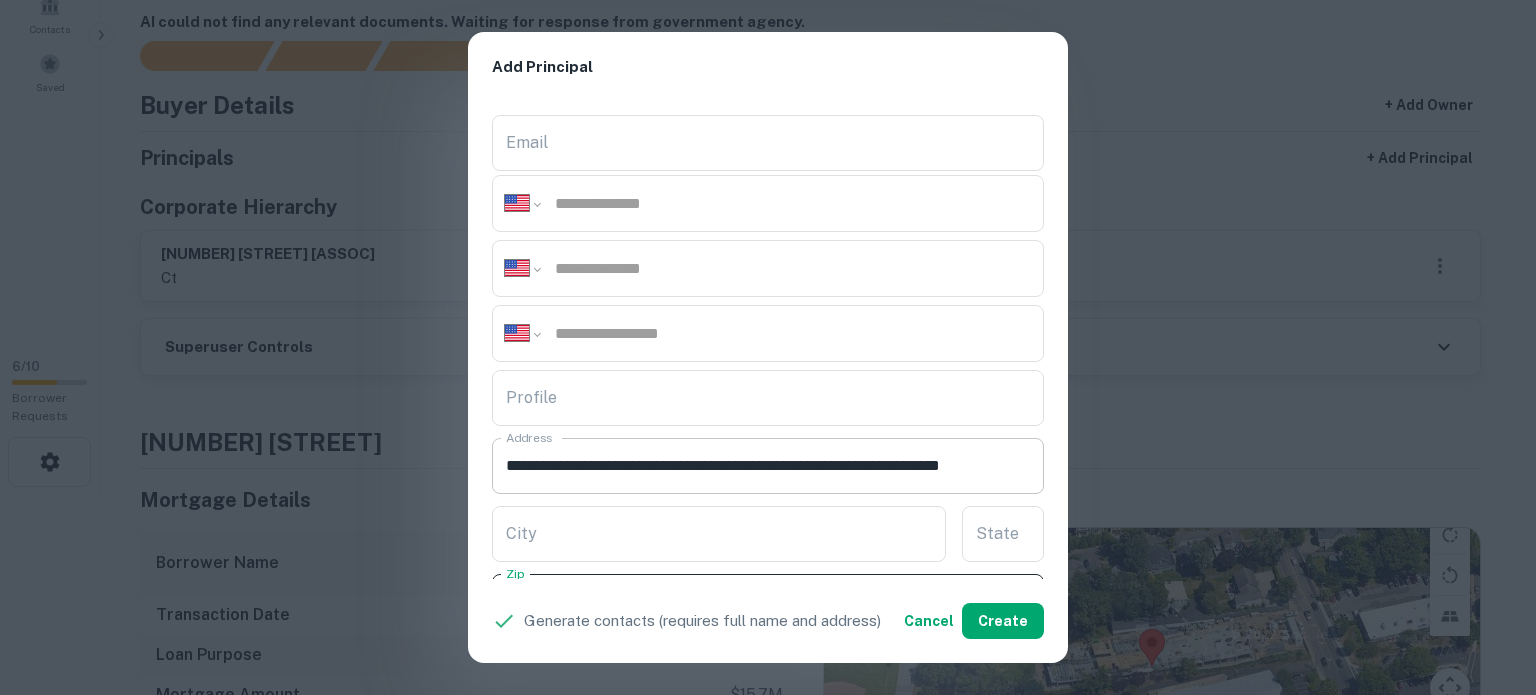 type on "*****" 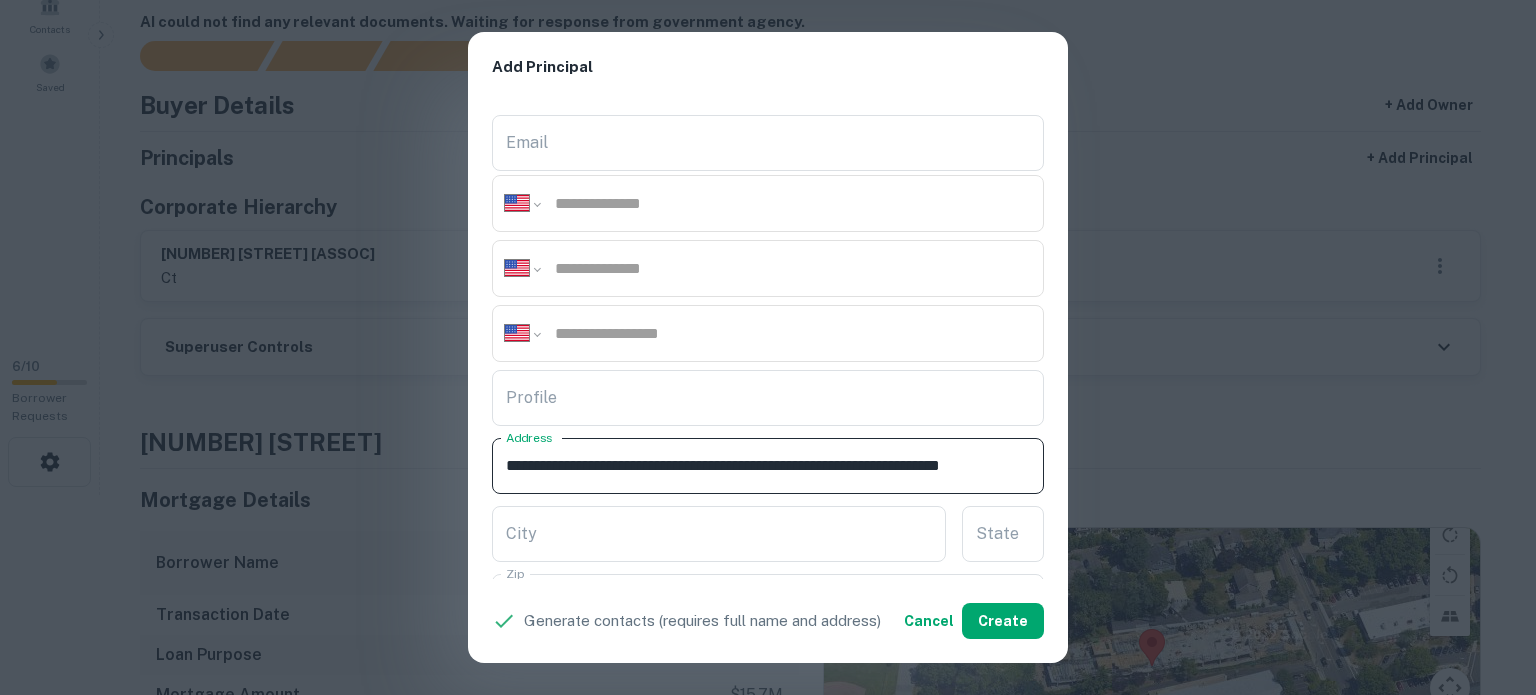 scroll, scrollTop: 0, scrollLeft: 121, axis: horizontal 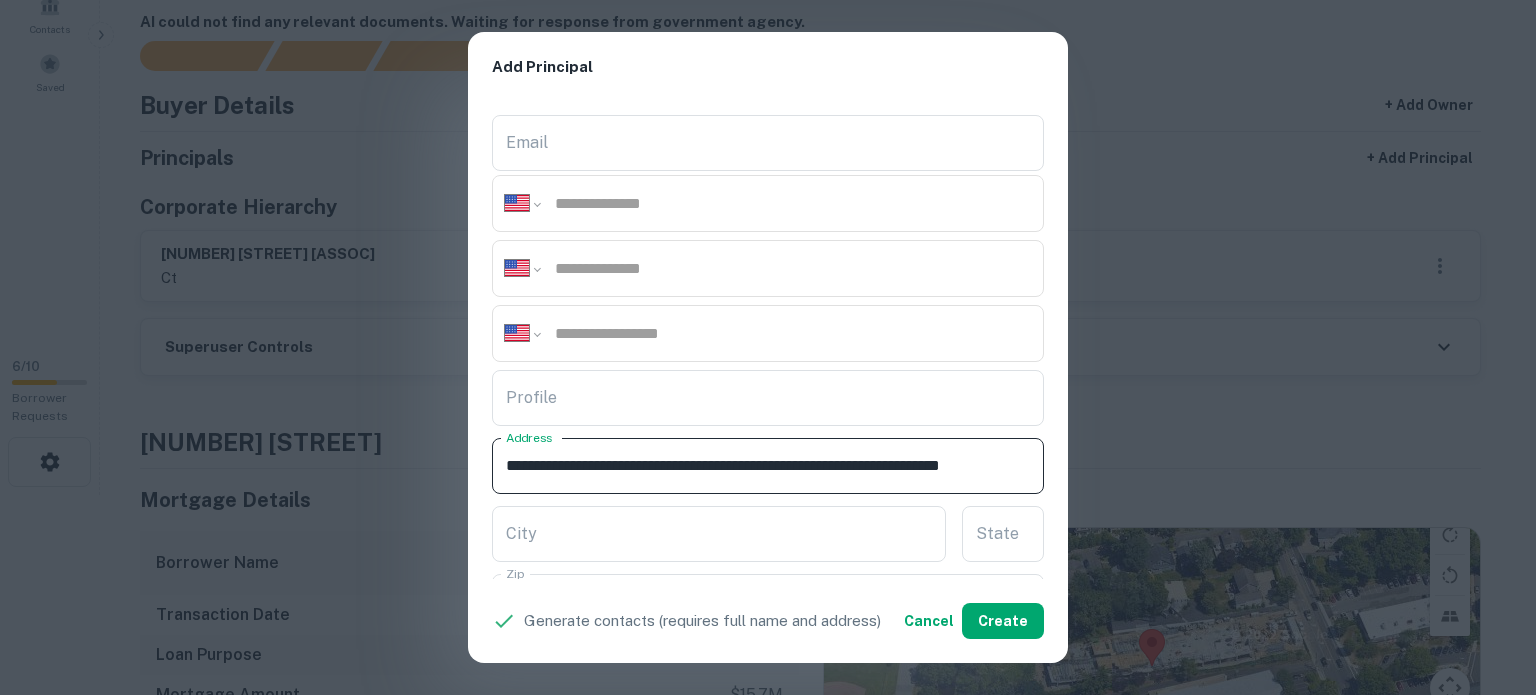 click on "**********" at bounding box center (760, 466) 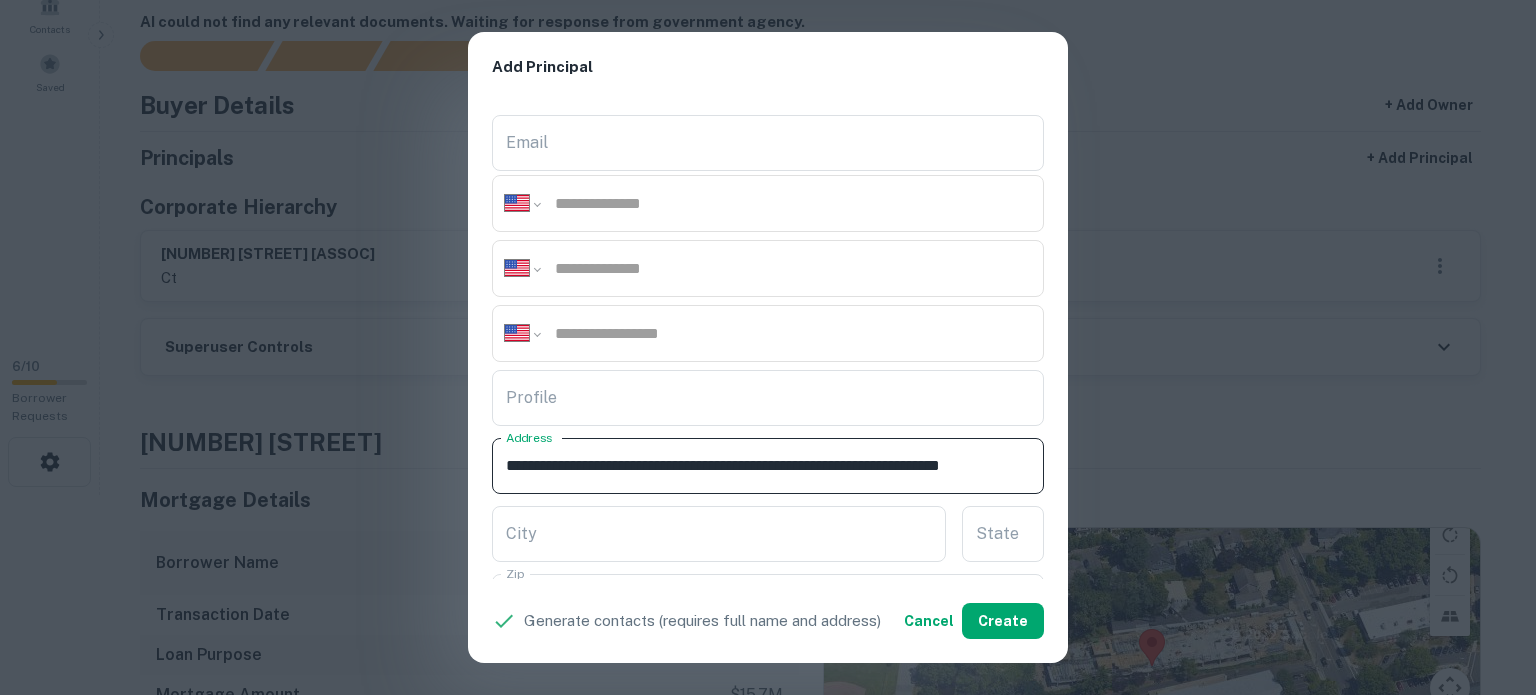 drag, startPoint x: 900, startPoint y: 461, endPoint x: 980, endPoint y: 471, distance: 80.622574 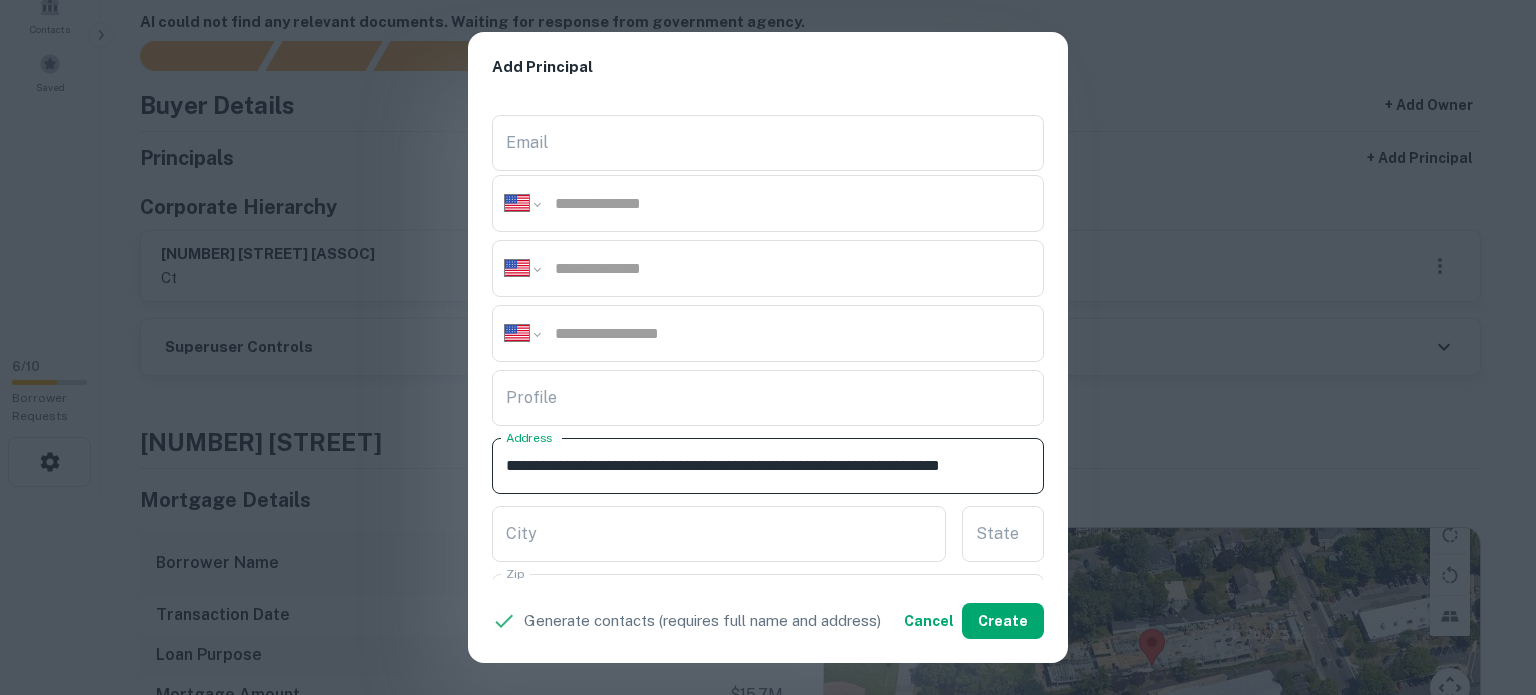 click on "**********" at bounding box center (760, 466) 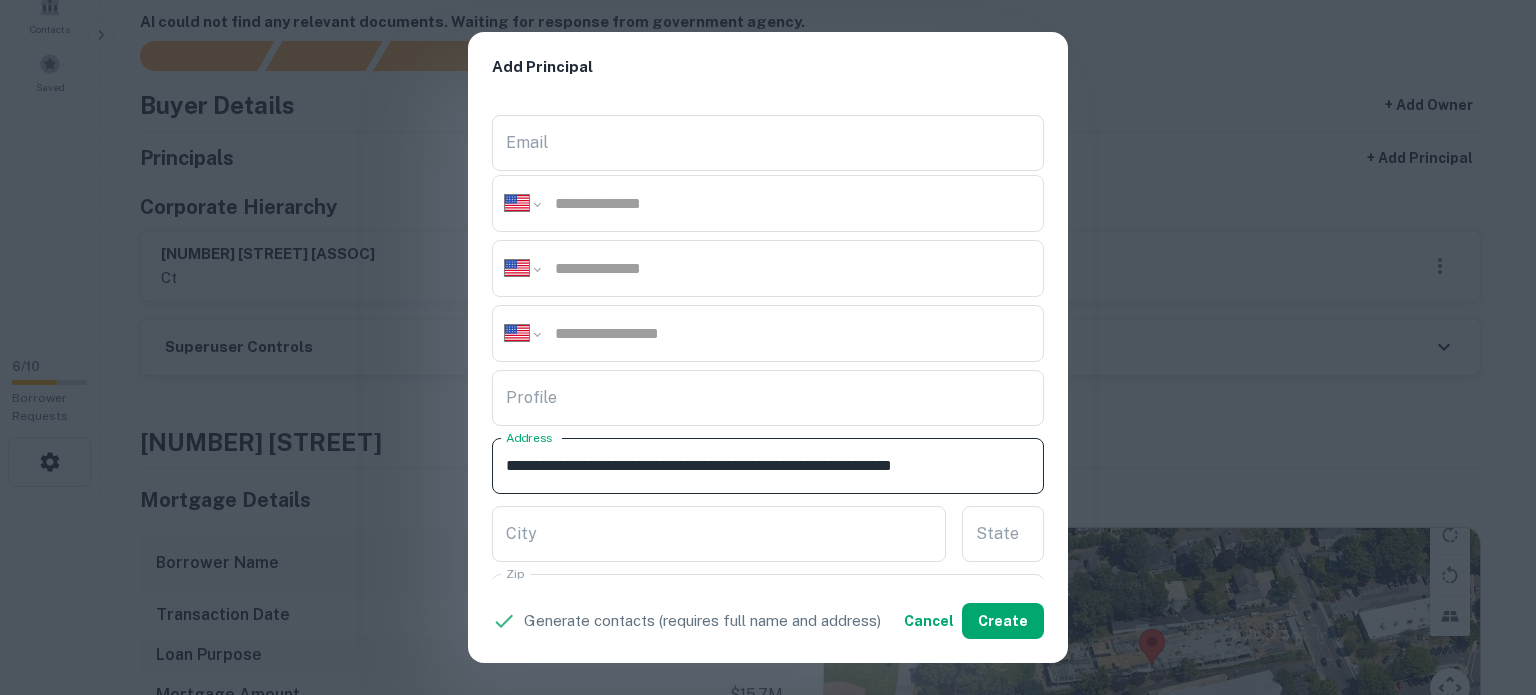 scroll, scrollTop: 0, scrollLeft: 33, axis: horizontal 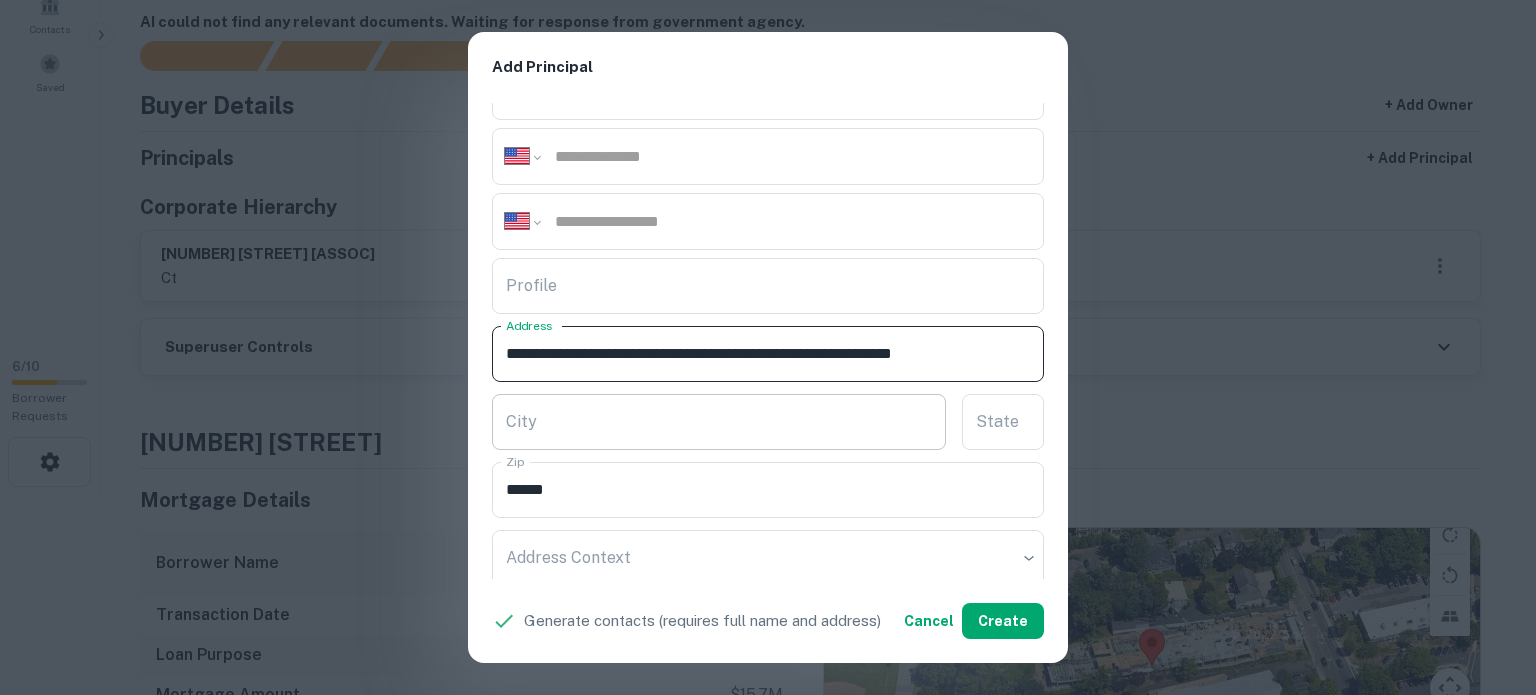 type on "**********" 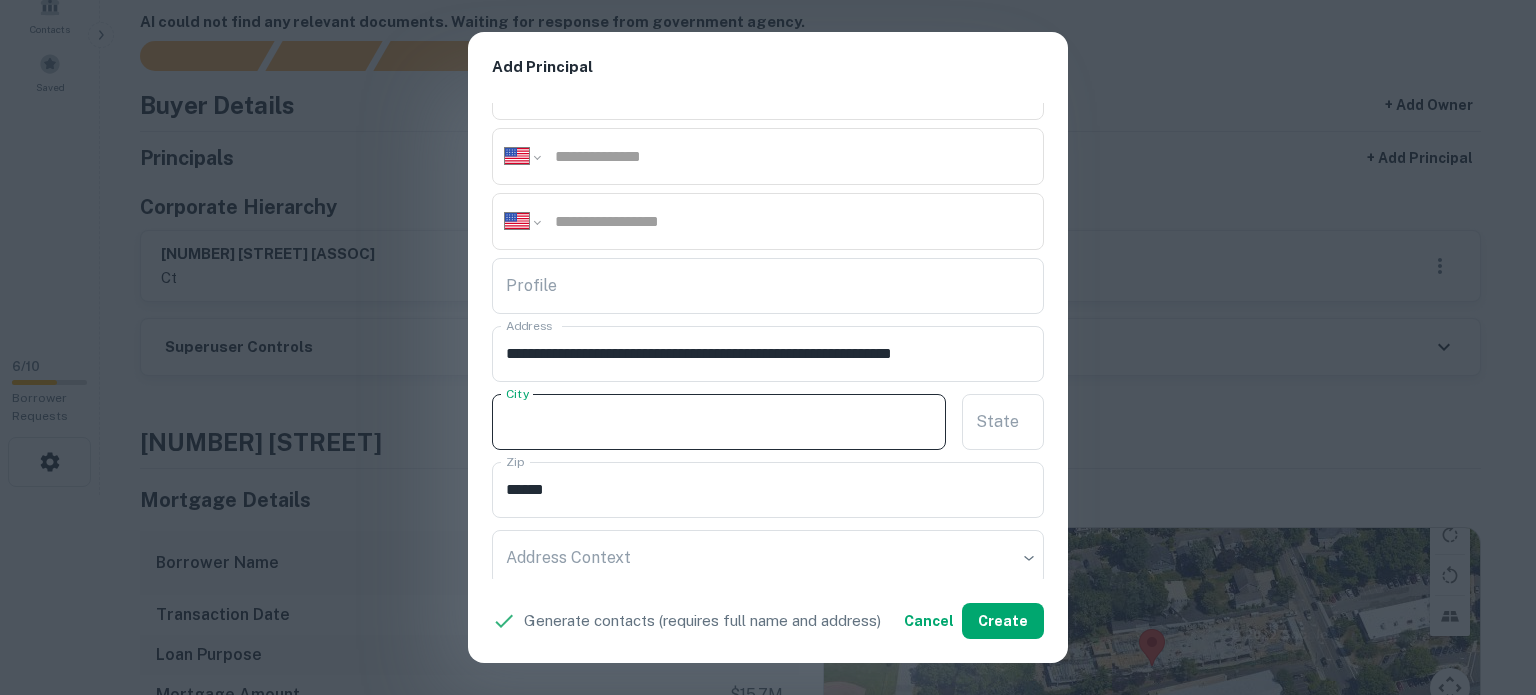 click on "City" at bounding box center (719, 422) 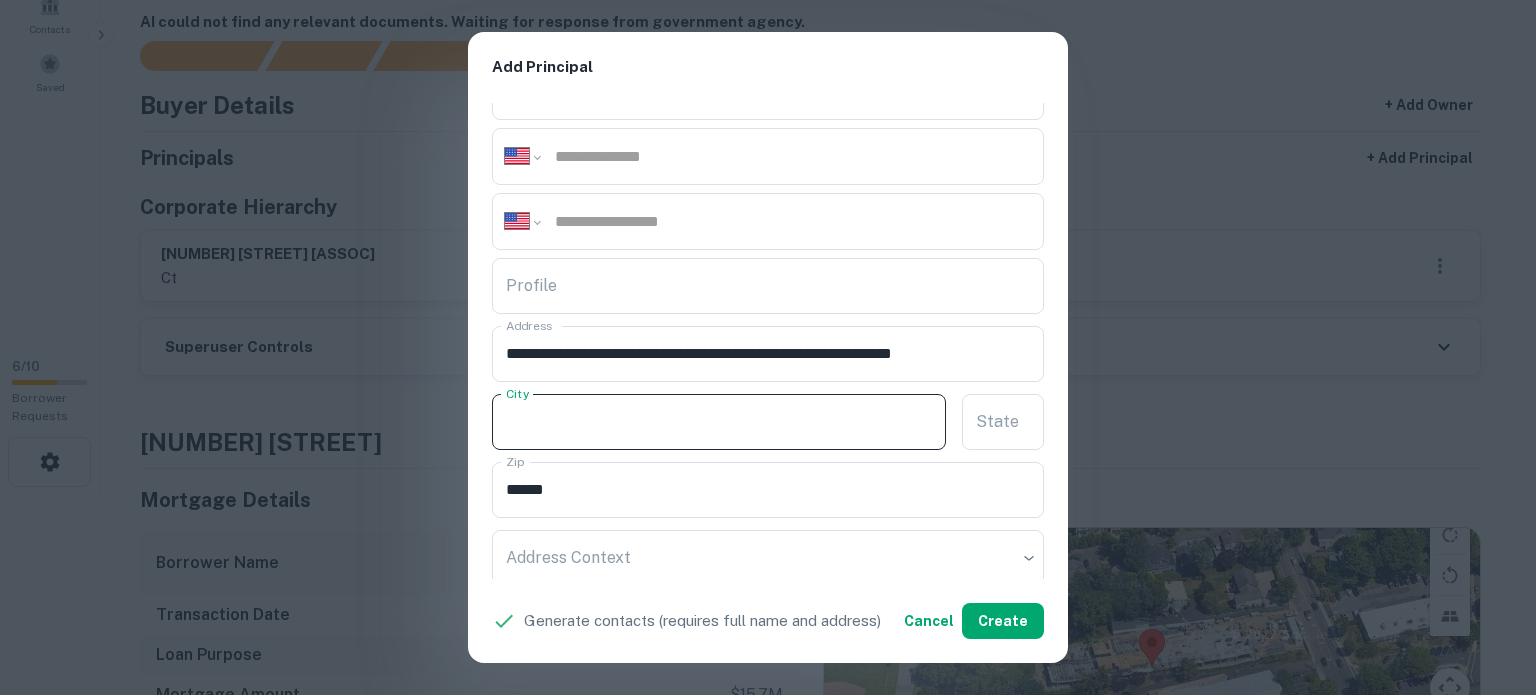 paste on "********" 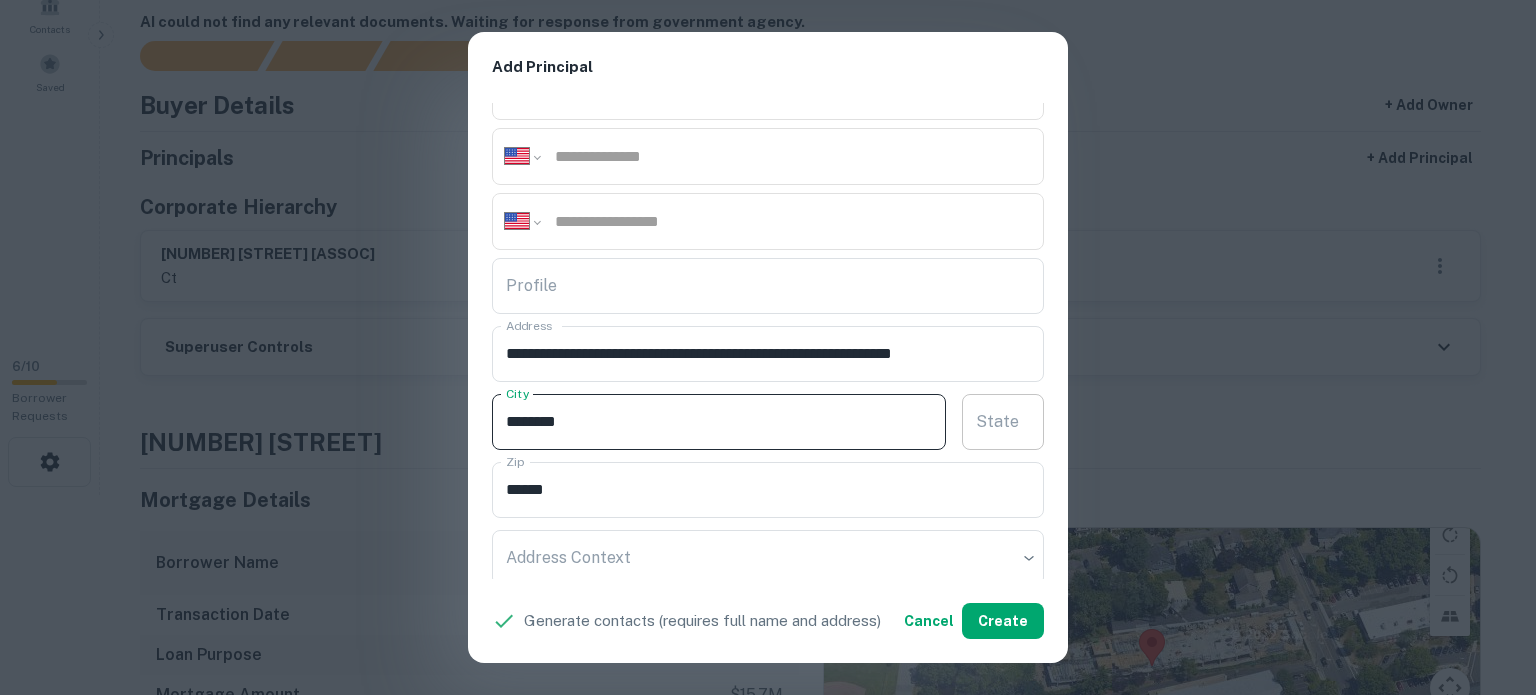 type on "********" 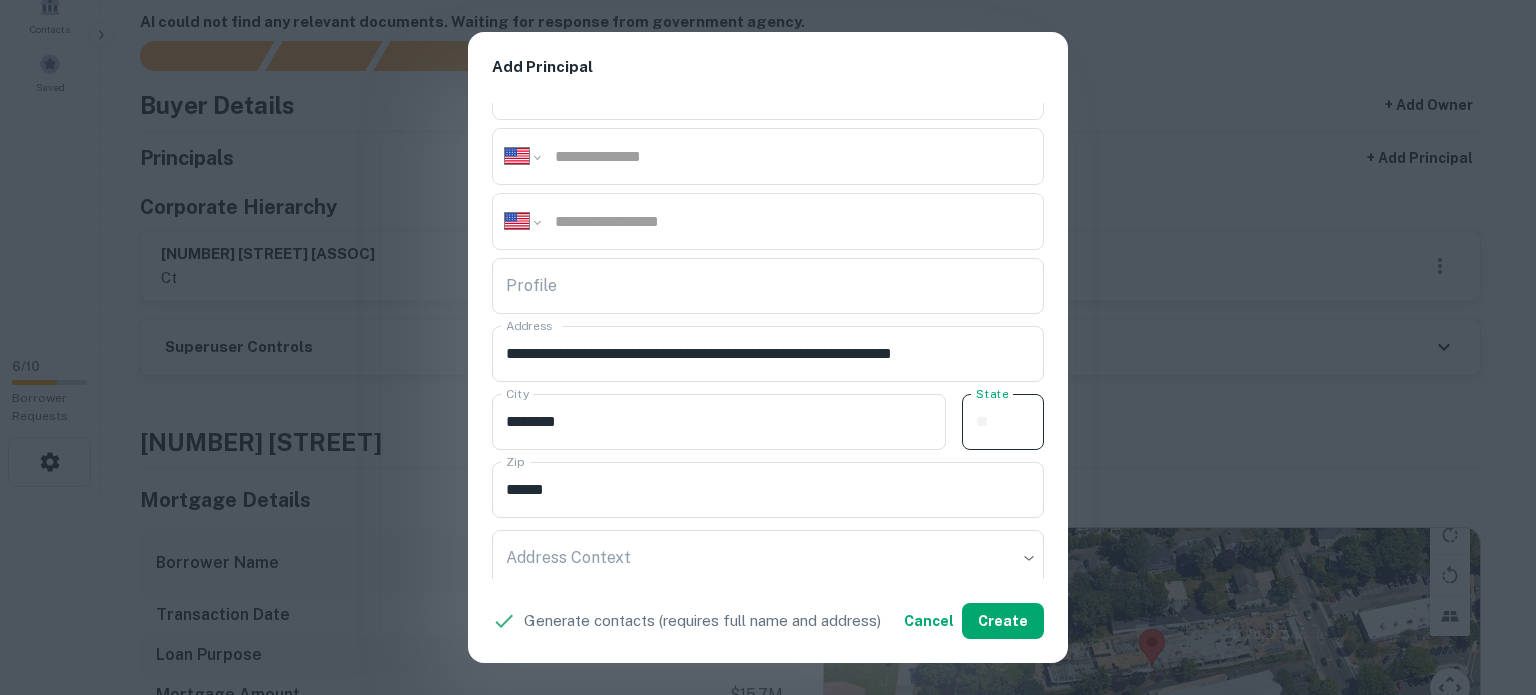 drag, startPoint x: 981, startPoint y: 431, endPoint x: 976, endPoint y: 417, distance: 14.866069 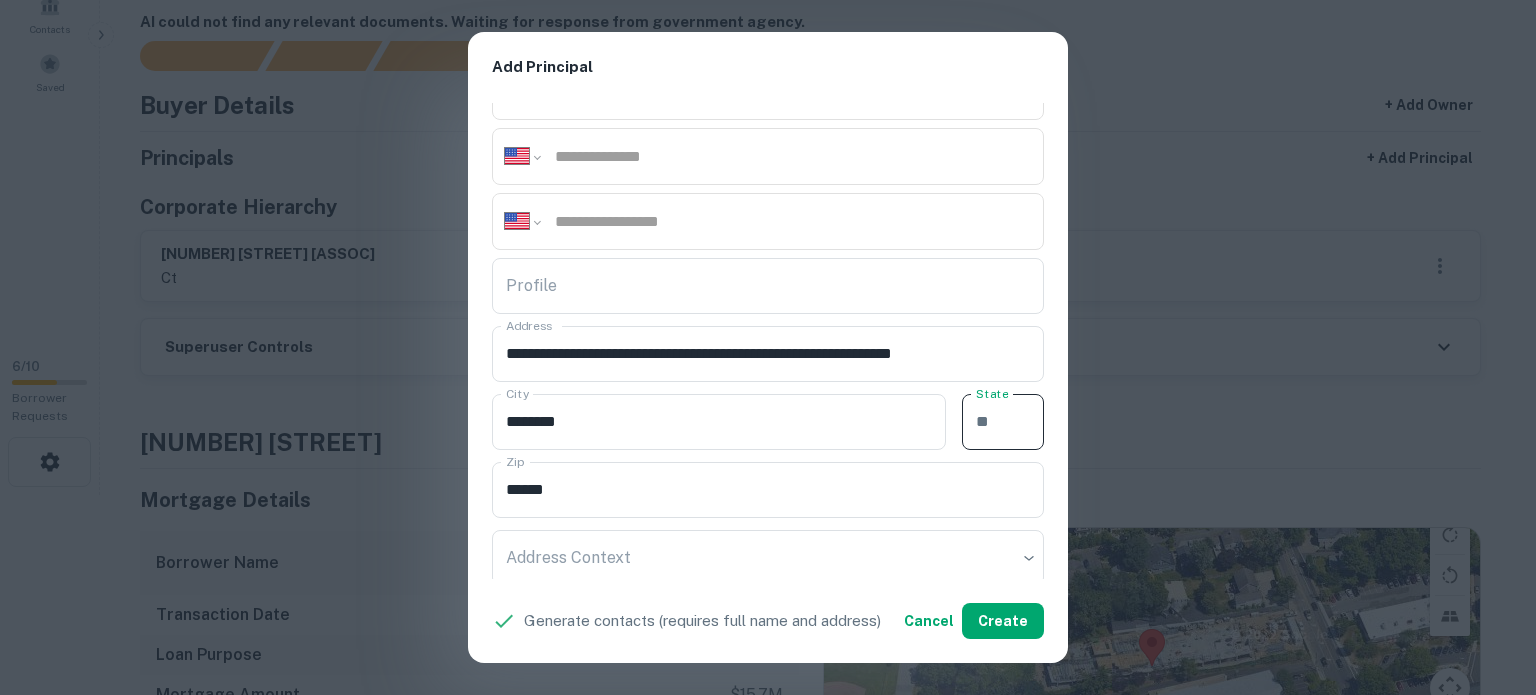 click on "State" at bounding box center [1003, 422] 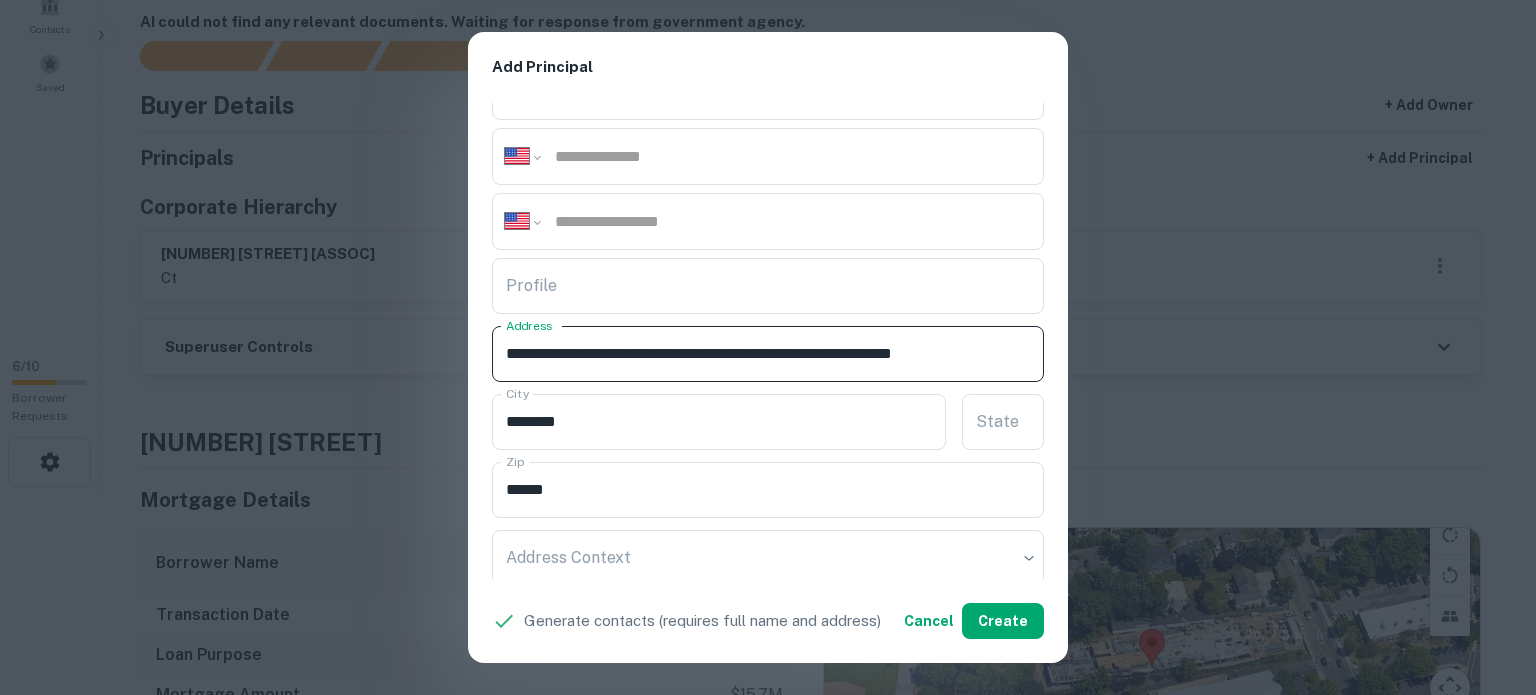 click on "**********" at bounding box center (760, 354) 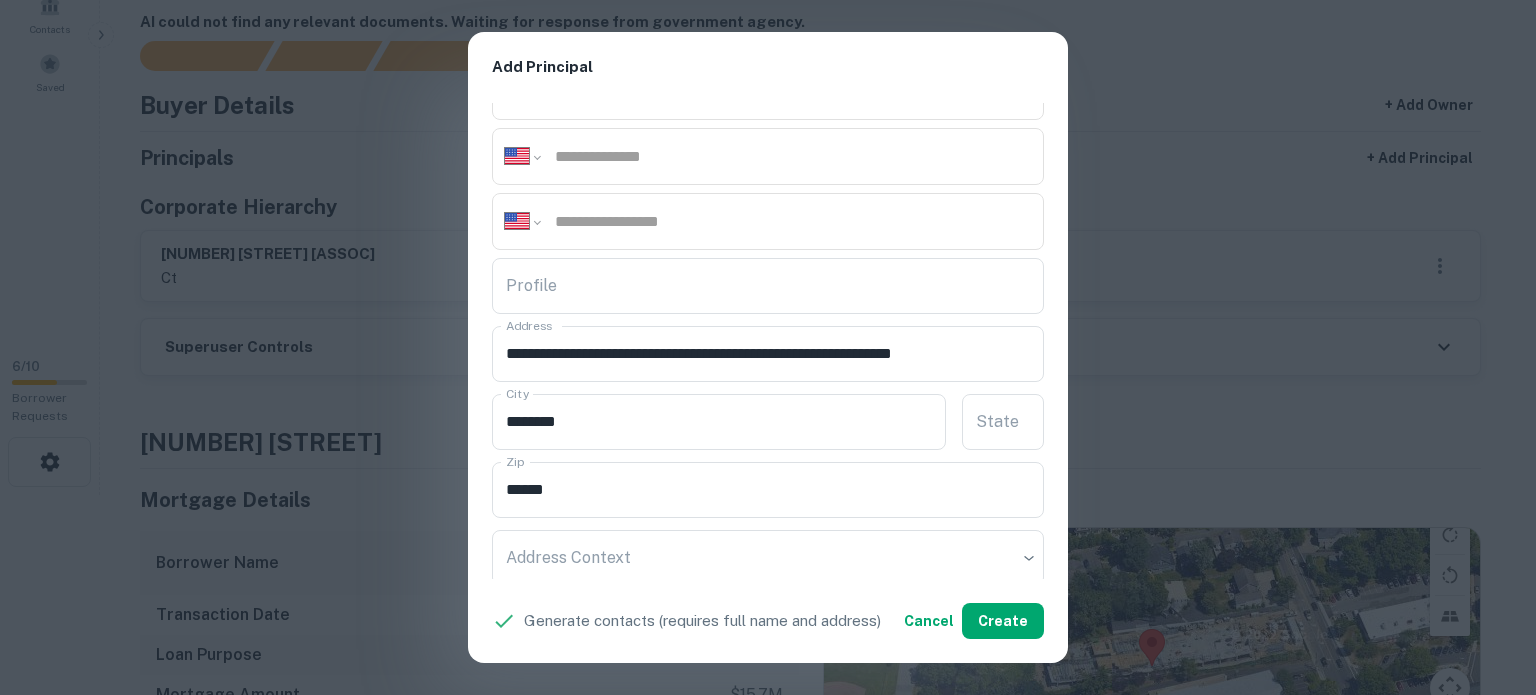 drag, startPoint x: 1070, startPoint y: 343, endPoint x: 1172, endPoint y: 346, distance: 102.044106 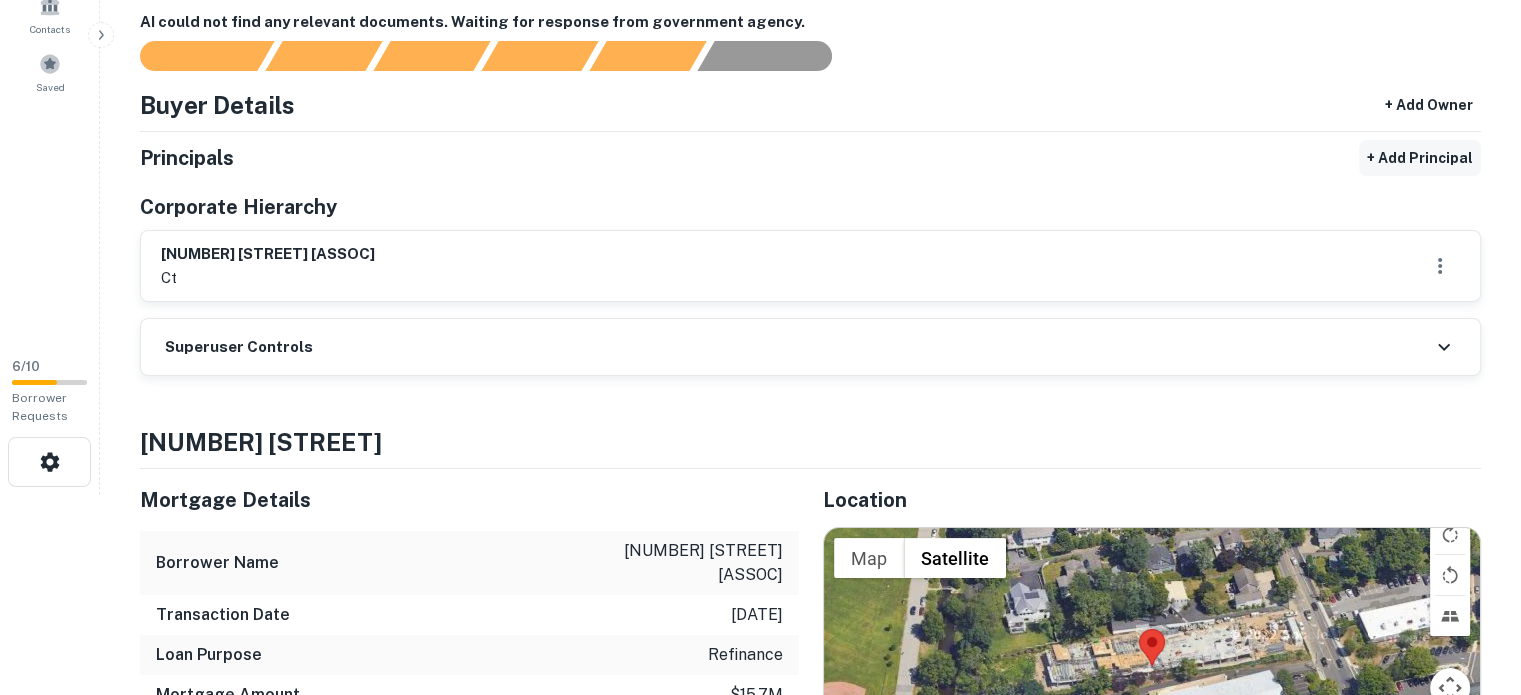 click on "+ Add Principal" at bounding box center [1420, 158] 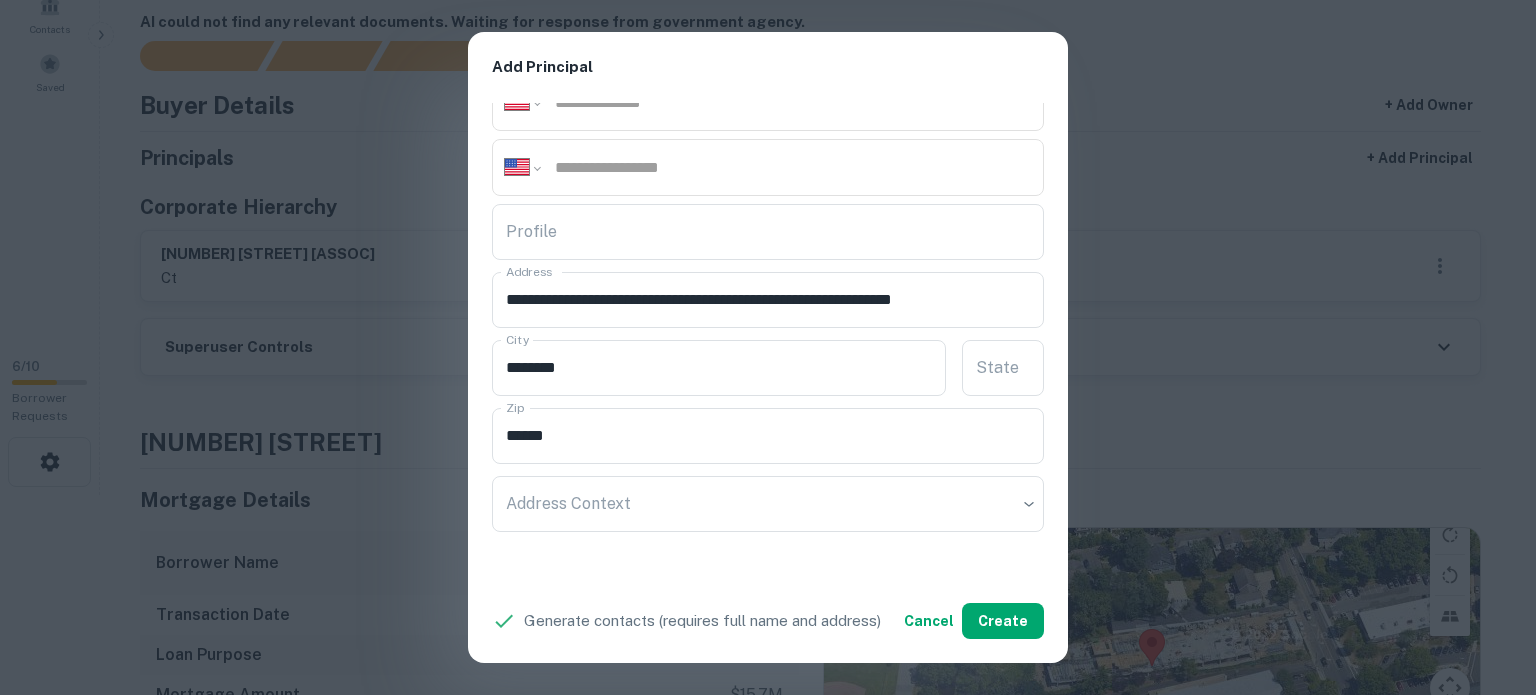 scroll, scrollTop: 400, scrollLeft: 0, axis: vertical 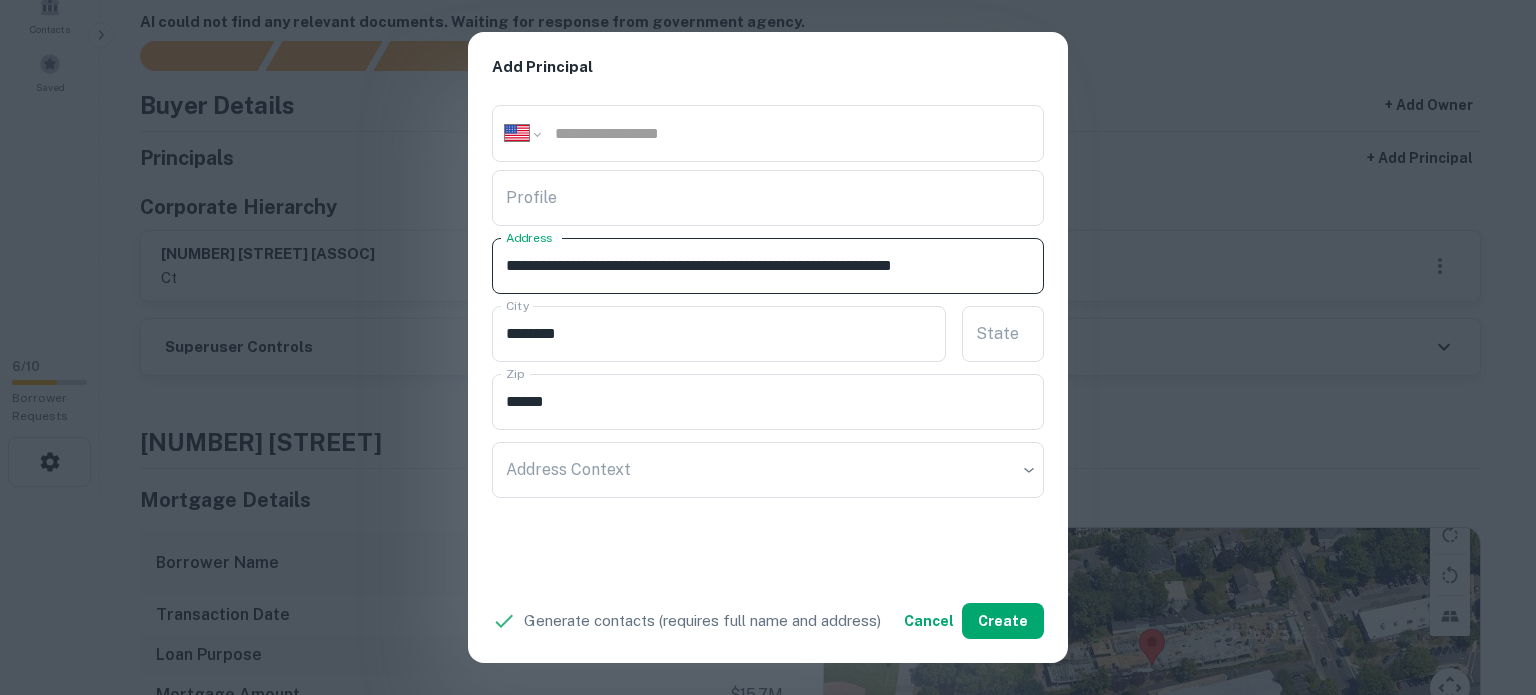 drag, startPoint x: 982, startPoint y: 260, endPoint x: 1083, endPoint y: 265, distance: 101.12369 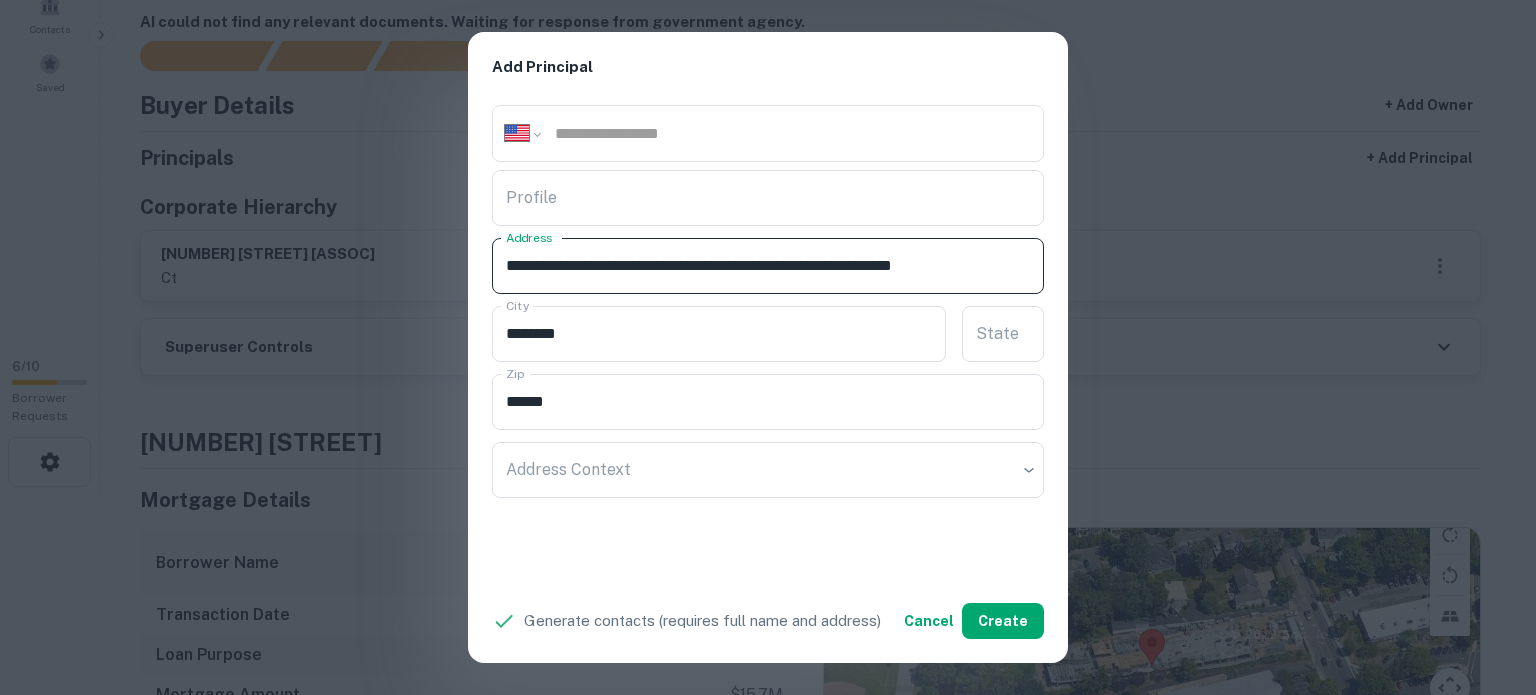 scroll, scrollTop: 0, scrollLeft: 34, axis: horizontal 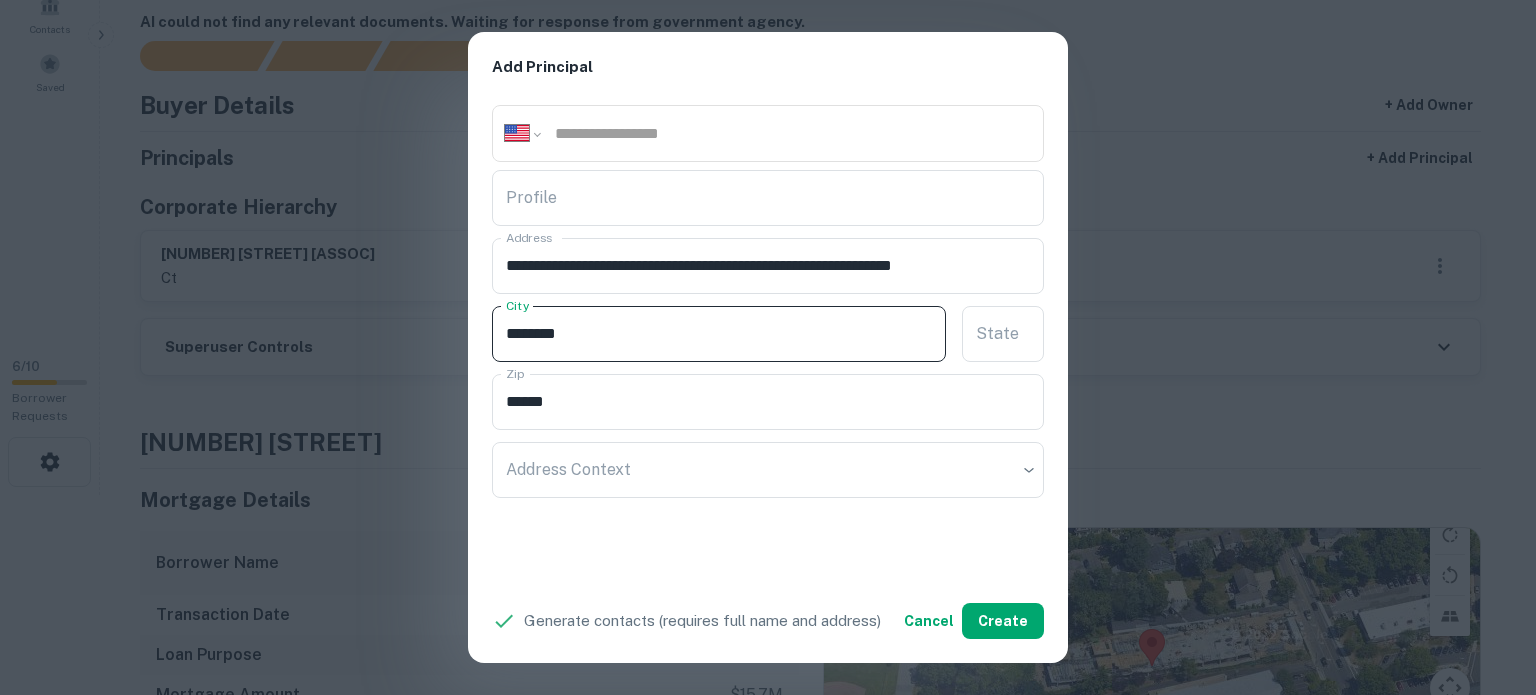 click on "********" at bounding box center [719, 334] 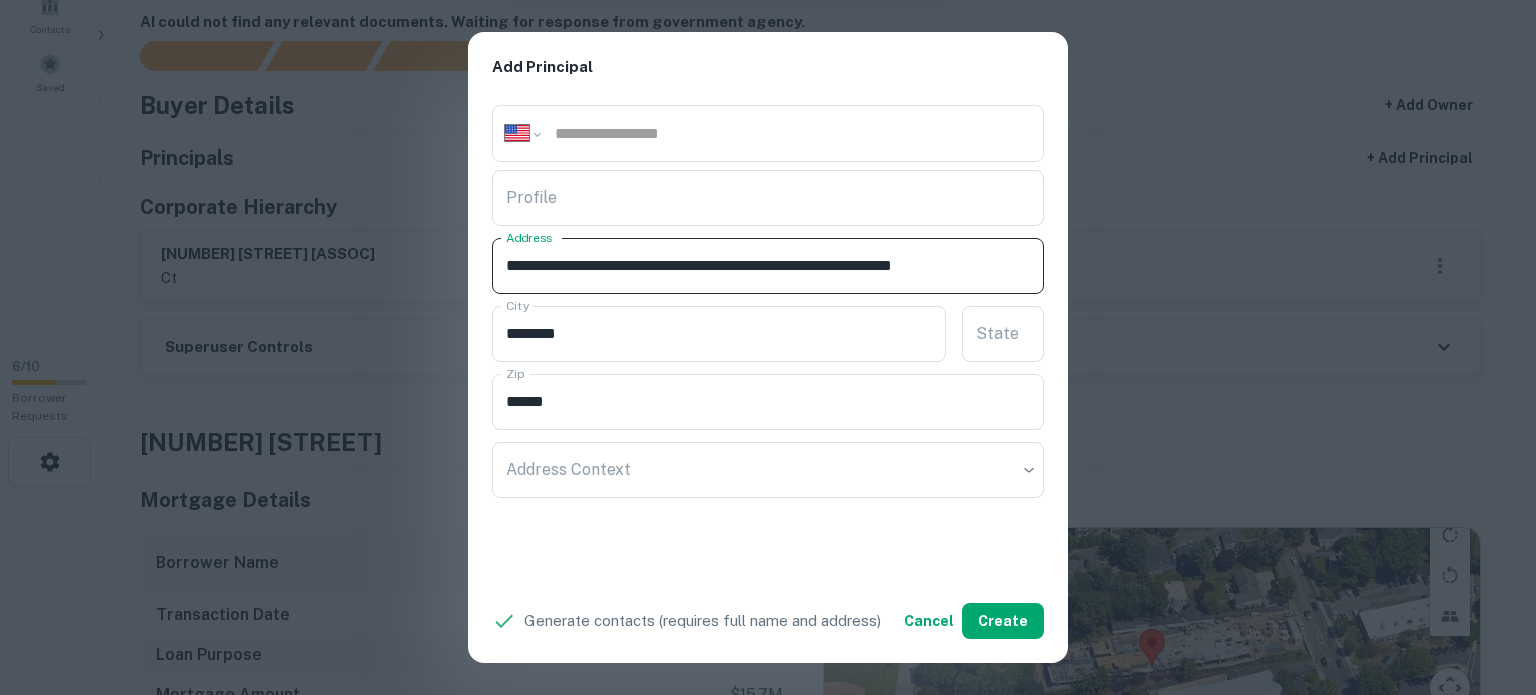 scroll, scrollTop: 0, scrollLeft: 34, axis: horizontal 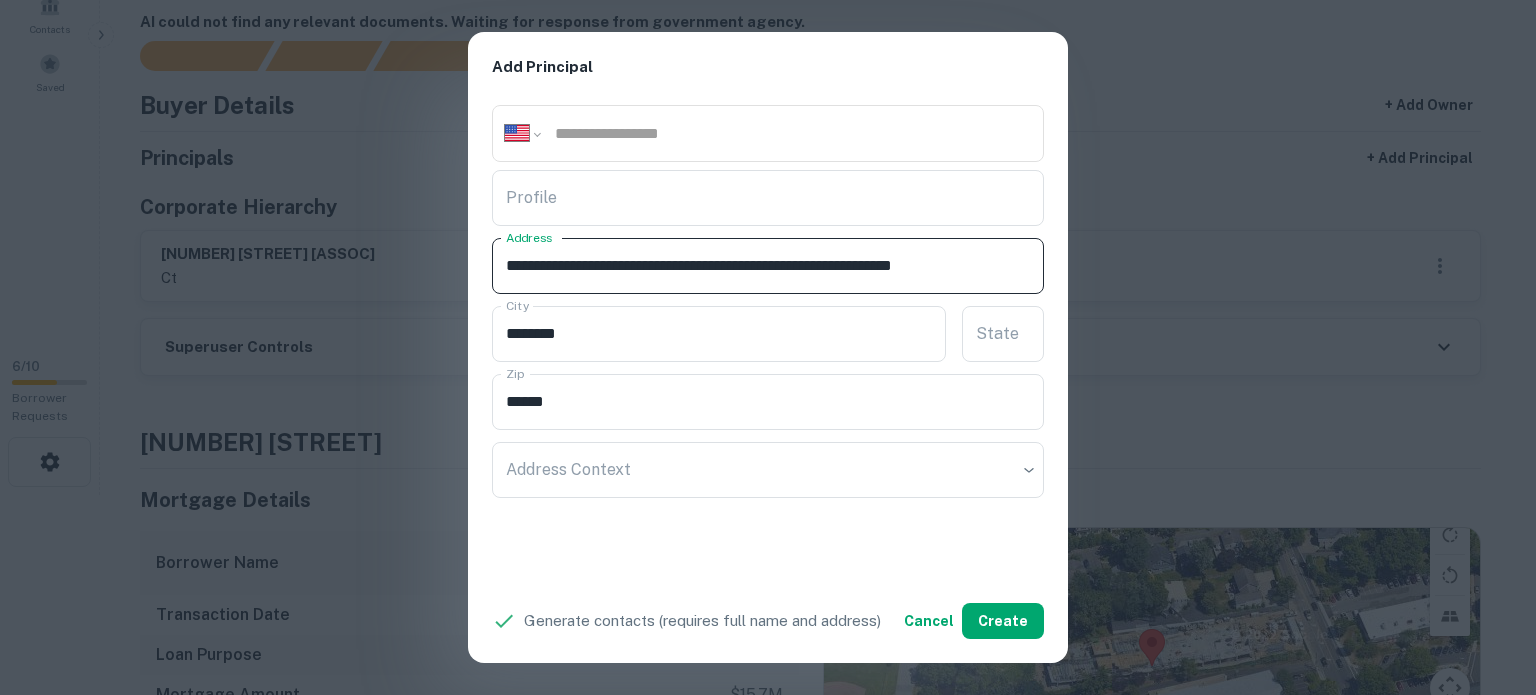click at bounding box center (1029, 266) 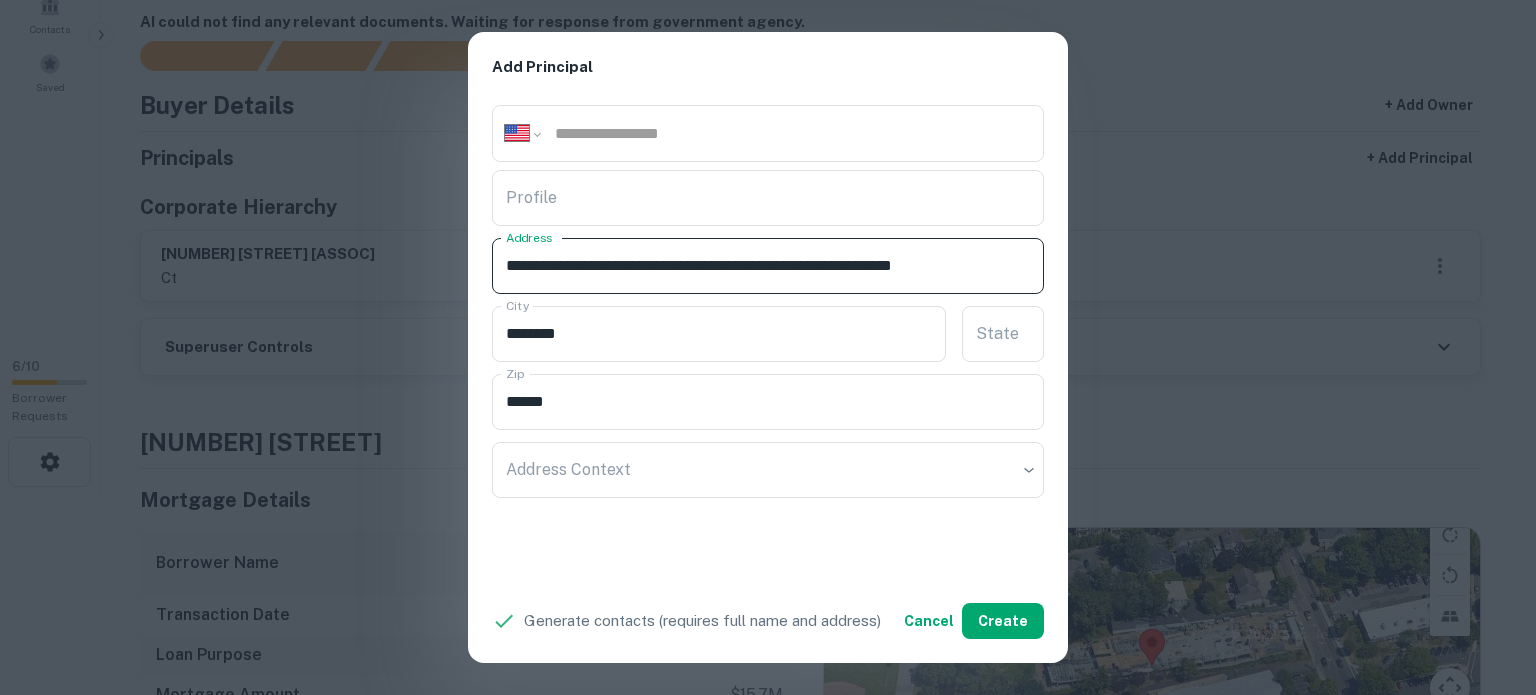 scroll, scrollTop: 0, scrollLeft: 0, axis: both 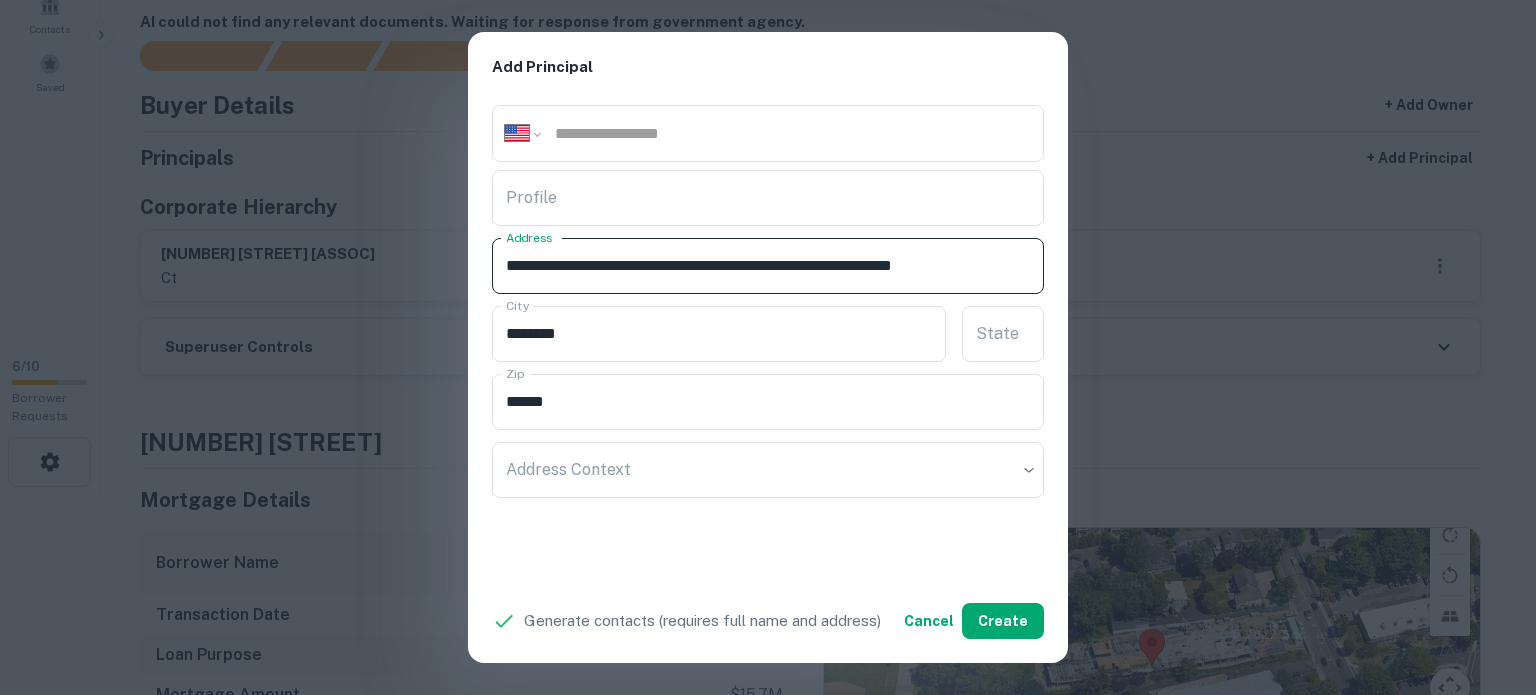 drag, startPoint x: 977, startPoint y: 261, endPoint x: 1059, endPoint y: 247, distance: 83.18654 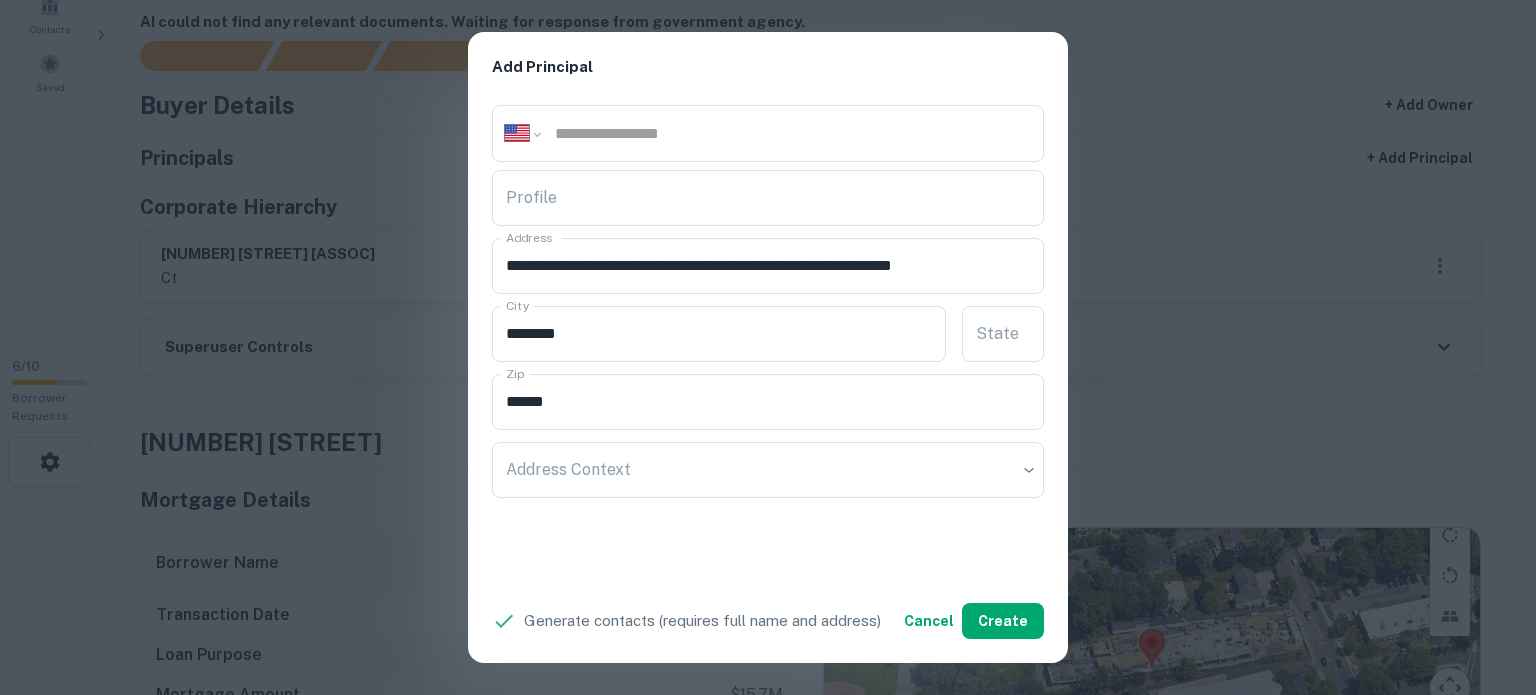 click on "**********" at bounding box center (768, 341) 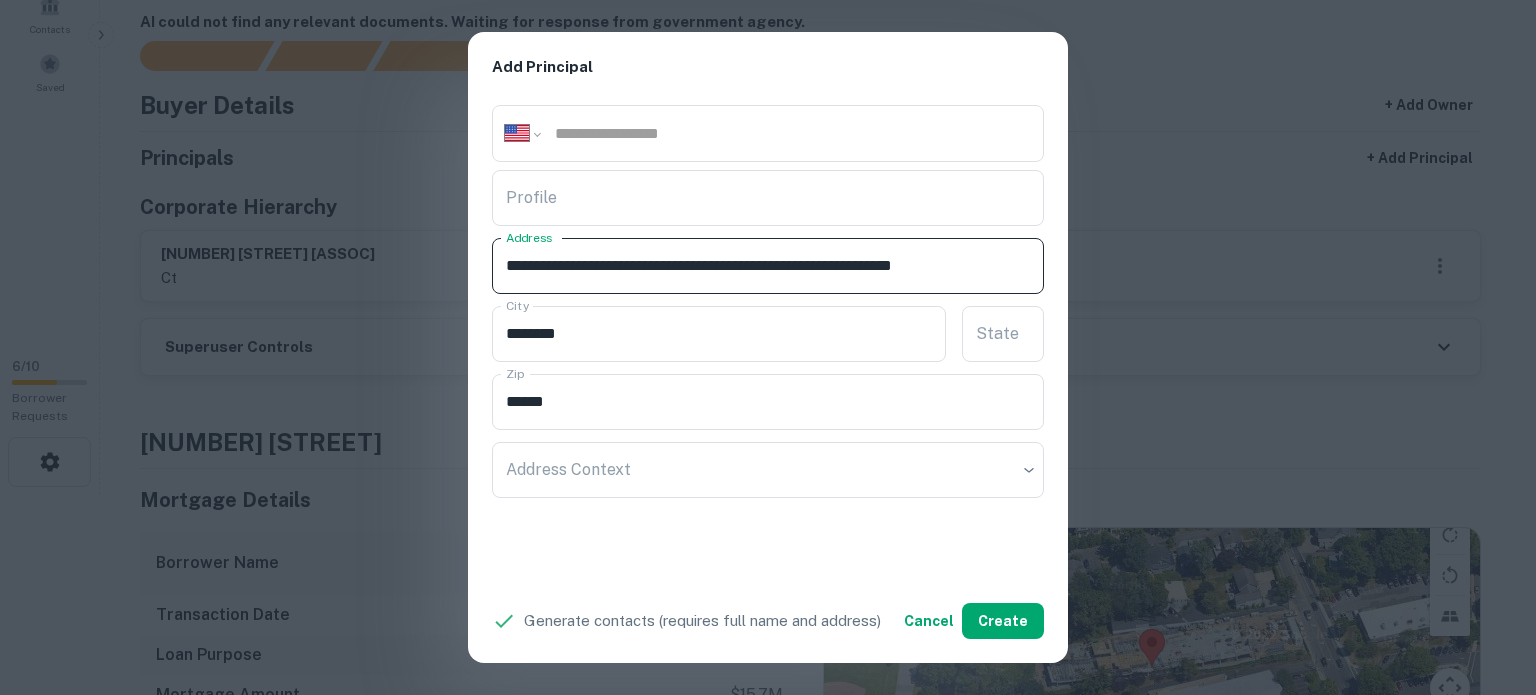 scroll, scrollTop: 0, scrollLeft: 34, axis: horizontal 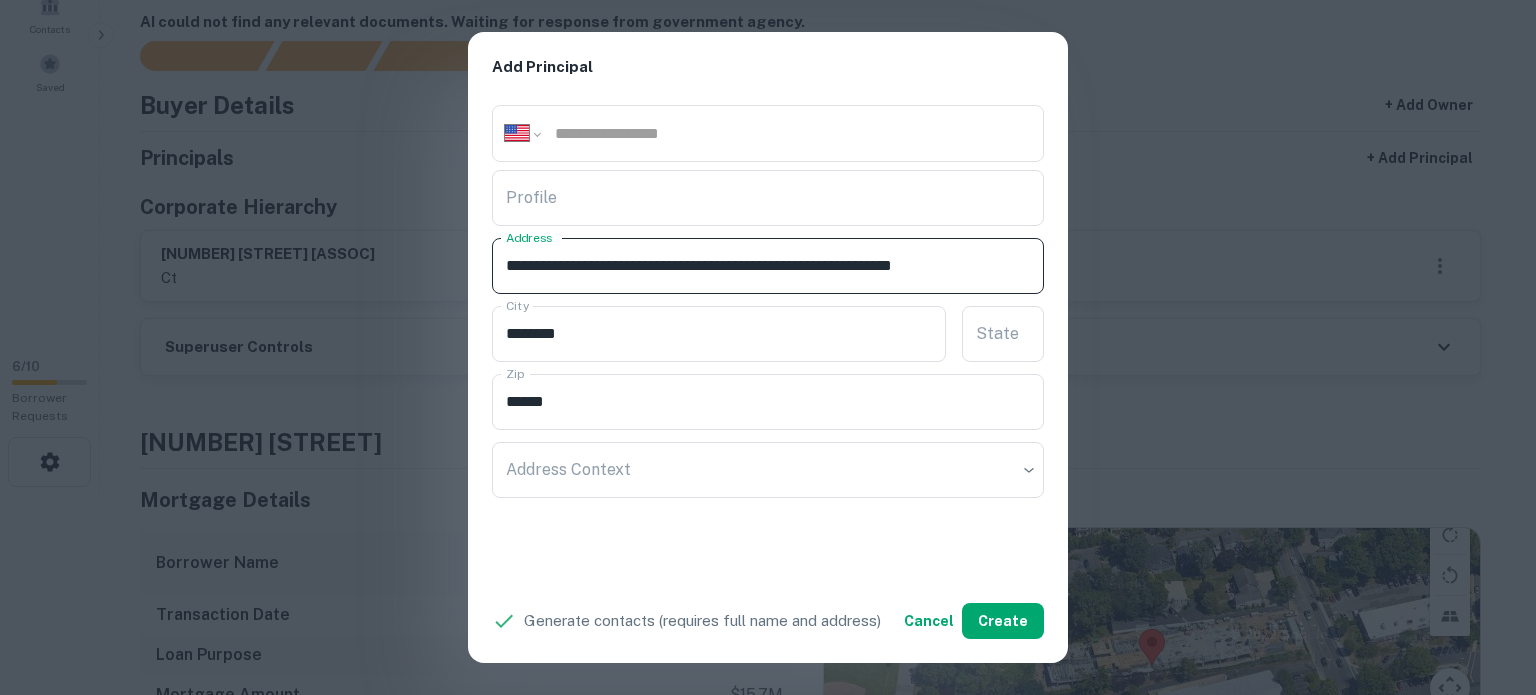 click on "**********" at bounding box center (760, 266) 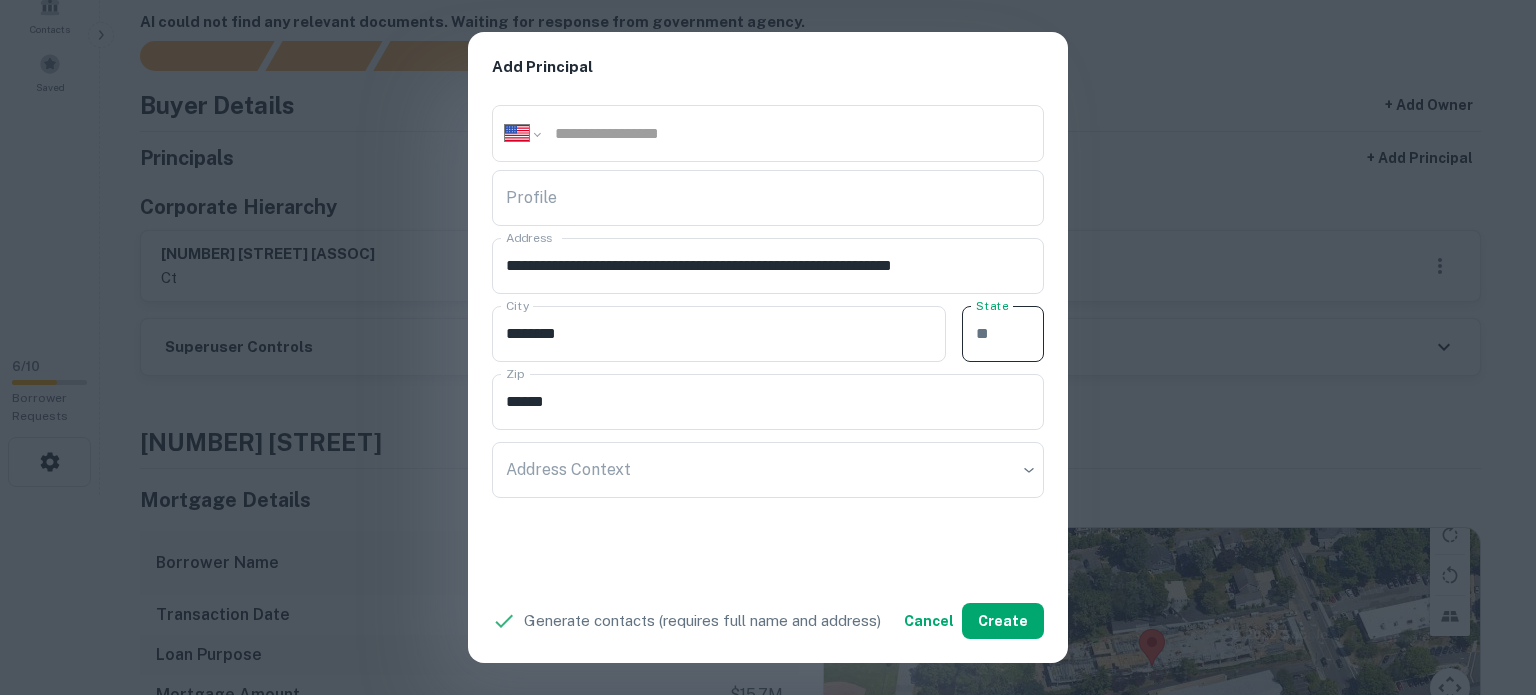 click on "State" at bounding box center [1003, 334] 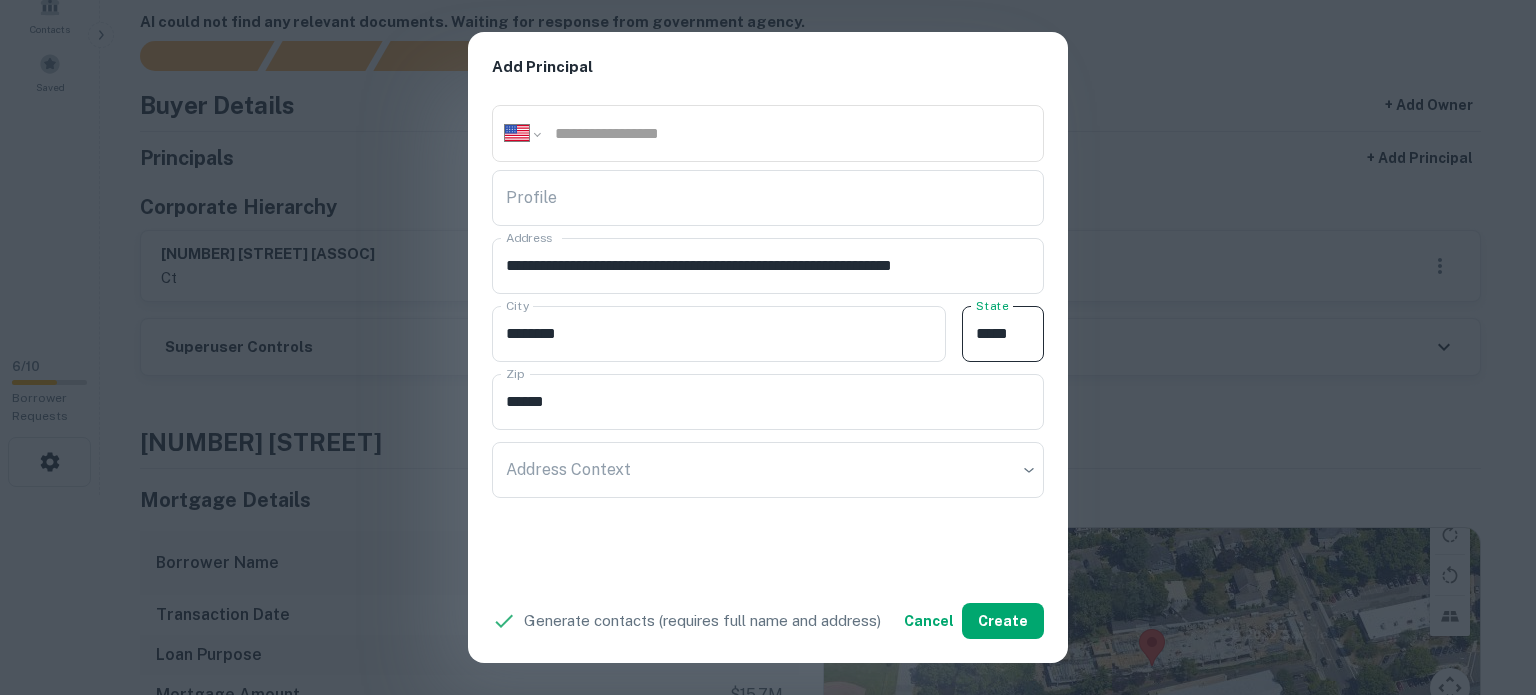 click on "*****" at bounding box center [1003, 334] 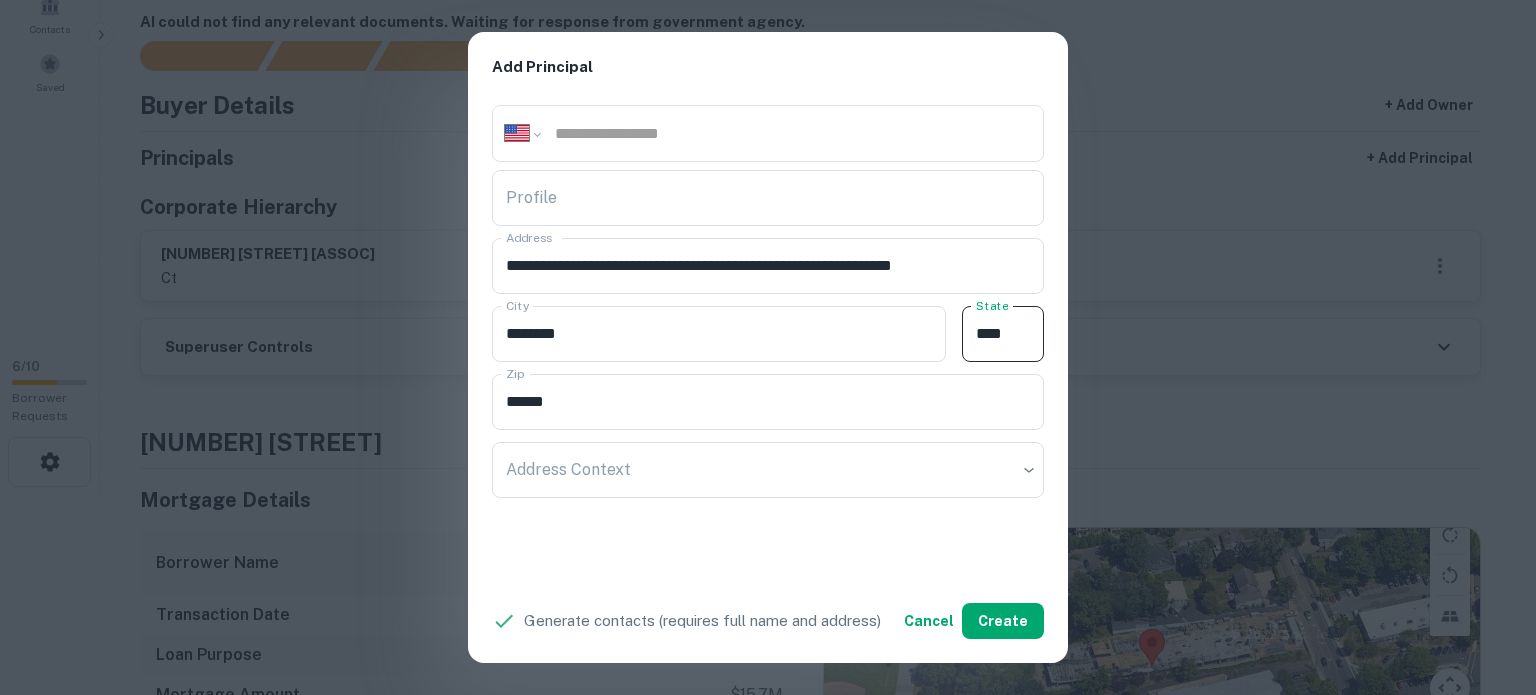 click on "***" at bounding box center (1003, 334) 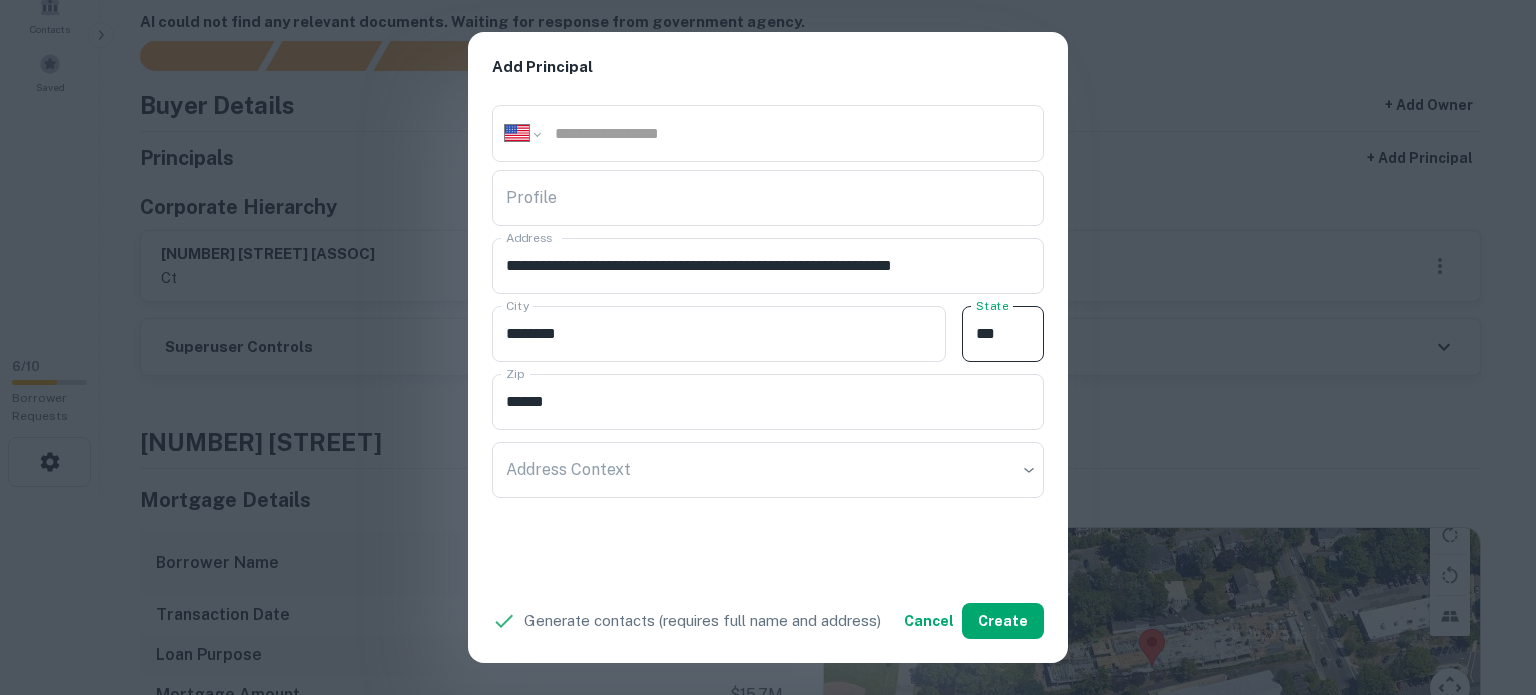 type on "**" 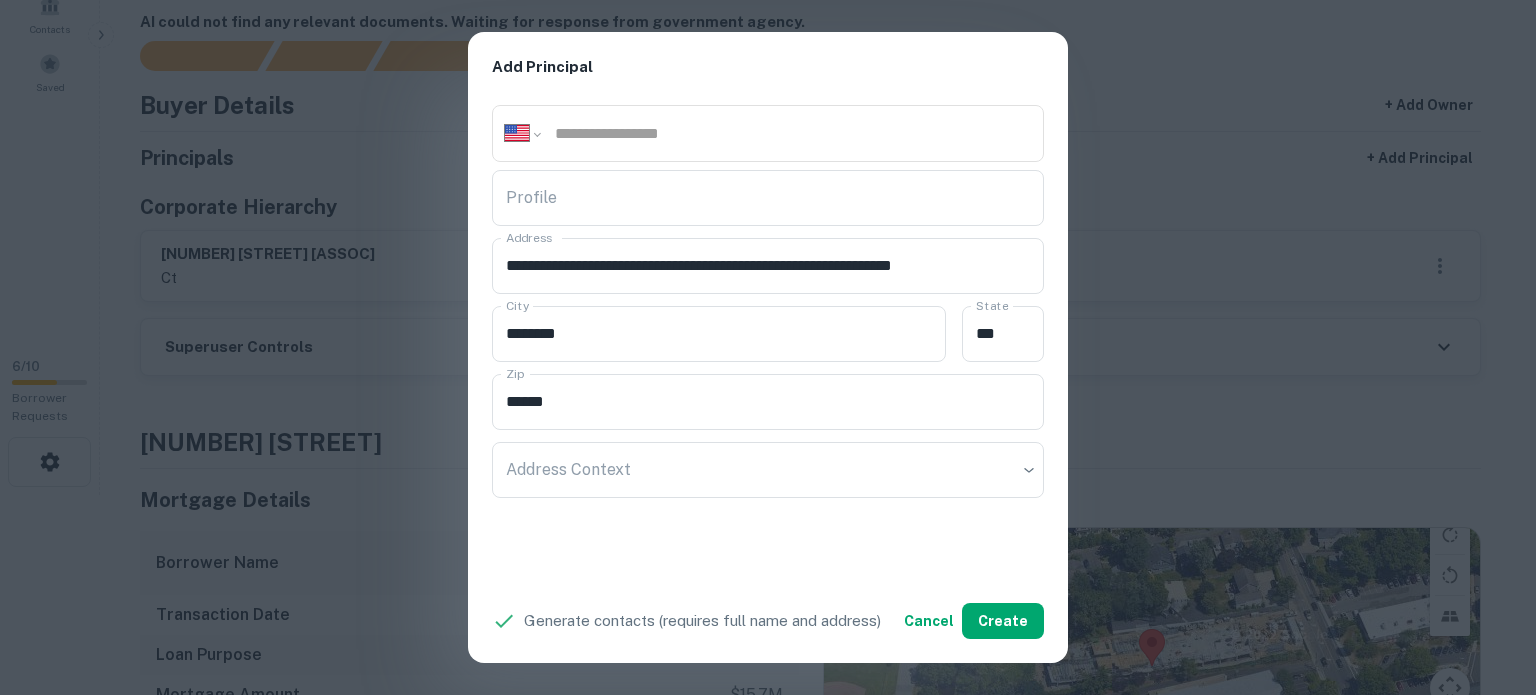 click on "**********" at bounding box center (768, 341) 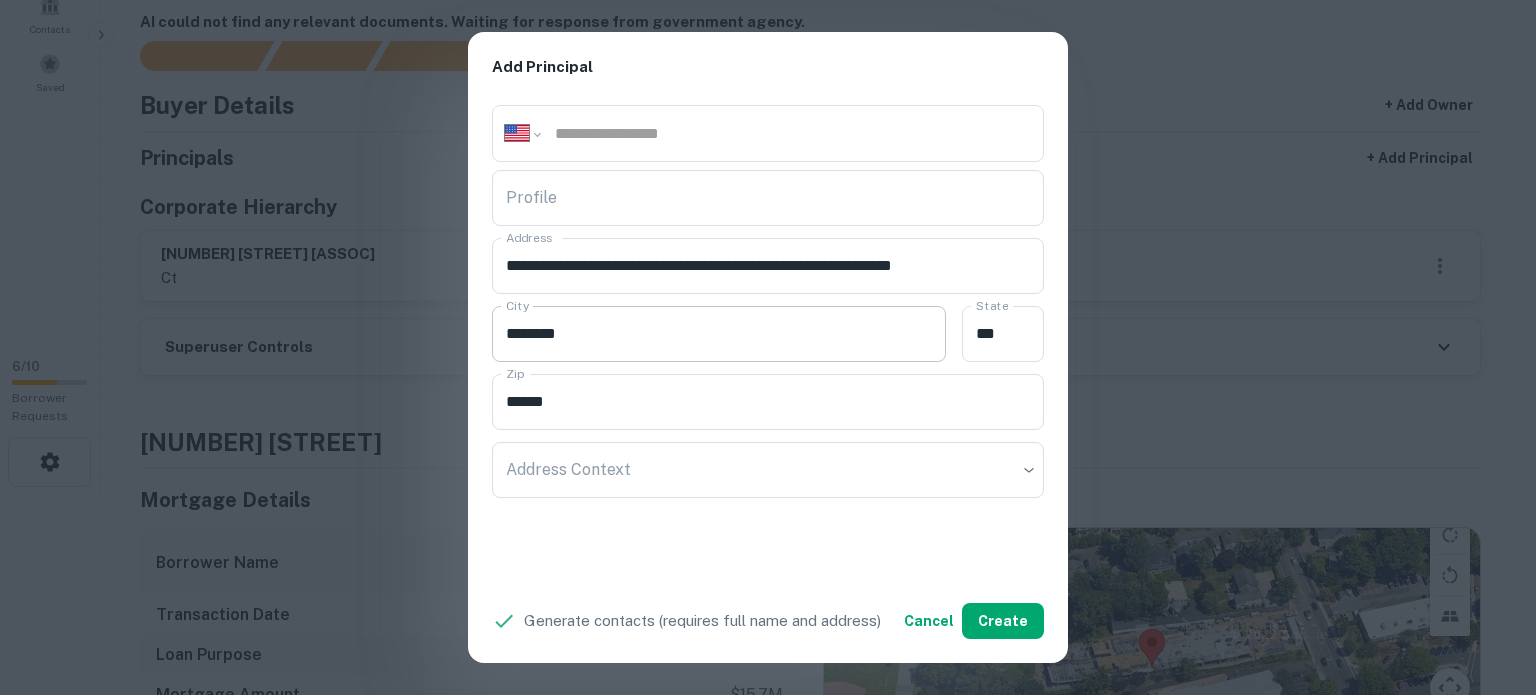 scroll, scrollTop: 300, scrollLeft: 0, axis: vertical 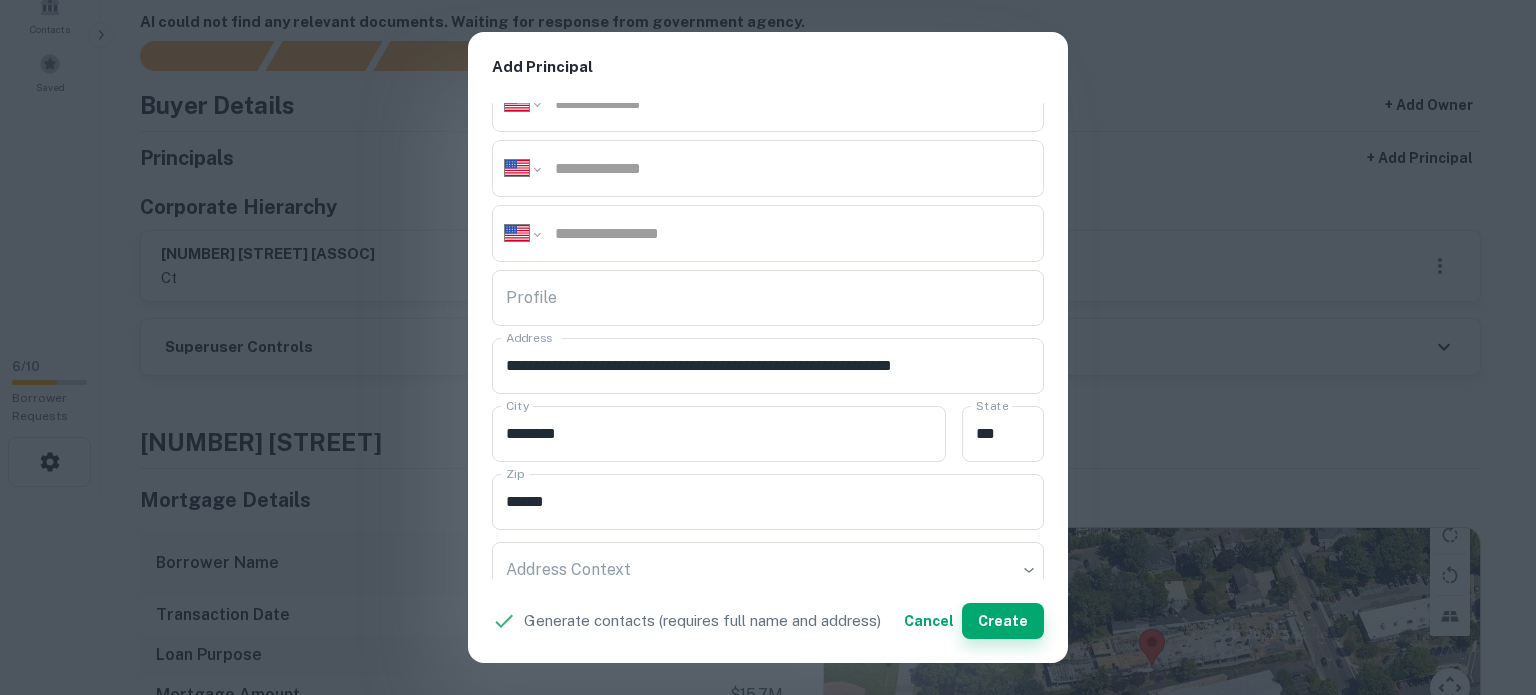click on "Create" at bounding box center [1003, 621] 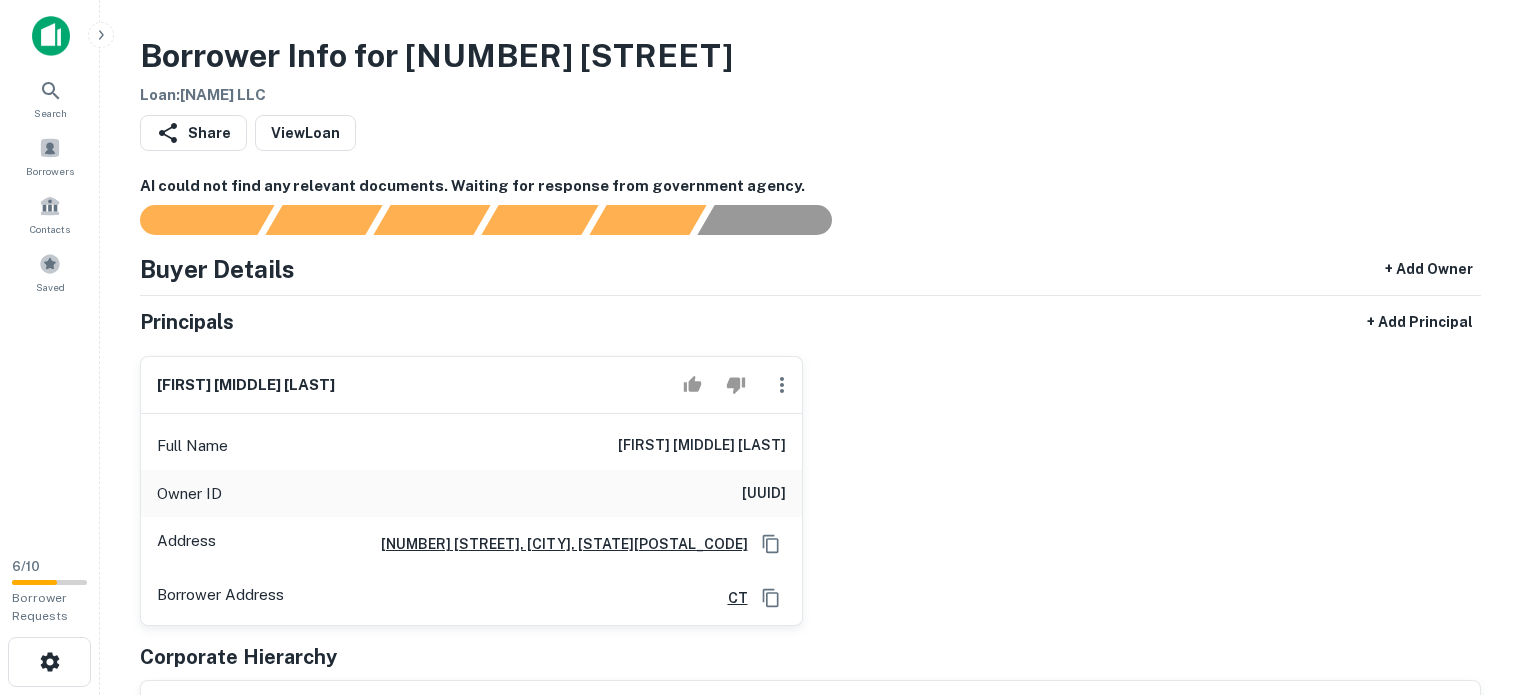 scroll, scrollTop: 200, scrollLeft: 0, axis: vertical 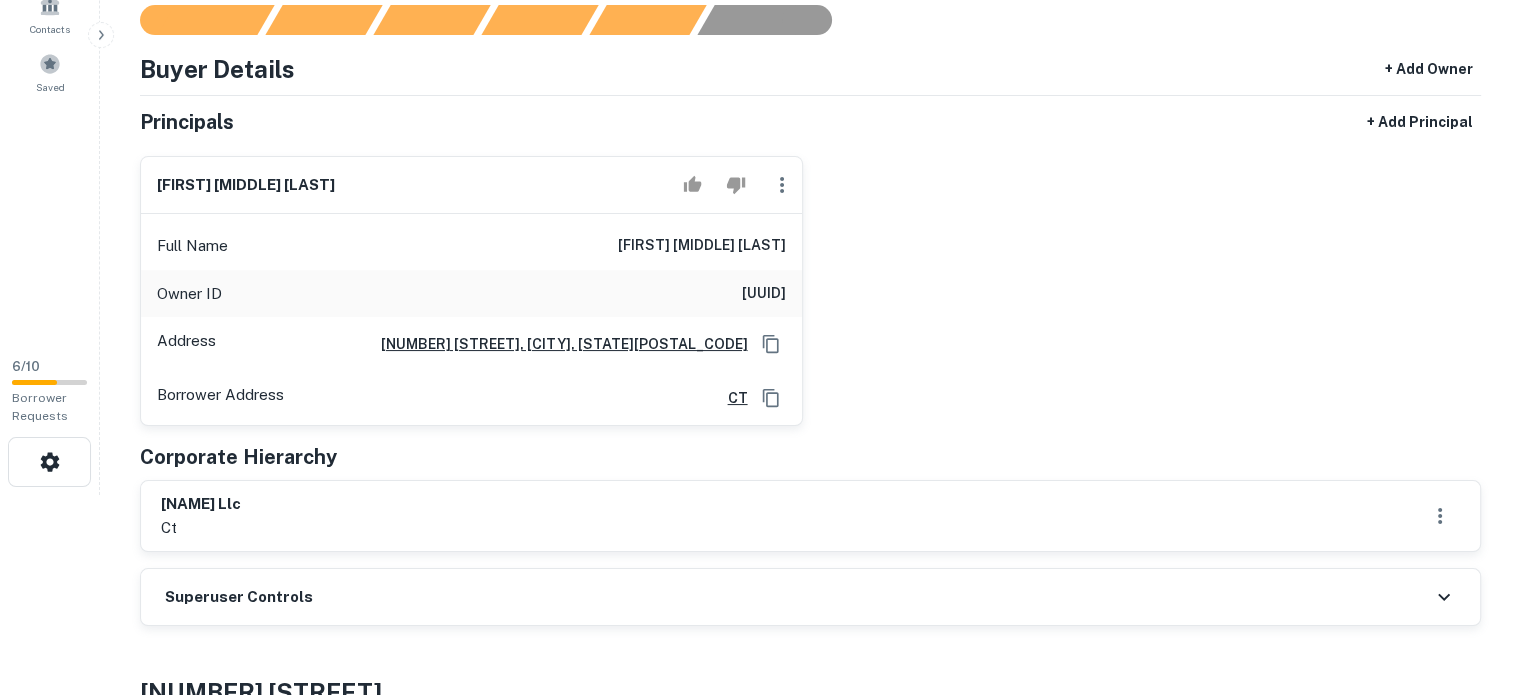 drag, startPoint x: 163, startPoint y: 529, endPoint x: 316, endPoint y: 529, distance: 153 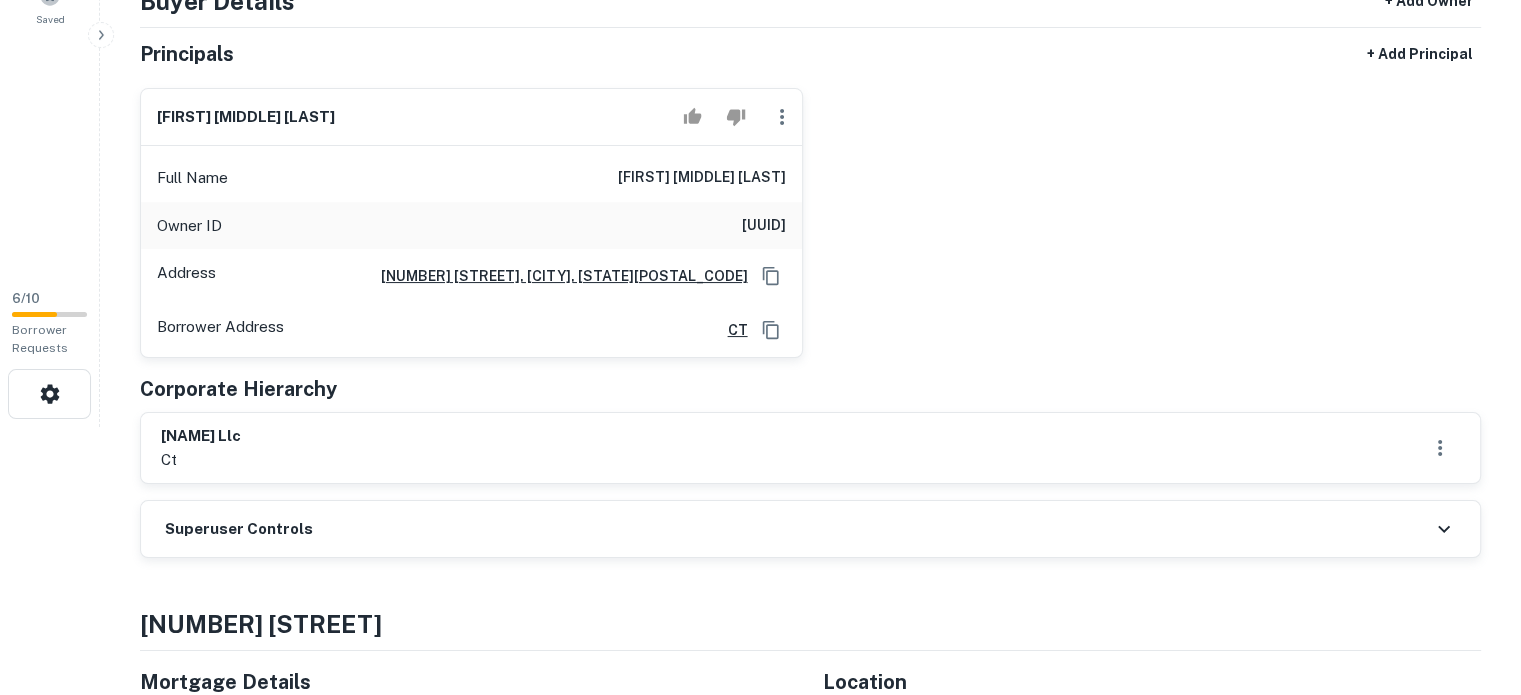 scroll, scrollTop: 300, scrollLeft: 0, axis: vertical 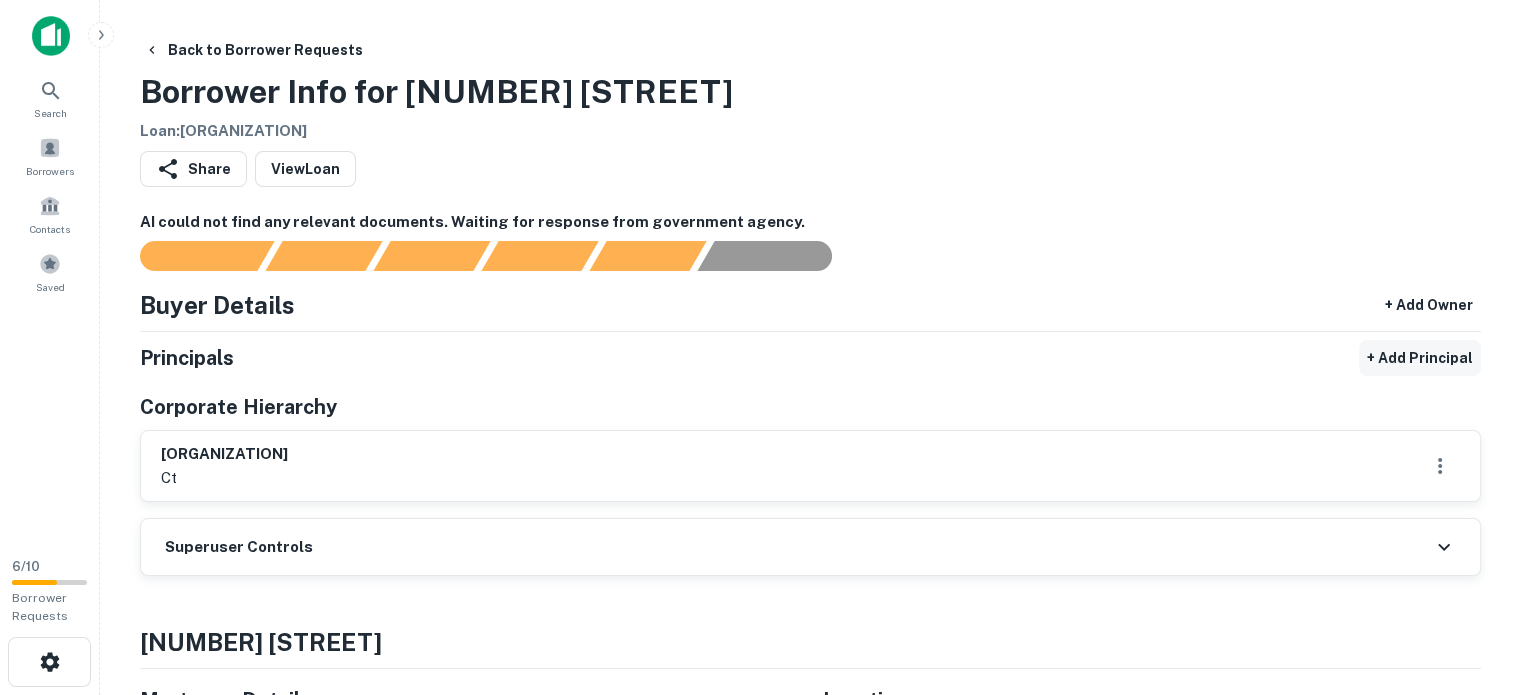 click on "+ Add Principal" at bounding box center [1420, 358] 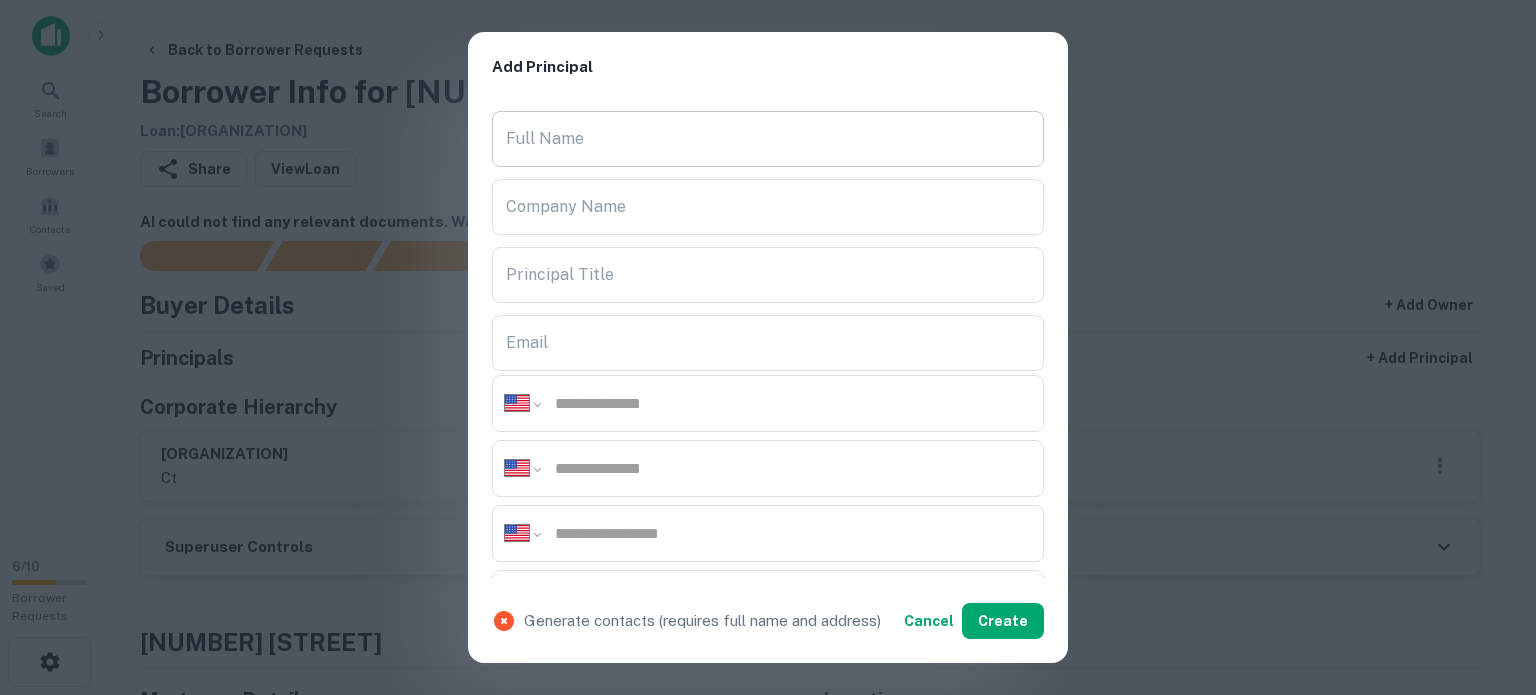 click on "Full Name" at bounding box center [768, 139] 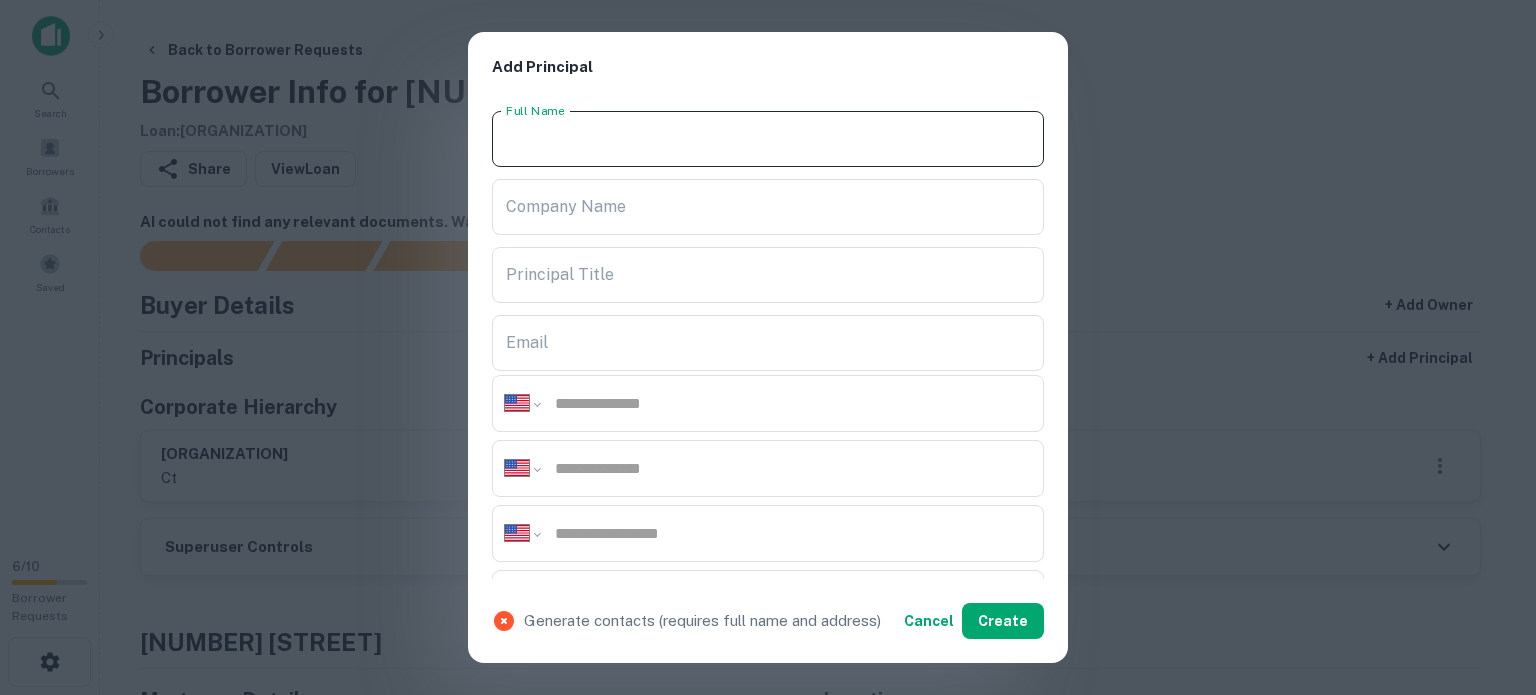 paste on "**********" 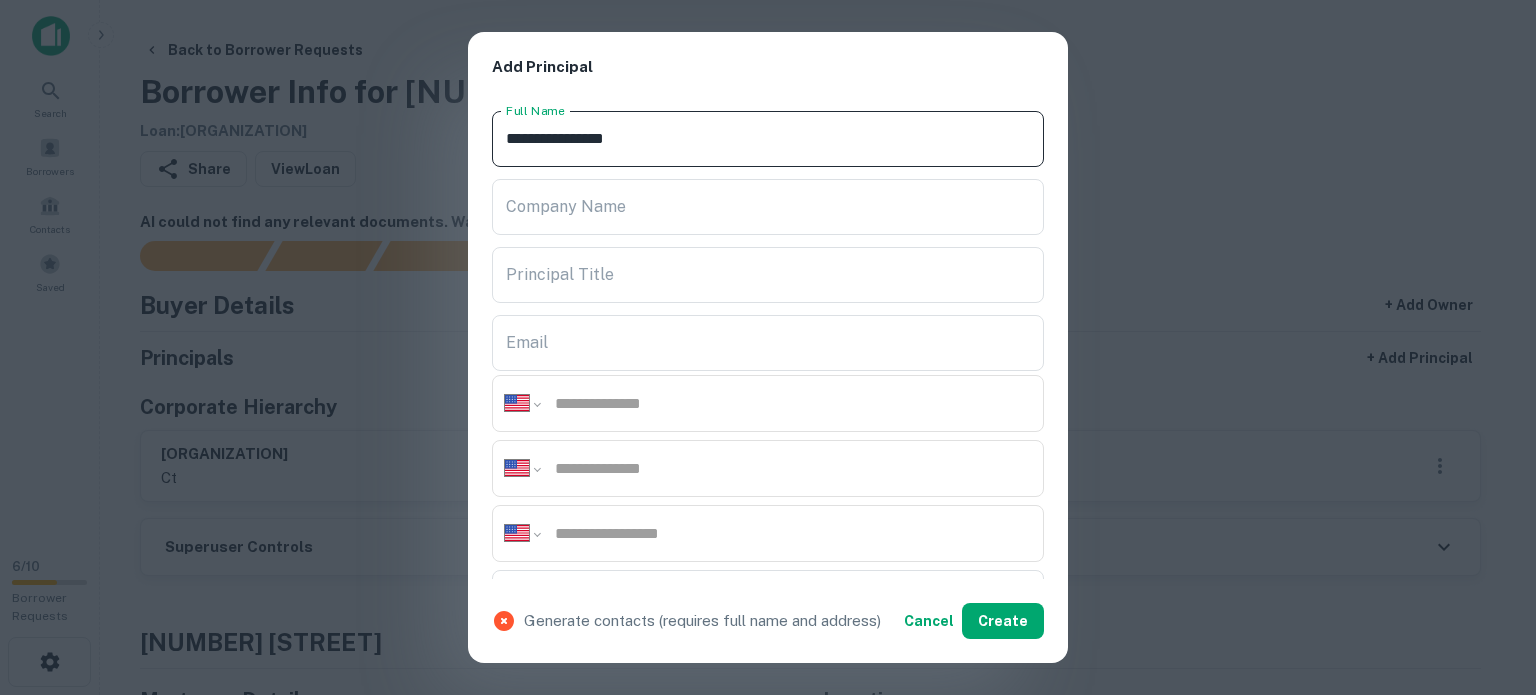 type on "**********" 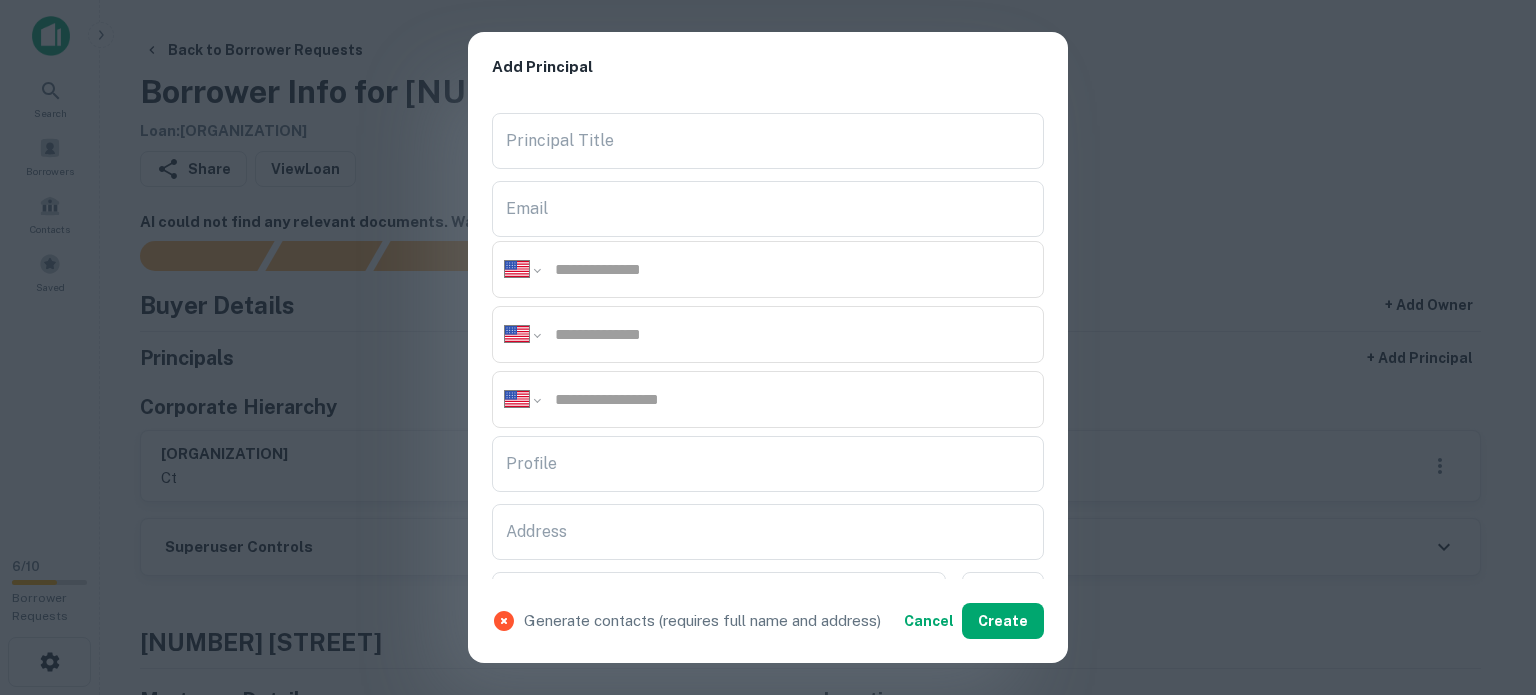 scroll, scrollTop: 400, scrollLeft: 0, axis: vertical 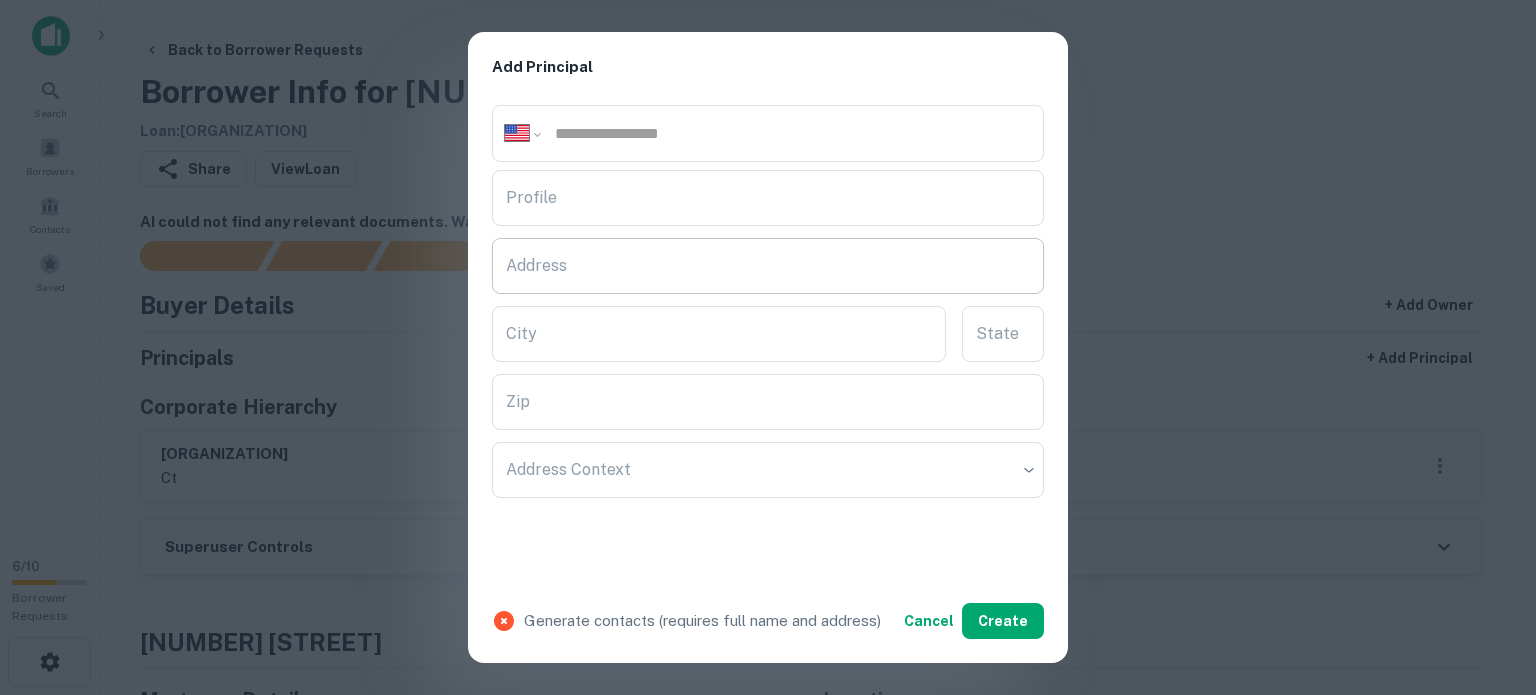 click on "Address" at bounding box center [768, 266] 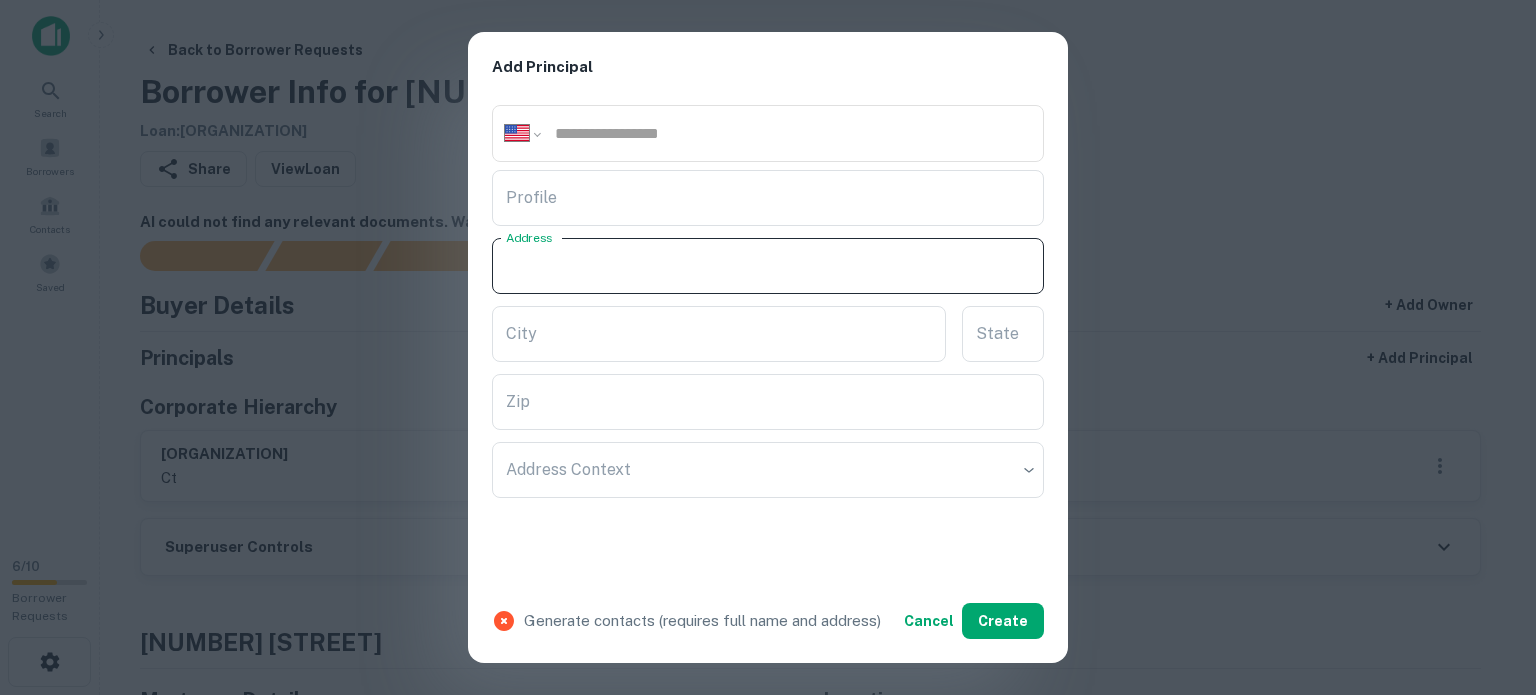 paste on "**********" 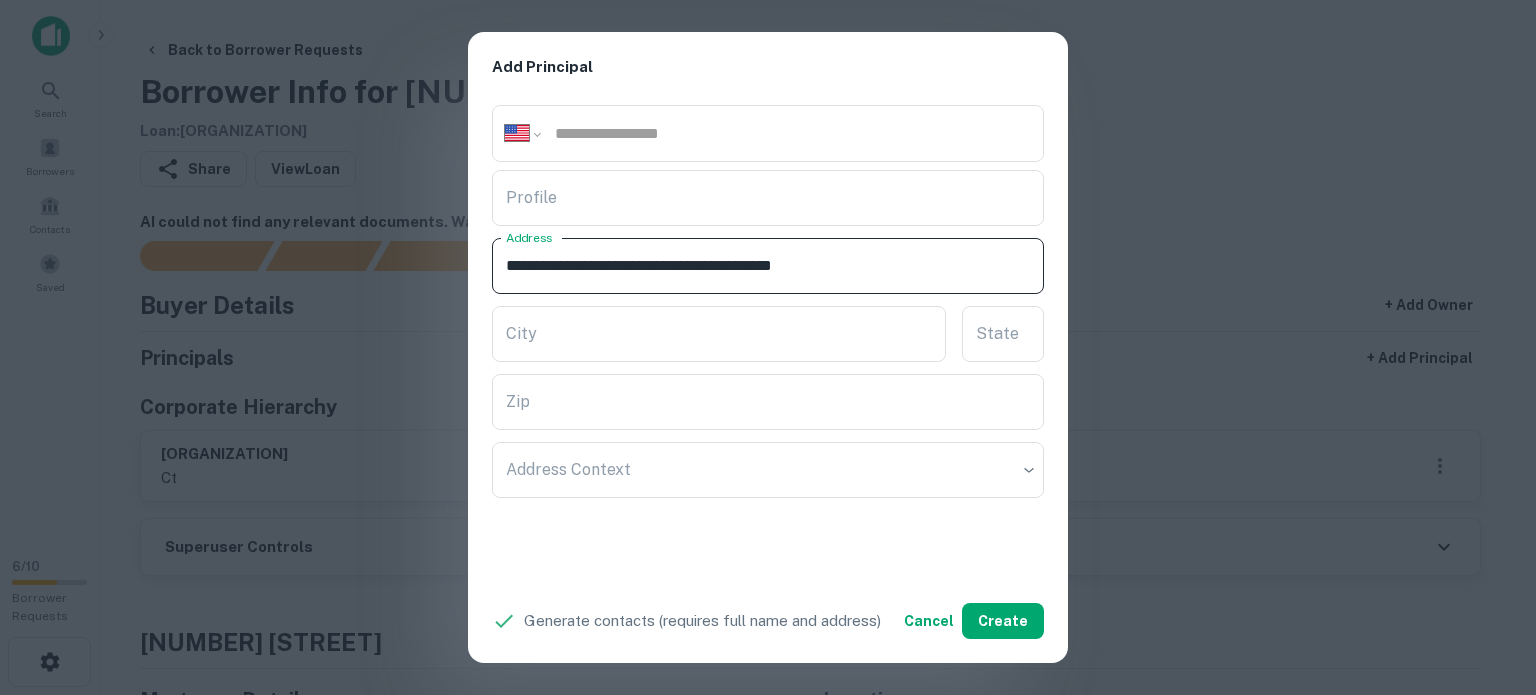drag, startPoint x: 832, startPoint y: 259, endPoint x: 898, endPoint y: 283, distance: 70.2282 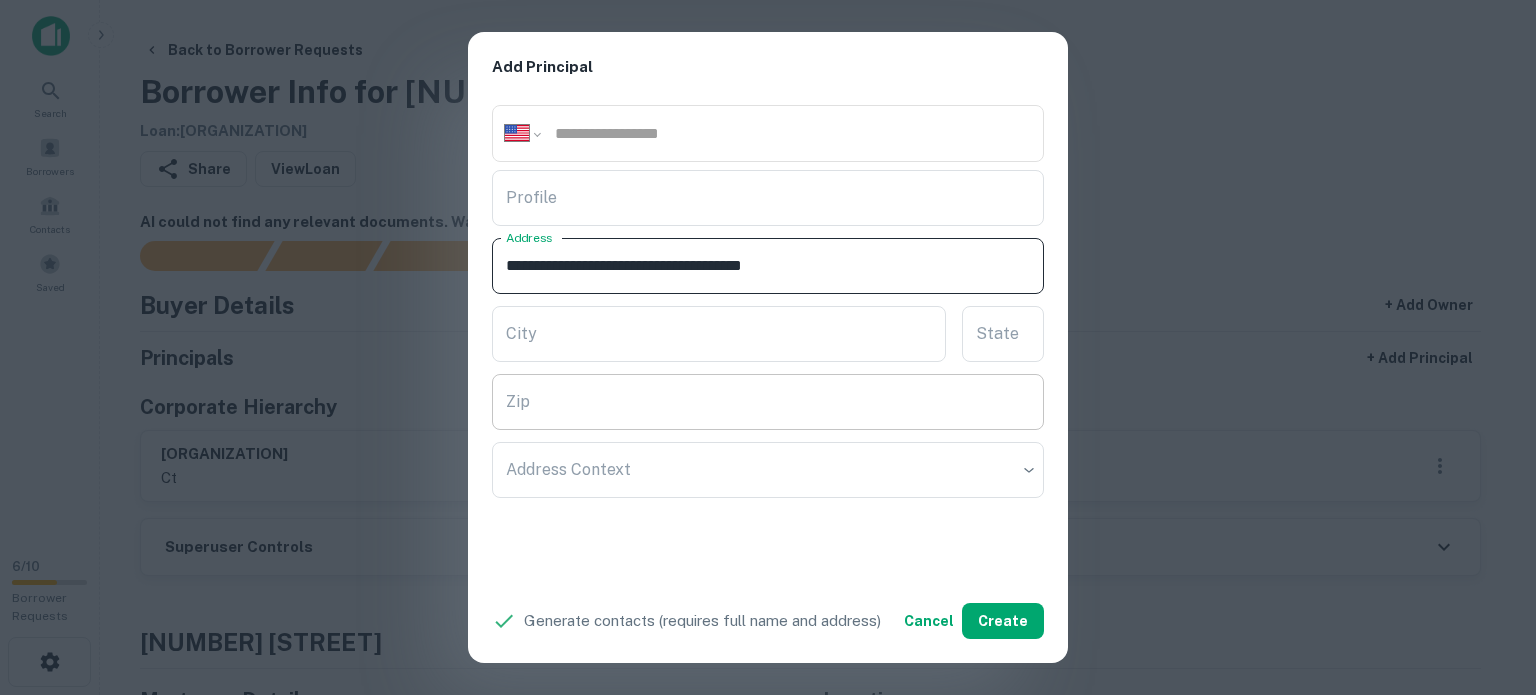 type on "**********" 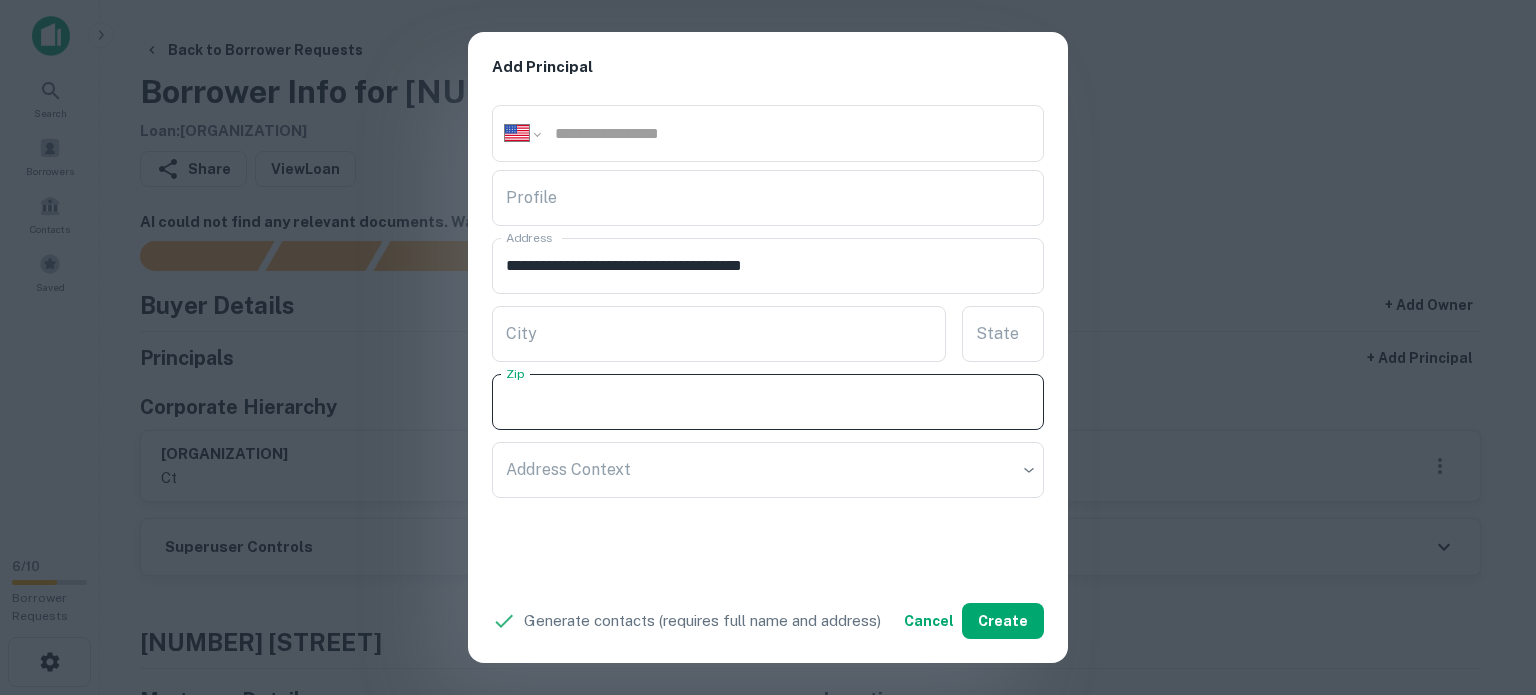 paste on "*****" 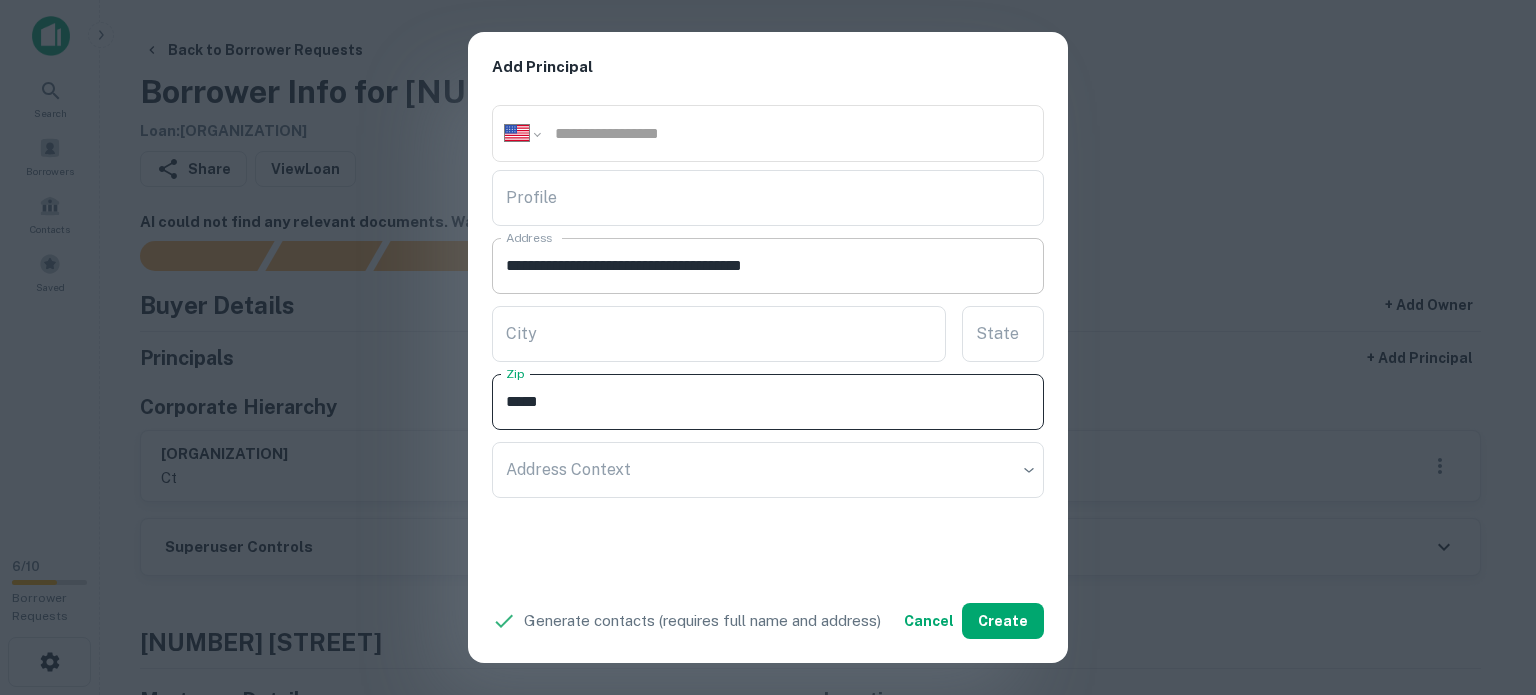 type on "*****" 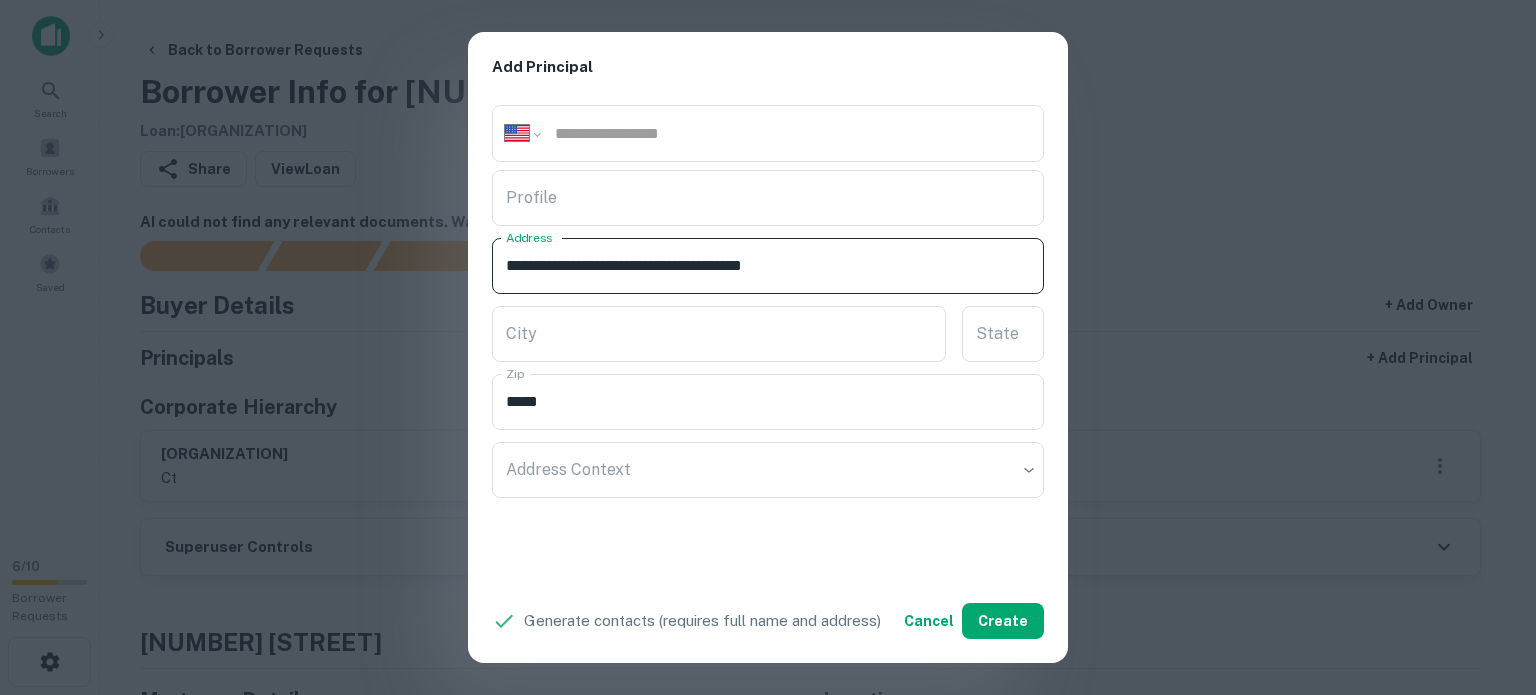 drag, startPoint x: 804, startPoint y: 259, endPoint x: 825, endPoint y: 267, distance: 22.472204 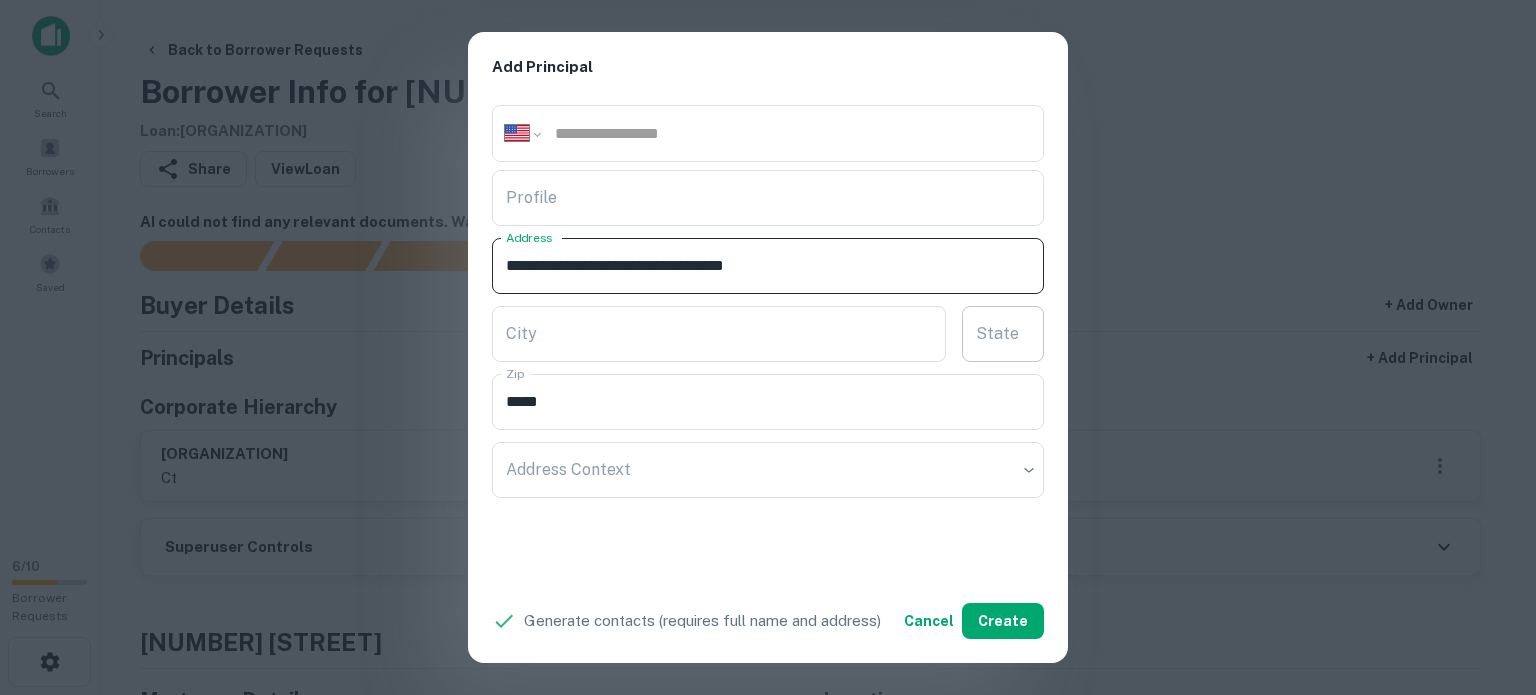 type on "**********" 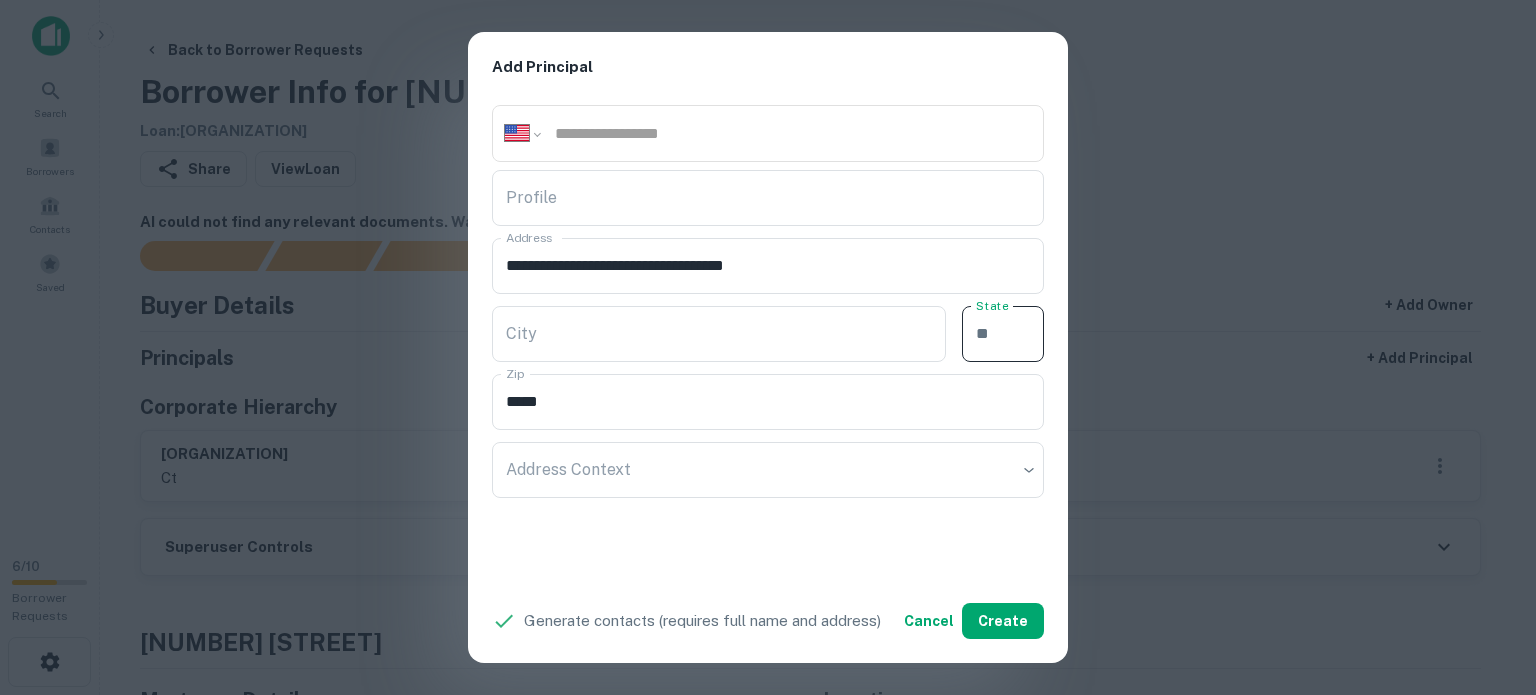 click on "State" at bounding box center [1003, 334] 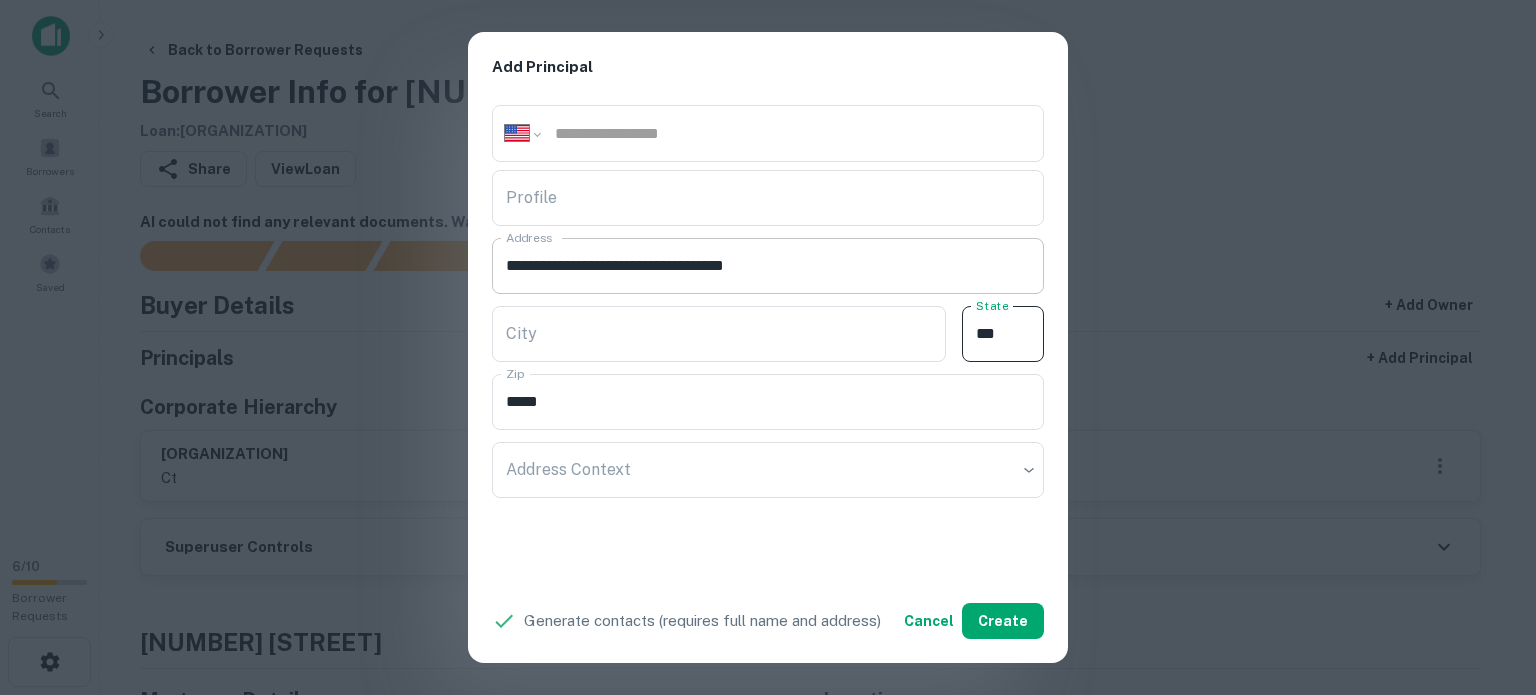 type on "**" 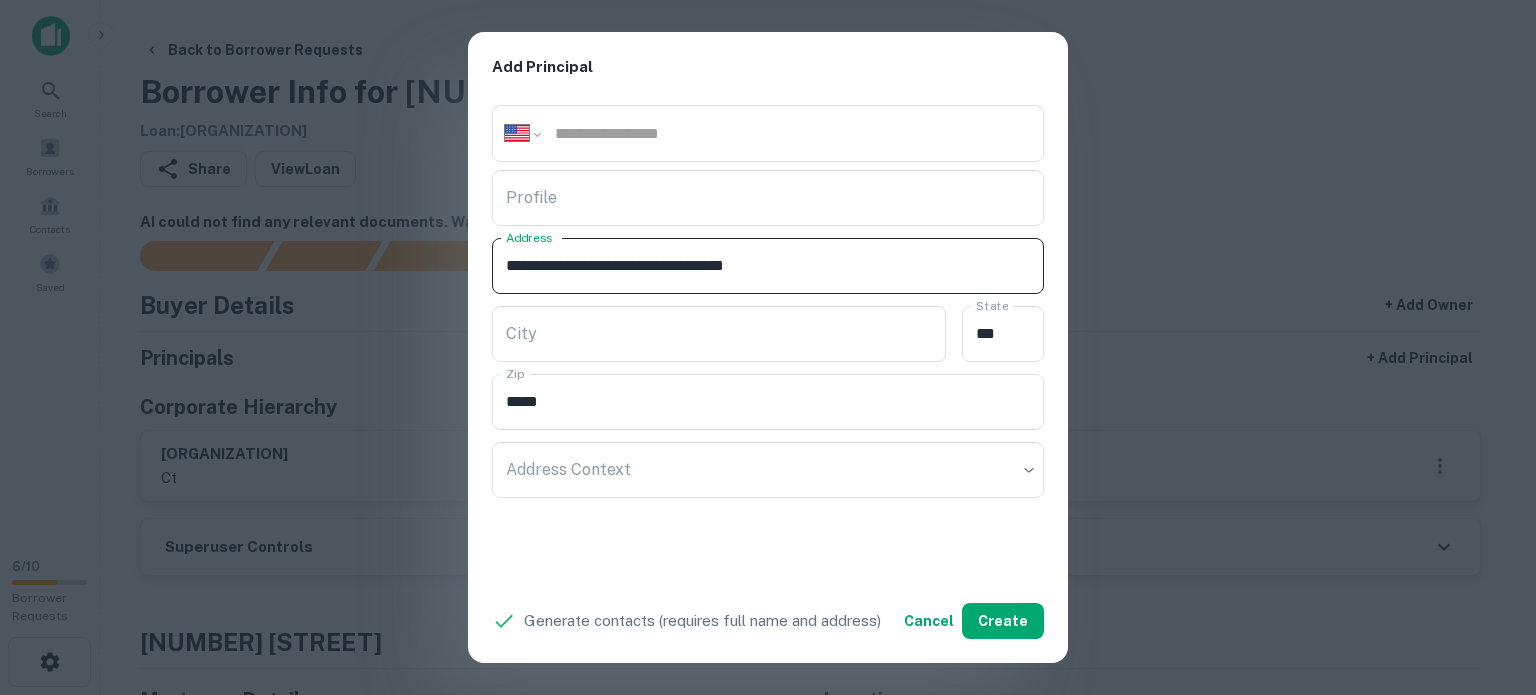drag, startPoint x: 725, startPoint y: 265, endPoint x: 796, endPoint y: 290, distance: 75.272835 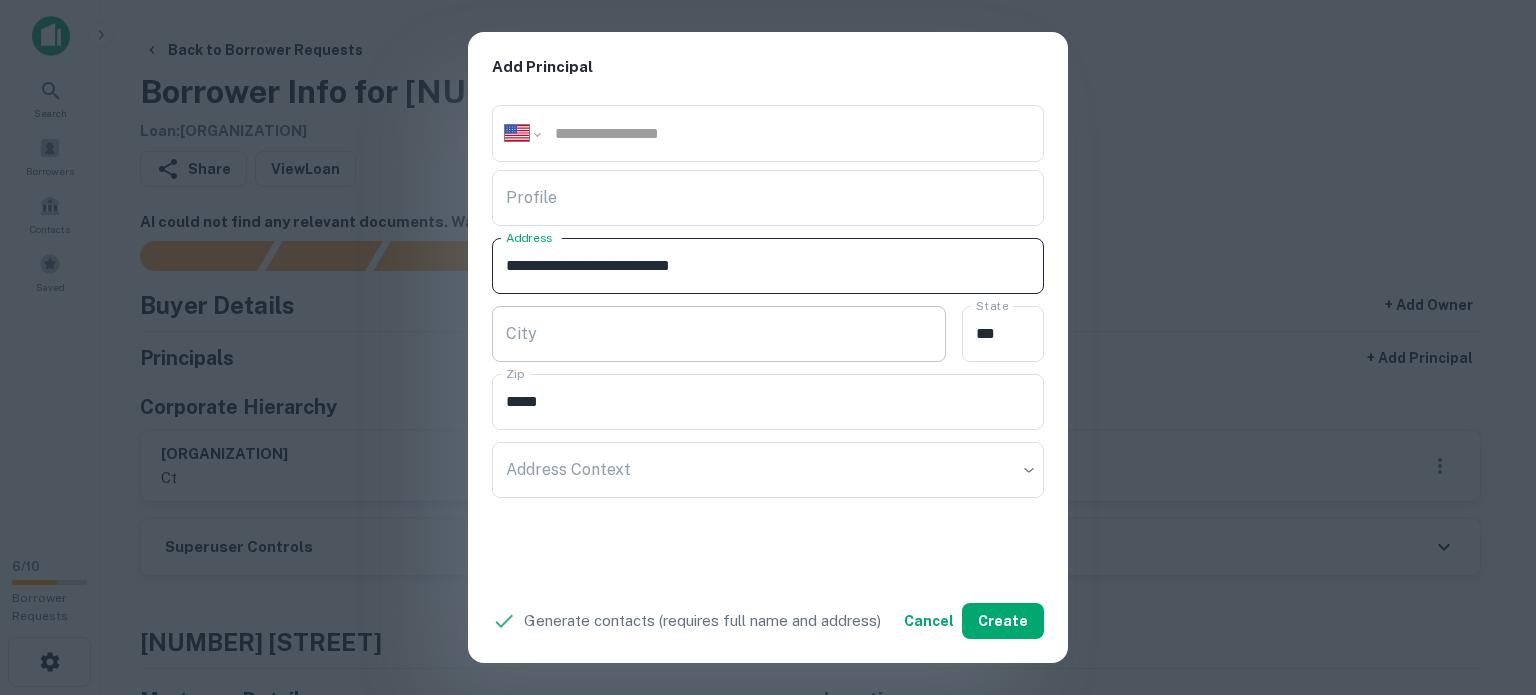 type on "**********" 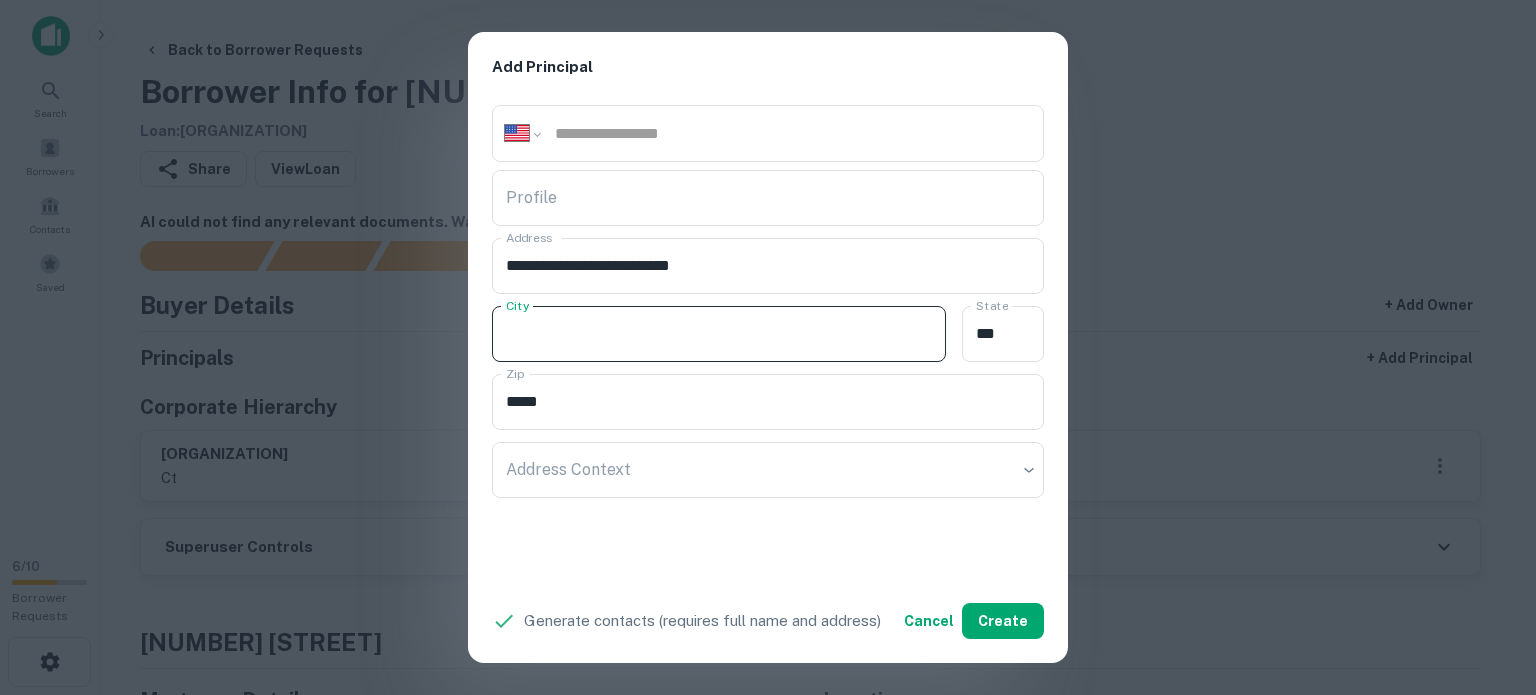 paste on "*********" 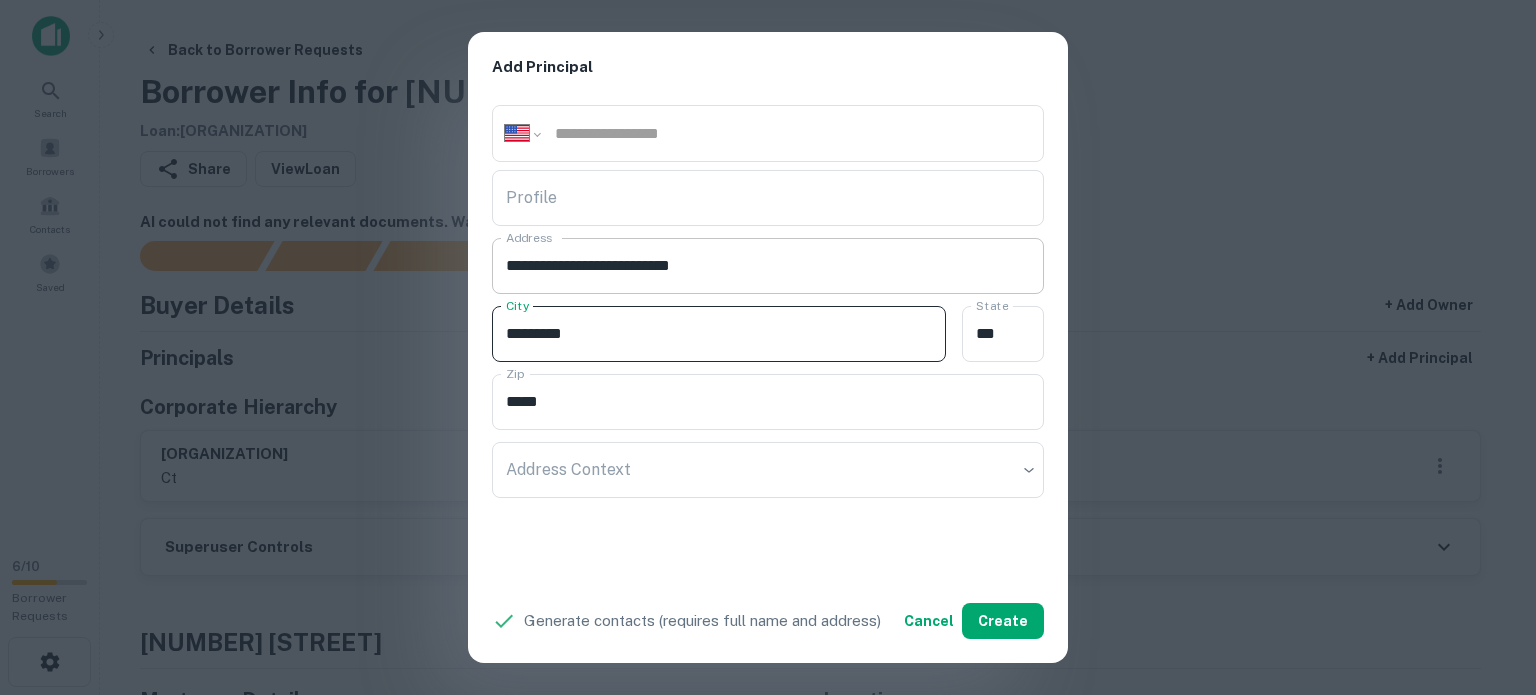 type on "*********" 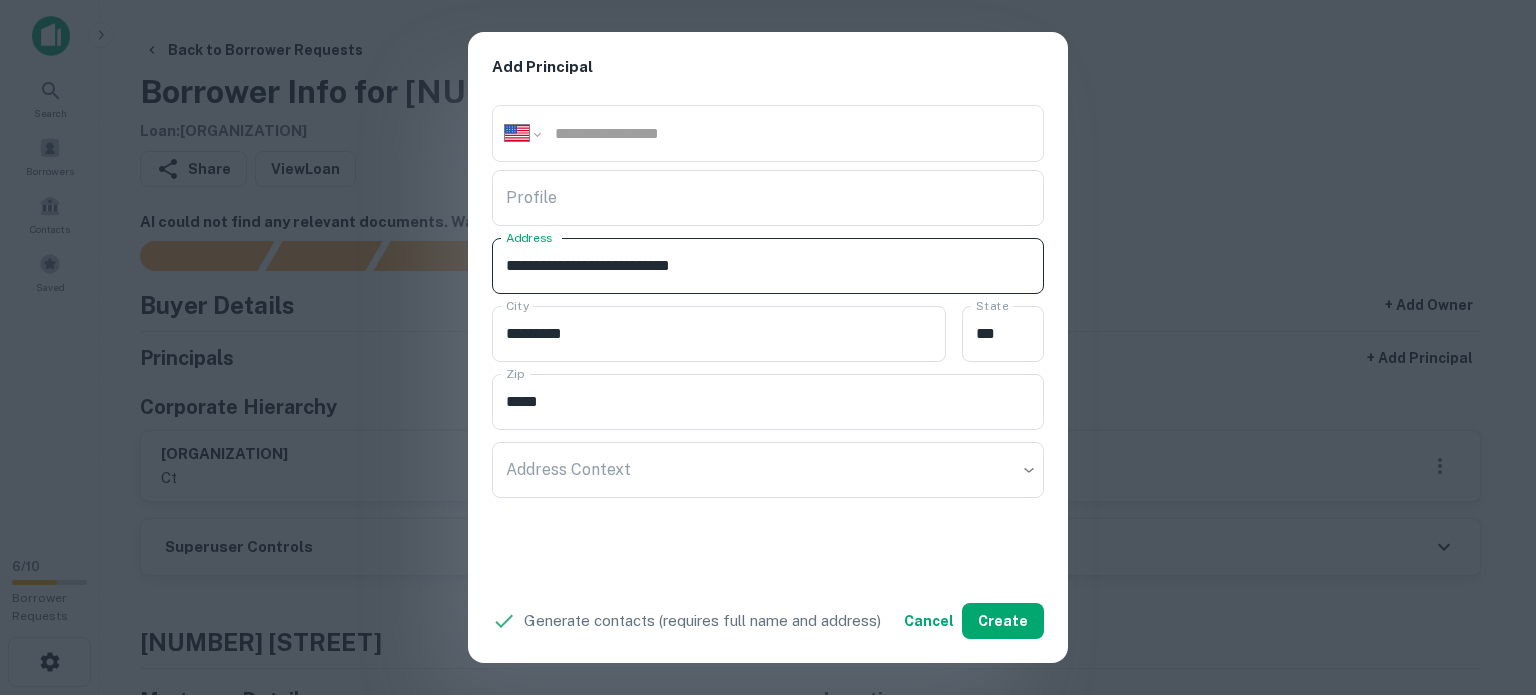 click on "**********" at bounding box center (768, 266) 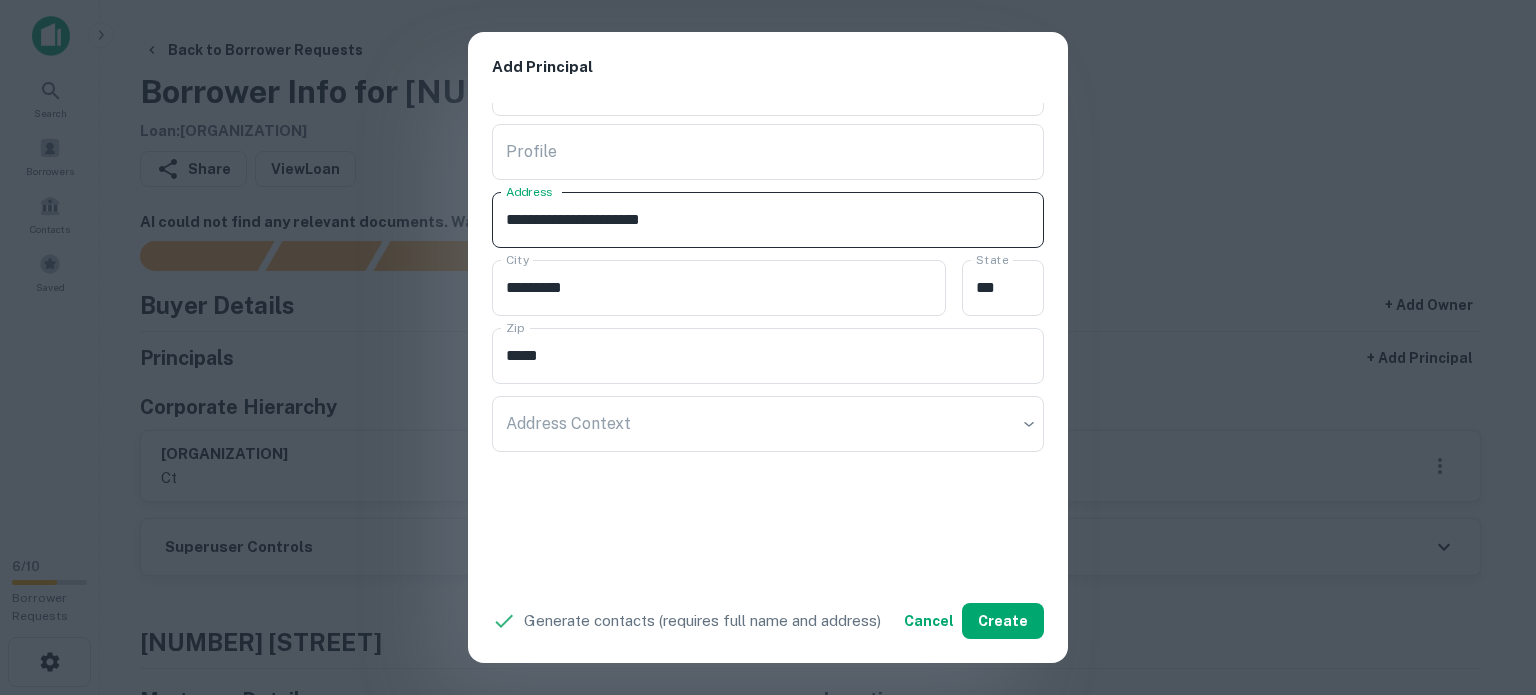 scroll, scrollTop: 512, scrollLeft: 0, axis: vertical 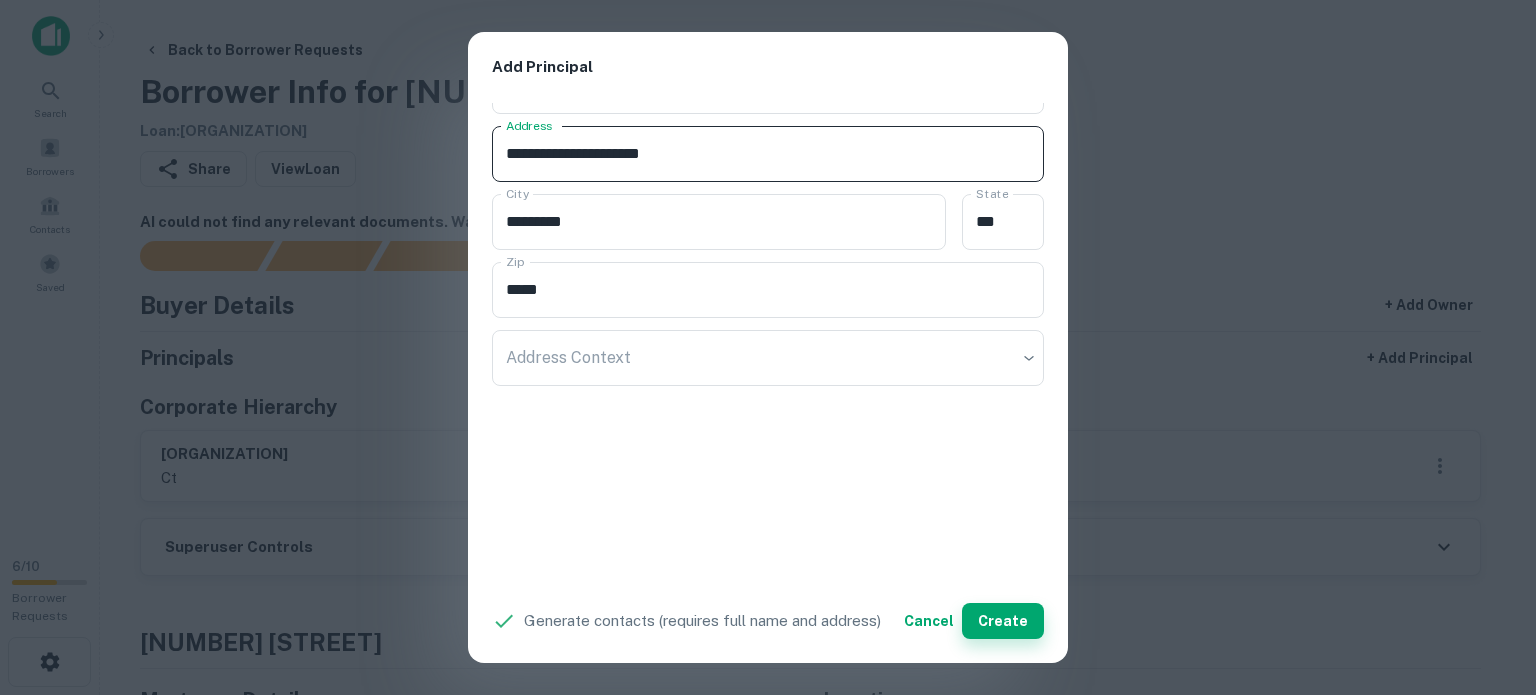 type on "**********" 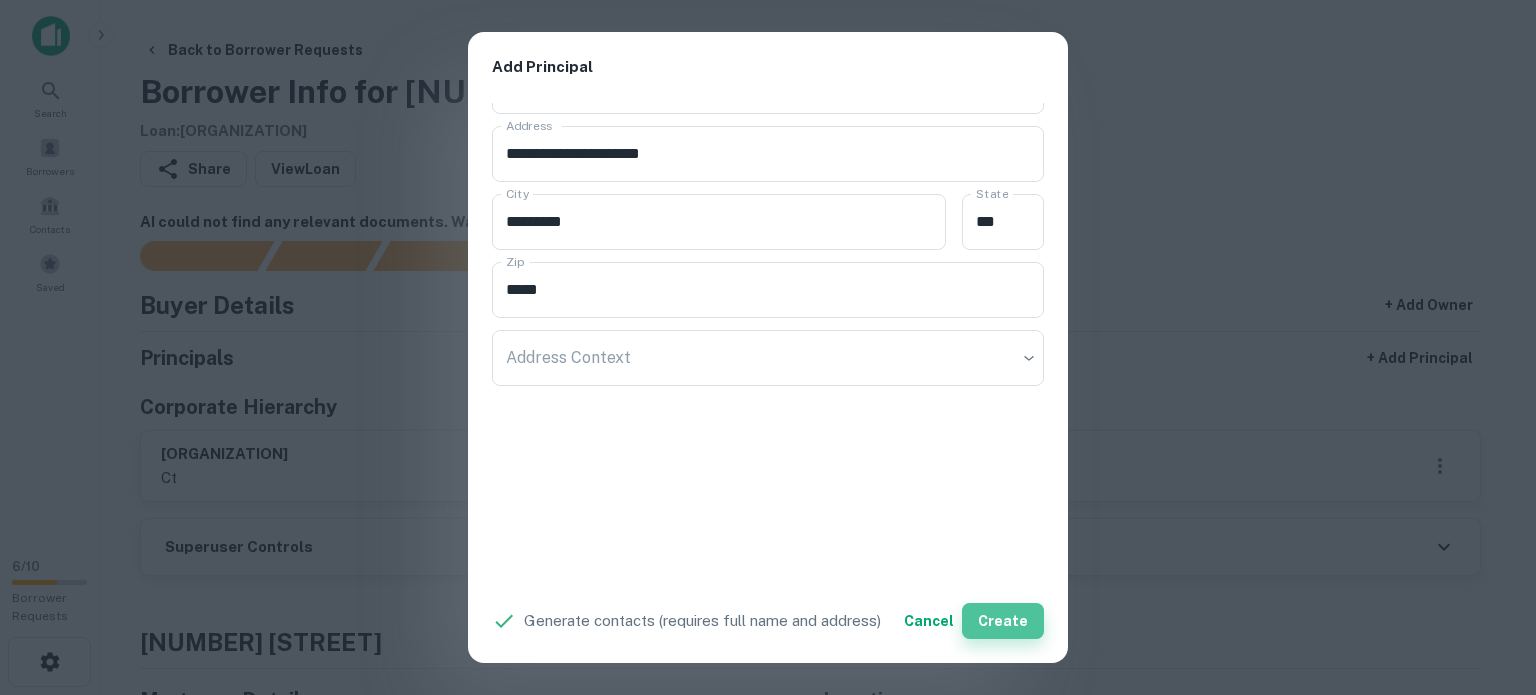 click on "Create" at bounding box center (1003, 621) 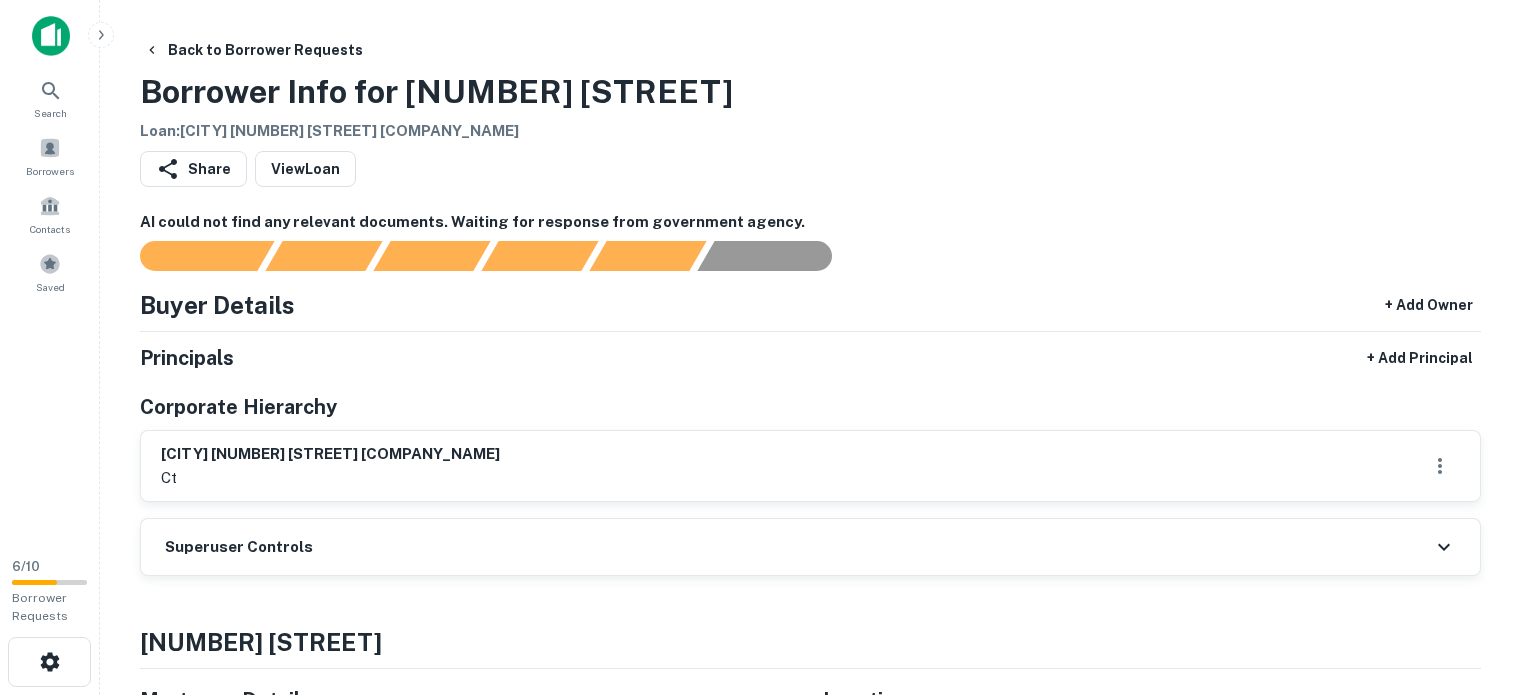 scroll, scrollTop: 0, scrollLeft: 0, axis: both 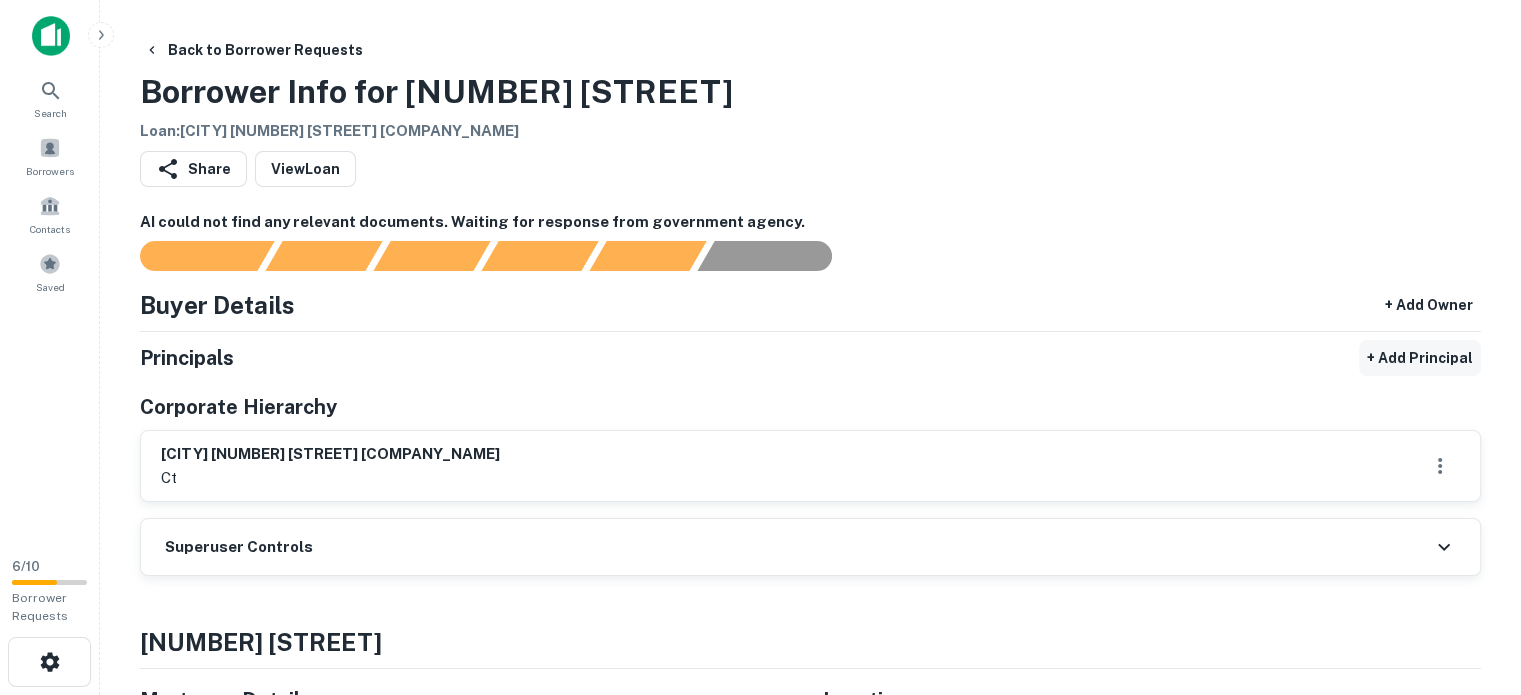 click on "+ Add Principal" at bounding box center (1420, 358) 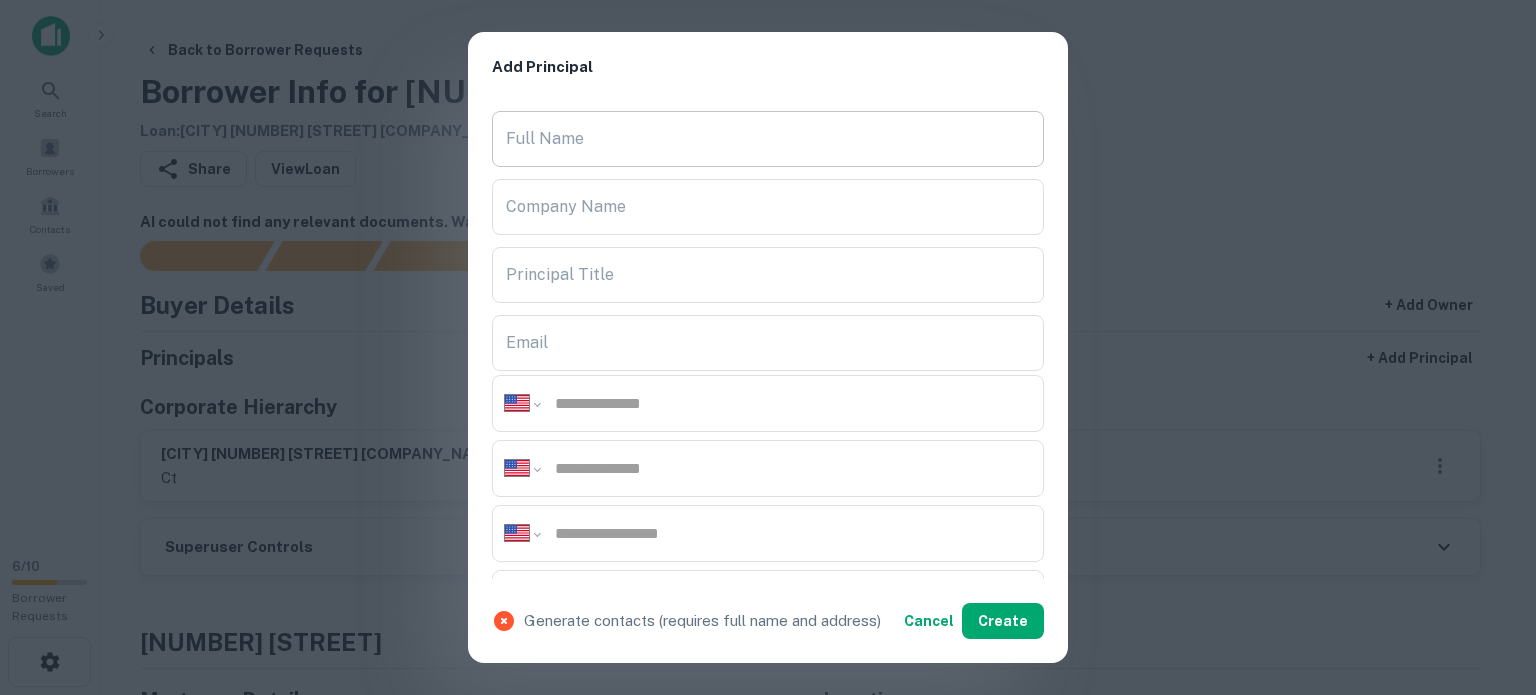 click on "Full Name" at bounding box center (768, 139) 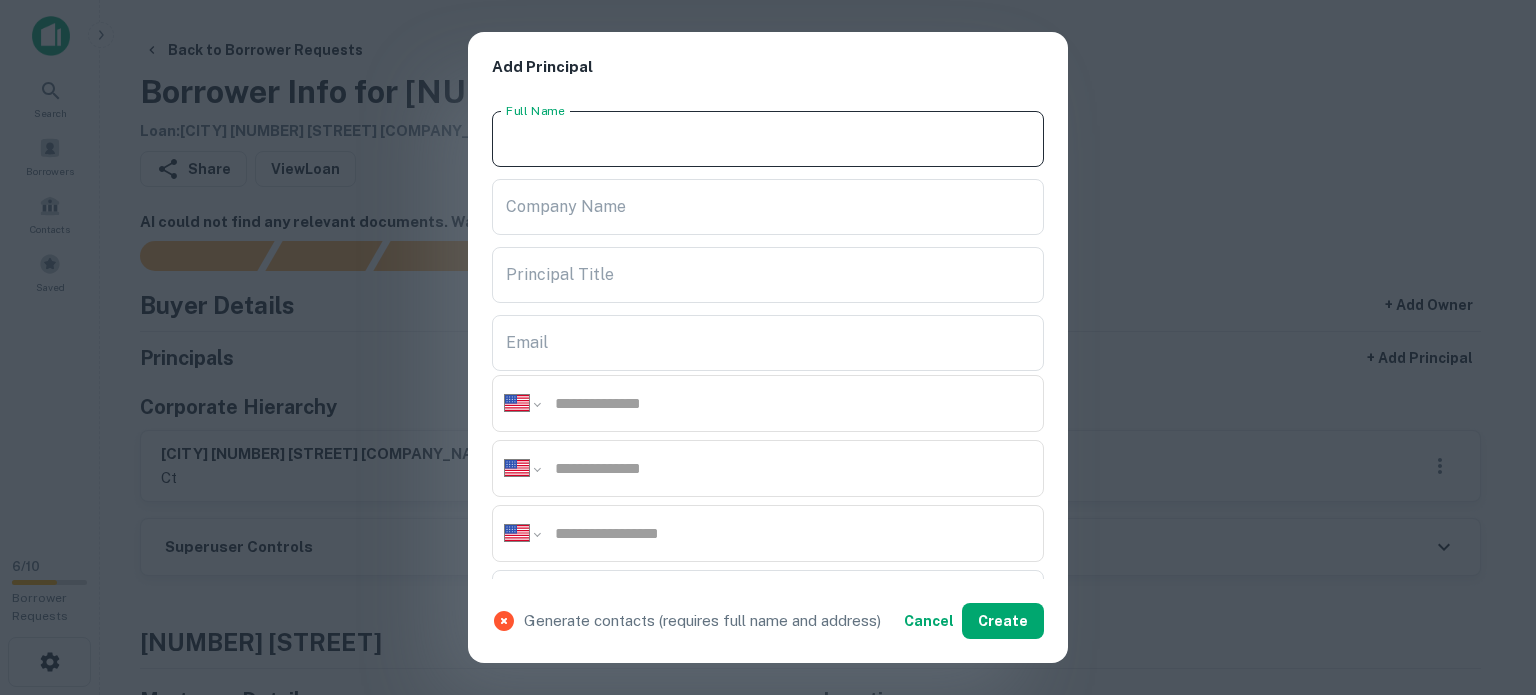 paste on "**********" 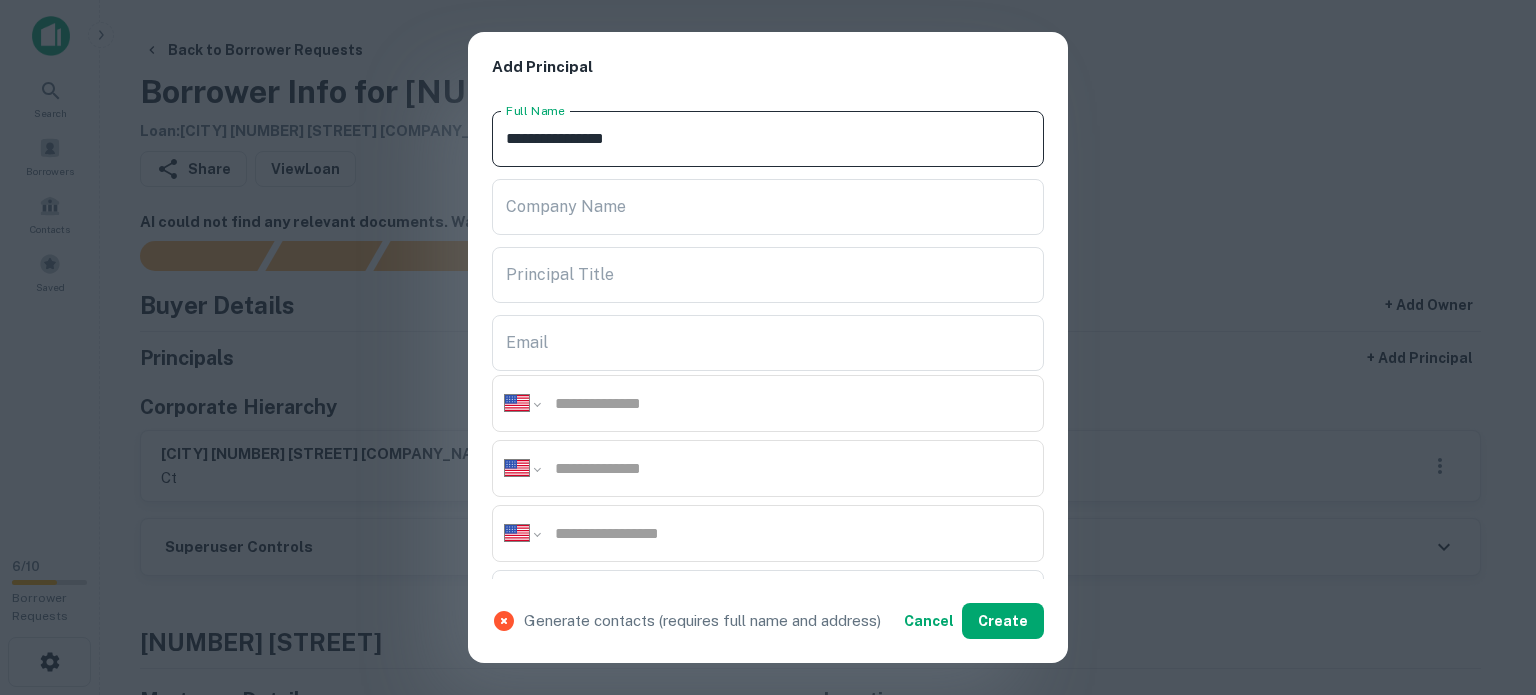 type on "**********" 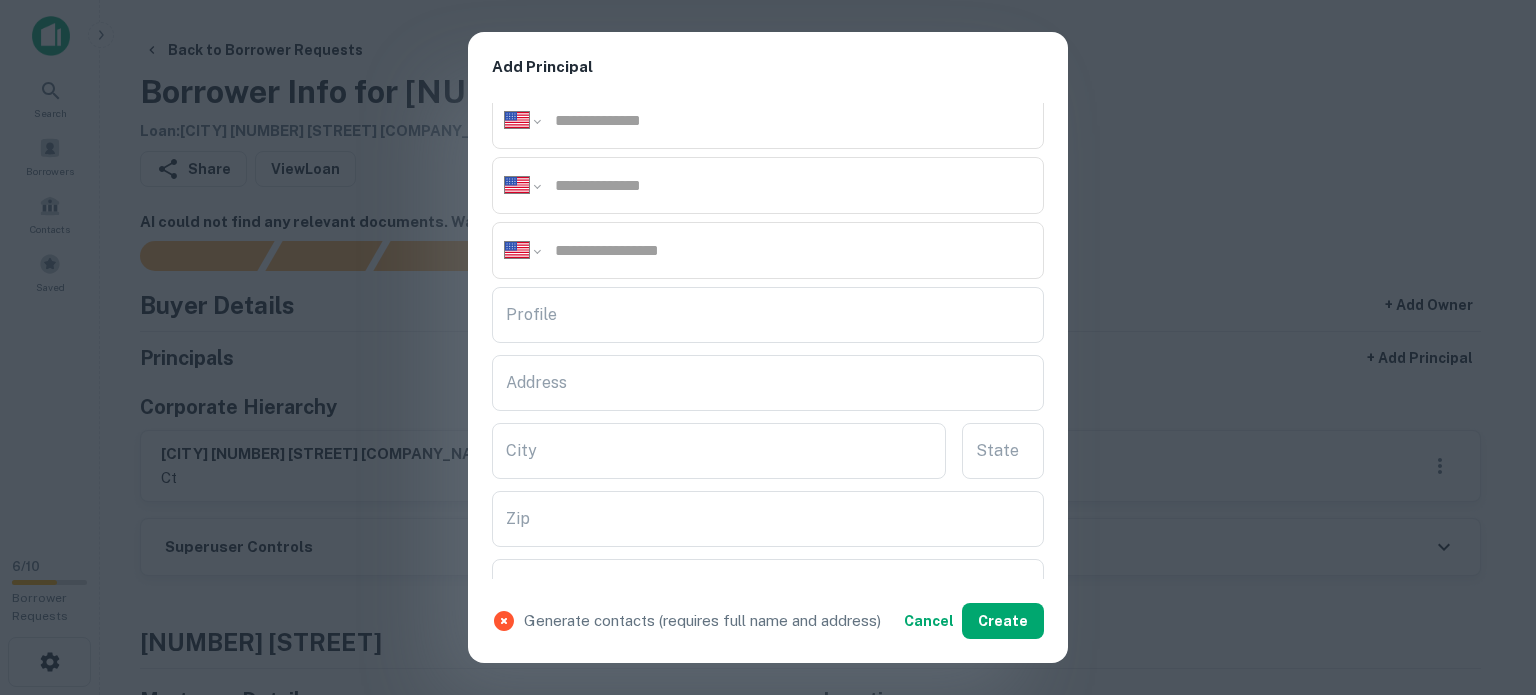 scroll, scrollTop: 300, scrollLeft: 0, axis: vertical 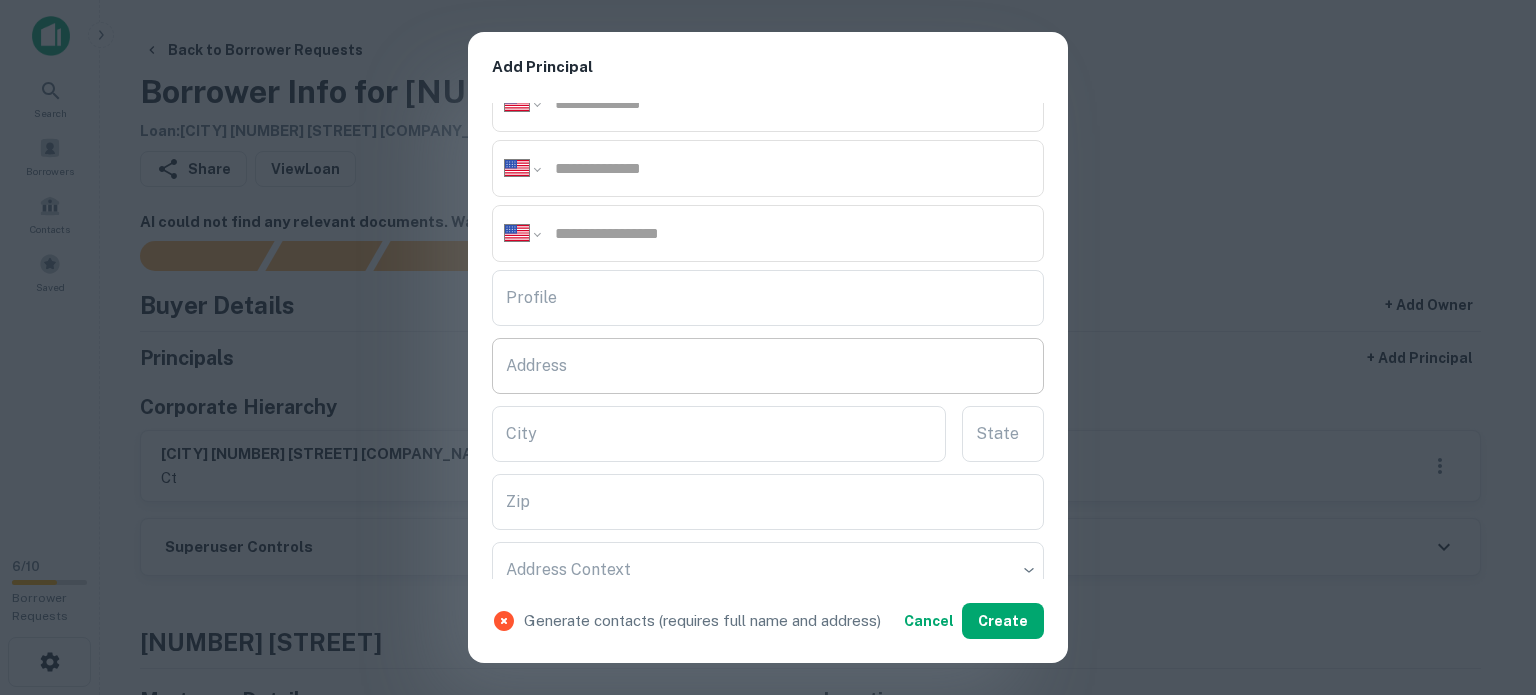 click on "Address" at bounding box center (768, 366) 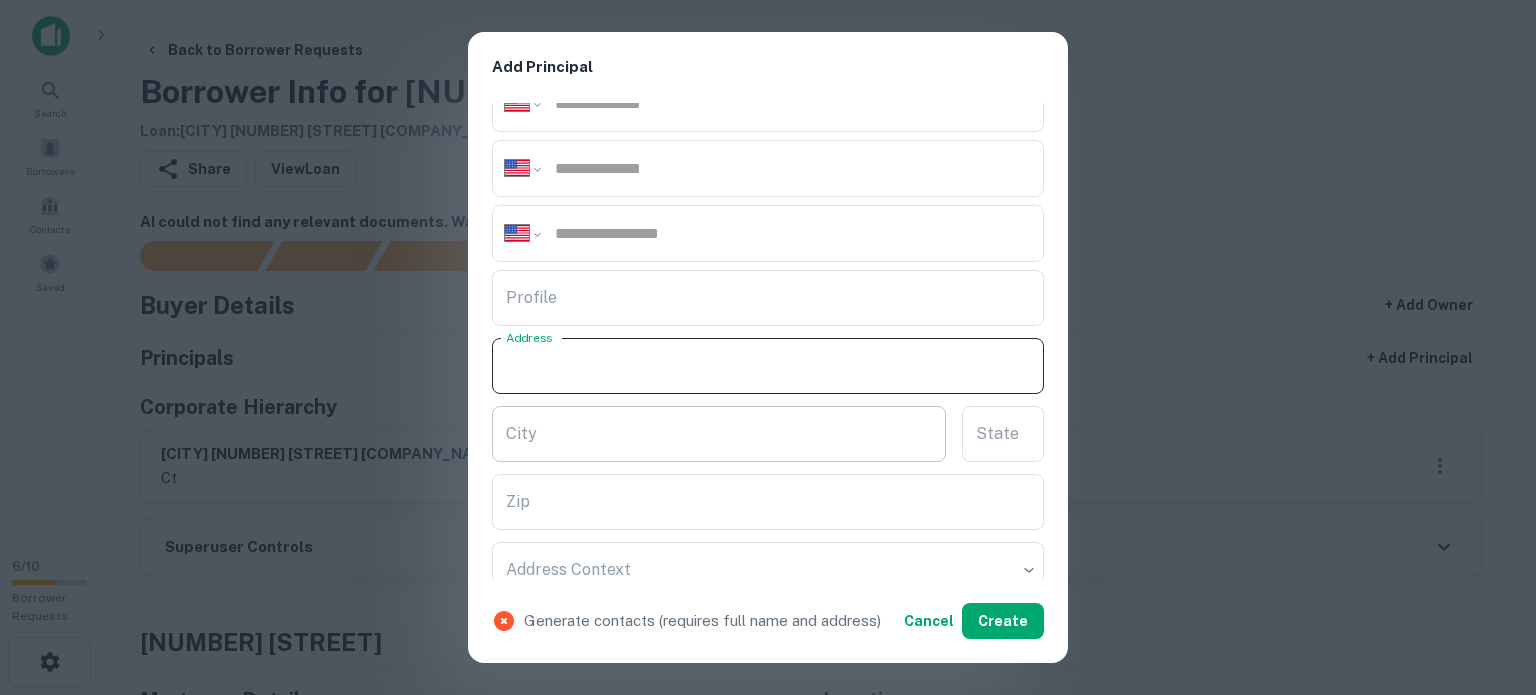 paste on "**********" 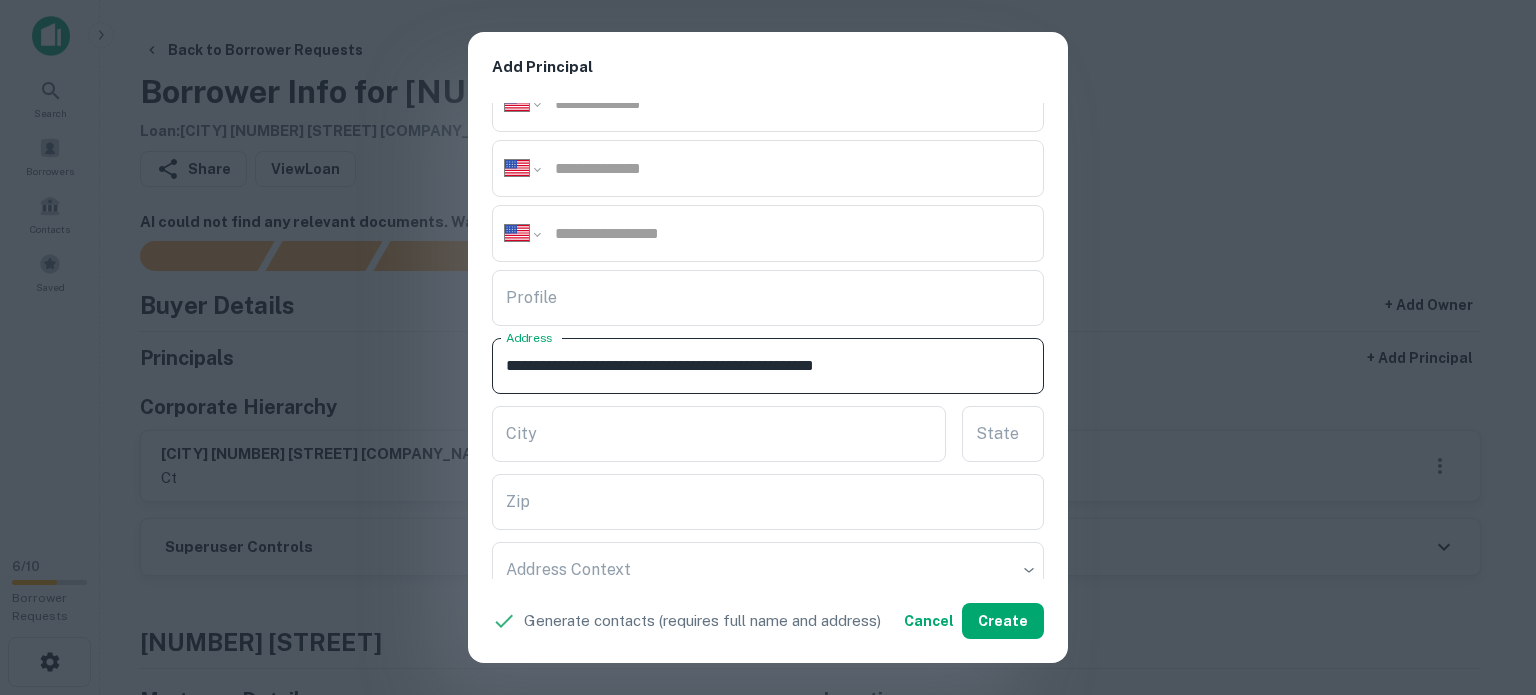 click on "**********" at bounding box center [768, 366] 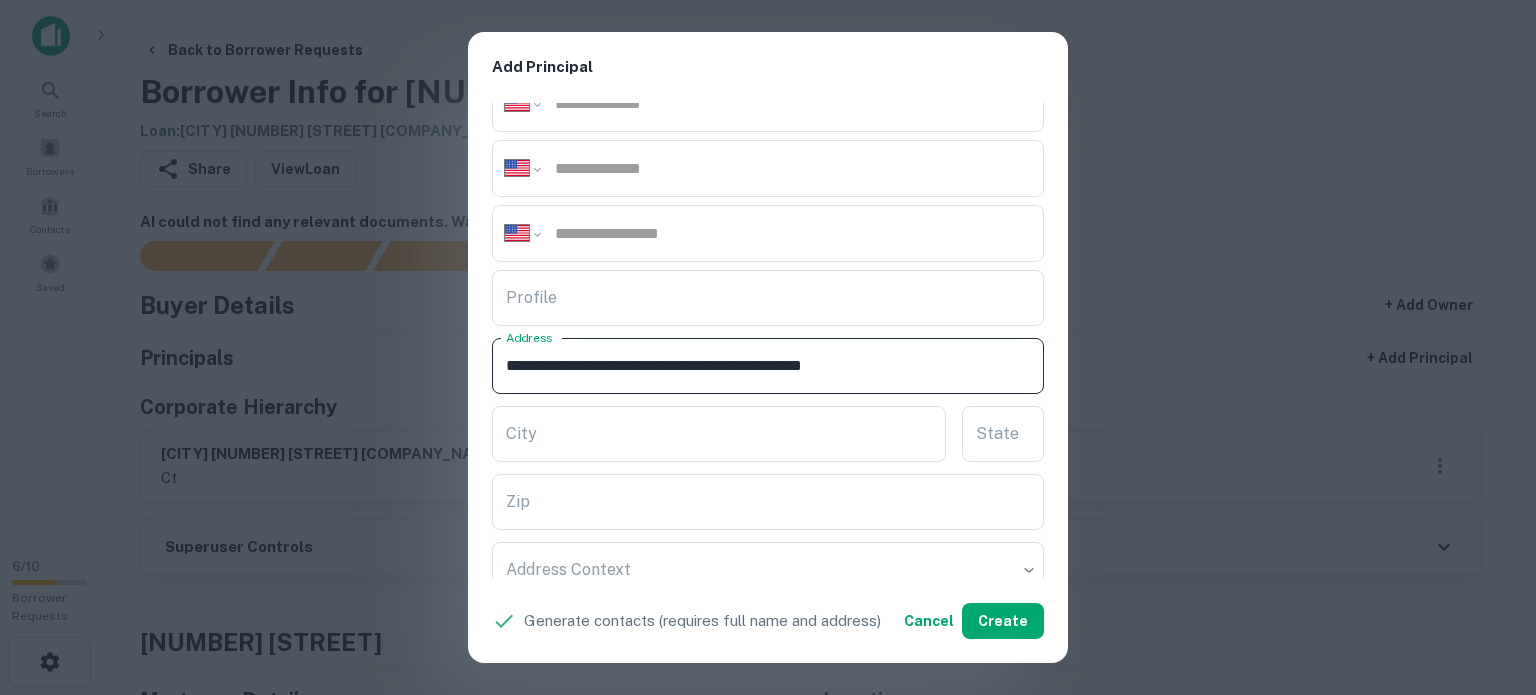 drag, startPoint x: 840, startPoint y: 356, endPoint x: 893, endPoint y: 375, distance: 56.302753 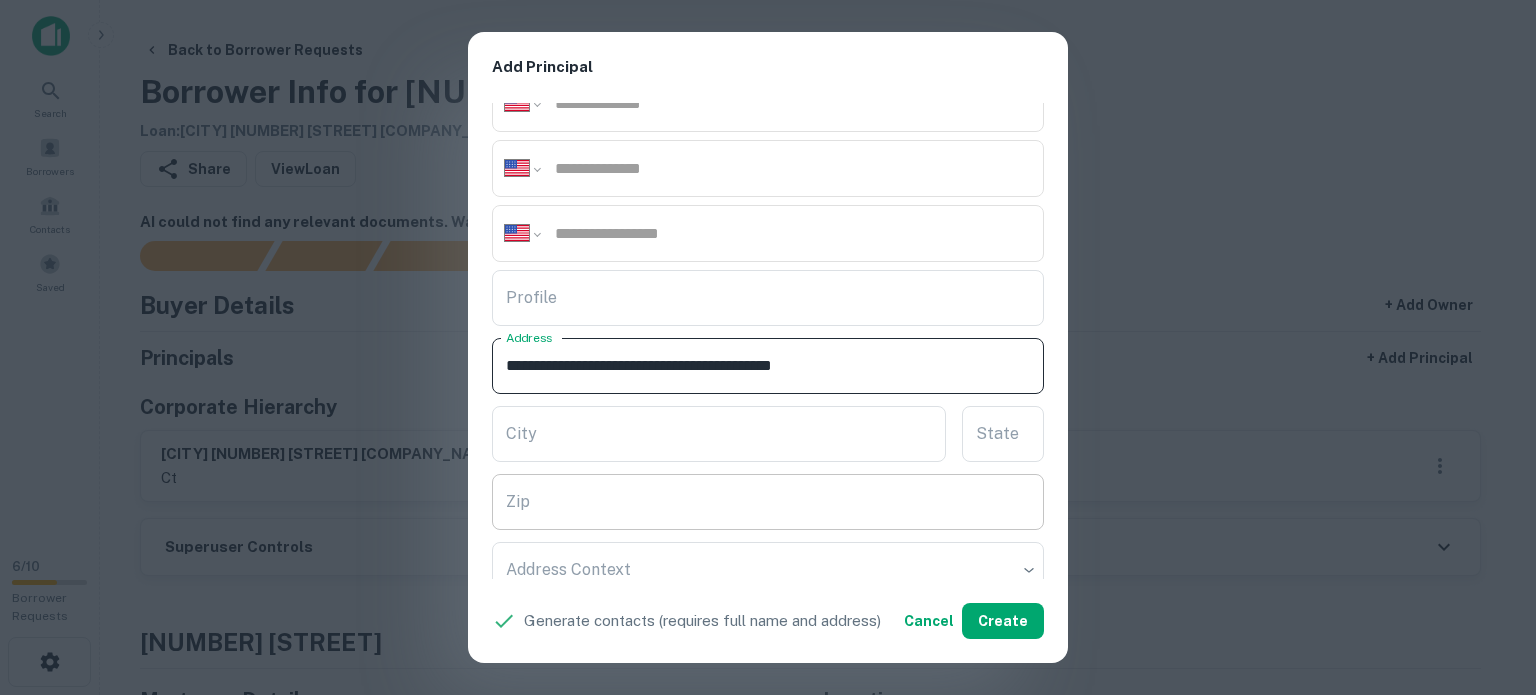 type on "**********" 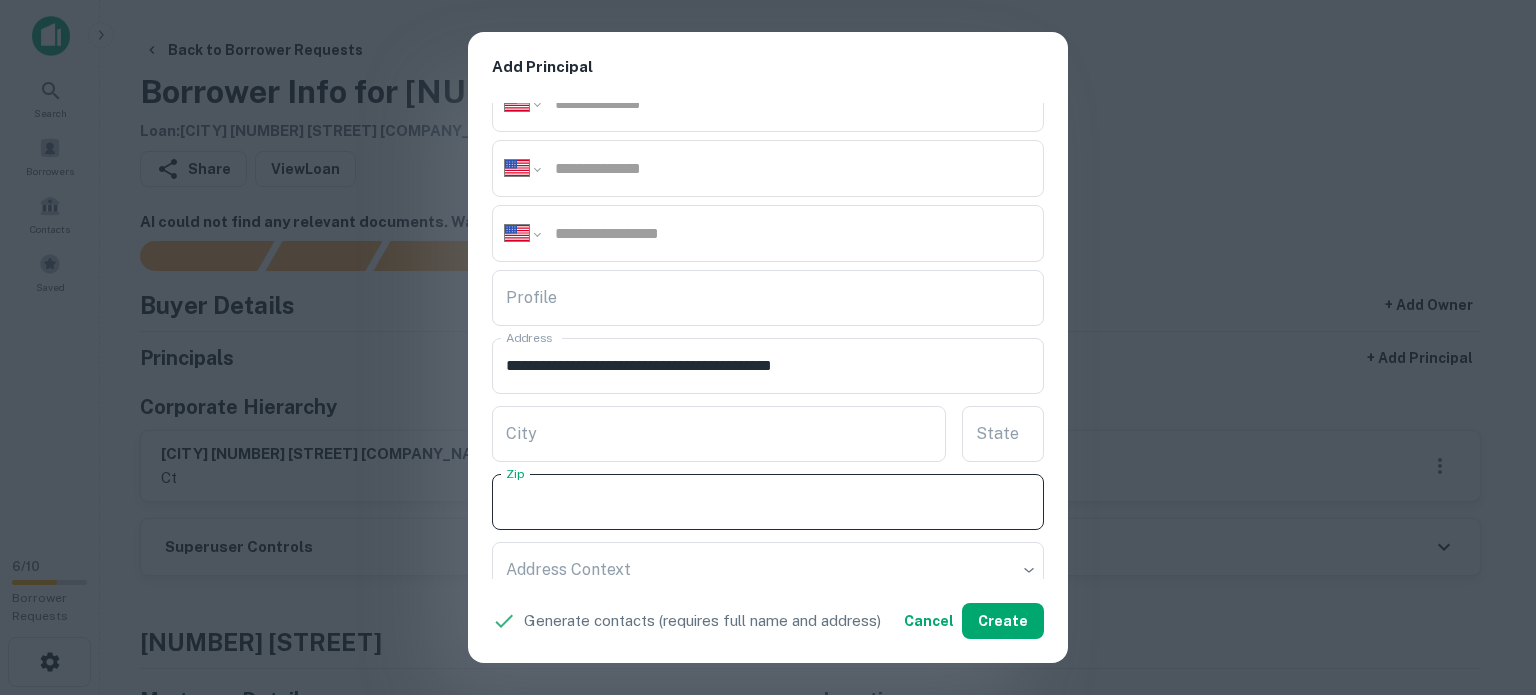 paste on "*****" 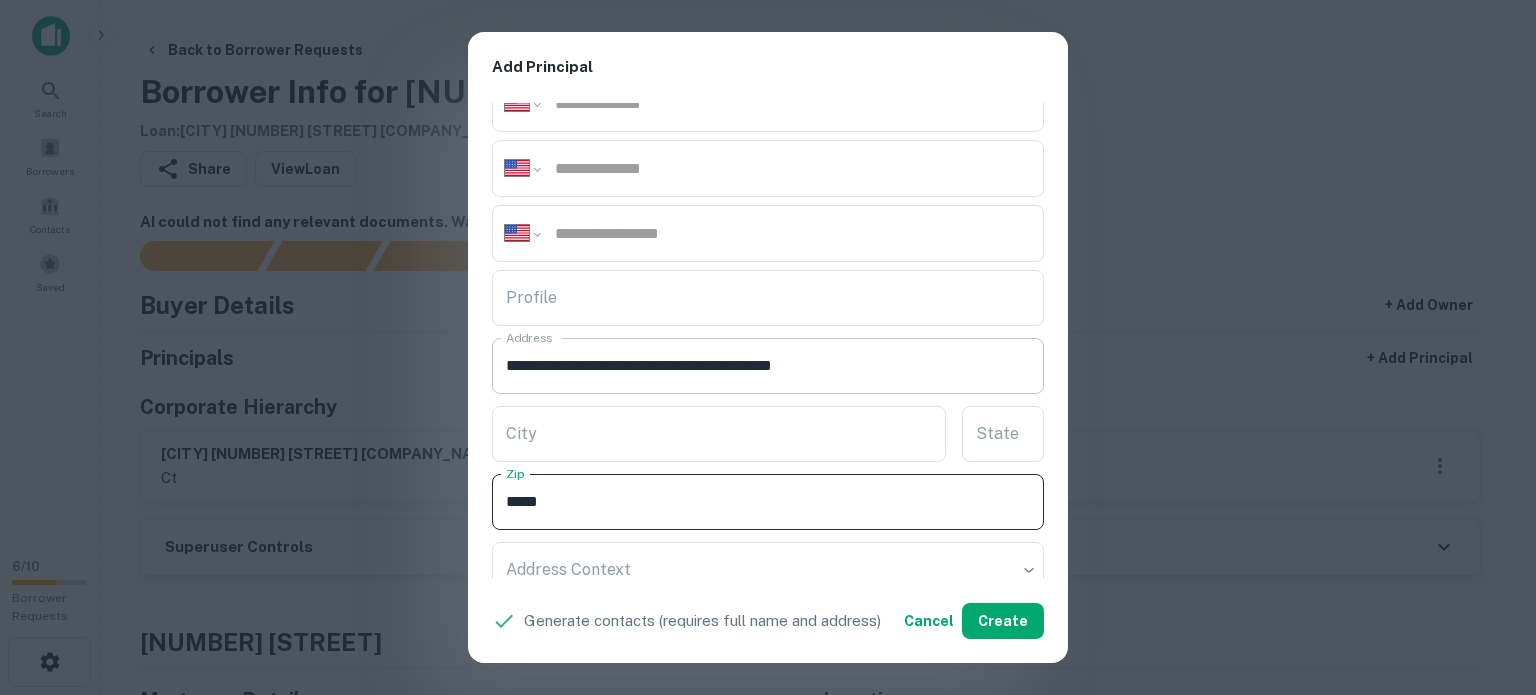 type on "*****" 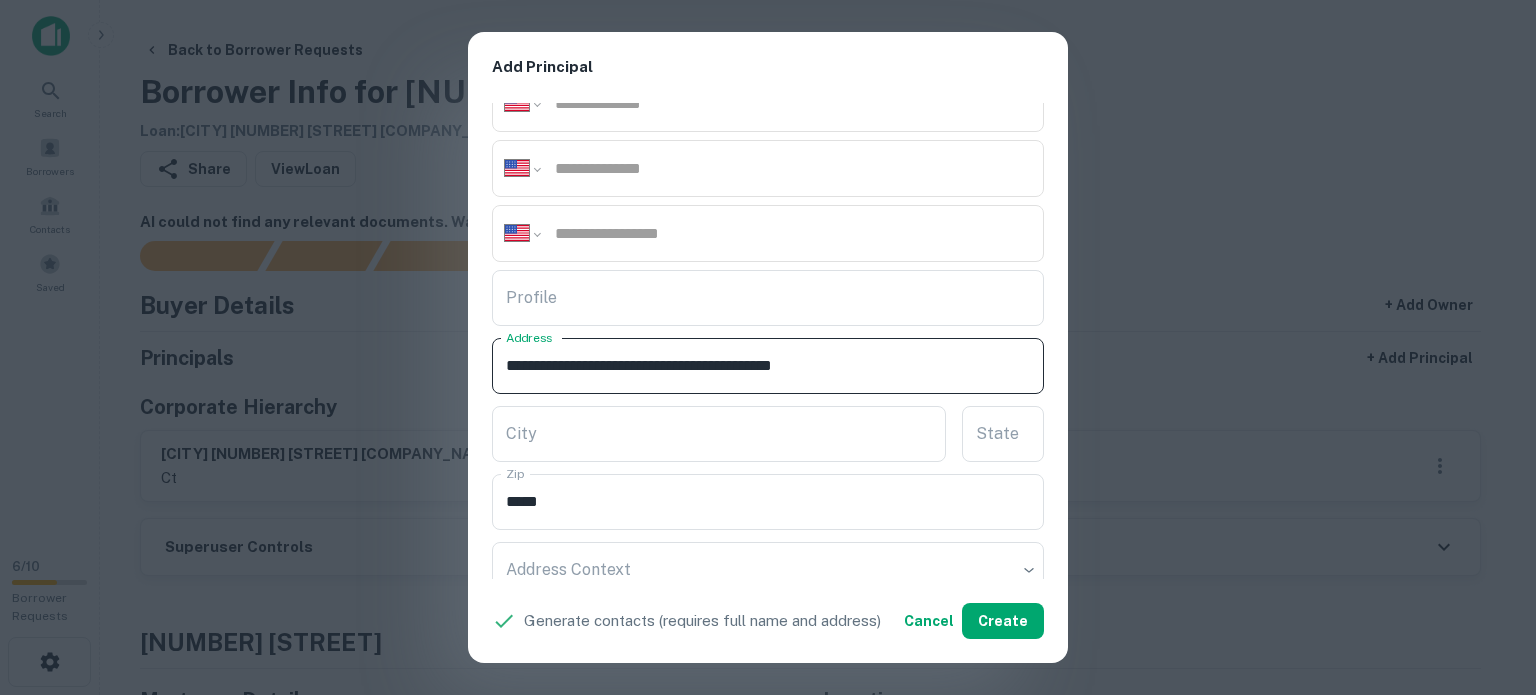 drag, startPoint x: 811, startPoint y: 357, endPoint x: 827, endPoint y: 377, distance: 25.612497 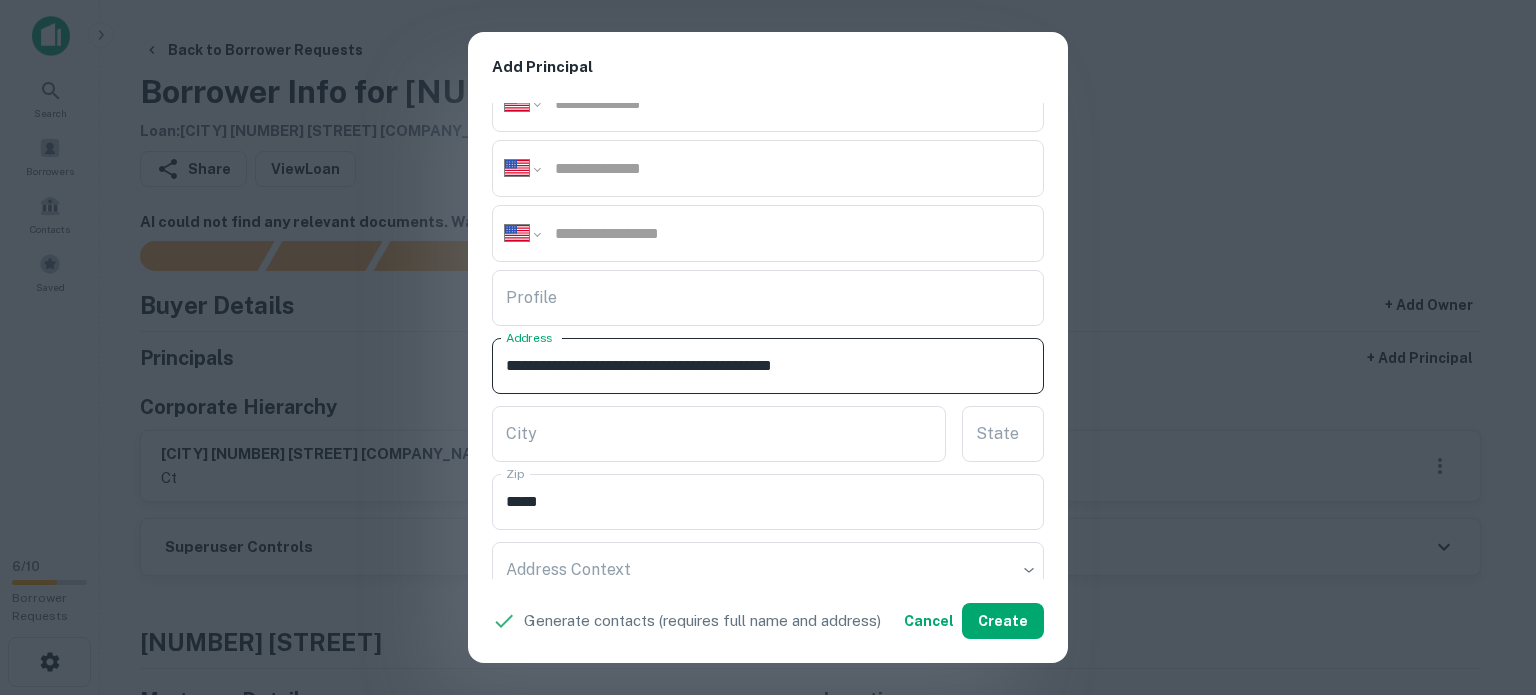 click on "**********" at bounding box center (768, 366) 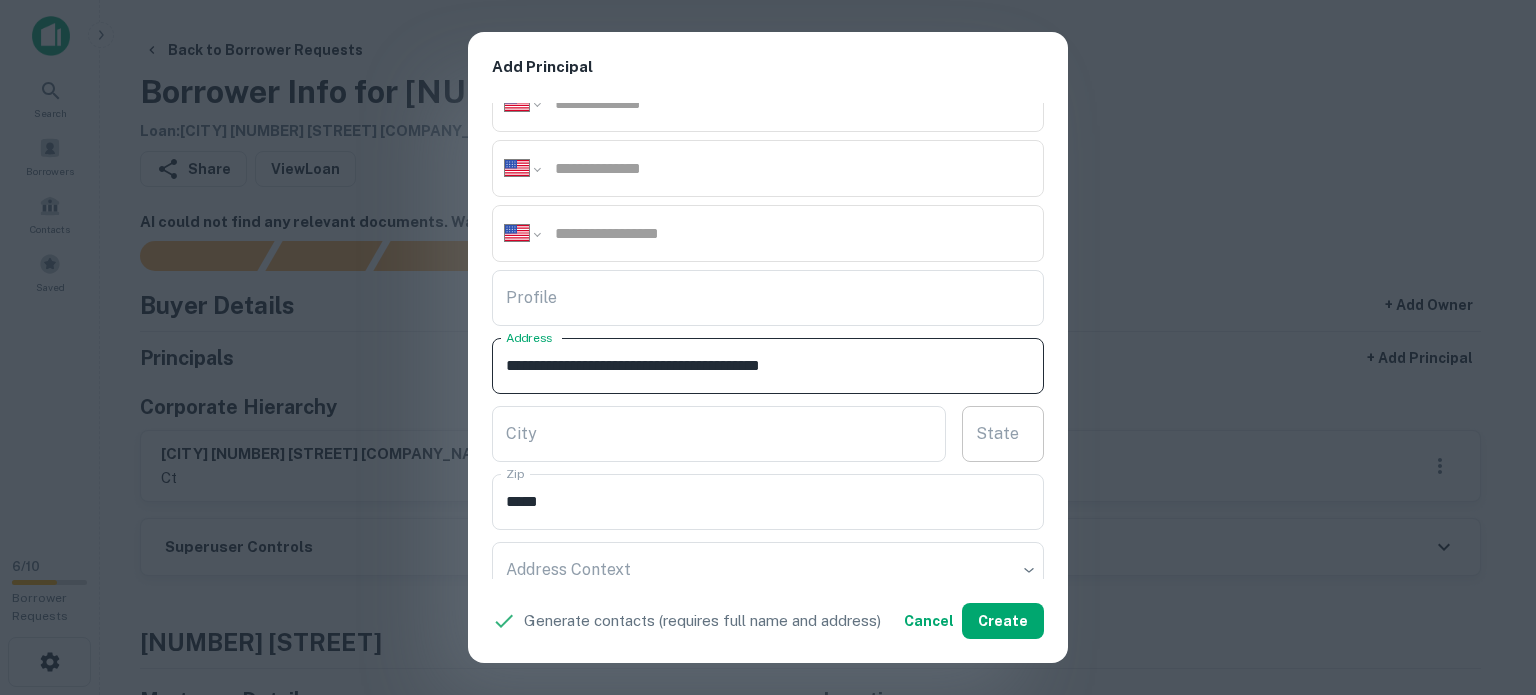 type on "**********" 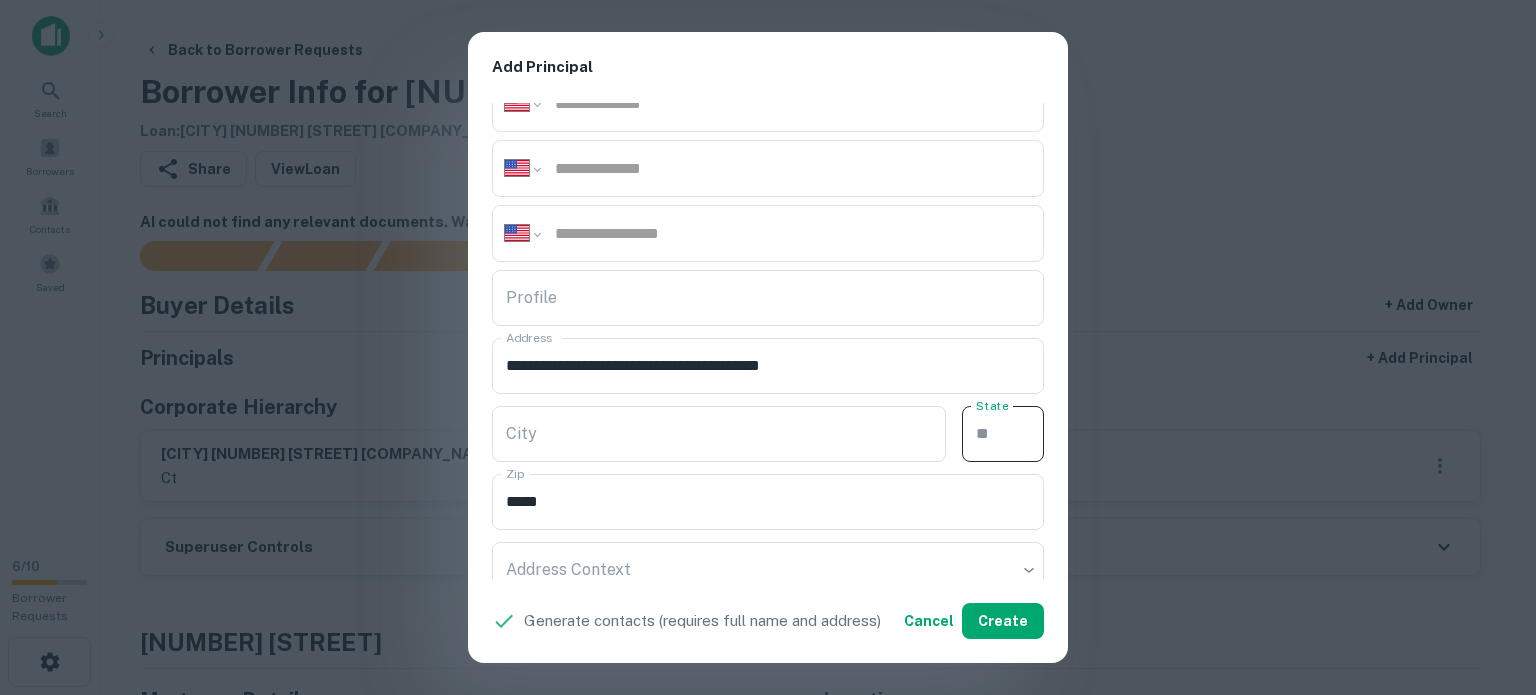 paste on "**" 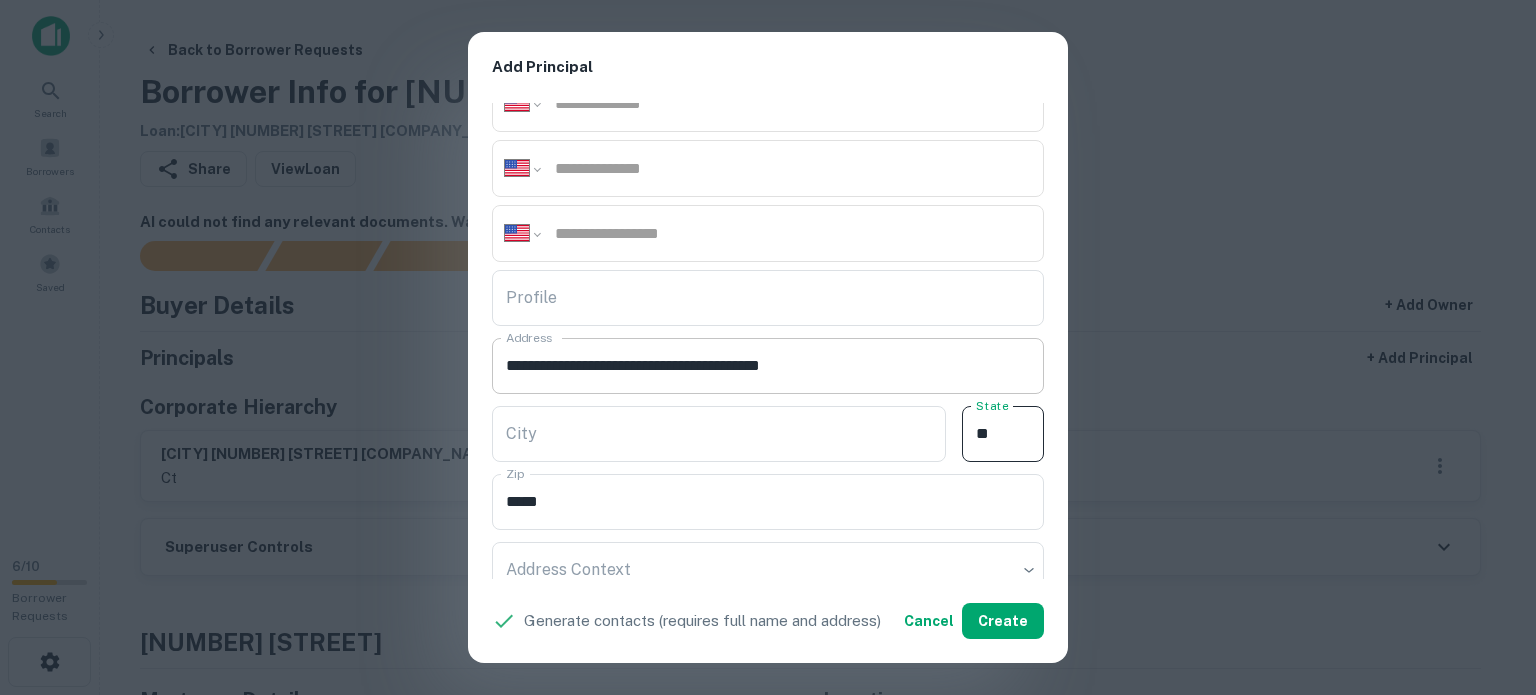 type on "**" 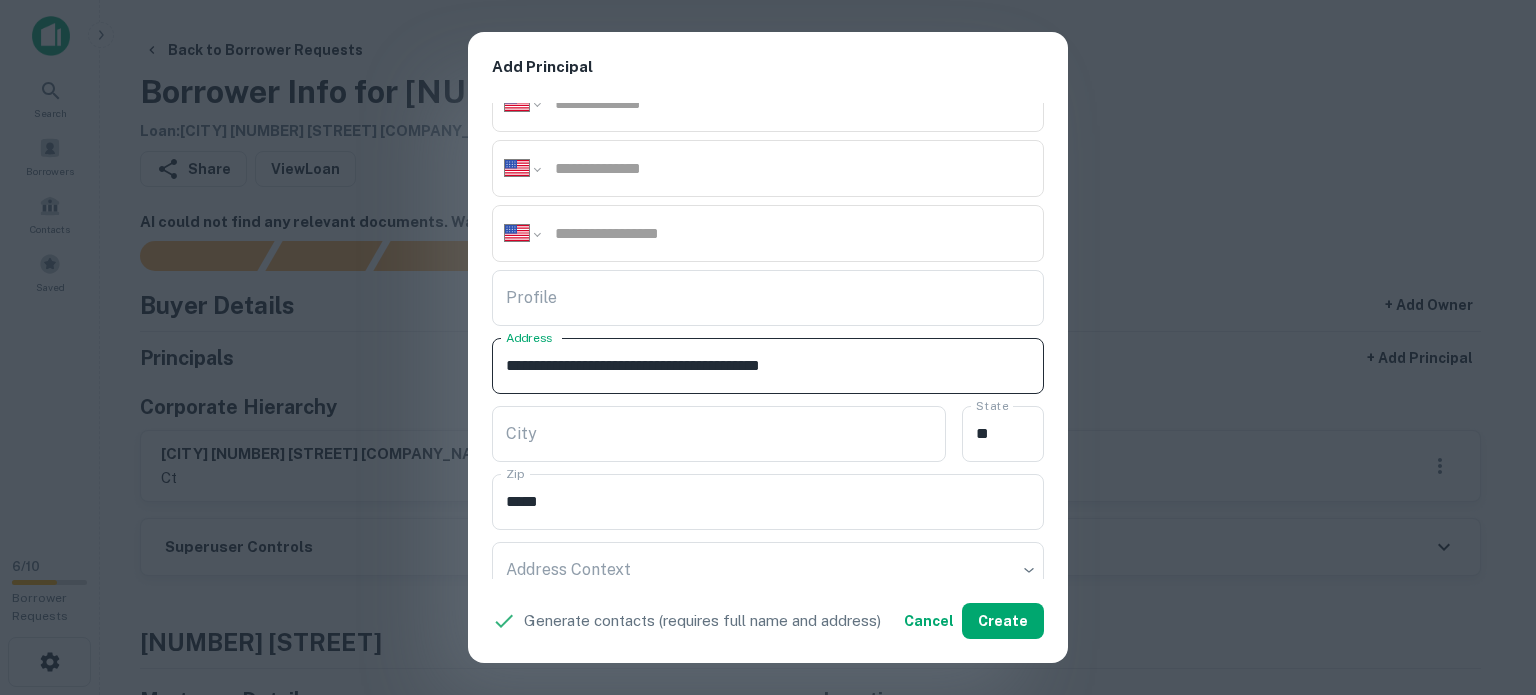drag, startPoint x: 751, startPoint y: 359, endPoint x: 804, endPoint y: 390, distance: 61.400326 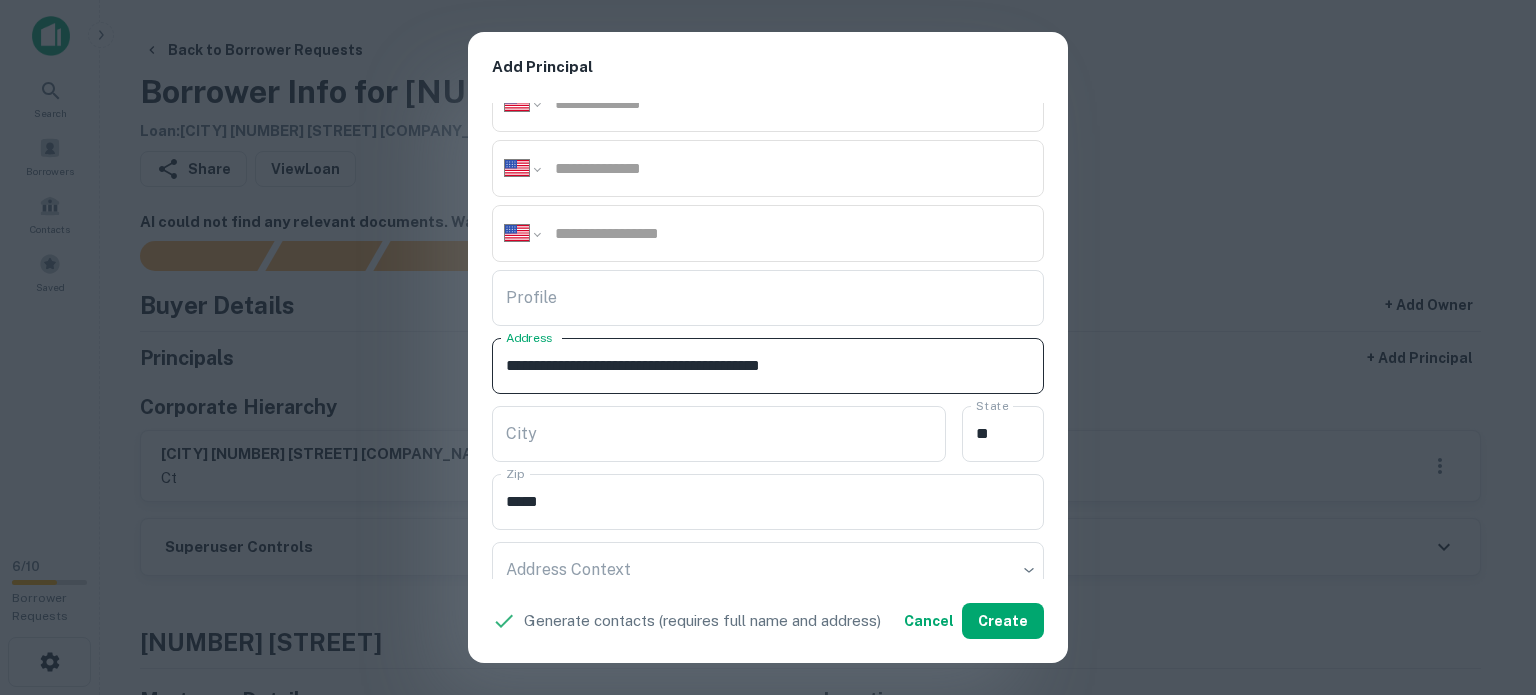 click on "**********" at bounding box center [768, 366] 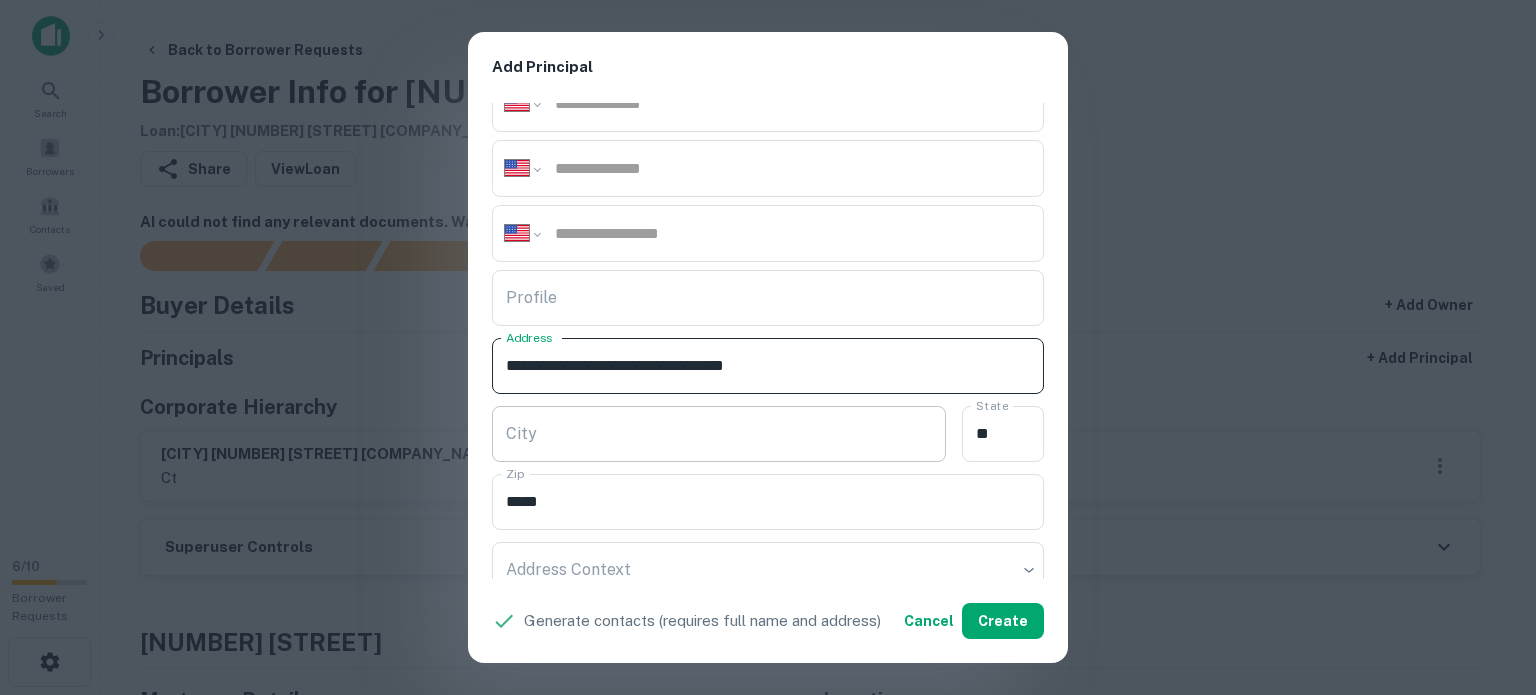 type on "**********" 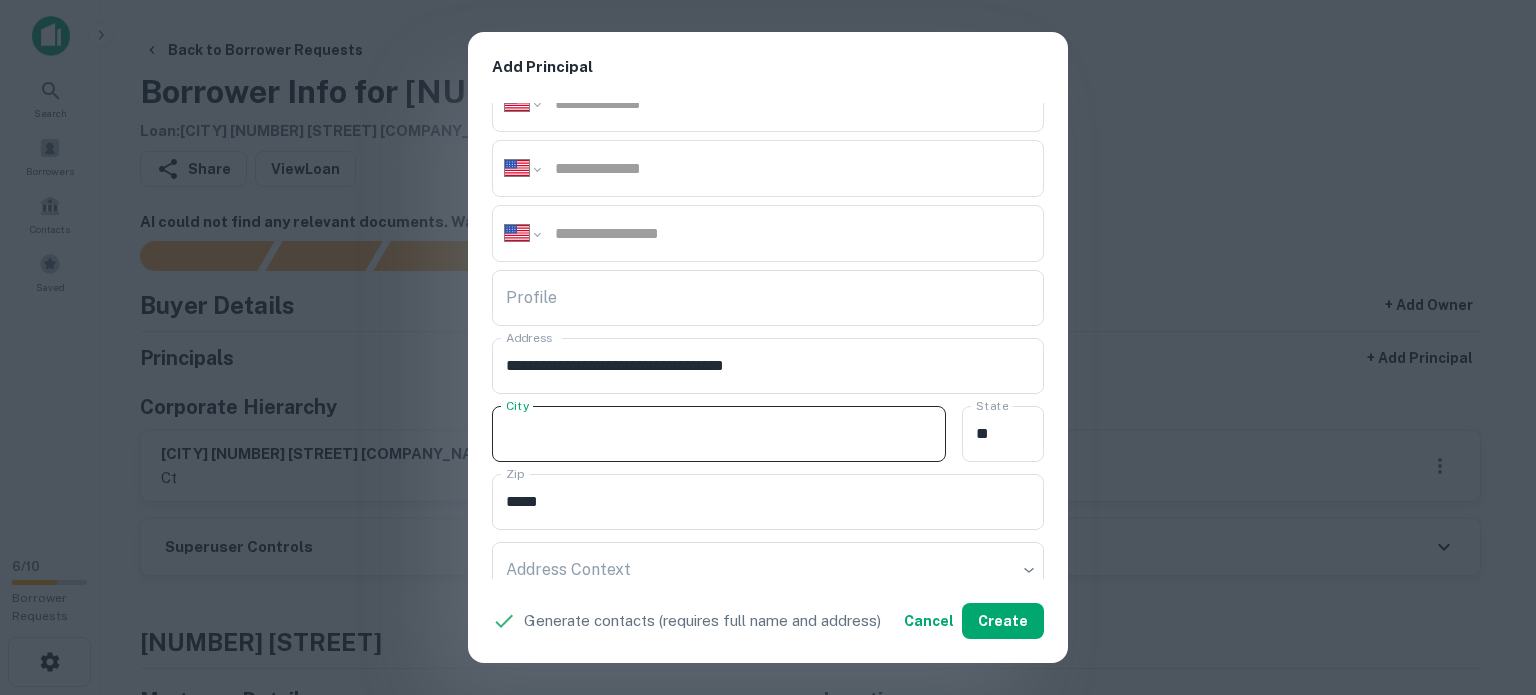 paste on "******" 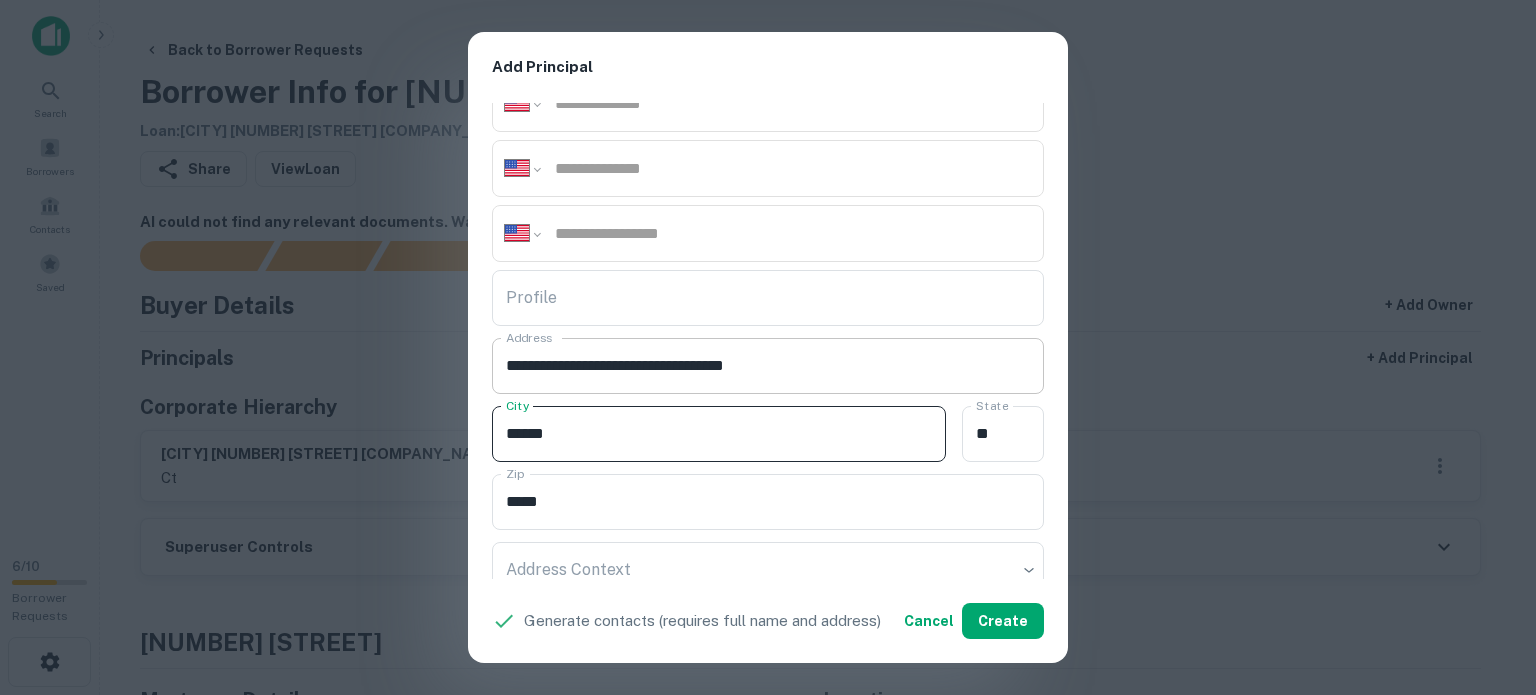 type on "******" 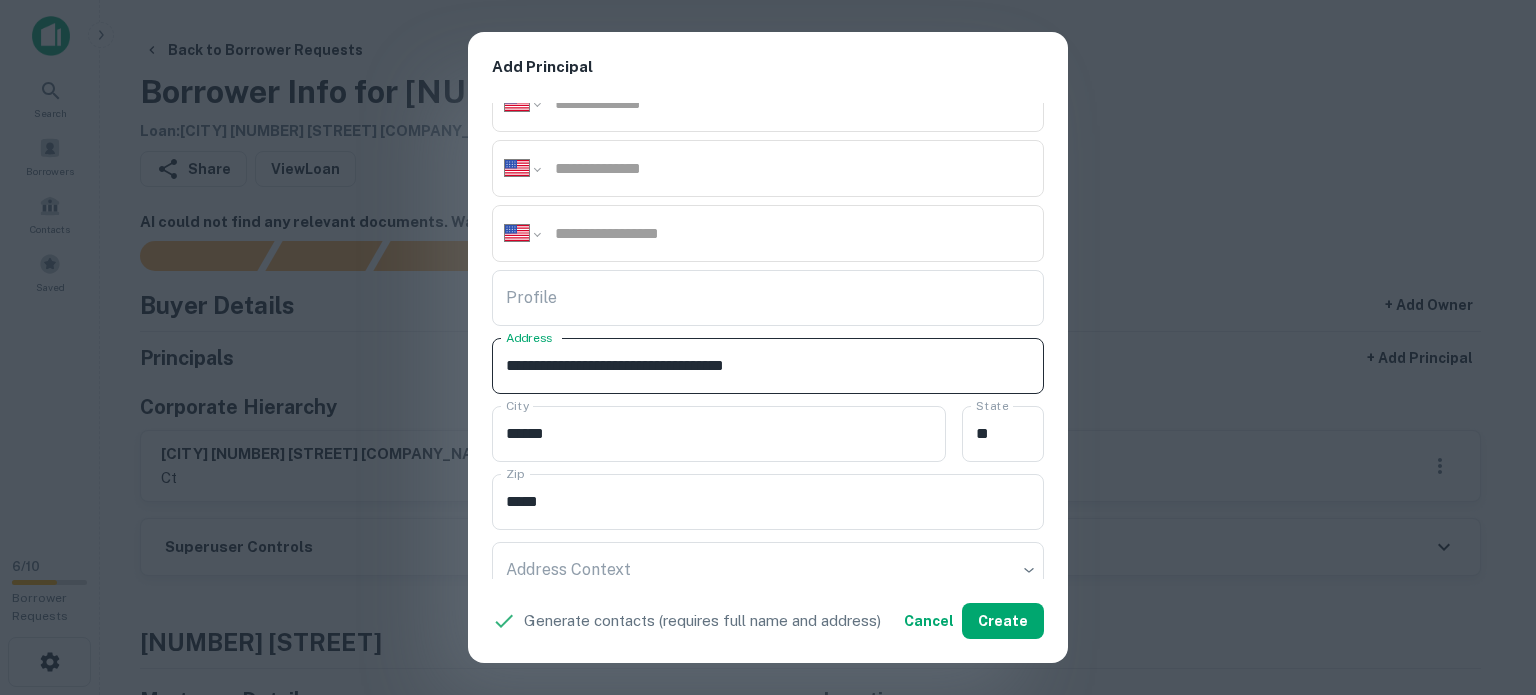 drag, startPoint x: 744, startPoint y: 366, endPoint x: 780, endPoint y: 378, distance: 37.94733 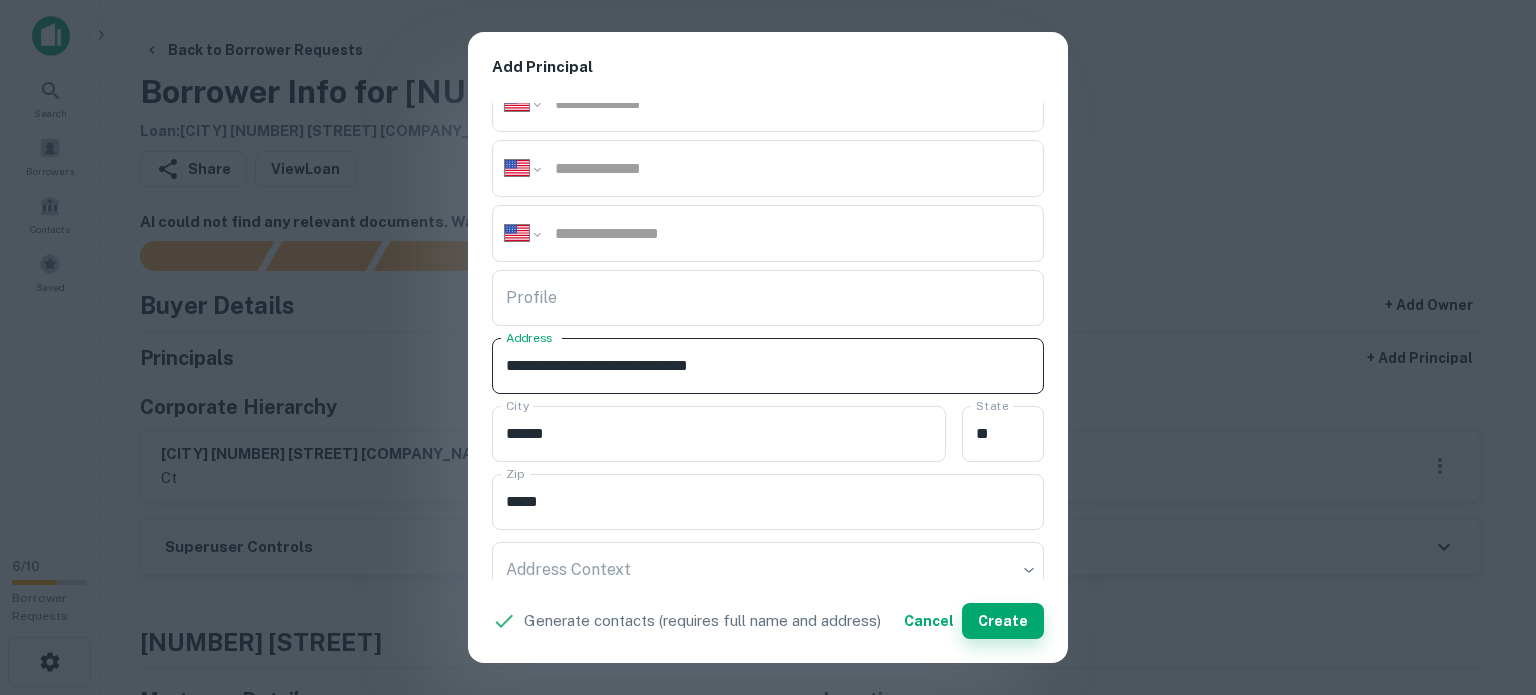 type on "**********" 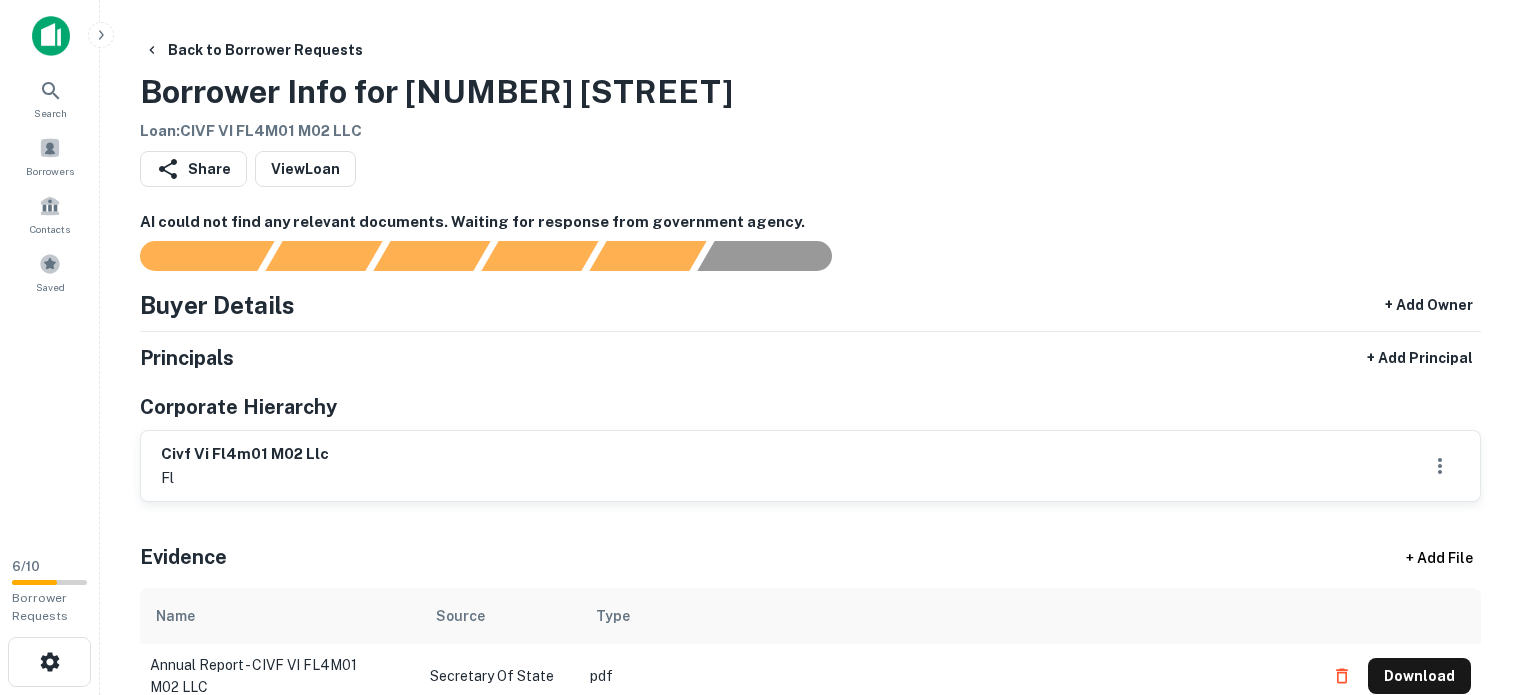 scroll, scrollTop: 0, scrollLeft: 0, axis: both 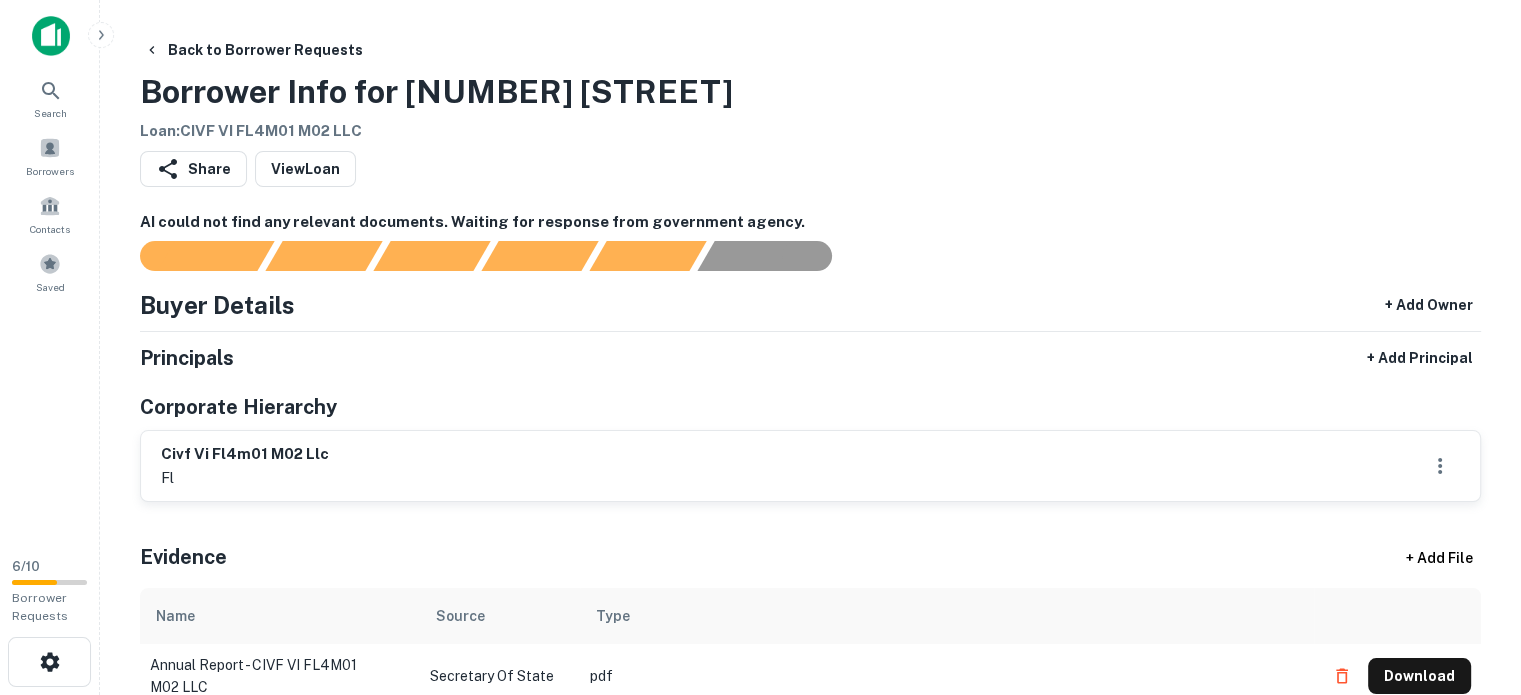 drag, startPoint x: 788, startPoint y: 142, endPoint x: 764, endPoint y: 93, distance: 54.56189 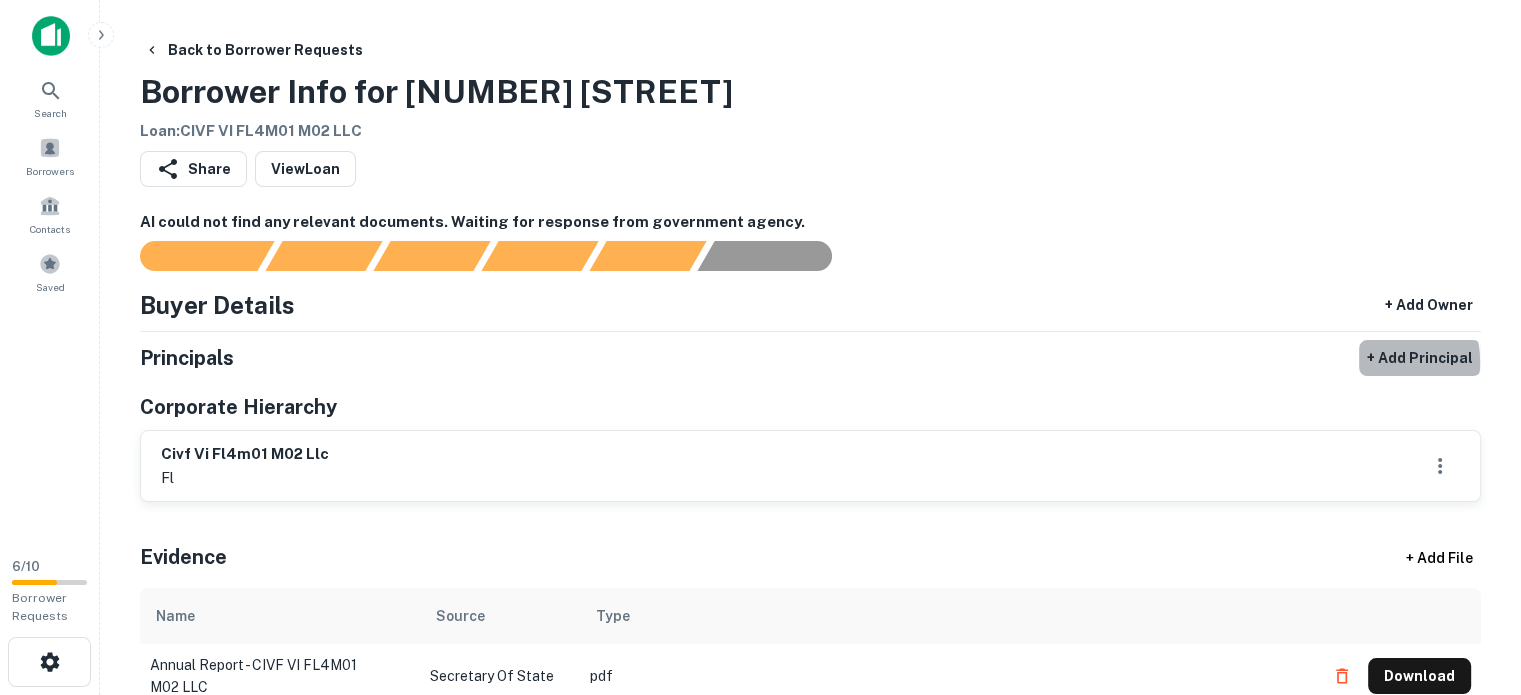 click on "+ Add Principal" at bounding box center (1420, 358) 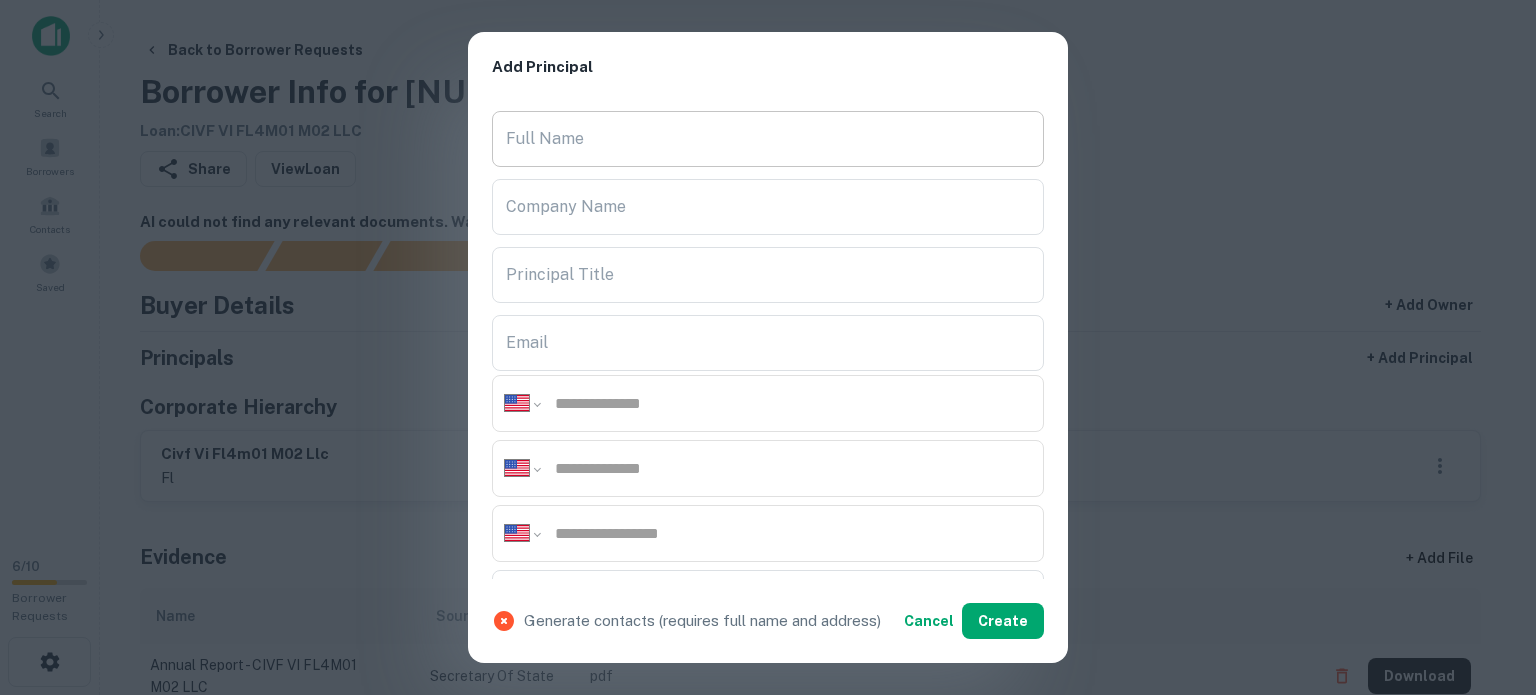 click on "Full Name" at bounding box center [768, 139] 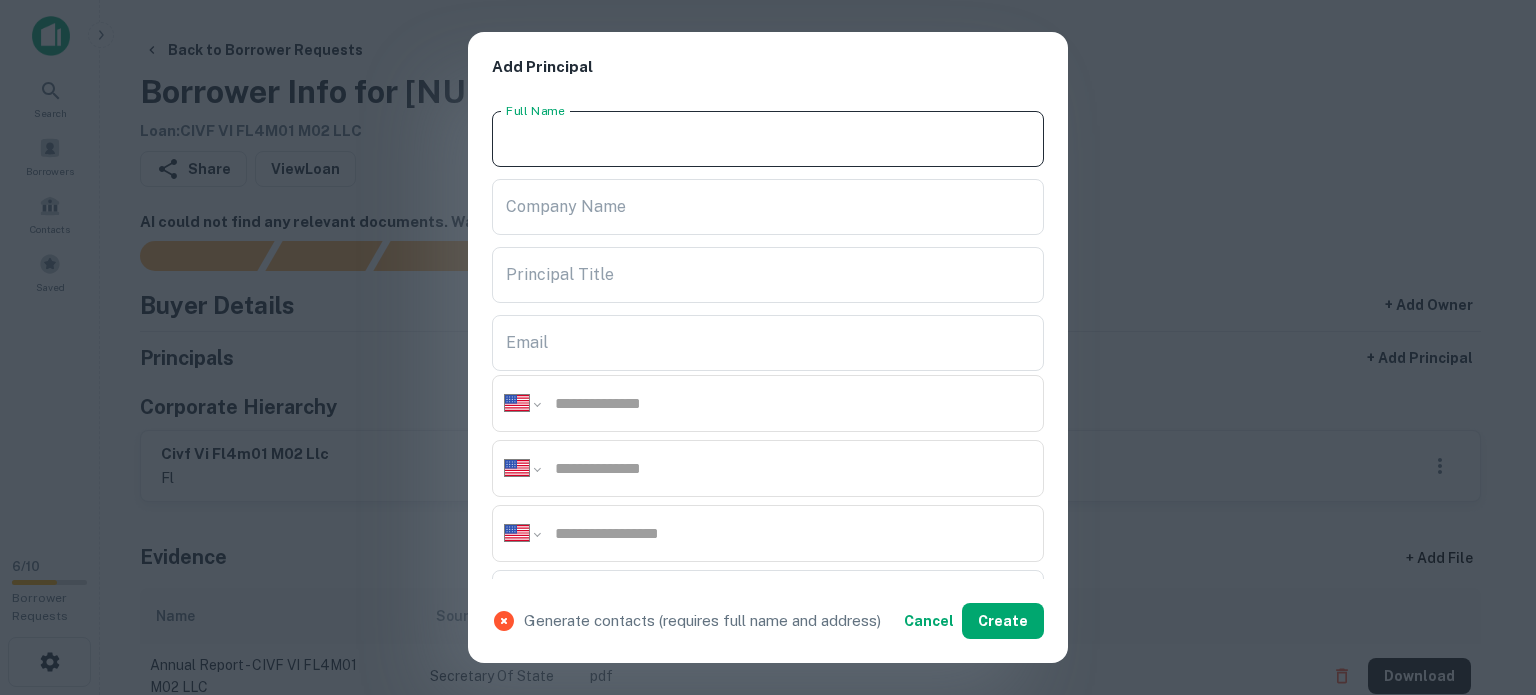 paste on "**********" 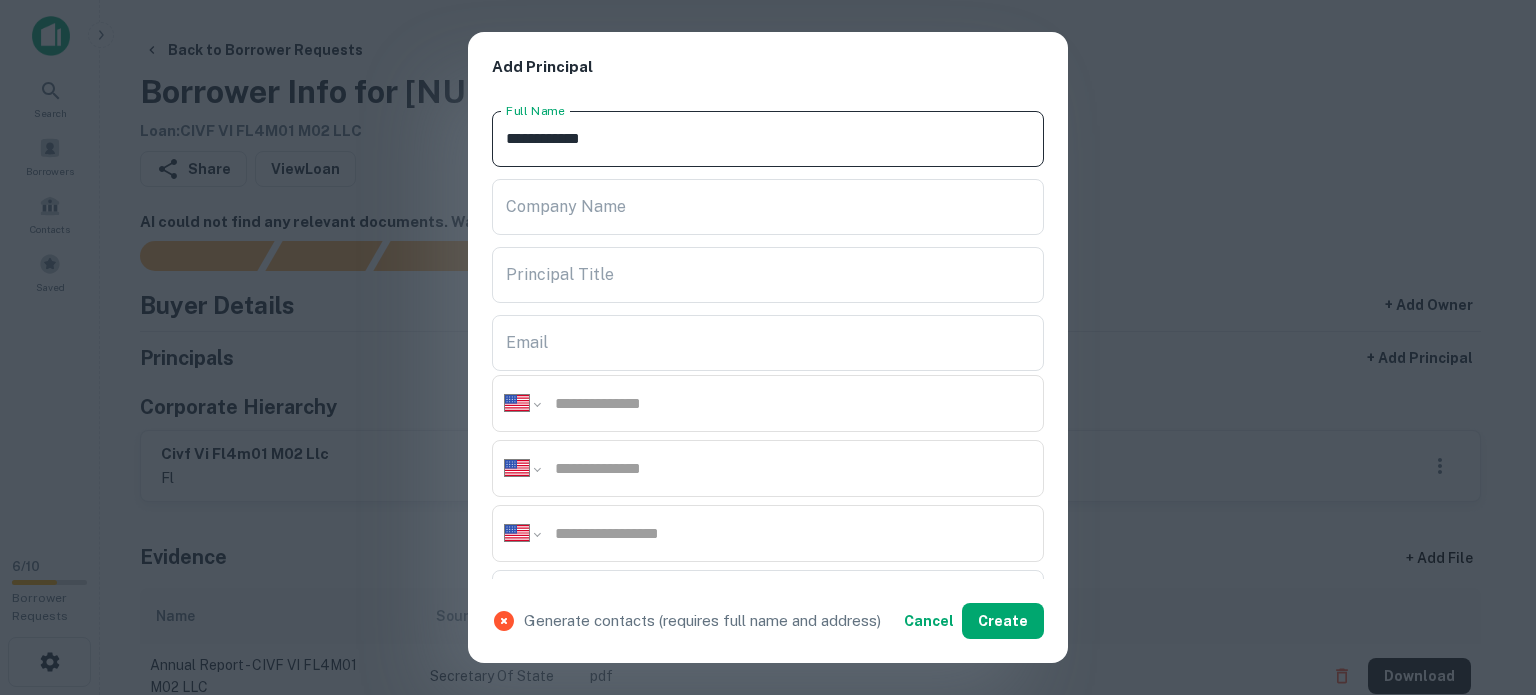 type on "**********" 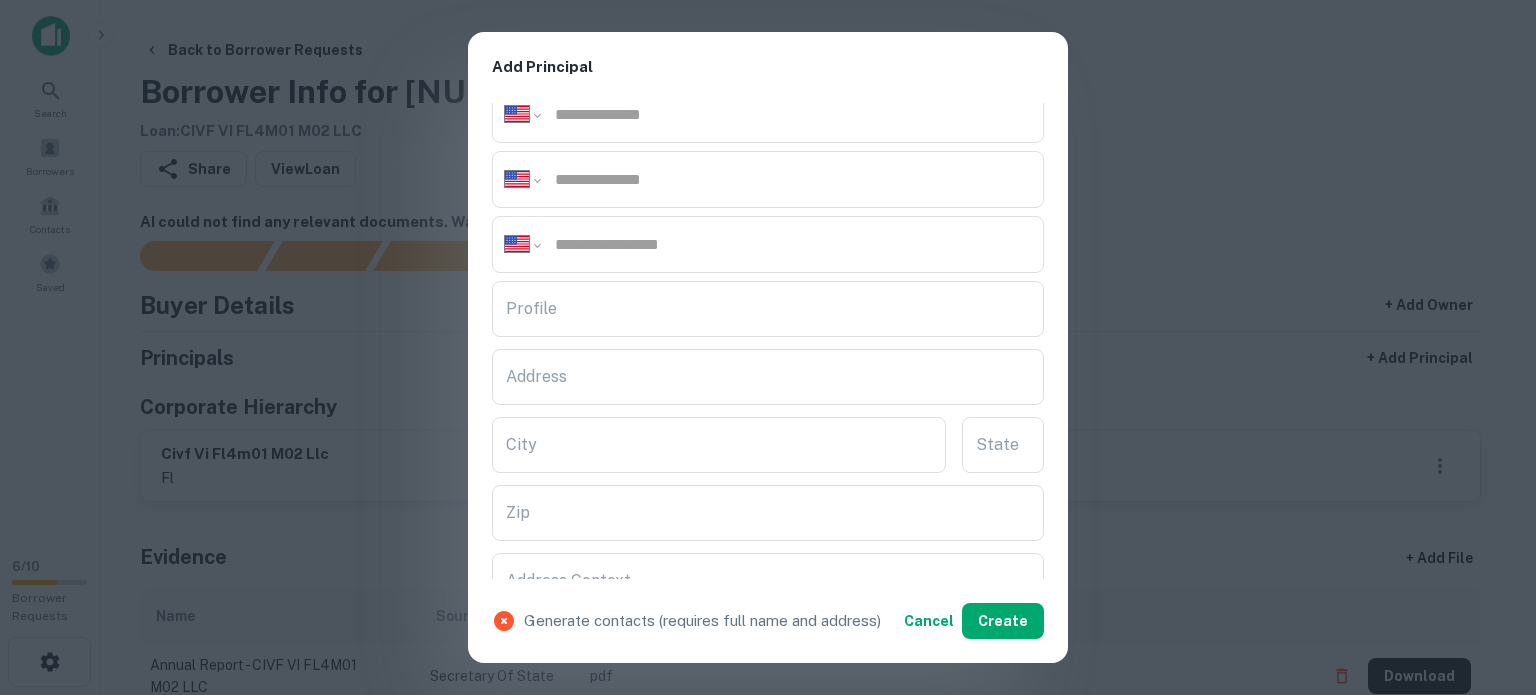 scroll, scrollTop: 300, scrollLeft: 0, axis: vertical 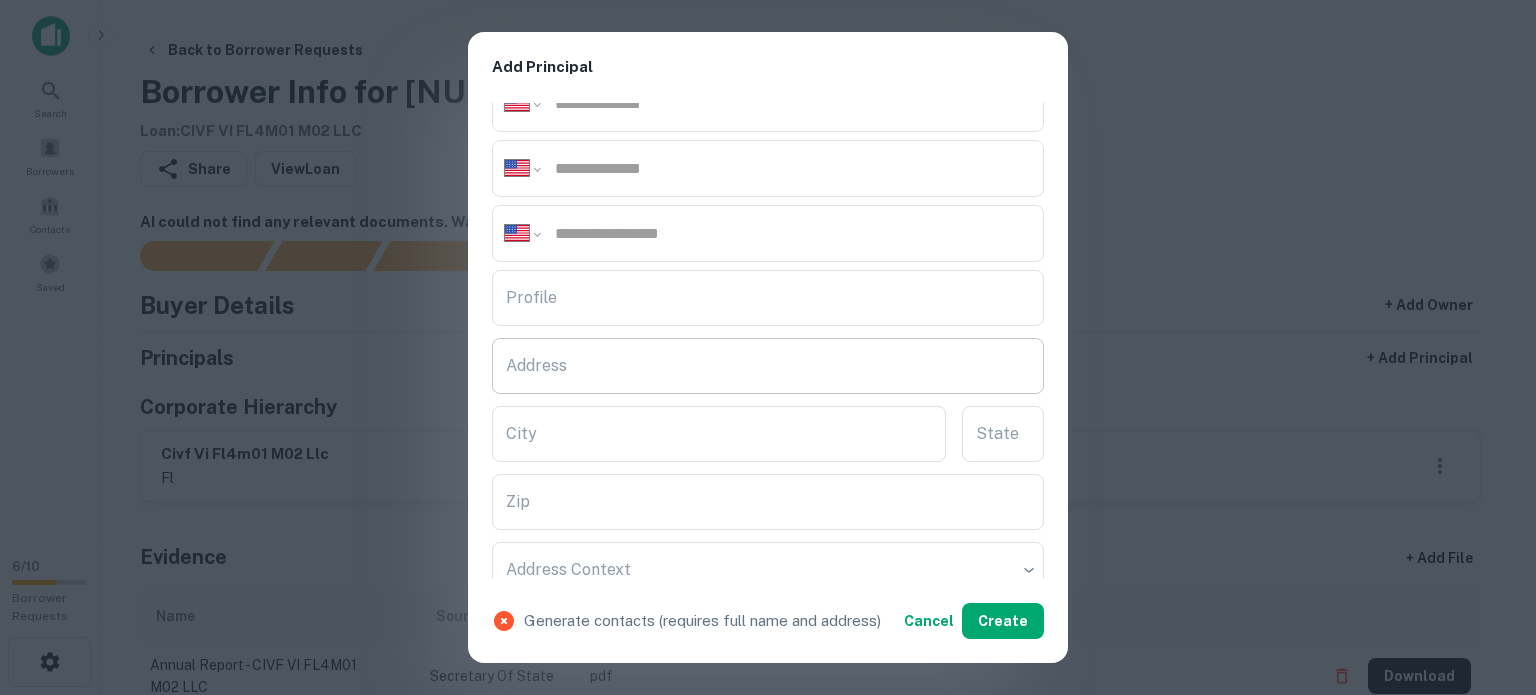 click on "Address" at bounding box center (768, 366) 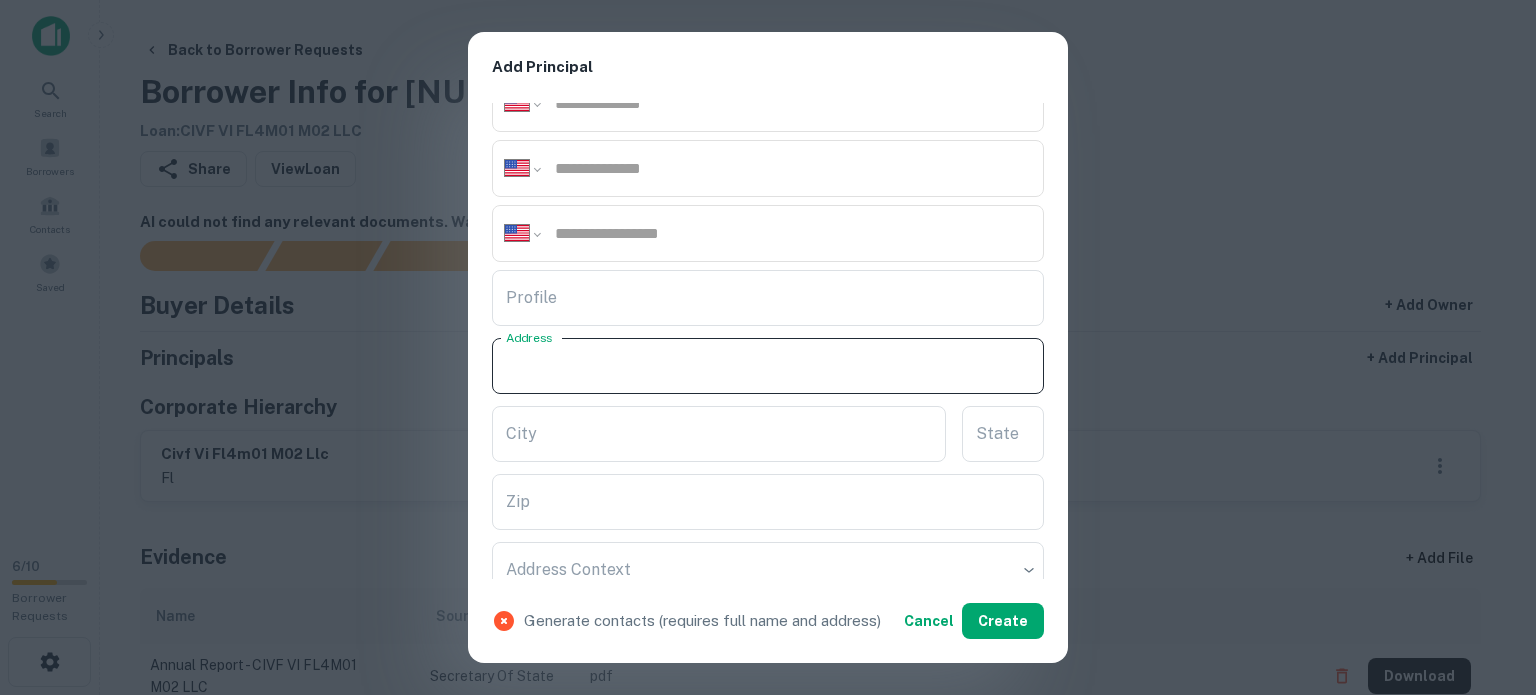 paste on "**********" 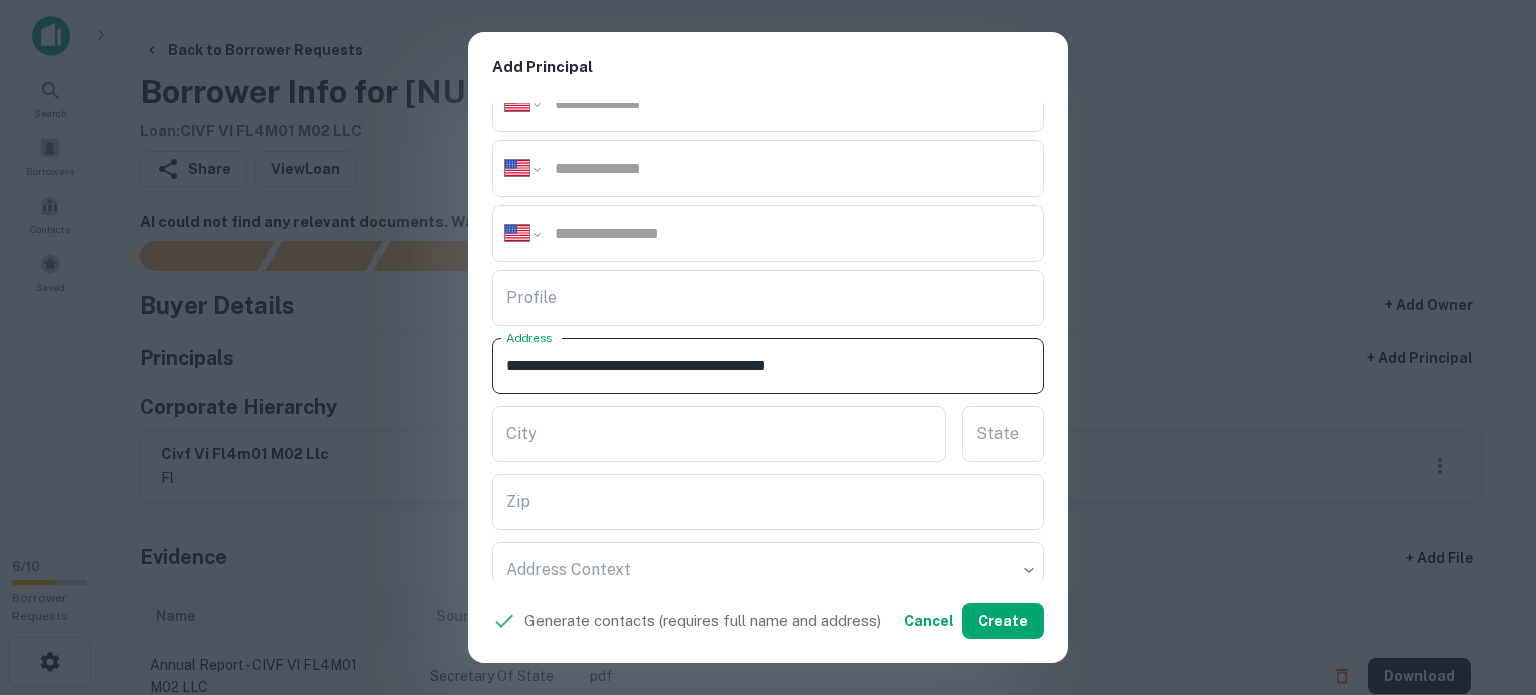 drag, startPoint x: 801, startPoint y: 363, endPoint x: 925, endPoint y: 373, distance: 124.40257 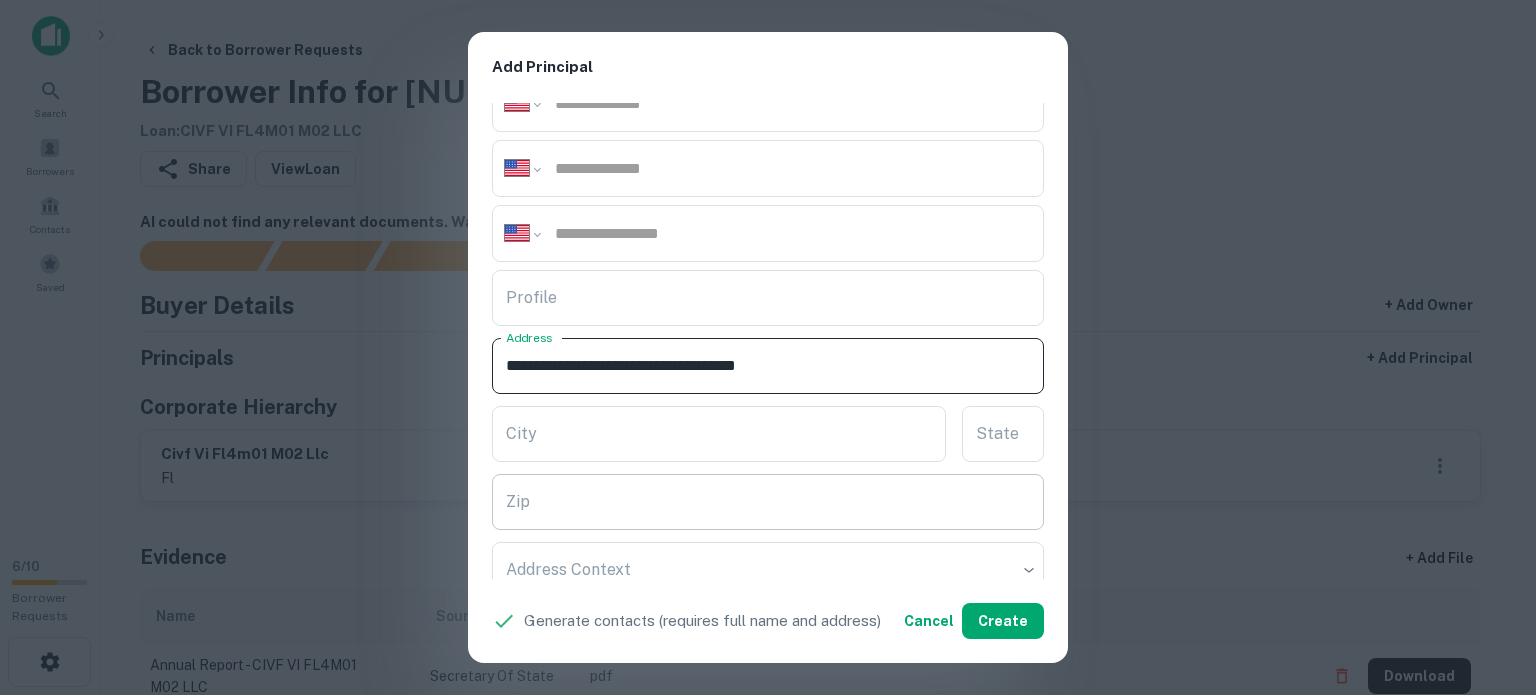 type on "**********" 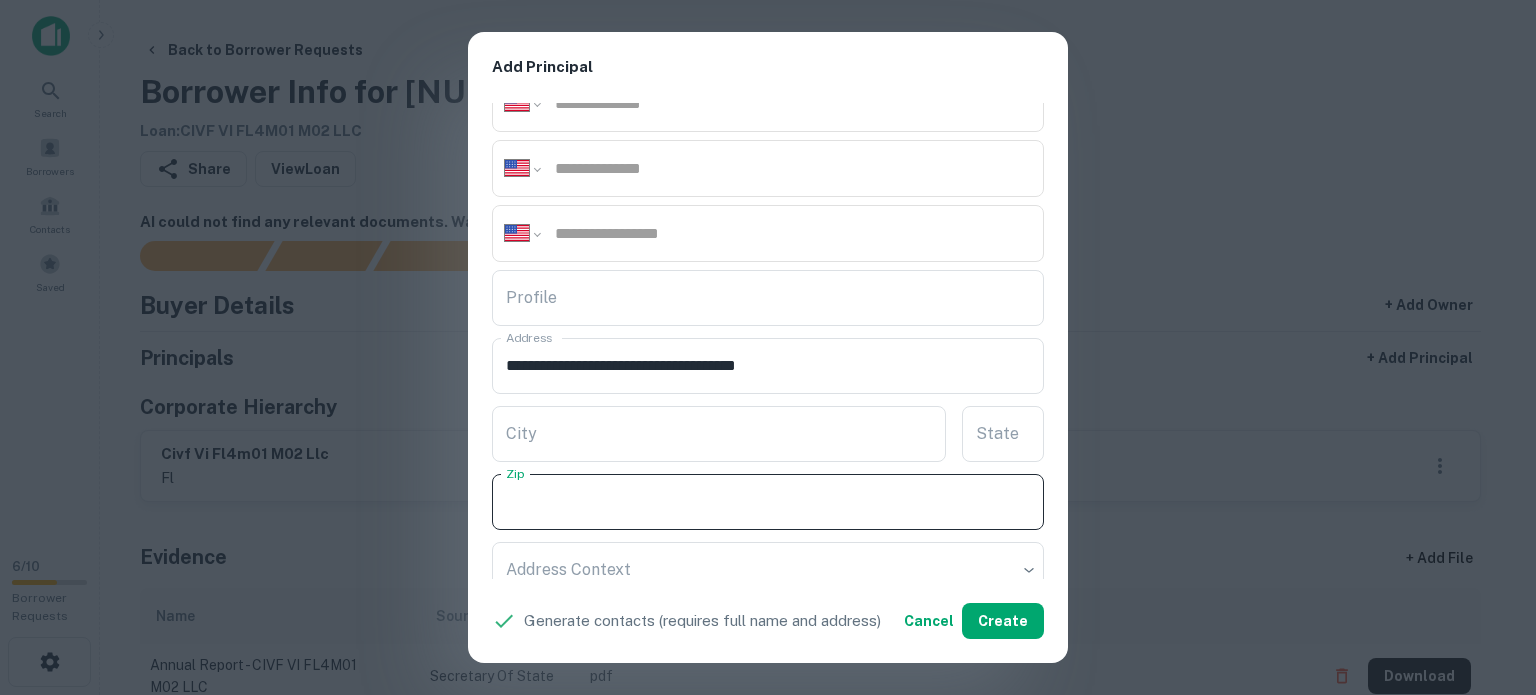 paste on "*****" 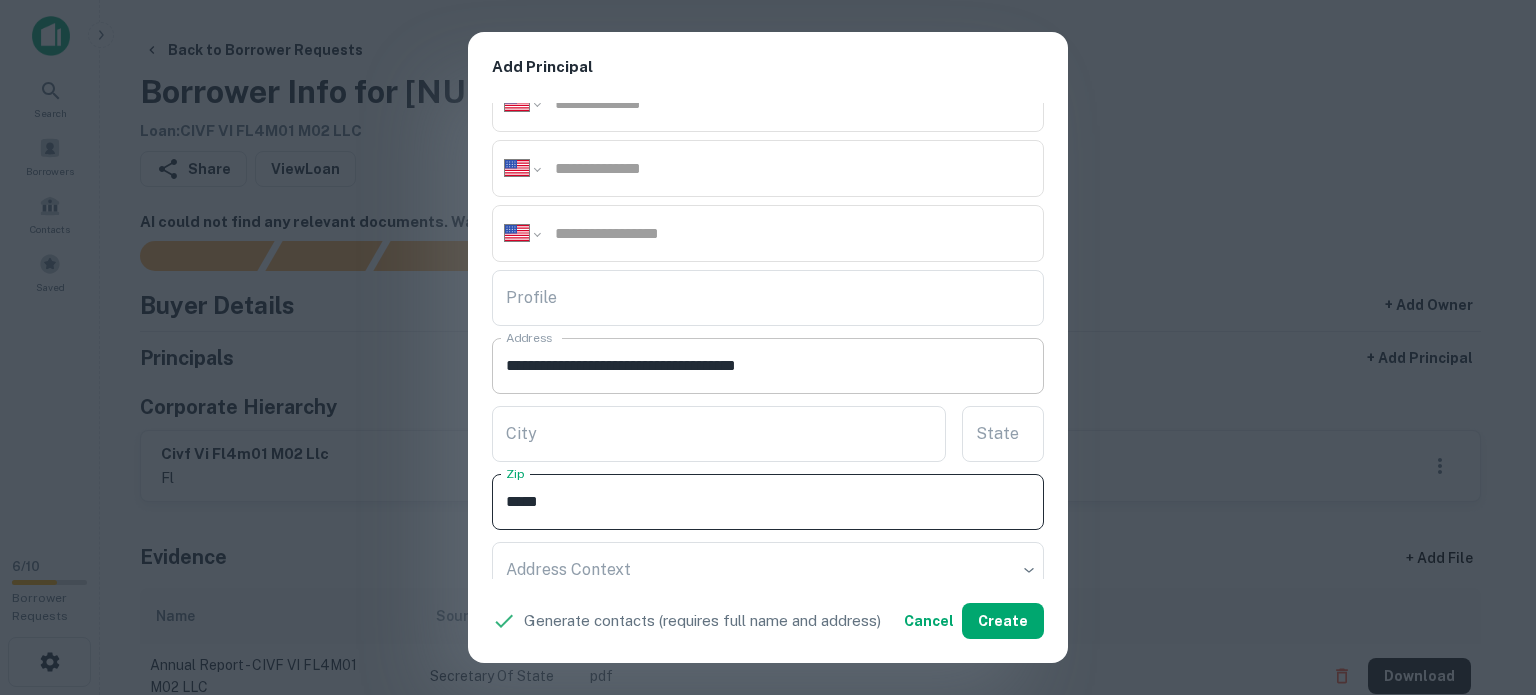 type on "*****" 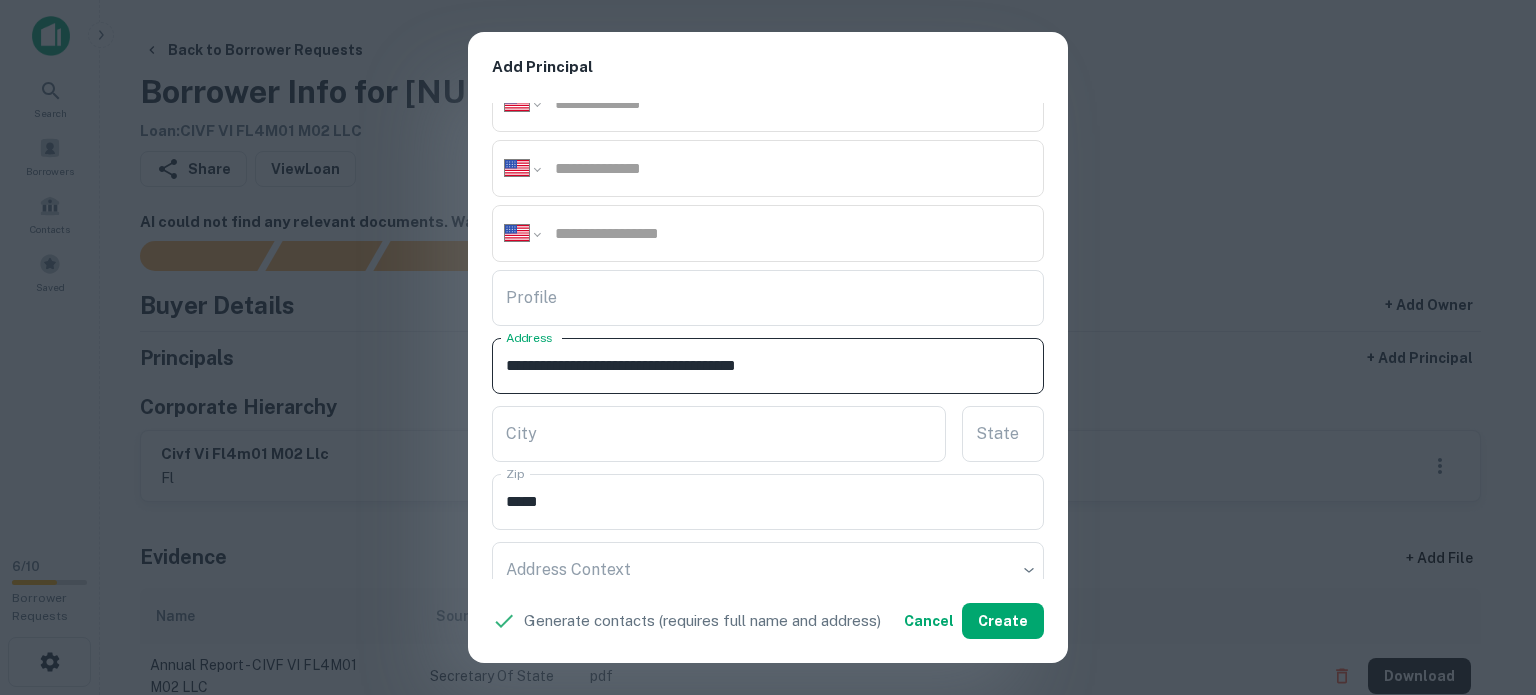 drag, startPoint x: 773, startPoint y: 365, endPoint x: 839, endPoint y: 365, distance: 66 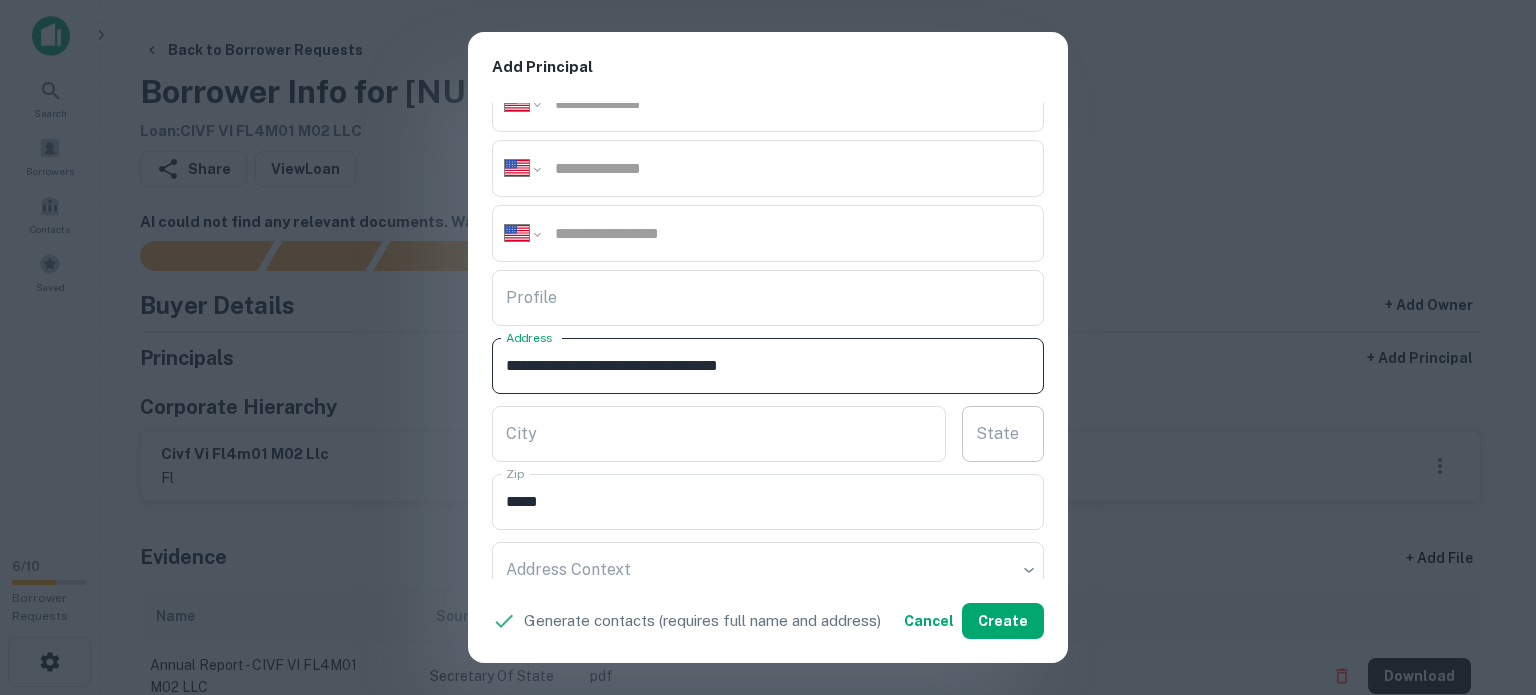 type on "**********" 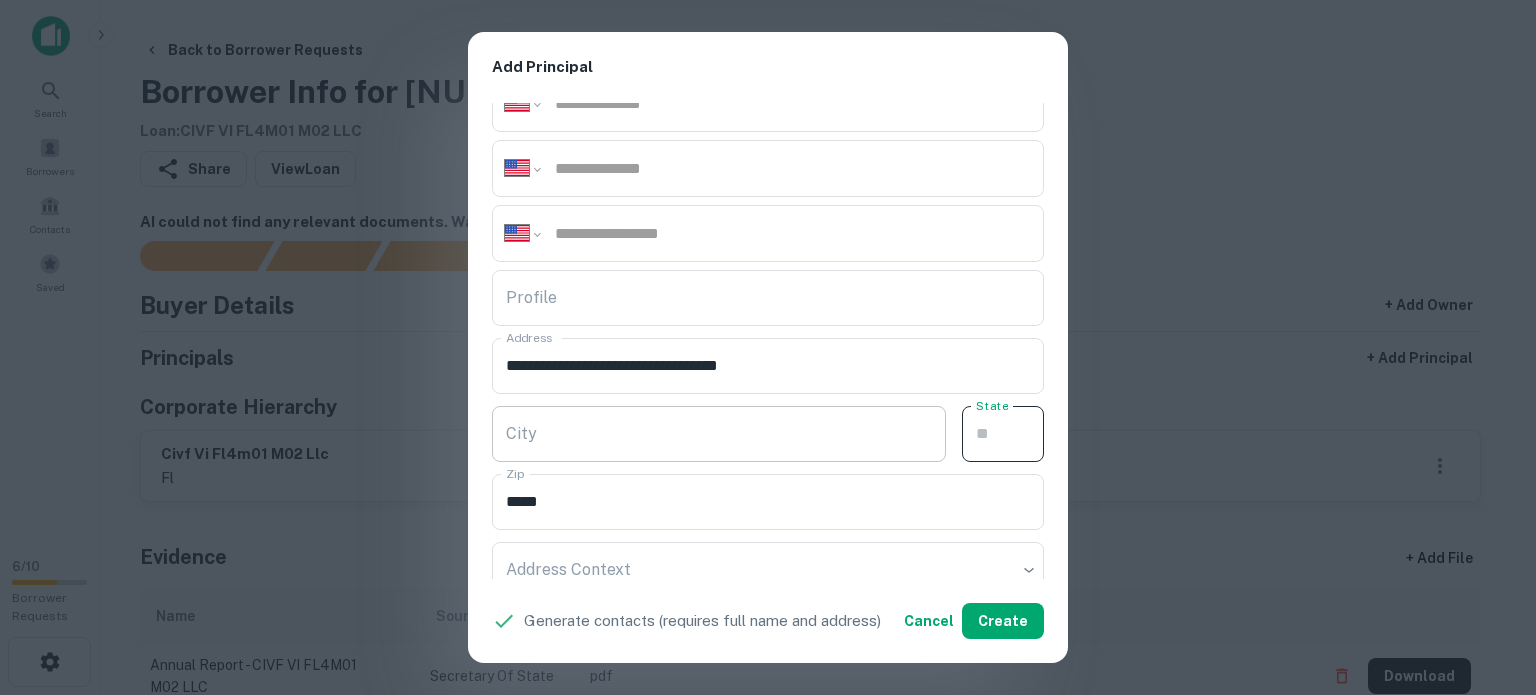 paste on "**" 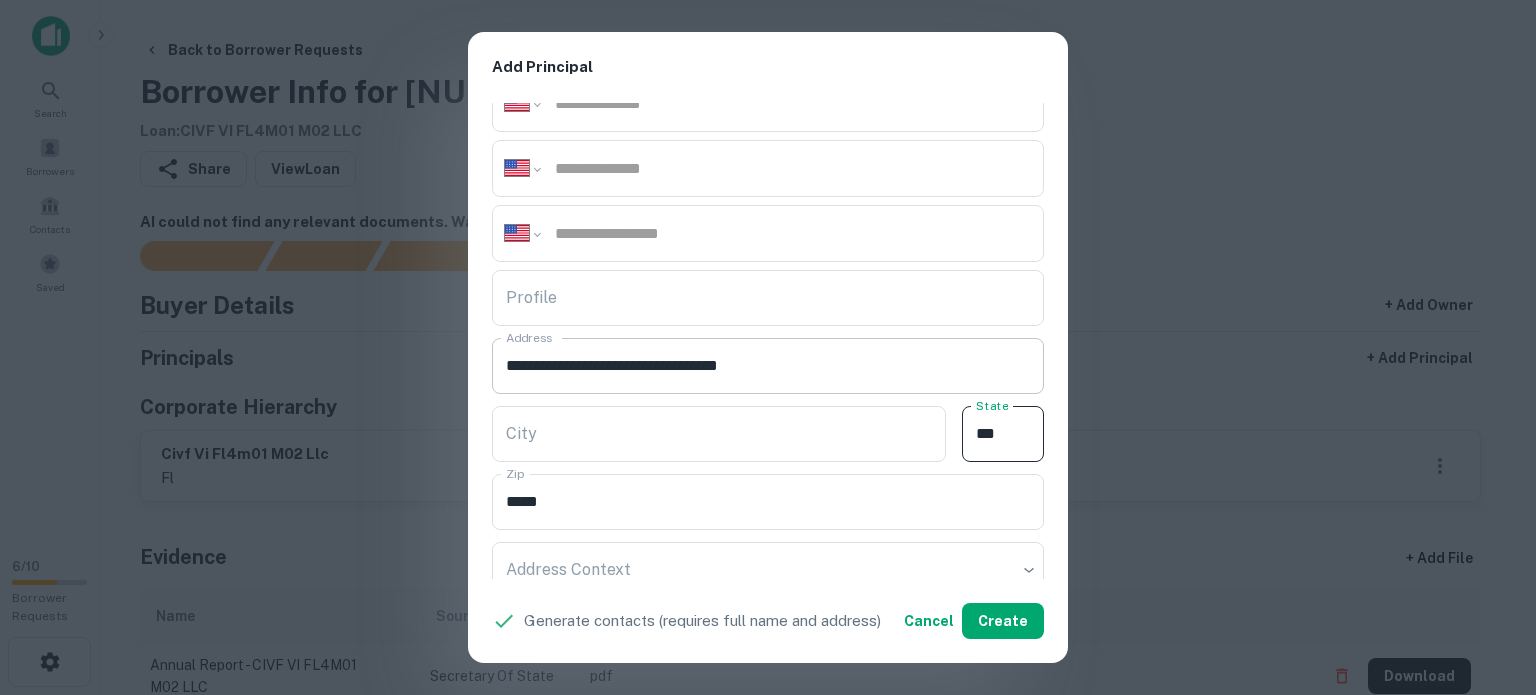 type on "**" 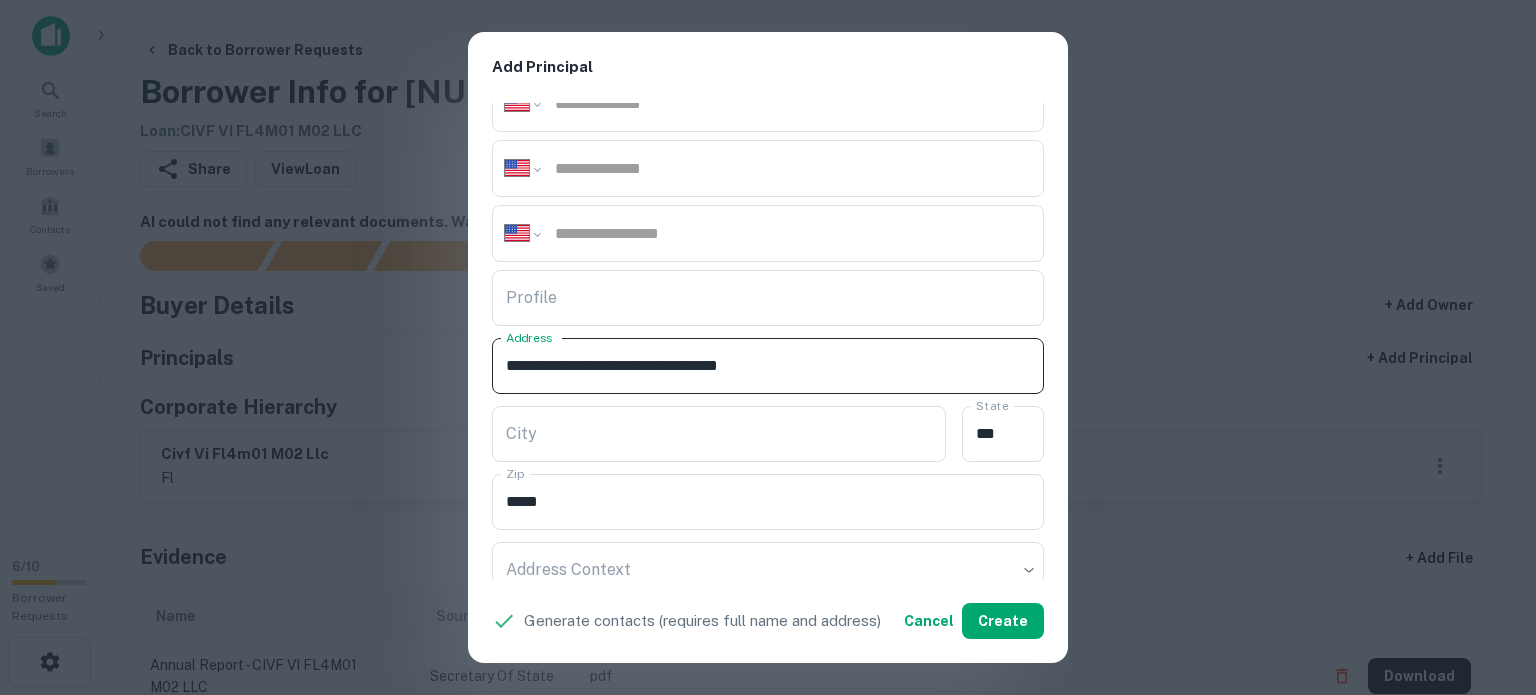 drag, startPoint x: 716, startPoint y: 365, endPoint x: 760, endPoint y: 388, distance: 49.648766 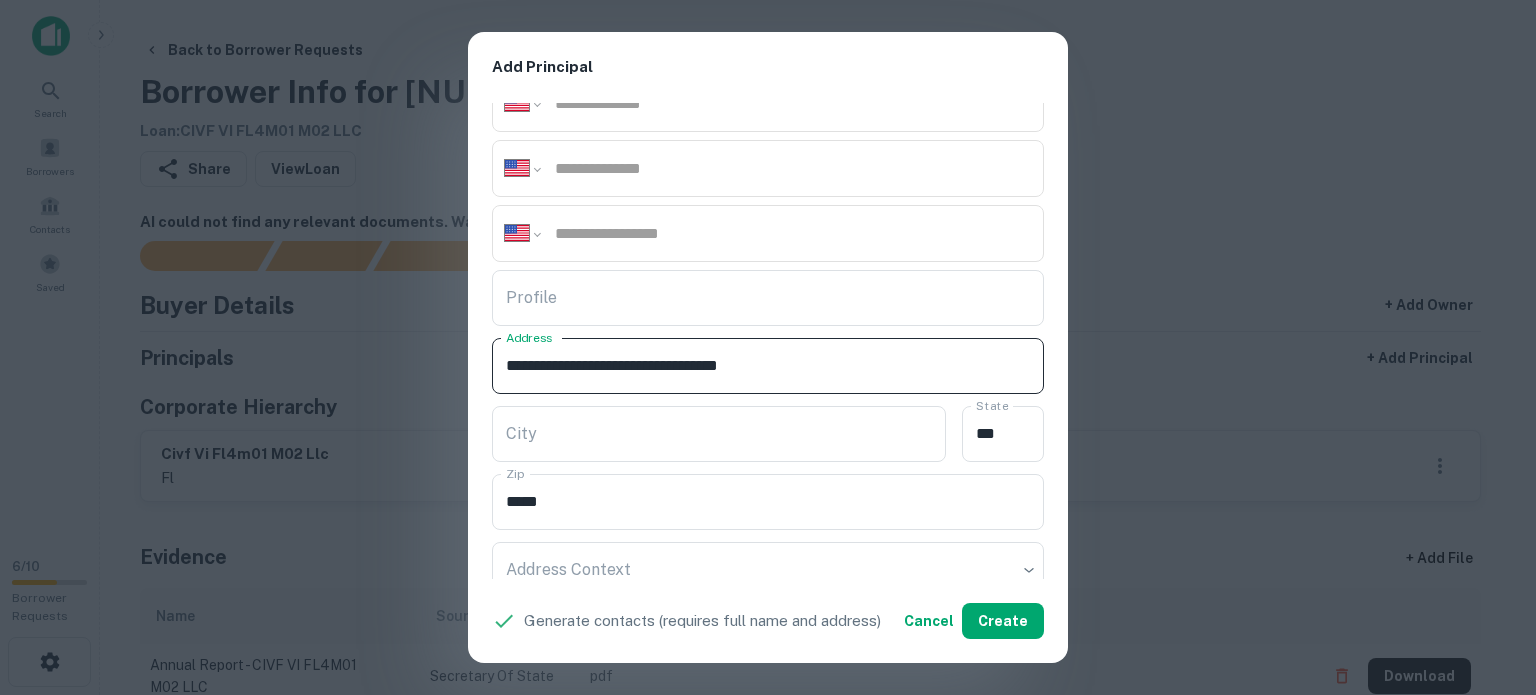 click on "**********" at bounding box center [768, 366] 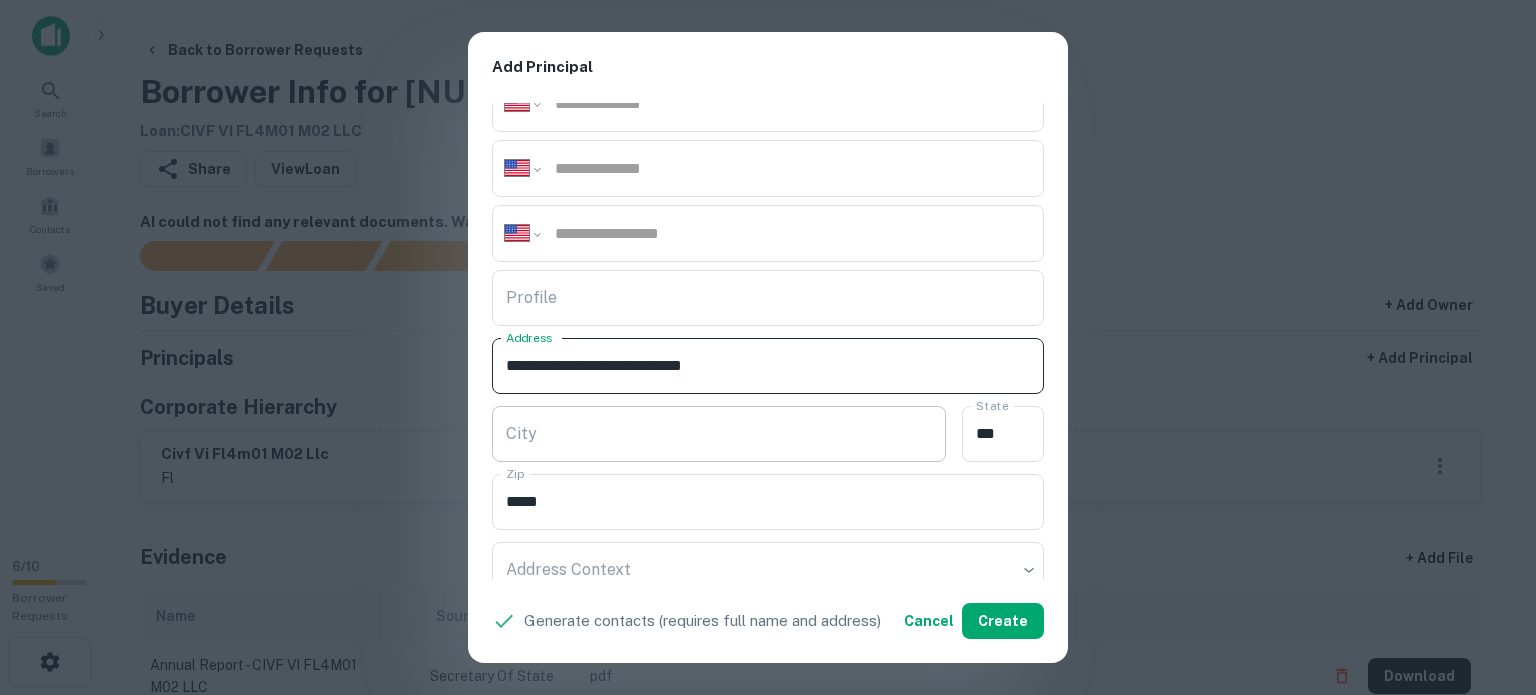 type on "**********" 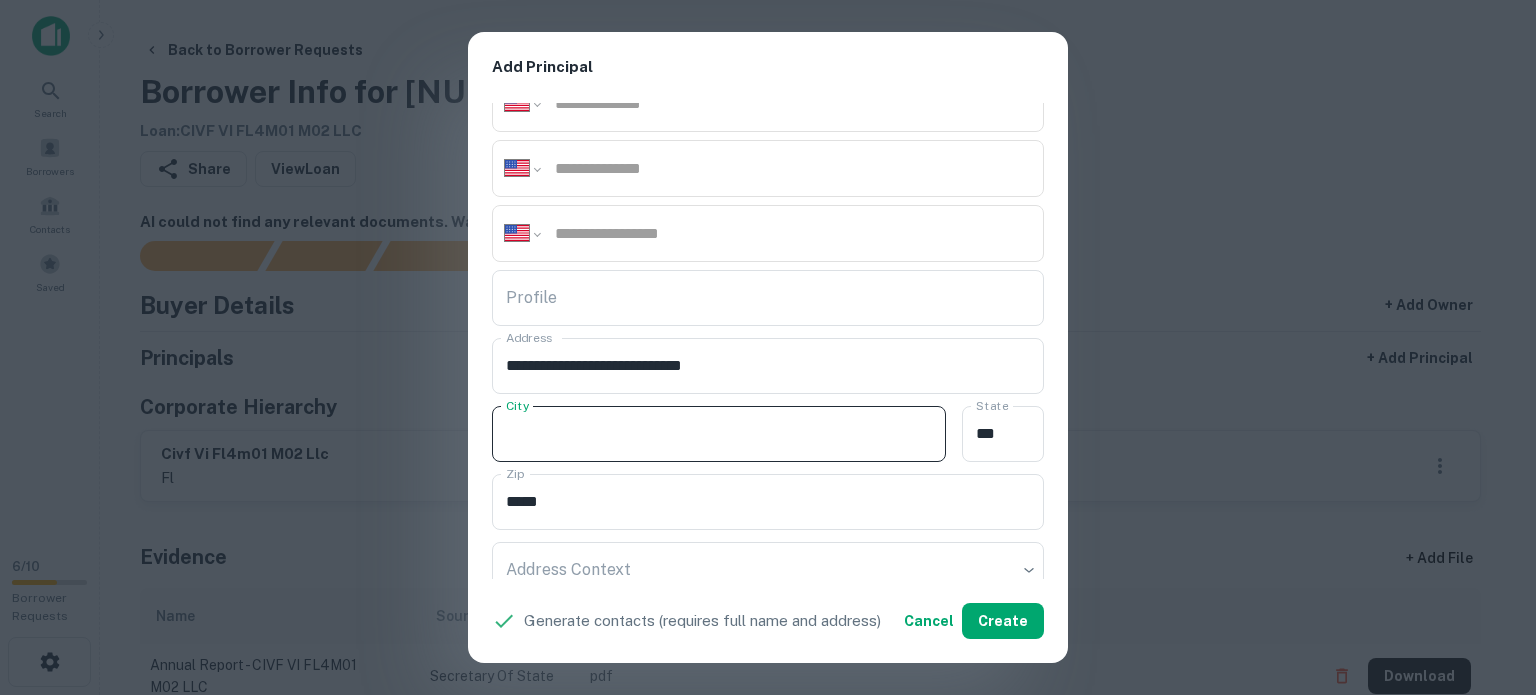paste on "******" 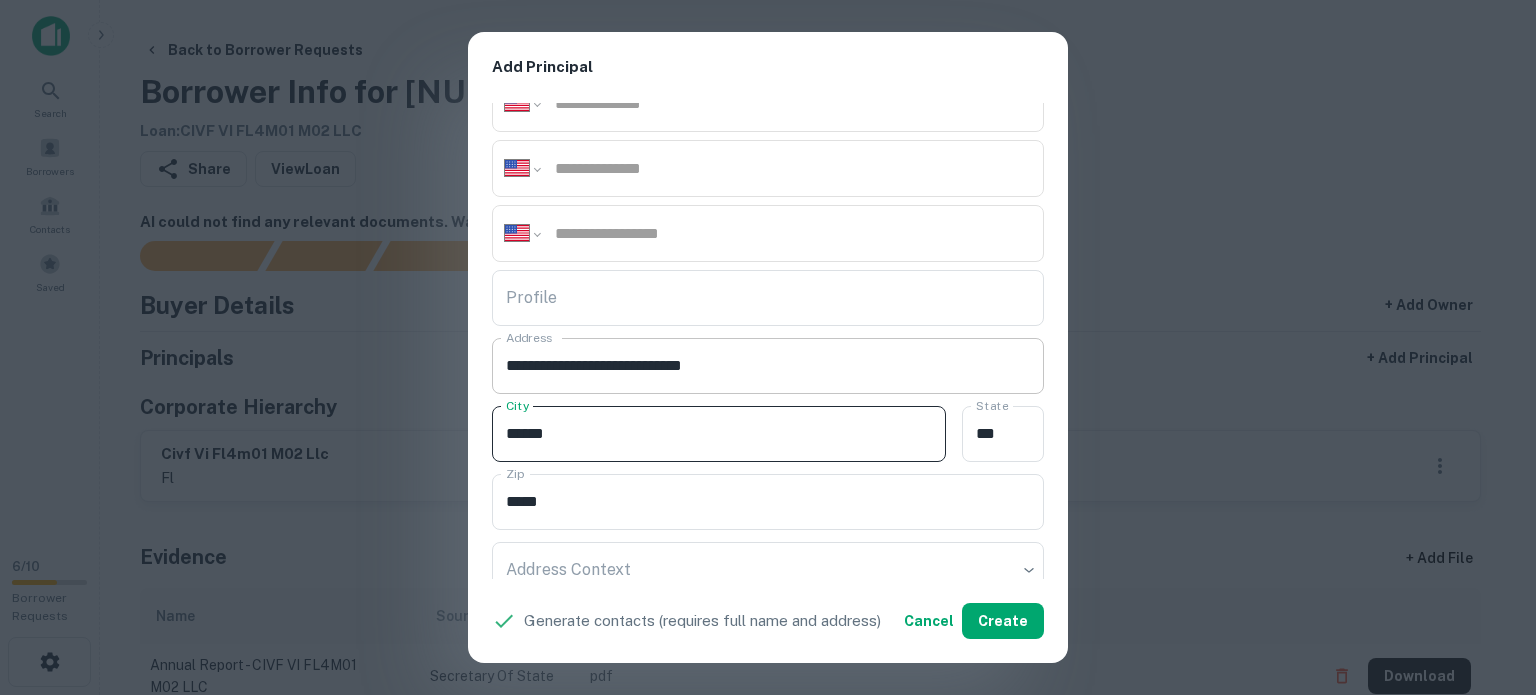 type on "******" 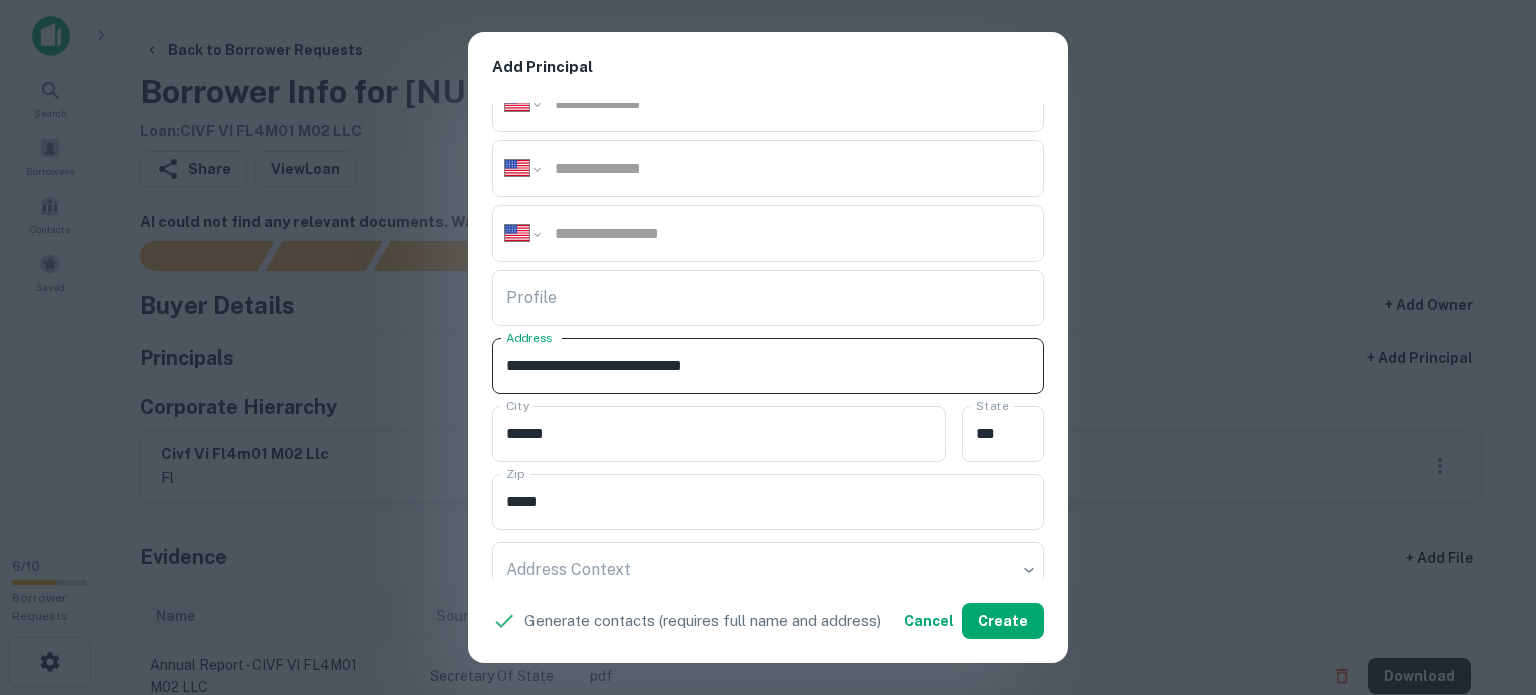 click on "**********" at bounding box center [768, 366] 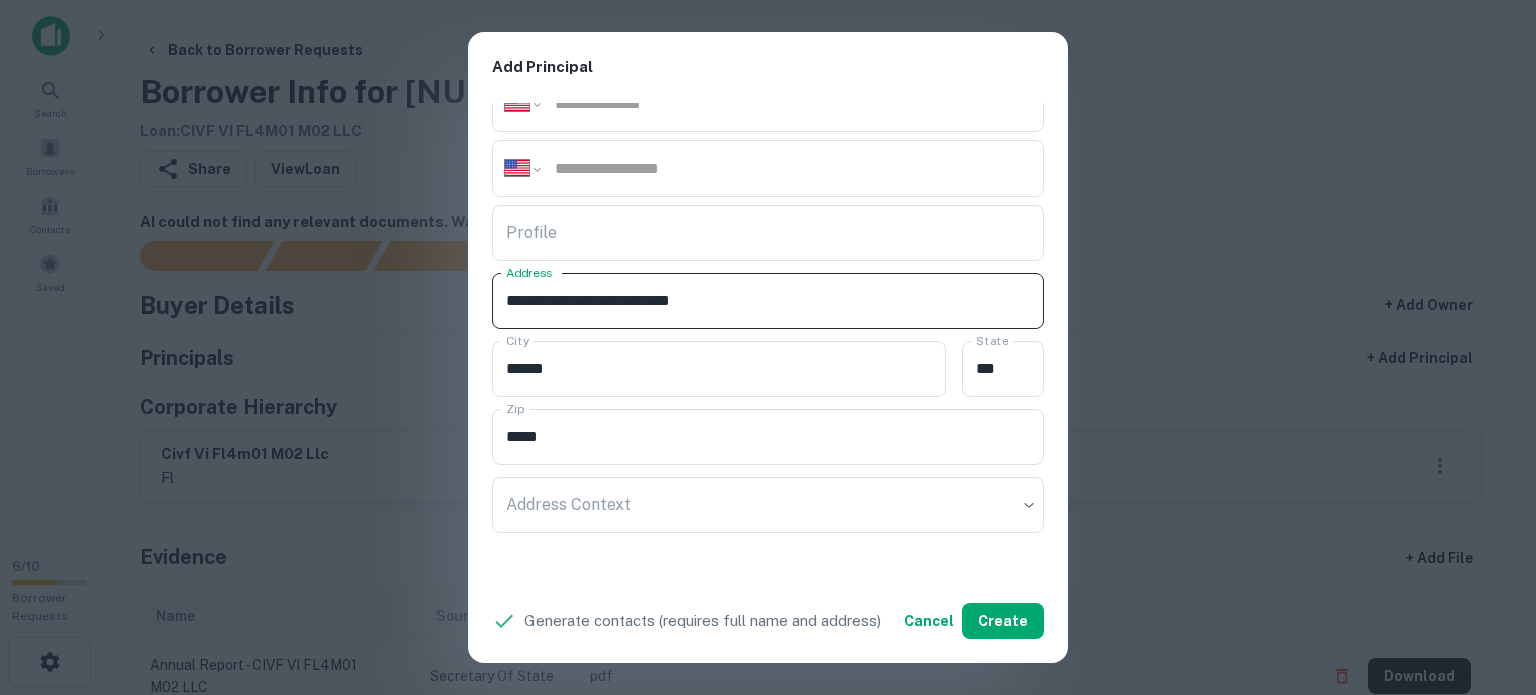 scroll, scrollTop: 500, scrollLeft: 0, axis: vertical 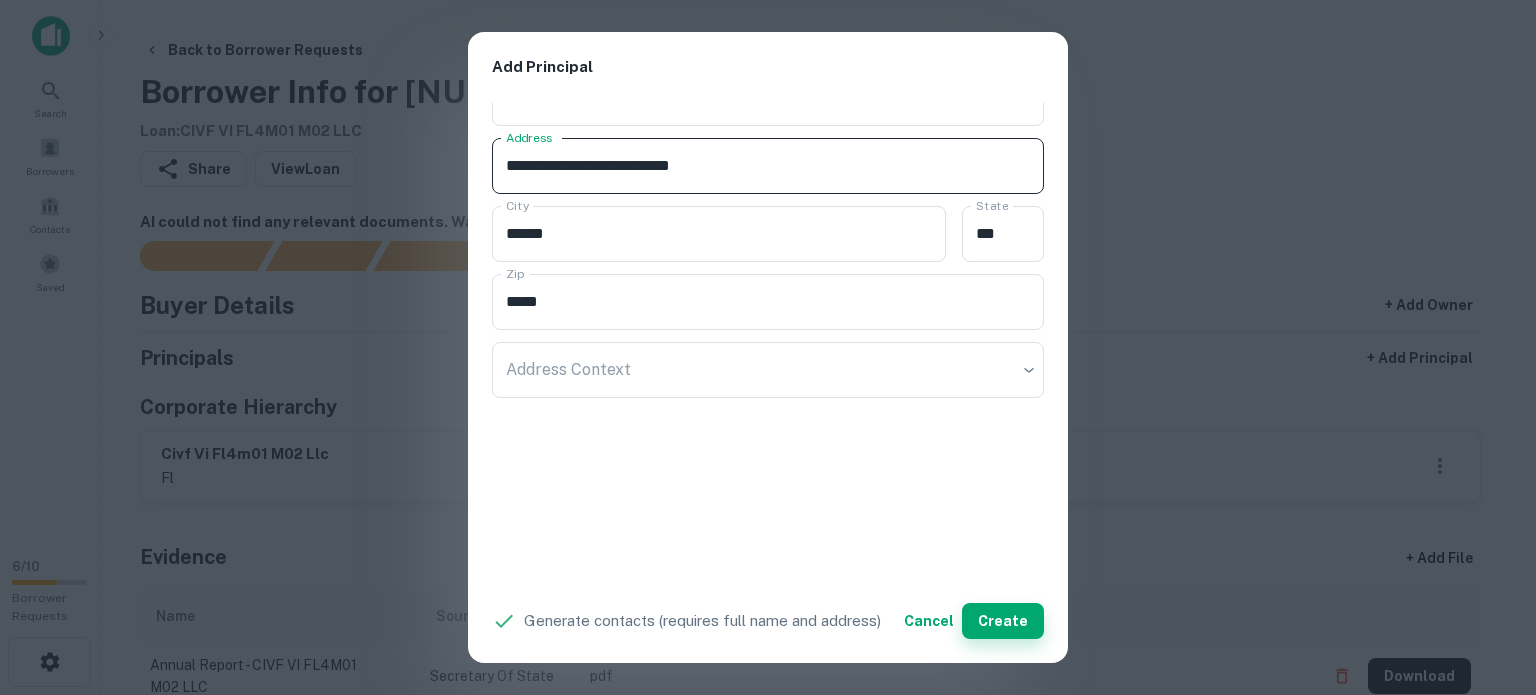 type on "**********" 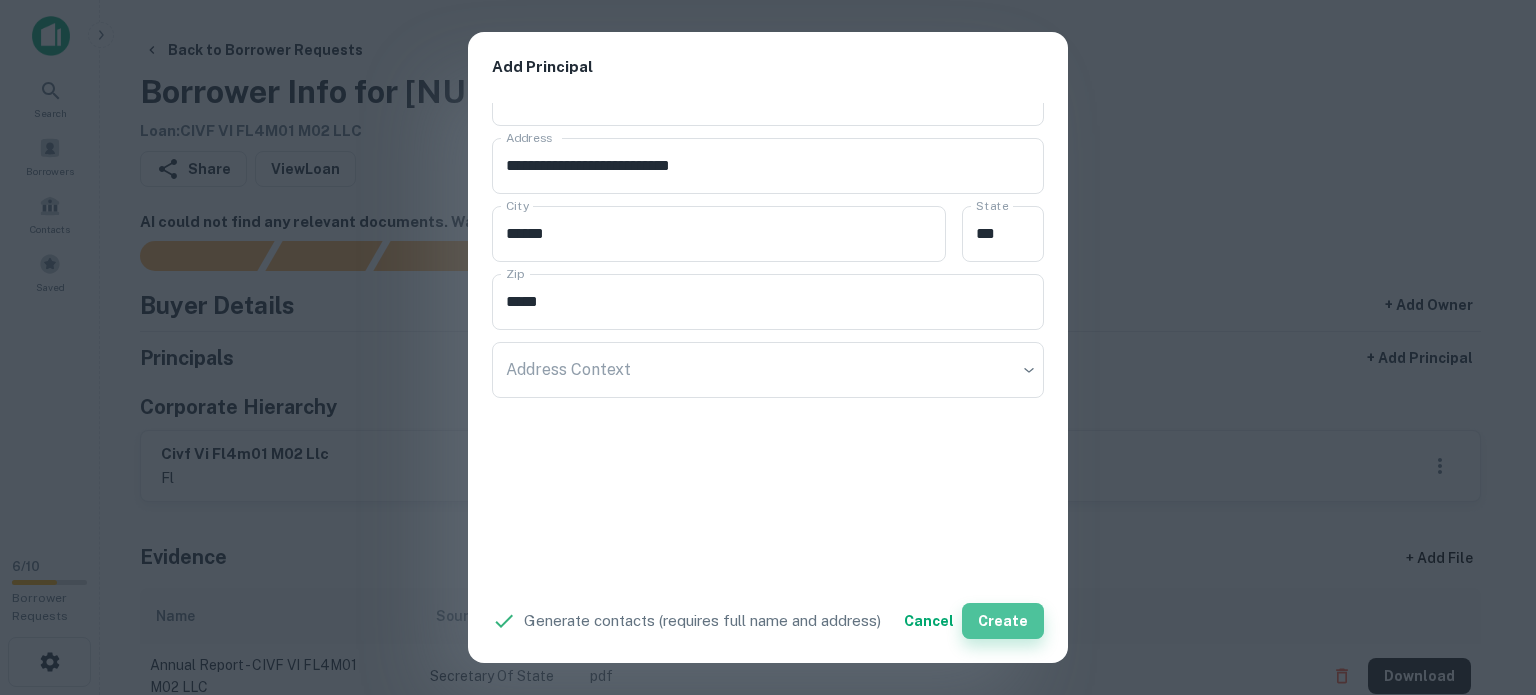 click on "Create" at bounding box center [1003, 621] 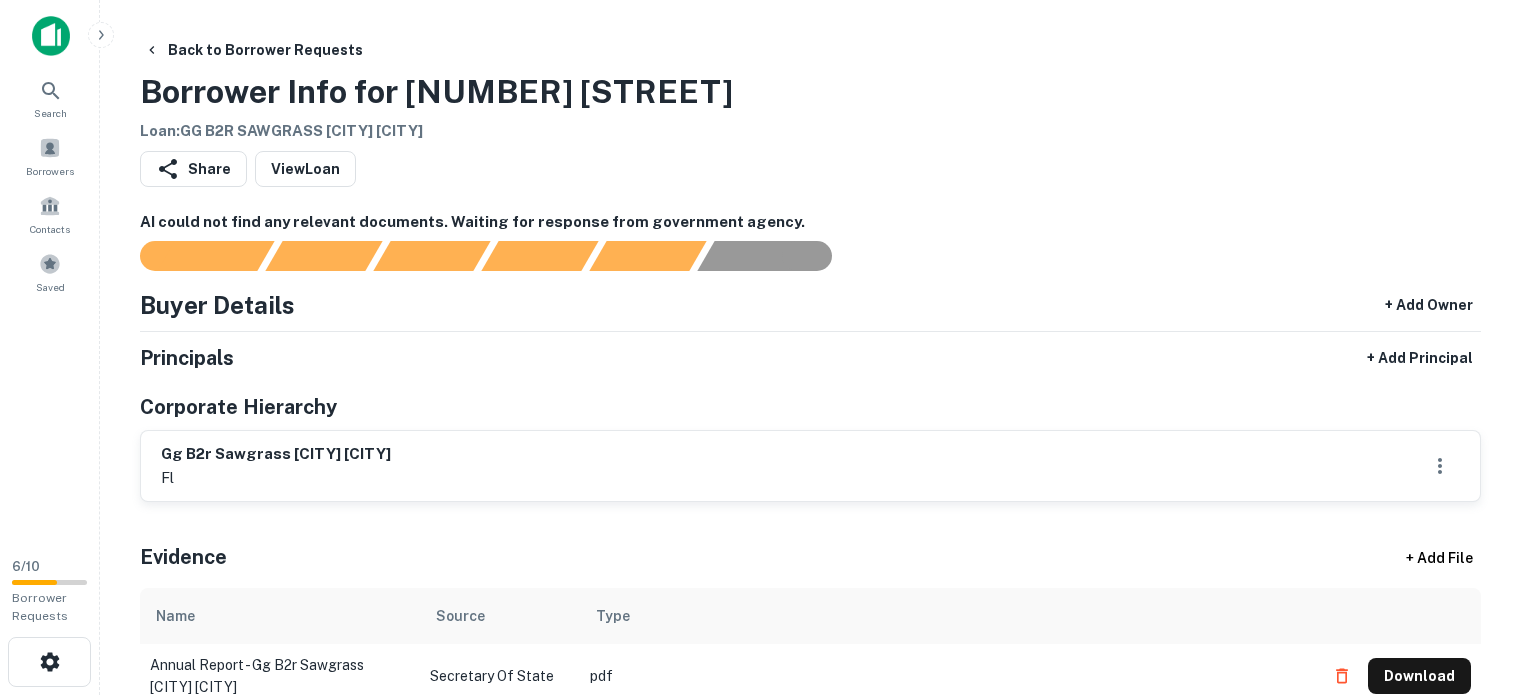scroll, scrollTop: 0, scrollLeft: 0, axis: both 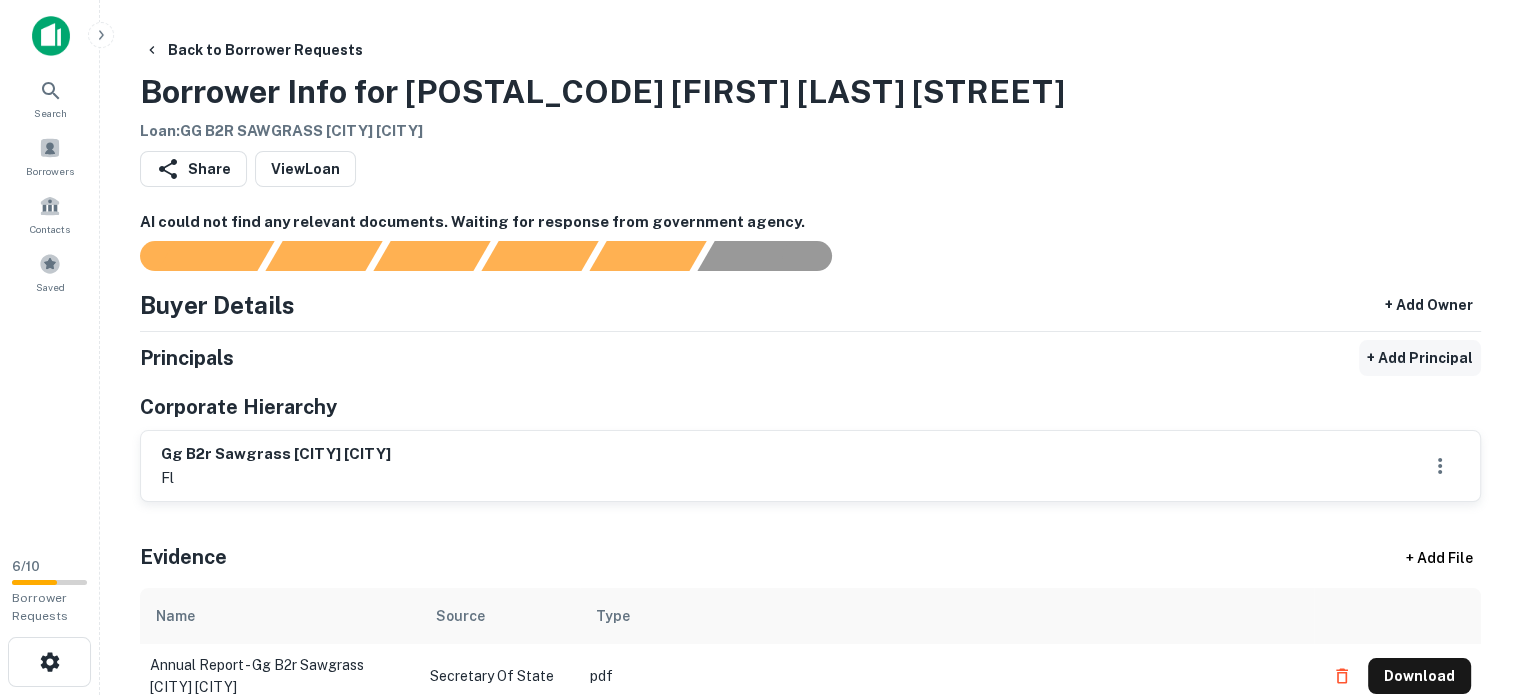 click on "+ Add Principal" at bounding box center (1420, 358) 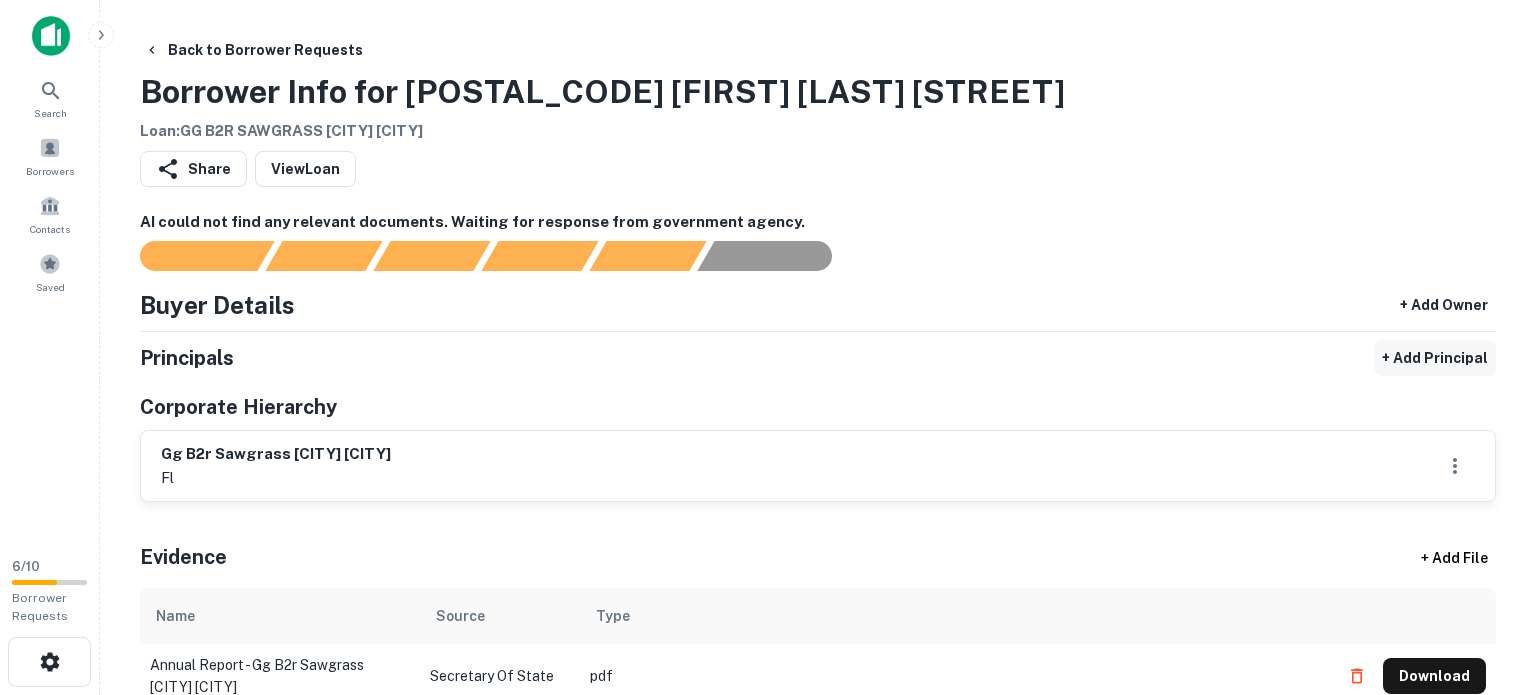 select on "**" 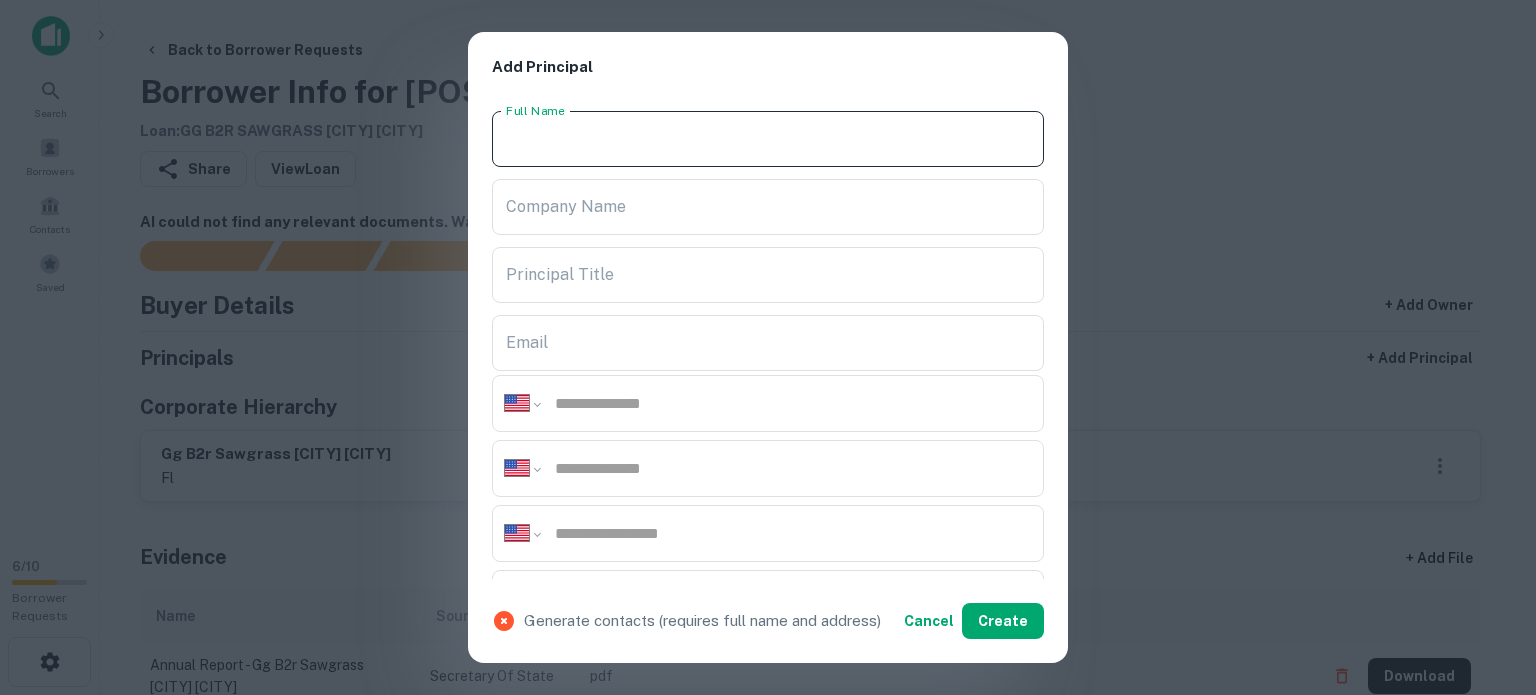 click on "Full Name" at bounding box center [768, 139] 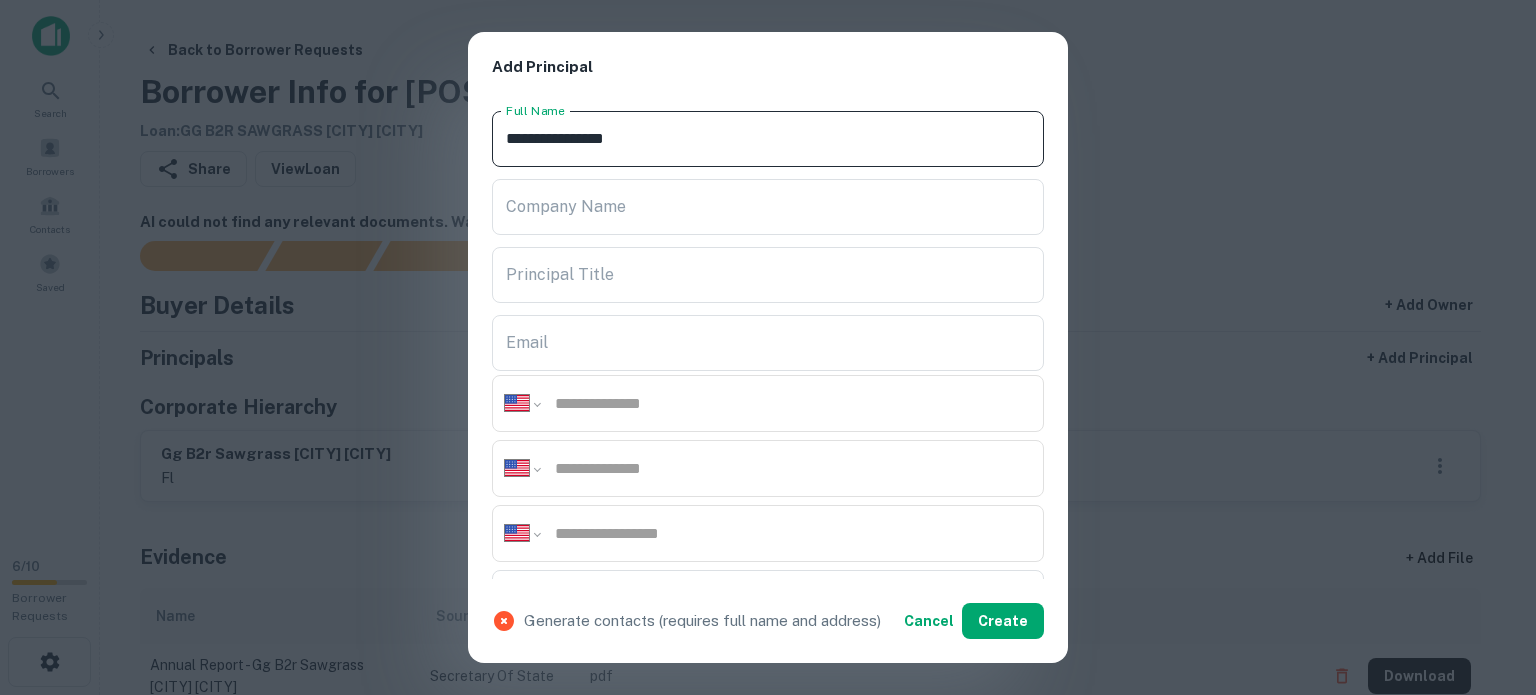 type on "**********" 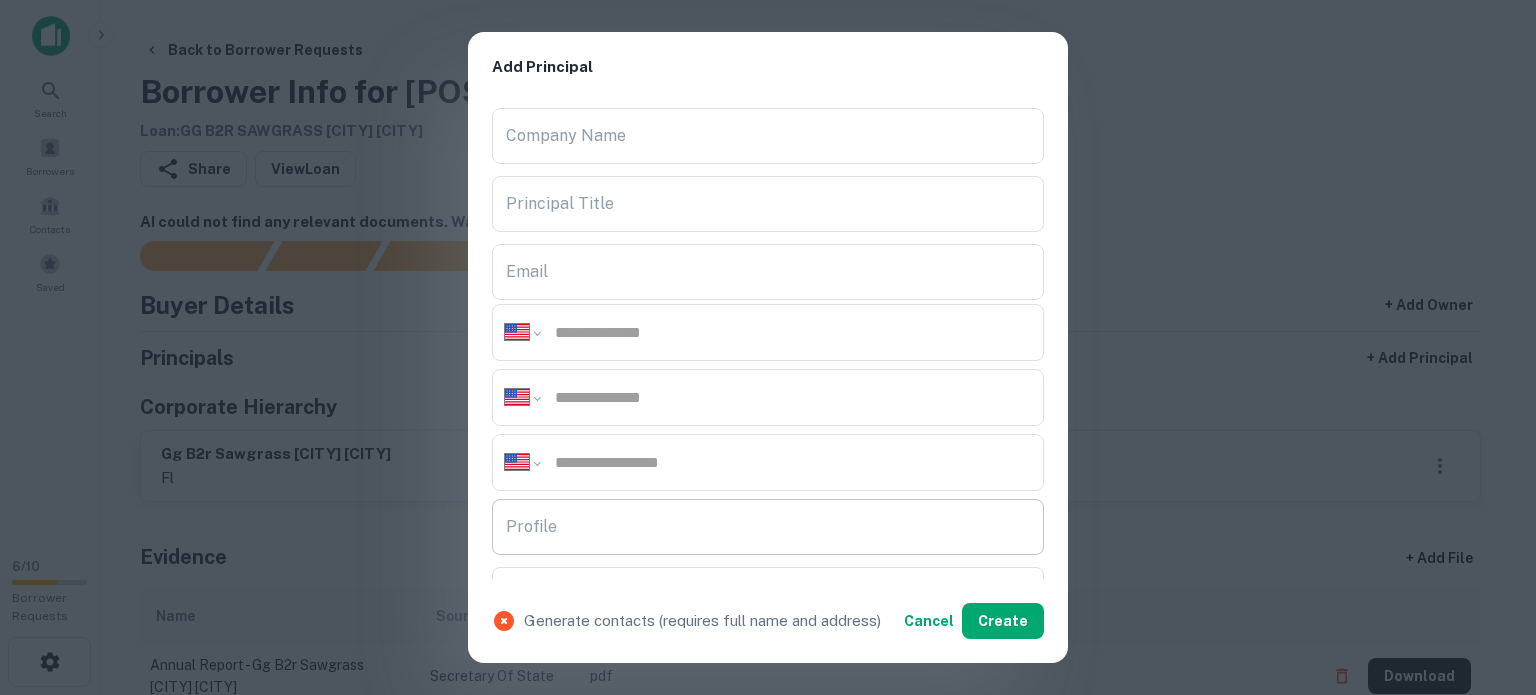 scroll, scrollTop: 300, scrollLeft: 0, axis: vertical 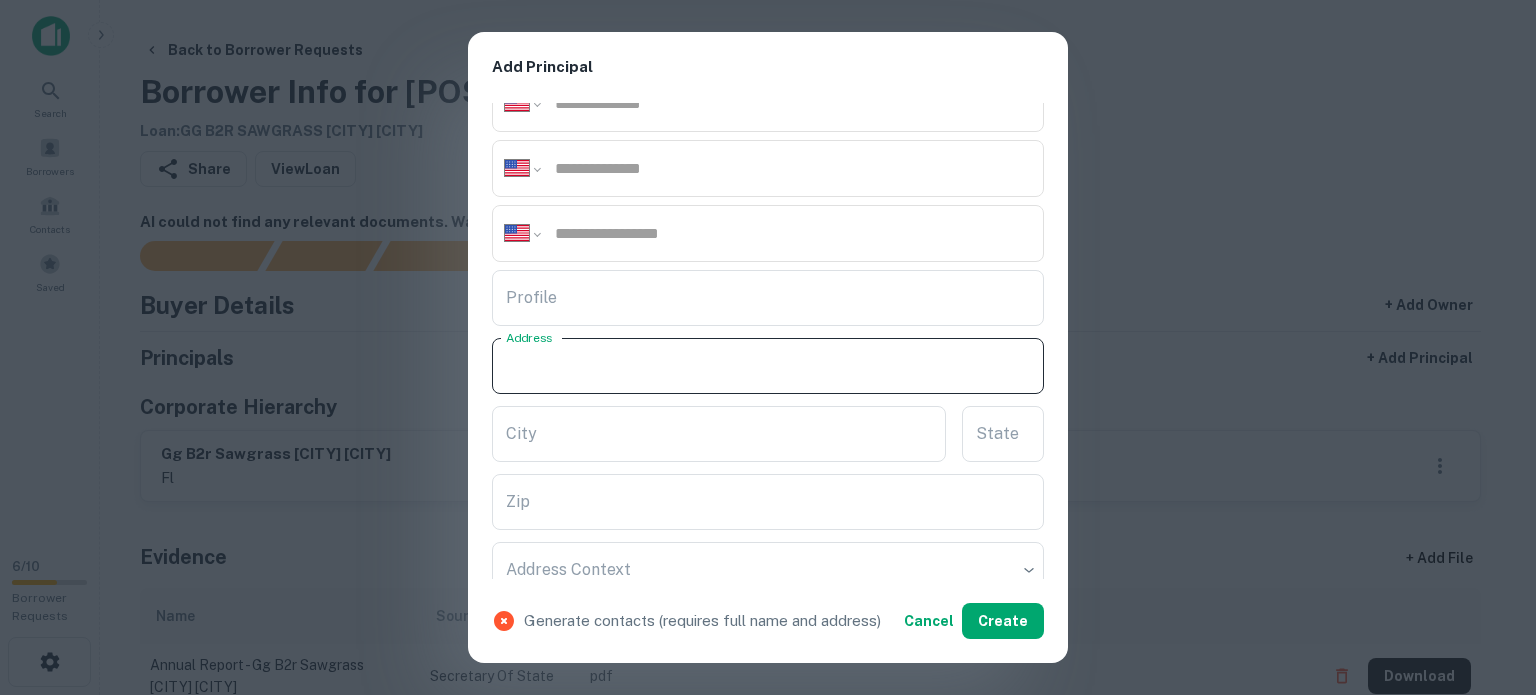 click on "Address" at bounding box center [768, 366] 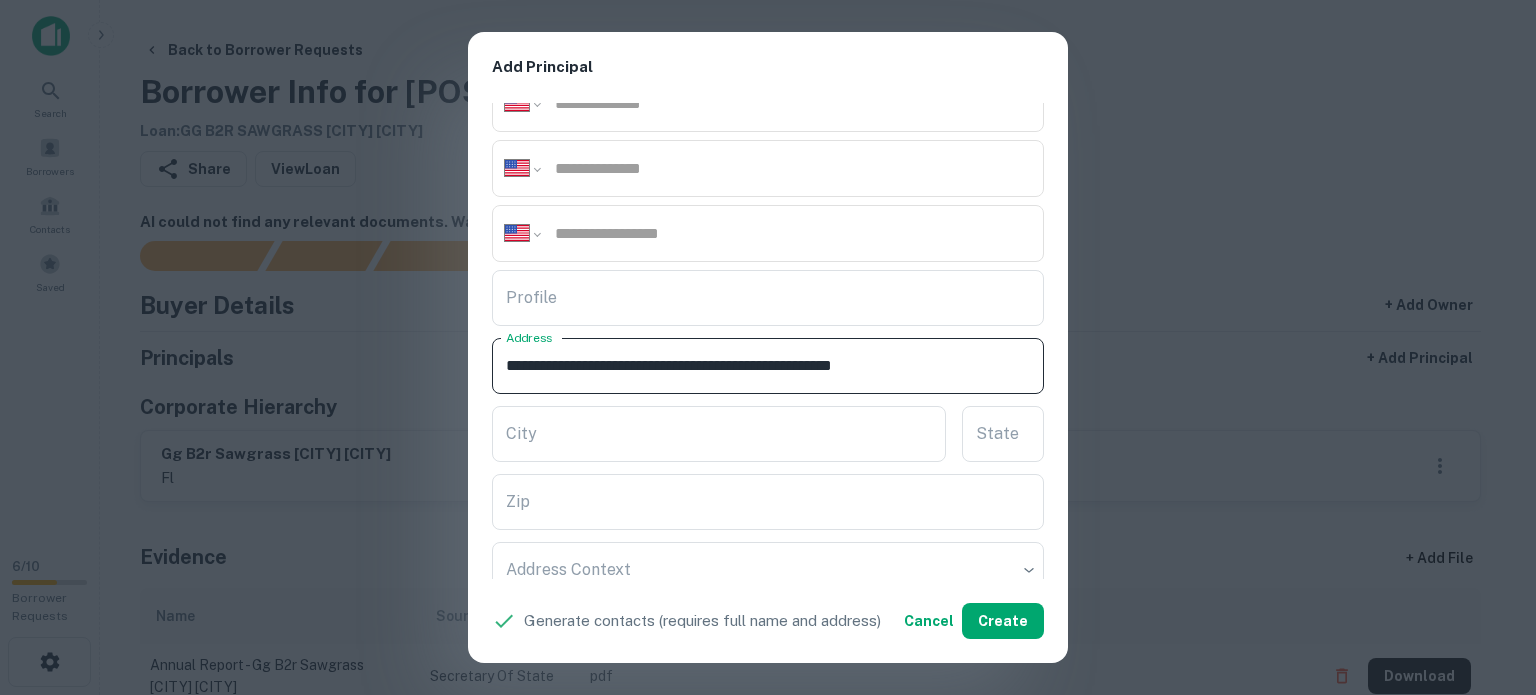click on "**********" at bounding box center (768, 366) 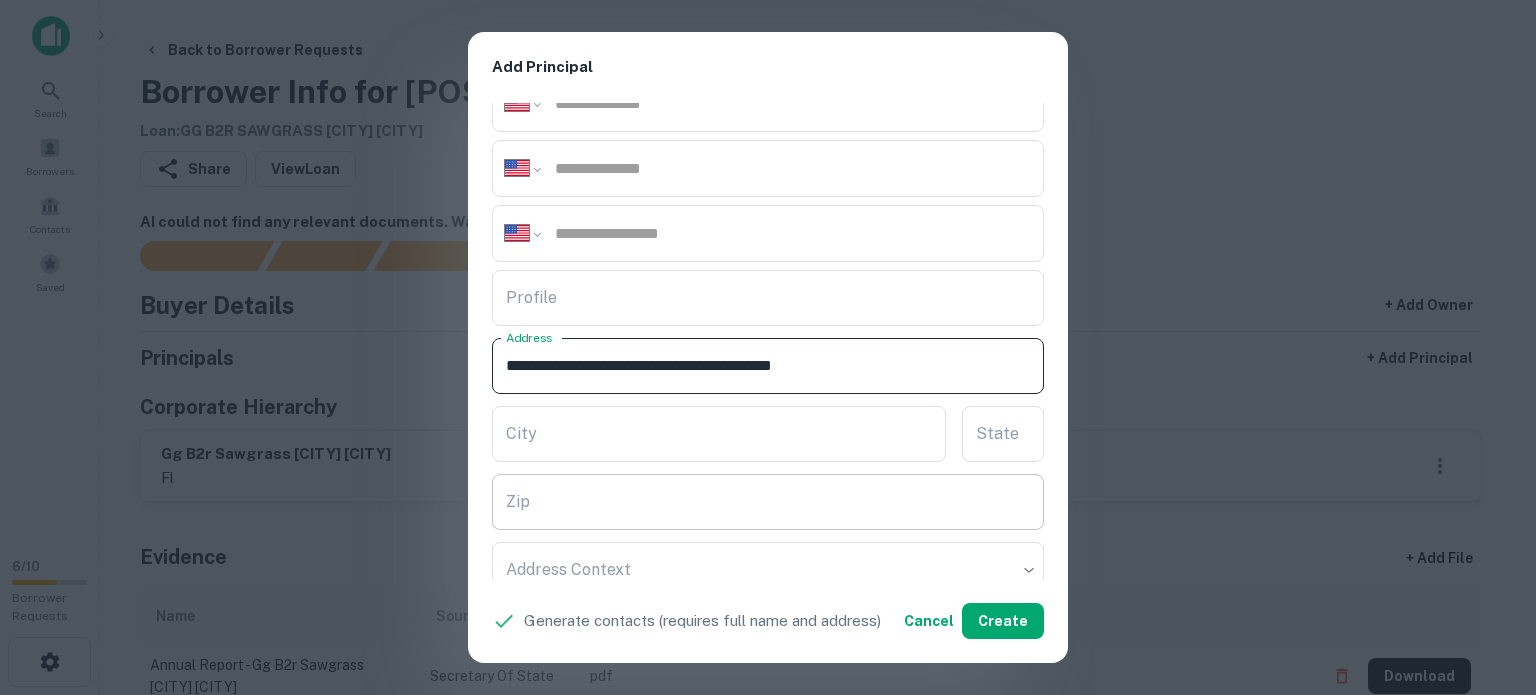 type on "**********" 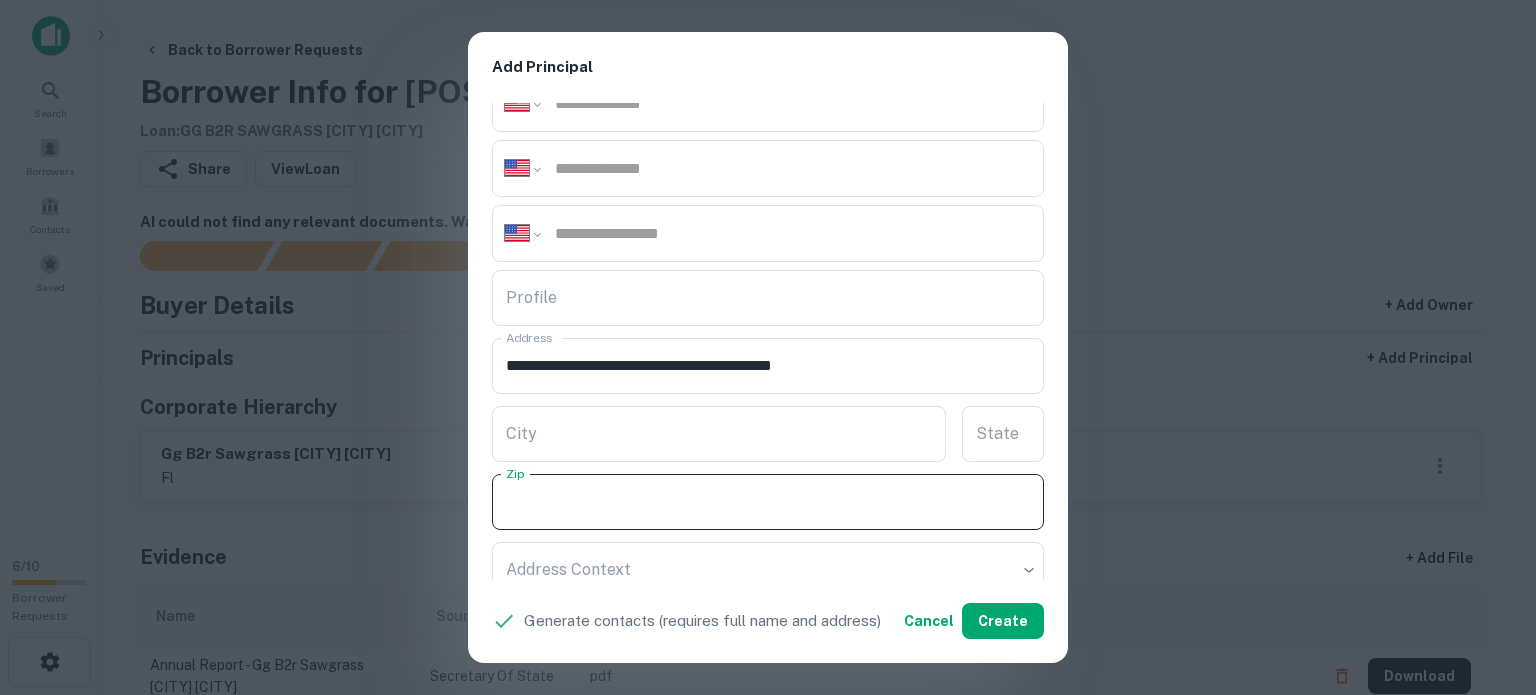 paste on "**********" 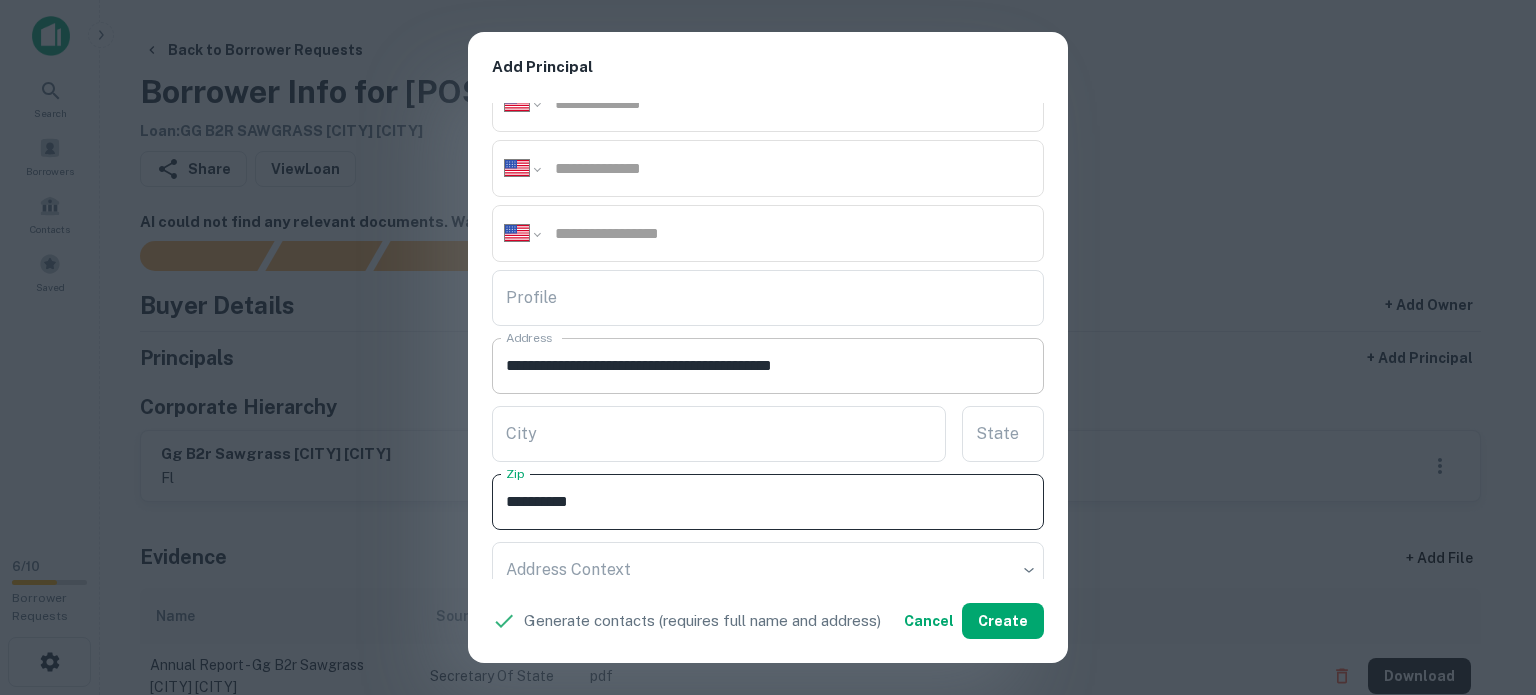 type on "**********" 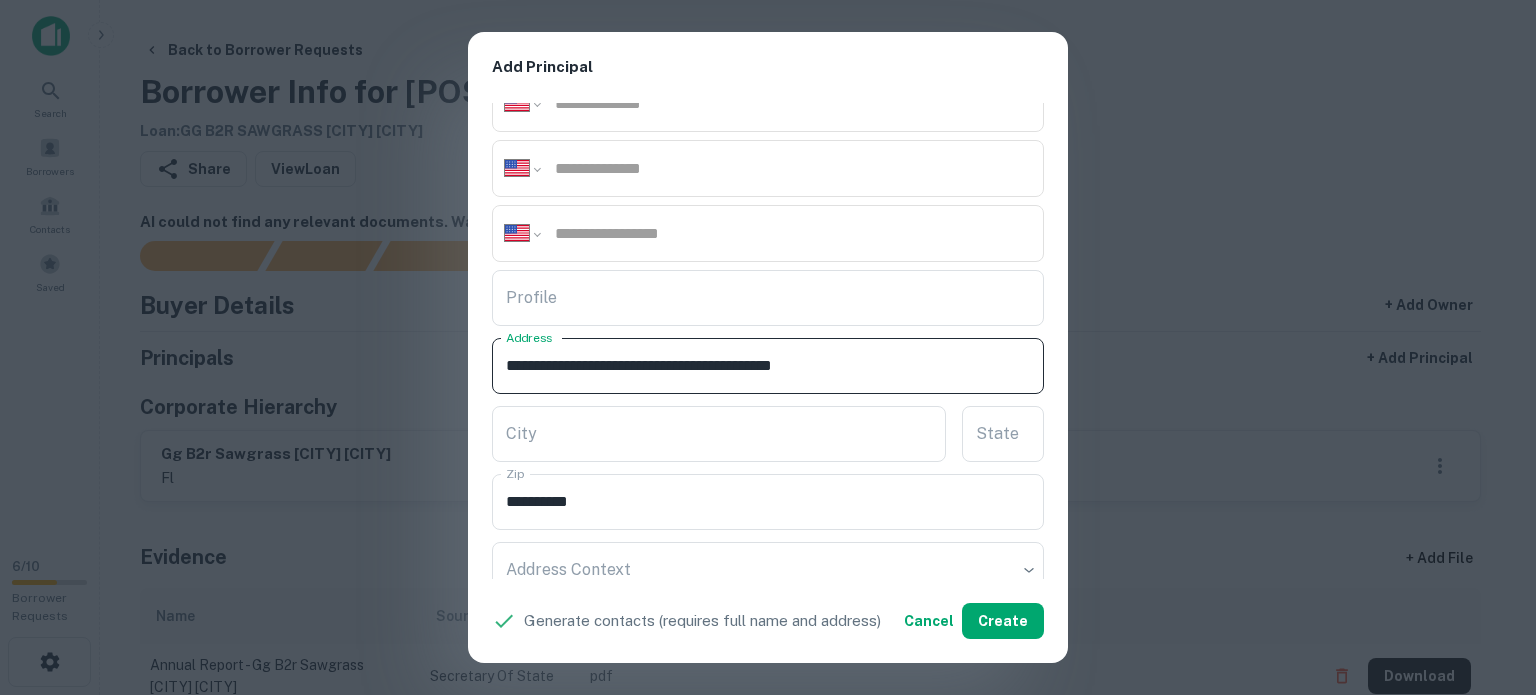 drag, startPoint x: 804, startPoint y: 359, endPoint x: 840, endPoint y: 359, distance: 36 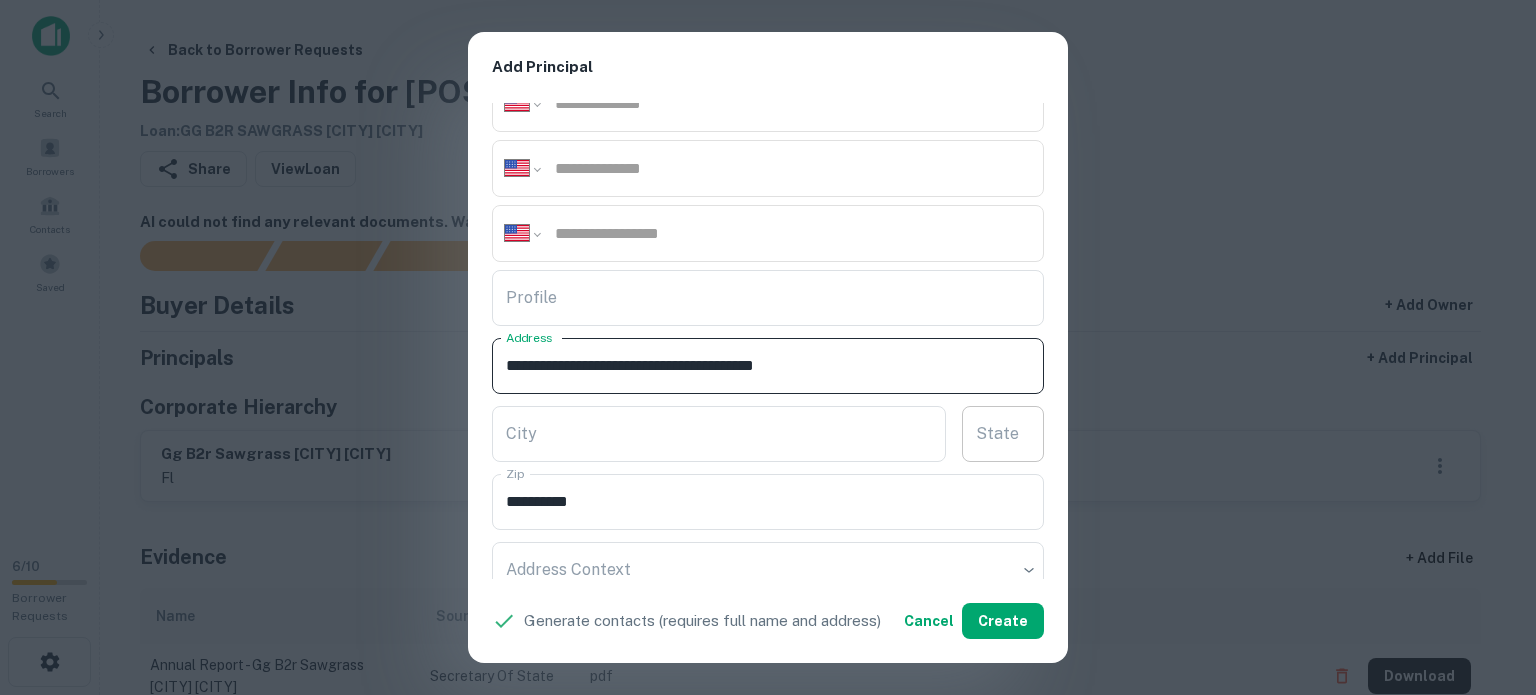 type on "**********" 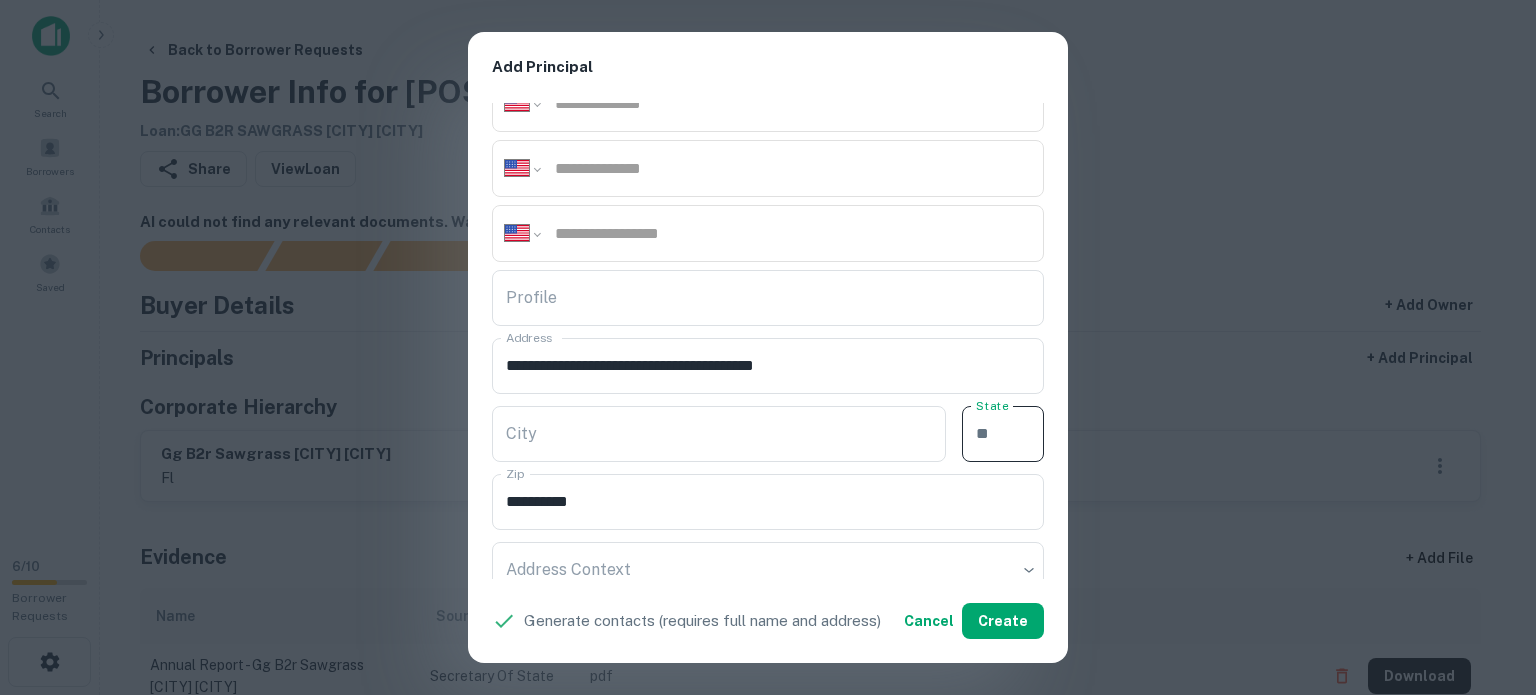 click on "State" at bounding box center [1003, 434] 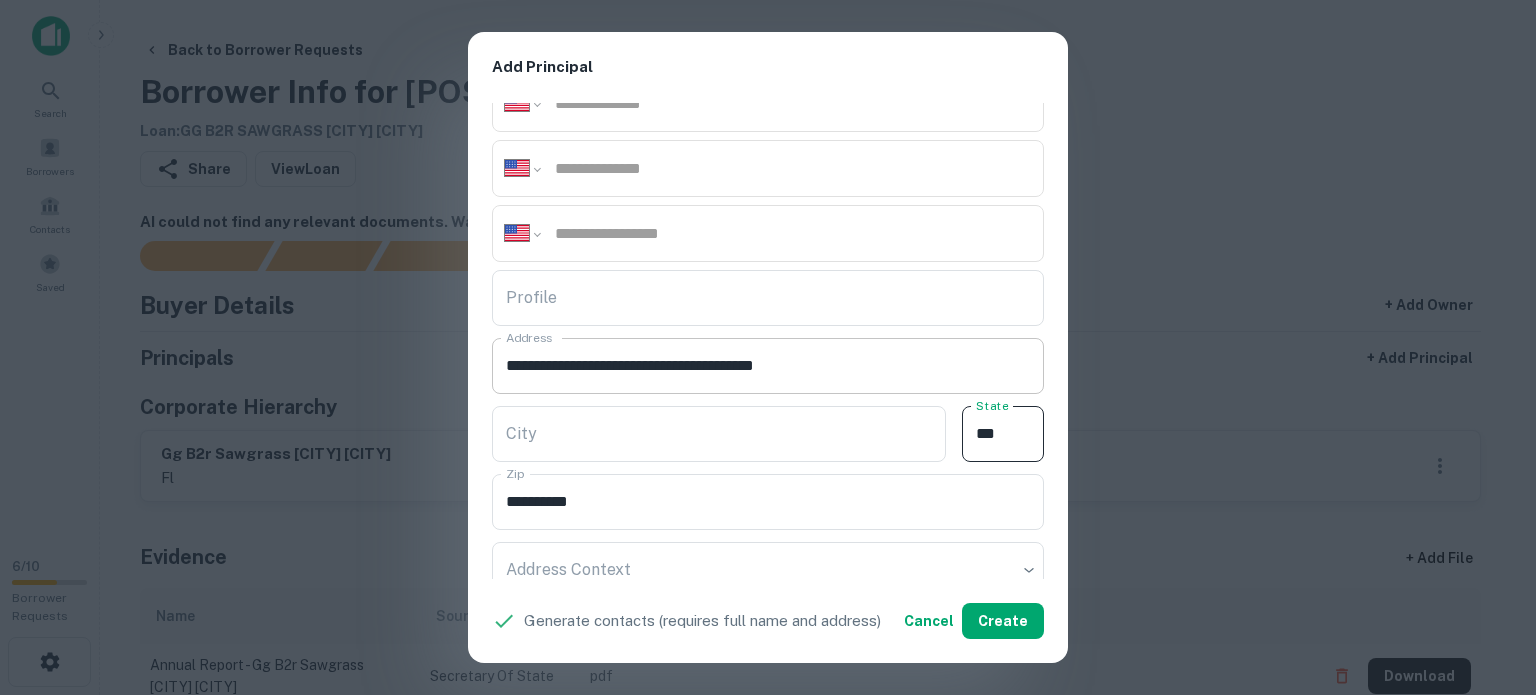 type on "**" 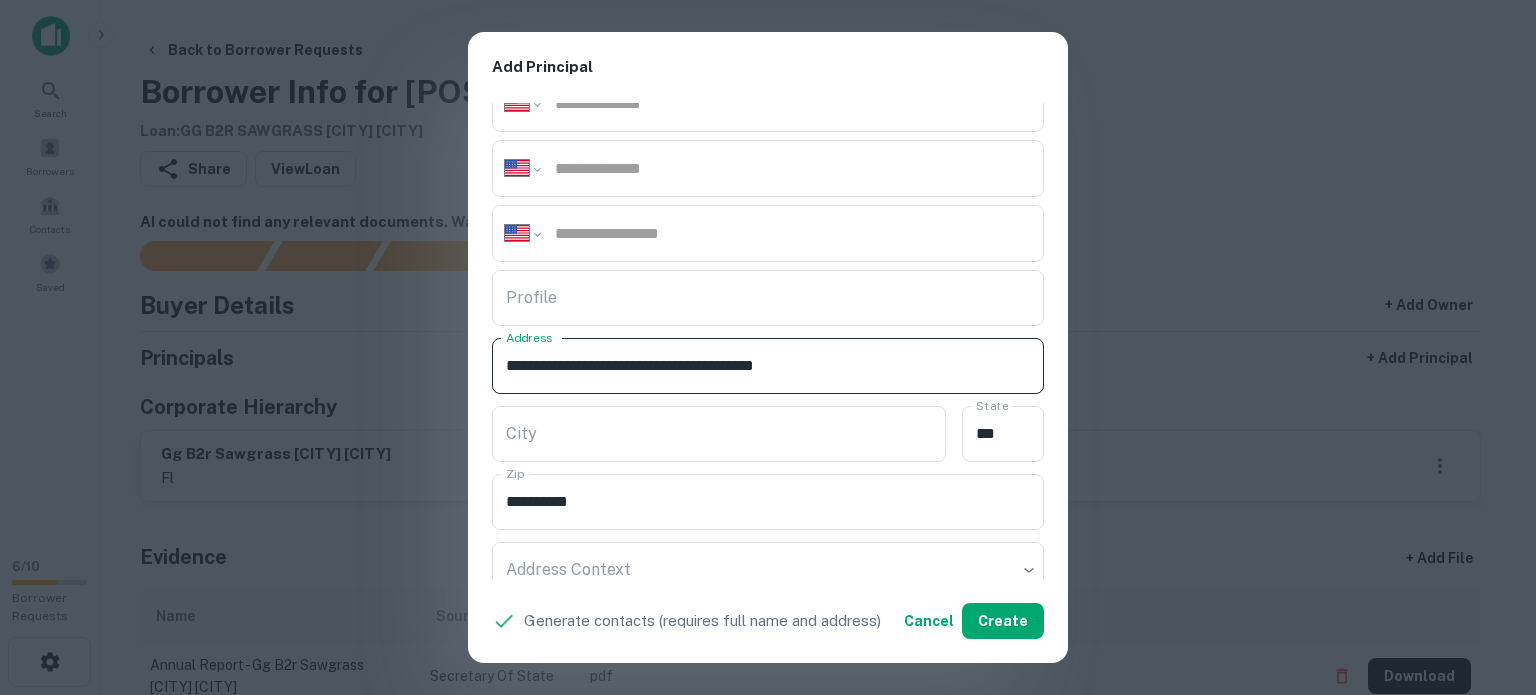 drag, startPoint x: 740, startPoint y: 362, endPoint x: 792, endPoint y: 379, distance: 54.708317 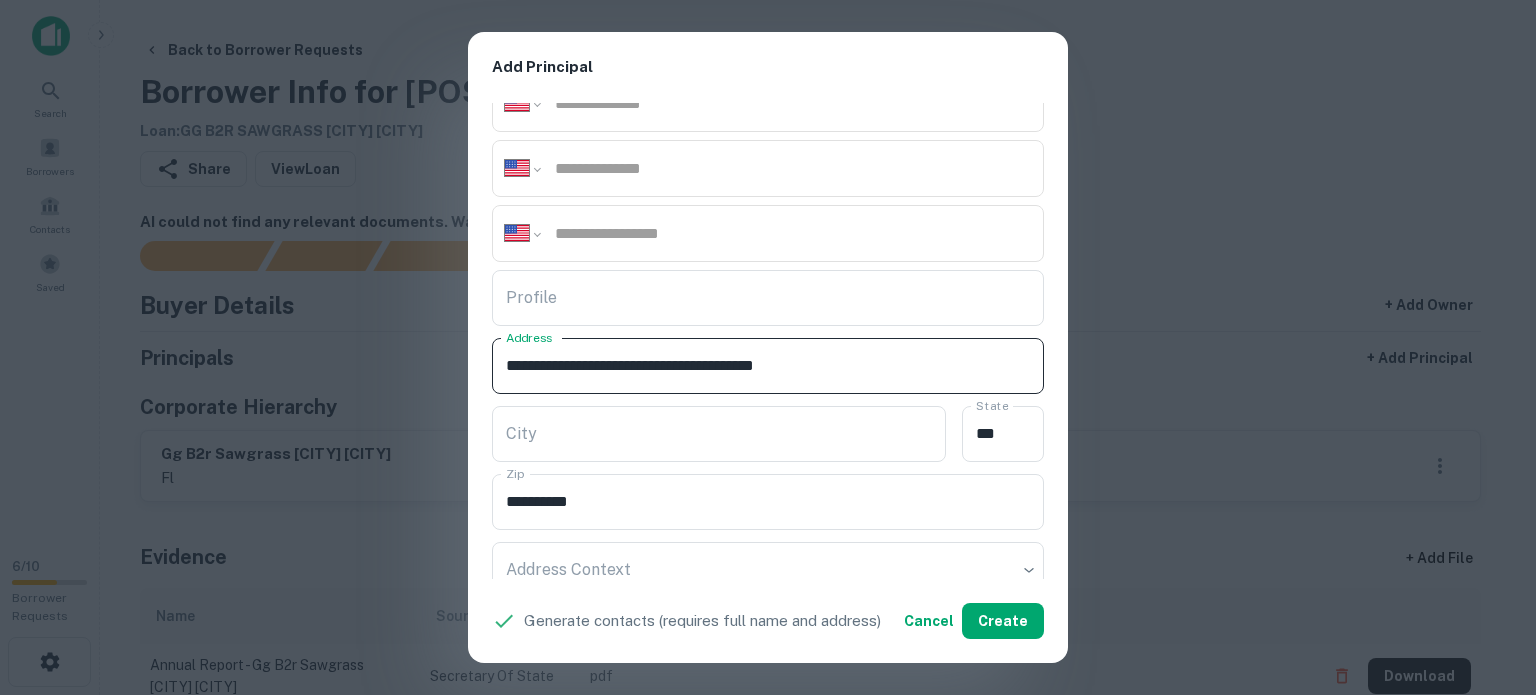 click on "**********" at bounding box center (768, 366) 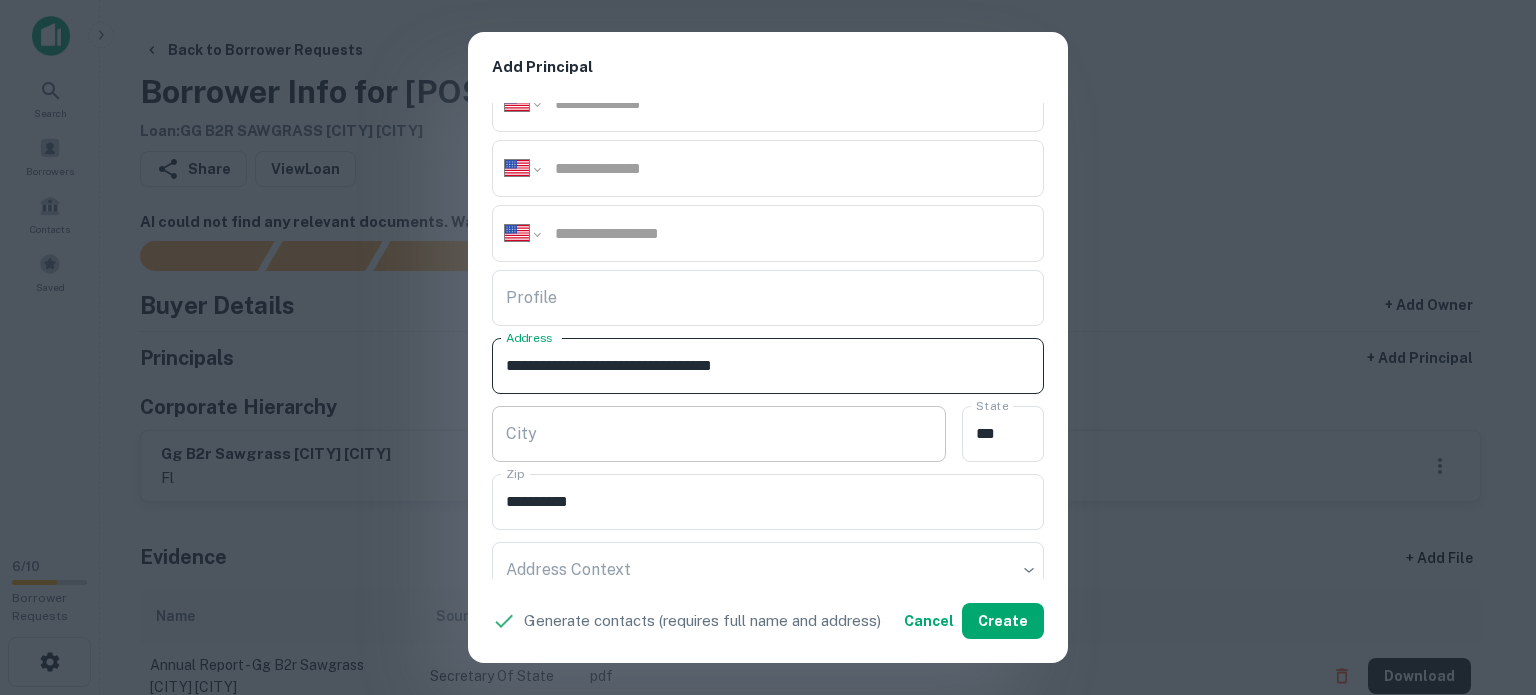 type on "**********" 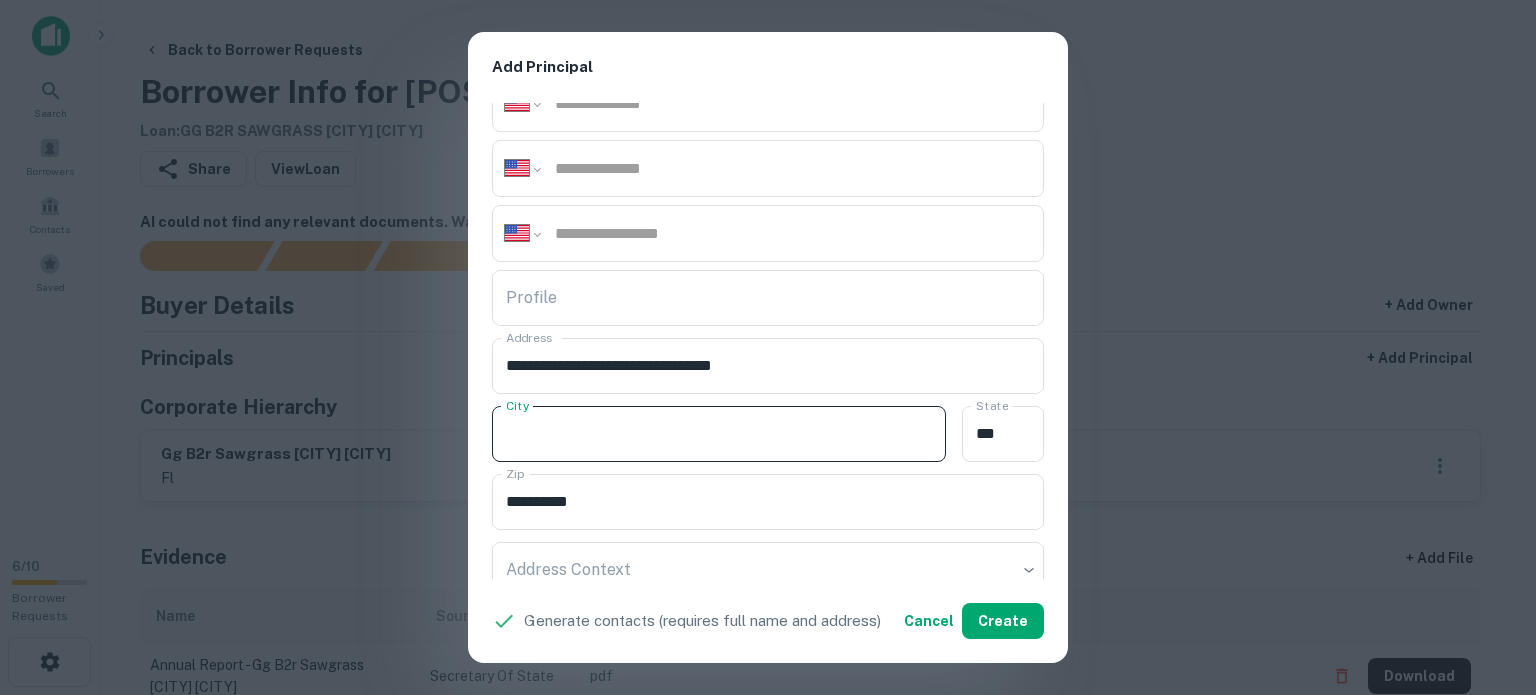 paste on "*******" 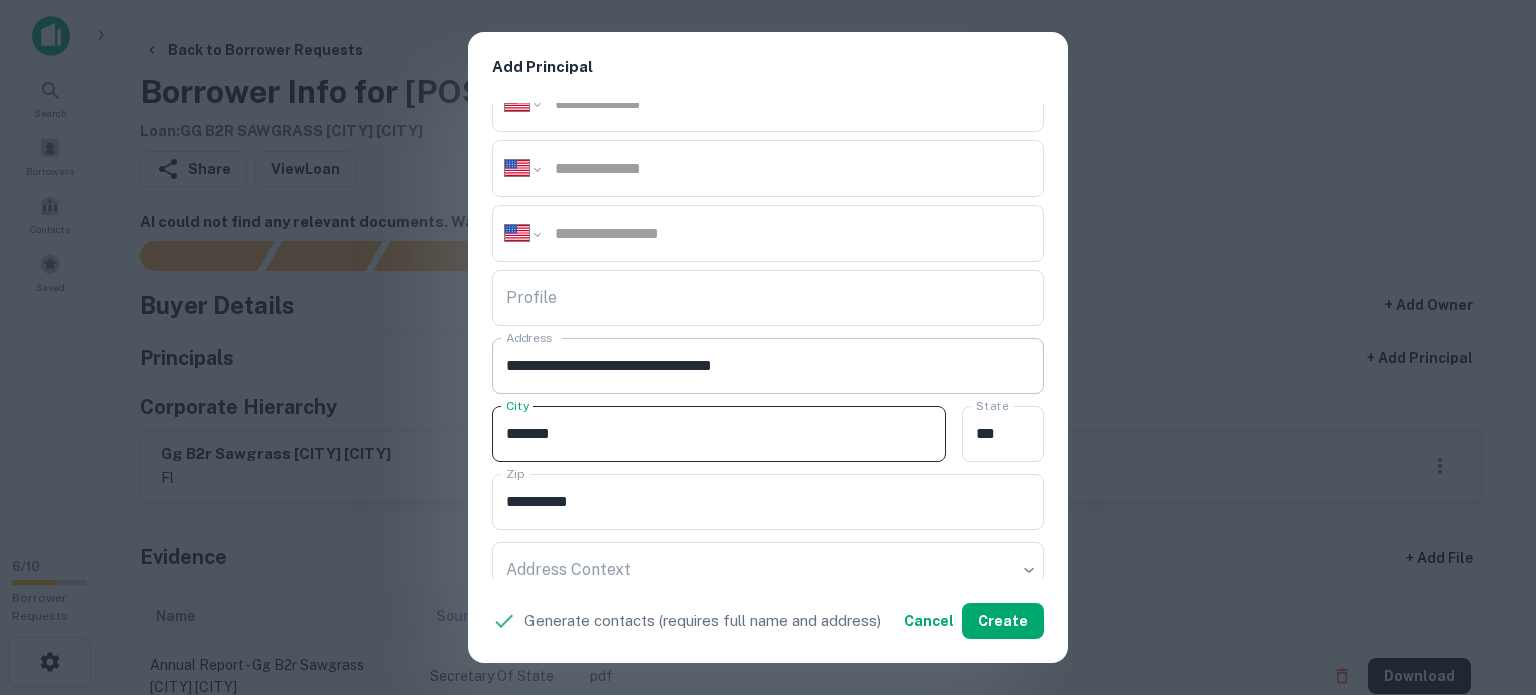 type on "*******" 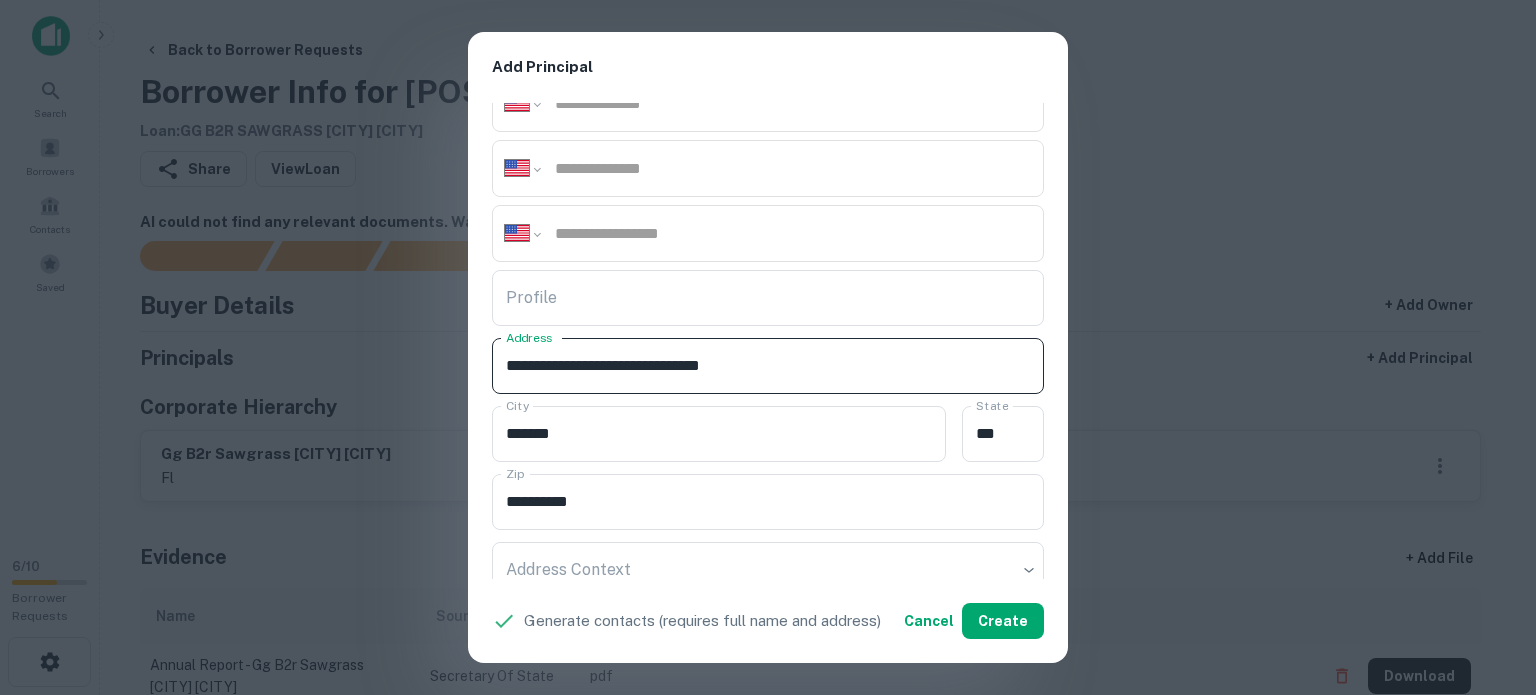 type on "**********" 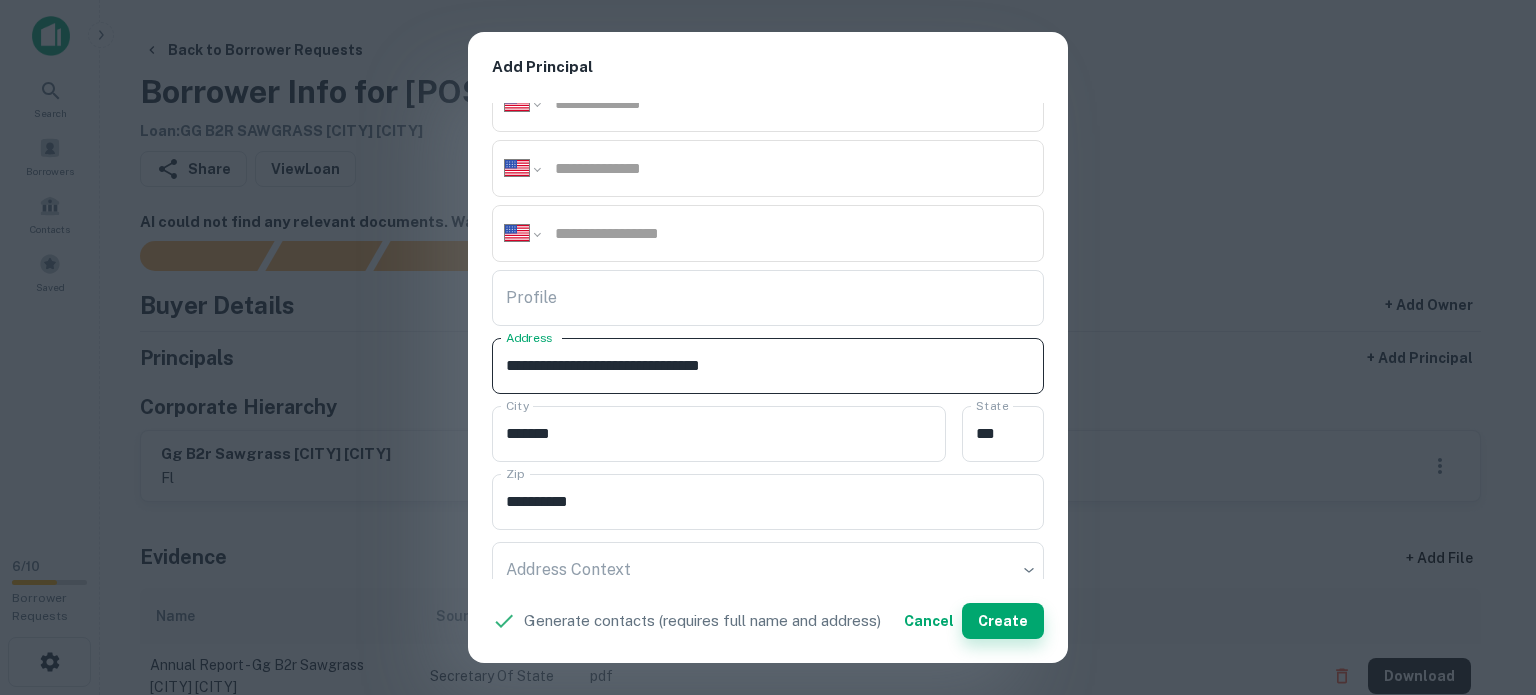 click on "Create" at bounding box center (1003, 621) 